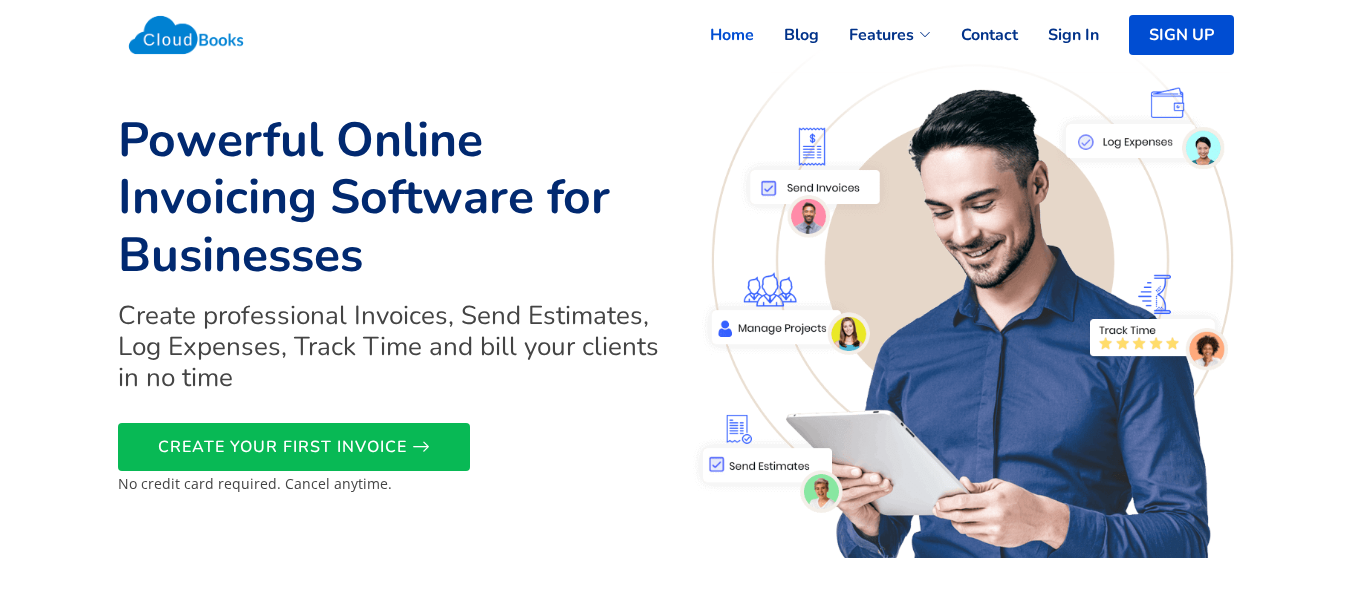 scroll, scrollTop: 0, scrollLeft: 0, axis: both 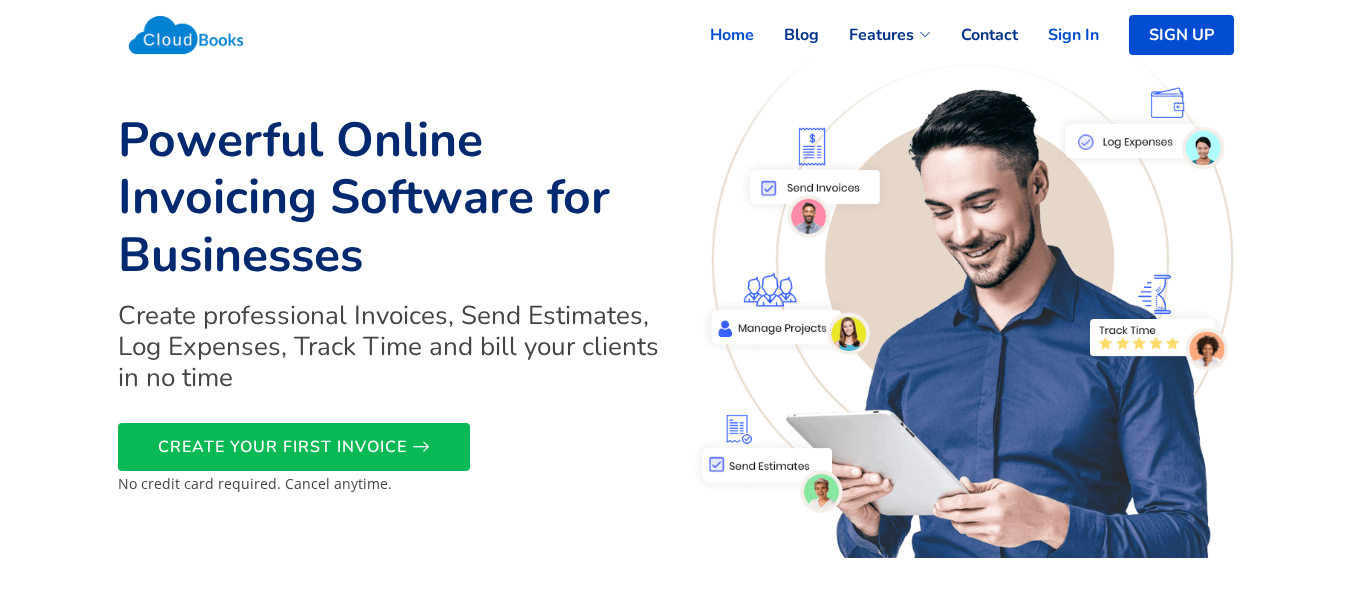 click on "Sign In" at bounding box center [1058, 35] 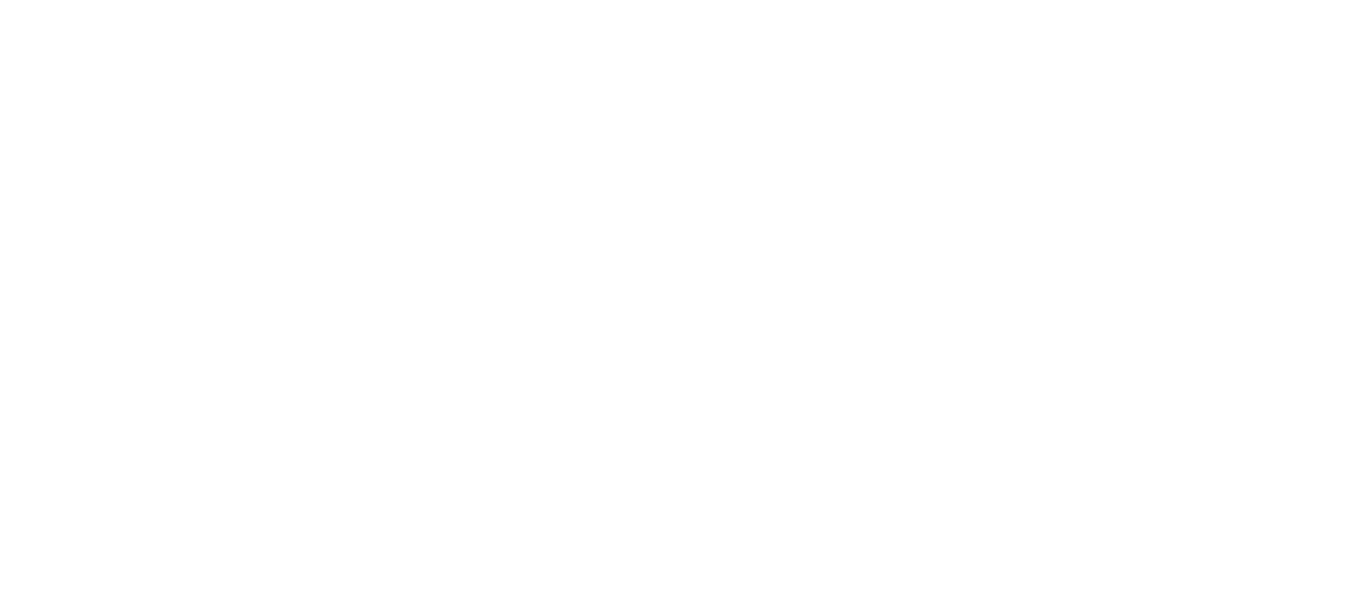 select on "90" 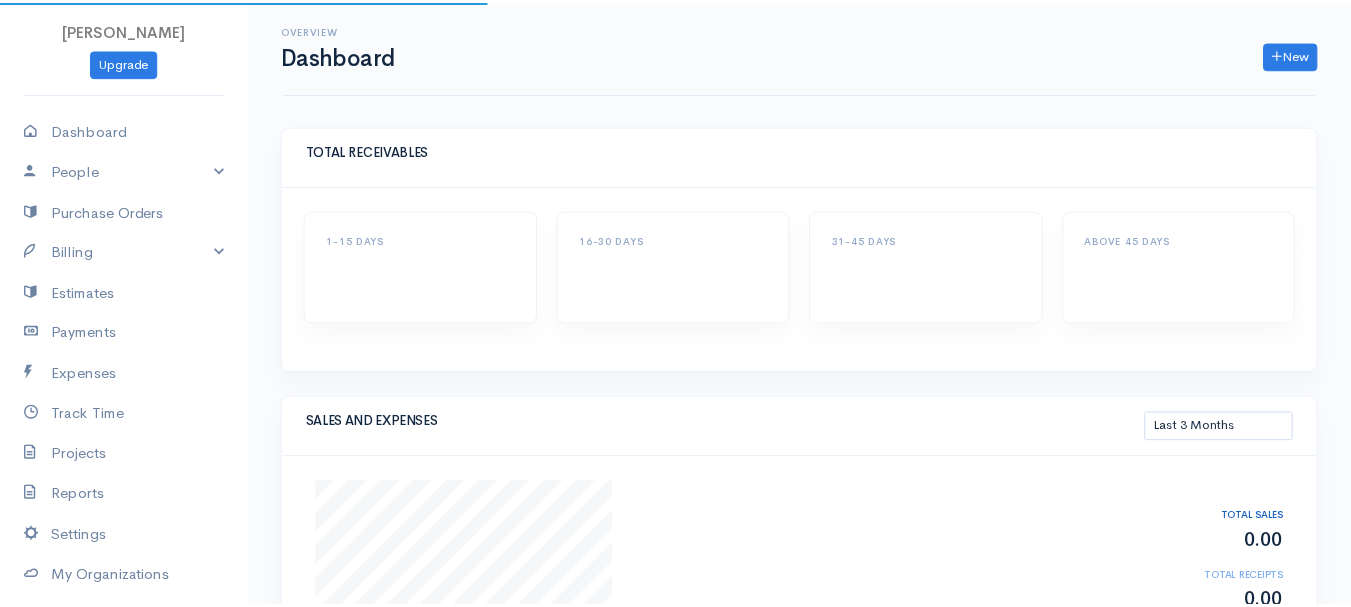 scroll, scrollTop: 0, scrollLeft: 0, axis: both 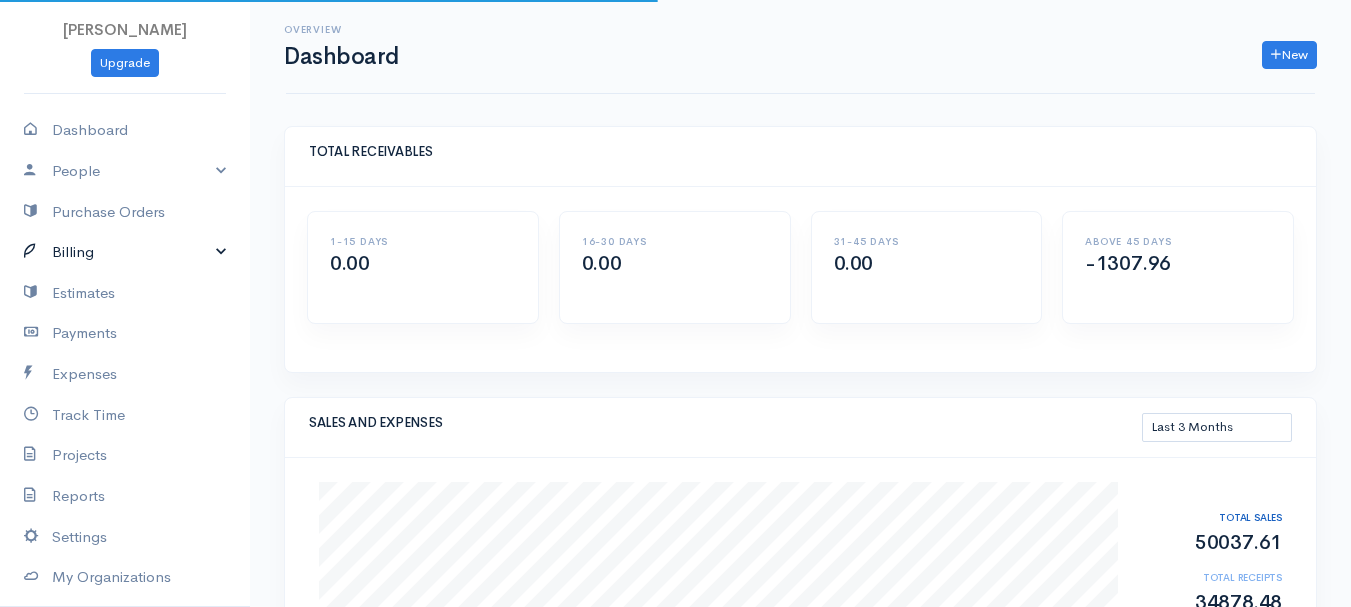 click on "Billing" at bounding box center [125, 252] 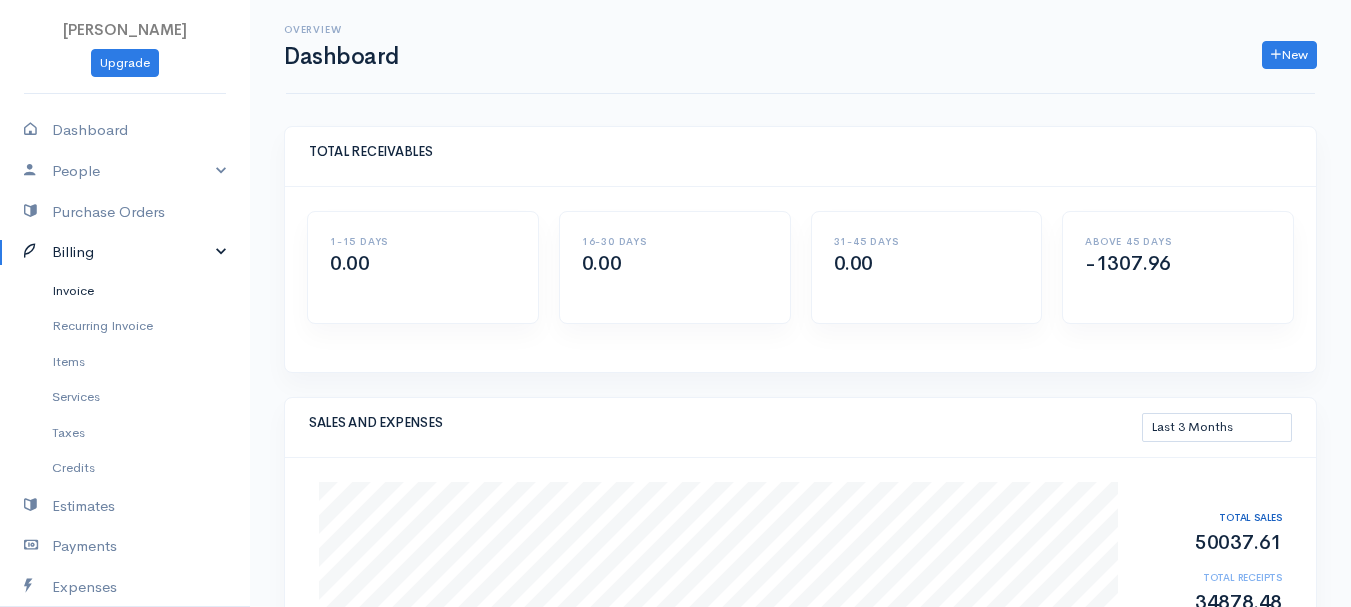 click on "Invoice" at bounding box center (125, 291) 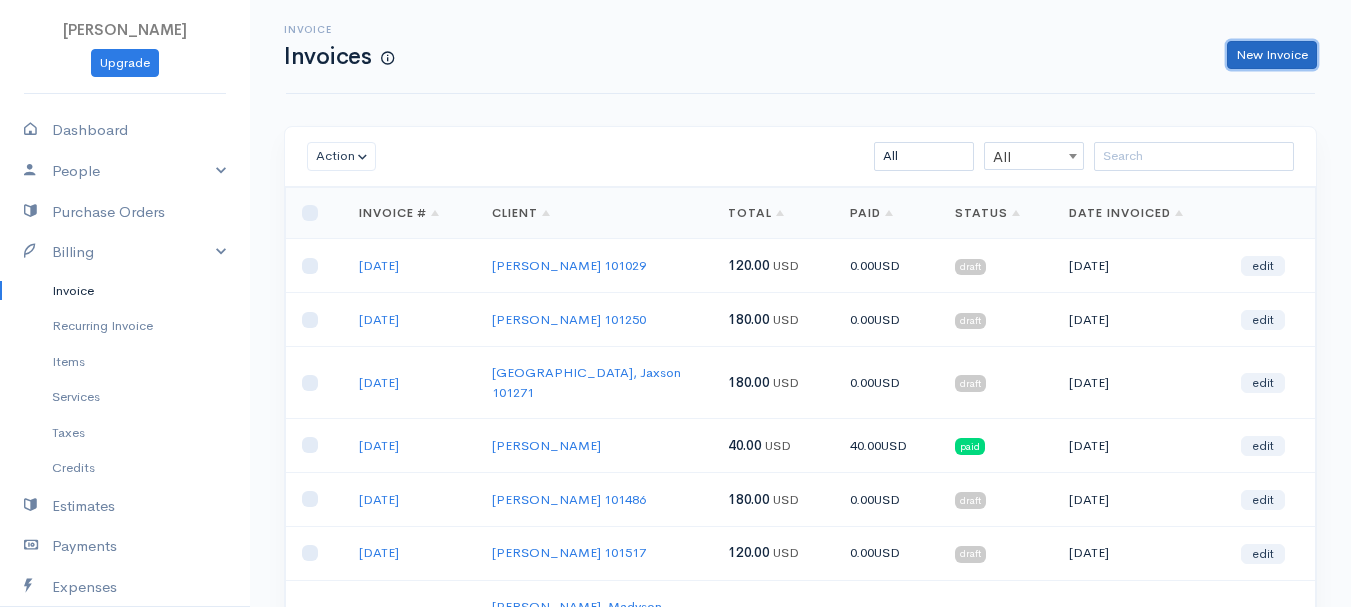 click on "New Invoice" at bounding box center [1272, 55] 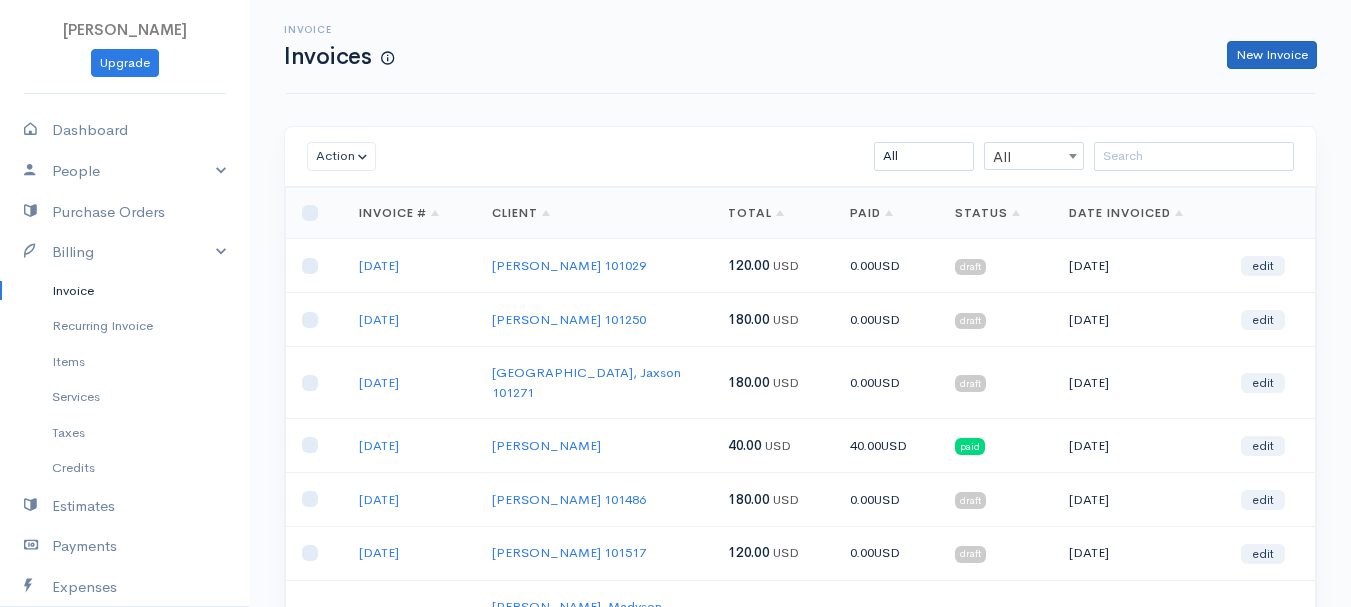 select on "[GEOGRAPHIC_DATA]" 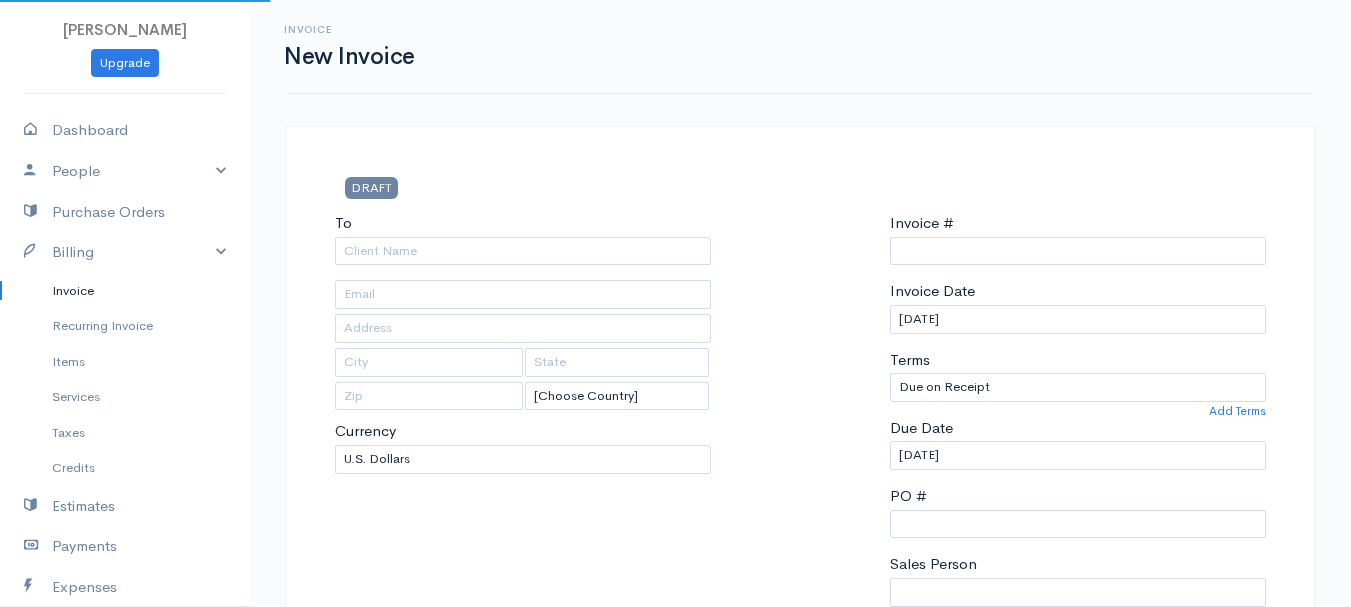 type on "0011212024" 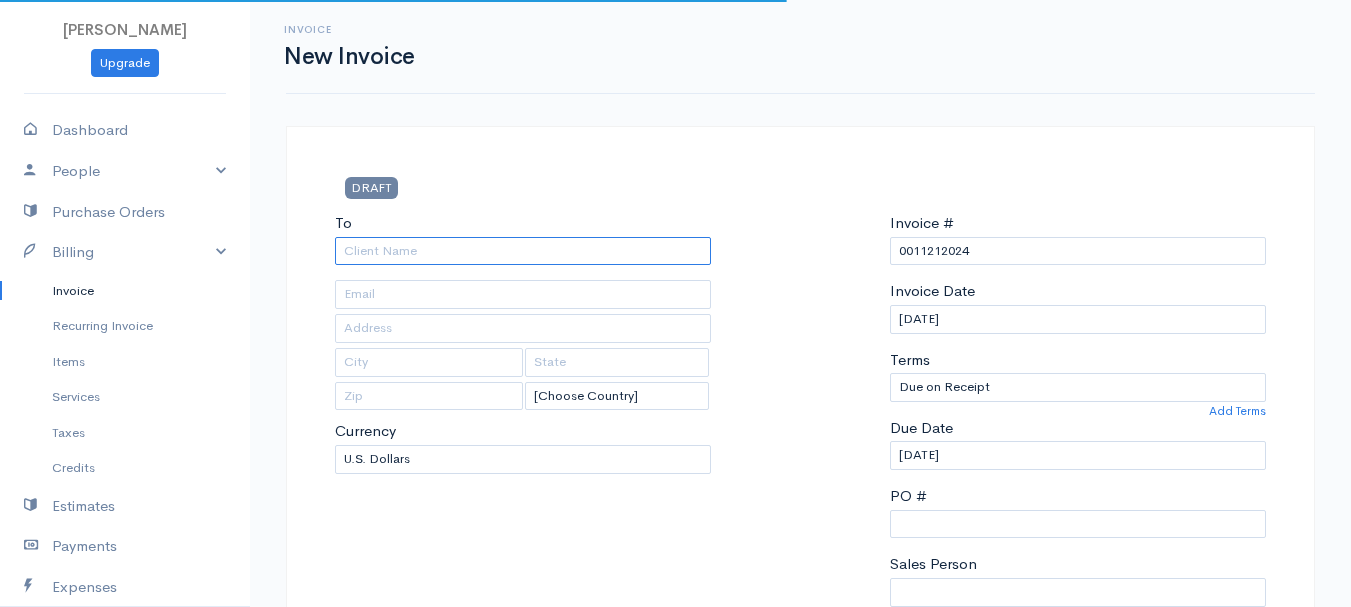 click on "To" at bounding box center (523, 251) 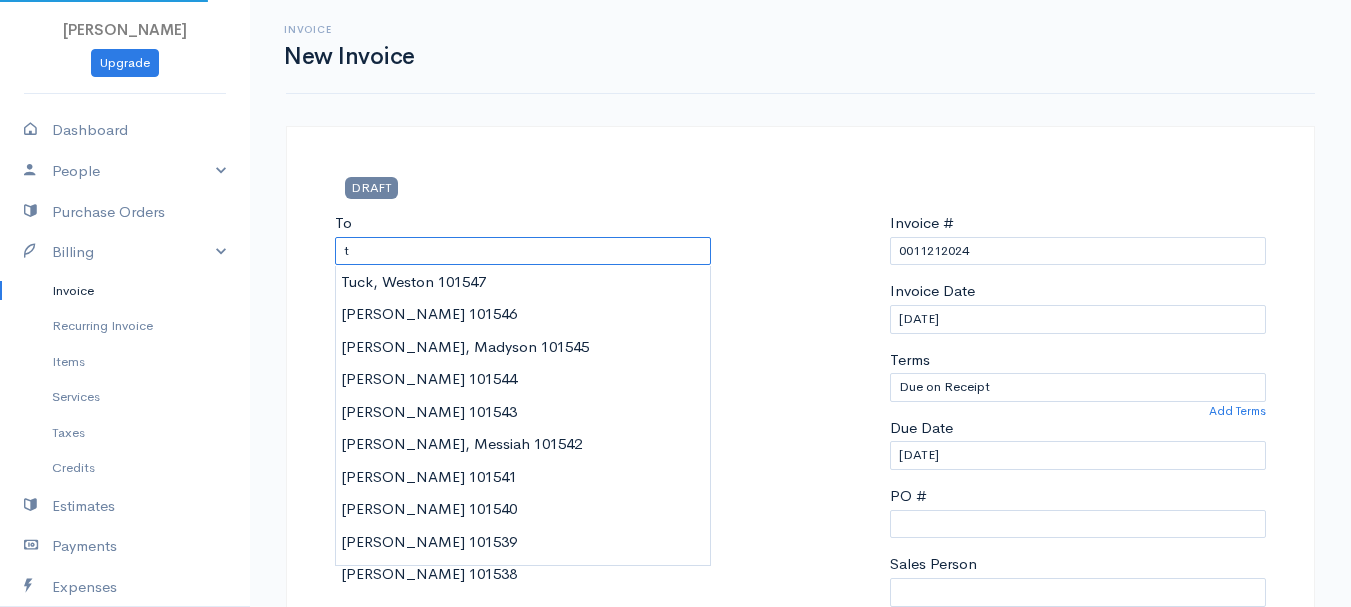 click on "t" at bounding box center (523, 251) 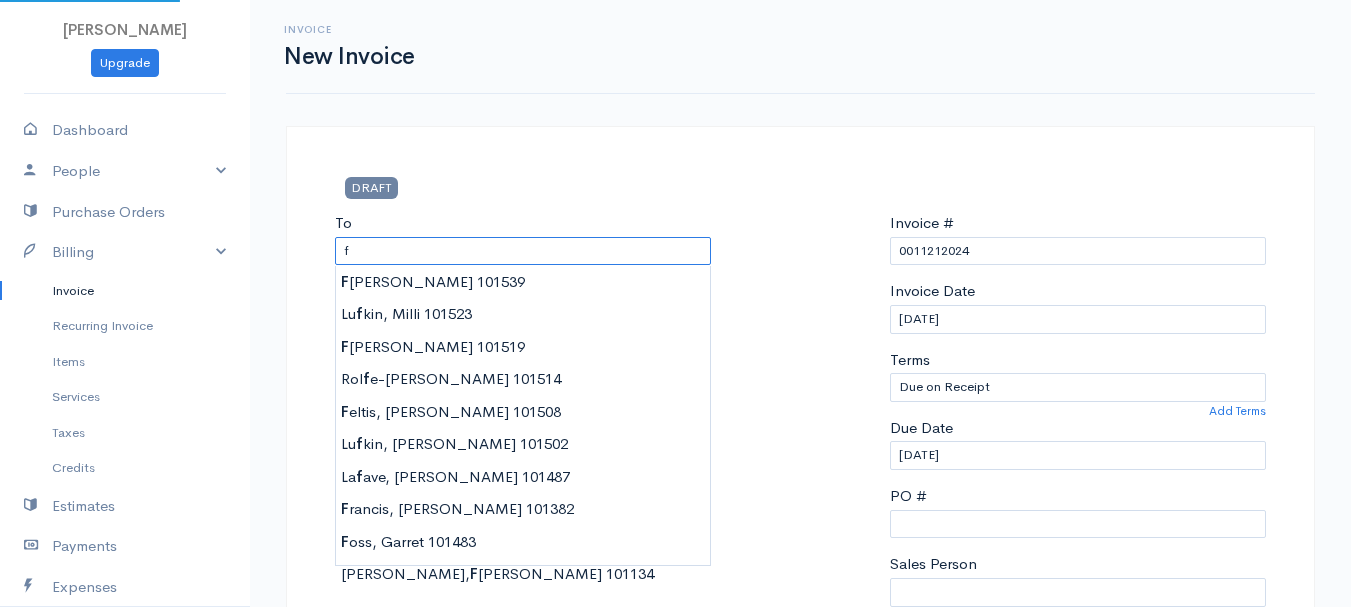click on "f" at bounding box center (523, 251) 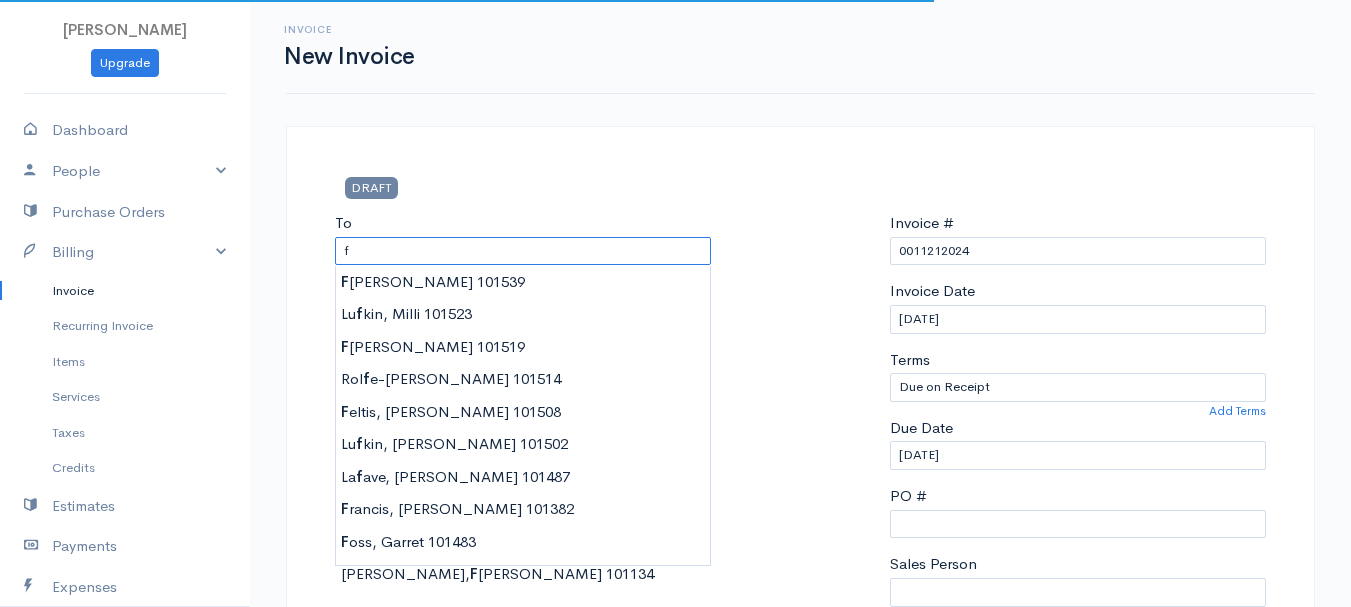 click on "f" at bounding box center (523, 251) 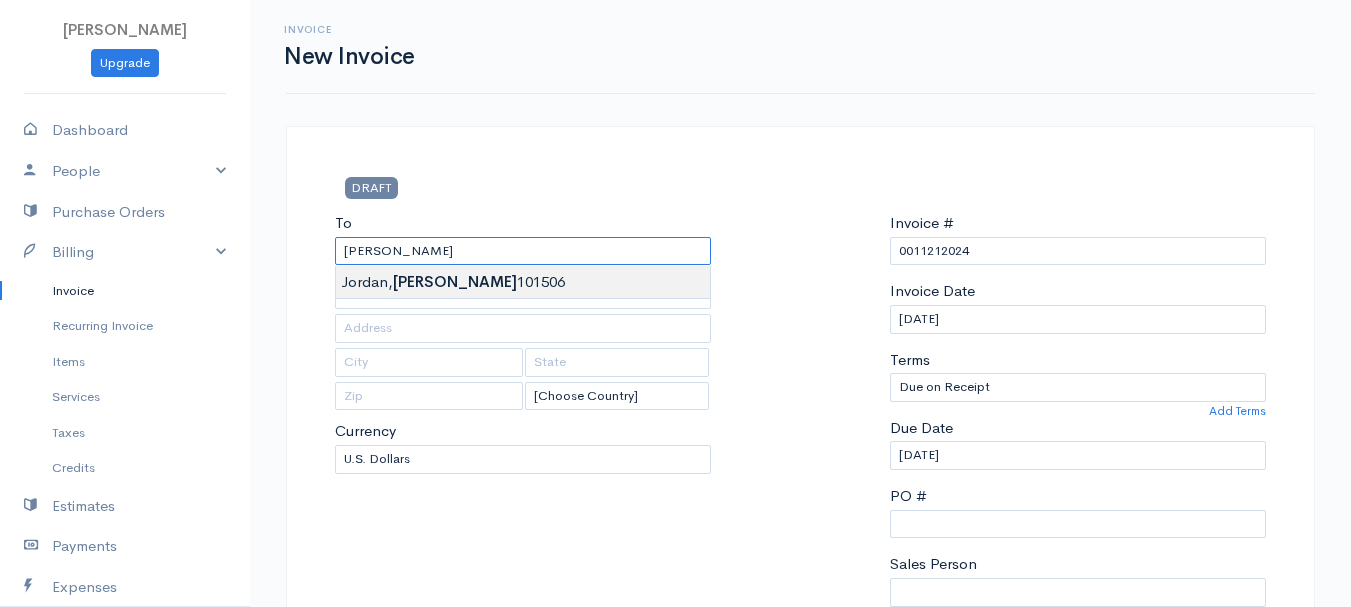 type on "[PERSON_NAME]        101506" 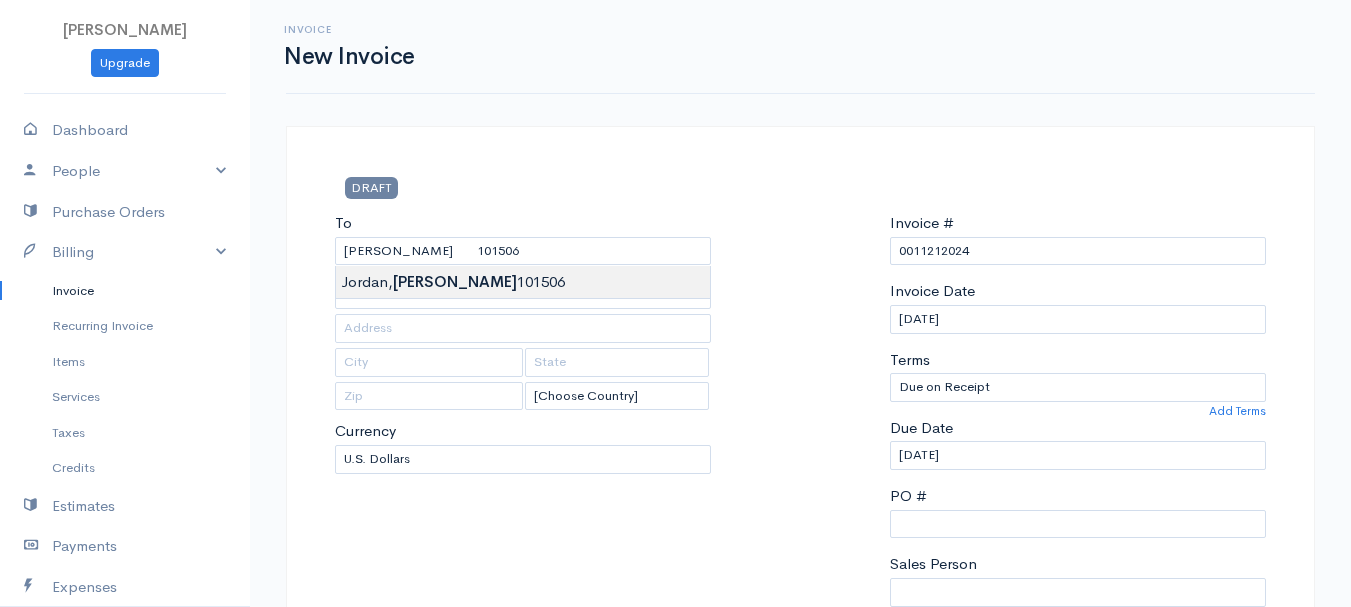 click on "[PERSON_NAME]
Upgrade
Dashboard
People
Clients
Vendors
Staff Users
Purchase Orders
Billing
Invoice
Recurring Invoice
Items
Services
Taxes
Credits
Estimates
Payments
Expenses
Track Time
Projects
Reports
Settings
My Organizations
Logout
Help
@CloudBooksApp 2022
Invoice
New Invoice
DRAFT To [GEOGRAPHIC_DATA][PERSON_NAME]        101506 [Choose Country] [GEOGRAPHIC_DATA] [GEOGRAPHIC_DATA] [GEOGRAPHIC_DATA] [GEOGRAPHIC_DATA] [GEOGRAPHIC_DATA] [GEOGRAPHIC_DATA] [US_STATE] [GEOGRAPHIC_DATA] [GEOGRAPHIC_DATA] [GEOGRAPHIC_DATA] [GEOGRAPHIC_DATA] [GEOGRAPHIC_DATA] 0" at bounding box center [675, 864] 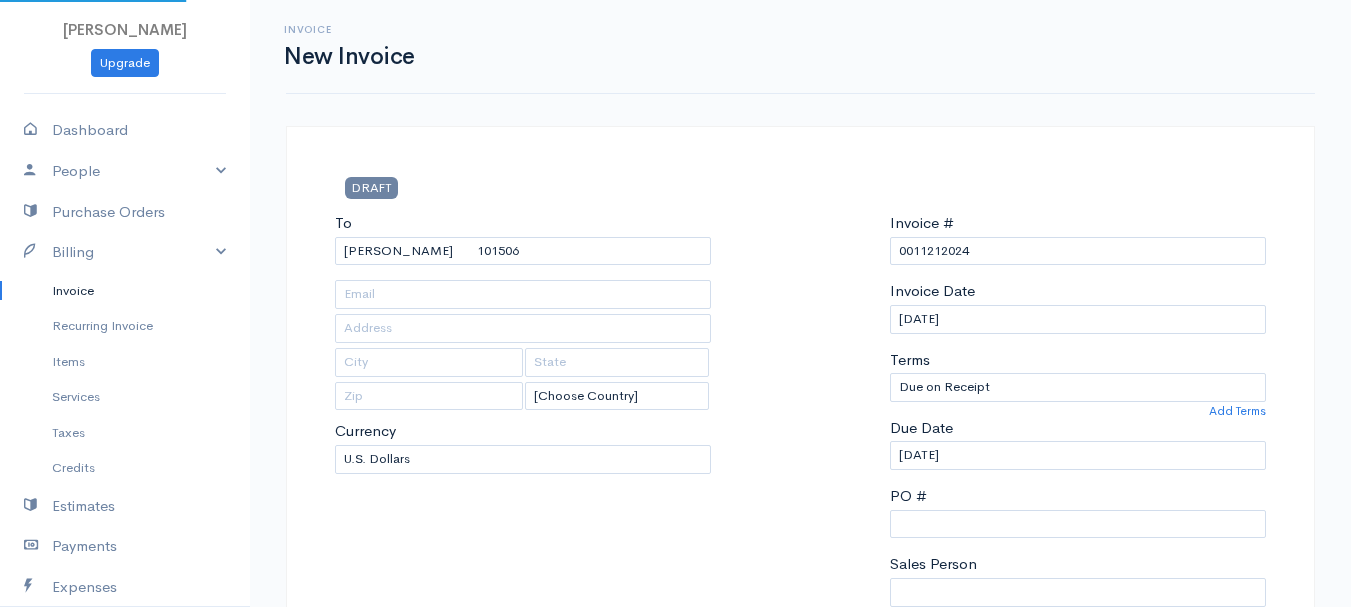 type on "[STREET_ADDRESS]" 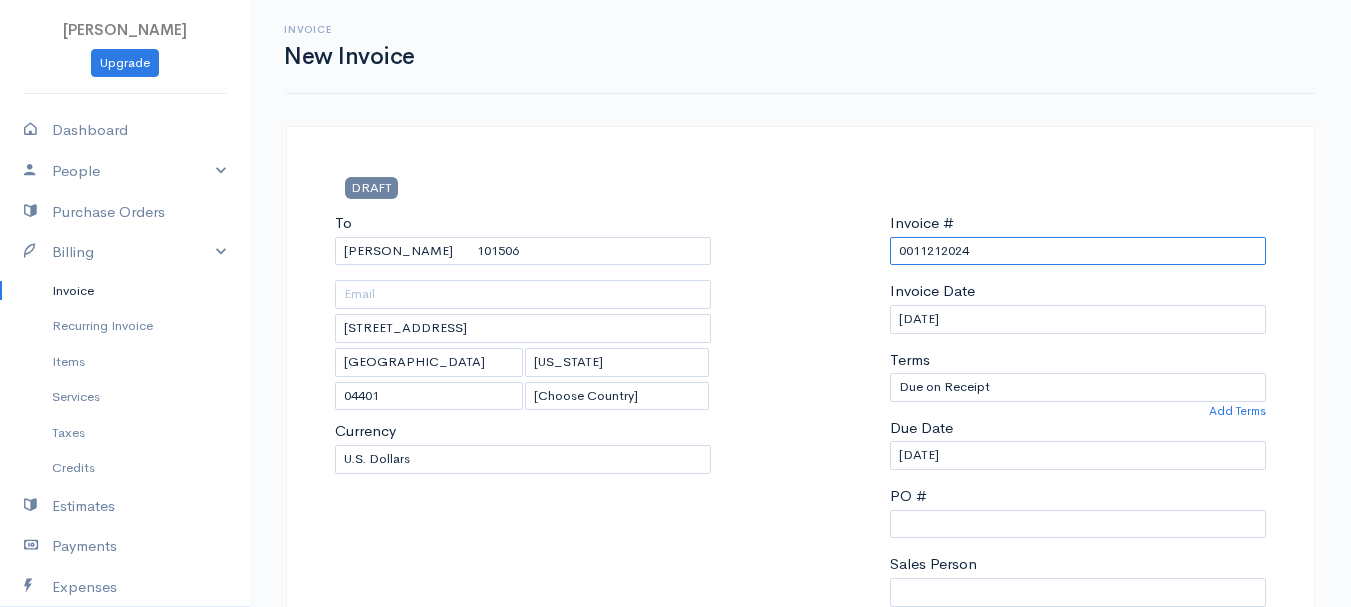 click on "0011212024" at bounding box center (1078, 251) 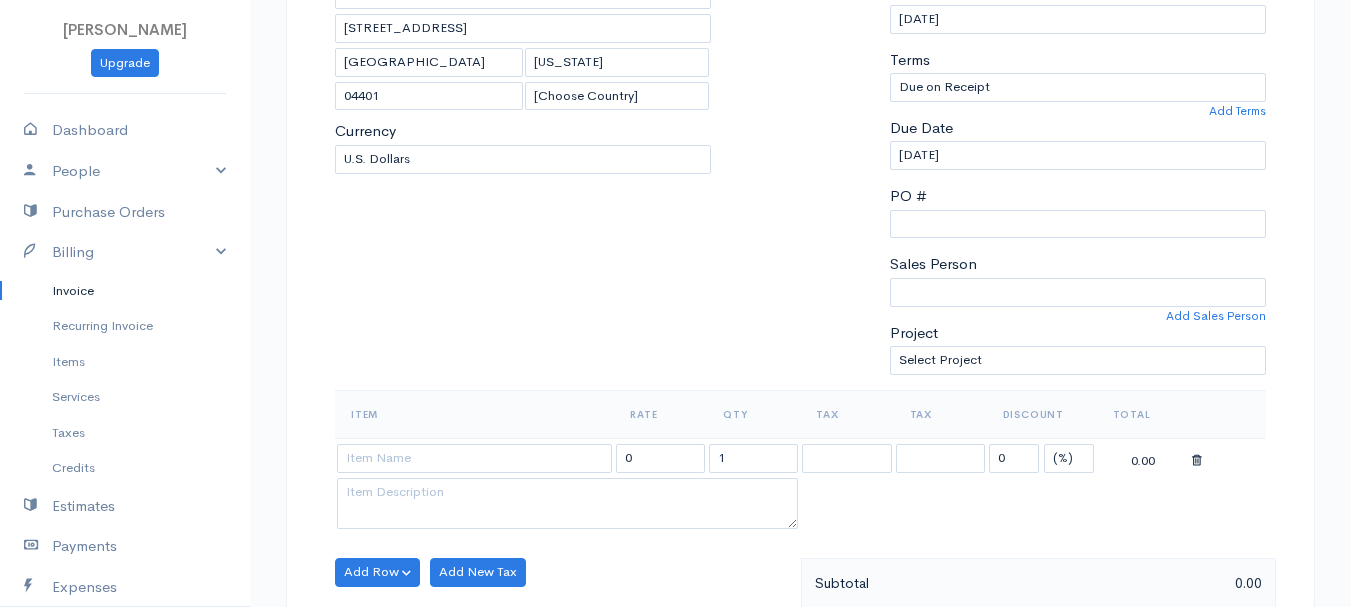 scroll, scrollTop: 500, scrollLeft: 0, axis: vertical 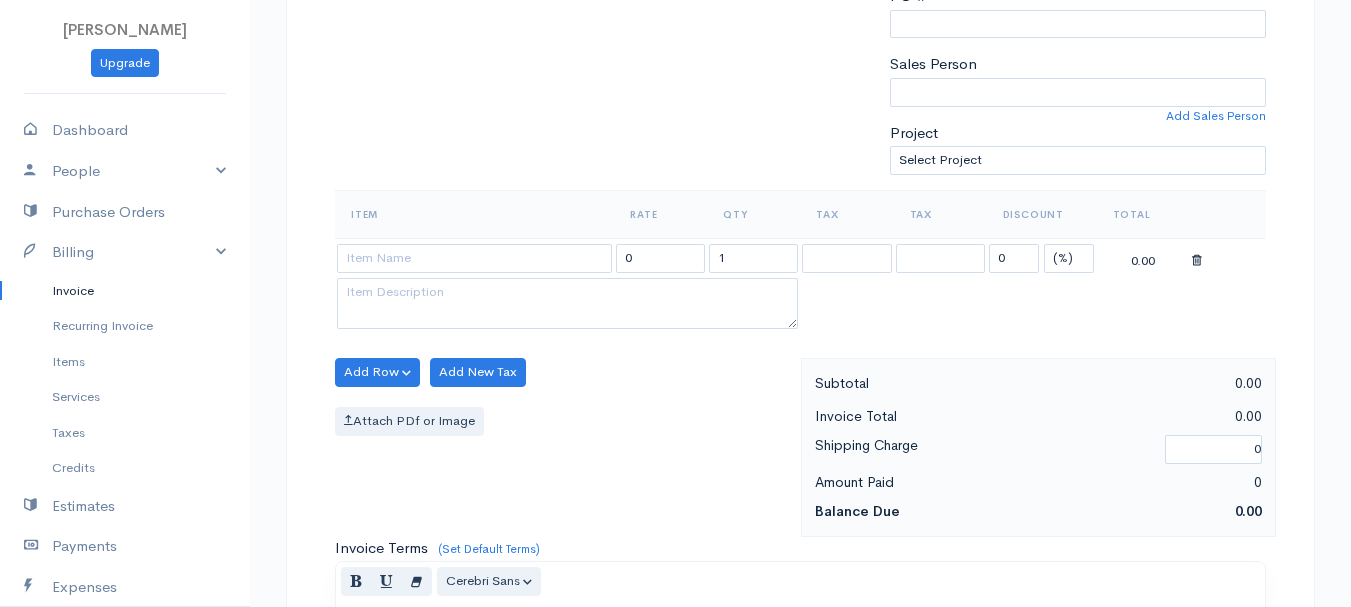 type on "[DATE]" 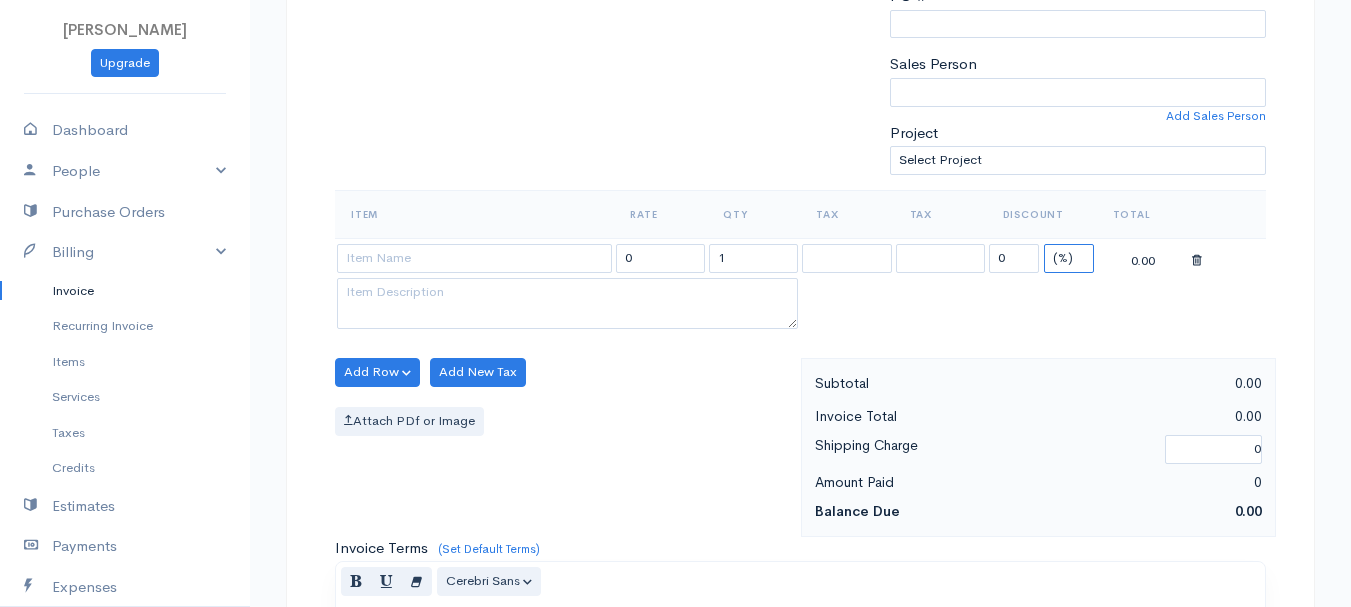 click on "(%) Flat" at bounding box center (1069, 258) 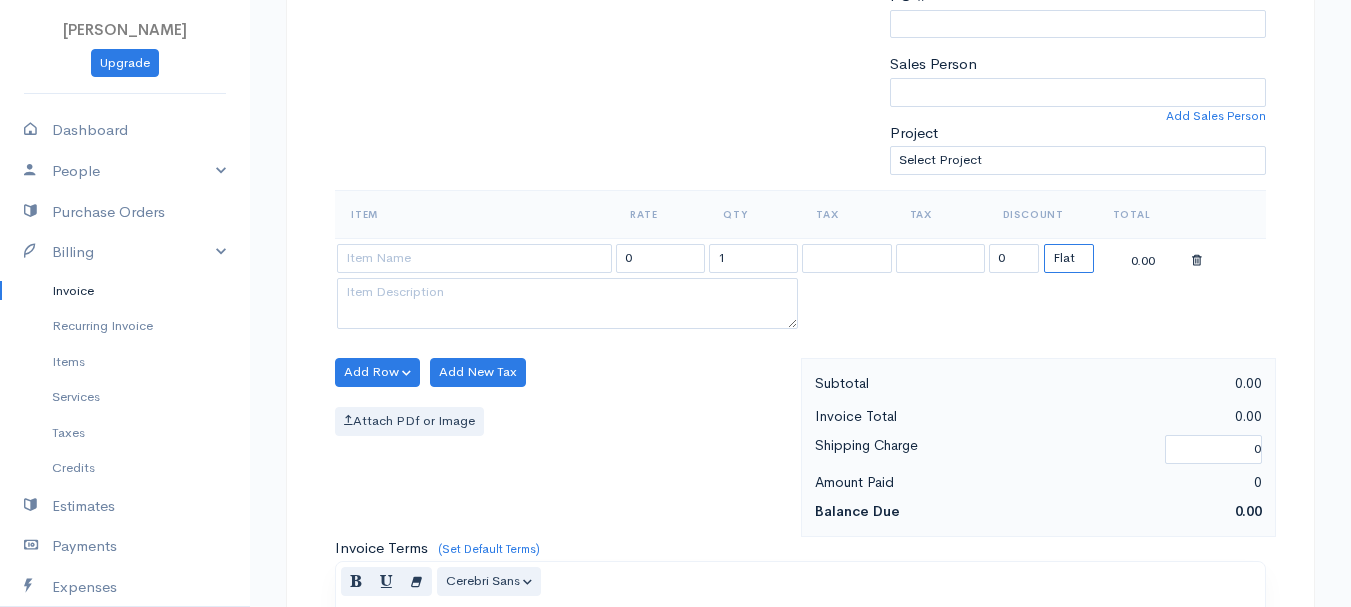 click on "(%) Flat" at bounding box center [1069, 258] 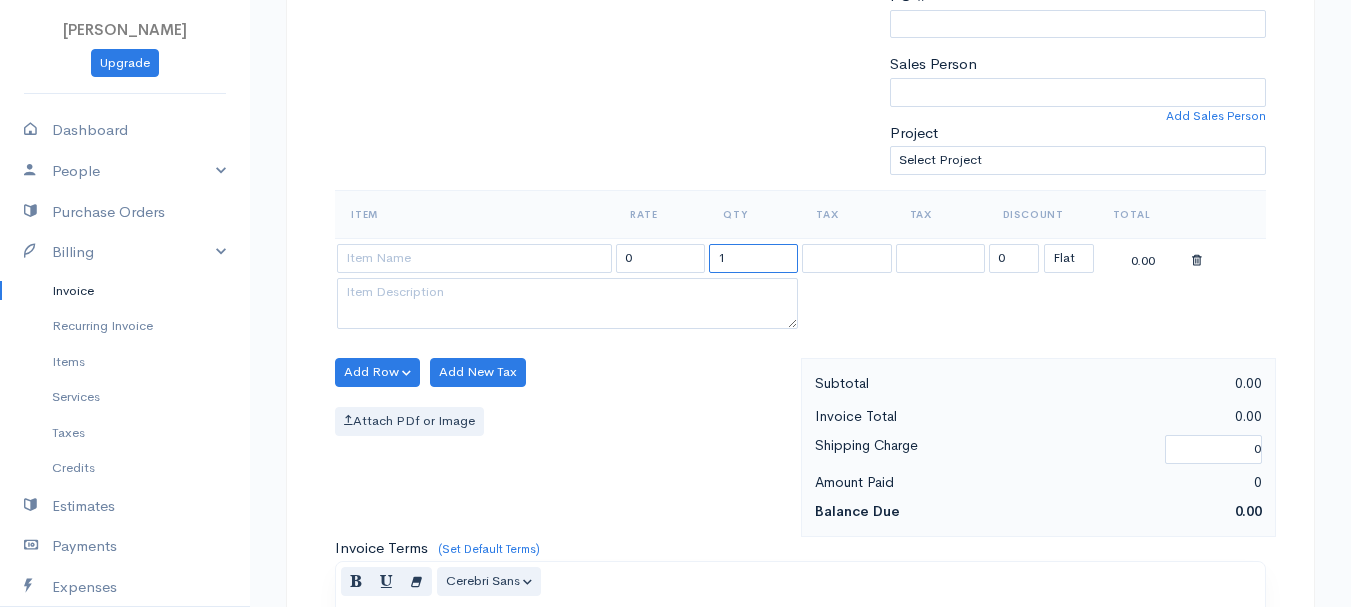 click on "1" at bounding box center [753, 258] 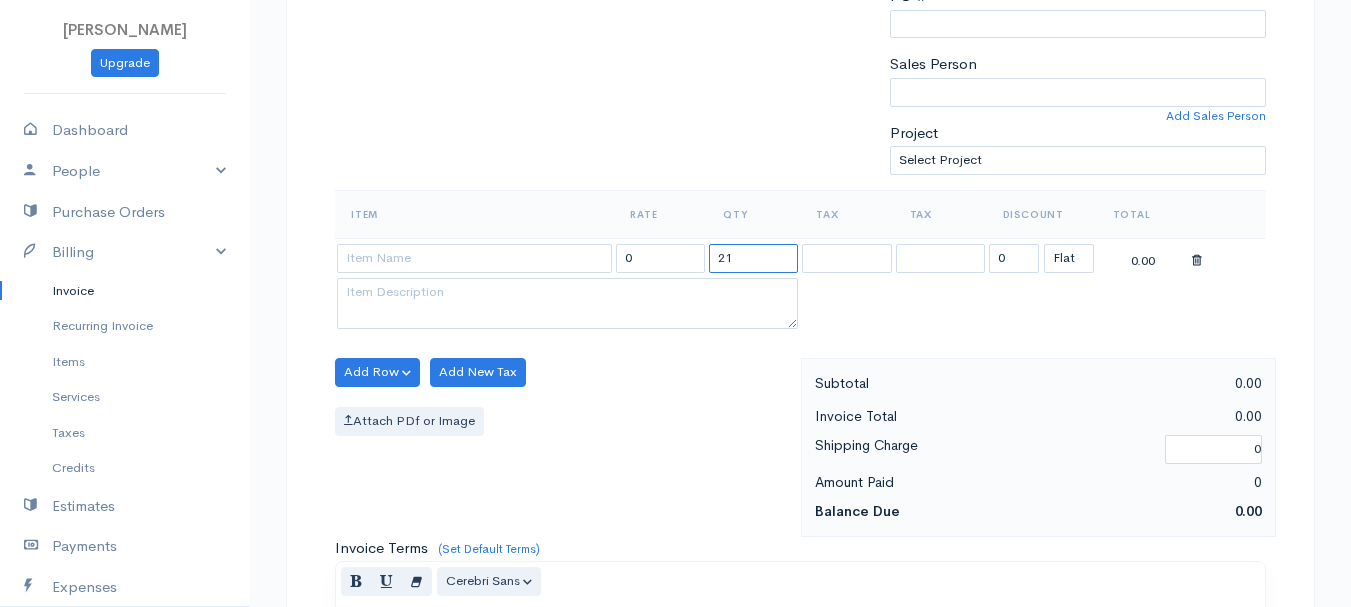 click on "21" at bounding box center [753, 258] 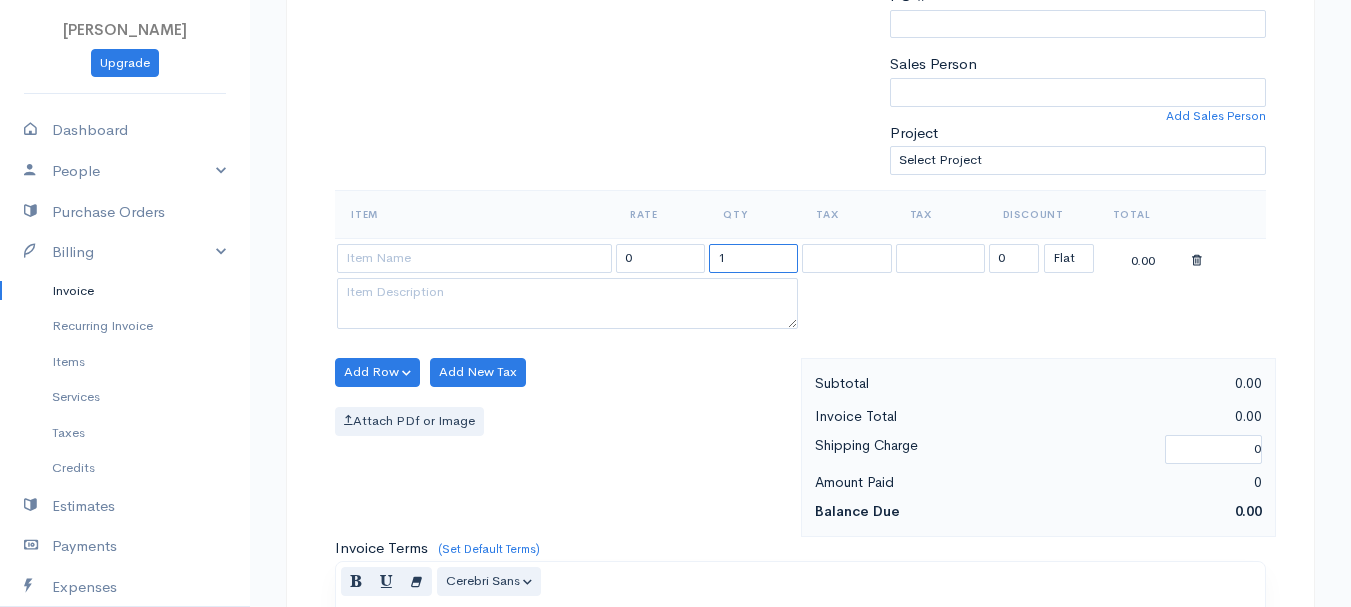 click on "1" at bounding box center [753, 258] 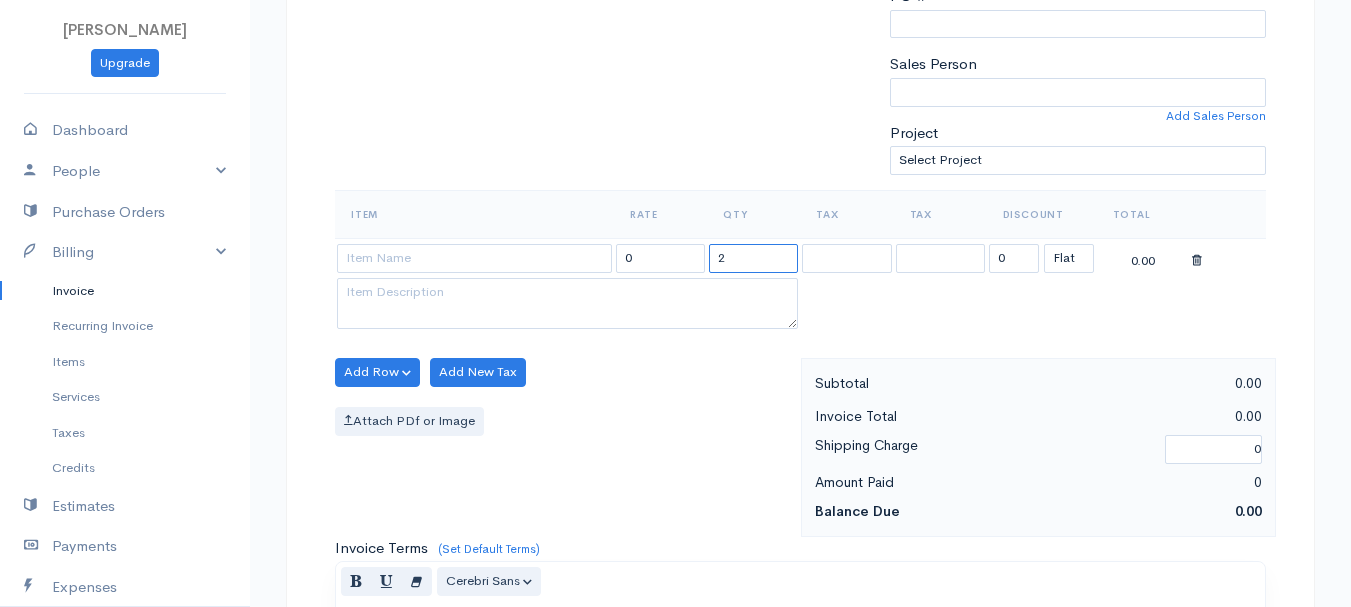 type on "2" 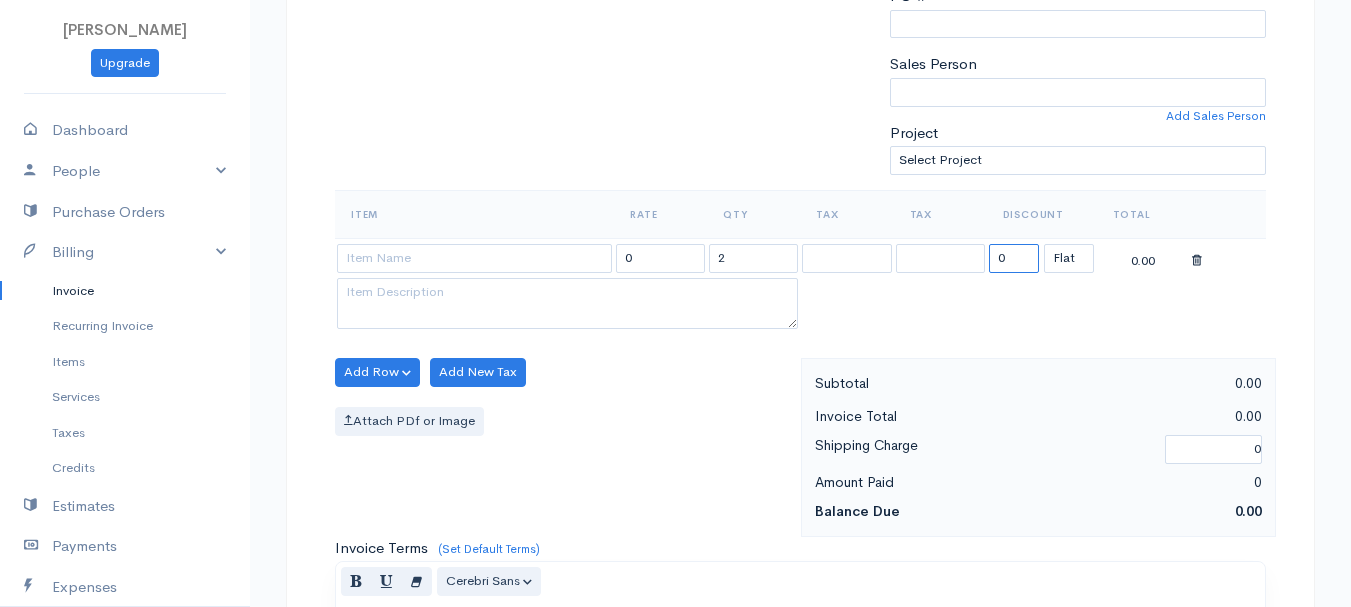 click on "0" at bounding box center (1014, 258) 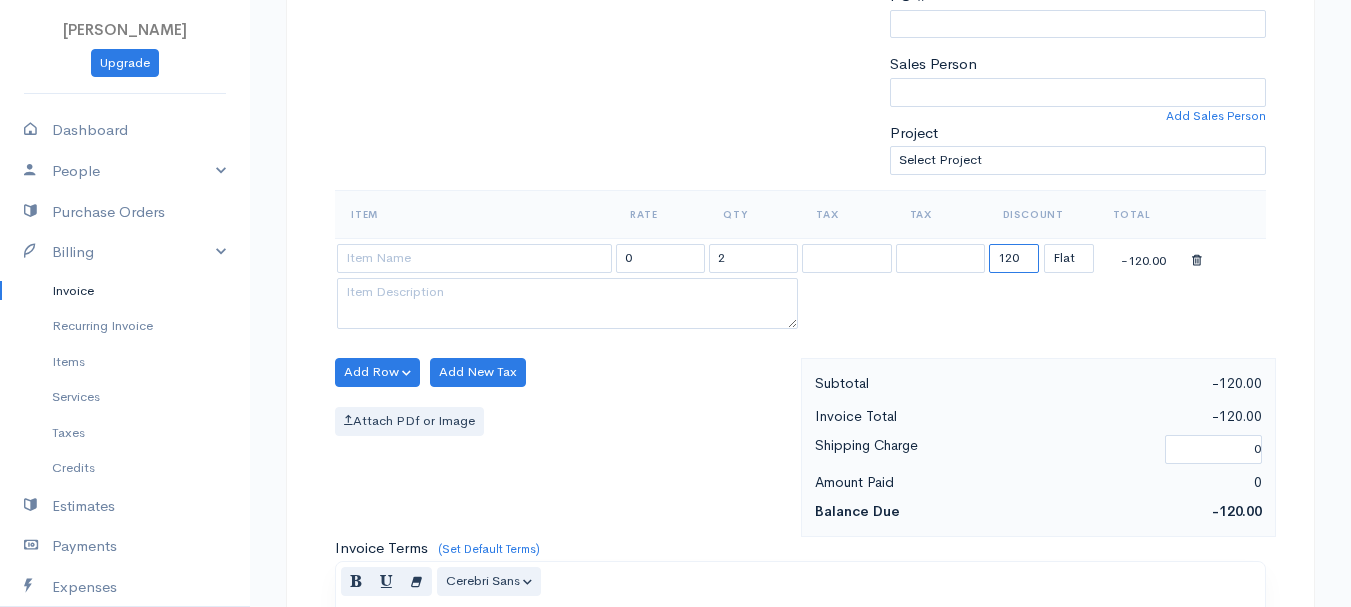 type on "120" 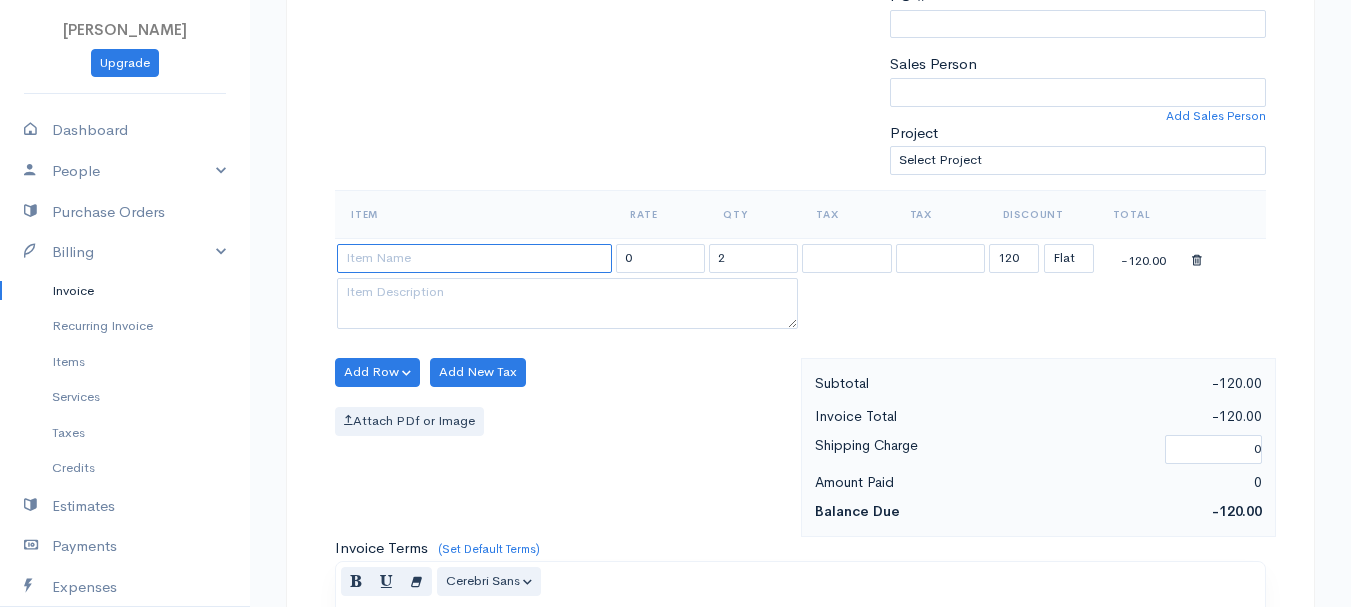 click at bounding box center (474, 258) 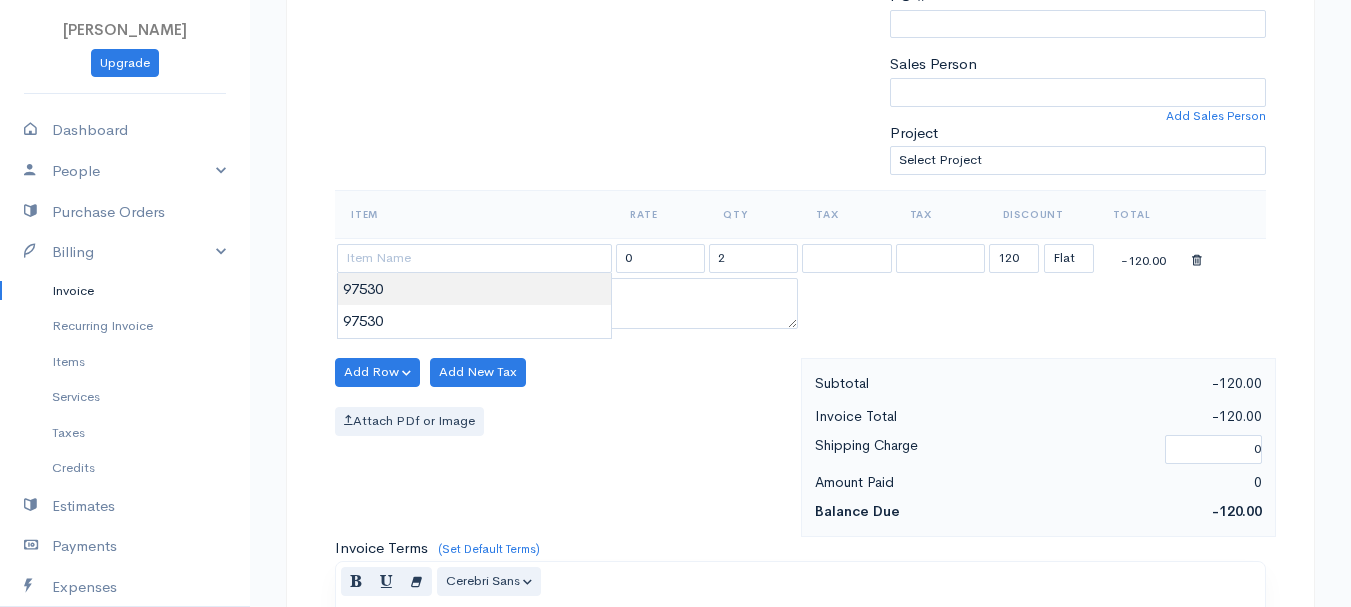 type on "97530" 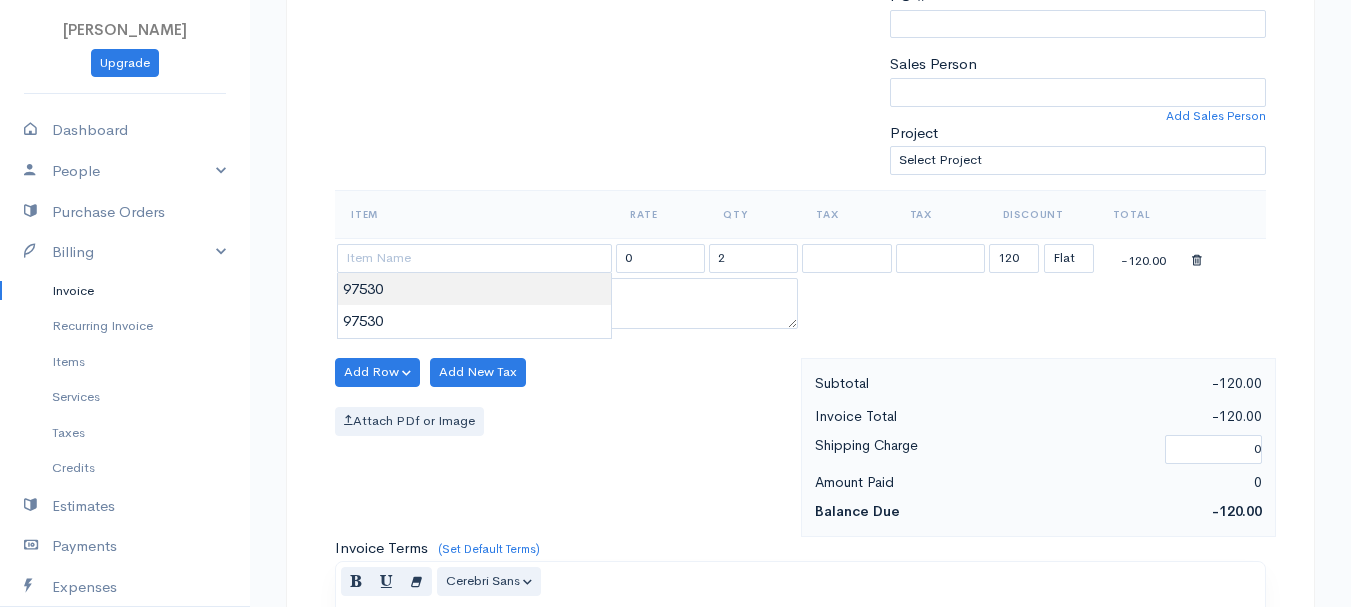 type on "60.00" 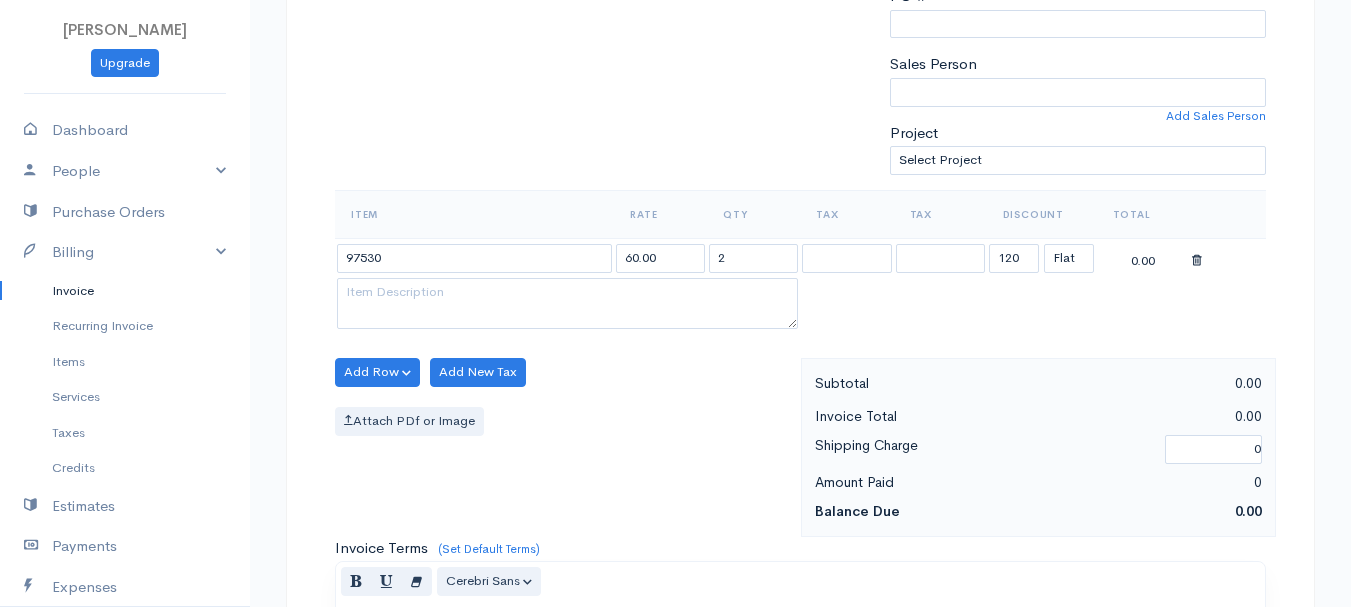 click on "[PERSON_NAME]
Upgrade
Dashboard
People
Clients
Vendors
Staff Users
Purchase Orders
Billing
Invoice
Recurring Invoice
Items
Services
Taxes
Credits
Estimates
Payments
Expenses
Track Time
Projects
Reports
Settings
My Organizations
Logout
Help
@CloudBooksApp 2022
Invoice
New Invoice
DRAFT To [GEOGRAPHIC_DATA][PERSON_NAME][GEOGRAPHIC_DATA]        [GEOGRAPHIC_DATA][STREET_ADDRESS][US_STATE] [Choose Country] [GEOGRAPHIC_DATA] [GEOGRAPHIC_DATA] [GEOGRAPHIC_DATA] [GEOGRAPHIC_DATA] [GEOGRAPHIC_DATA] [GEOGRAPHIC_DATA] [US_STATE] [GEOGRAPHIC_DATA] [GEOGRAPHIC_DATA] [GEOGRAPHIC_DATA]" at bounding box center (675, 364) 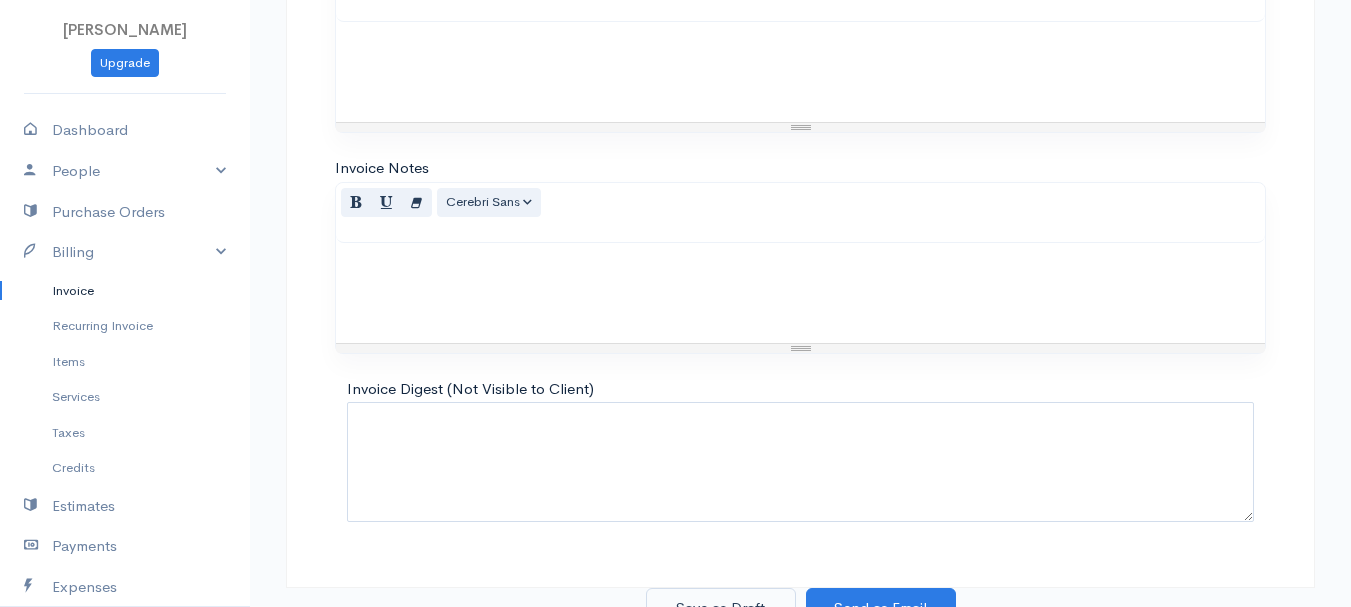 scroll, scrollTop: 1122, scrollLeft: 0, axis: vertical 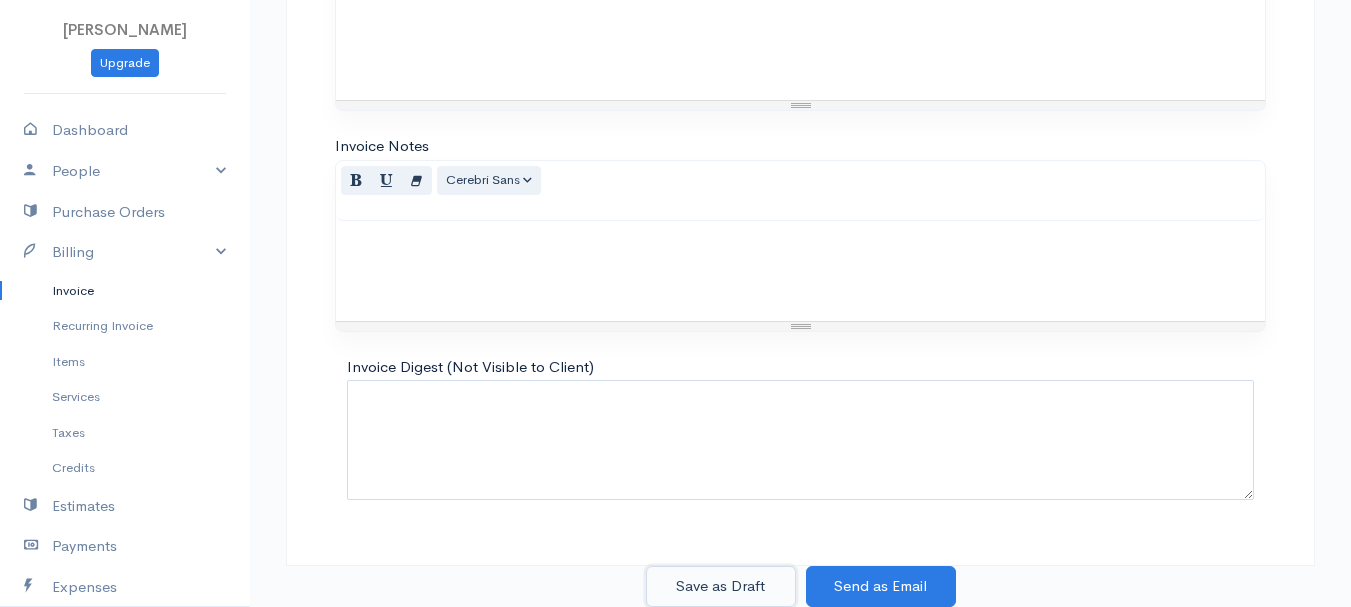 click on "Save as Draft" at bounding box center [721, 586] 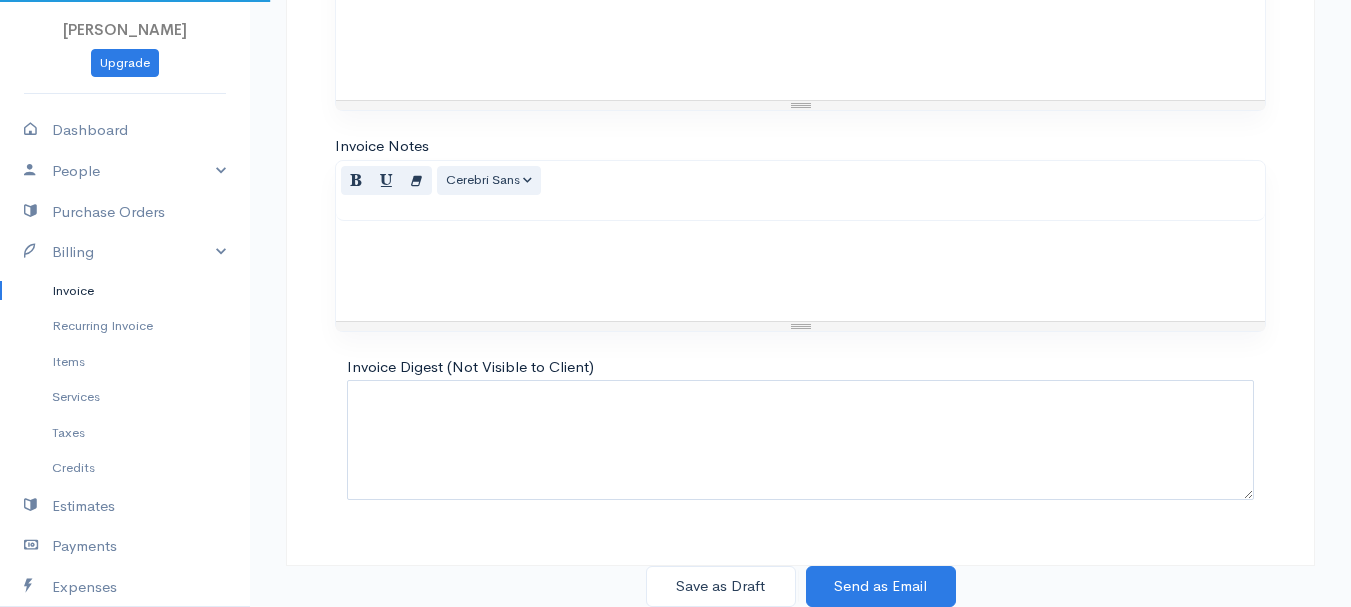 scroll, scrollTop: 0, scrollLeft: 0, axis: both 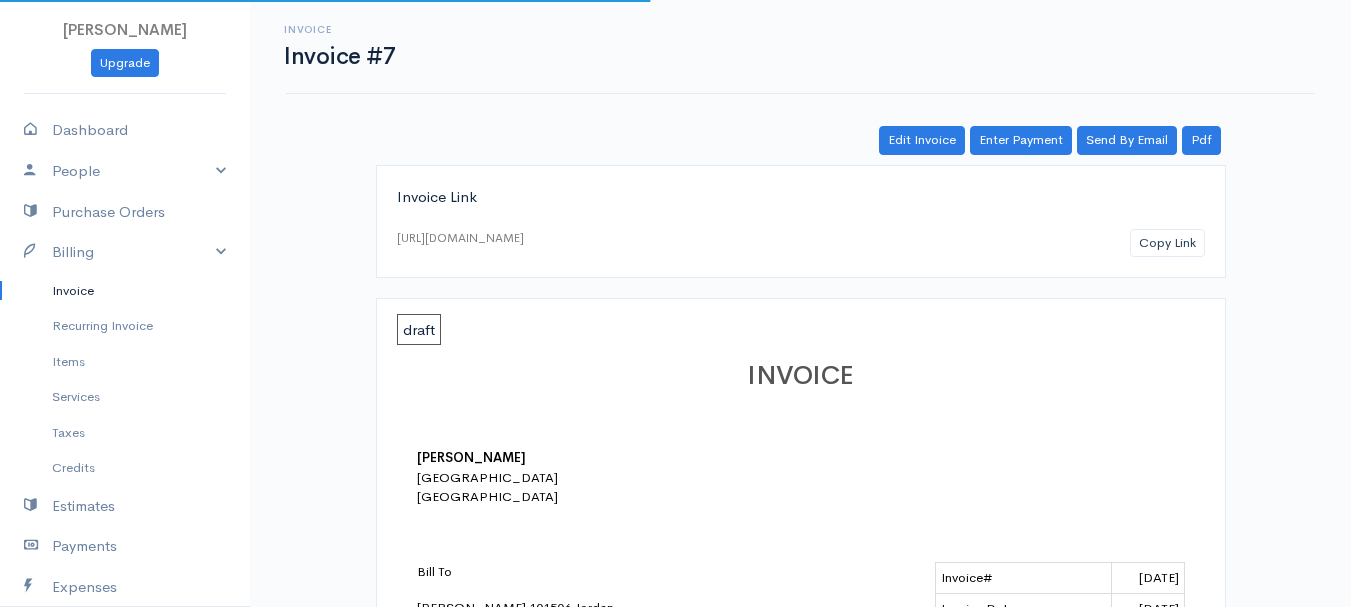 click on "Invoice" at bounding box center (125, 291) 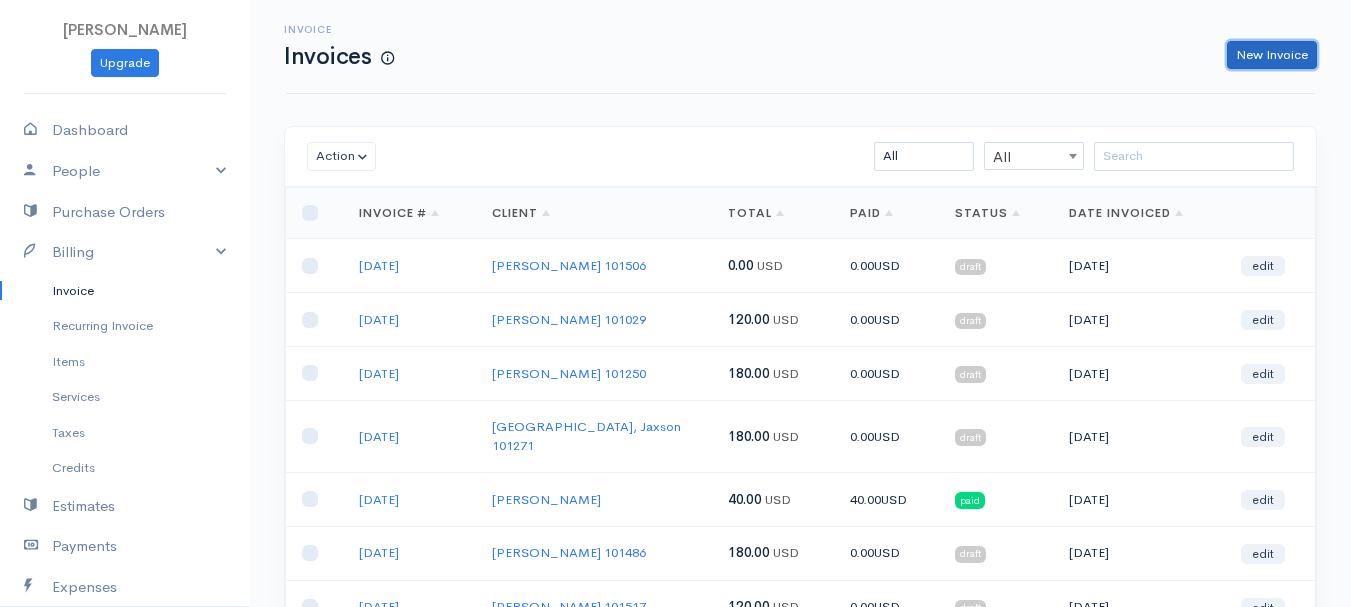 click on "New Invoice" at bounding box center (1272, 55) 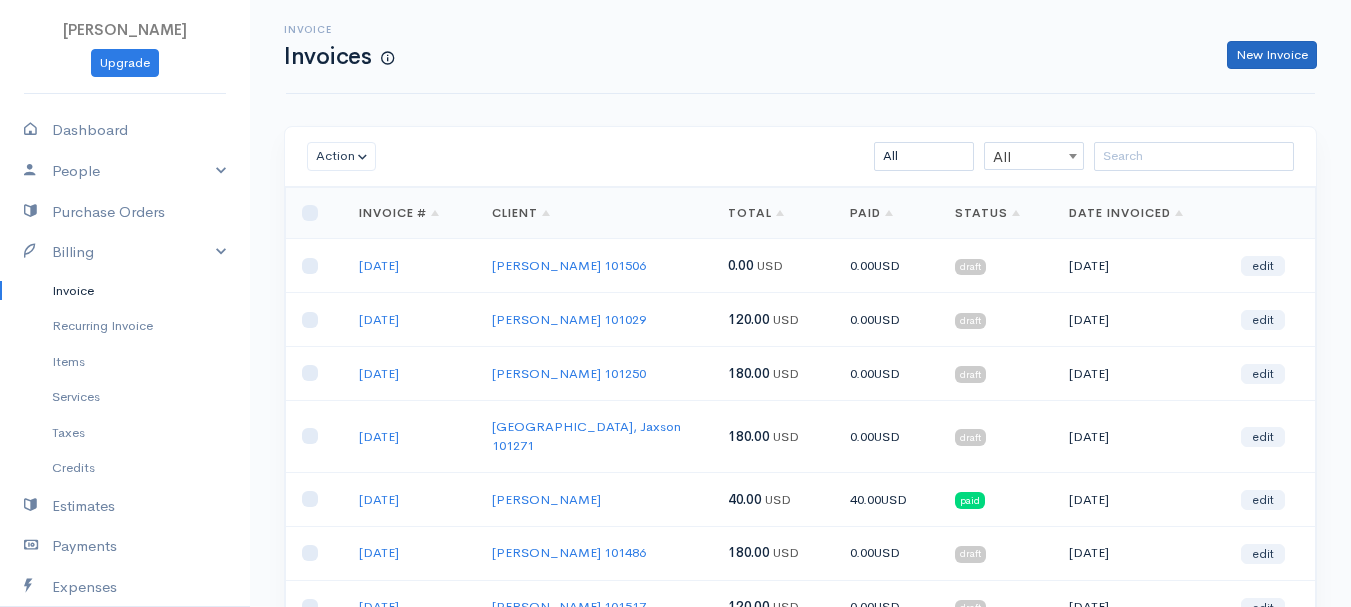 select on "[GEOGRAPHIC_DATA]" 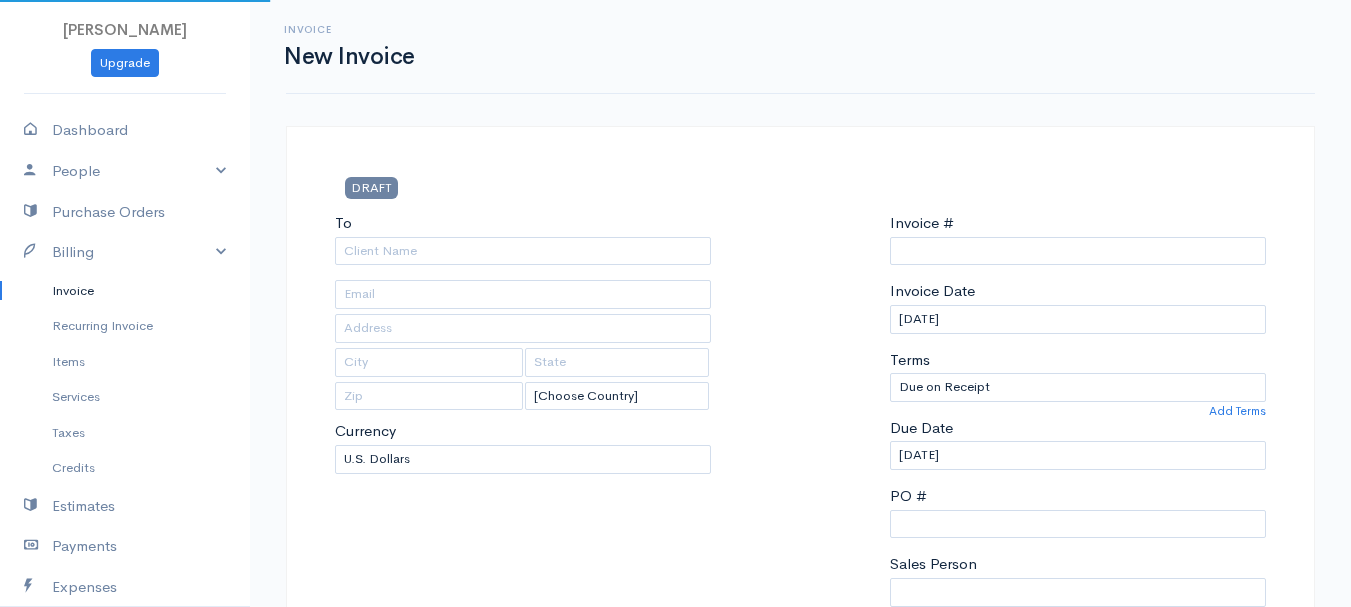type on "0011212024" 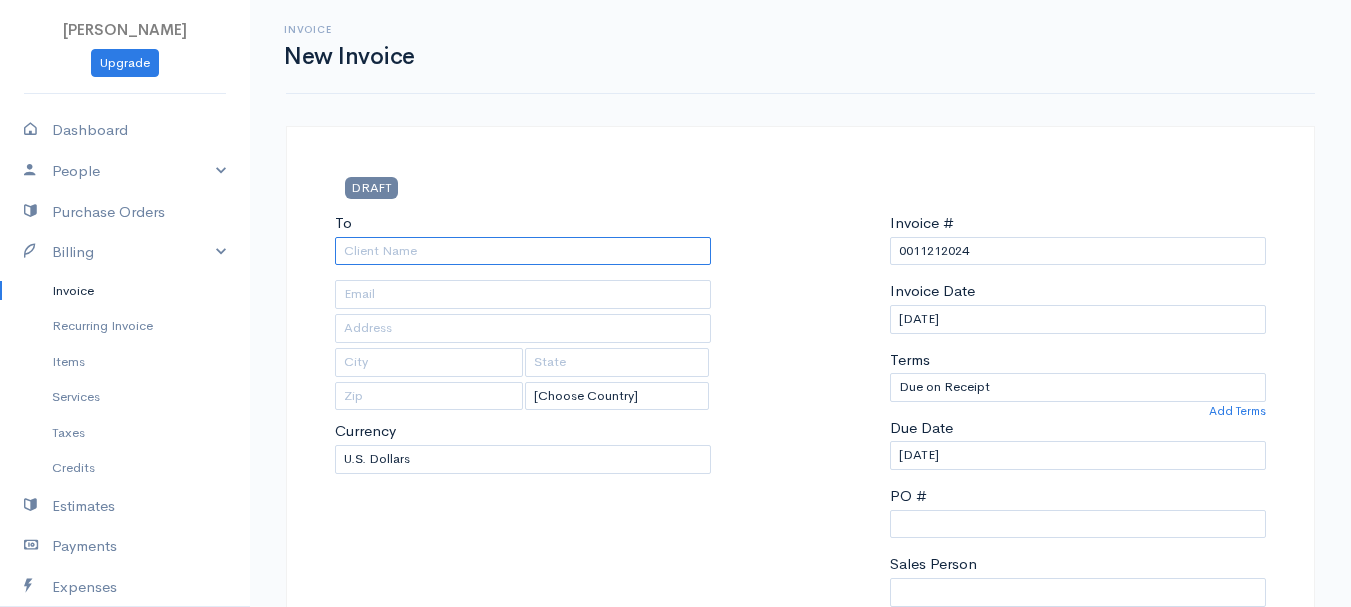 click on "To" at bounding box center (523, 251) 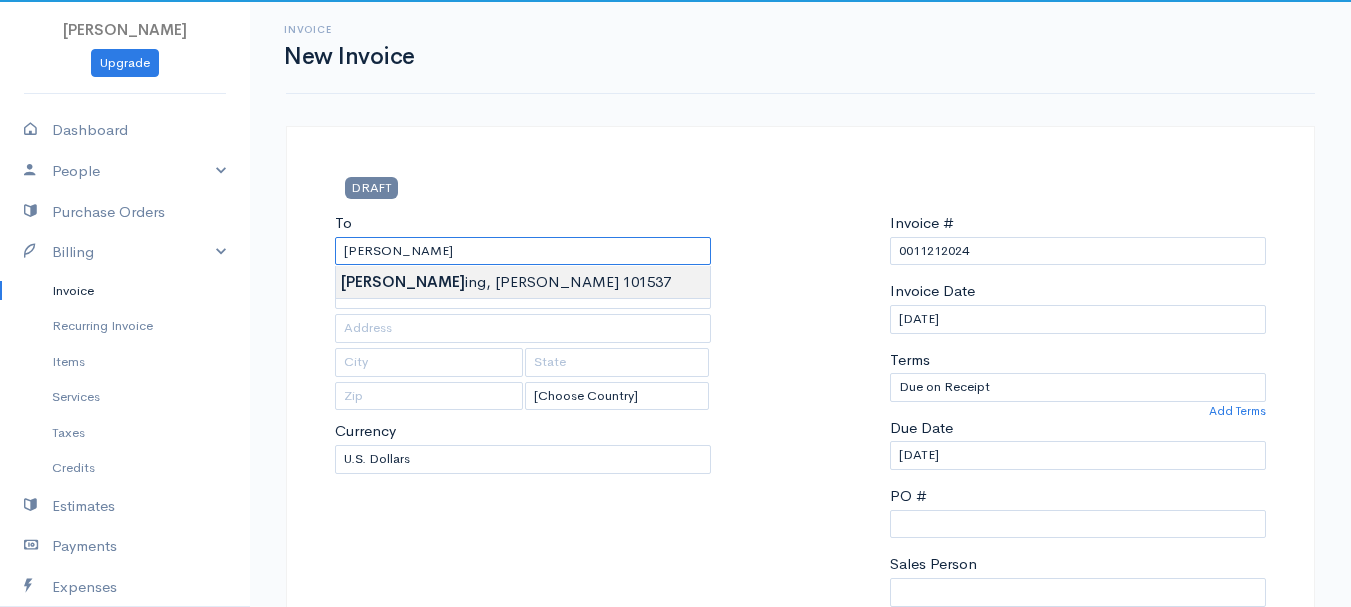 type on "[PERSON_NAME], [PERSON_NAME]     101537" 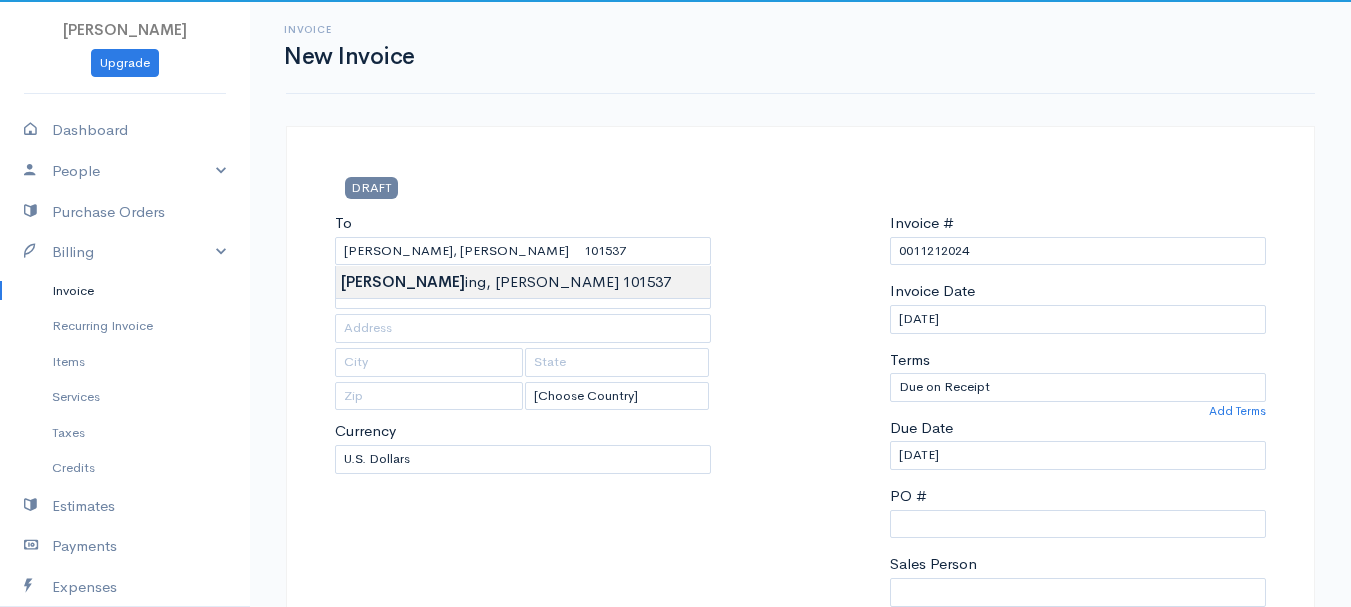 click on "[PERSON_NAME]
Upgrade
Dashboard
People
Clients
Vendors
Staff Users
Purchase Orders
Billing
Invoice
Recurring Invoice
Items
Services
Taxes
Credits
Estimates
Payments
Expenses
Track Time
Projects
Reports
Settings
My Organizations
Logout
Help
@CloudBooksApp 2022
Invoice
New Invoice
DRAFT To [GEOGRAPHIC_DATA], [PERSON_NAME]     101537 [Choose Country] [GEOGRAPHIC_DATA] [GEOGRAPHIC_DATA] [GEOGRAPHIC_DATA] [GEOGRAPHIC_DATA] [GEOGRAPHIC_DATA] [GEOGRAPHIC_DATA] [US_STATE] [GEOGRAPHIC_DATA] [GEOGRAPHIC_DATA] [GEOGRAPHIC_DATA] [GEOGRAPHIC_DATA] [GEOGRAPHIC_DATA]" at bounding box center [675, 864] 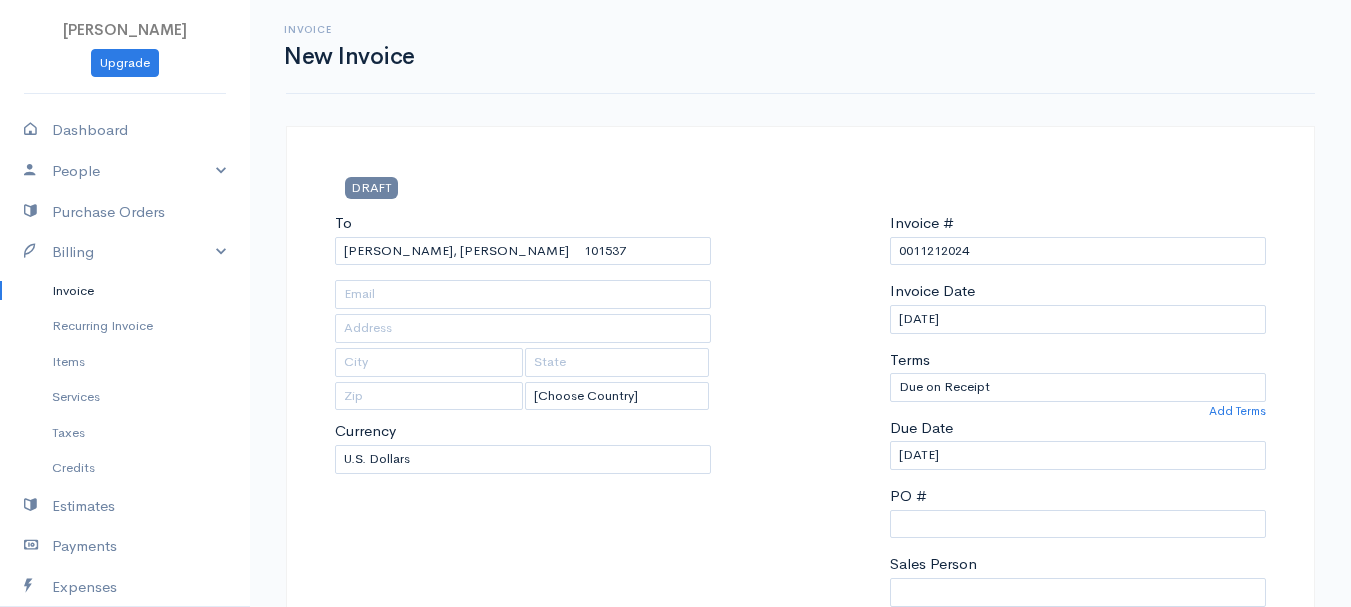 type on "[STREET_ADDRESS]" 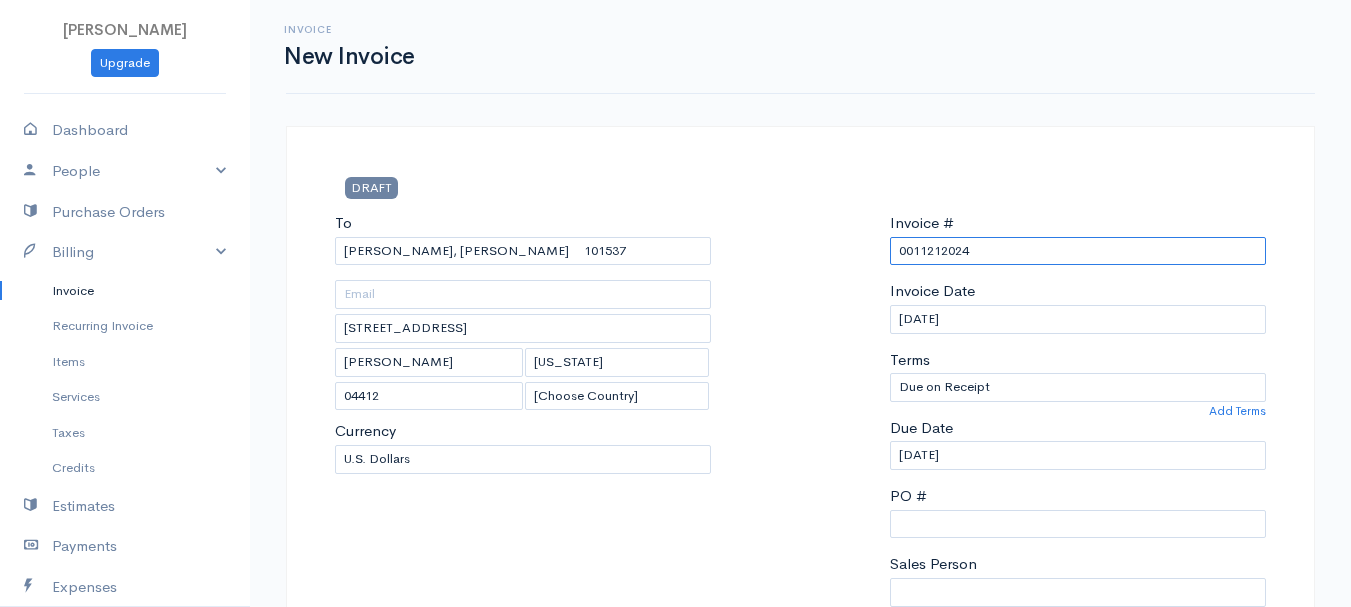 click on "0011212024" at bounding box center (1078, 251) 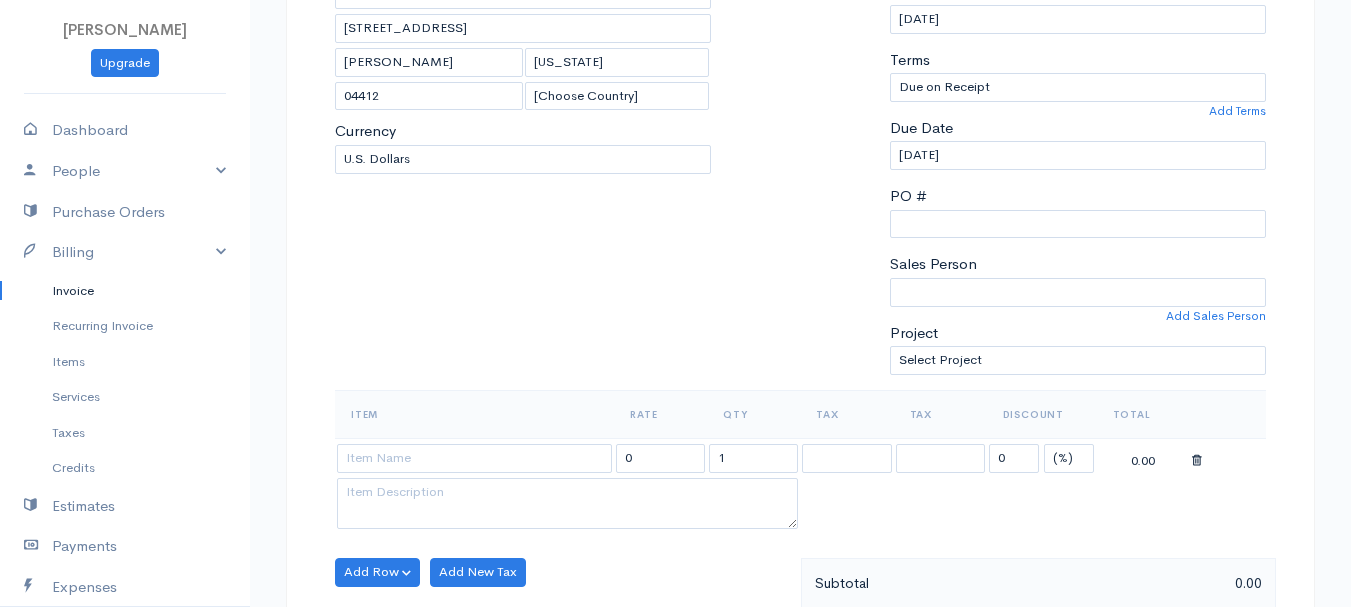 scroll, scrollTop: 500, scrollLeft: 0, axis: vertical 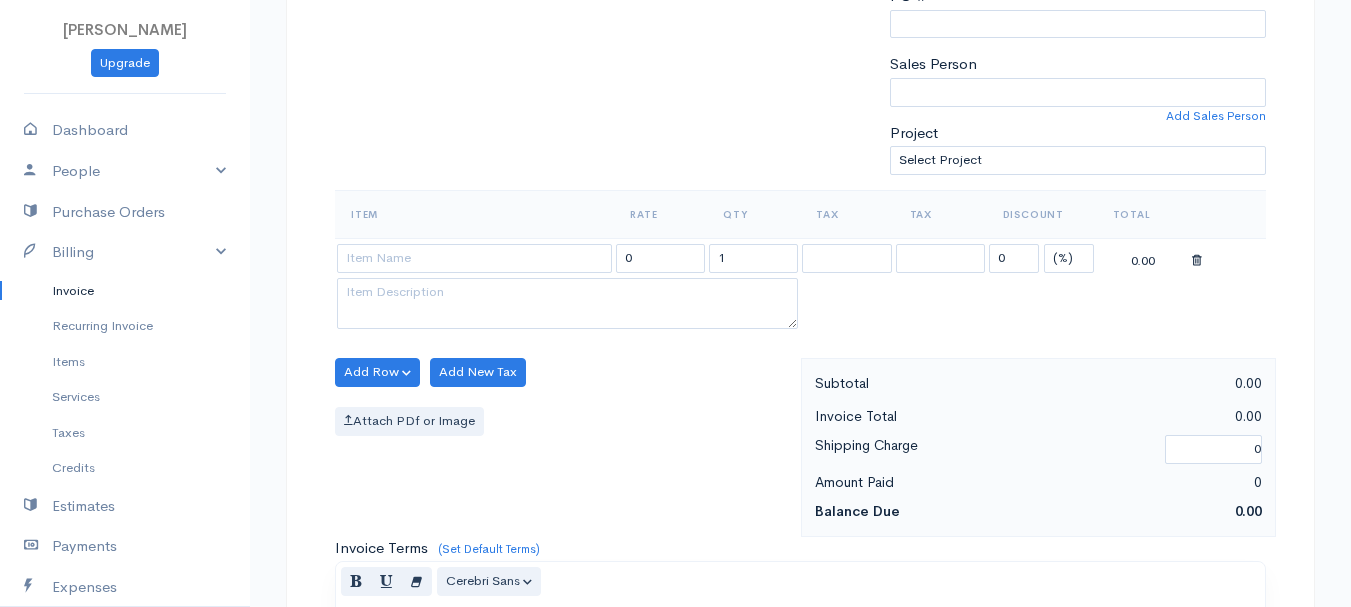 type on "[DATE]" 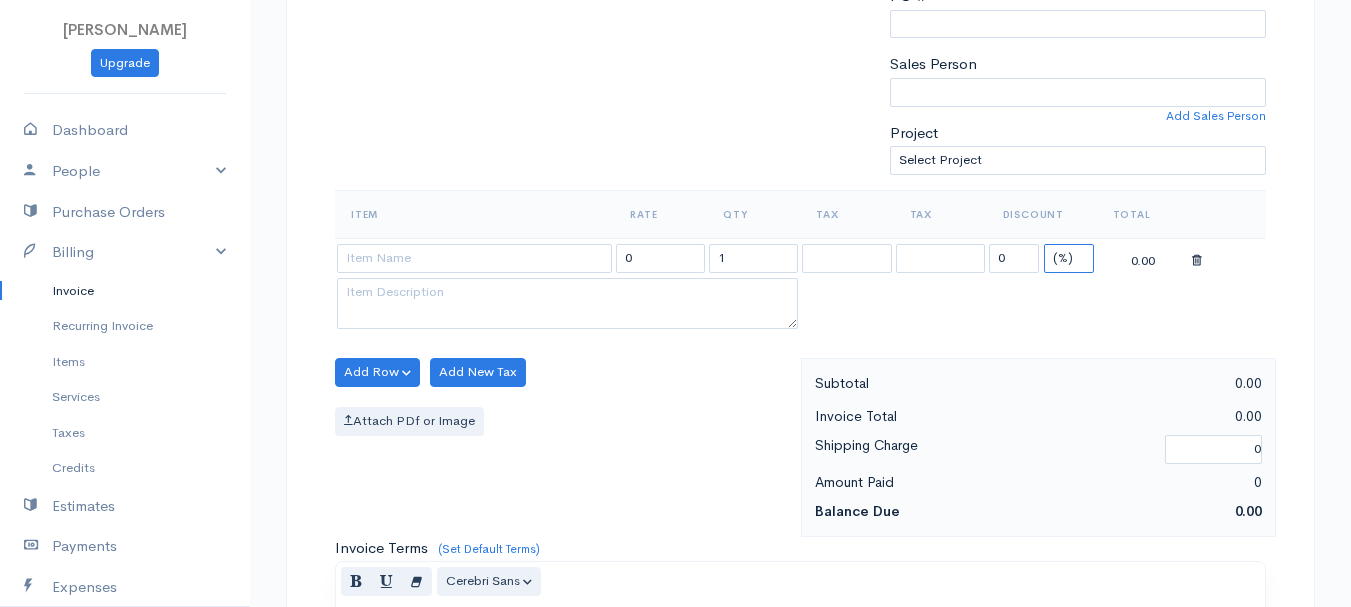 click on "(%) Flat" at bounding box center [1069, 258] 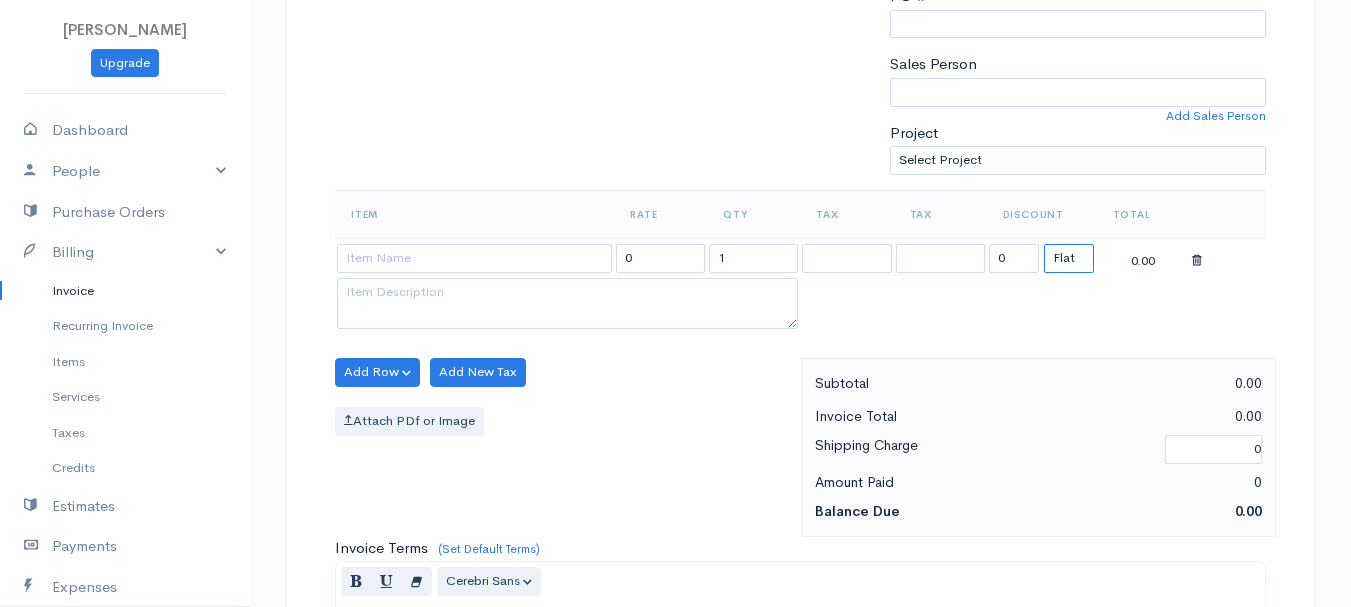 click on "(%) Flat" at bounding box center [1069, 258] 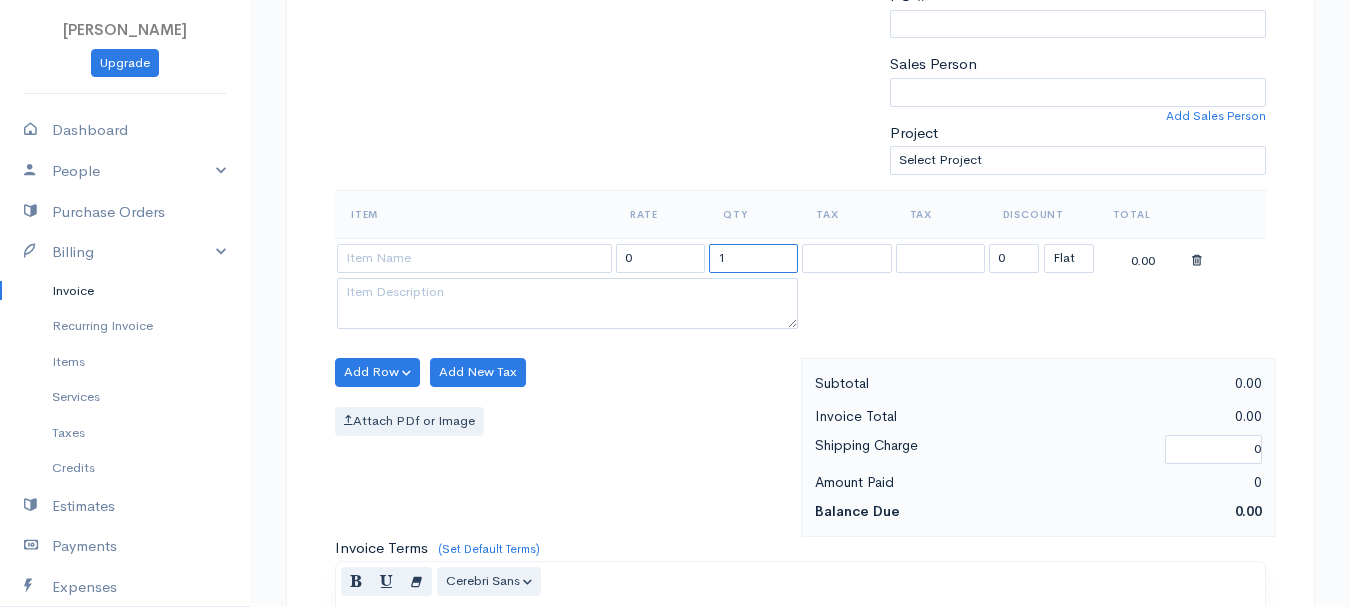 click on "1" at bounding box center (753, 258) 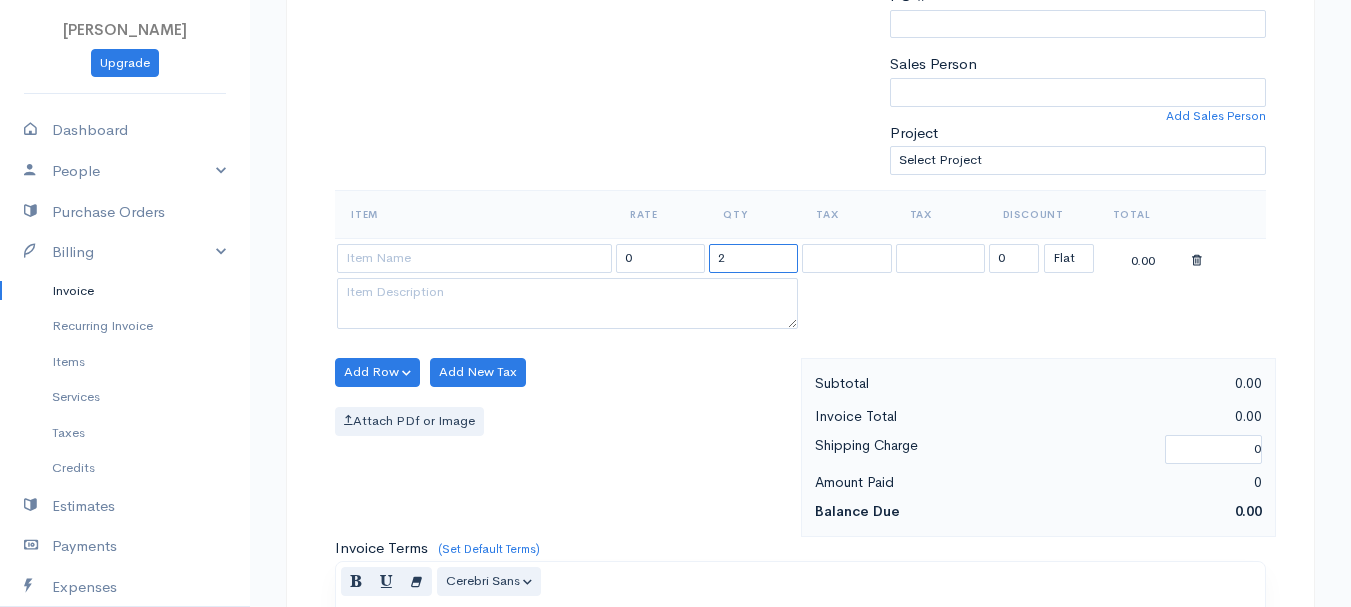 type on "2" 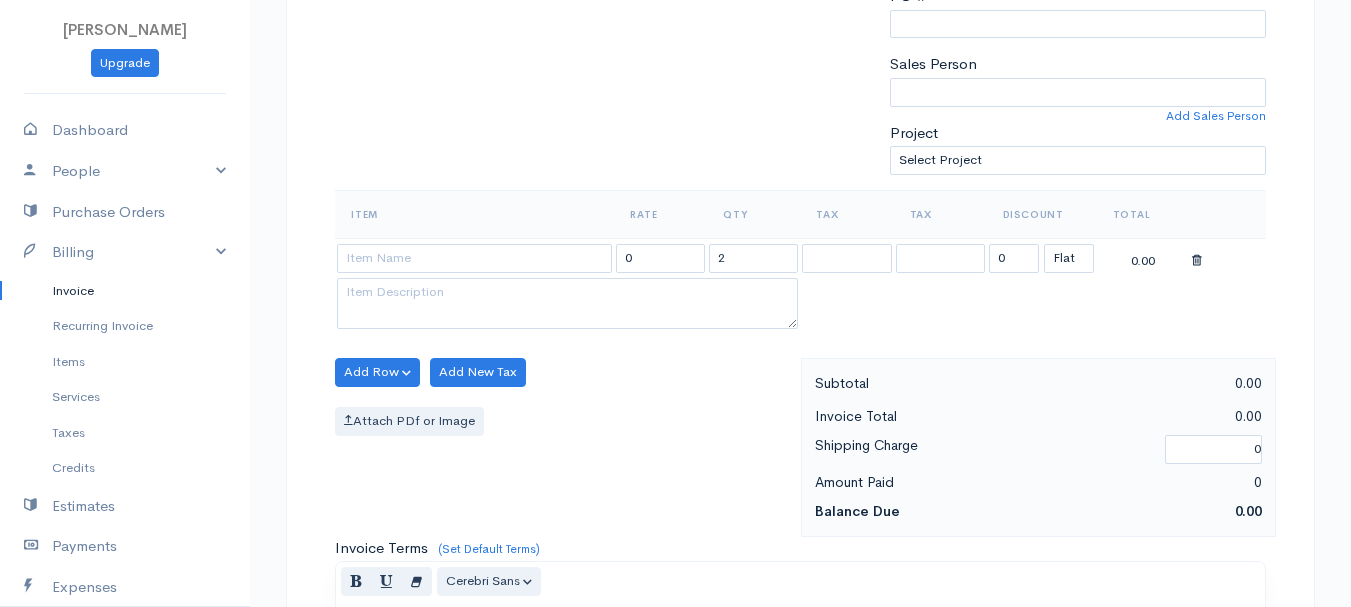 click at bounding box center (474, 257) 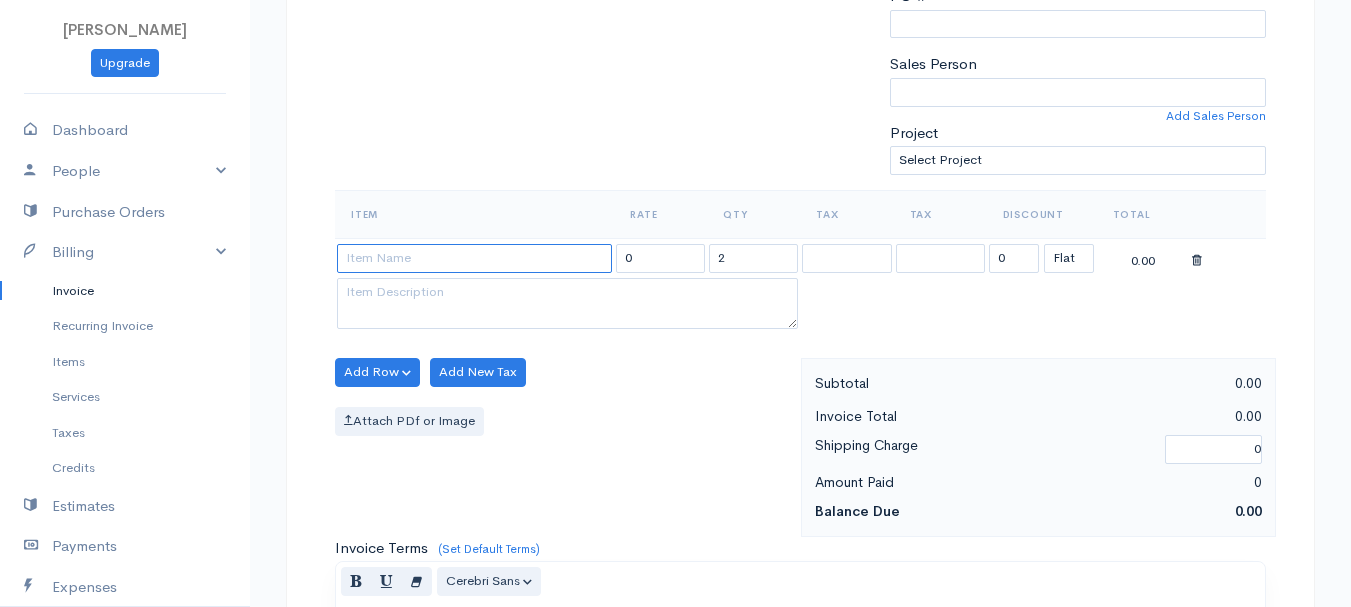 click at bounding box center (474, 258) 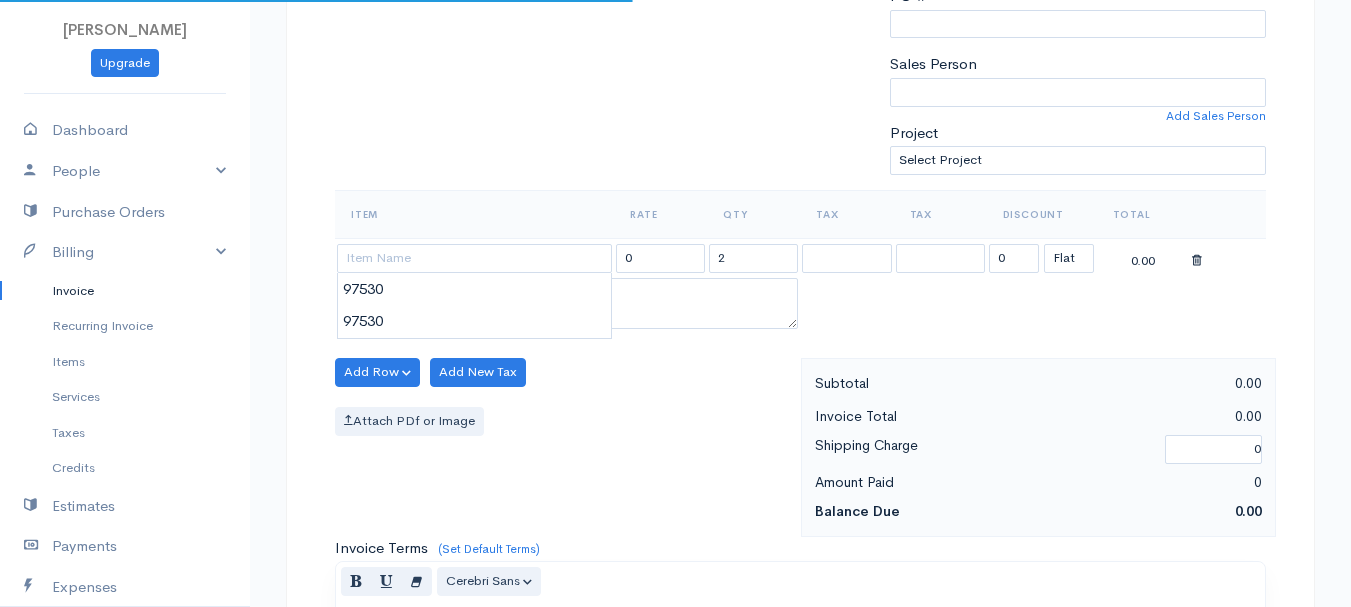 type on "97530" 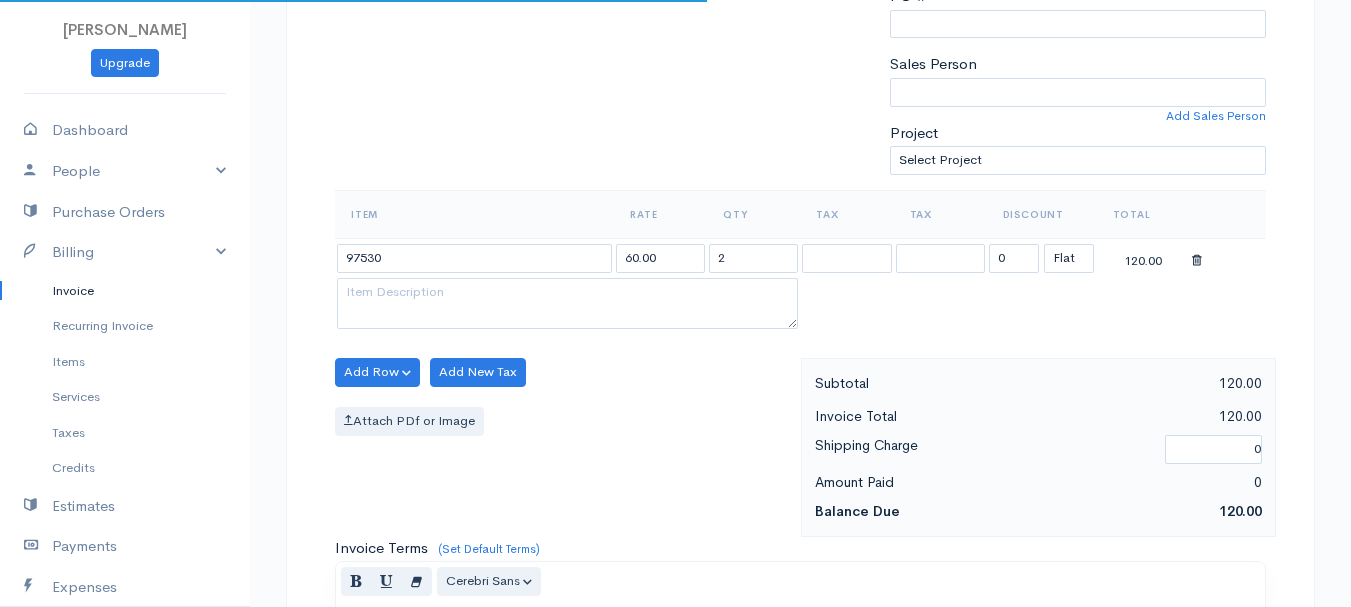 click on "[PERSON_NAME]
Upgrade
Dashboard
People
Clients
Vendors
Staff Users
Purchase Orders
Billing
Invoice
Recurring Invoice
Items
Services
Taxes
Credits
Estimates
Payments
Expenses
Track Time
Projects
Reports
Settings
My Organizations
Logout
Help
@CloudBooksApp 2022
Invoice
New Invoice
DRAFT To [GEOGRAPHIC_DATA], [PERSON_NAME][GEOGRAPHIC_DATA][STREET_ADDRESS][PERSON_NAME][US_STATE] [Choose Country] [GEOGRAPHIC_DATA] [GEOGRAPHIC_DATA] [GEOGRAPHIC_DATA] [GEOGRAPHIC_DATA] [GEOGRAPHIC_DATA] [GEOGRAPHIC_DATA] [US_STATE] [GEOGRAPHIC_DATA] [GEOGRAPHIC_DATA] 2" at bounding box center [675, 364] 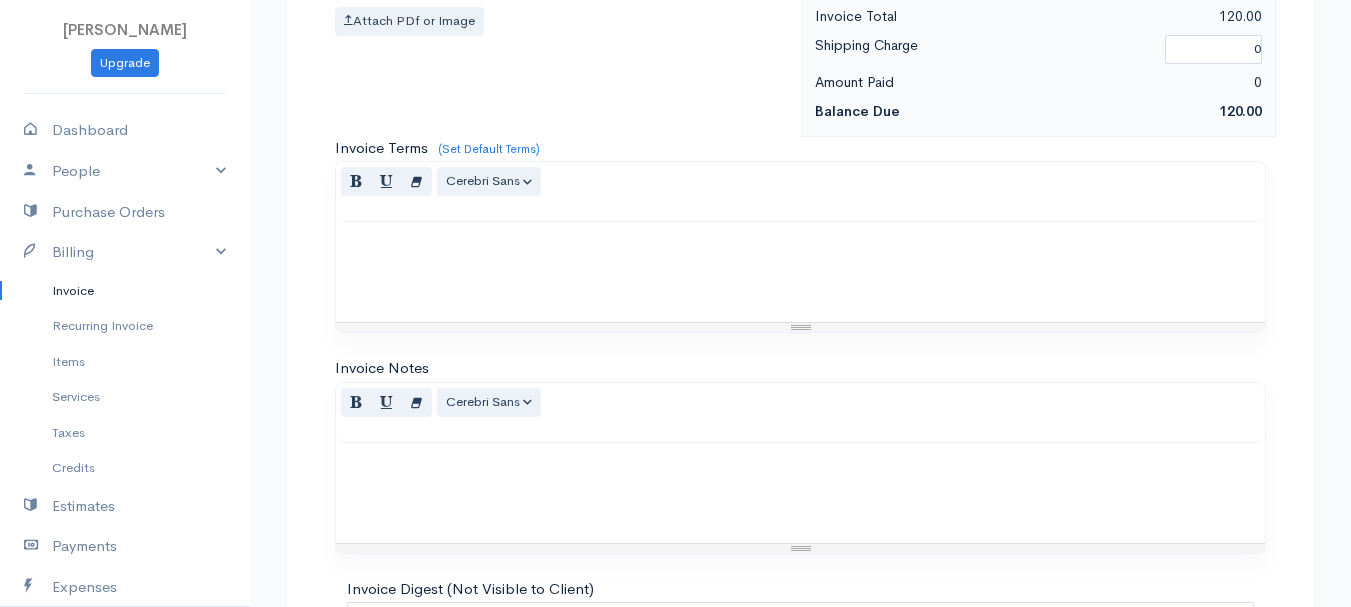 scroll, scrollTop: 1122, scrollLeft: 0, axis: vertical 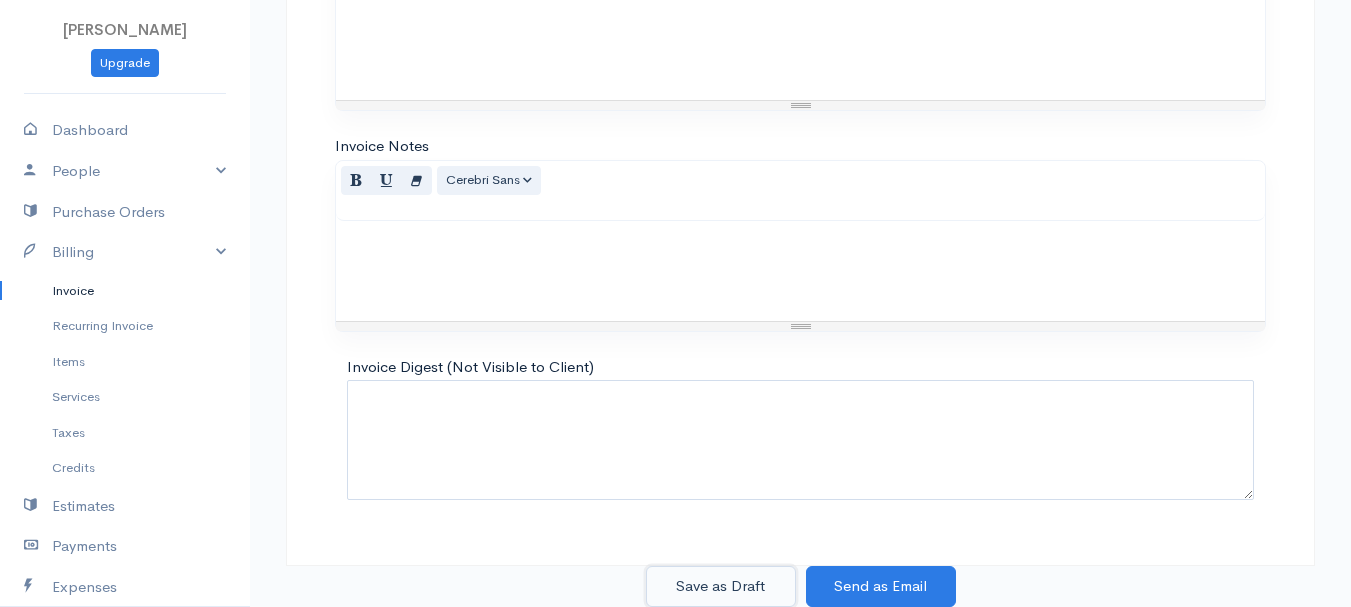 click on "Save as Draft" at bounding box center (721, 586) 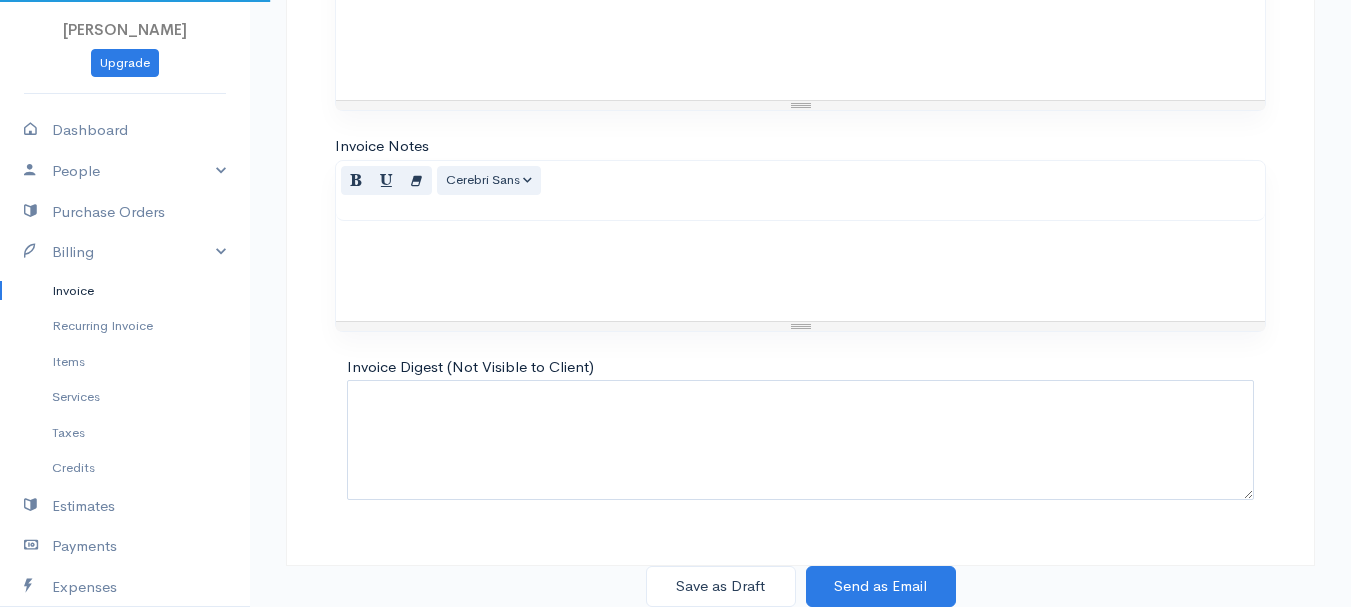 scroll, scrollTop: 0, scrollLeft: 0, axis: both 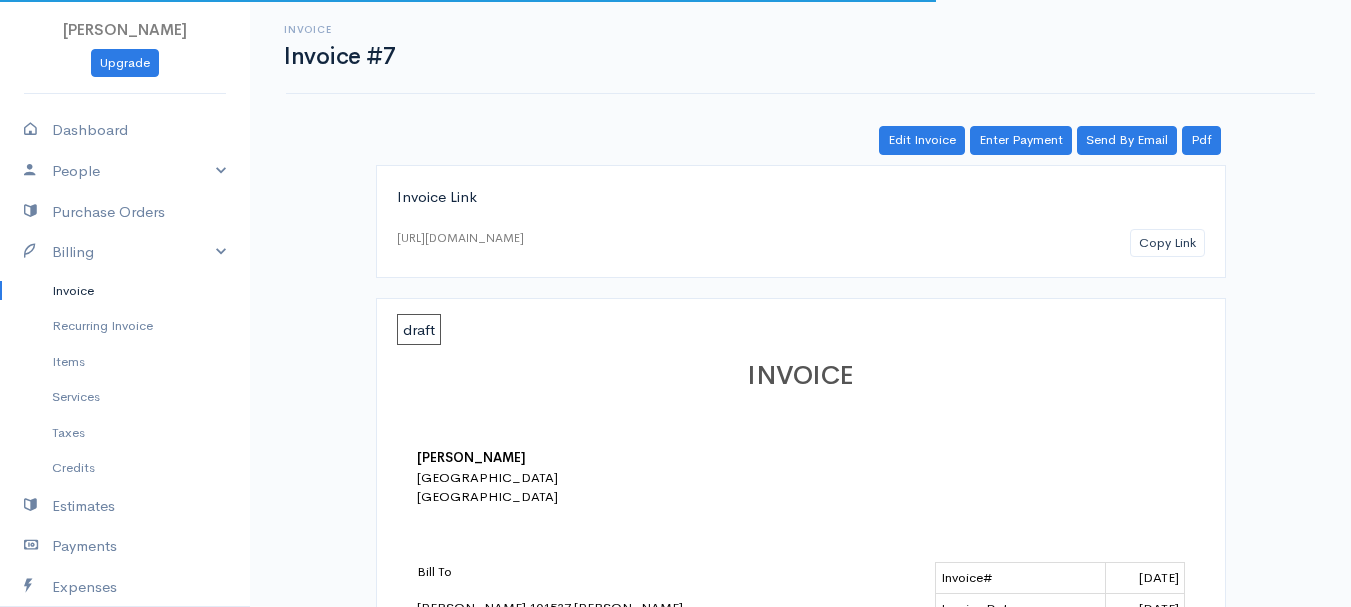drag, startPoint x: 97, startPoint y: 291, endPoint x: 157, endPoint y: 290, distance: 60.00833 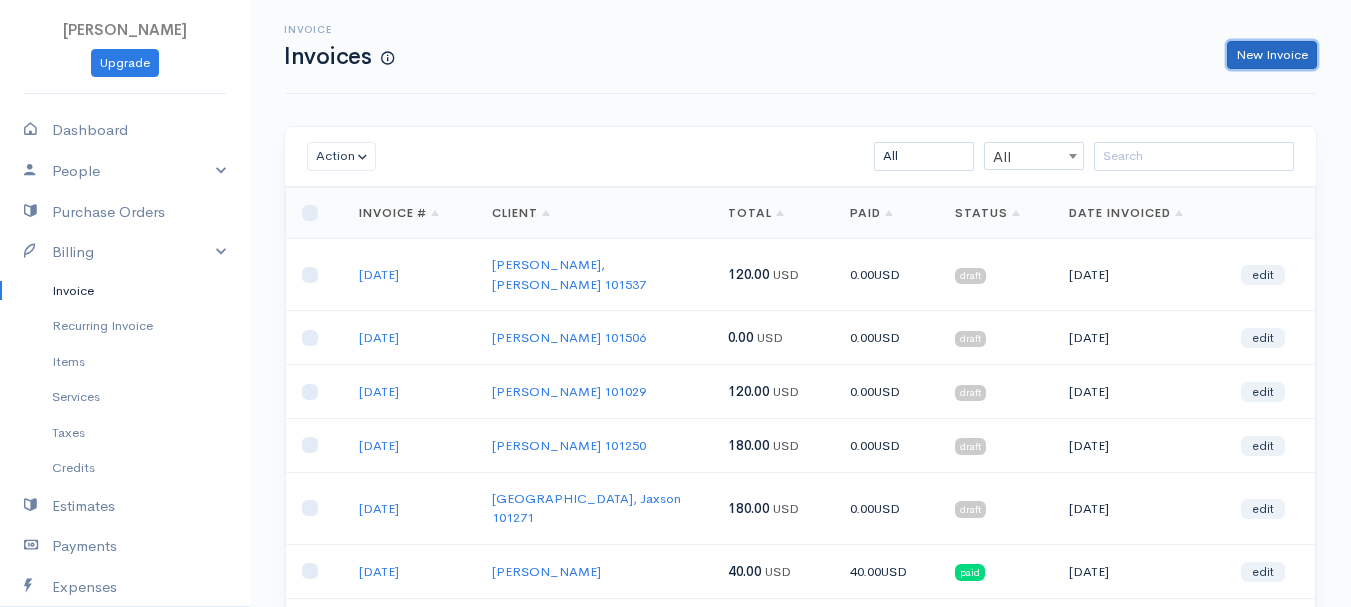click on "New Invoice" at bounding box center [1272, 55] 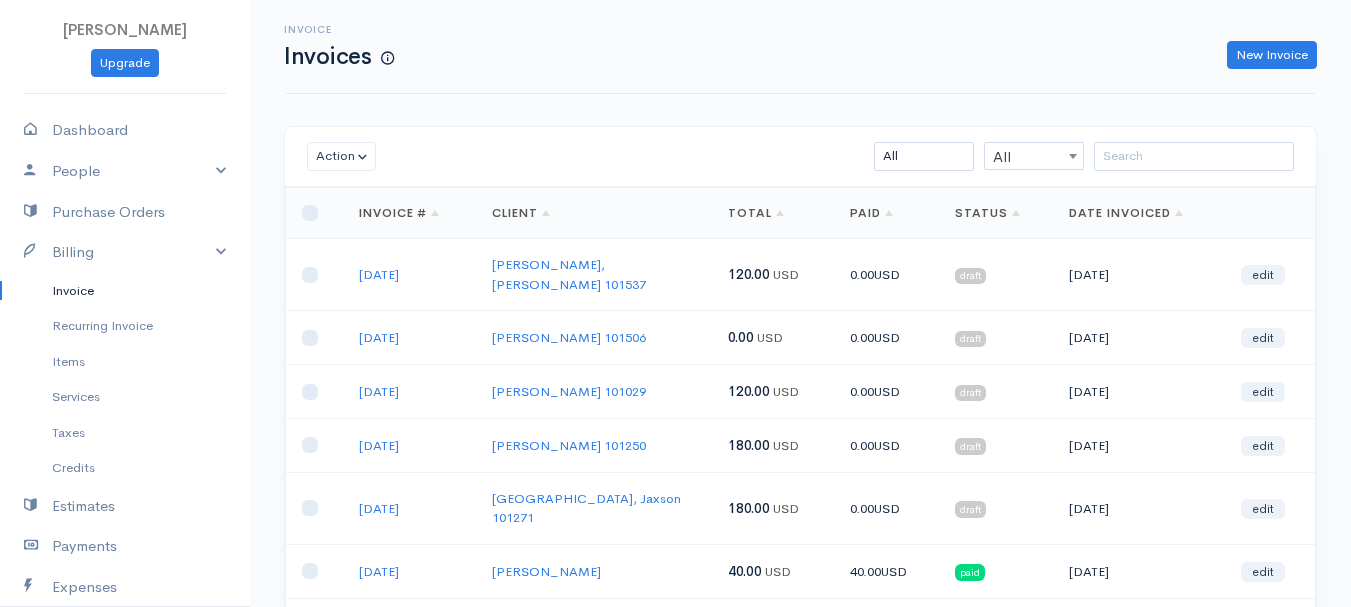 select on "[GEOGRAPHIC_DATA]" 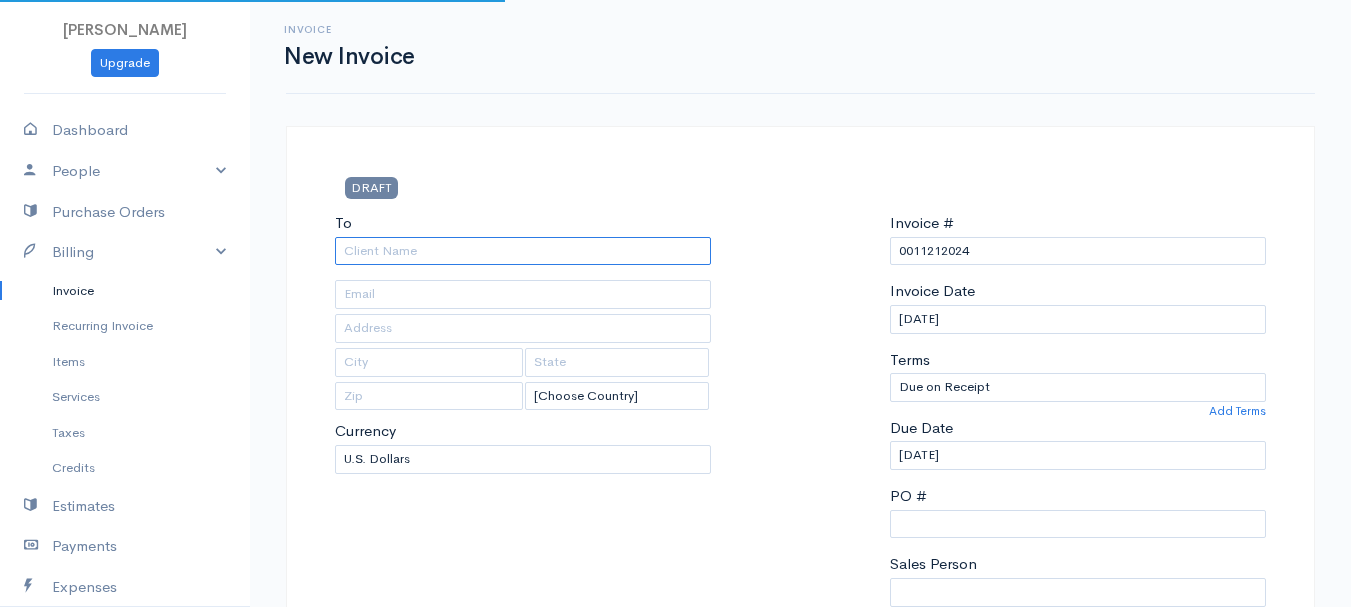 click on "To" at bounding box center (523, 251) 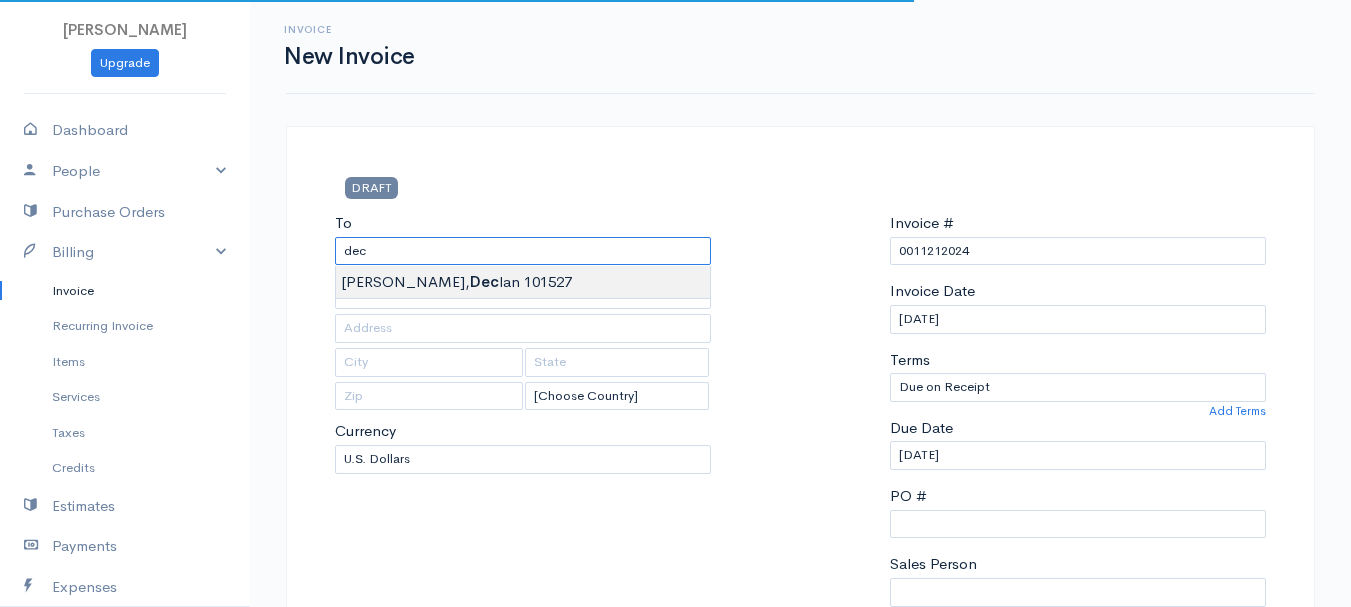 type on "[PERSON_NAME]    101527" 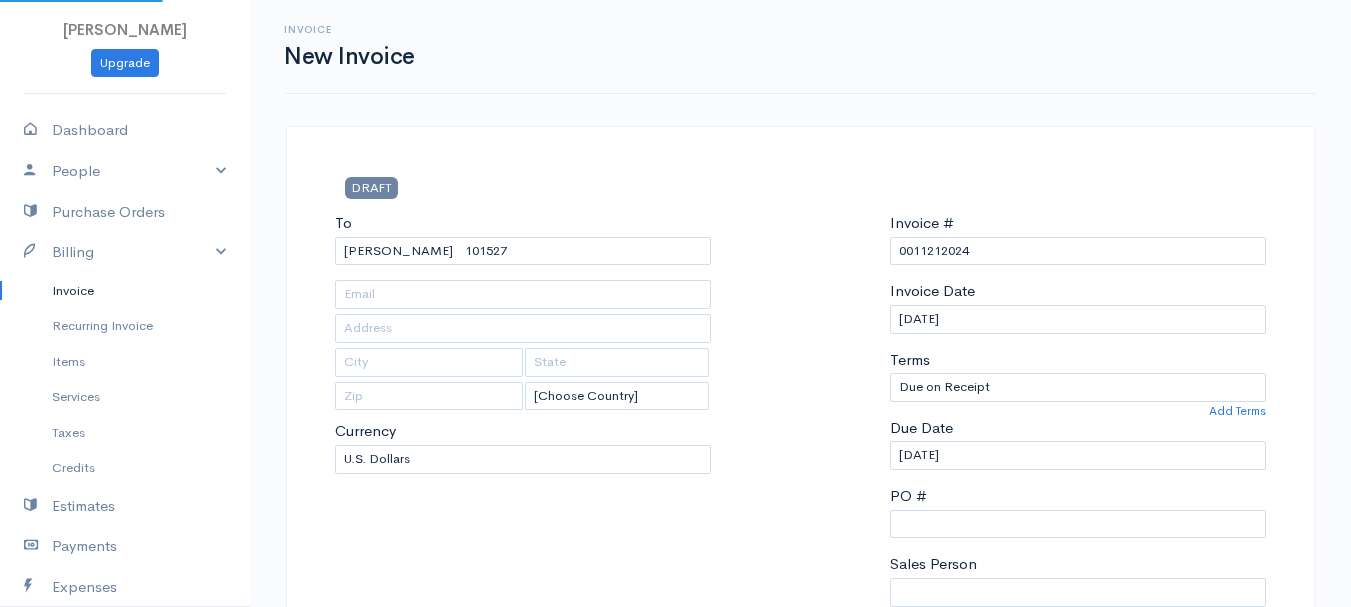 click on "[PERSON_NAME]
Upgrade
Dashboard
People
Clients
Vendors
Staff Users
Purchase Orders
Billing
Invoice
Recurring Invoice
Items
Services
Taxes
Credits
Estimates
Payments
Expenses
Track Time
Projects
Reports
Settings
My Organizations
Logout
Help
@CloudBooksApp 2022
Invoice
New Invoice
DRAFT To [GEOGRAPHIC_DATA][PERSON_NAME]    101527 [Choose Country] [GEOGRAPHIC_DATA] [GEOGRAPHIC_DATA] [GEOGRAPHIC_DATA] [GEOGRAPHIC_DATA] [GEOGRAPHIC_DATA] [GEOGRAPHIC_DATA] [US_STATE] [GEOGRAPHIC_DATA] [GEOGRAPHIC_DATA] [GEOGRAPHIC_DATA] [GEOGRAPHIC_DATA] [GEOGRAPHIC_DATA] 0" at bounding box center (675, 864) 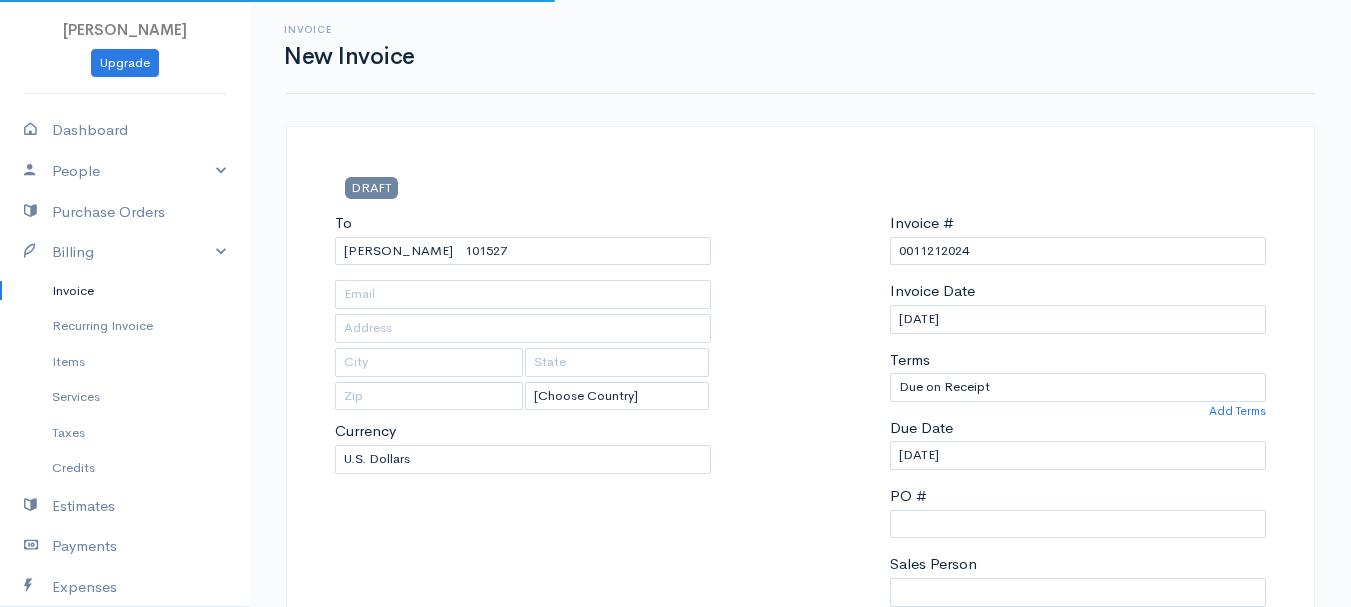 type on "[STREET_ADDRESS][PERSON_NAME]" 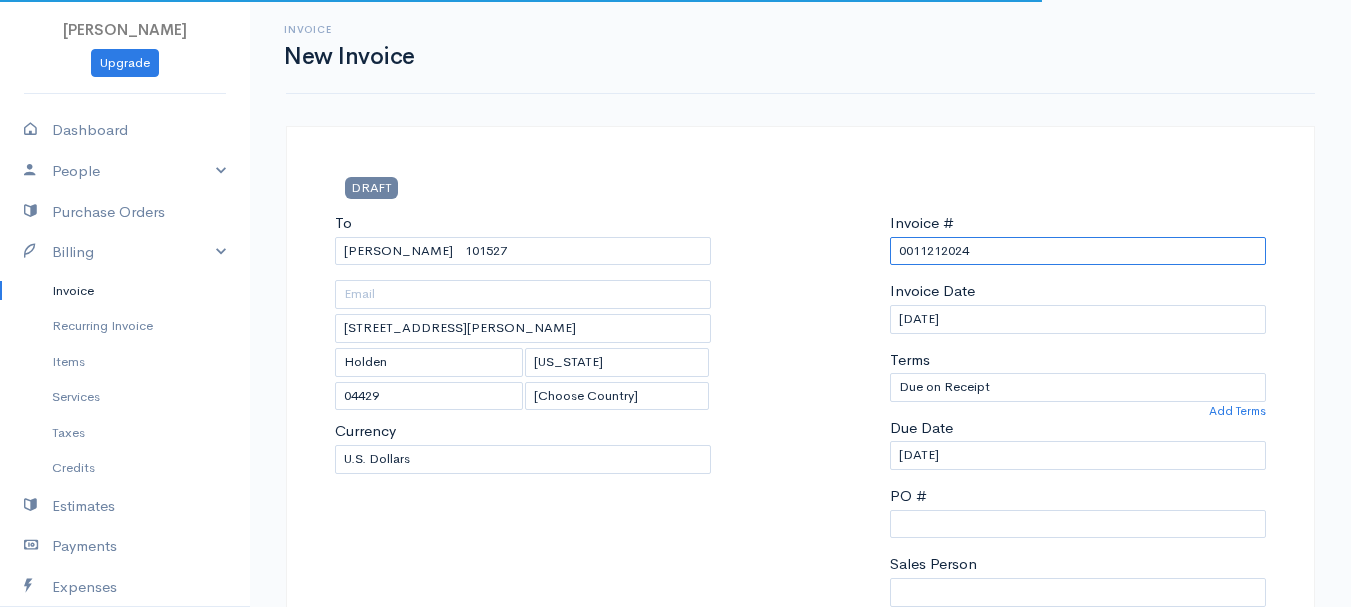 click on "0011212024" at bounding box center (1078, 251) 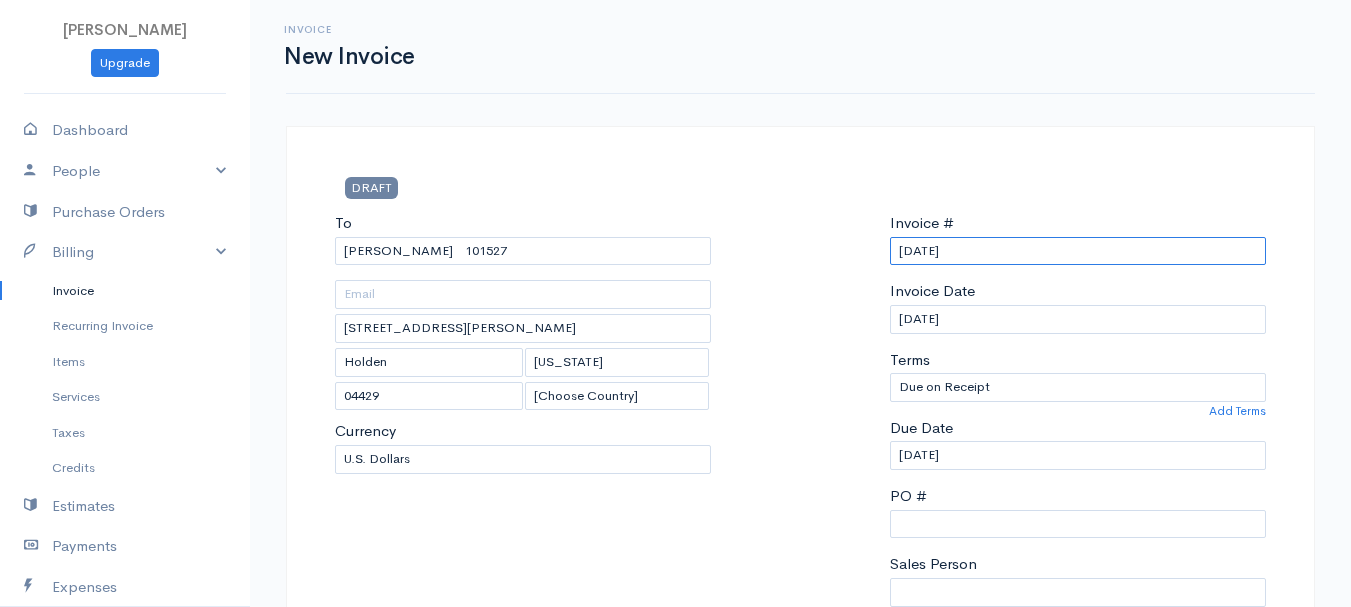 drag, startPoint x: 996, startPoint y: 248, endPoint x: 767, endPoint y: 267, distance: 229.78687 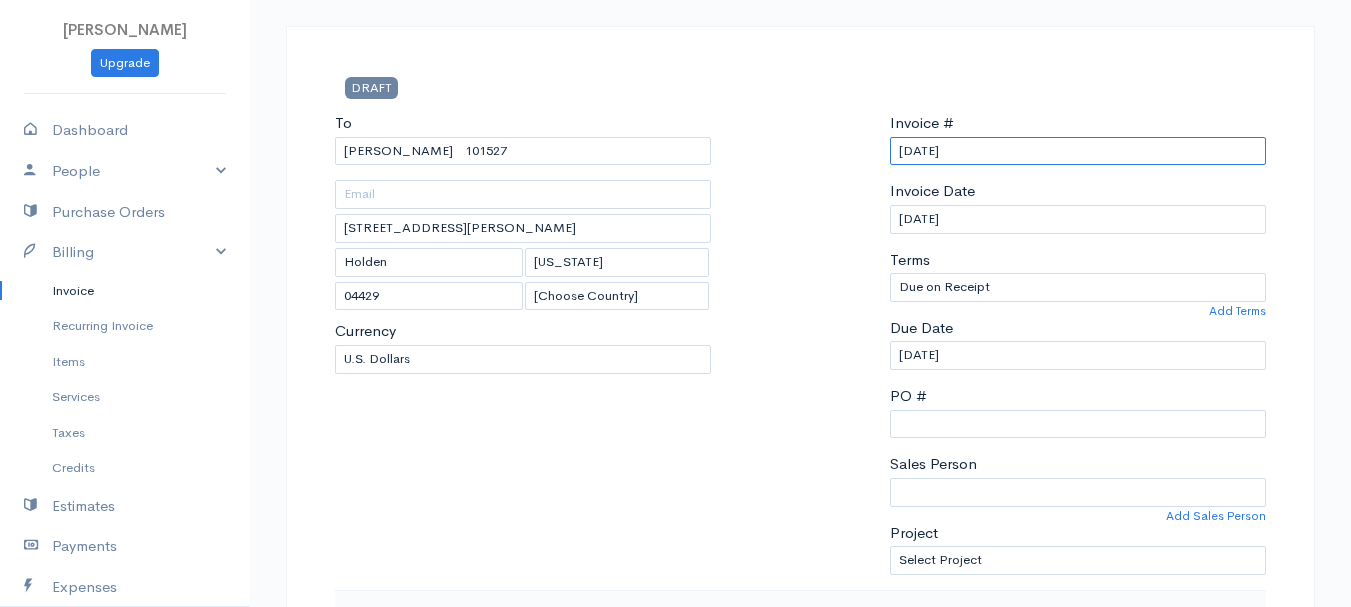 scroll, scrollTop: 500, scrollLeft: 0, axis: vertical 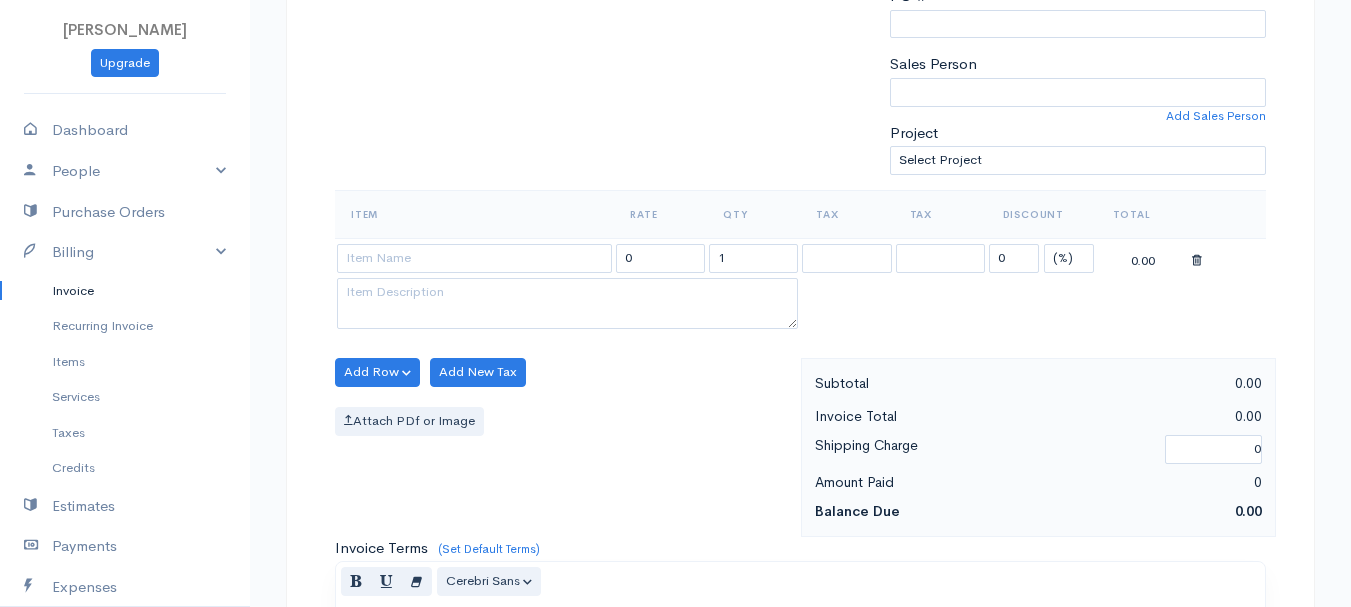 type on "[DATE]" 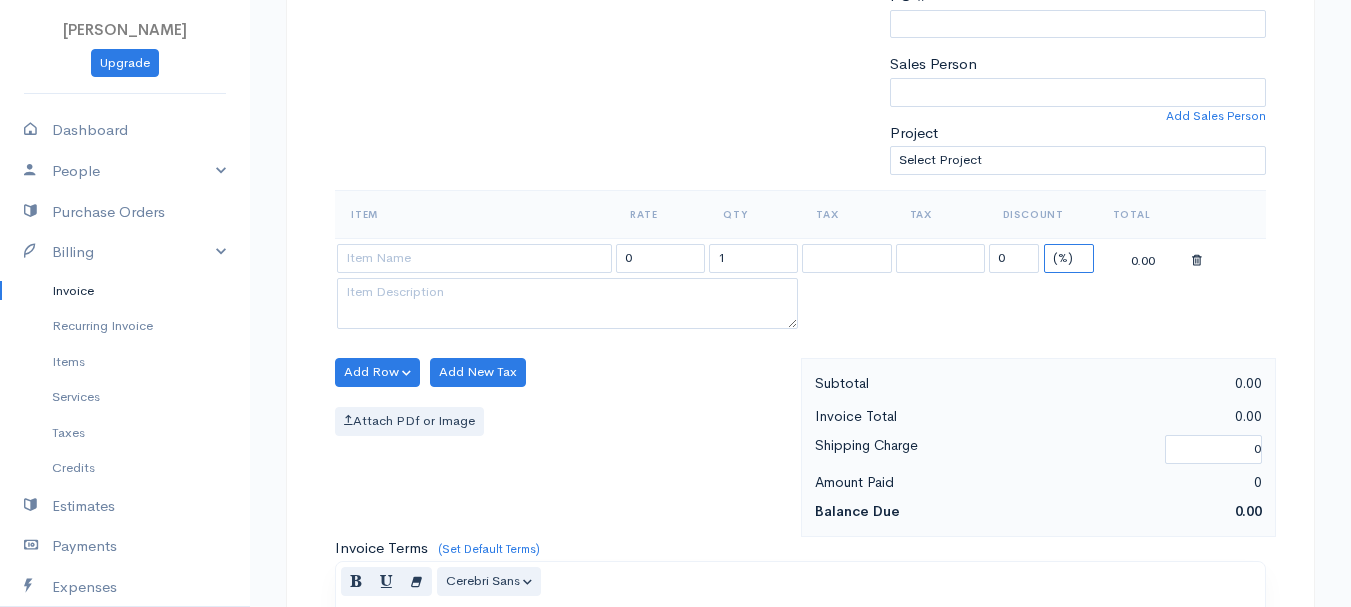click on "(%) Flat" at bounding box center (1069, 258) 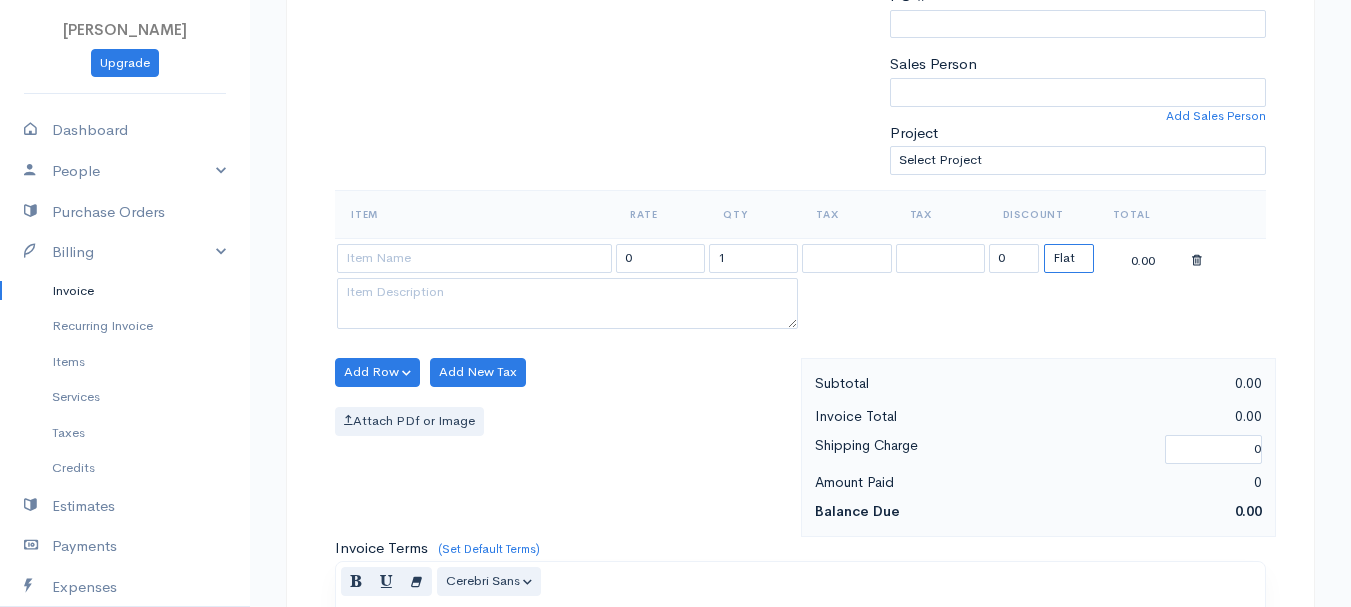 click on "(%) Flat" at bounding box center (1069, 258) 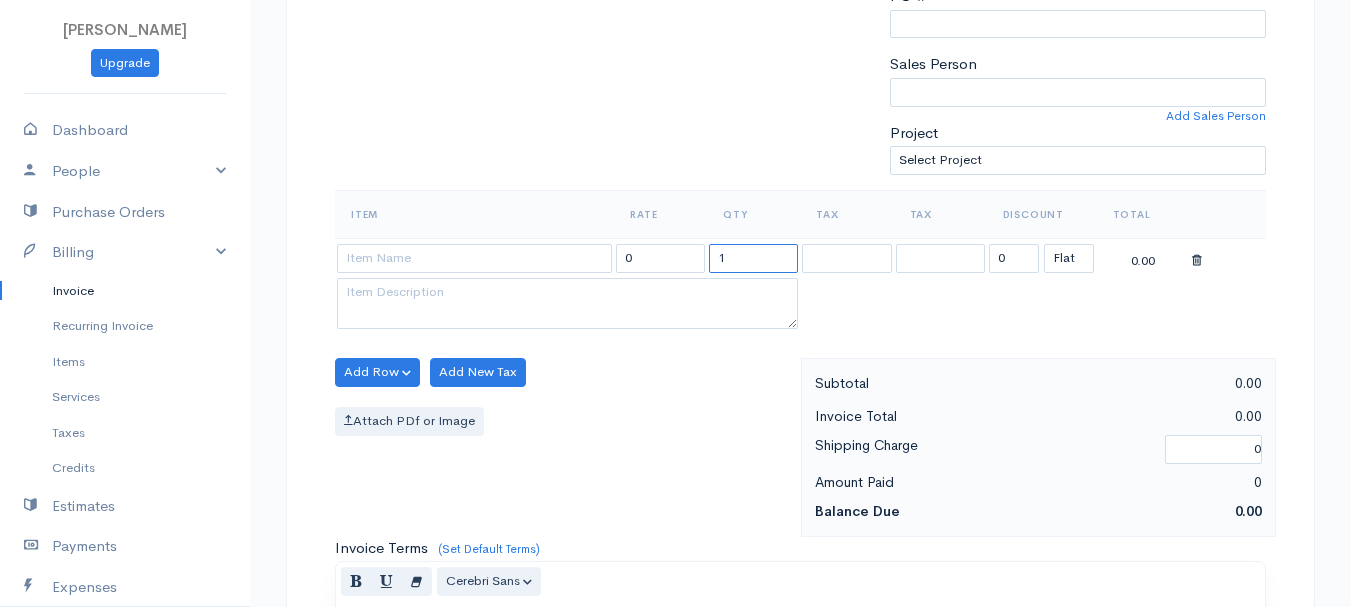 click on "1" at bounding box center (753, 258) 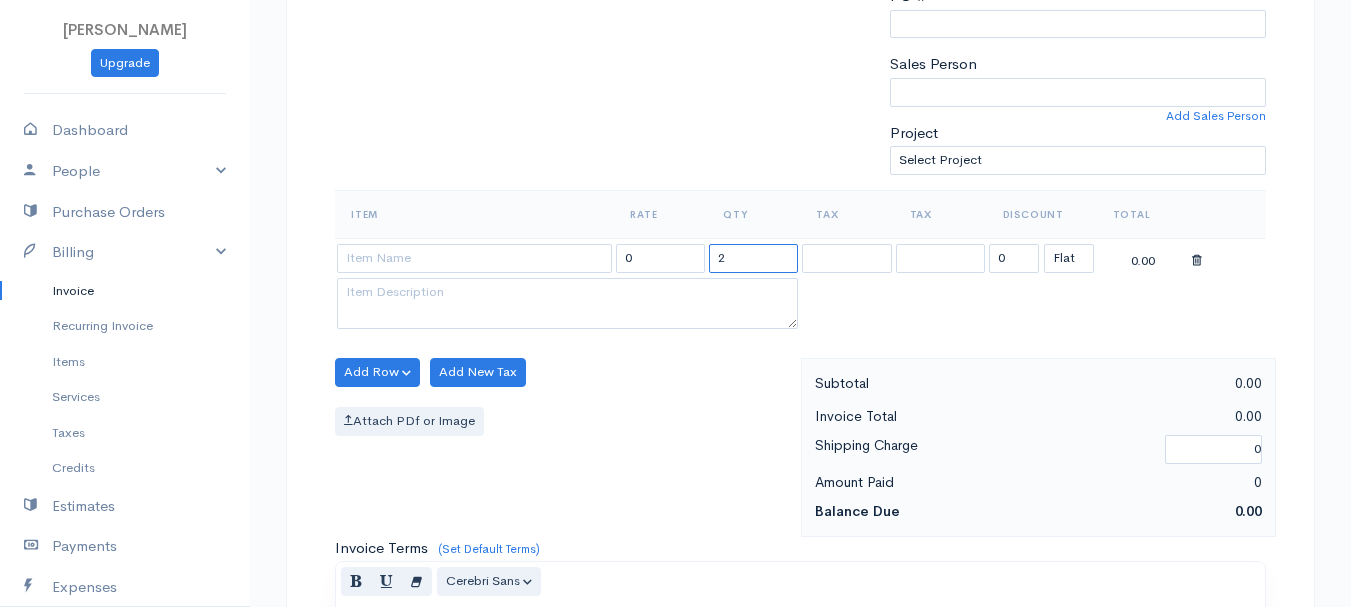 type on "2" 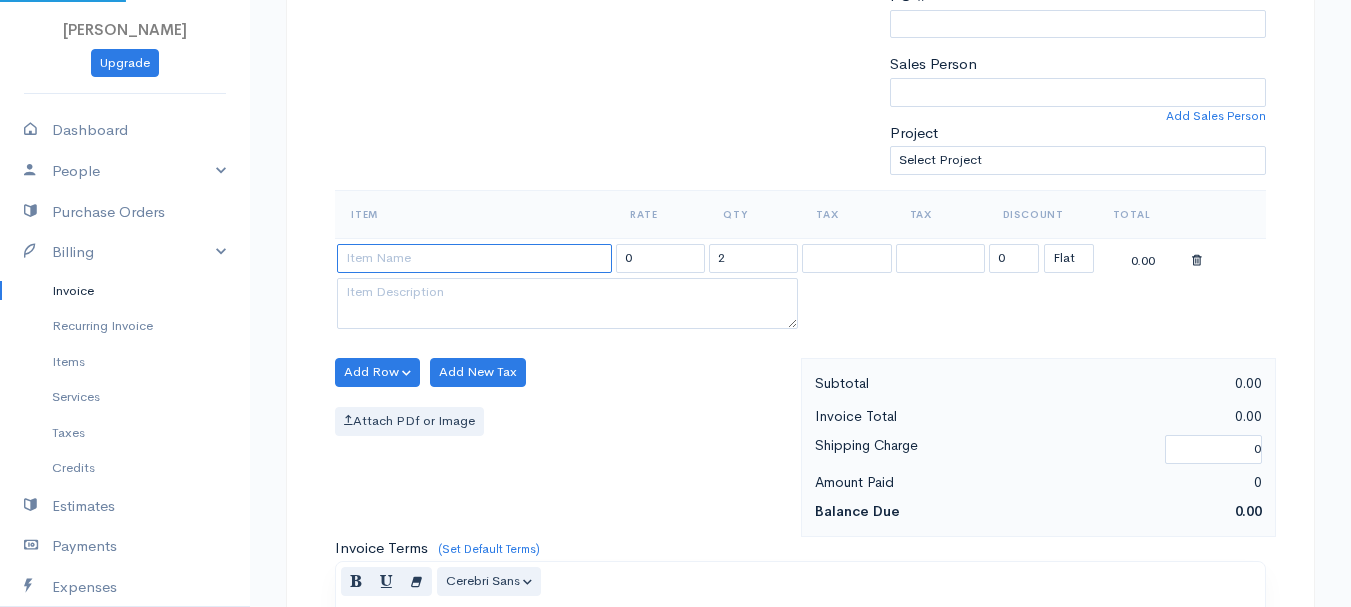 click at bounding box center [474, 258] 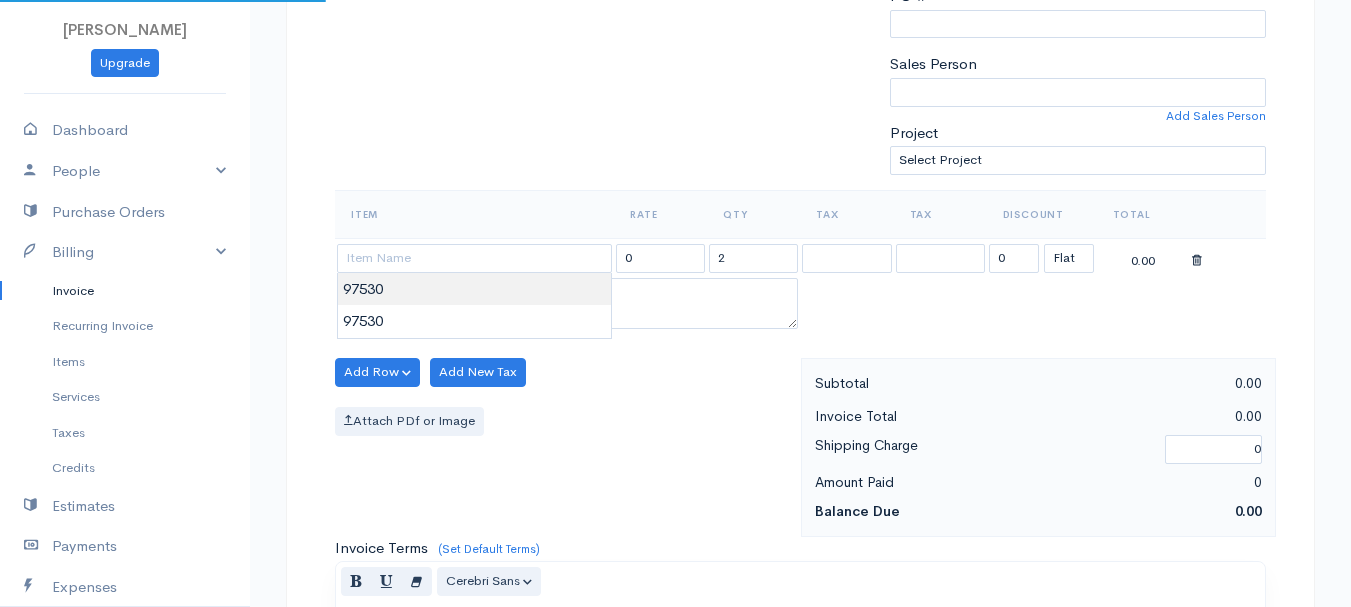 type on "97530" 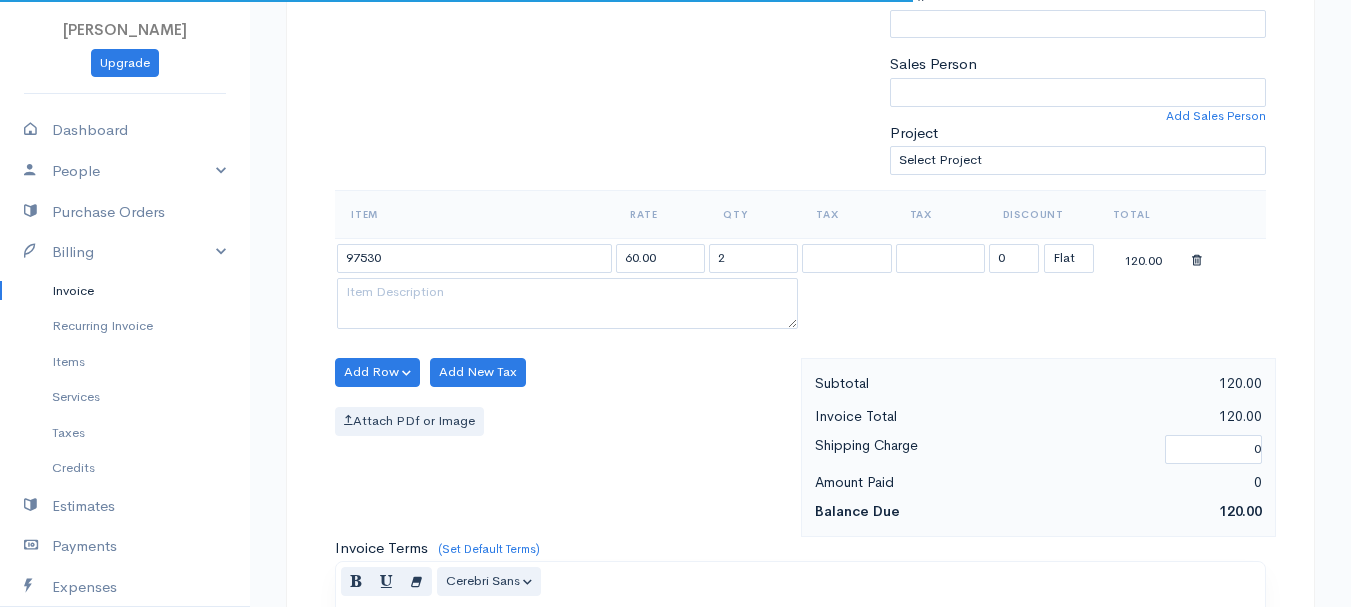 click on "[PERSON_NAME]
Upgrade
Dashboard
People
Clients
Vendors
Staff Users
Purchase Orders
Billing
Invoice
Recurring Invoice
Items
Services
Taxes
Credits
Estimates
Payments
Expenses
Track Time
Projects
Reports
Settings
My Organizations
Logout
Help
@CloudBooksApp 2022
Invoice
New Invoice
DRAFT To [GEOGRAPHIC_DATA][PERSON_NAME]    [GEOGRAPHIC_DATA][STREET_ADDRESS][PERSON_NAME][US_STATE] [Choose Country] [GEOGRAPHIC_DATA] [GEOGRAPHIC_DATA] [GEOGRAPHIC_DATA] [GEOGRAPHIC_DATA] [GEOGRAPHIC_DATA] [GEOGRAPHIC_DATA] [US_STATE] [GEOGRAPHIC_DATA] [GEOGRAPHIC_DATA]" at bounding box center (675, 364) 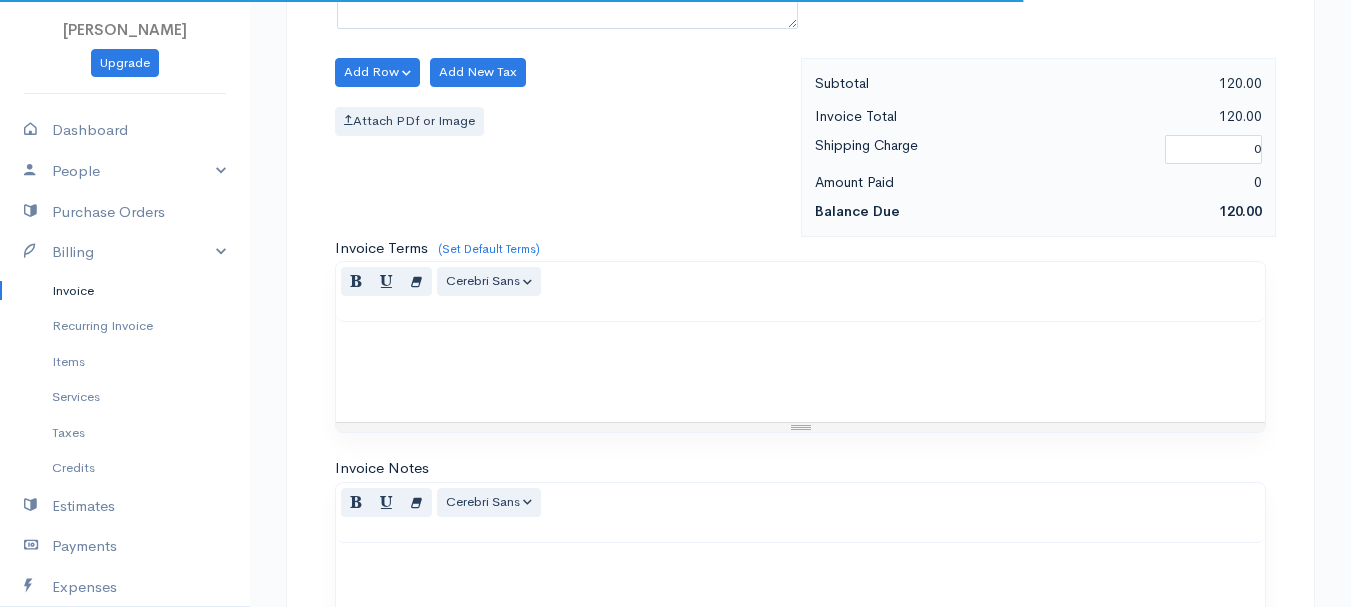 scroll, scrollTop: 1122, scrollLeft: 0, axis: vertical 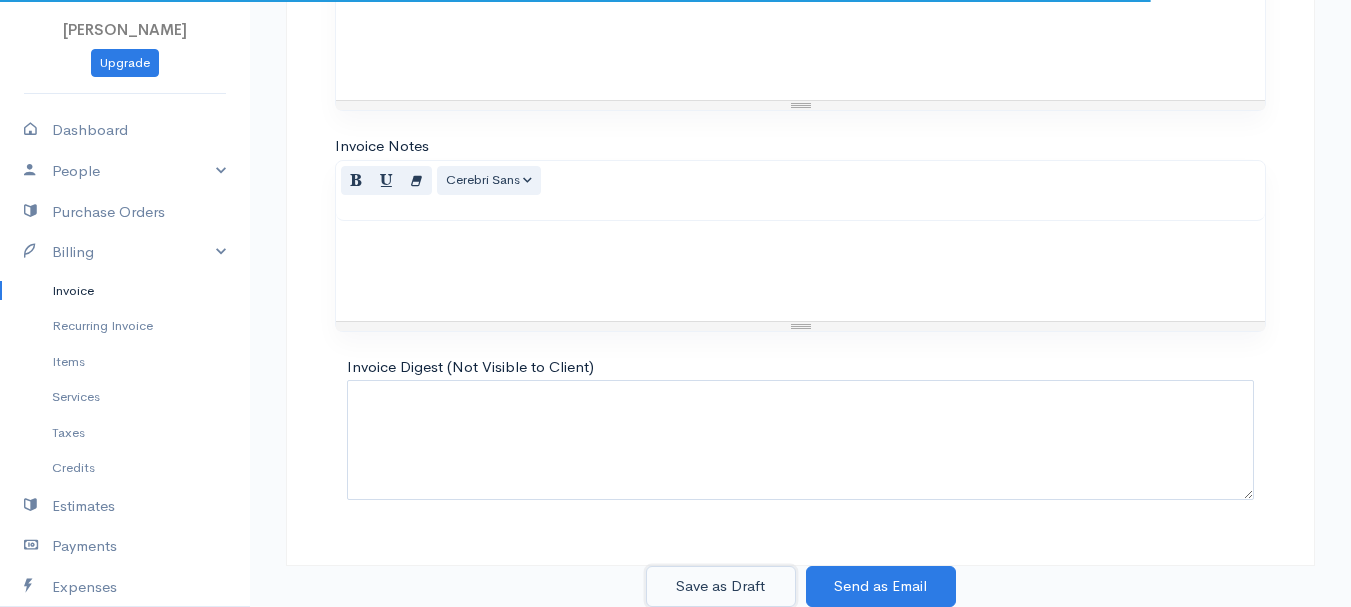 click on "Save as Draft" at bounding box center [721, 586] 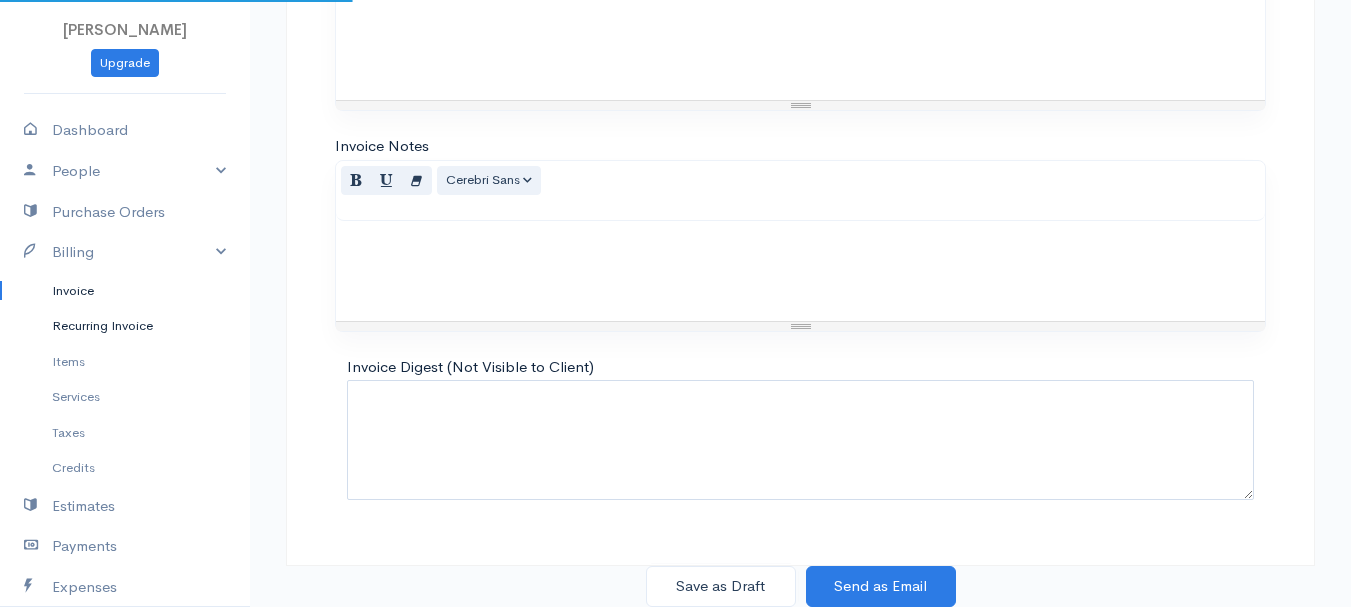 scroll, scrollTop: 0, scrollLeft: 0, axis: both 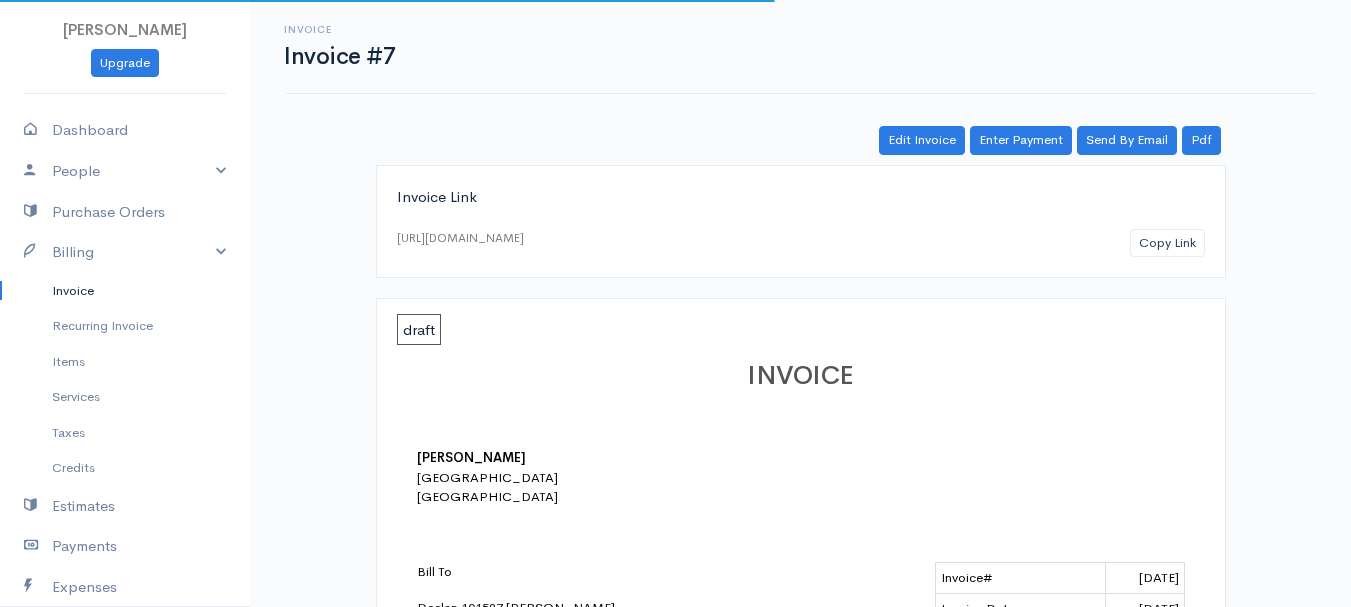 click on "Invoice" at bounding box center (125, 291) 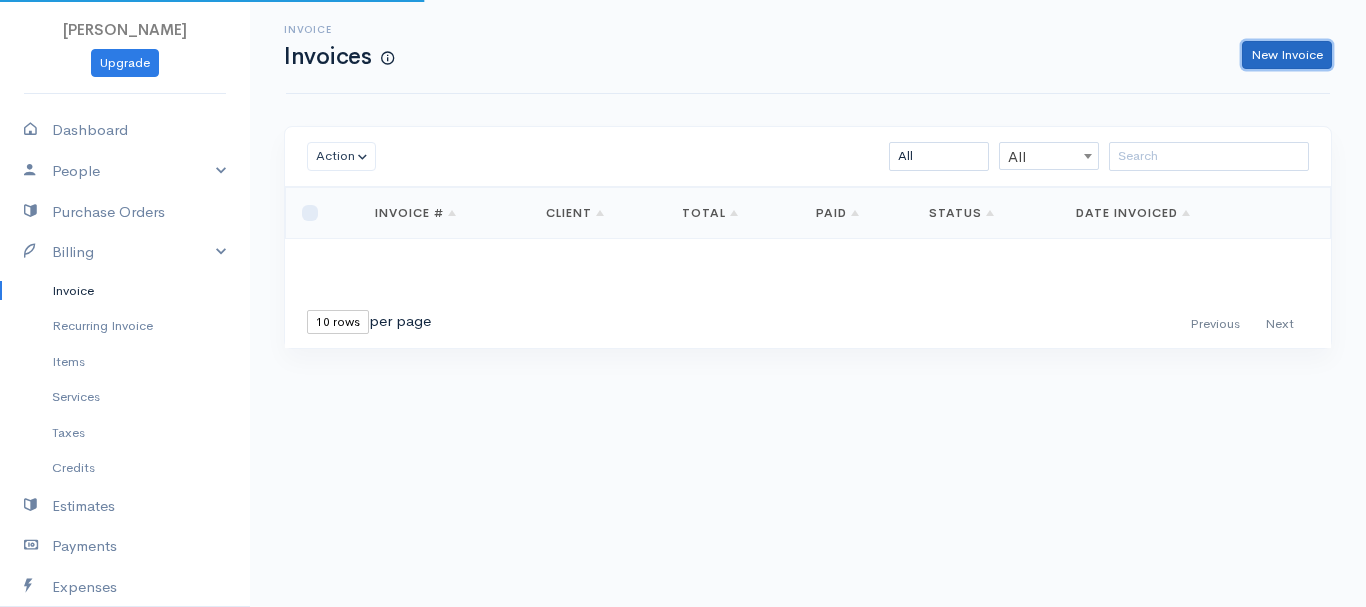 click on "New Invoice" at bounding box center [1287, 55] 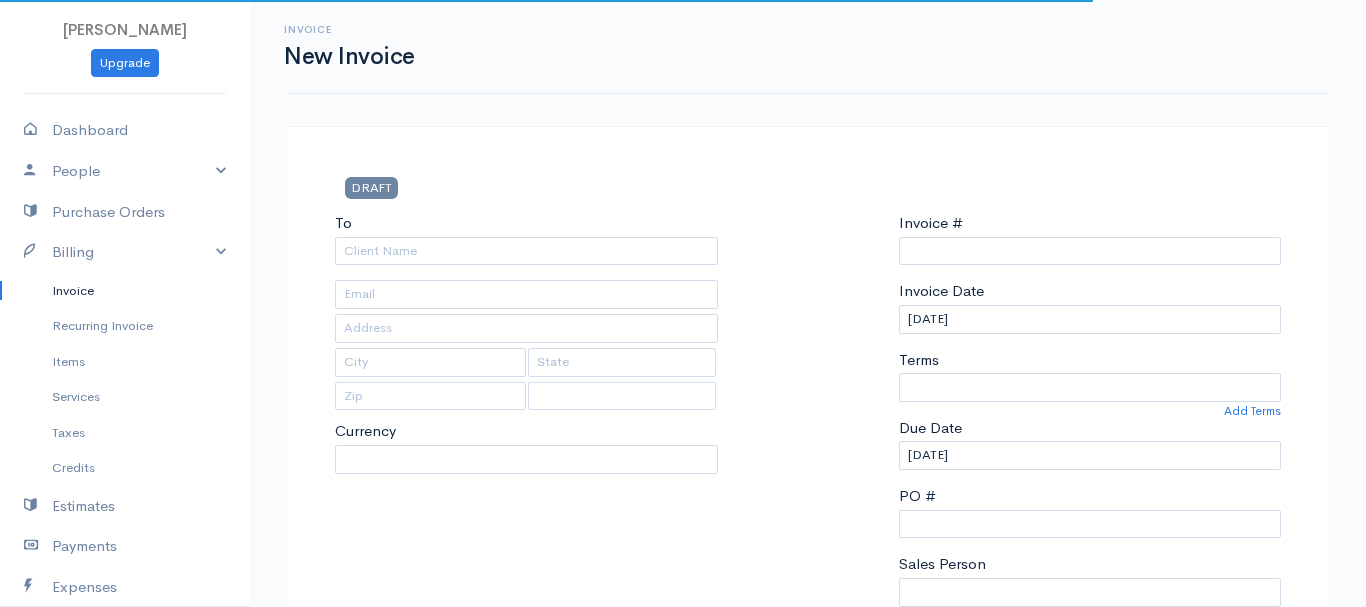 type on "0011212024" 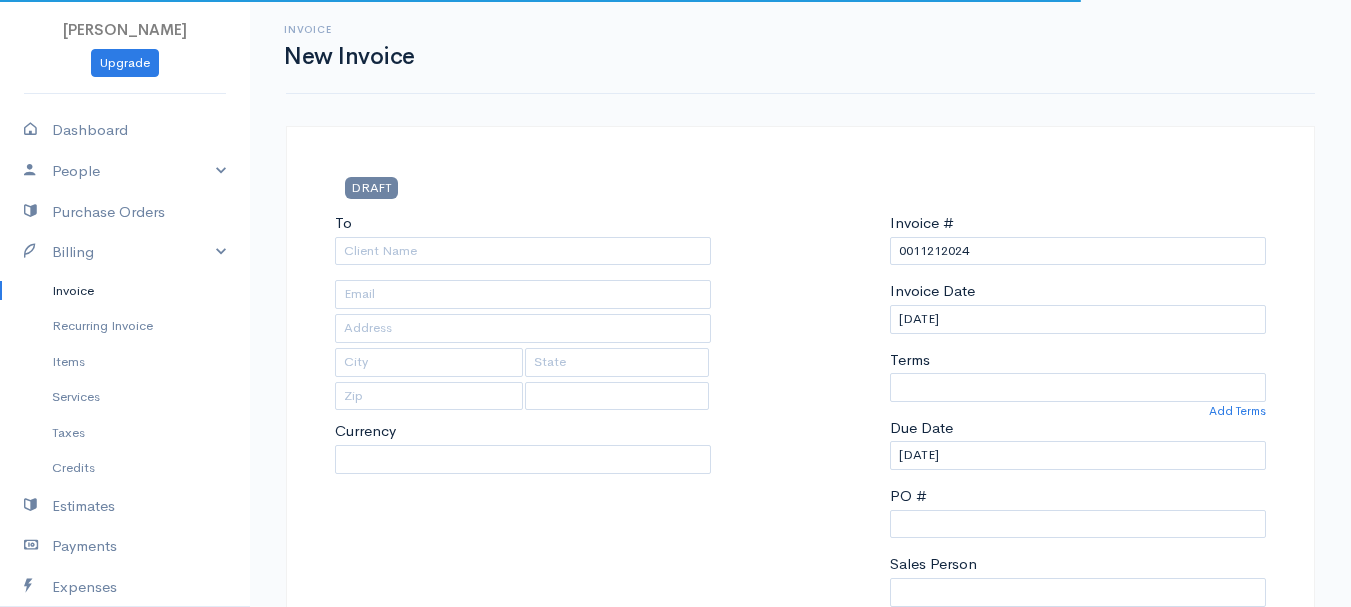 select on "[GEOGRAPHIC_DATA]" 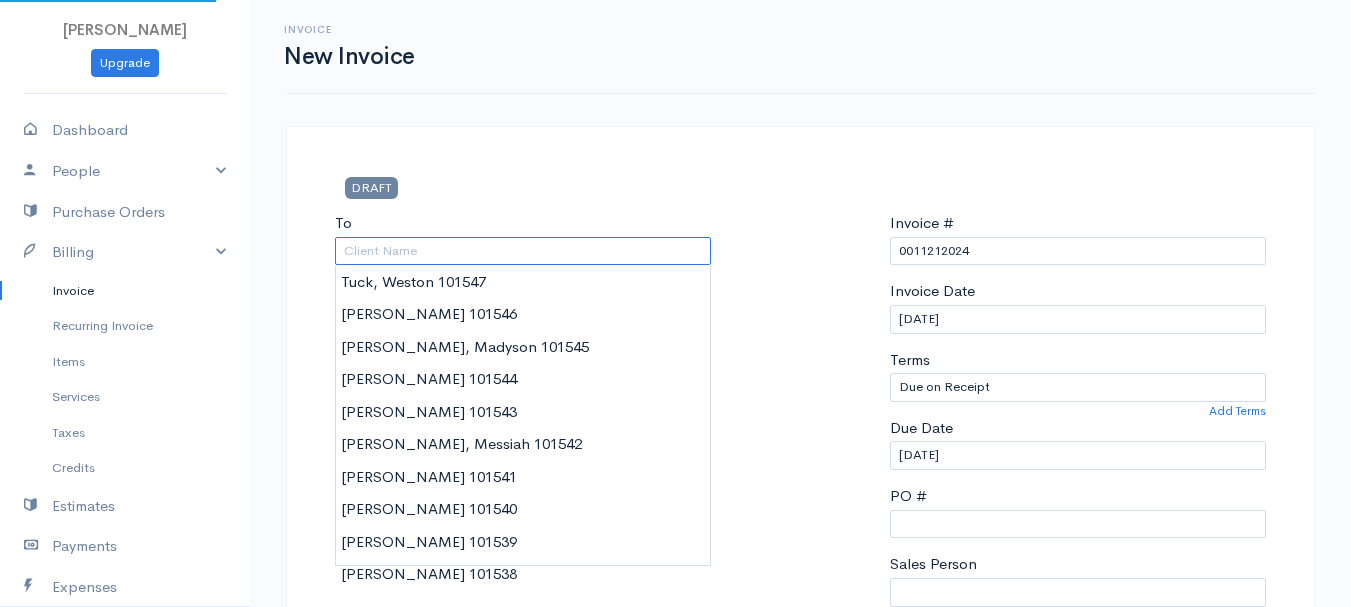 click on "To" at bounding box center [523, 251] 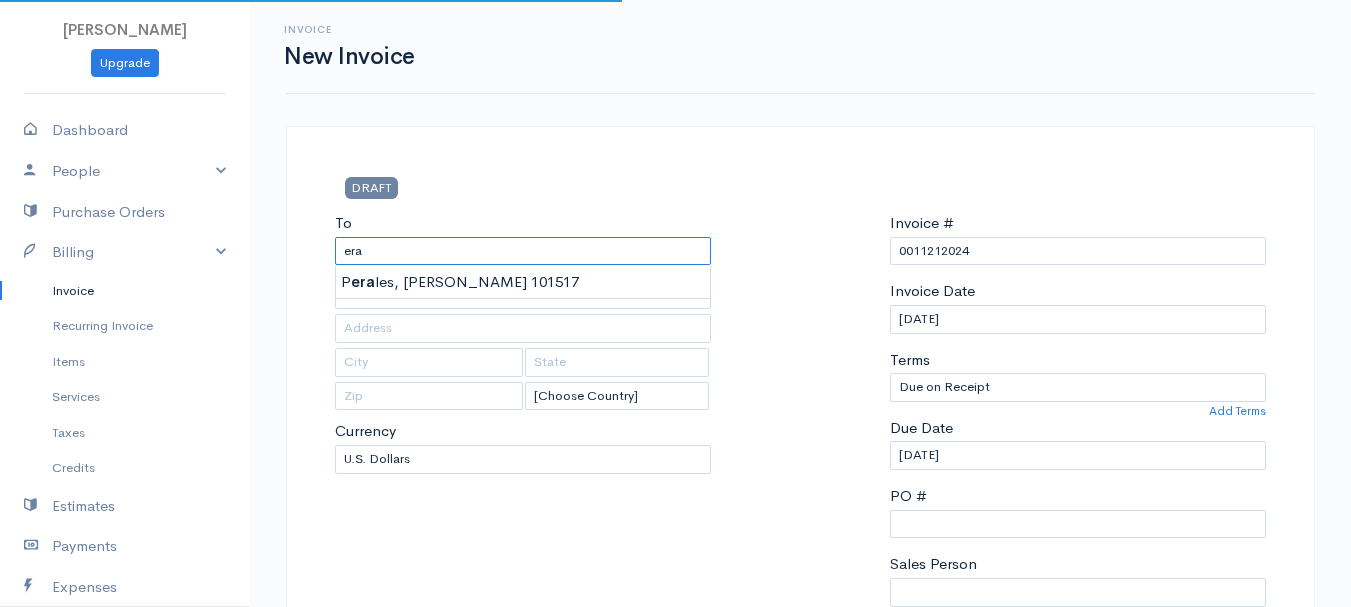 type on "[PERSON_NAME] 101517" 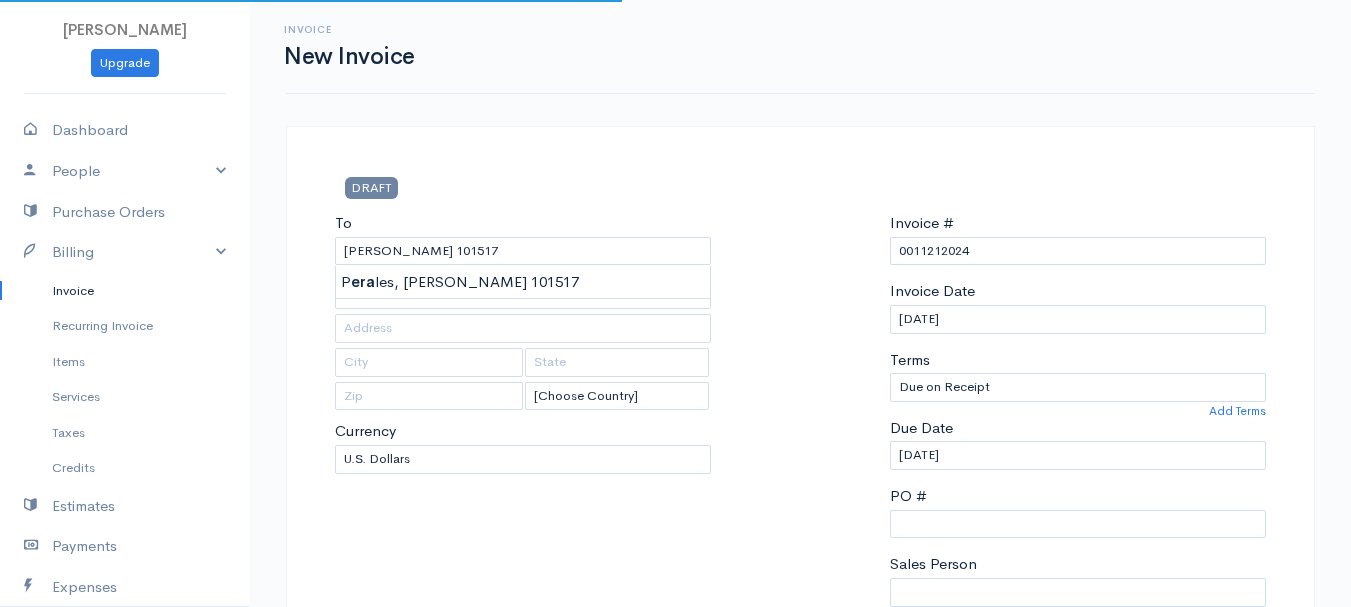 click on "[PERSON_NAME]
Upgrade
Dashboard
People
Clients
Vendors
Staff Users
Purchase Orders
Billing
Invoice
Recurring Invoice
Items
Services
Taxes
Credits
Estimates
Payments
Expenses
Track Time
Projects
Reports
Settings
My Organizations
Logout
Help
@CloudBooksApp 2022
Invoice
New Invoice
DRAFT To [GEOGRAPHIC_DATA][PERSON_NAME] 101517 [Choose Country] [GEOGRAPHIC_DATA] [GEOGRAPHIC_DATA] [GEOGRAPHIC_DATA] [GEOGRAPHIC_DATA] [GEOGRAPHIC_DATA] [GEOGRAPHIC_DATA] [US_STATE] [GEOGRAPHIC_DATA] [GEOGRAPHIC_DATA] [GEOGRAPHIC_DATA] [GEOGRAPHIC_DATA] [GEOGRAPHIC_DATA] [PERSON_NAME]" at bounding box center [675, 864] 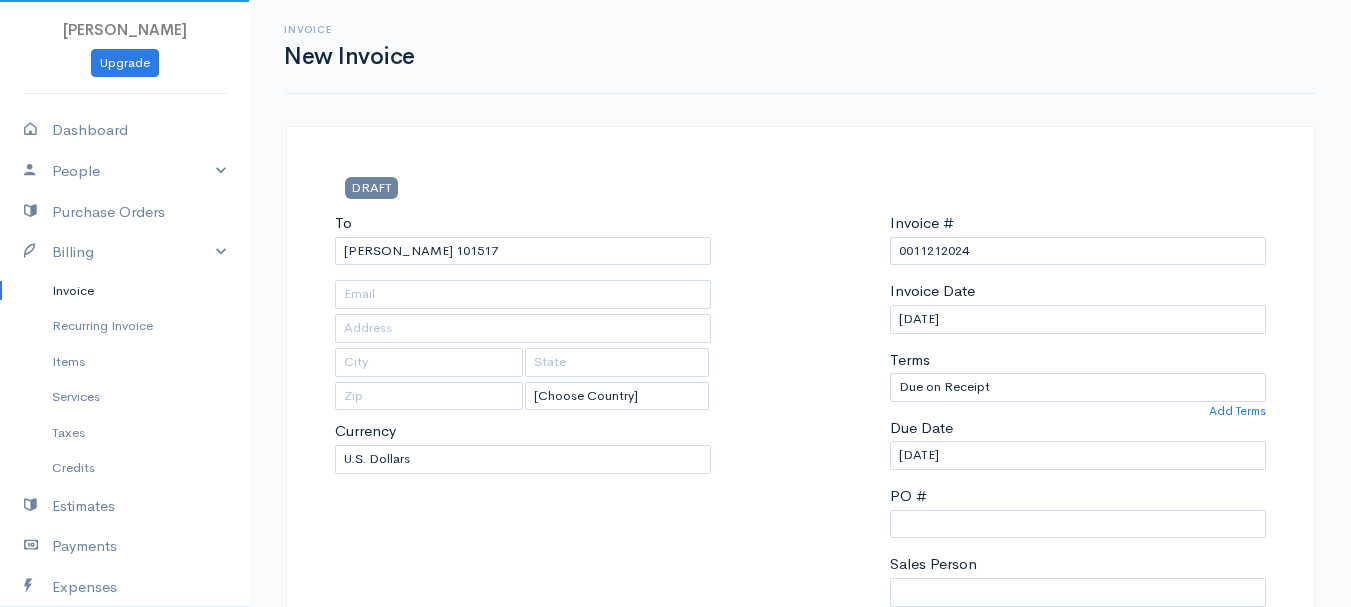 type on "[STREET_ADDRESS]" 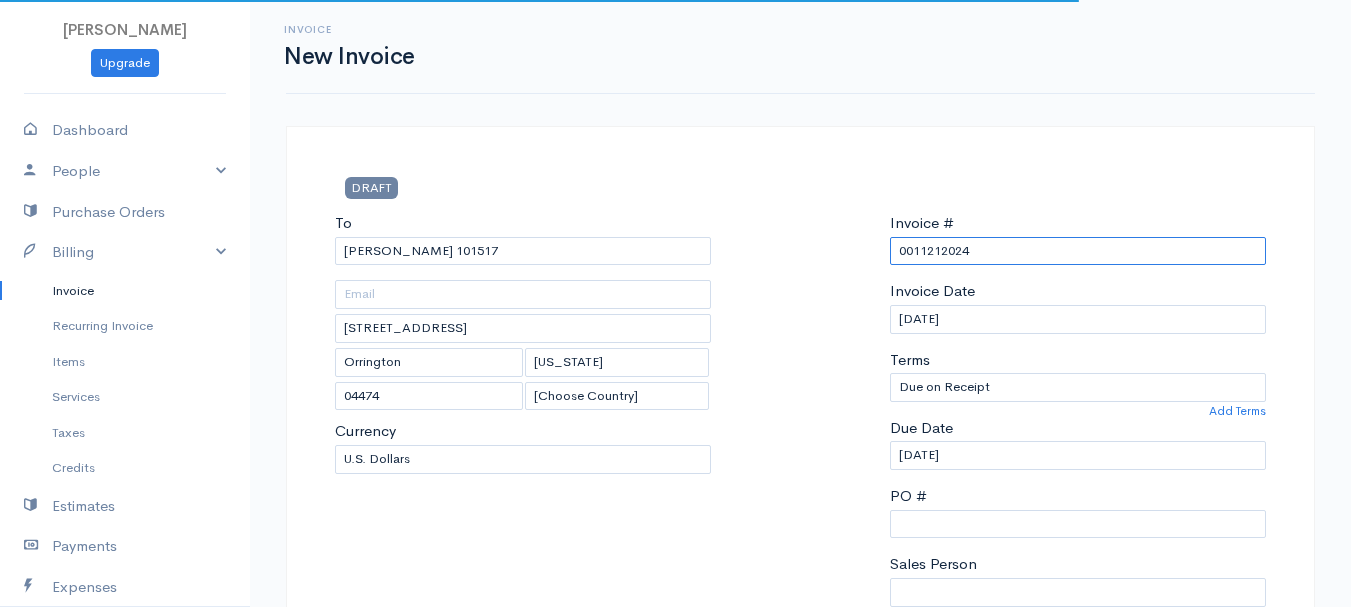 click on "0011212024" at bounding box center [1078, 251] 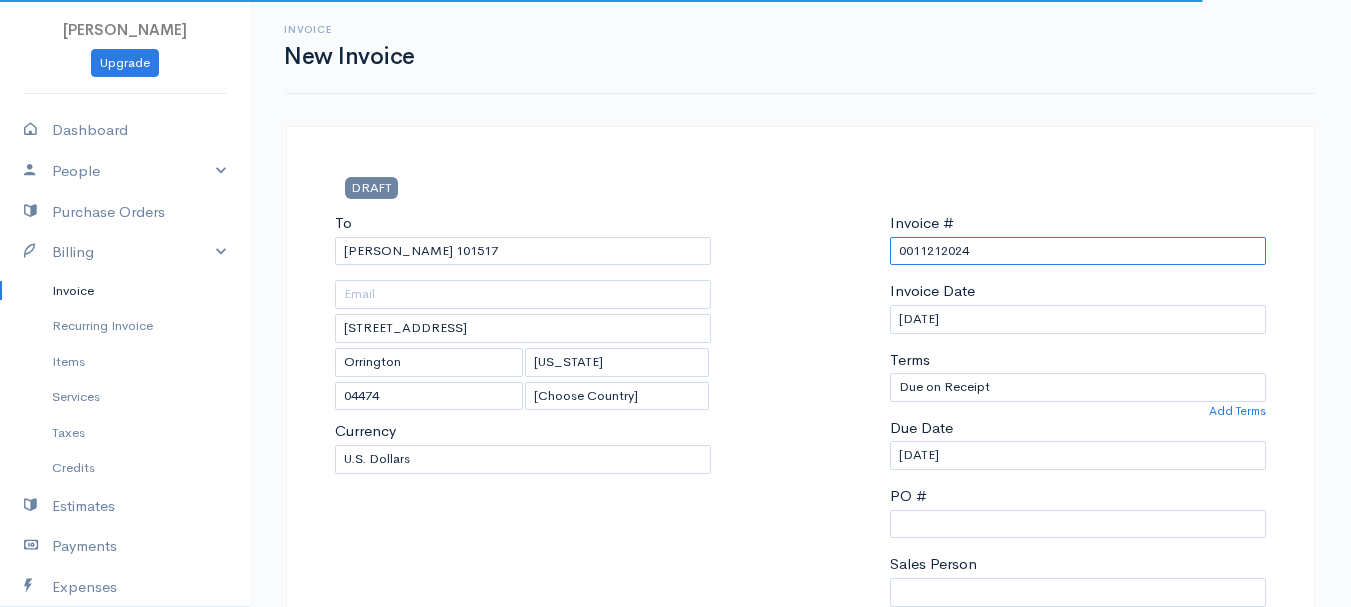 click on "0011212024" at bounding box center (1078, 251) 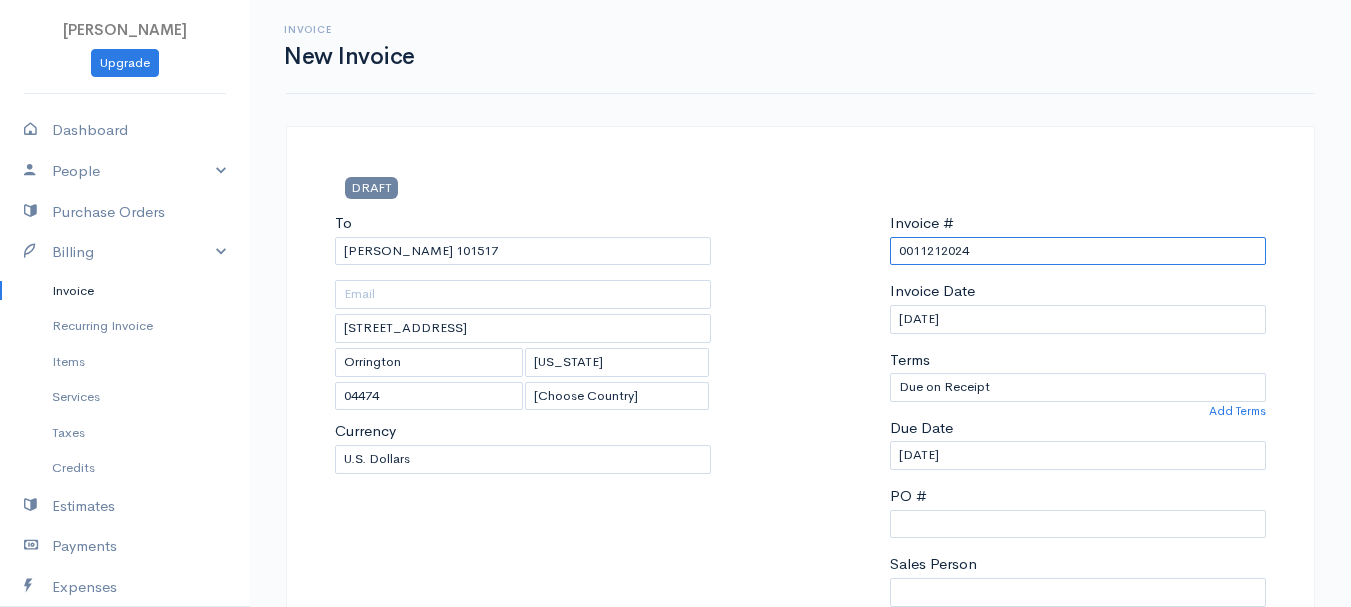 paste on "[DATE]" 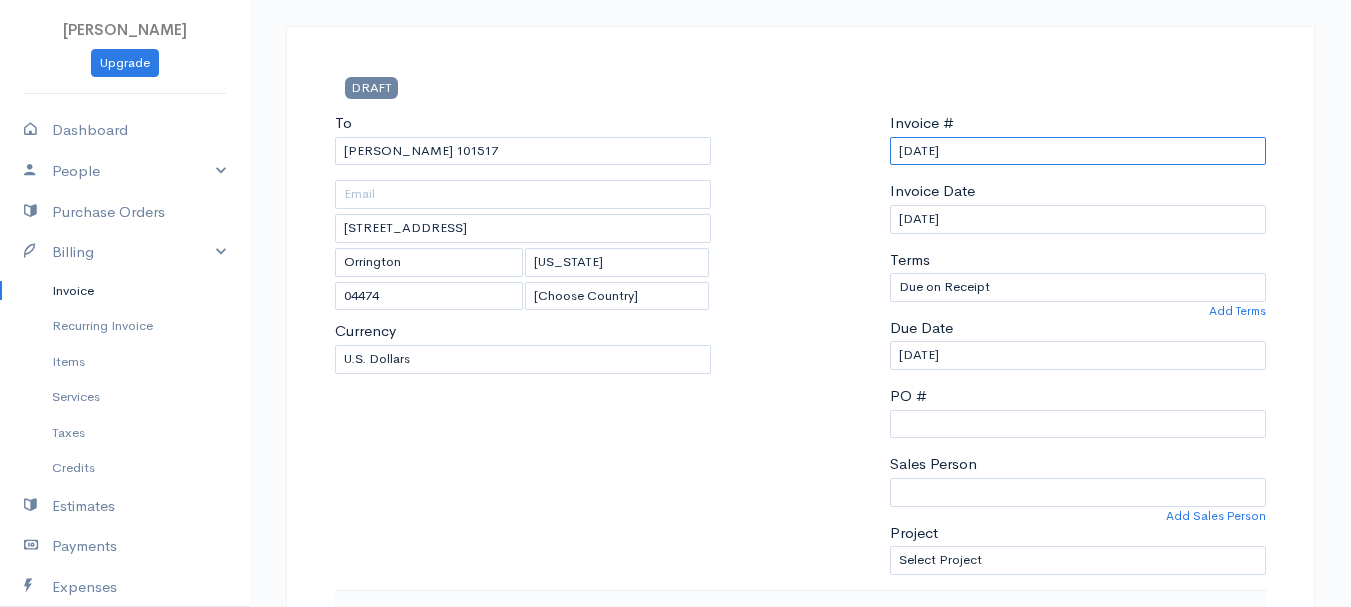 scroll, scrollTop: 400, scrollLeft: 0, axis: vertical 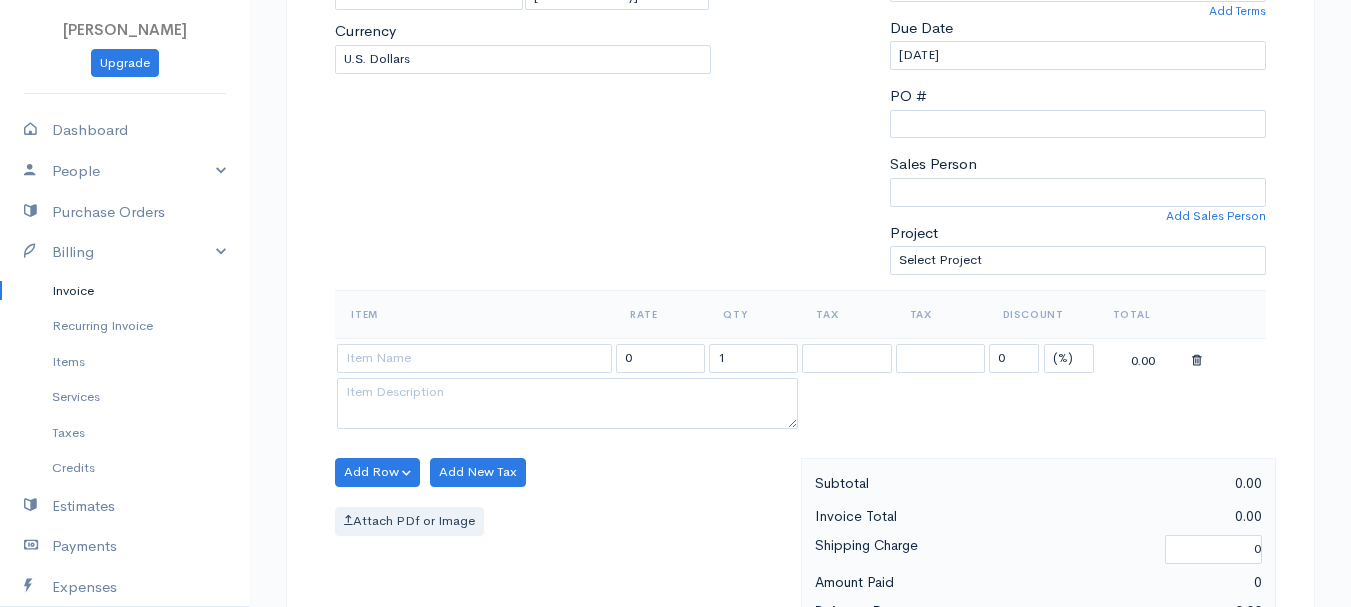 type on "[DATE]" 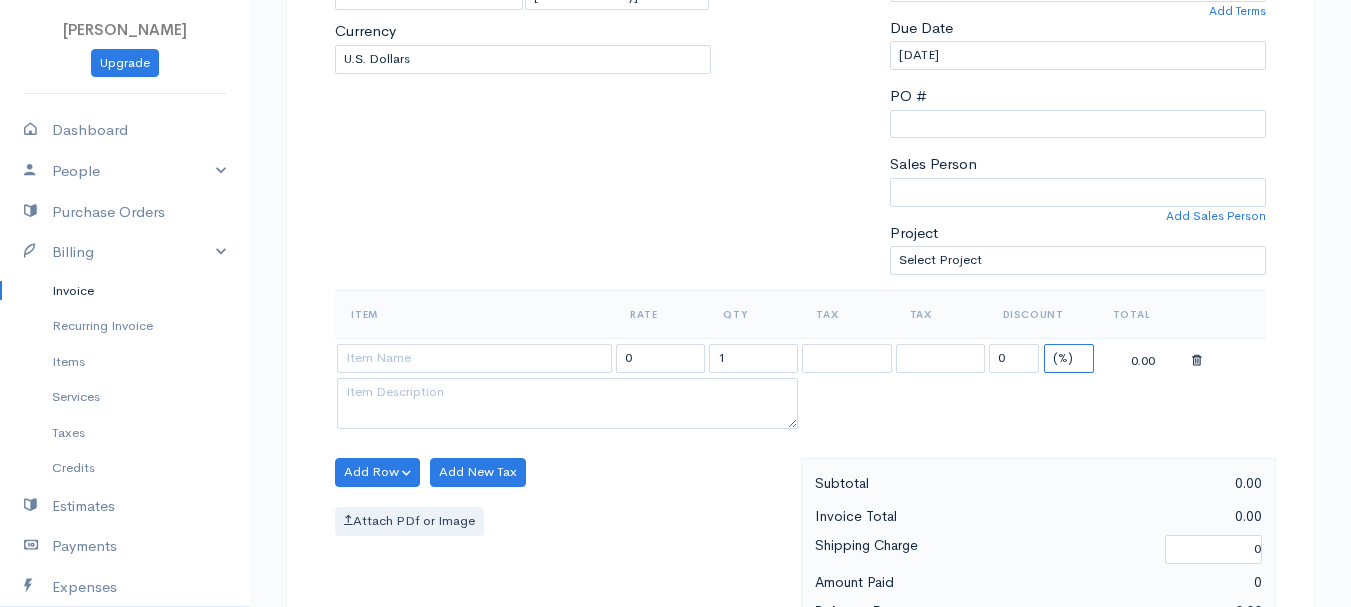 click on "(%) Flat" at bounding box center (1069, 358) 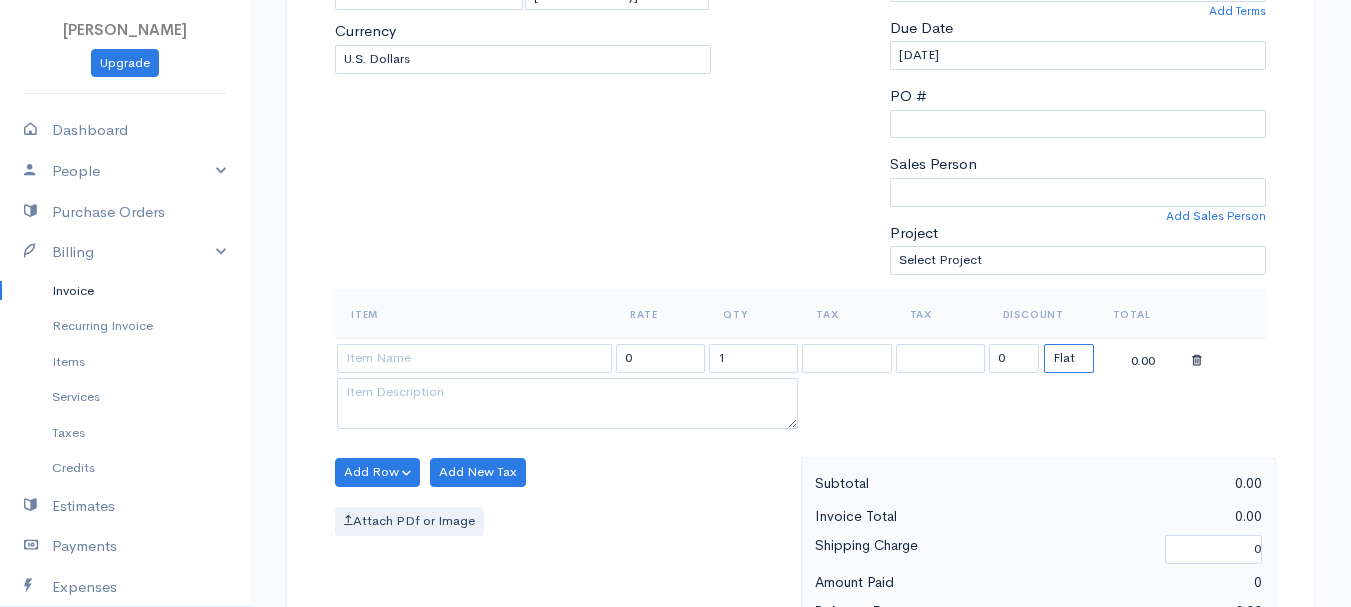 click on "(%) Flat" at bounding box center (1069, 358) 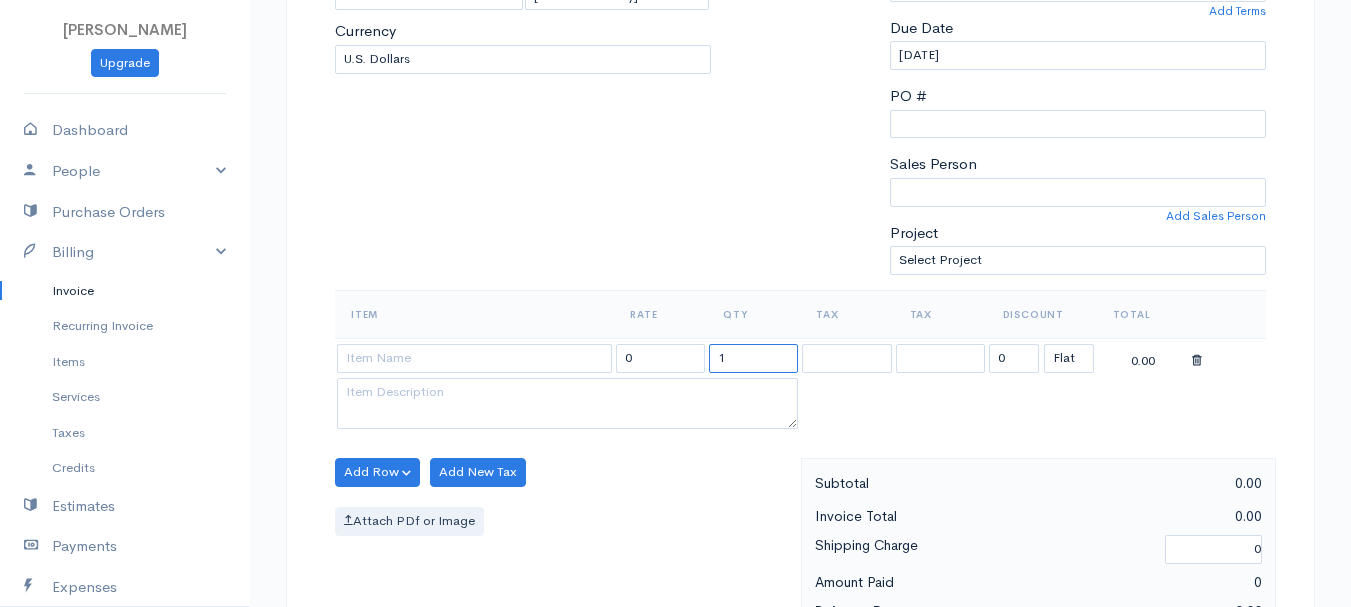 click on "1" at bounding box center (753, 358) 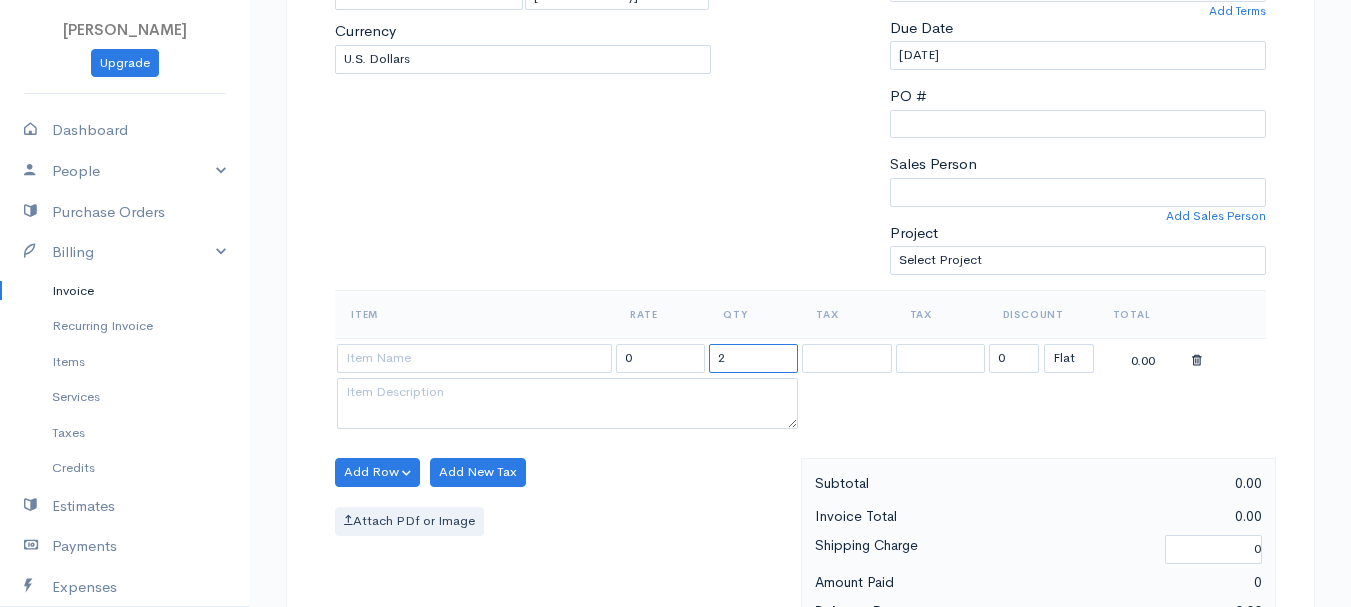 click on "2" at bounding box center (753, 358) 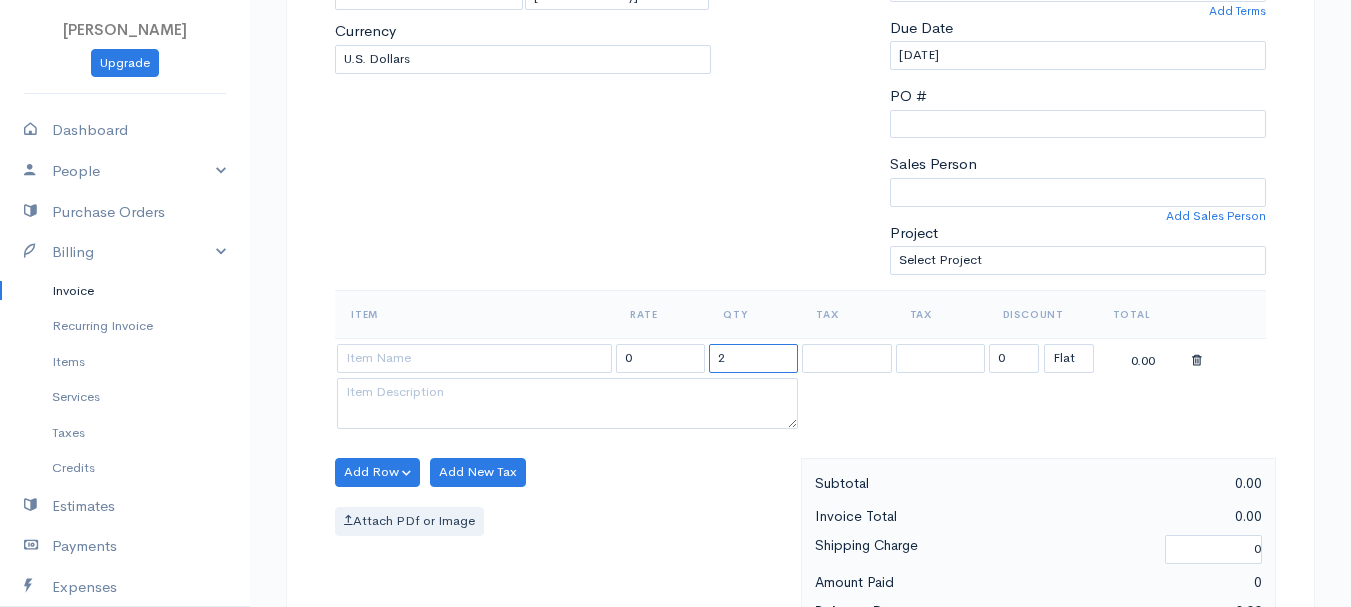 type on "2" 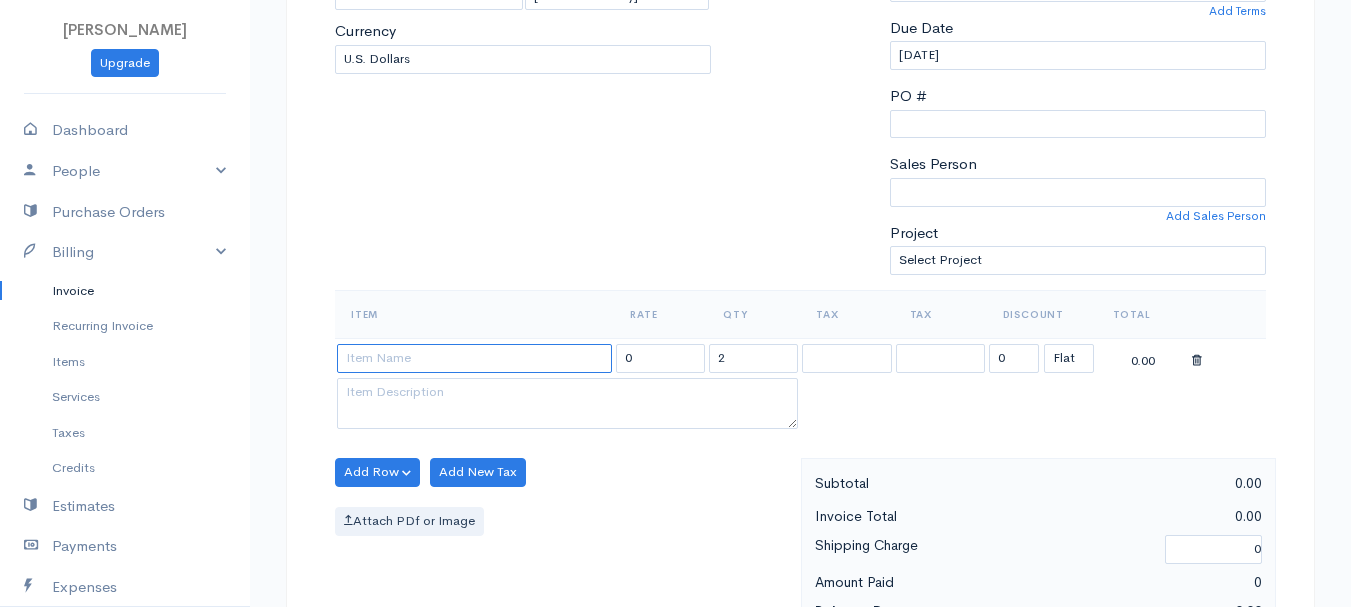 click at bounding box center (474, 358) 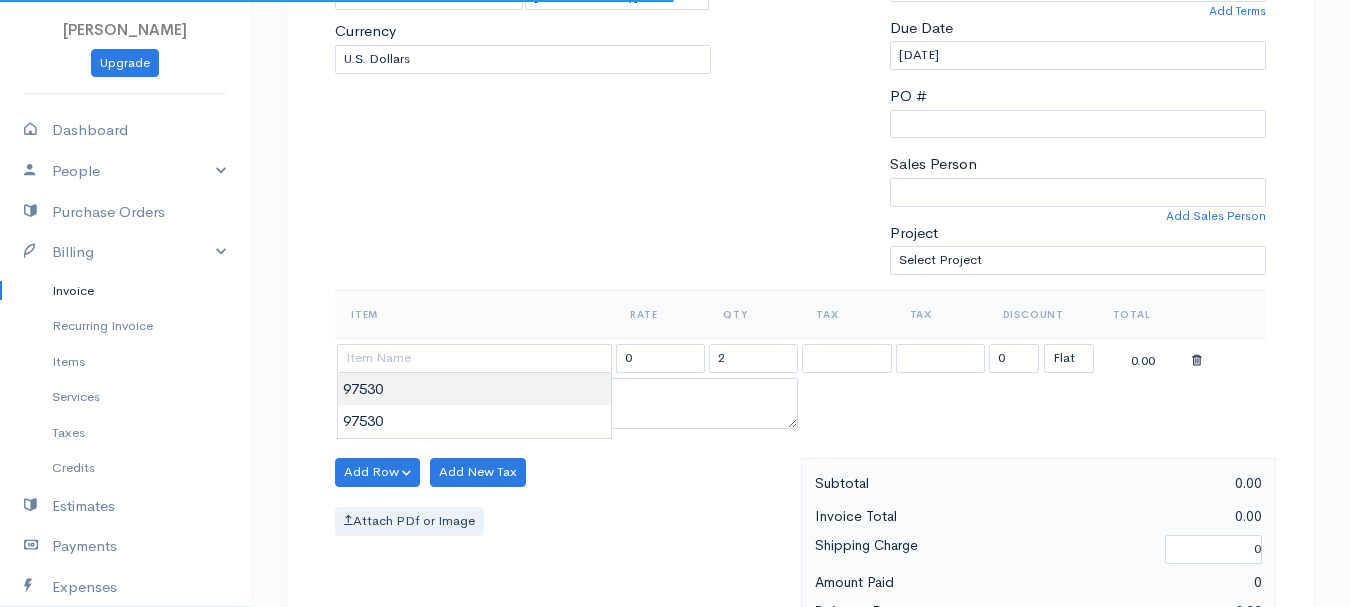 type on "97530" 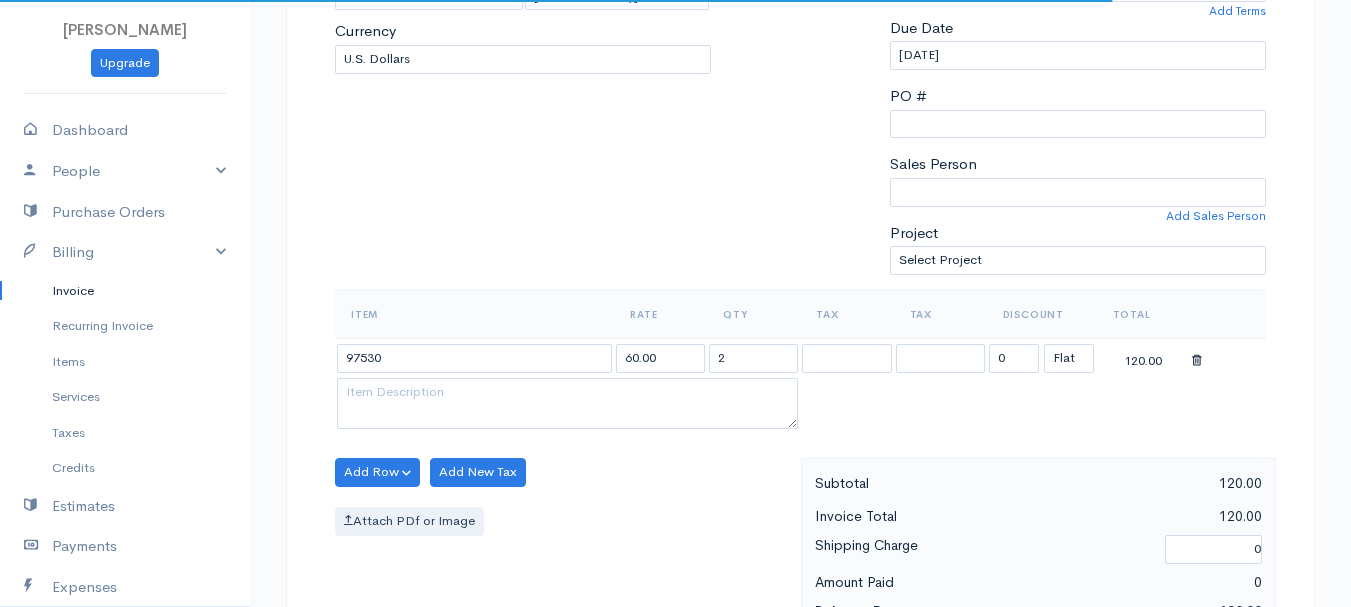click on "[PERSON_NAME]
Upgrade
Dashboard
People
Clients
Vendors
Staff Users
Purchase Orders
Billing
Invoice
Recurring Invoice
Items
Services
Taxes
Credits
Estimates
Payments
Expenses
Track Time
Projects
Reports
Settings
My Organizations
Logout
Help
@CloudBooksApp 2022
Invoice
New Invoice
DRAFT To [GEOGRAPHIC_DATA][PERSON_NAME] 101517 [STREET_ADDRESS][US_STATE] [Choose Country] [GEOGRAPHIC_DATA] [GEOGRAPHIC_DATA] [GEOGRAPHIC_DATA] [GEOGRAPHIC_DATA] [GEOGRAPHIC_DATA] [GEOGRAPHIC_DATA] [US_STATE] [GEOGRAPHIC_DATA] [GEOGRAPHIC_DATA]" at bounding box center [675, 464] 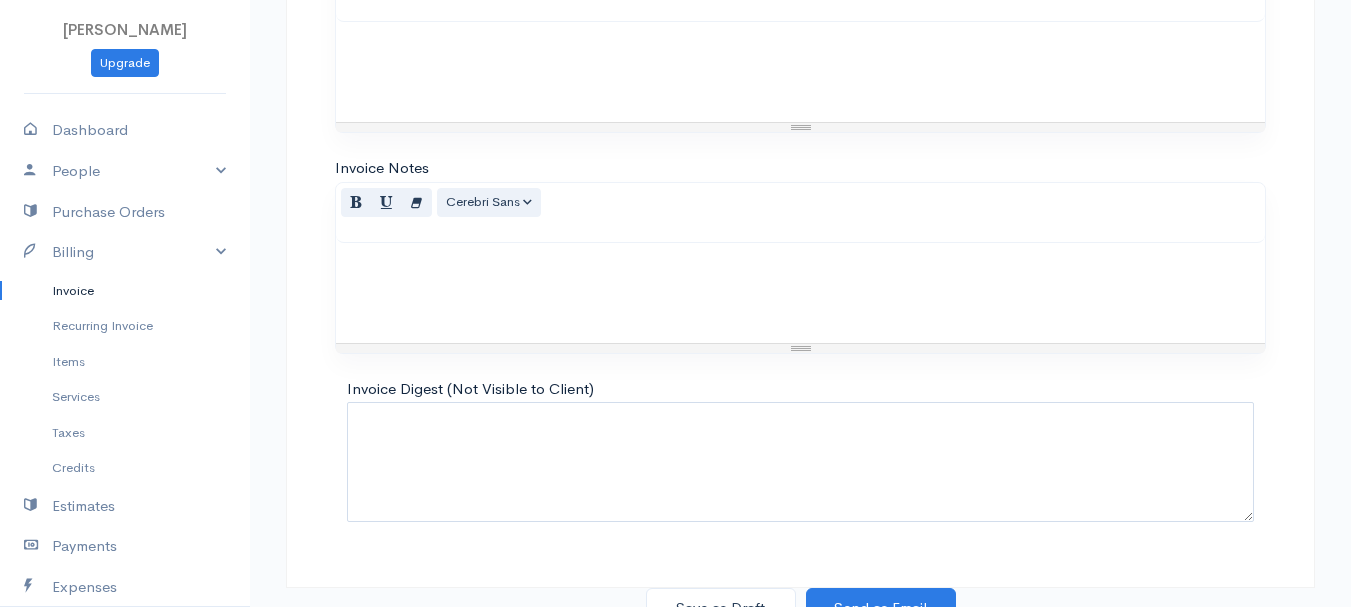 scroll, scrollTop: 1122, scrollLeft: 0, axis: vertical 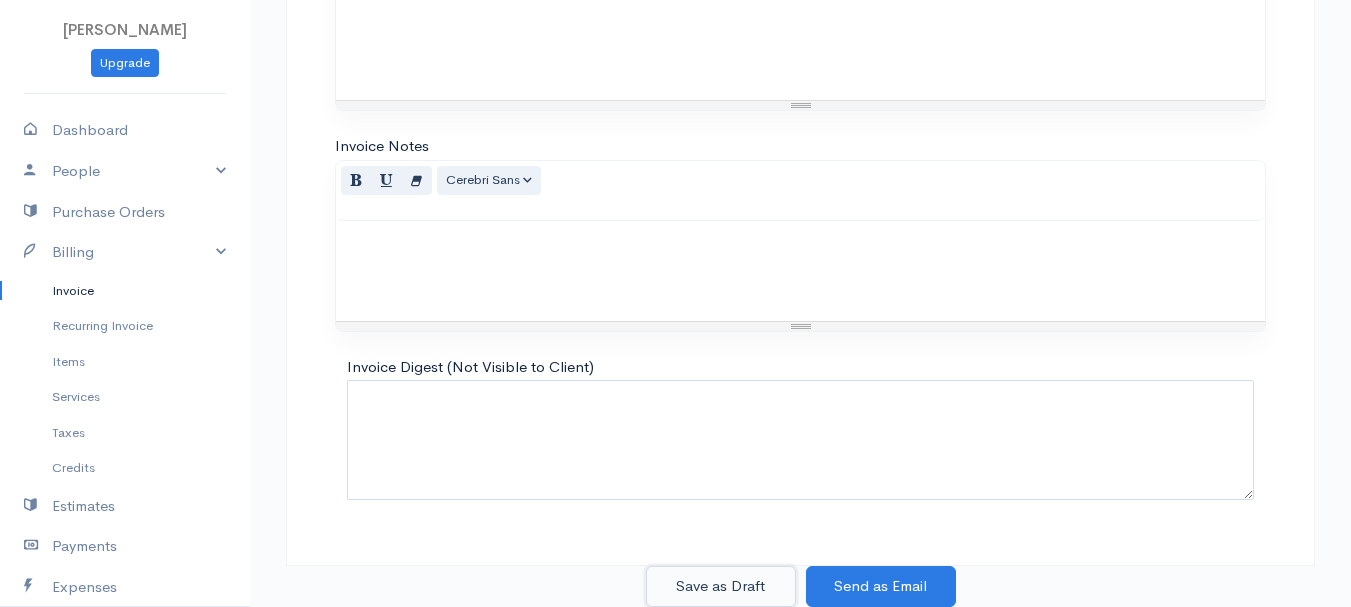 click on "Save as Draft" at bounding box center [721, 586] 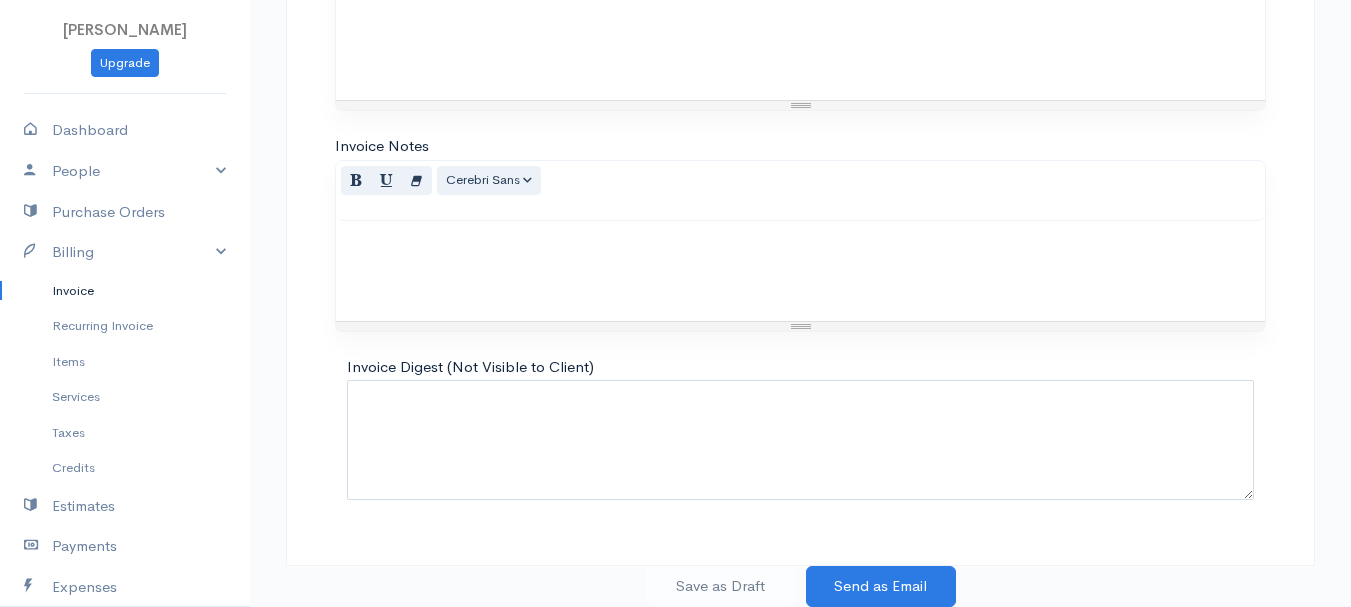 scroll, scrollTop: 0, scrollLeft: 0, axis: both 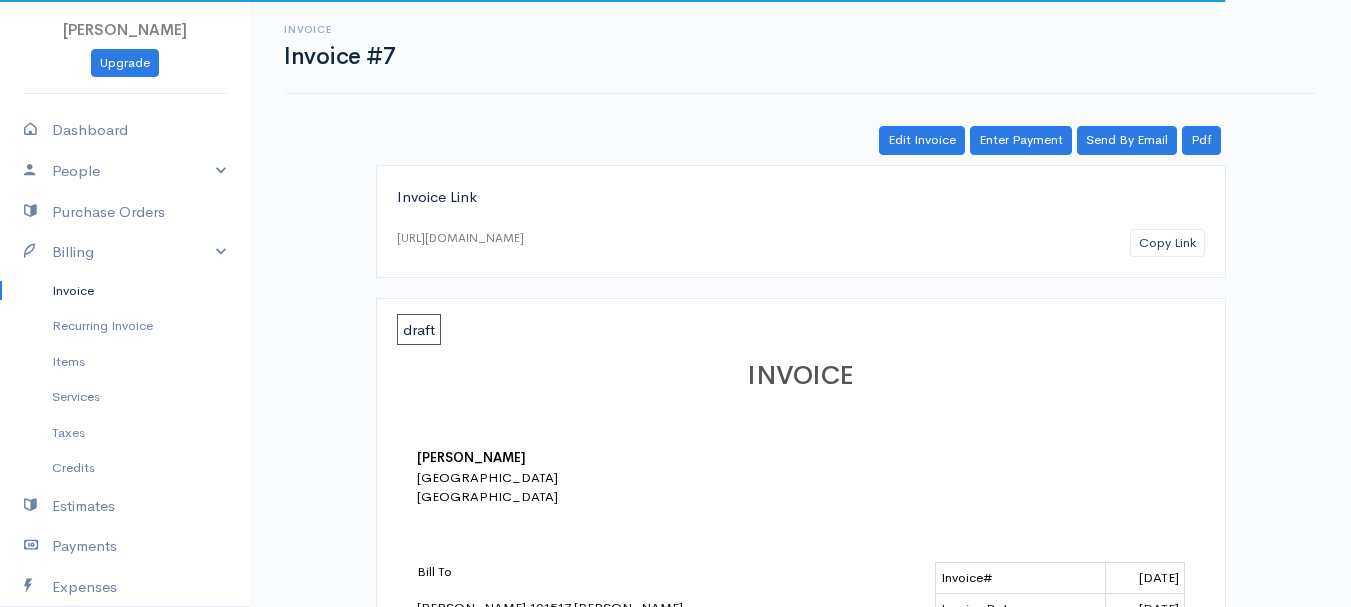 click on "Invoice" at bounding box center [125, 291] 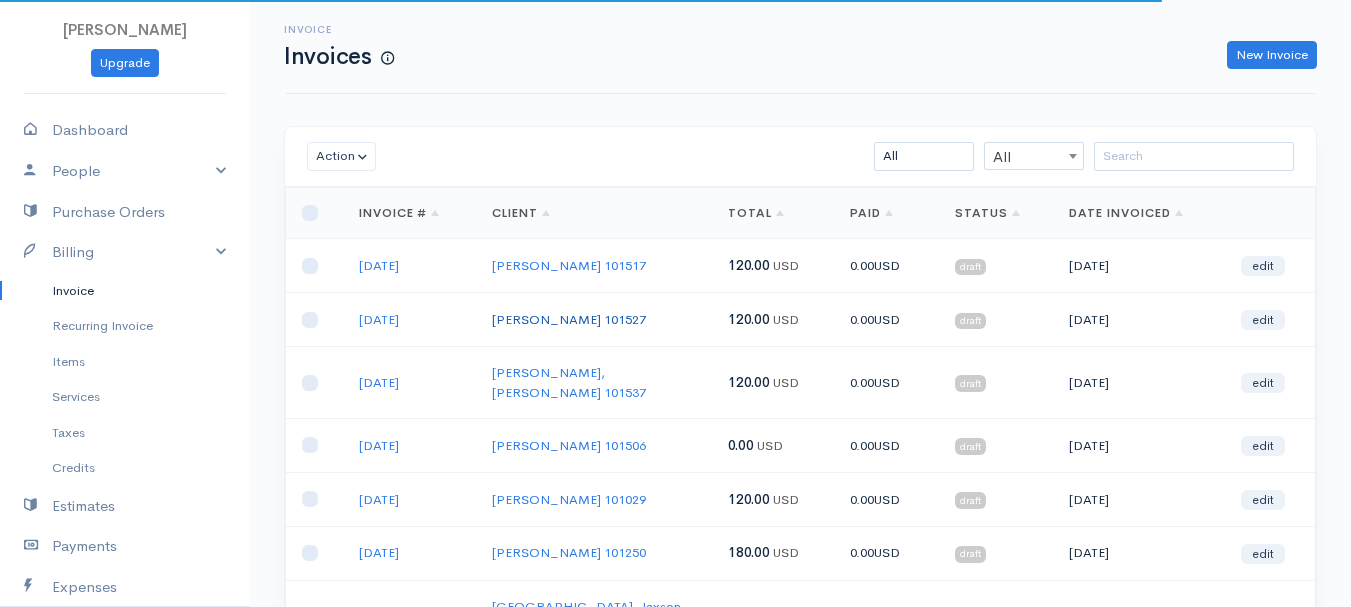 click on "[PERSON_NAME]    101527" at bounding box center [569, 319] 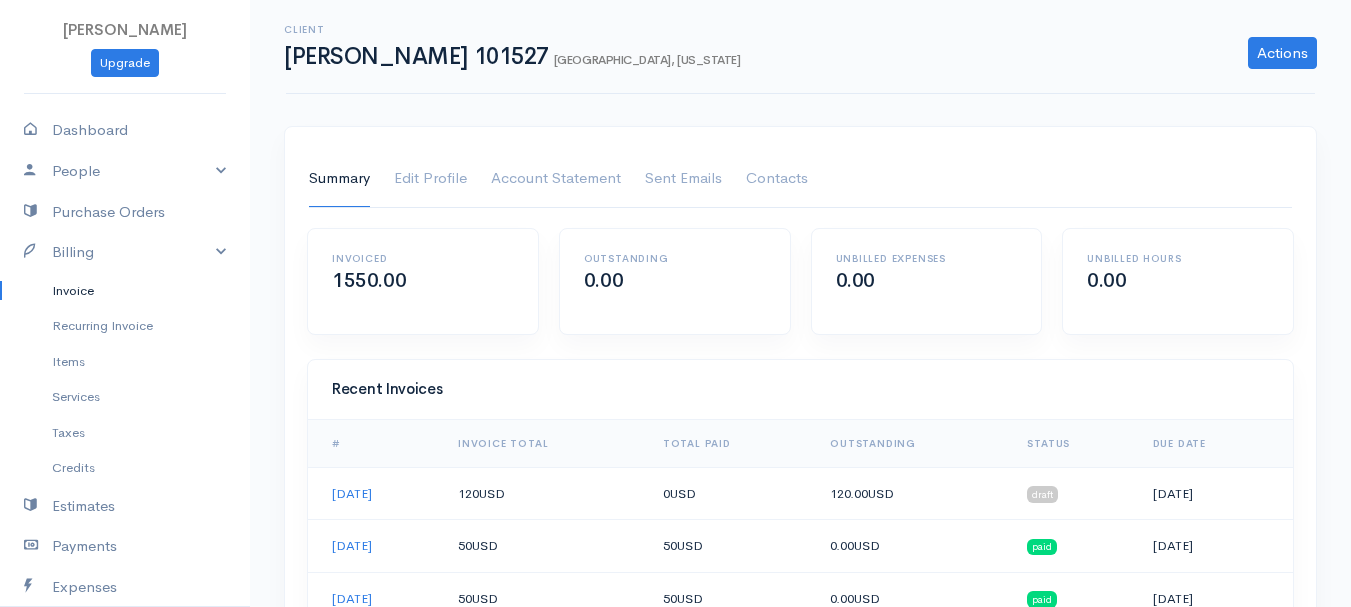 drag, startPoint x: 82, startPoint y: 282, endPoint x: 114, endPoint y: 282, distance: 32 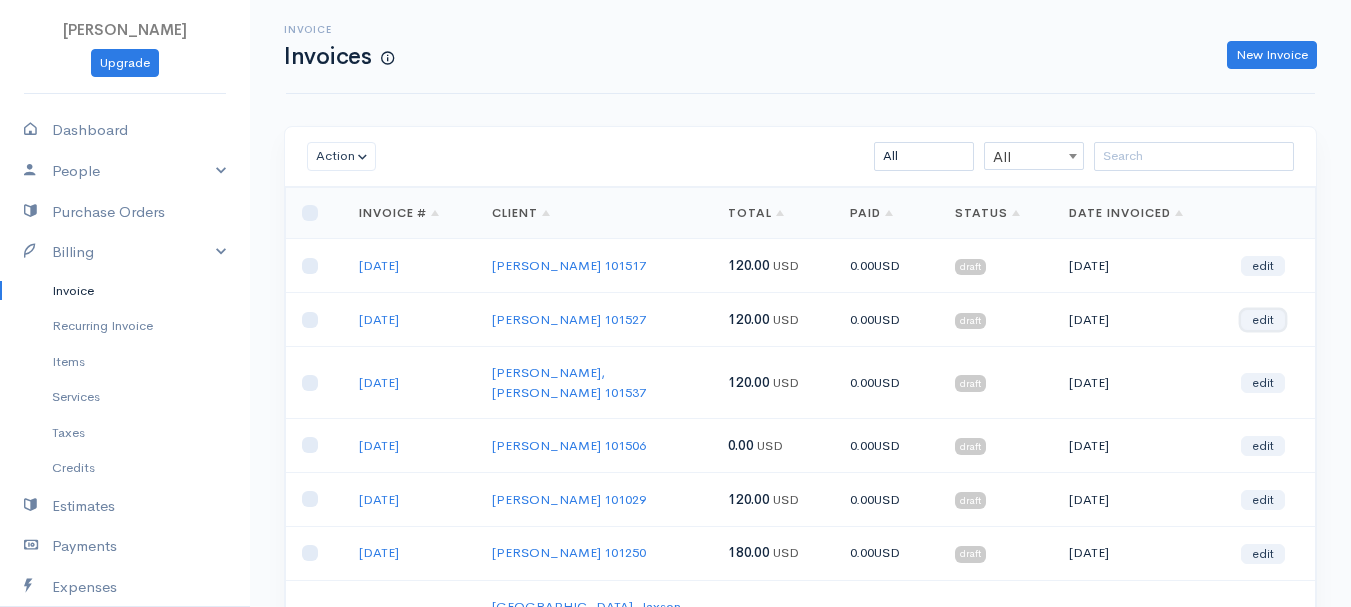 click on "edit" at bounding box center (1263, 320) 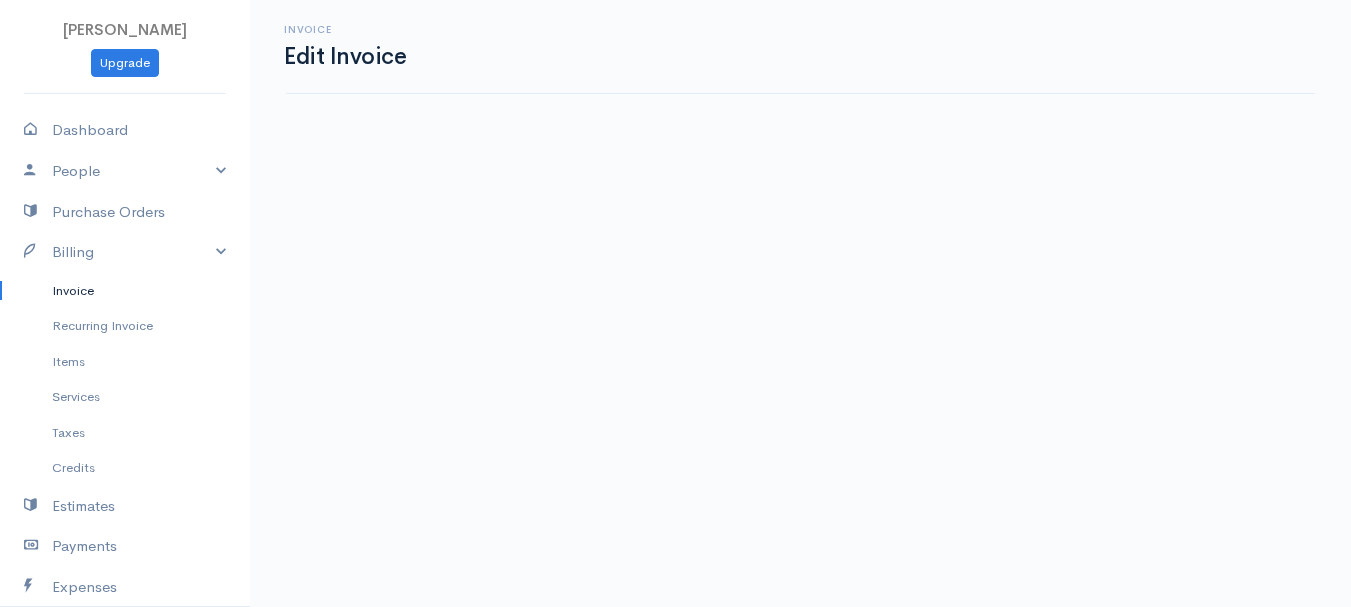 select on "2" 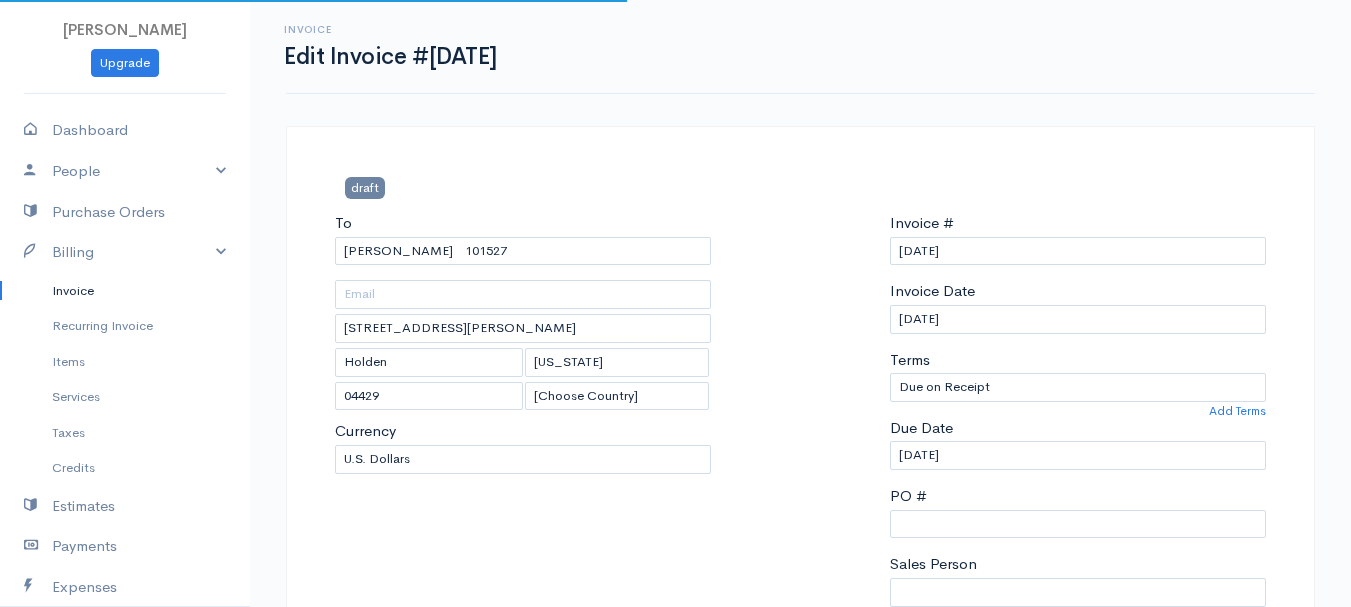 select on "[GEOGRAPHIC_DATA]" 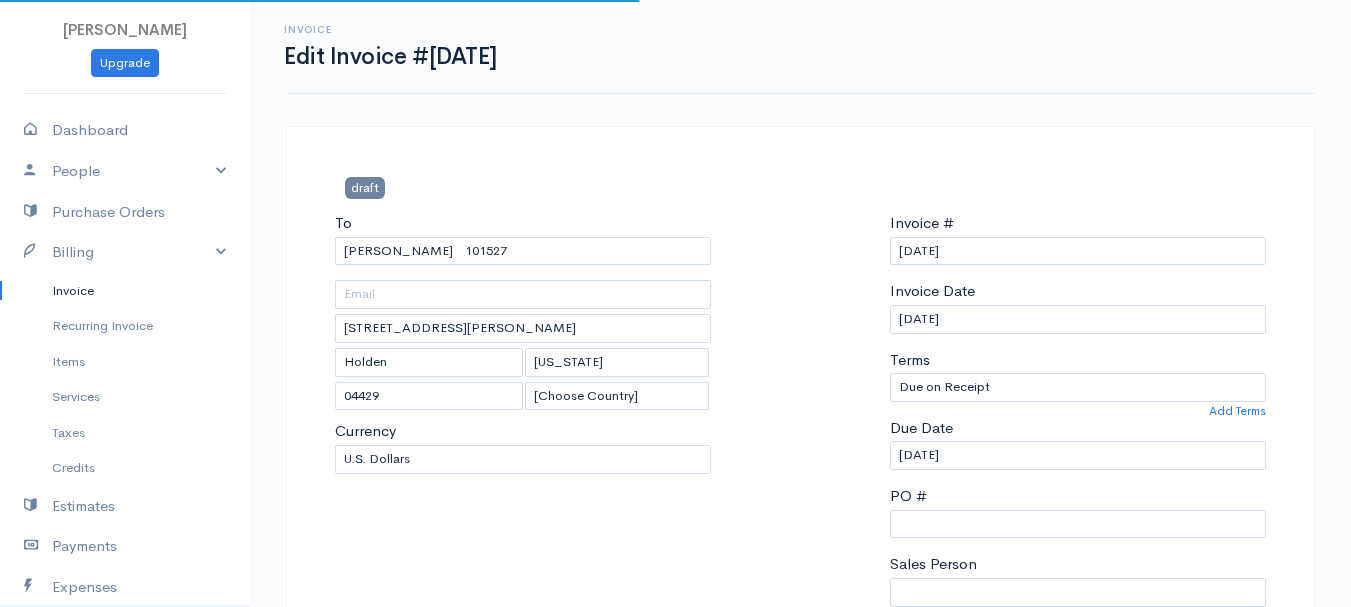 scroll, scrollTop: 400, scrollLeft: 0, axis: vertical 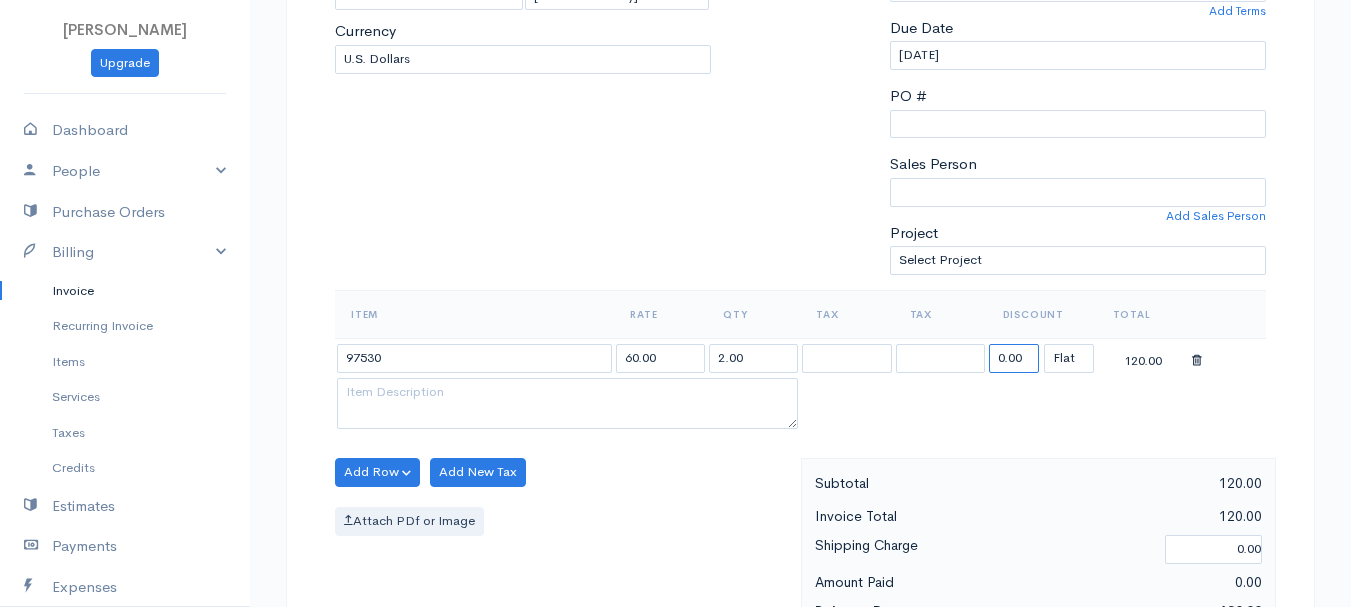 click on "0.00" at bounding box center [1014, 358] 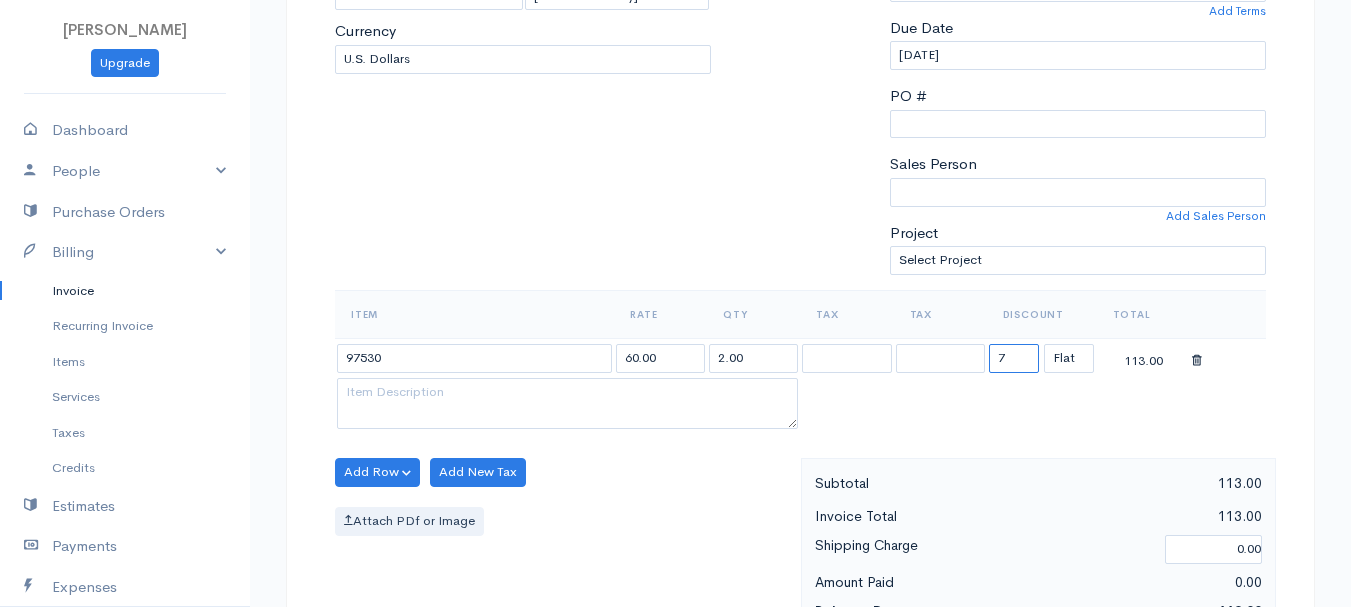 type on "70" 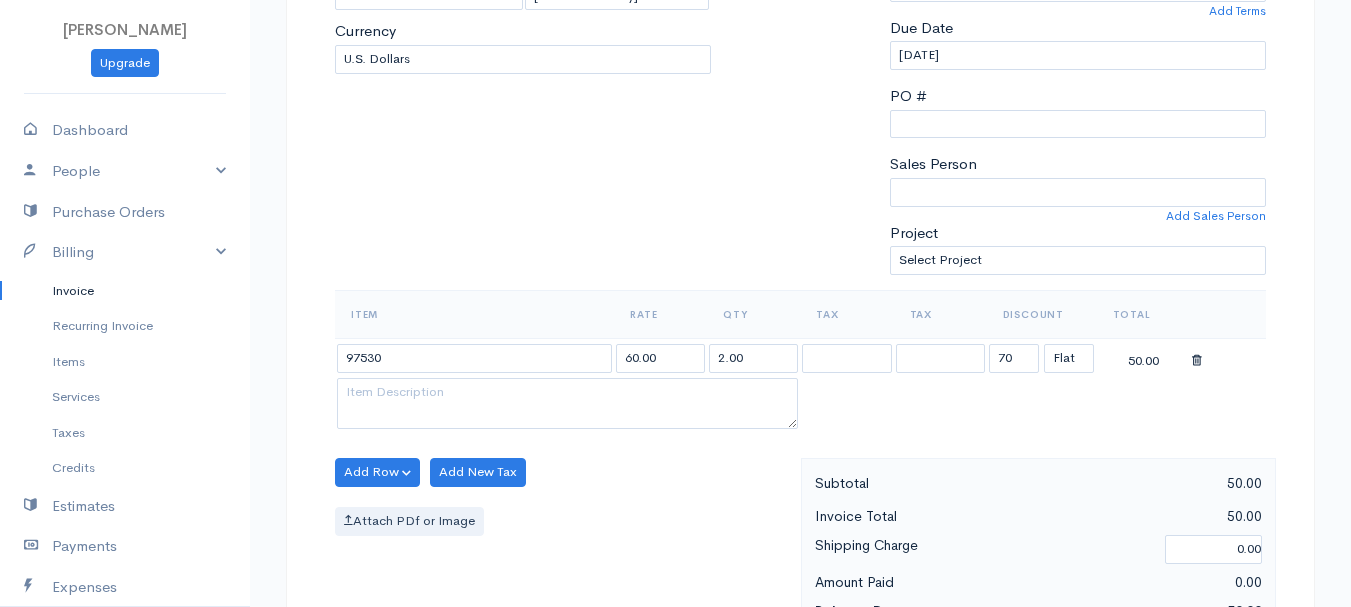 click on "Item Rate Qty Tax Tax Discount Total 97530 60.00 2.00 70 (%) Flat 50.00" at bounding box center (800, 374) 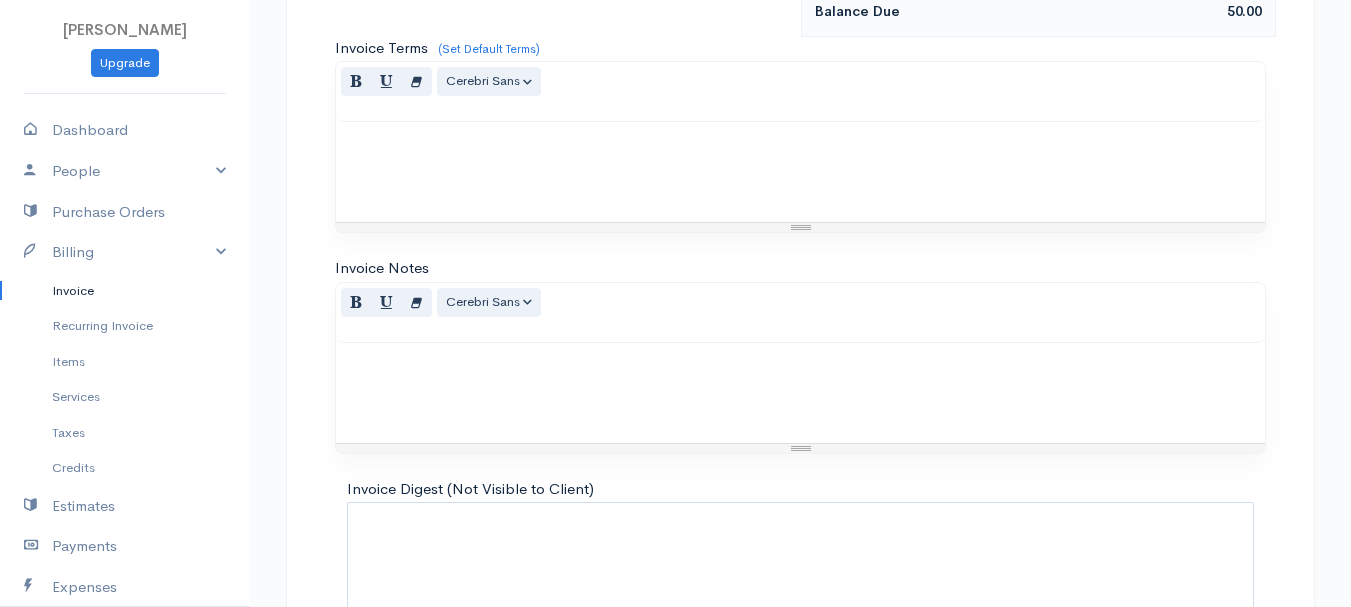 scroll, scrollTop: 1122, scrollLeft: 0, axis: vertical 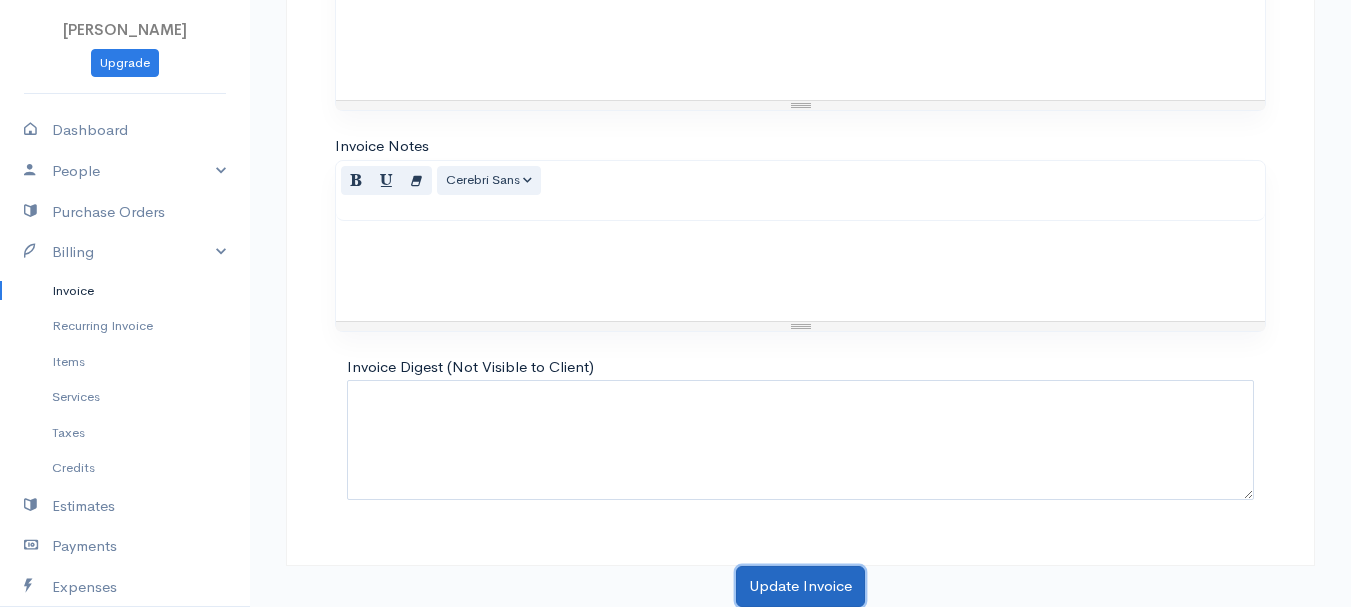 click on "Update Invoice" at bounding box center [800, 586] 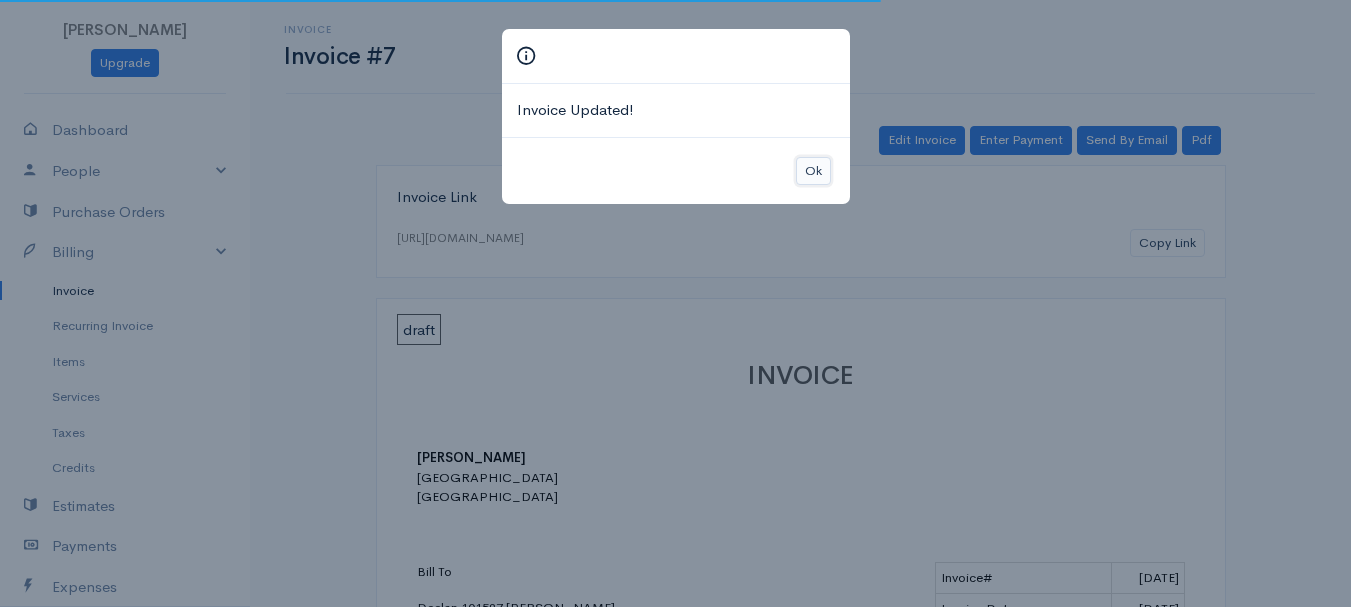 click on "Ok" at bounding box center [813, 171] 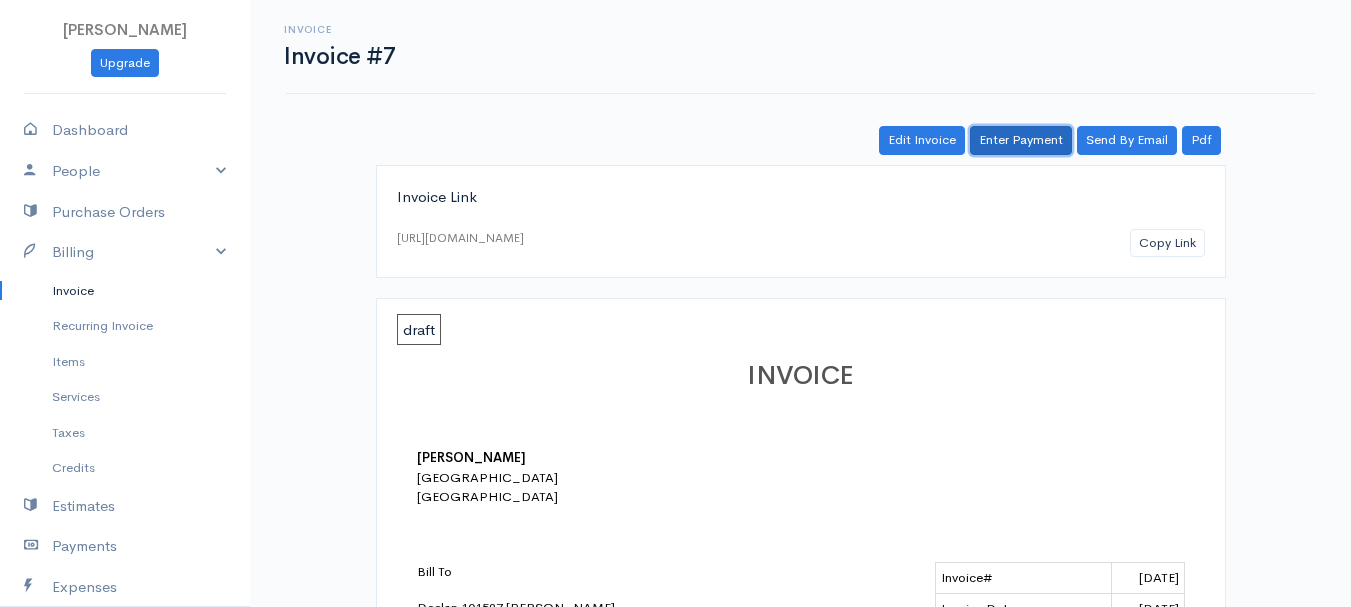 click on "Enter Payment" at bounding box center (1021, 140) 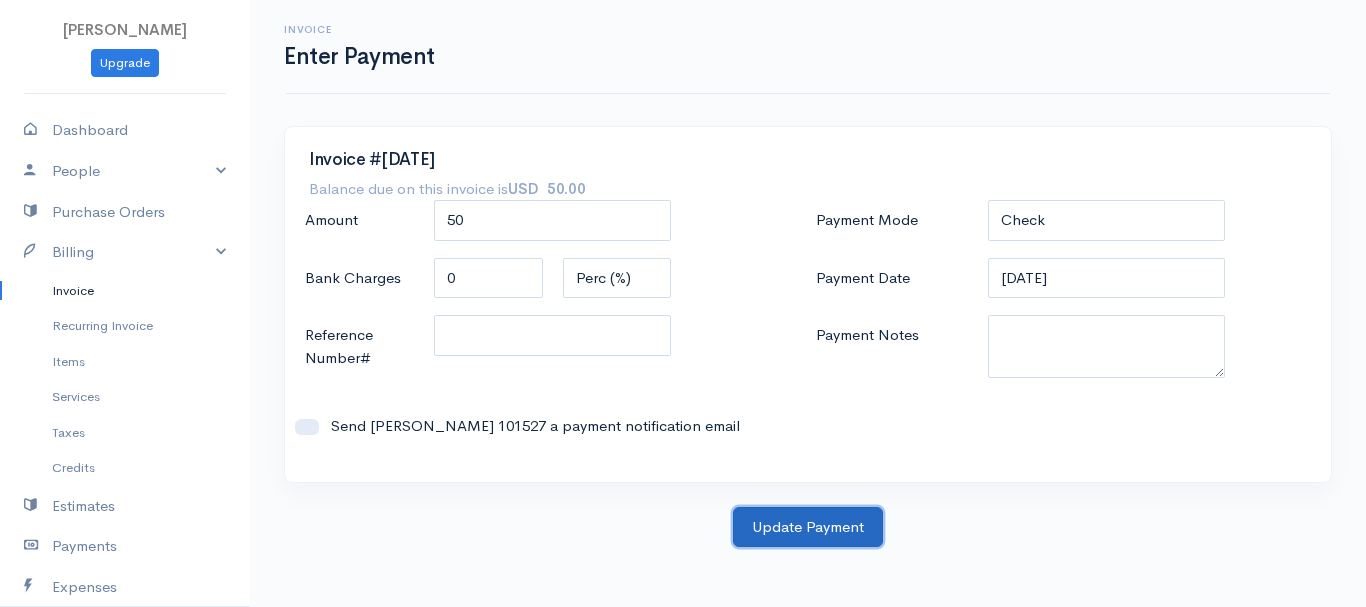 click on "Update Payment" at bounding box center [808, 527] 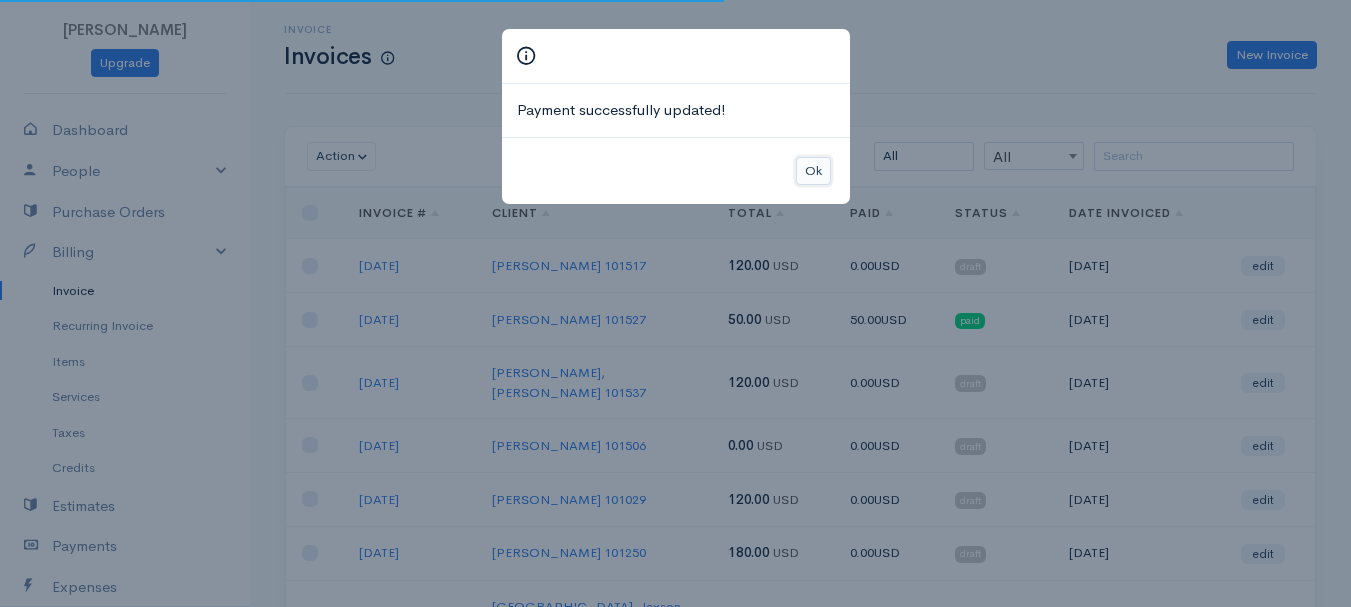 click on "Ok" at bounding box center [813, 171] 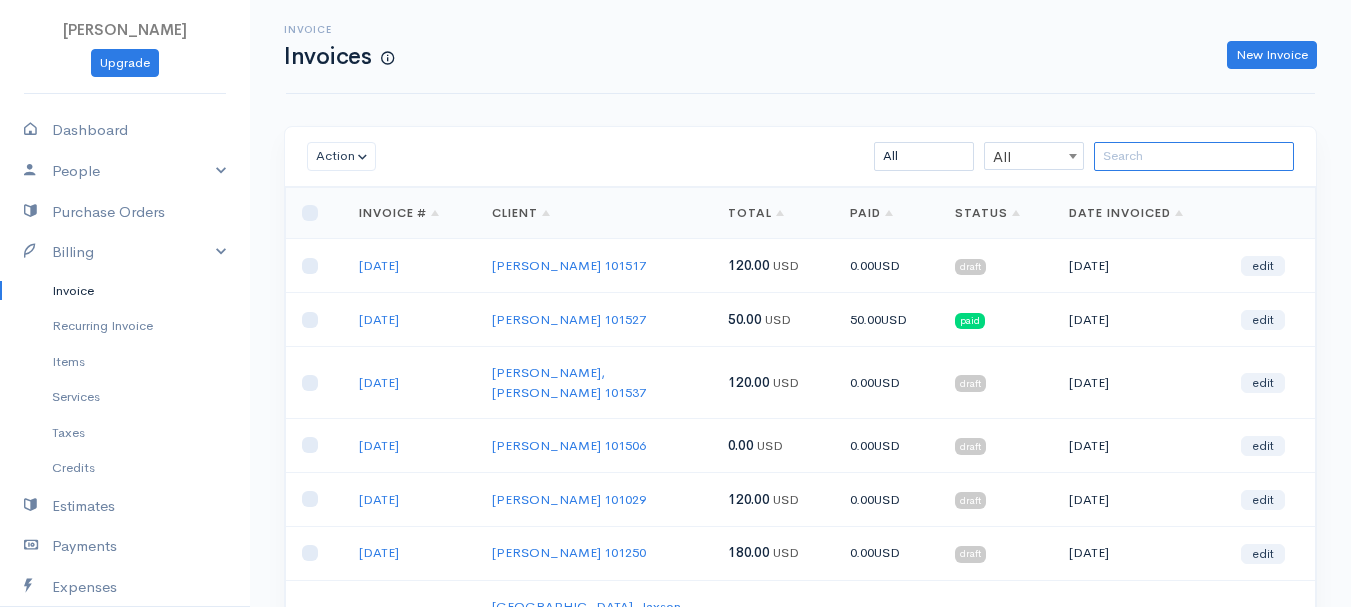 click at bounding box center (1194, 156) 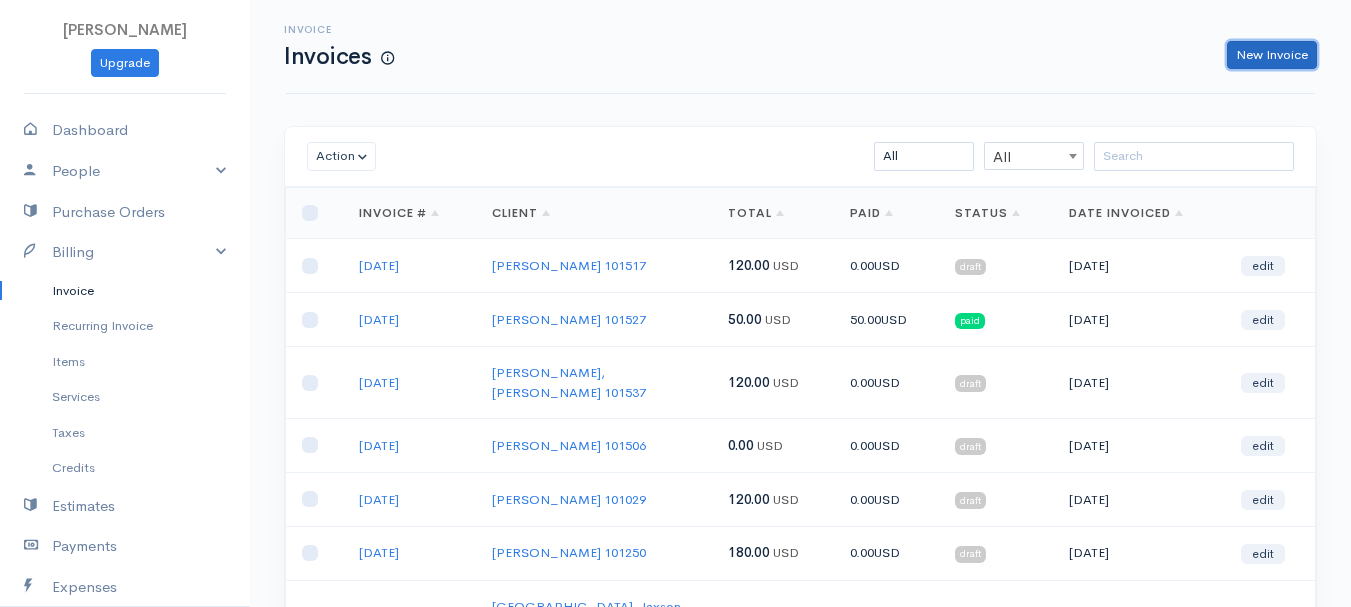 click on "New Invoice" at bounding box center [1272, 55] 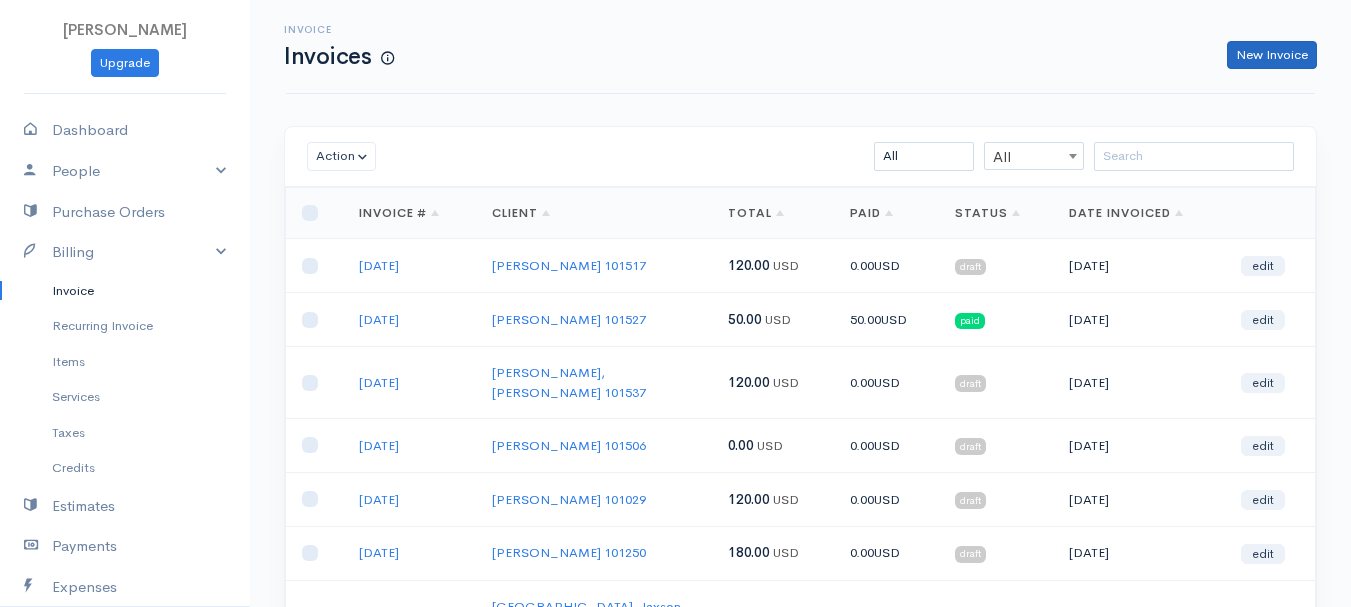 select on "[GEOGRAPHIC_DATA]" 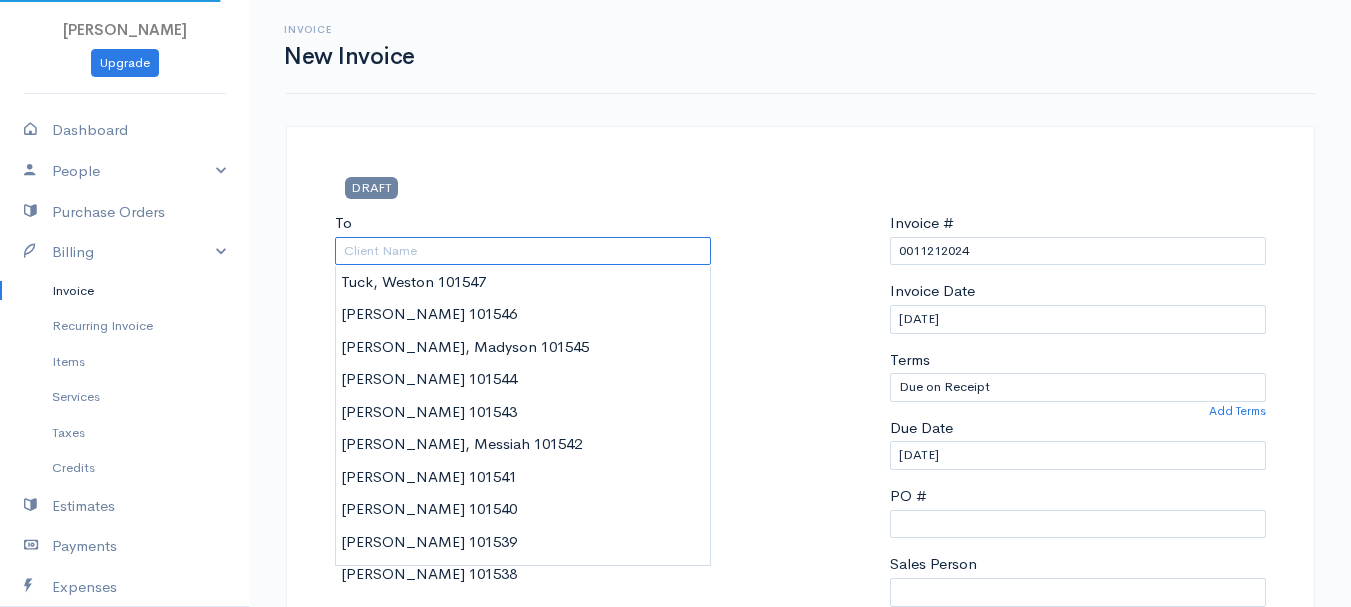 click on "To" at bounding box center [523, 251] 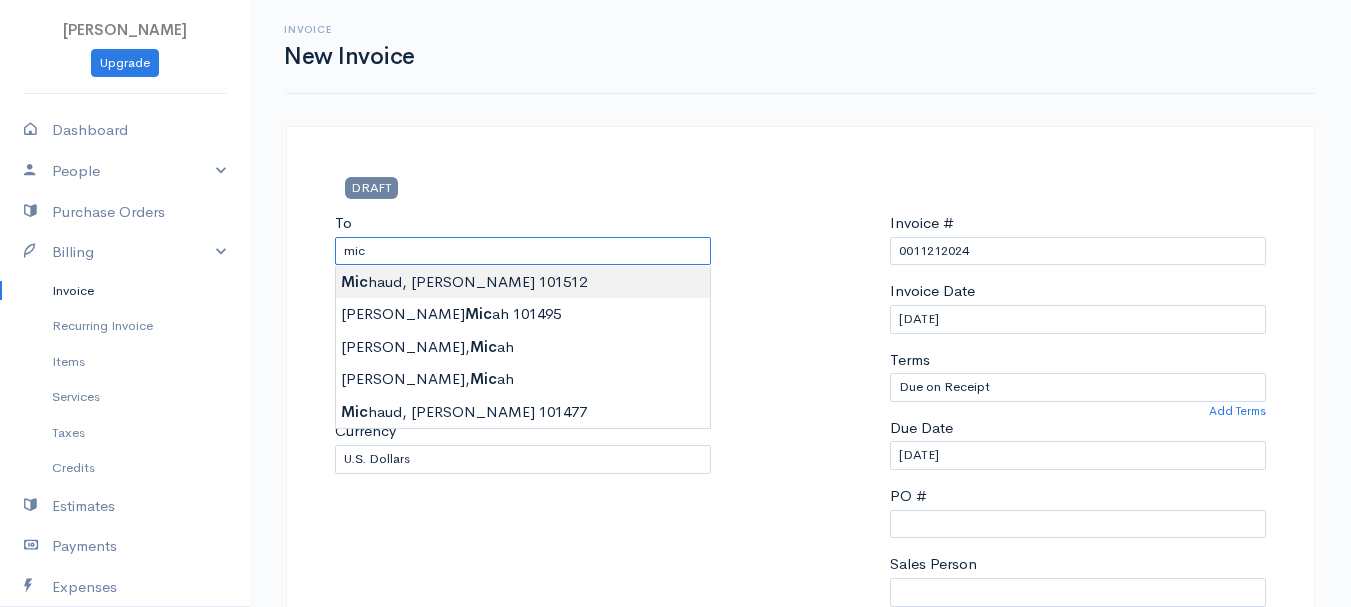 type on "[PERSON_NAME]   101512" 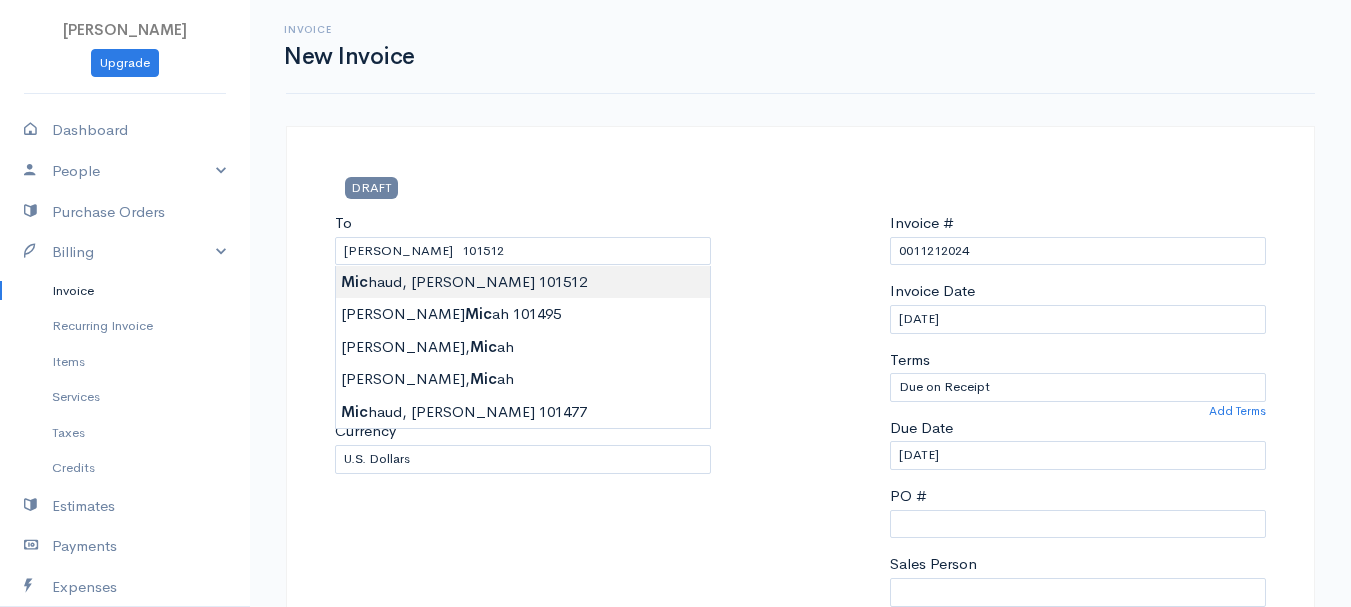 click on "[PERSON_NAME]
Upgrade
Dashboard
People
Clients
Vendors
Staff Users
Purchase Orders
Billing
Invoice
Recurring Invoice
Items
Services
Taxes
Credits
Estimates
Payments
Expenses
Track Time
Projects
Reports
Settings
My Organizations
Logout
Help
@CloudBooksApp 2022
Invoice
New Invoice
DRAFT To [PERSON_NAME]   101512 [Choose Country] [GEOGRAPHIC_DATA] [GEOGRAPHIC_DATA] [GEOGRAPHIC_DATA] [GEOGRAPHIC_DATA] [GEOGRAPHIC_DATA] [GEOGRAPHIC_DATA] [US_STATE] [GEOGRAPHIC_DATA] [GEOGRAPHIC_DATA] [GEOGRAPHIC_DATA] [GEOGRAPHIC_DATA] [GEOGRAPHIC_DATA] 0" at bounding box center (675, 864) 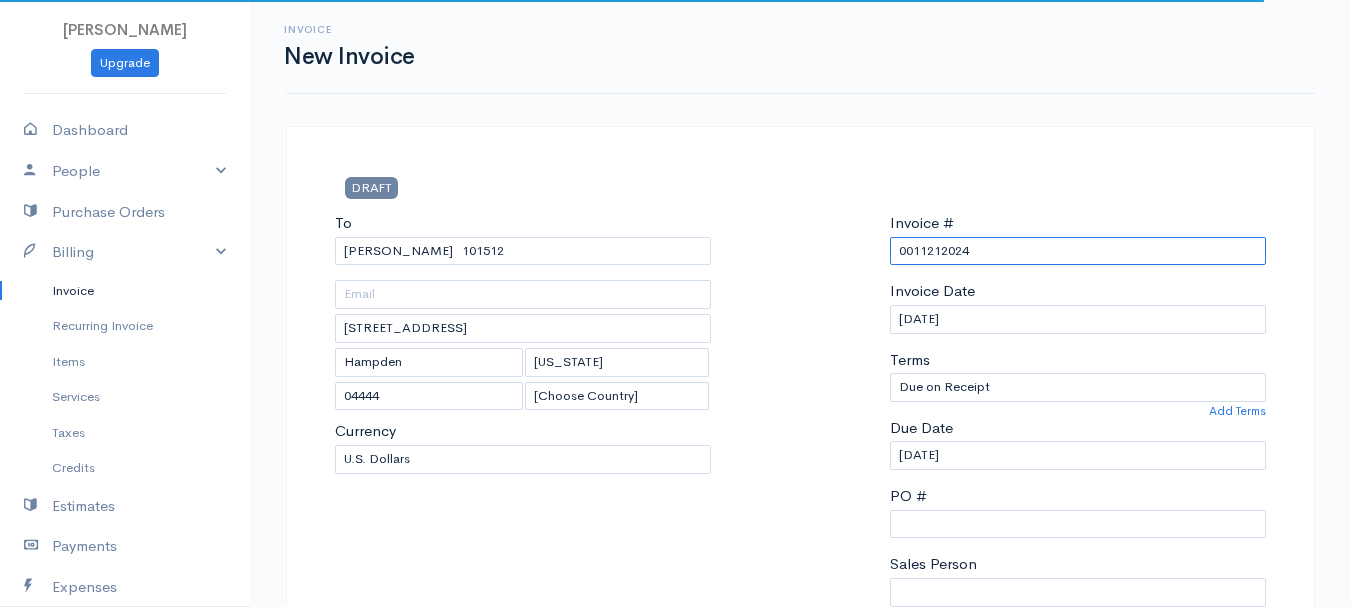 click on "0011212024" at bounding box center [1078, 251] 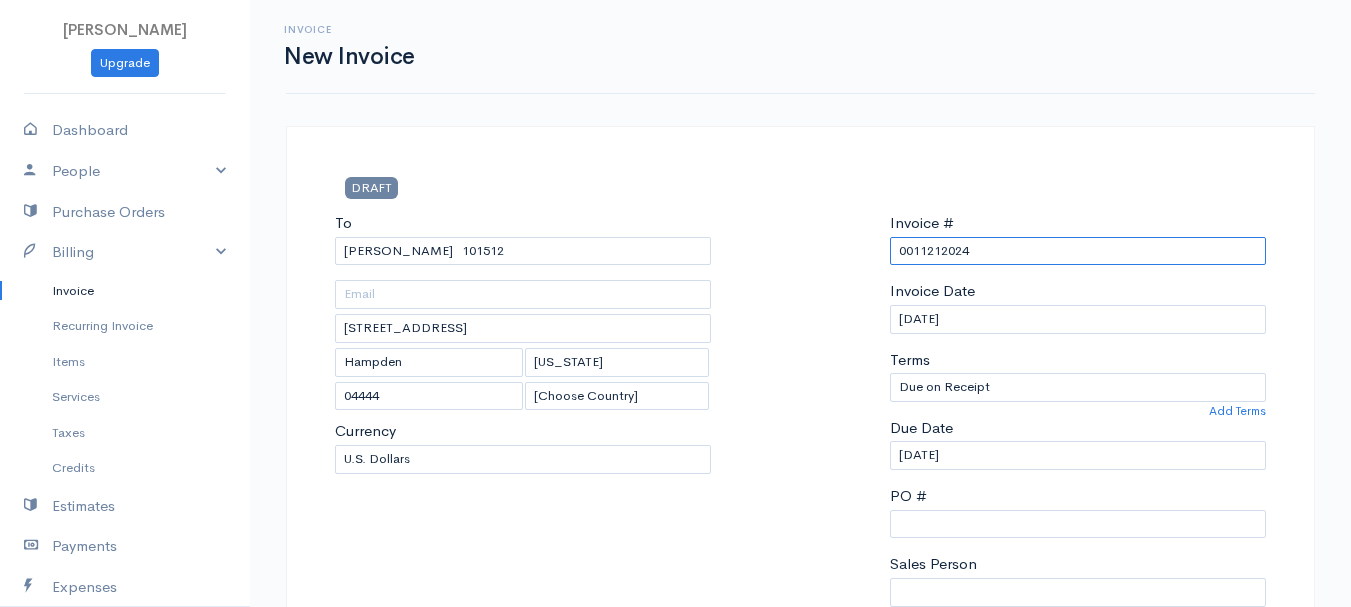 paste on "[DATE]" 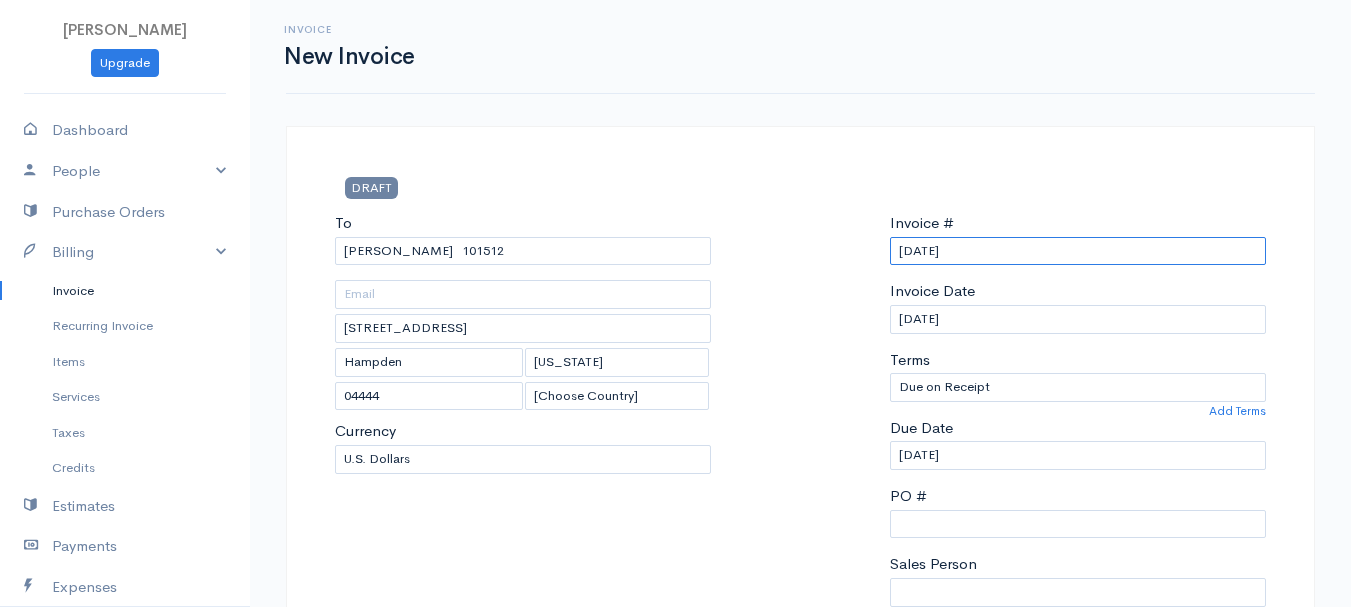 scroll, scrollTop: 400, scrollLeft: 0, axis: vertical 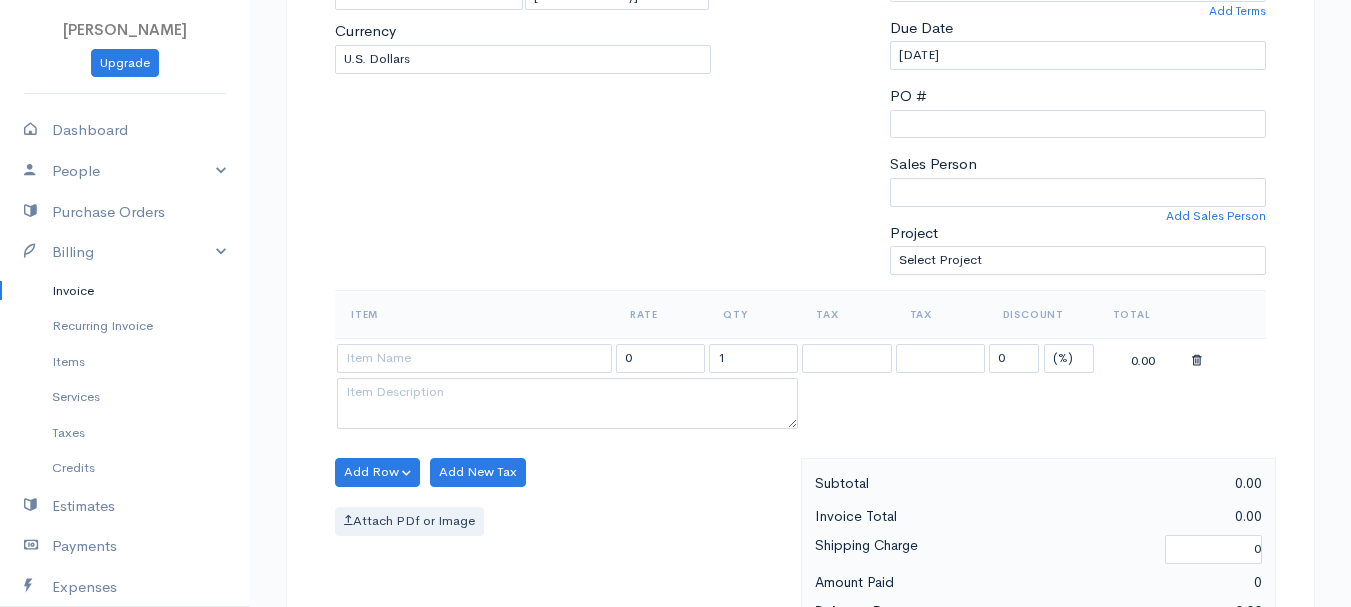 type on "[DATE]" 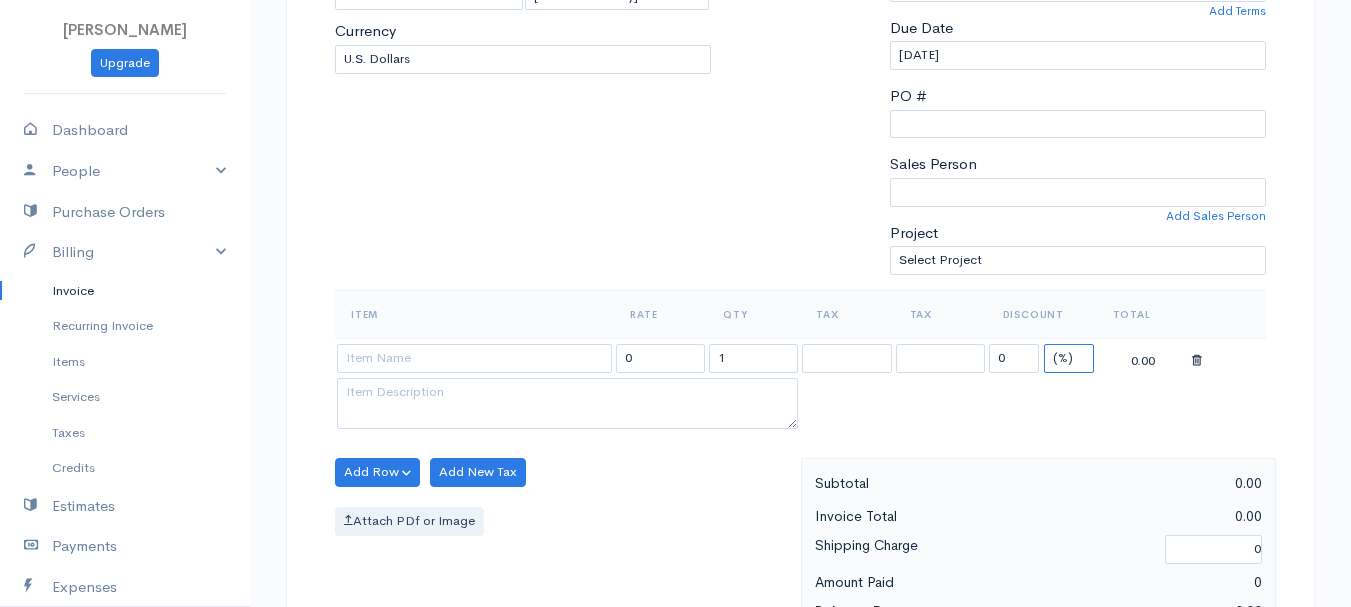 click on "(%) Flat" at bounding box center (1069, 358) 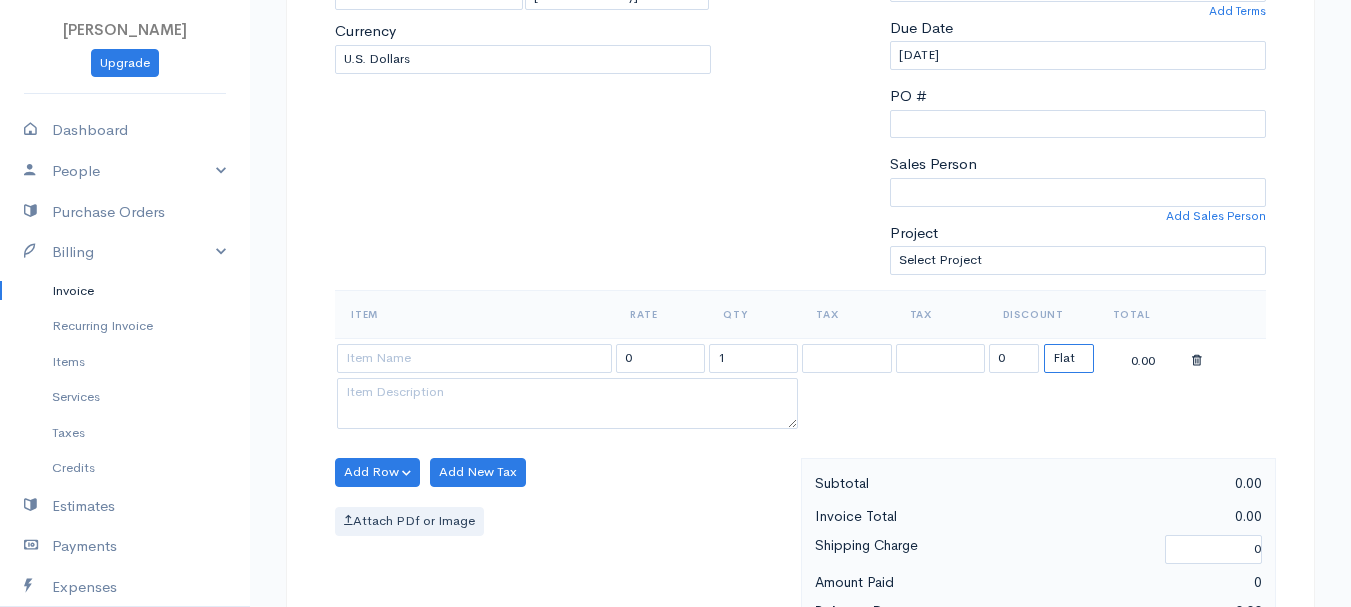 click on "(%) Flat" at bounding box center (1069, 358) 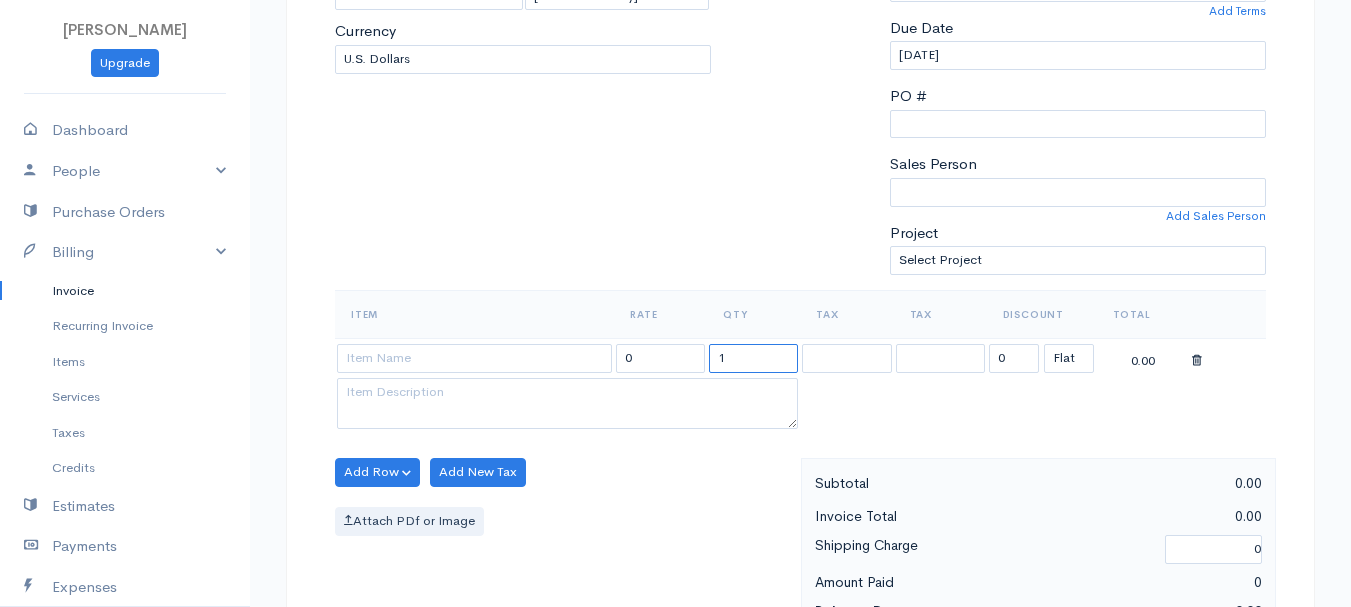 click on "1" at bounding box center [753, 358] 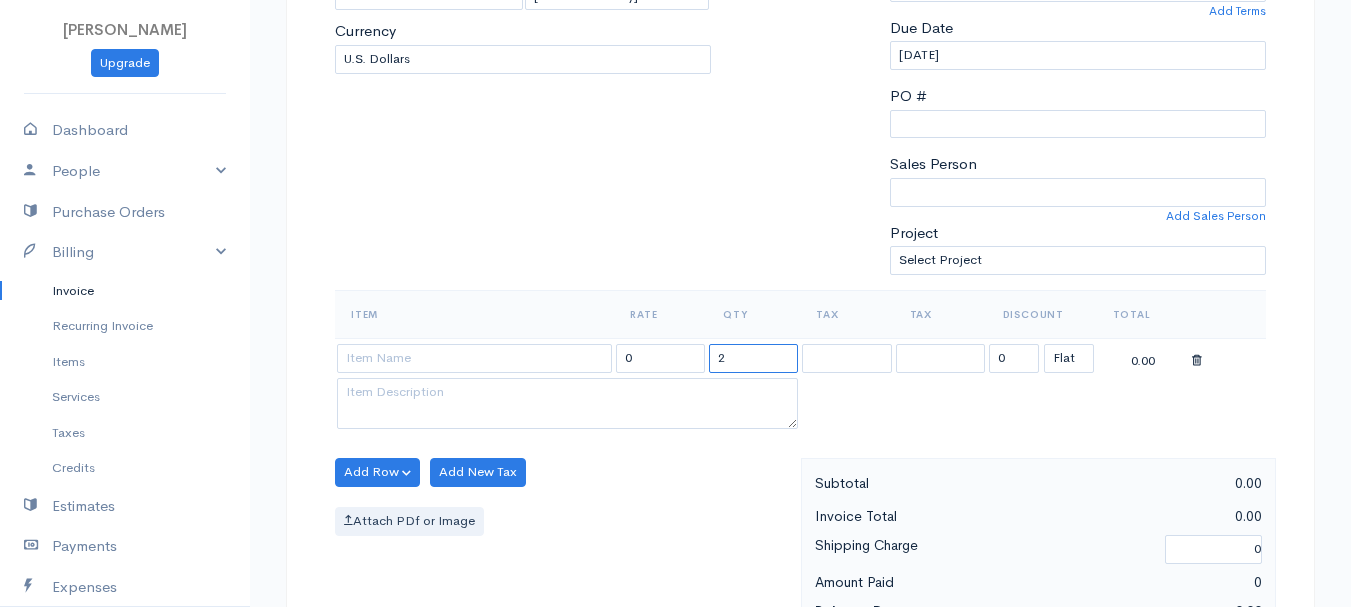 type on "2" 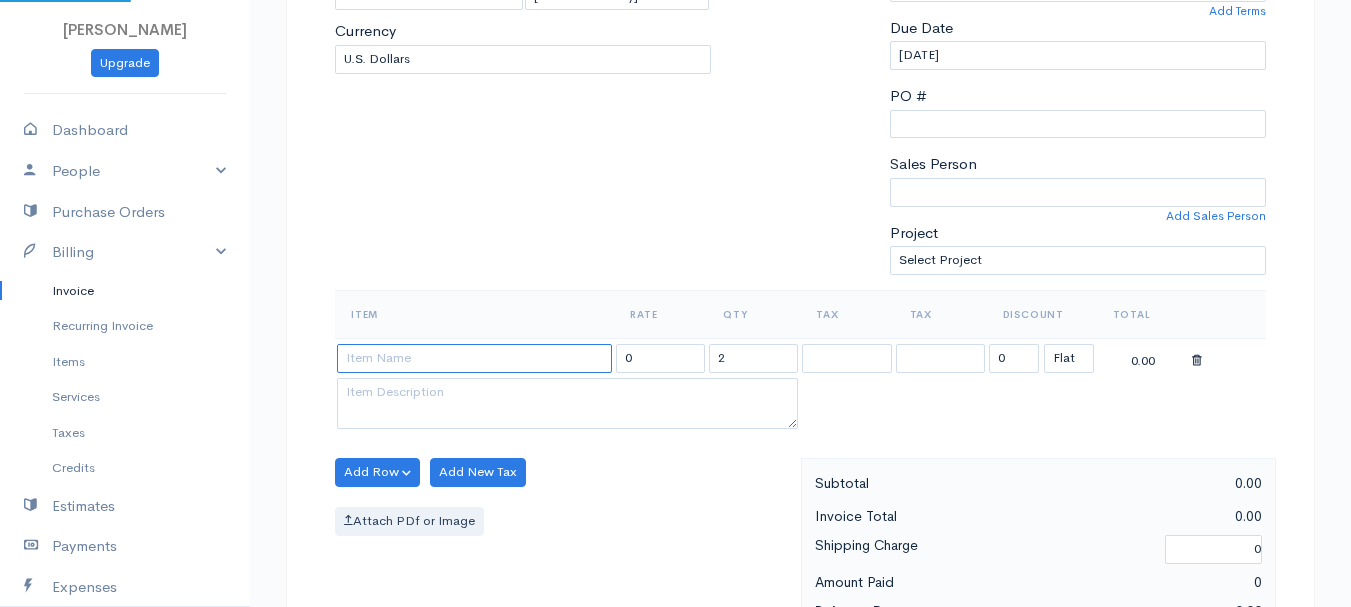 click at bounding box center [474, 358] 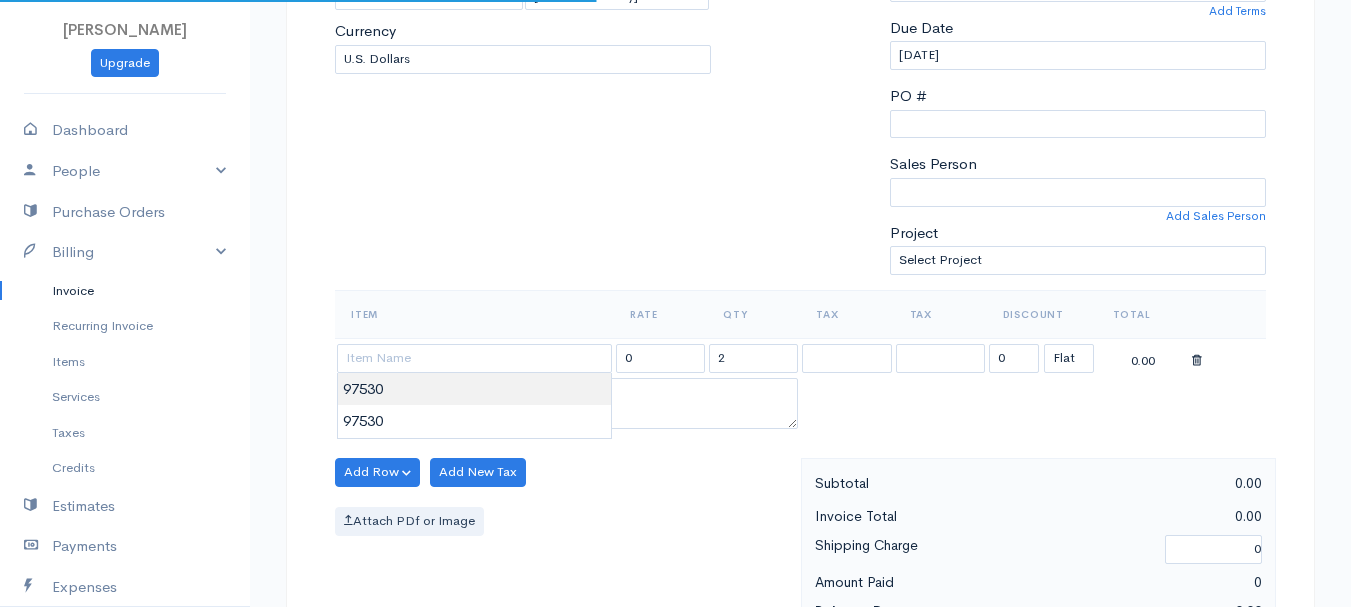 type on "97530" 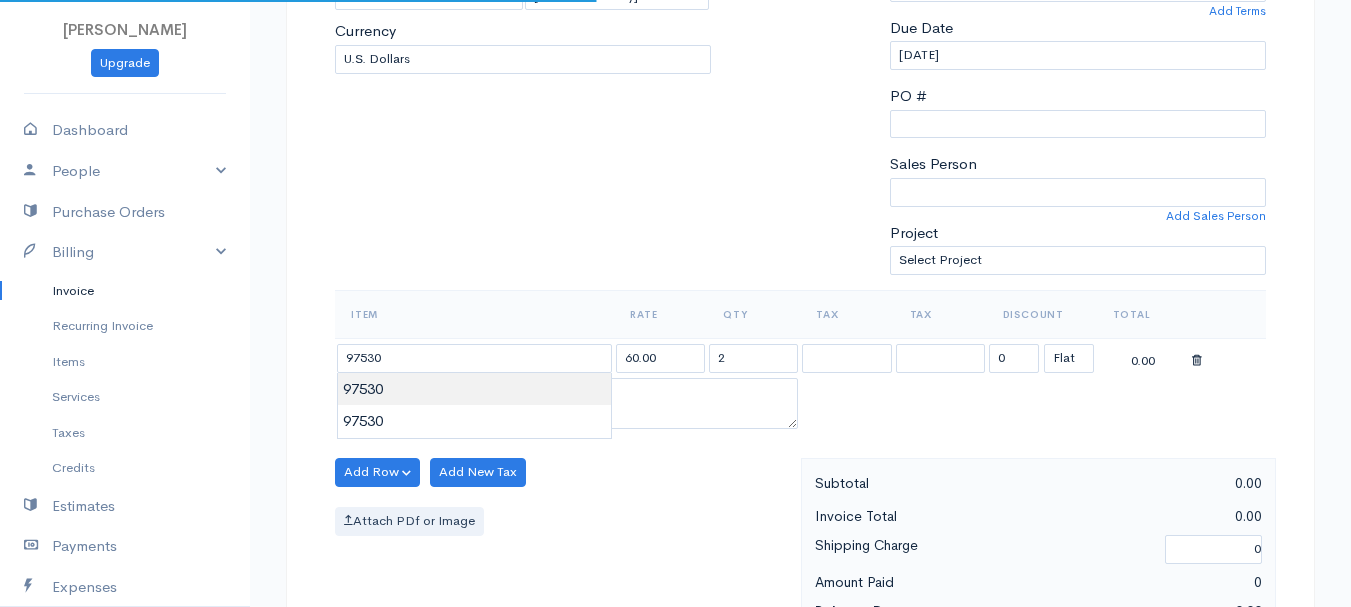 click on "[PERSON_NAME]
Upgrade
Dashboard
People
Clients
Vendors
Staff Users
Purchase Orders
Billing
Invoice
Recurring Invoice
Items
Services
Taxes
Credits
Estimates
Payments
Expenses
Track Time
Projects
Reports
Settings
My Organizations
Logout
Help
@CloudBooksApp 2022
Invoice
New Invoice
DRAFT To [PERSON_NAME][GEOGRAPHIC_DATA][STREET_ADDRESS][US_STATE] [Choose Country] [GEOGRAPHIC_DATA] [GEOGRAPHIC_DATA] [GEOGRAPHIC_DATA] [GEOGRAPHIC_DATA] [GEOGRAPHIC_DATA] [GEOGRAPHIC_DATA] [US_STATE] [GEOGRAPHIC_DATA] [GEOGRAPHIC_DATA]" at bounding box center (675, 464) 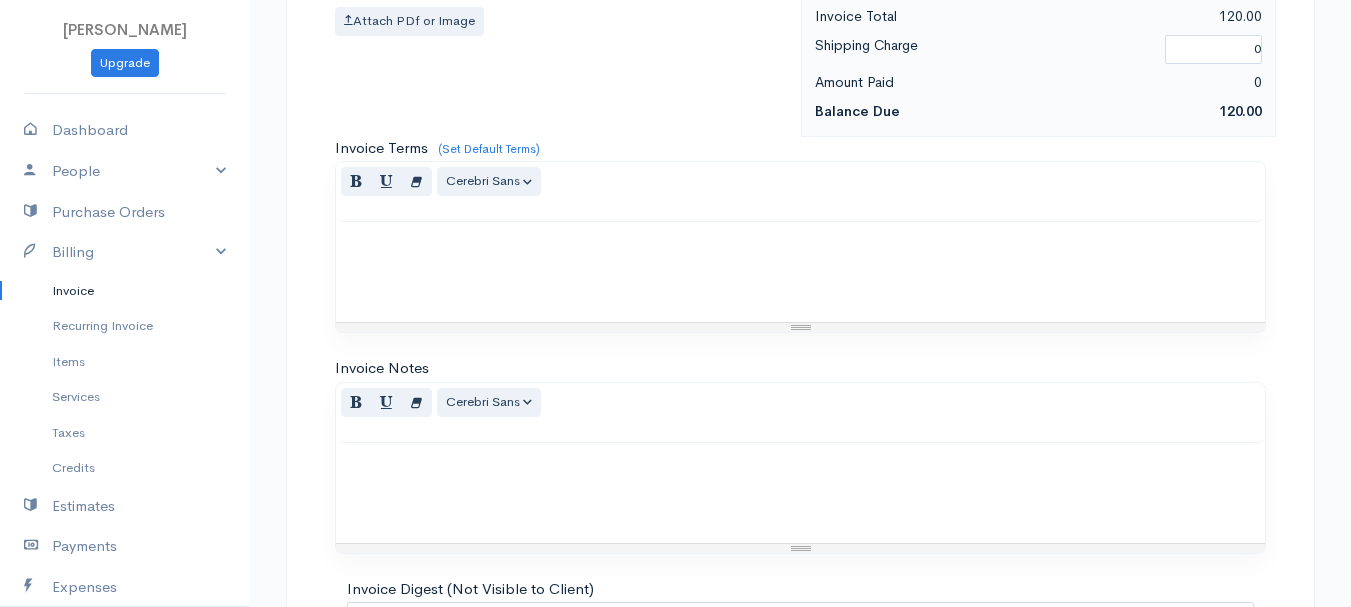 scroll, scrollTop: 1122, scrollLeft: 0, axis: vertical 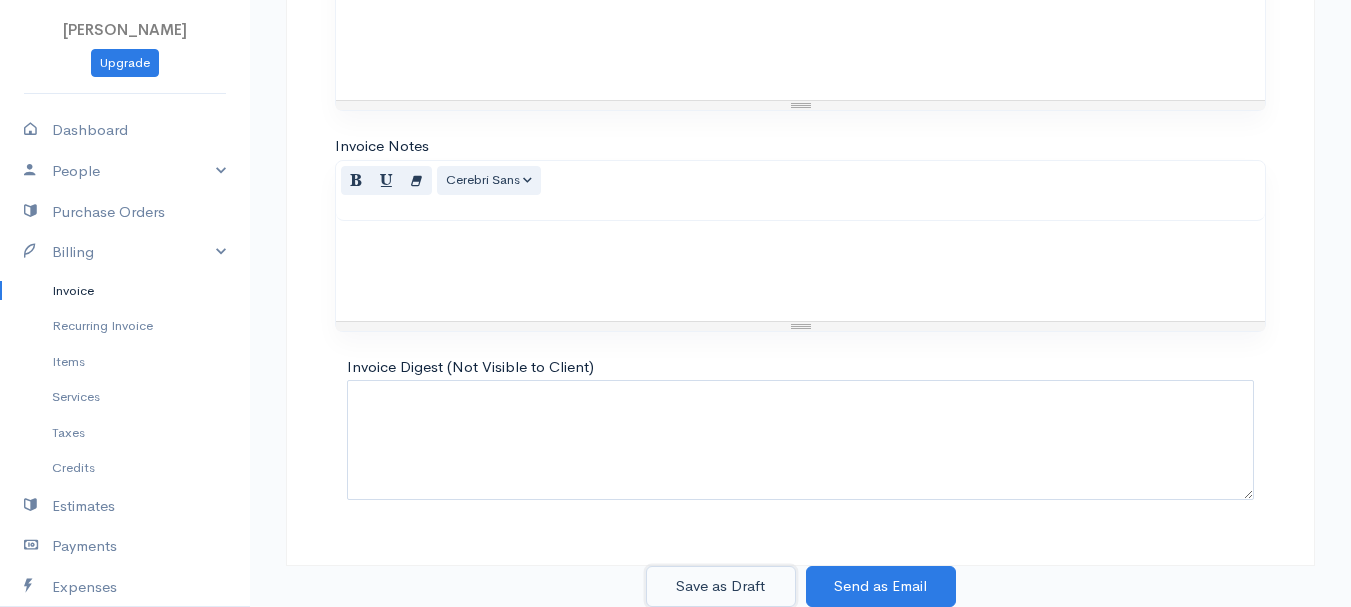click on "Save as Draft" at bounding box center [721, 586] 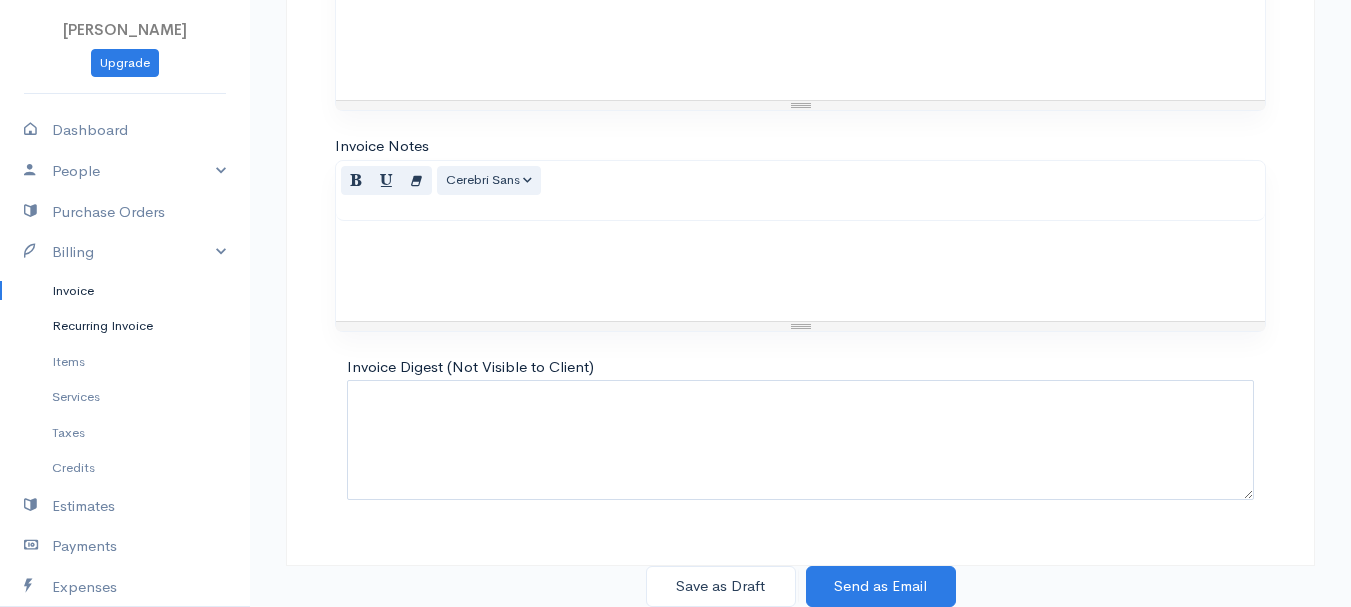scroll, scrollTop: 0, scrollLeft: 0, axis: both 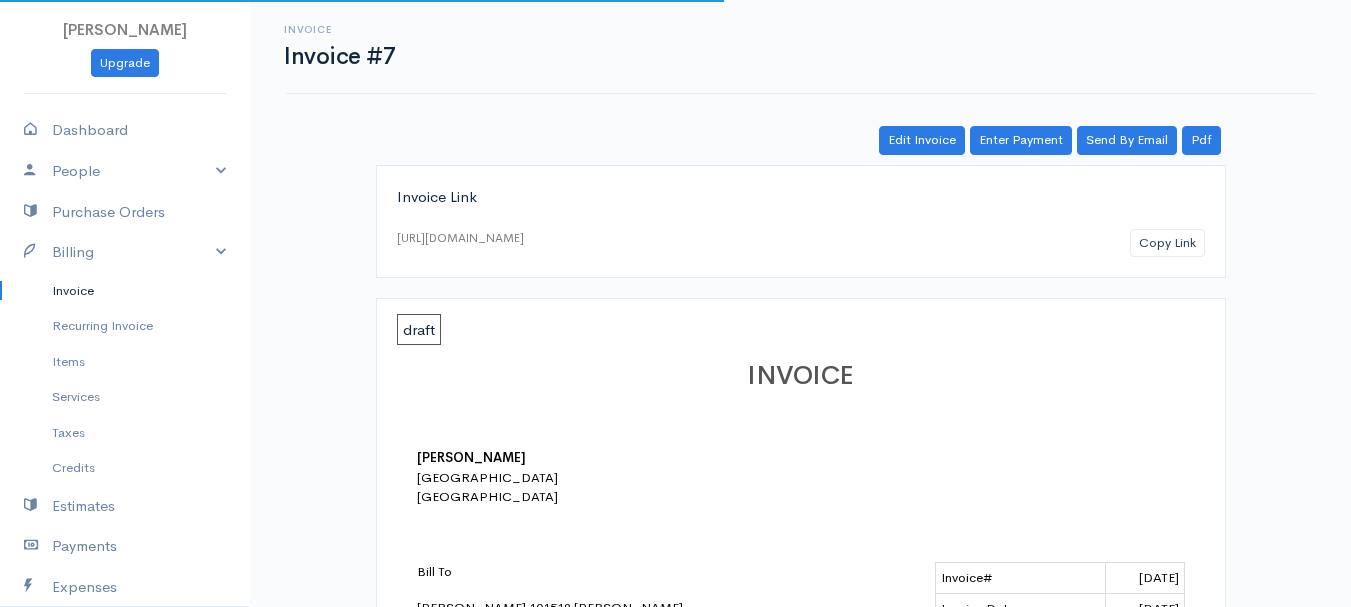 click on "Invoice" at bounding box center (125, 291) 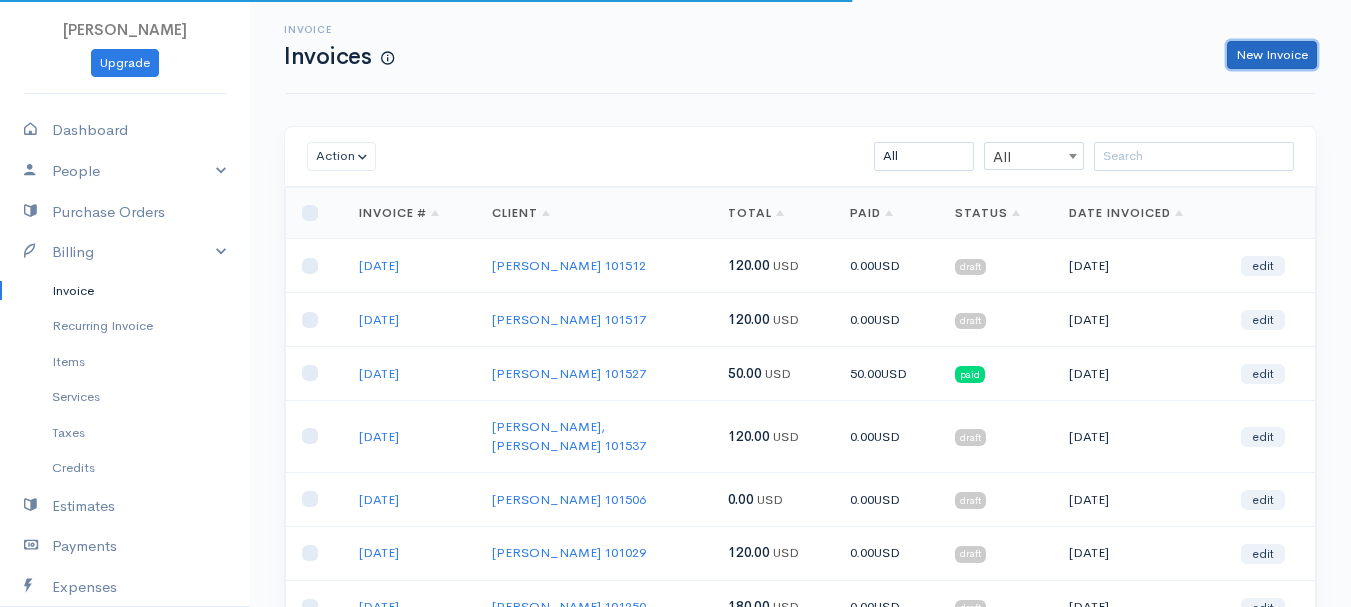 click on "New Invoice" at bounding box center [1272, 55] 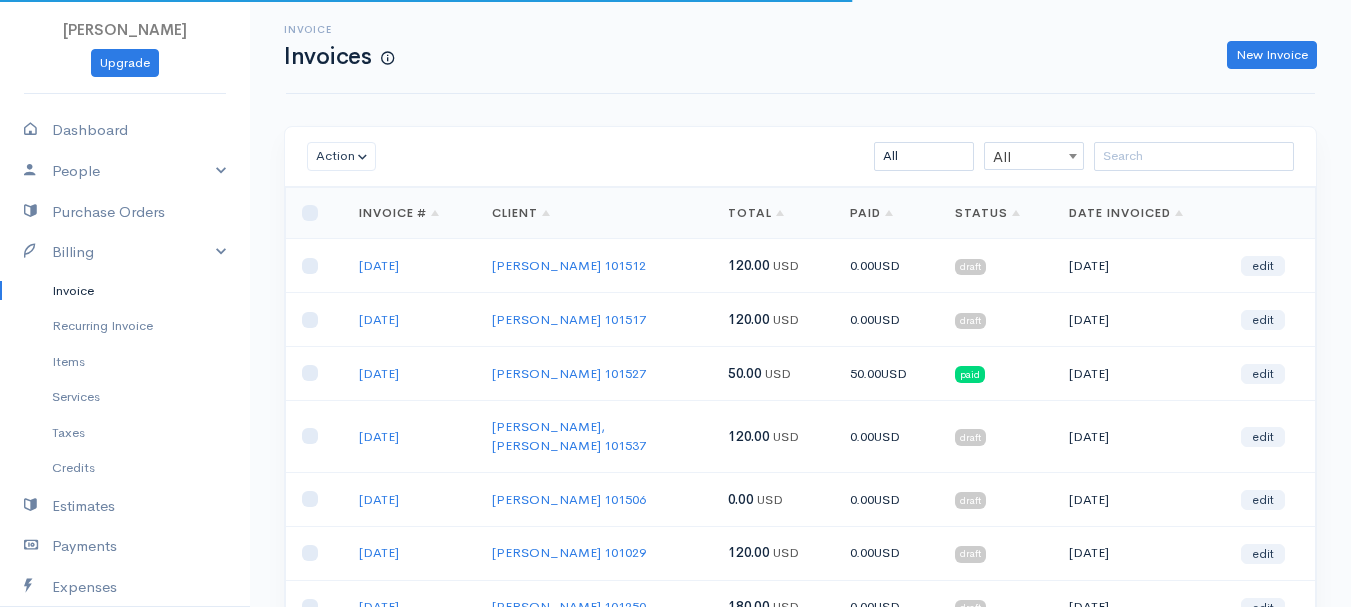 select on "[GEOGRAPHIC_DATA]" 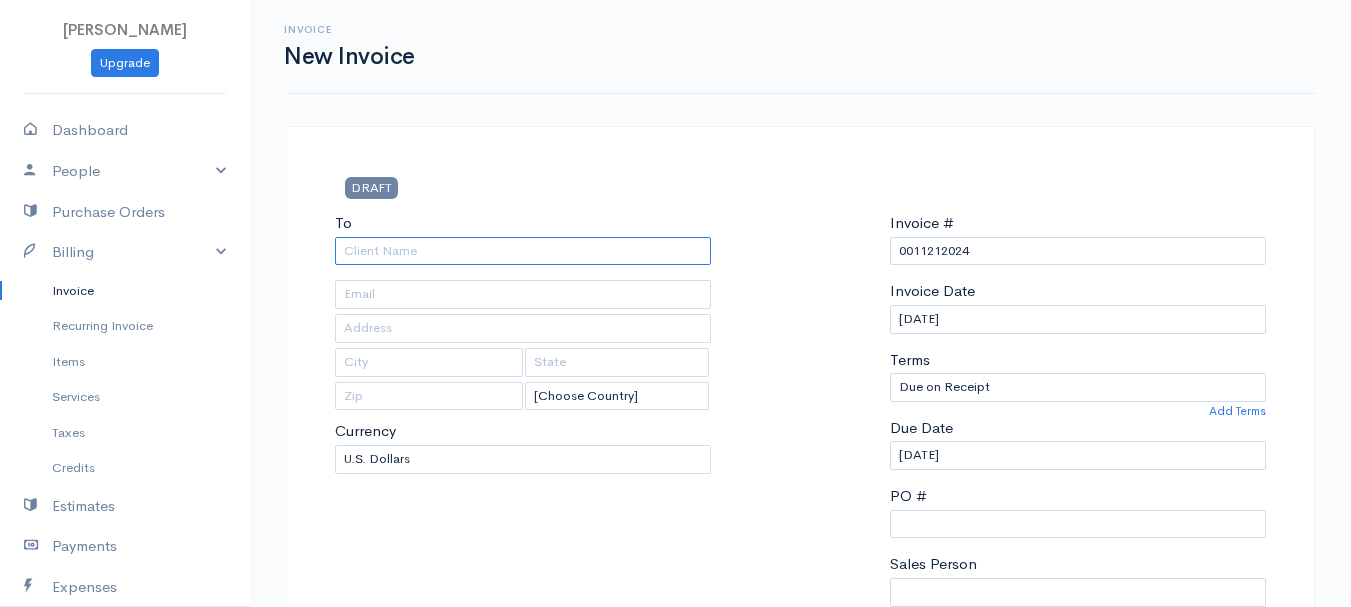 click on "To" at bounding box center (523, 251) 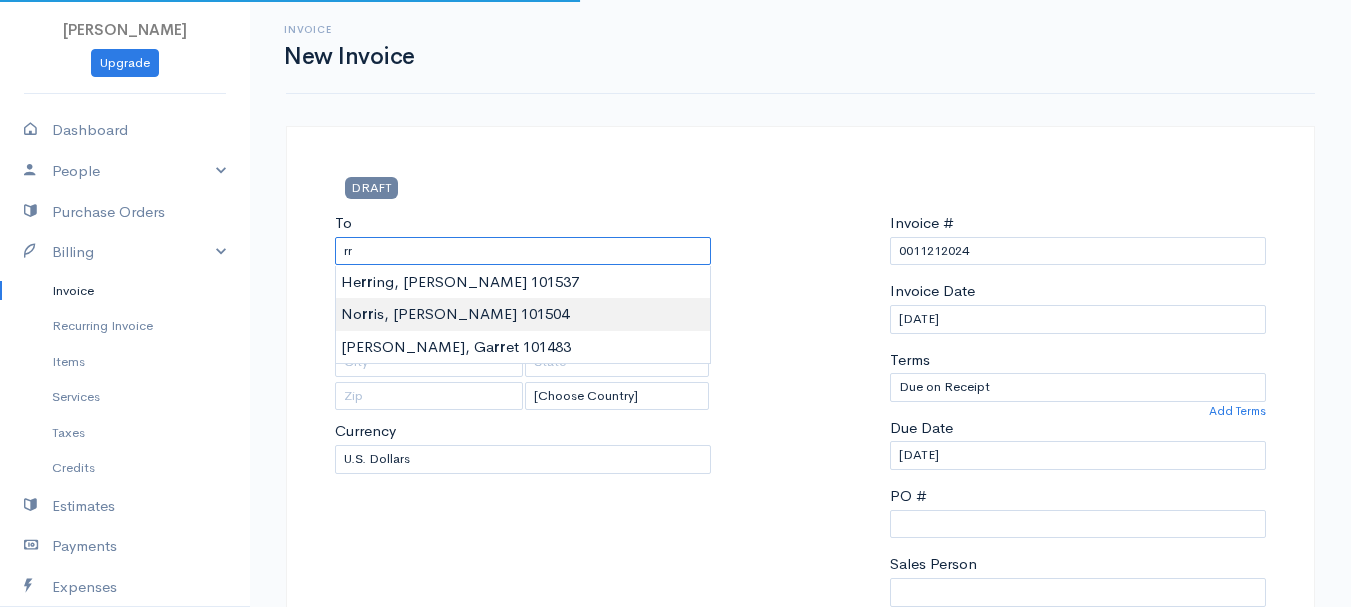 type on "[PERSON_NAME]         101504" 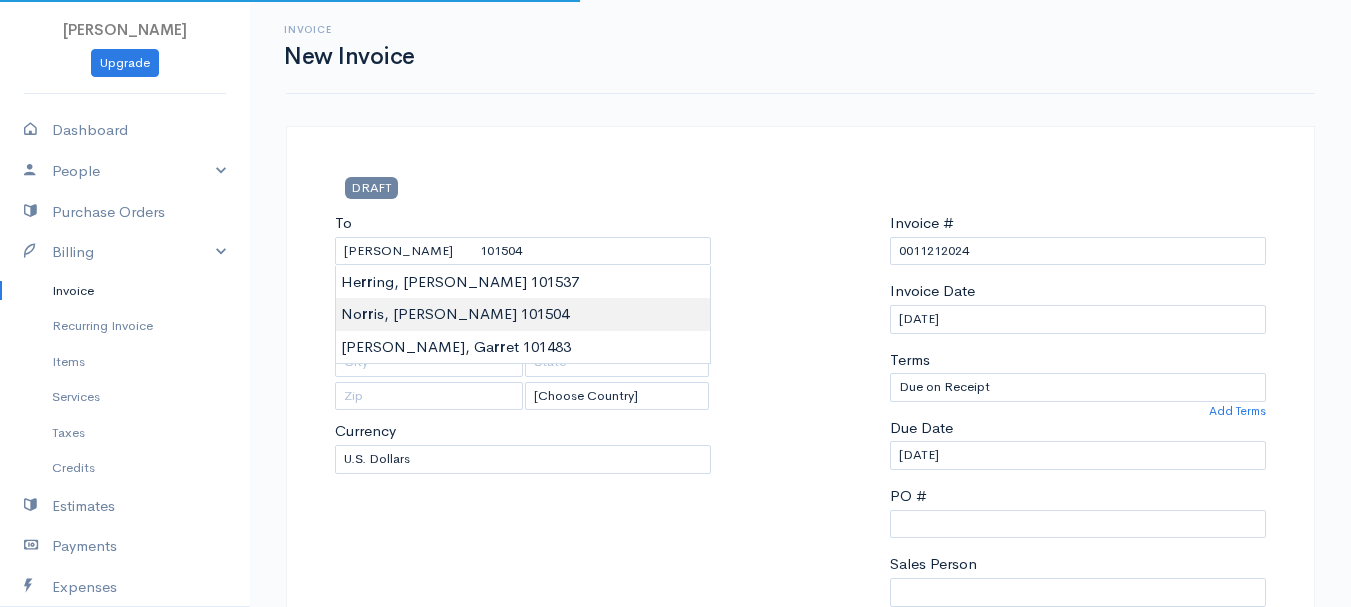 type on "[STREET_ADDRESS]" 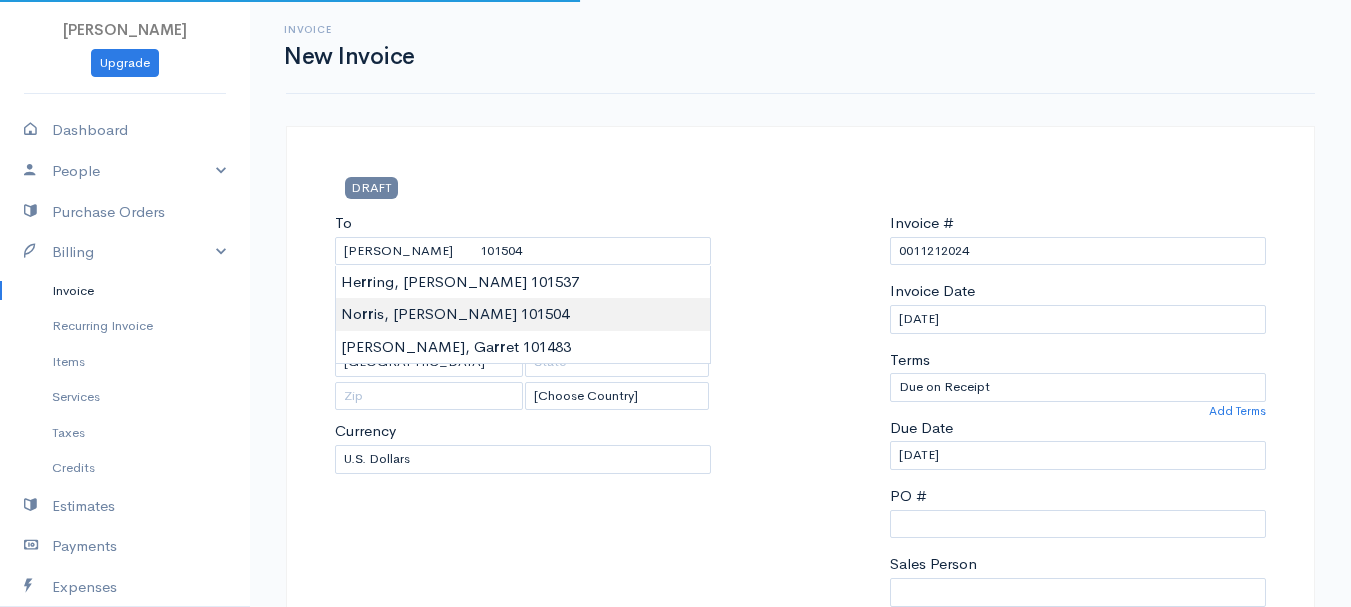 type on "[US_STATE]" 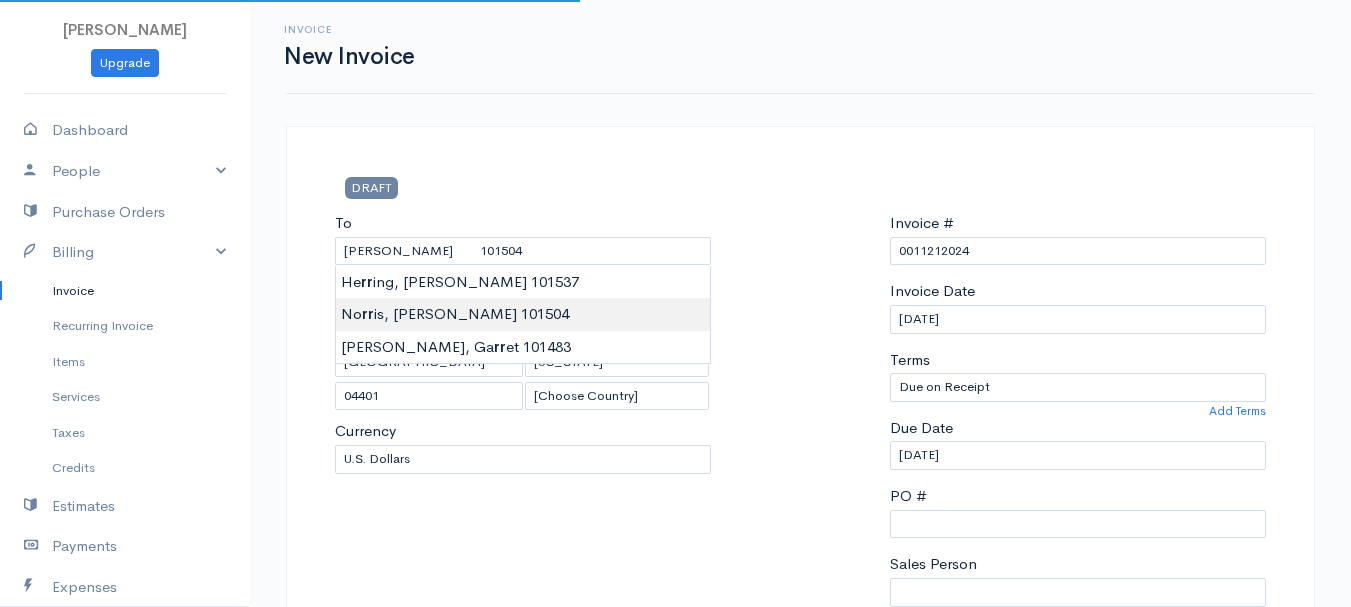 click on "[PERSON_NAME]
Upgrade
Dashboard
People
Clients
Vendors
Staff Users
Purchase Orders
Billing
Invoice
Recurring Invoice
Items
Services
Taxes
Credits
Estimates
Payments
Expenses
Track Time
Projects
Reports
Settings
My Organizations
Logout
Help
@CloudBooksApp 2022
Invoice
New Invoice
DRAFT To [GEOGRAPHIC_DATA][PERSON_NAME][GEOGRAPHIC_DATA]         [GEOGRAPHIC_DATA][STREET_ADDRESS][US_STATE] [Choose Country] [GEOGRAPHIC_DATA] [GEOGRAPHIC_DATA] [GEOGRAPHIC_DATA] [GEOGRAPHIC_DATA] [GEOGRAPHIC_DATA] [GEOGRAPHIC_DATA] [US_STATE] [GEOGRAPHIC_DATA] [GEOGRAPHIC_DATA]" at bounding box center (675, 864) 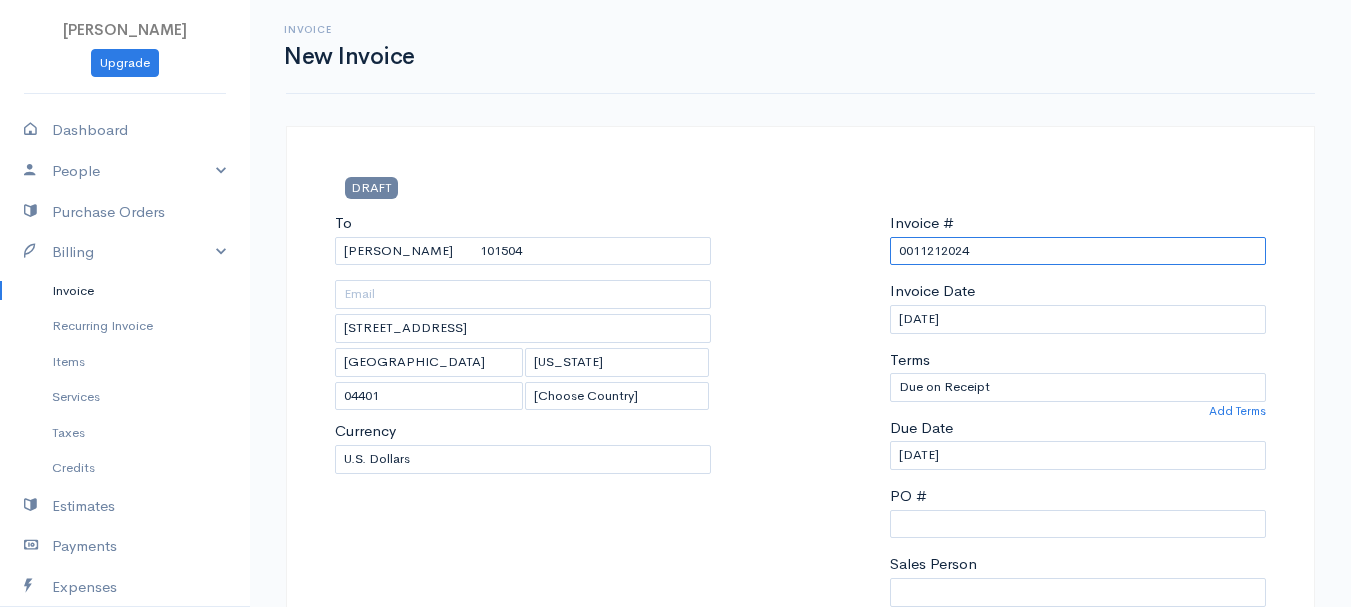 click on "0011212024" at bounding box center [1078, 251] 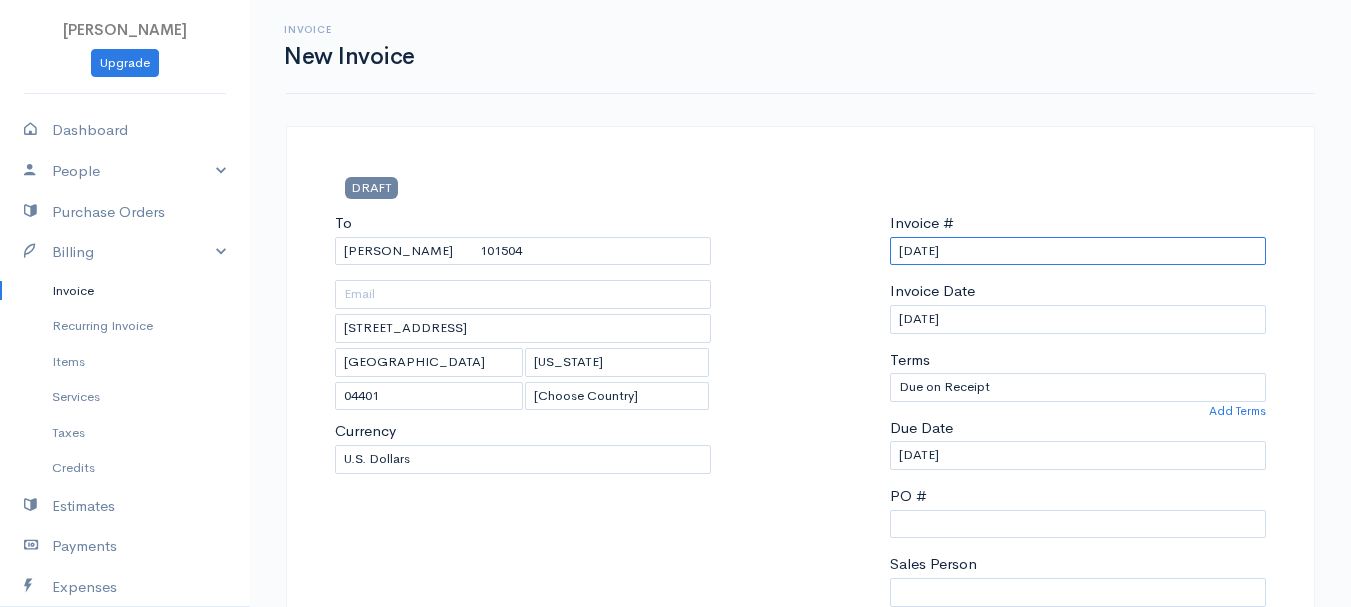 scroll, scrollTop: 400, scrollLeft: 0, axis: vertical 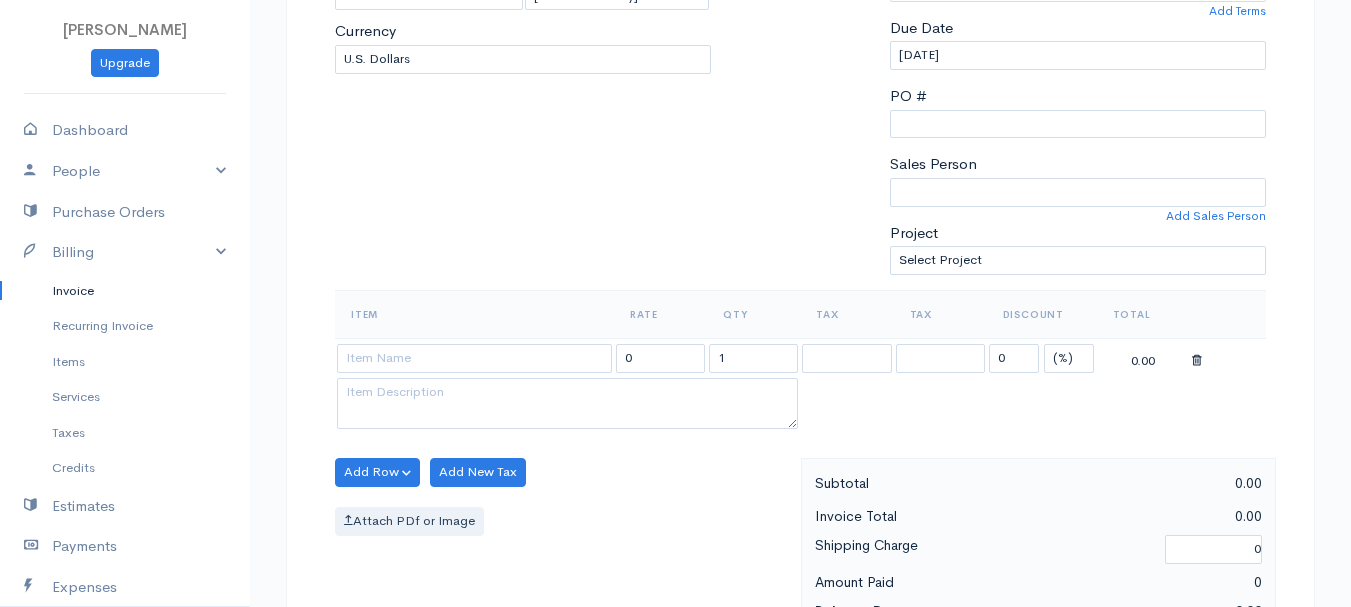 type on "[DATE]" 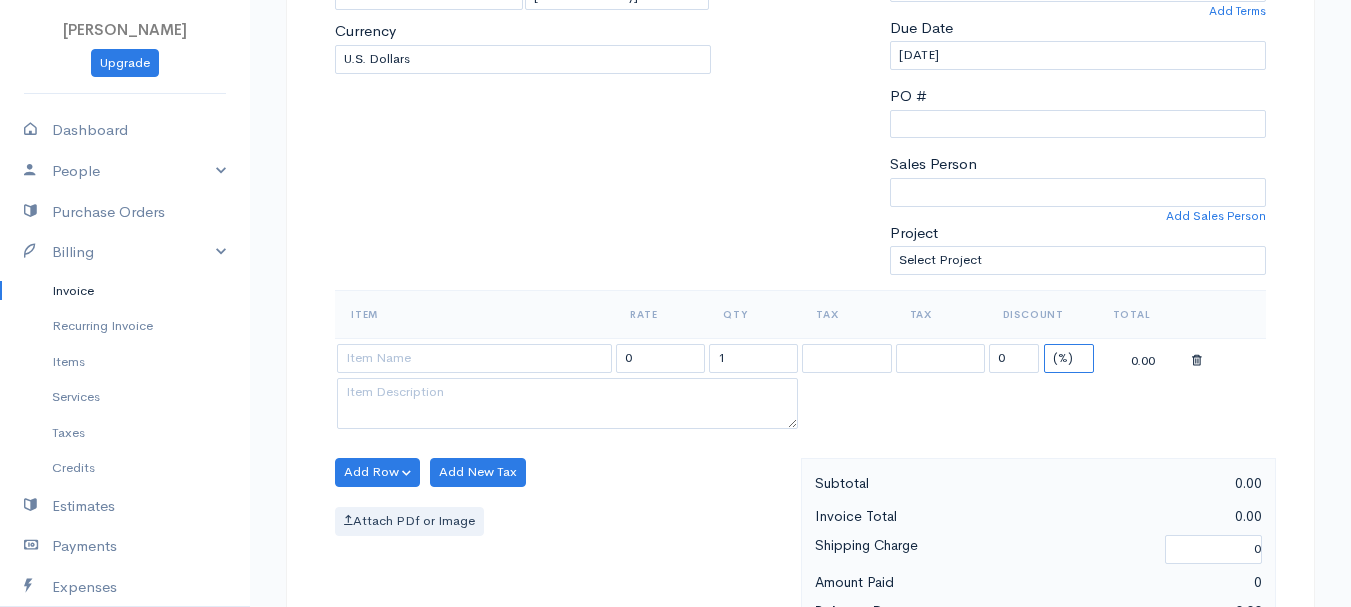 click on "(%) Flat" at bounding box center [1069, 358] 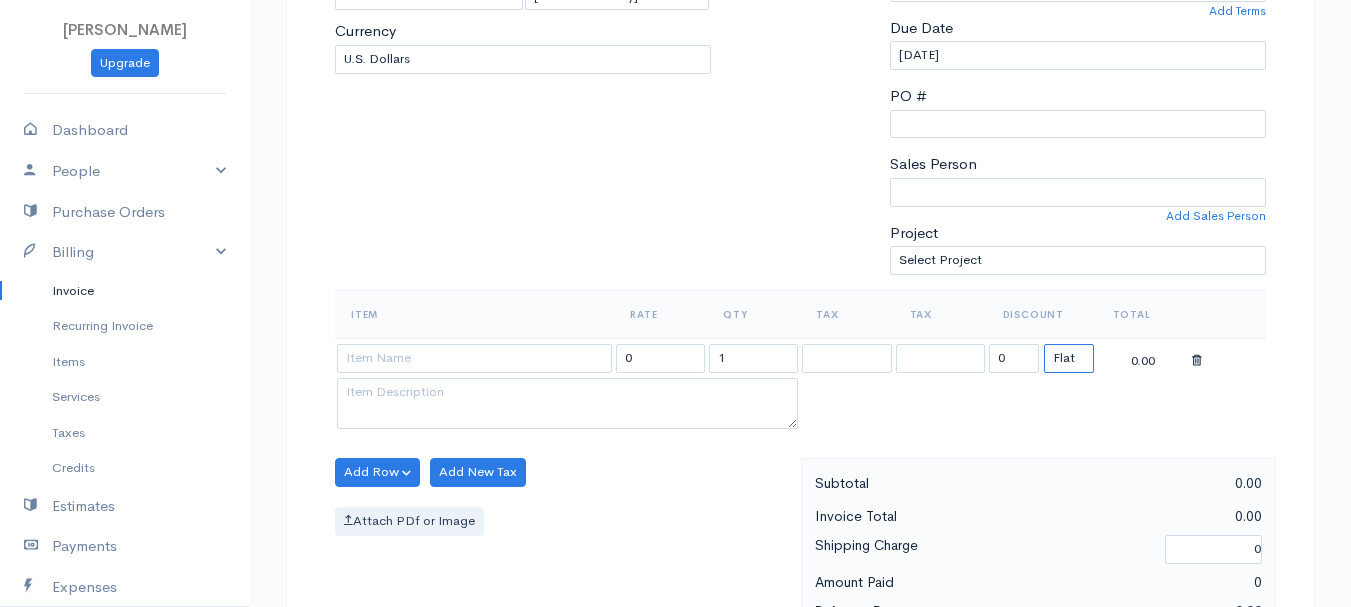 click on "(%) Flat" at bounding box center [1069, 358] 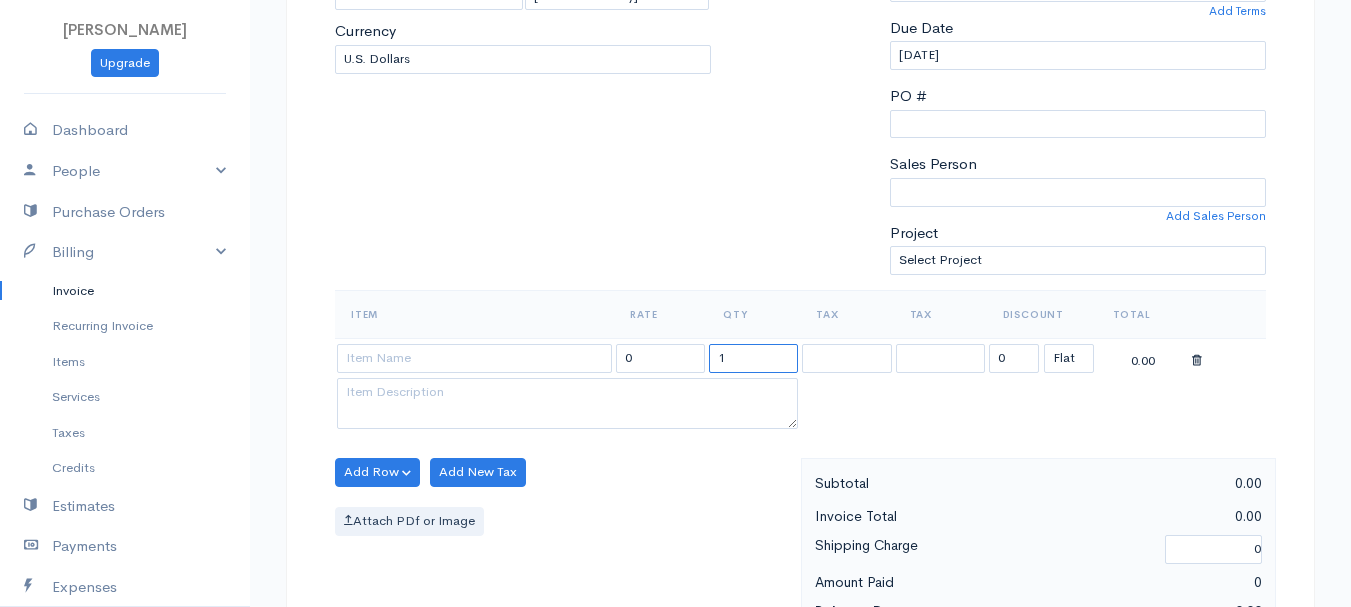 click on "1" at bounding box center [753, 358] 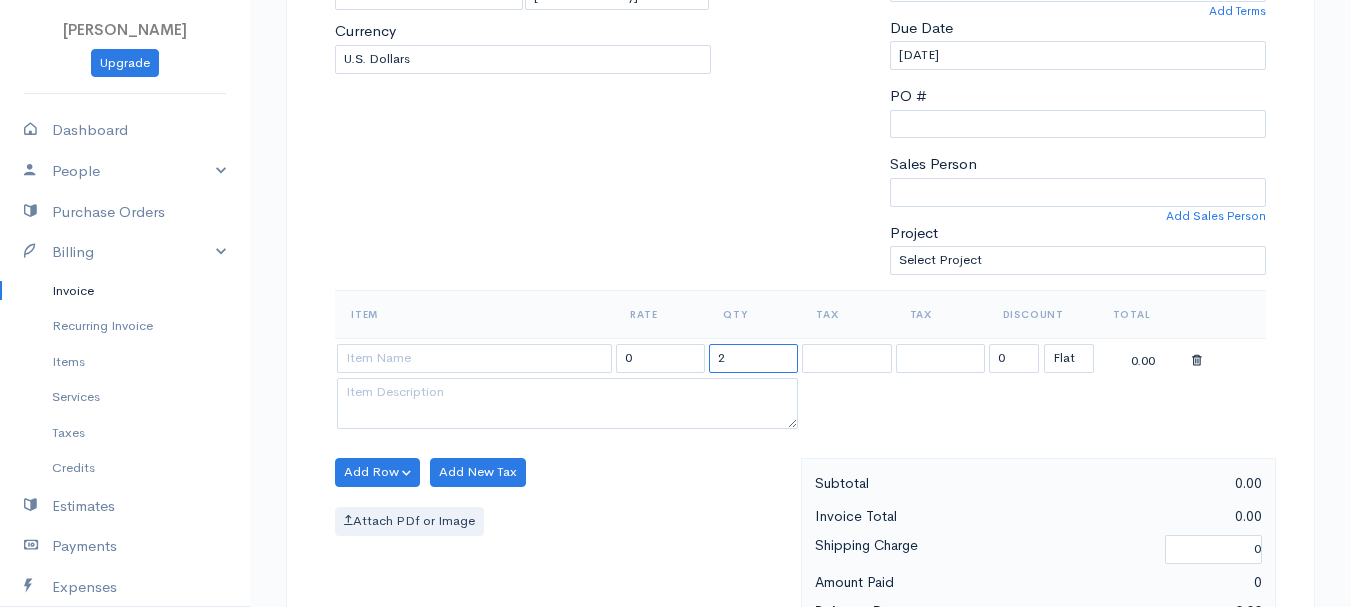 type on "2" 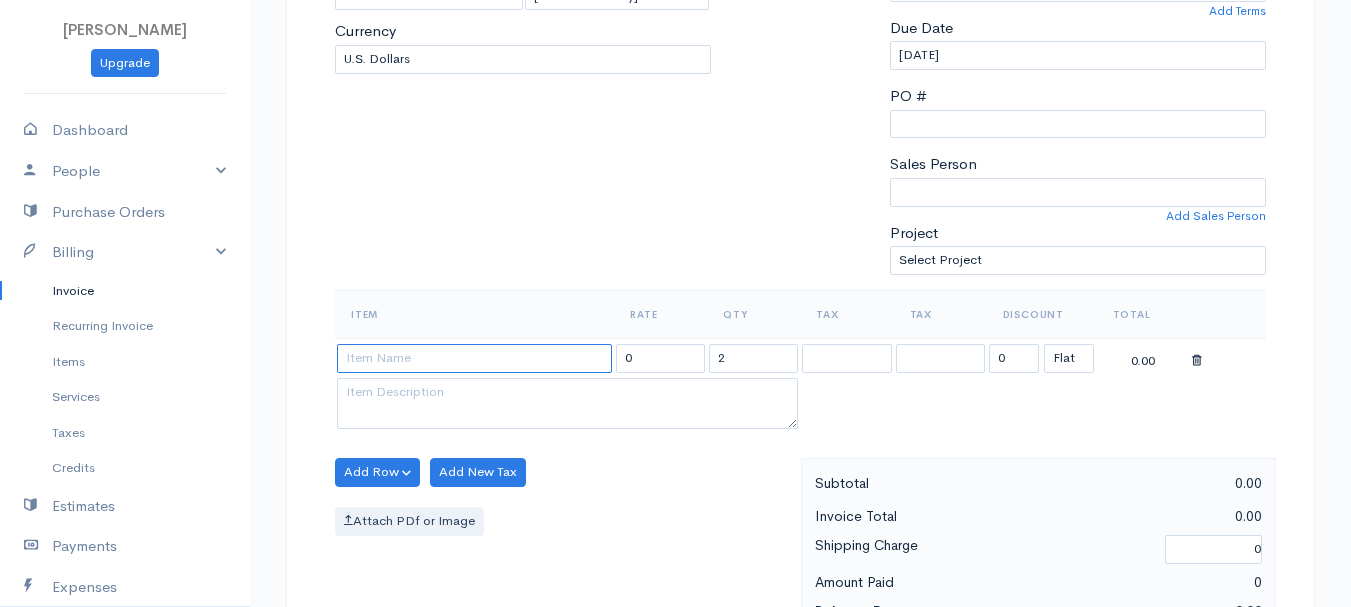 click at bounding box center [474, 358] 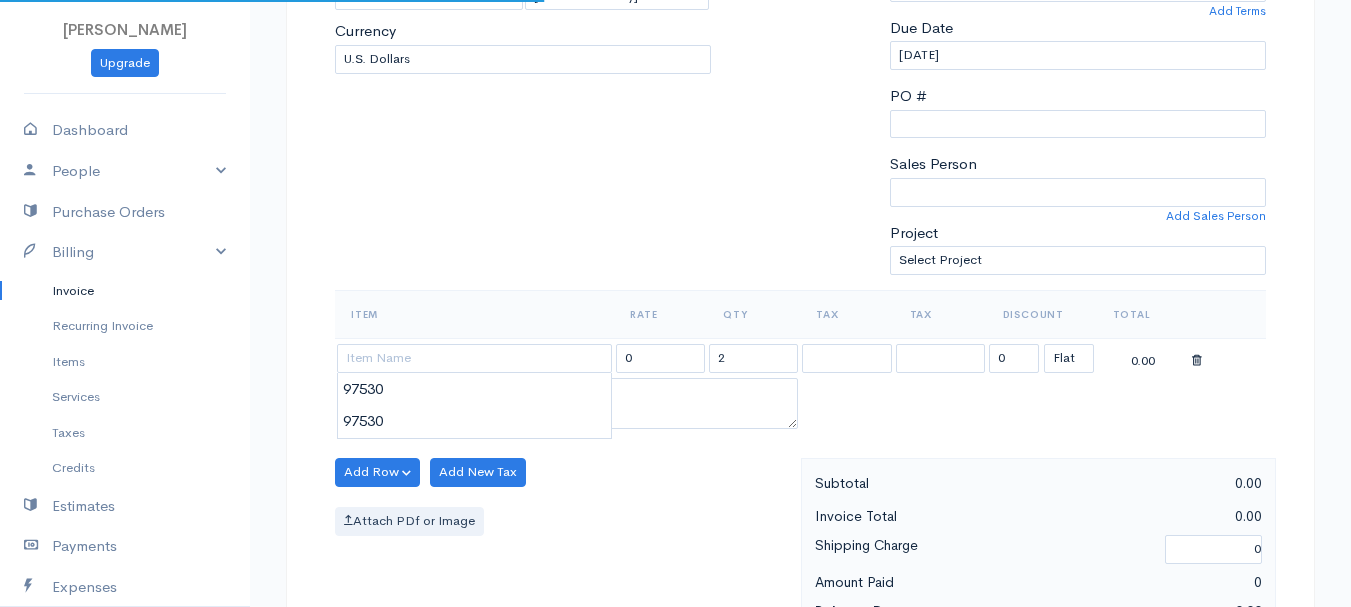 type on "97530" 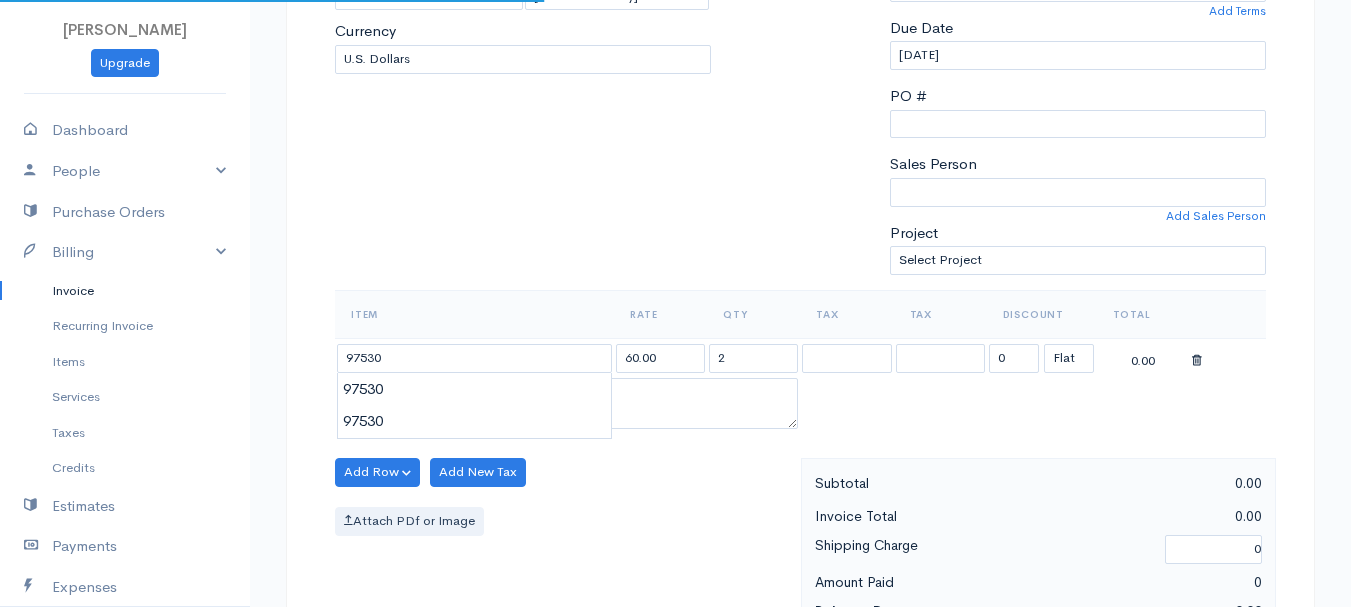 click on "[PERSON_NAME]
Upgrade
Dashboard
People
Clients
Vendors
Staff Users
Purchase Orders
Billing
Invoice
Recurring Invoice
Items
Services
Taxes
Credits
Estimates
Payments
Expenses
Track Time
Projects
Reports
Settings
My Organizations
Logout
Help
@CloudBooksApp 2022
Invoice
New Invoice
DRAFT To [GEOGRAPHIC_DATA][PERSON_NAME][GEOGRAPHIC_DATA]         [GEOGRAPHIC_DATA][STREET_ADDRESS][US_STATE] [Choose Country] [GEOGRAPHIC_DATA] [GEOGRAPHIC_DATA] [GEOGRAPHIC_DATA] [GEOGRAPHIC_DATA] [GEOGRAPHIC_DATA] [GEOGRAPHIC_DATA] [US_STATE] [GEOGRAPHIC_DATA] [GEOGRAPHIC_DATA]" at bounding box center [675, 464] 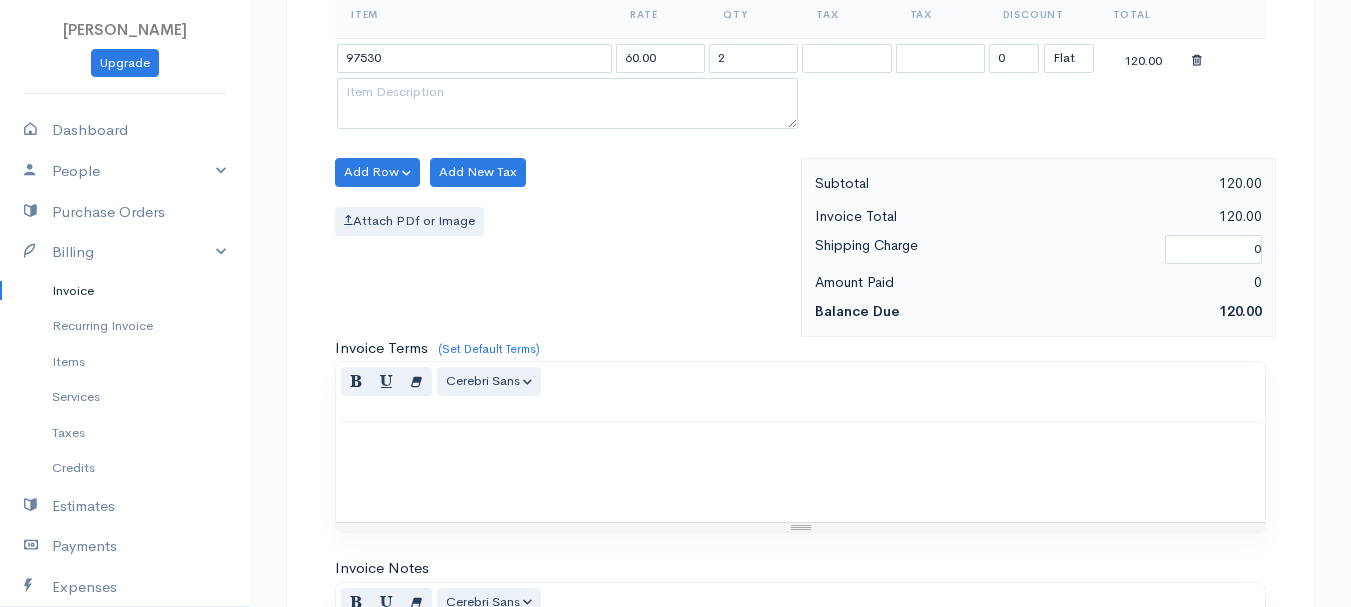 scroll, scrollTop: 1122, scrollLeft: 0, axis: vertical 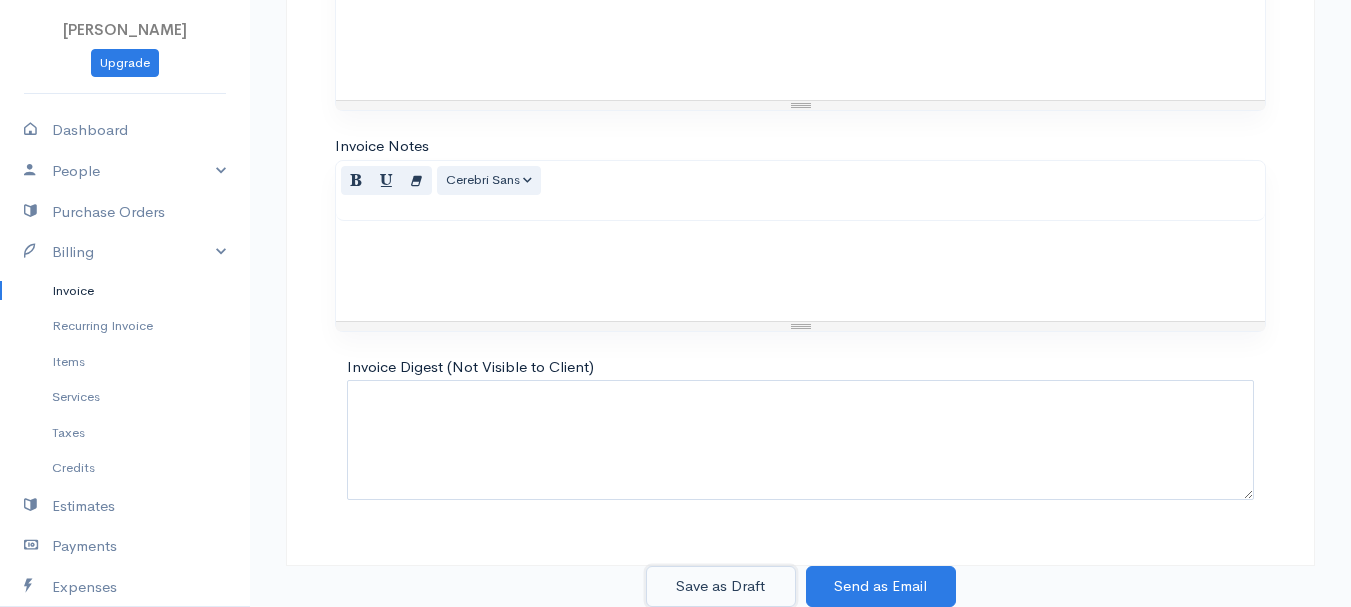 click on "Save as Draft" at bounding box center (721, 586) 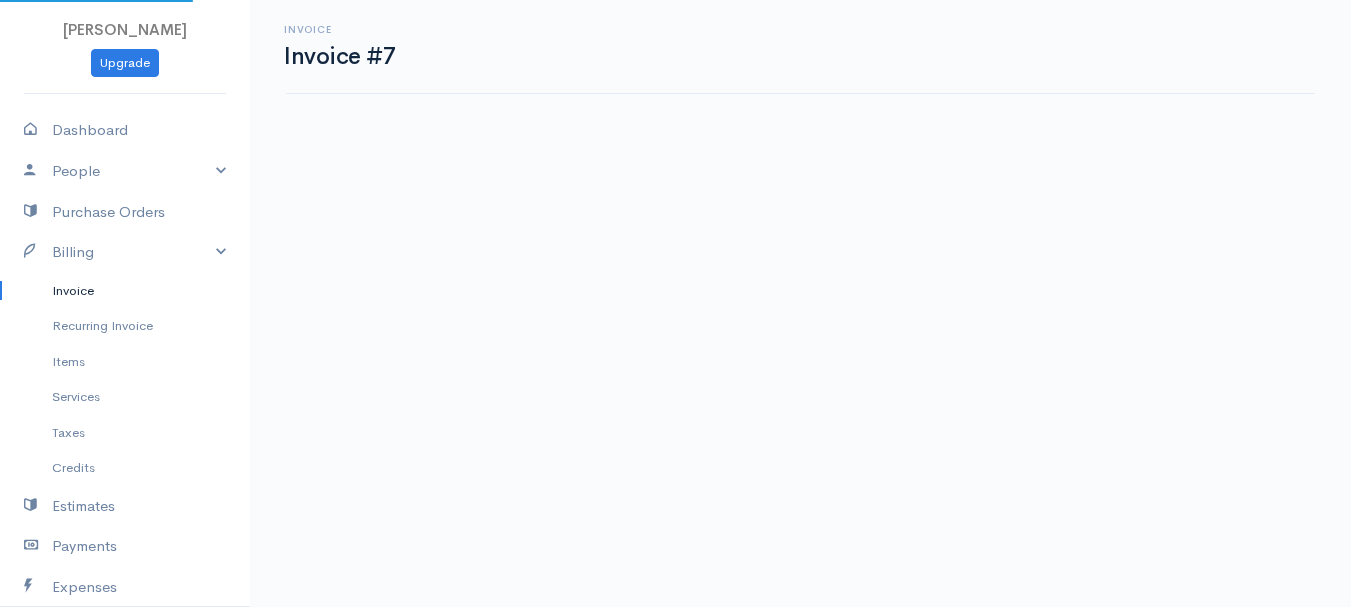 scroll, scrollTop: 0, scrollLeft: 0, axis: both 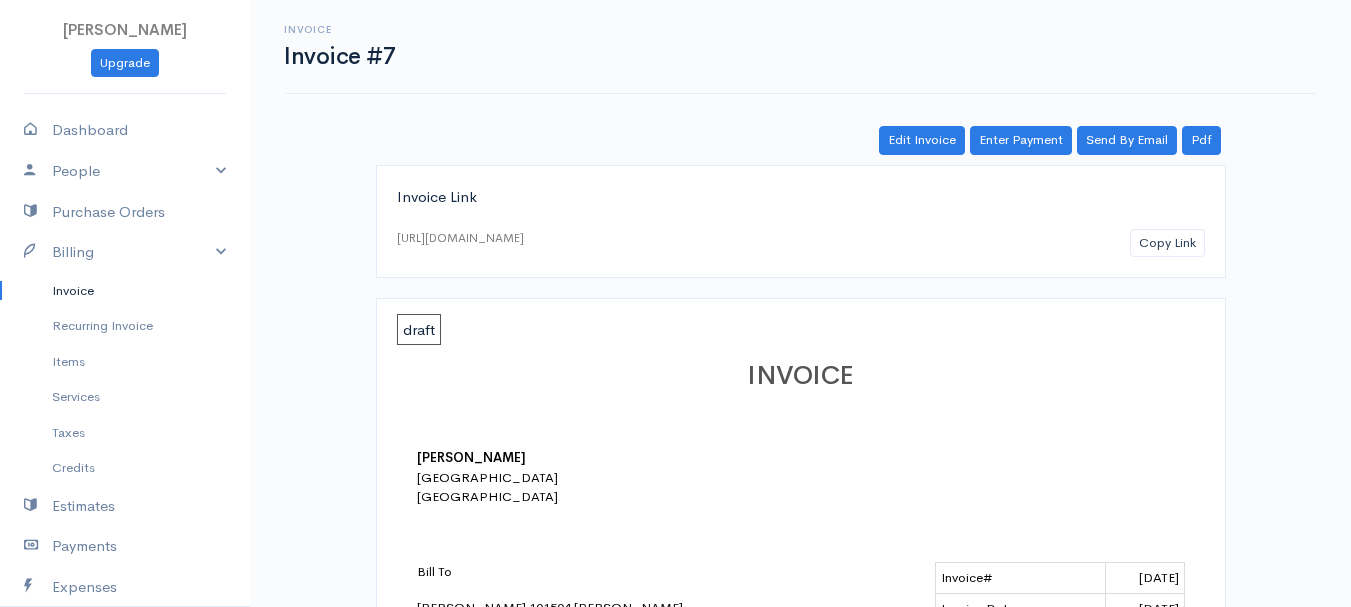 click on "Invoice" at bounding box center (125, 291) 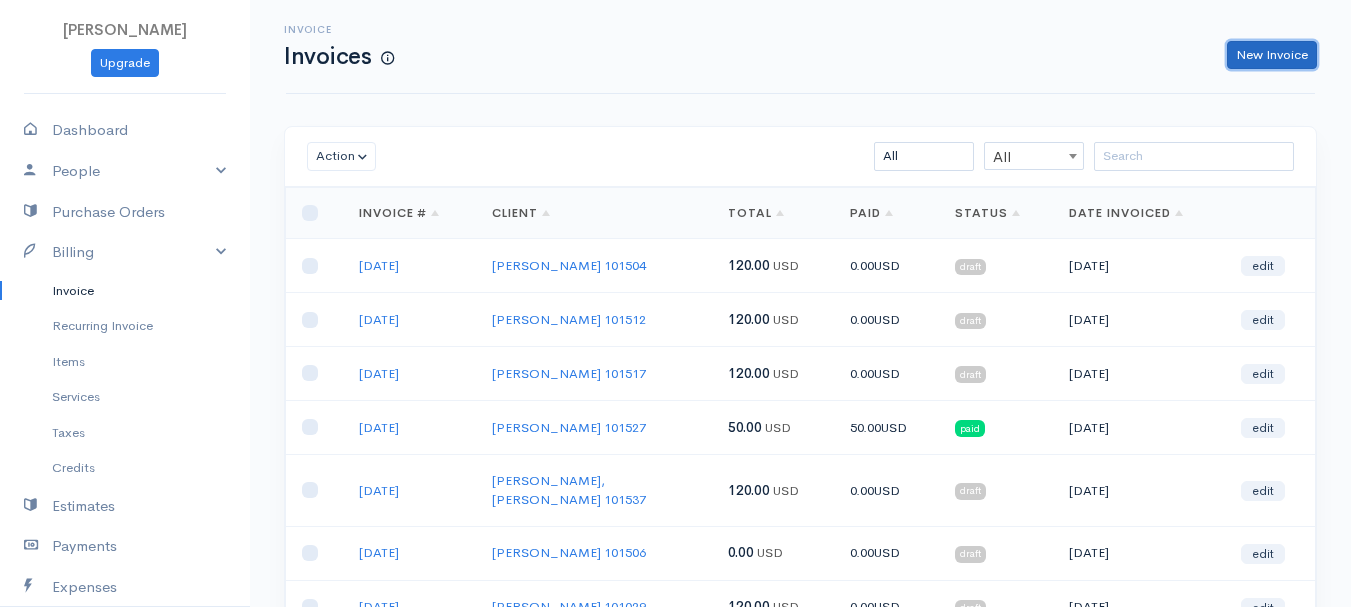 click on "New Invoice" at bounding box center [1272, 55] 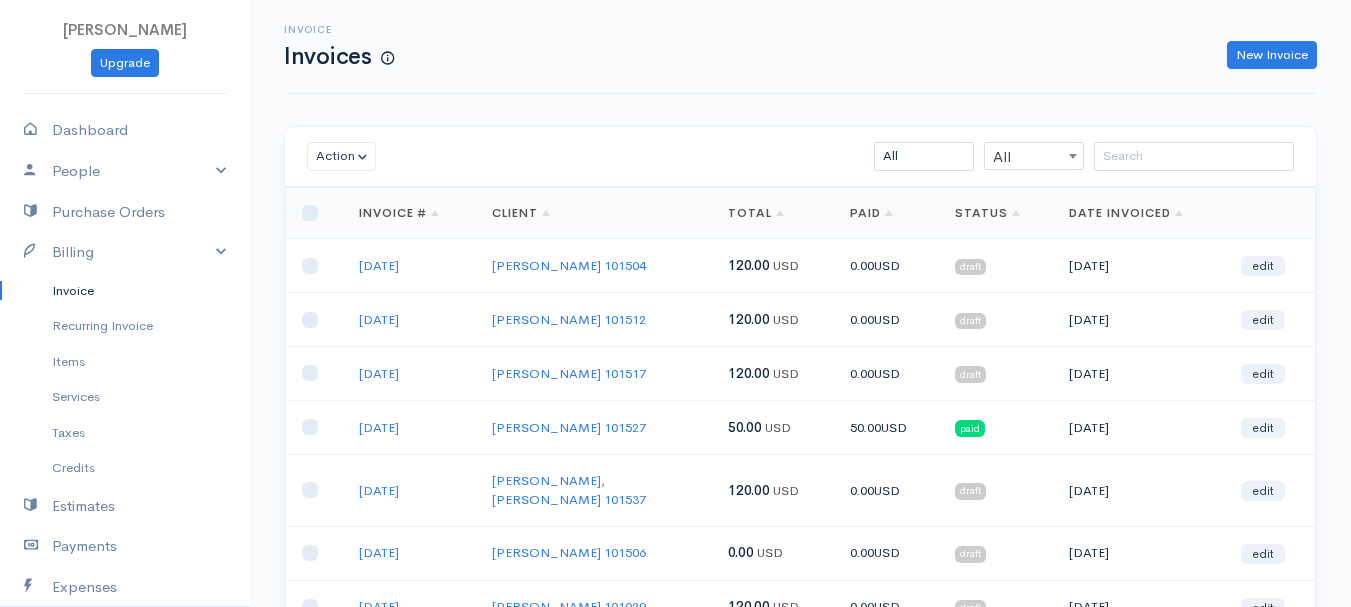 select on "[GEOGRAPHIC_DATA]" 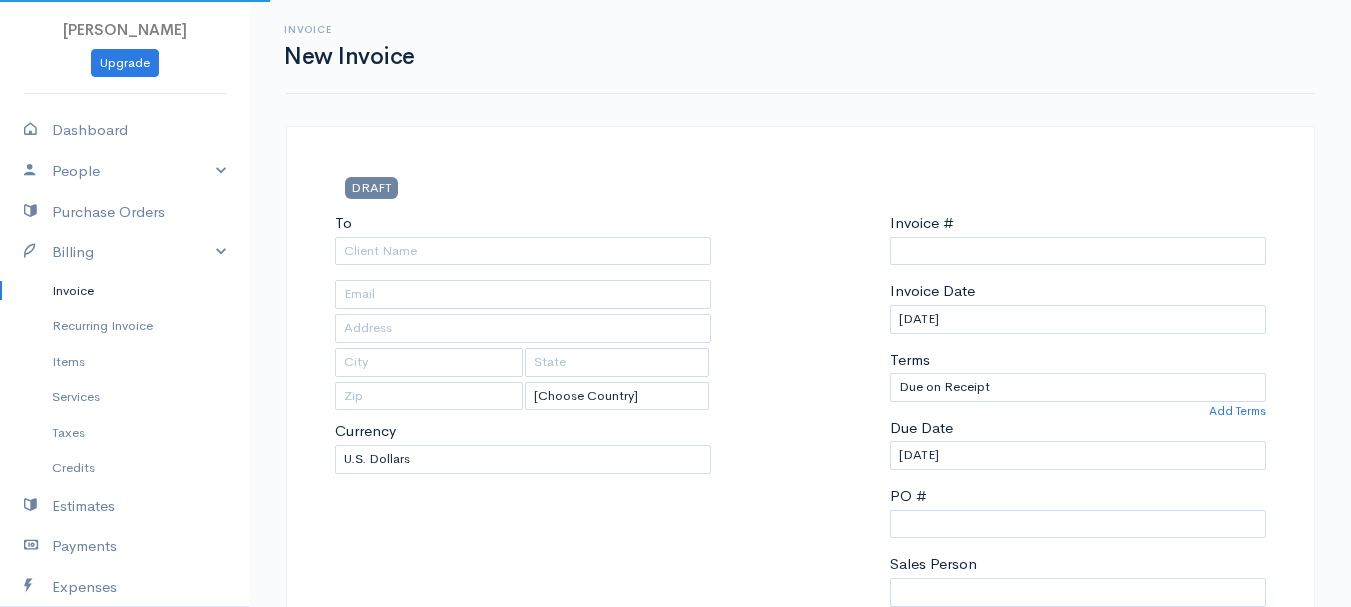 type on "0011212024" 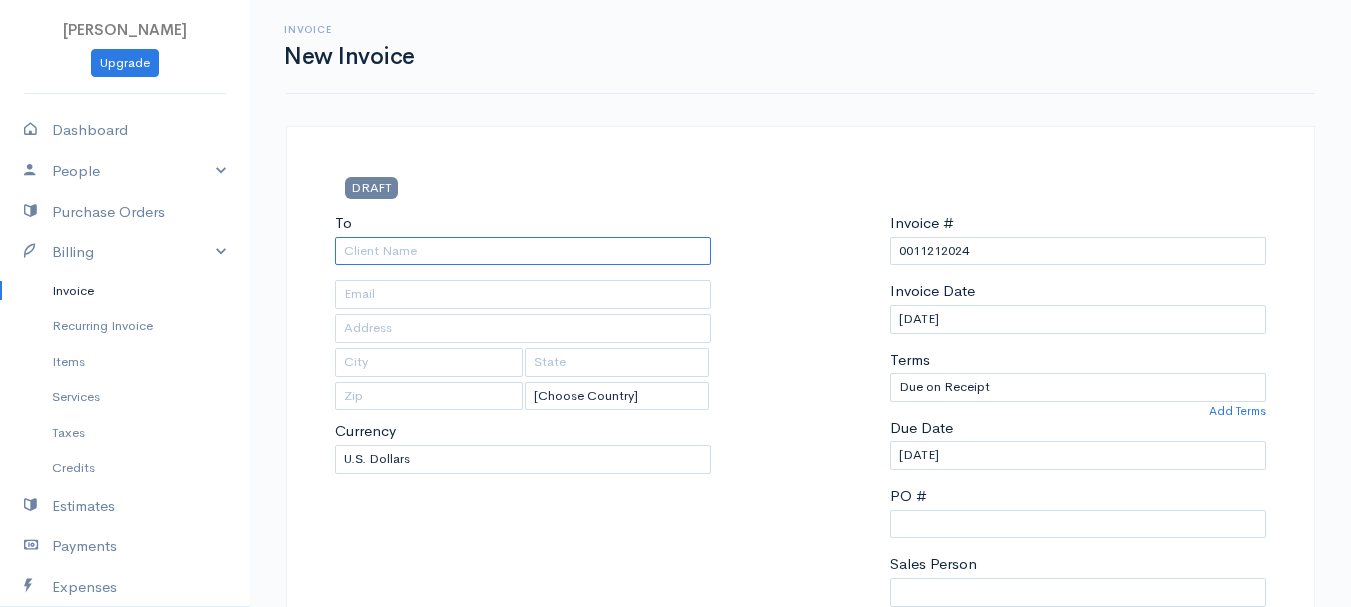 click on "To" at bounding box center [523, 251] 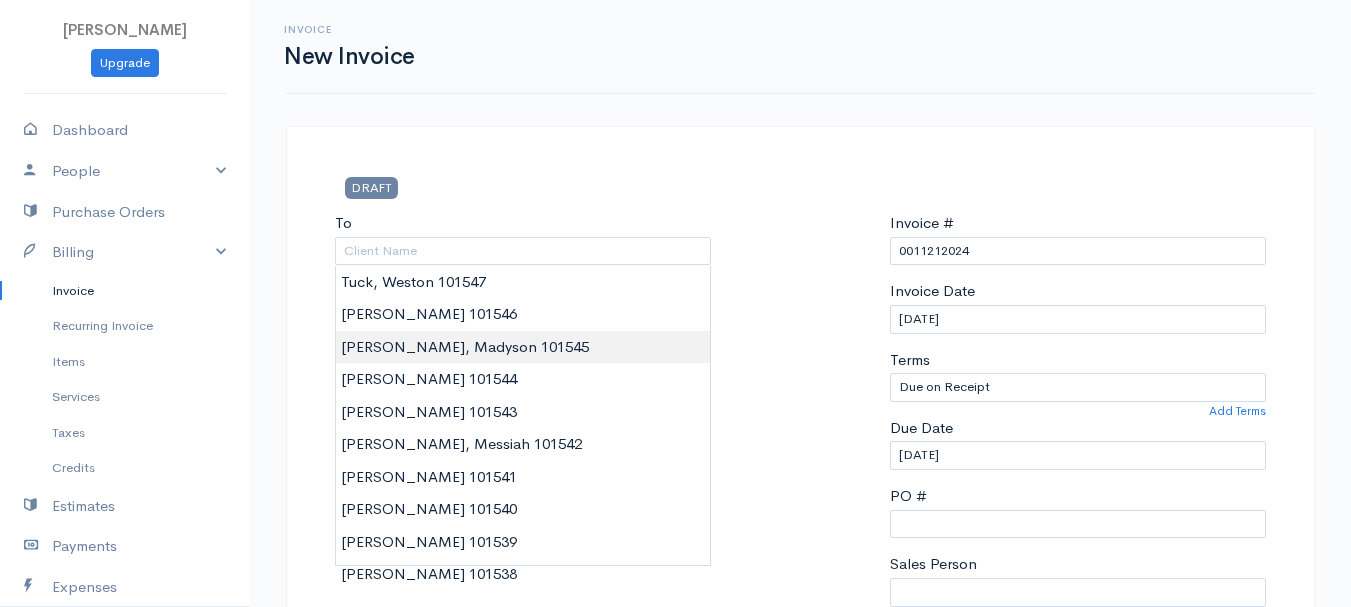 click on "[PERSON_NAME]
Upgrade
Dashboard
People
Clients
Vendors
Staff Users
Purchase Orders
Billing
Invoice
Recurring Invoice
Items
Services
Taxes
Credits
Estimates
Payments
Expenses
Track Time
Projects
Reports
Settings
My Organizations
Logout
Help
@CloudBooksApp 2022
Invoice
New Invoice
DRAFT To [Choose Country] [GEOGRAPHIC_DATA] [GEOGRAPHIC_DATA] [GEOGRAPHIC_DATA] [GEOGRAPHIC_DATA] [GEOGRAPHIC_DATA] [GEOGRAPHIC_DATA] [US_STATE] [GEOGRAPHIC_DATA] [GEOGRAPHIC_DATA] [GEOGRAPHIC_DATA] [GEOGRAPHIC_DATA] [GEOGRAPHIC_DATA] [GEOGRAPHIC_DATA] [GEOGRAPHIC_DATA] [GEOGRAPHIC_DATA] [GEOGRAPHIC_DATA]" at bounding box center (675, 864) 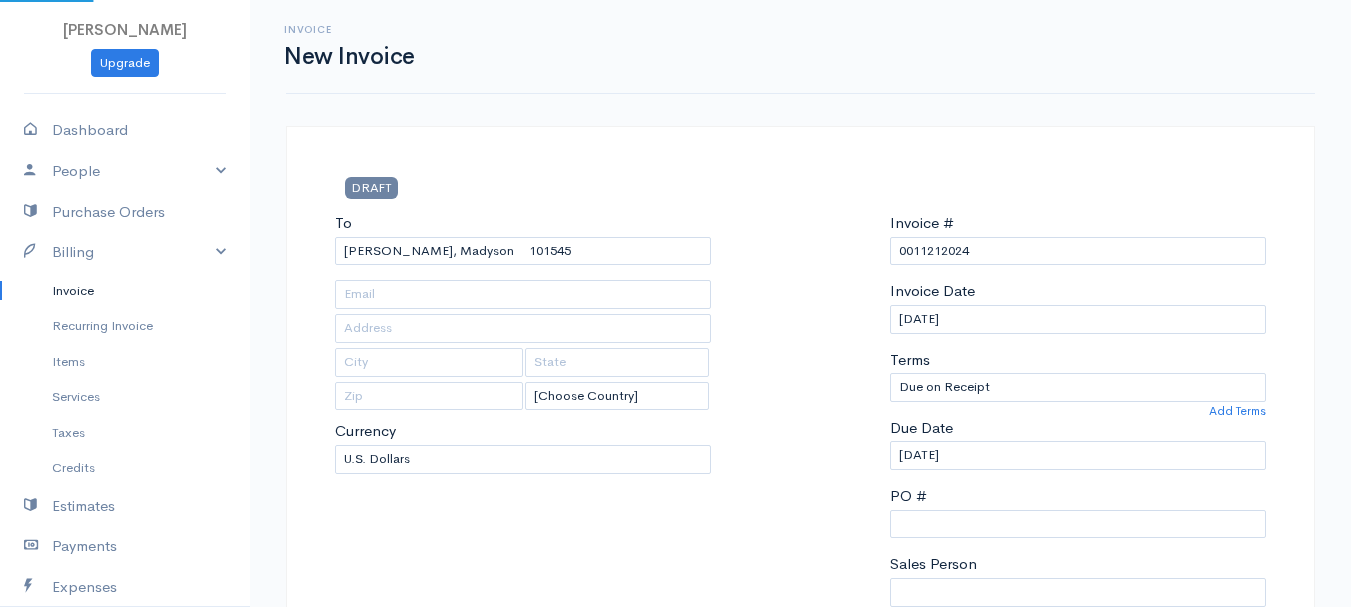 type on "[STREET_ADDRESS][PERSON_NAME]" 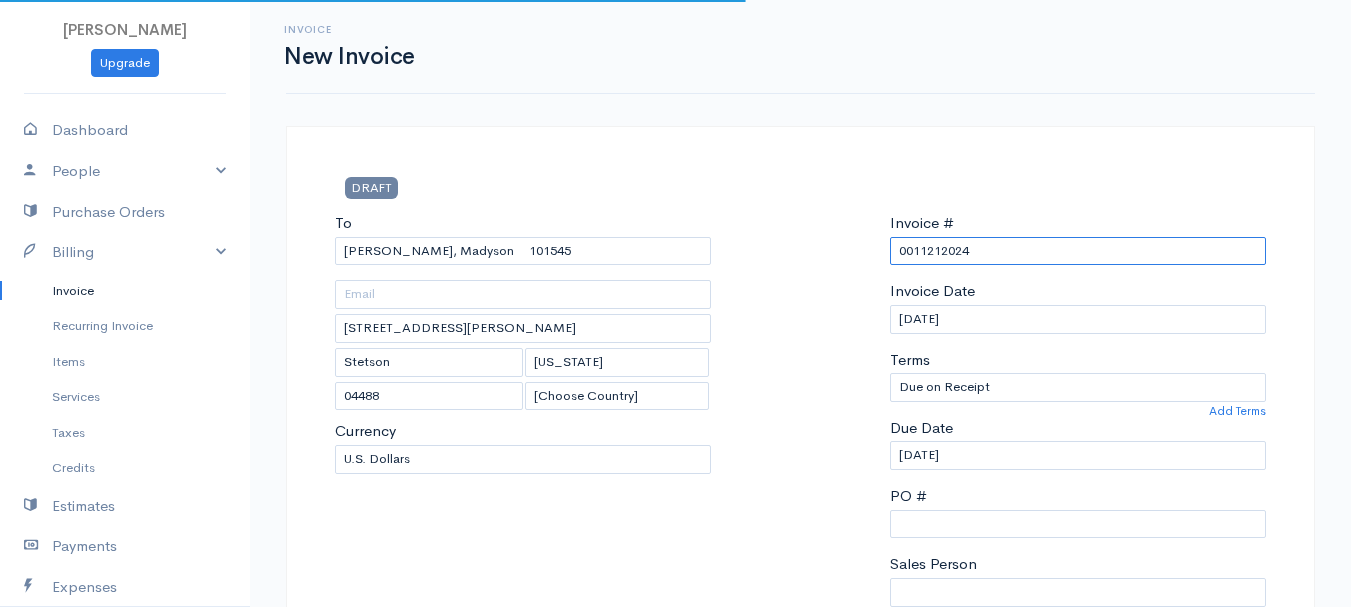 click on "0011212024" at bounding box center (1078, 251) 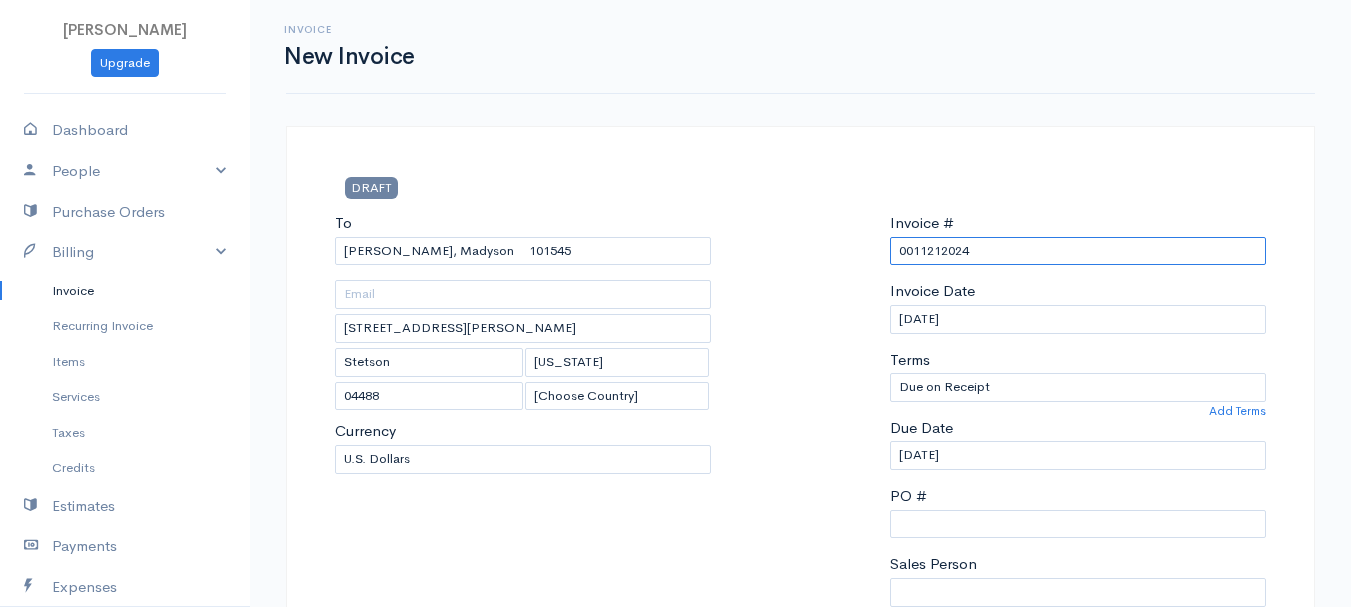 click on "0011212024" at bounding box center (1078, 251) 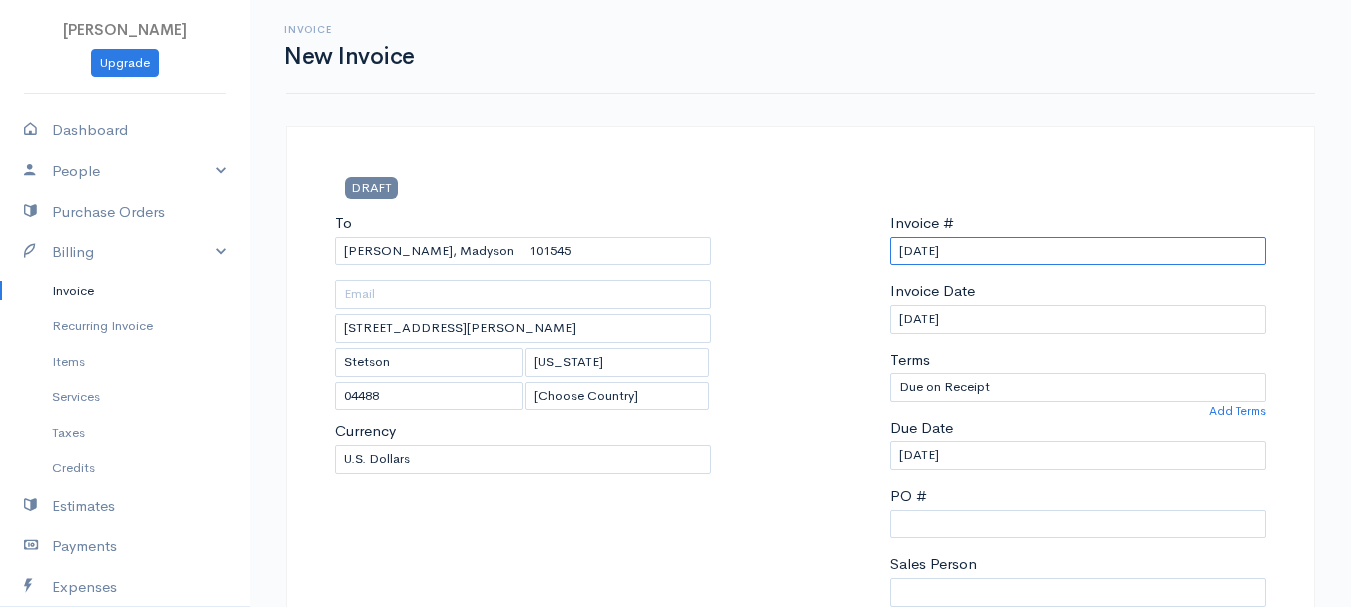scroll, scrollTop: 400, scrollLeft: 0, axis: vertical 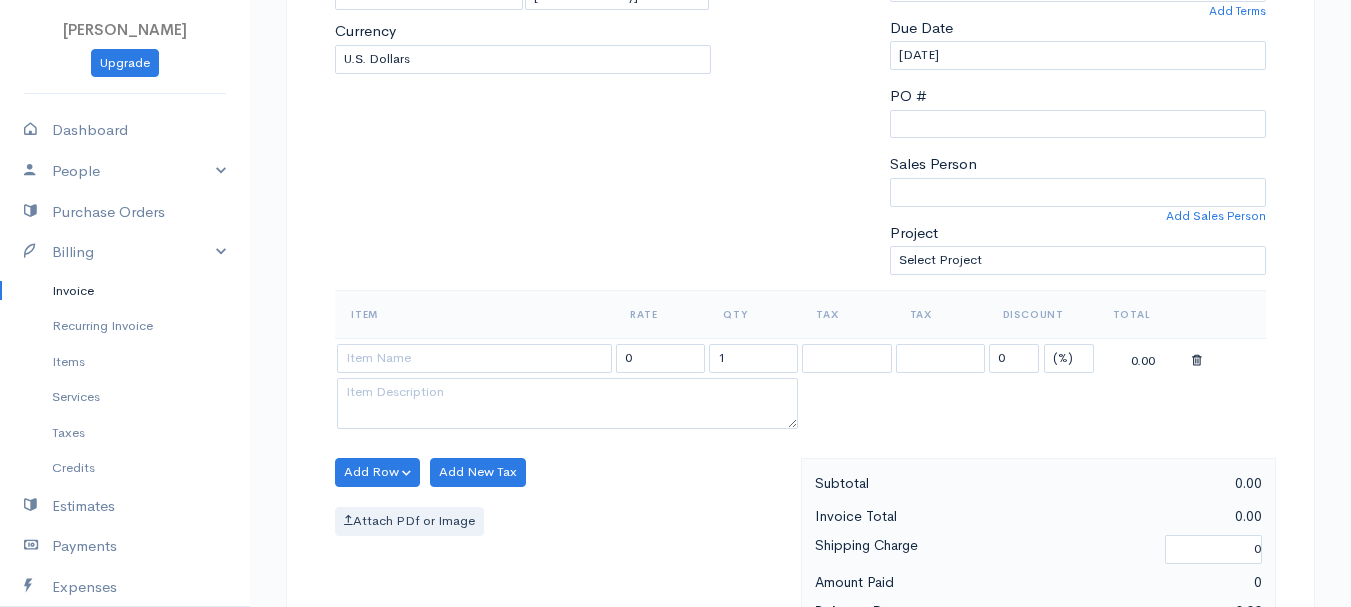 type on "[DATE]" 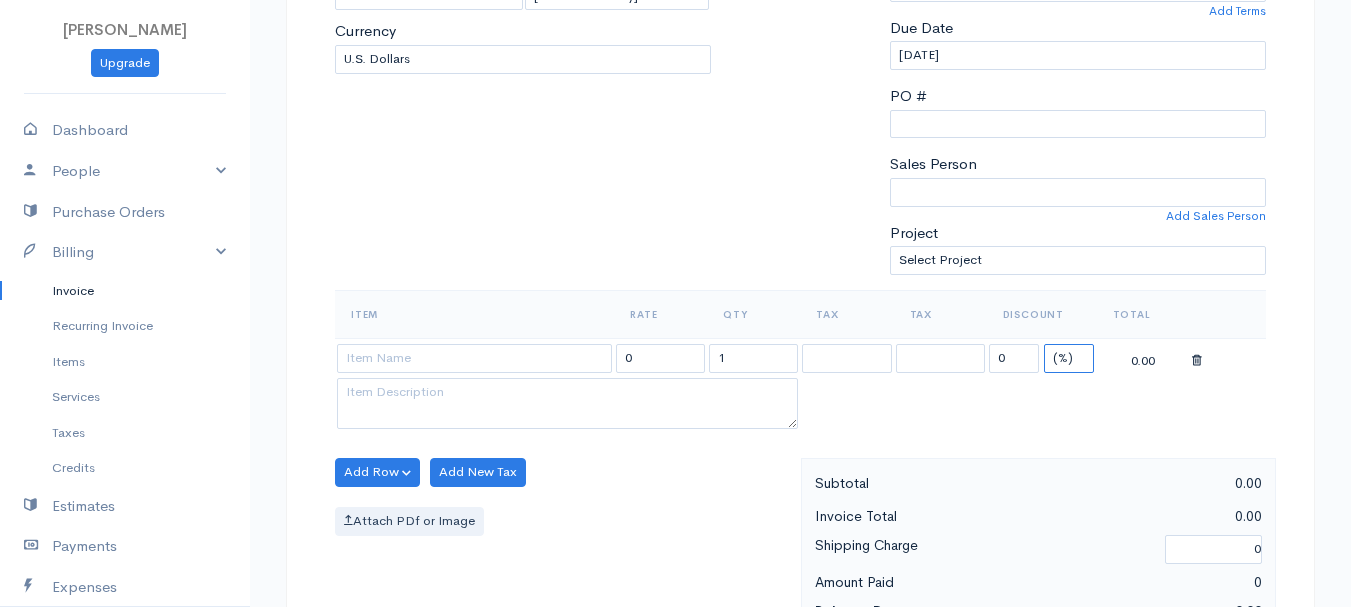 click on "(%) Flat" at bounding box center [1069, 358] 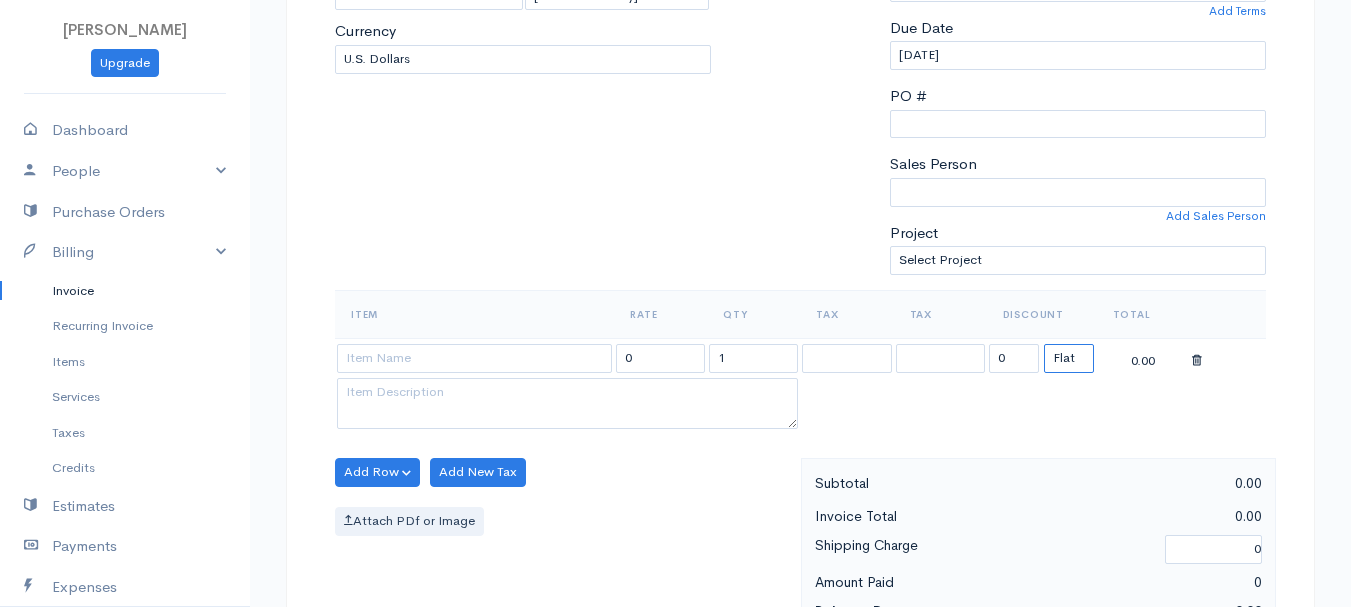 click on "(%) Flat" at bounding box center [1069, 358] 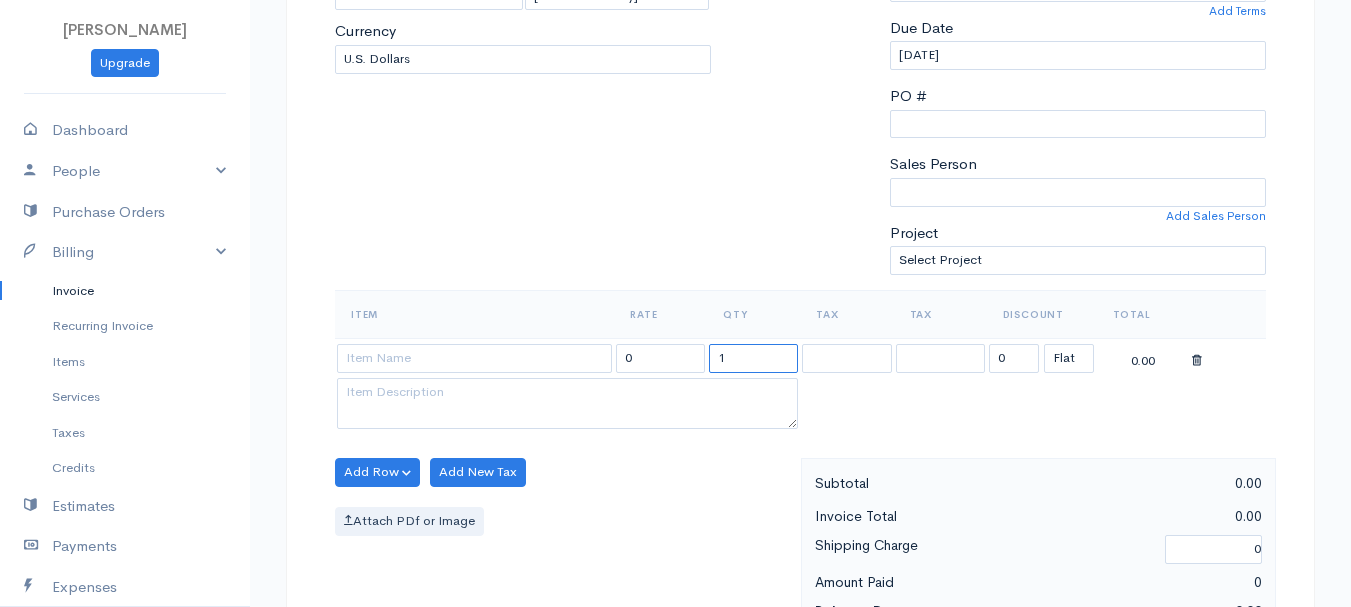 click on "1" at bounding box center (753, 358) 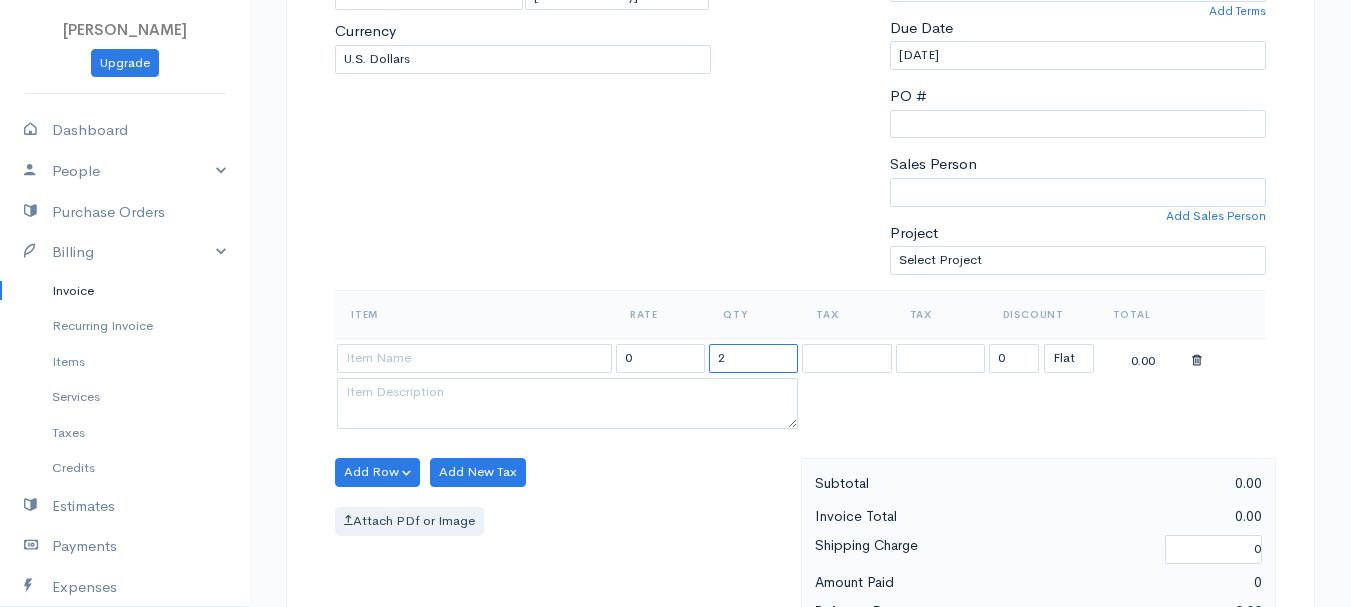 type on "2" 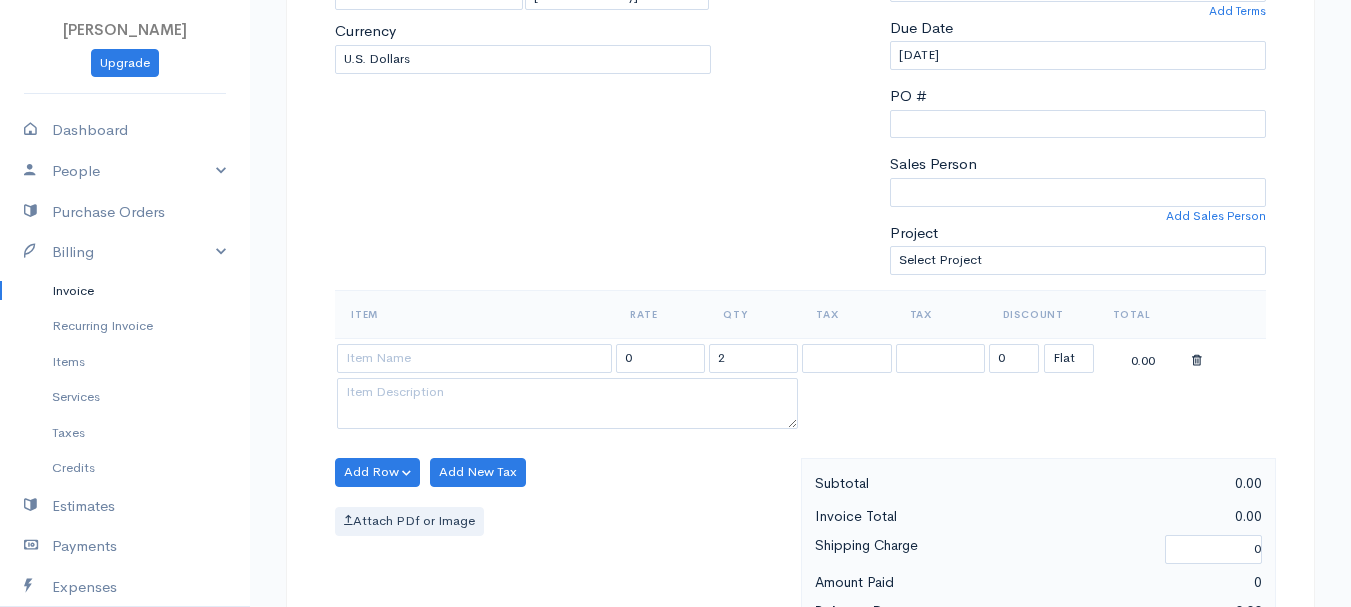 click on "Item" at bounding box center [474, 314] 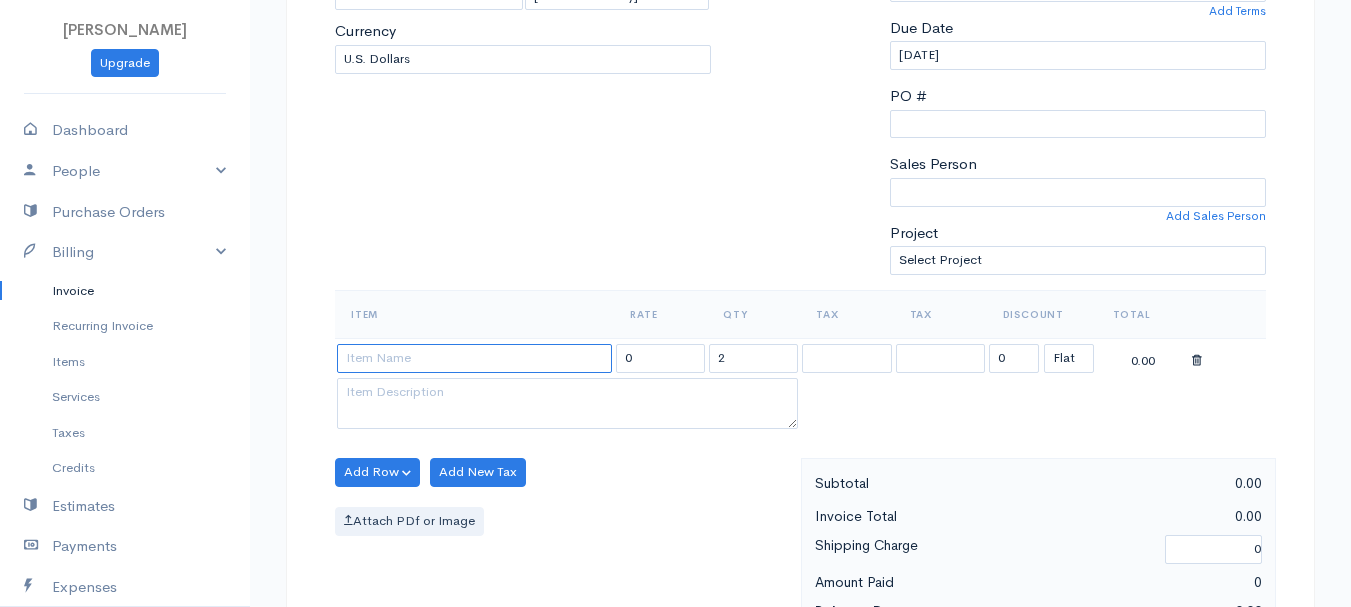 click at bounding box center (474, 358) 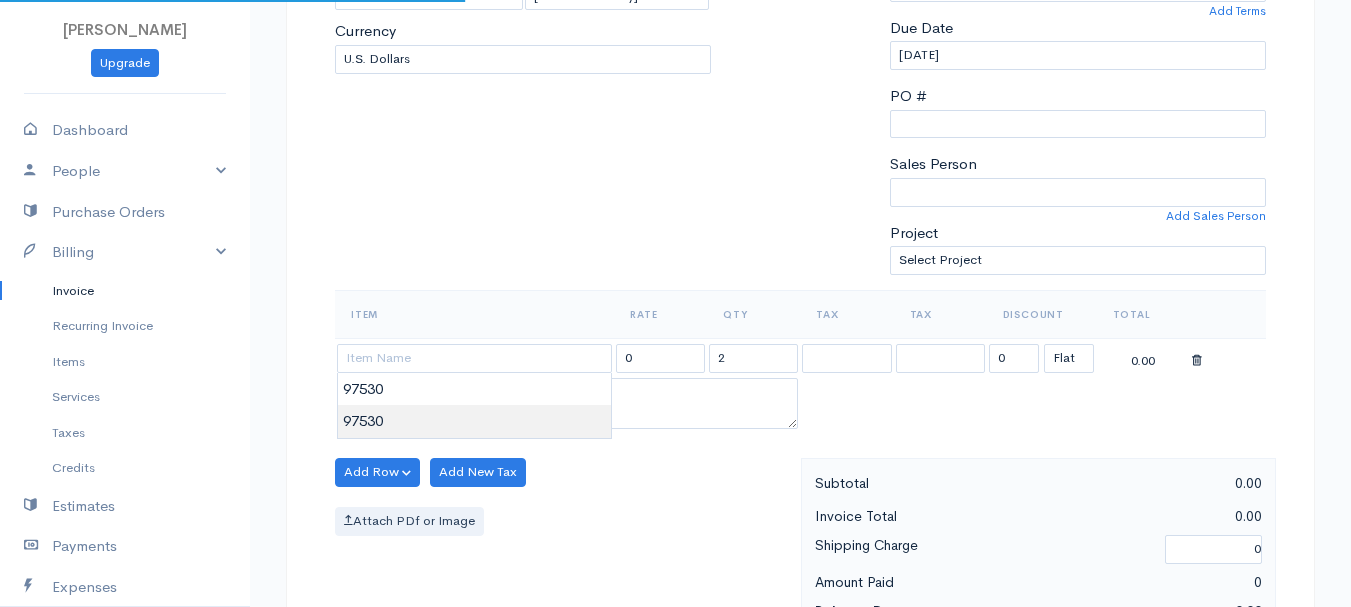 type on "97530" 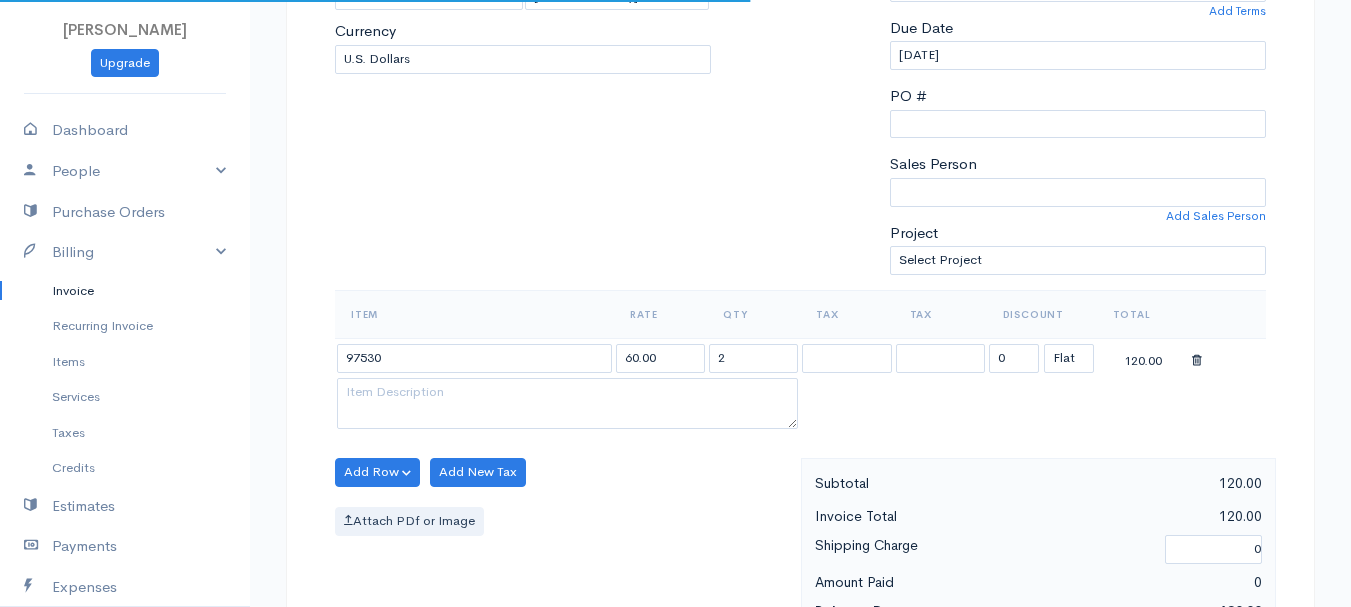 click on "[PERSON_NAME]
Upgrade
Dashboard
People
Clients
Vendors
Staff Users
Purchase Orders
Billing
Invoice
Recurring Invoice
Items
Services
Taxes
Credits
Estimates
Payments
Expenses
Track Time
Projects
Reports
Settings
My Organizations
Logout
Help
@CloudBooksApp 2022
Invoice
New Invoice
DRAFT To [GEOGRAPHIC_DATA], Madyson     101545 [STREET_ADDRESS][PERSON_NAME][PERSON_NAME][US_STATE] [Choose Country] [GEOGRAPHIC_DATA] [GEOGRAPHIC_DATA] [GEOGRAPHIC_DATA] [GEOGRAPHIC_DATA] [GEOGRAPHIC_DATA] [GEOGRAPHIC_DATA] [US_STATE] [GEOGRAPHIC_DATA] [GEOGRAPHIC_DATA] [PERSON_NAME]" at bounding box center [675, 464] 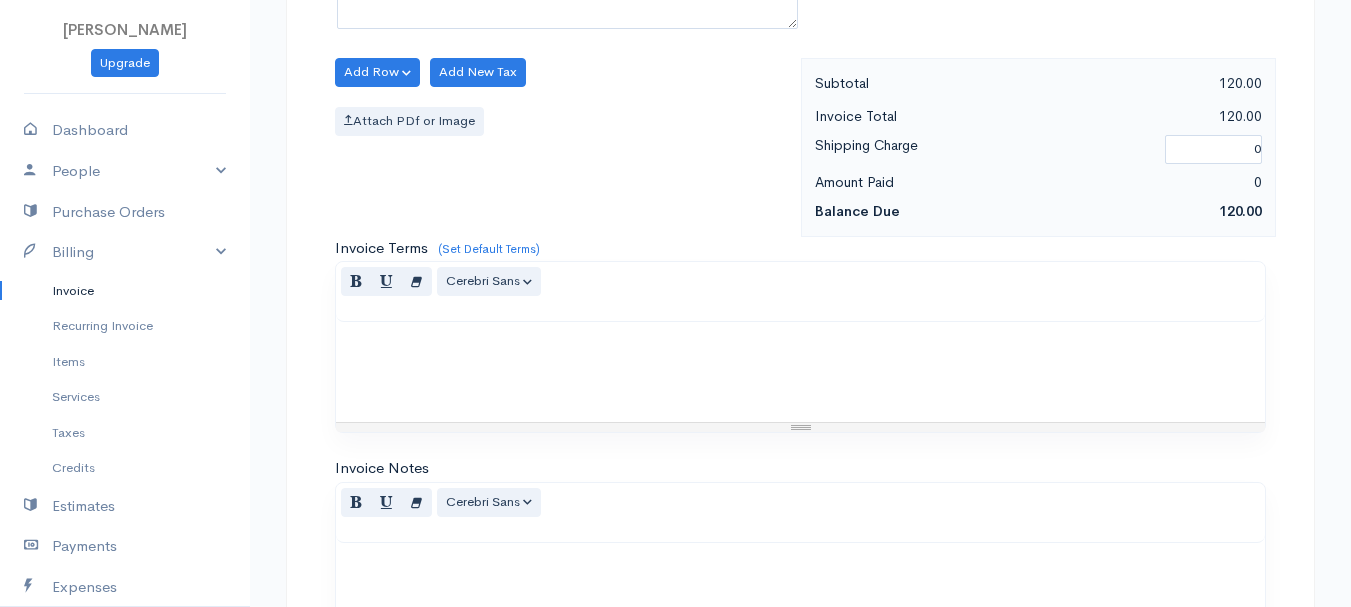 scroll, scrollTop: 1122, scrollLeft: 0, axis: vertical 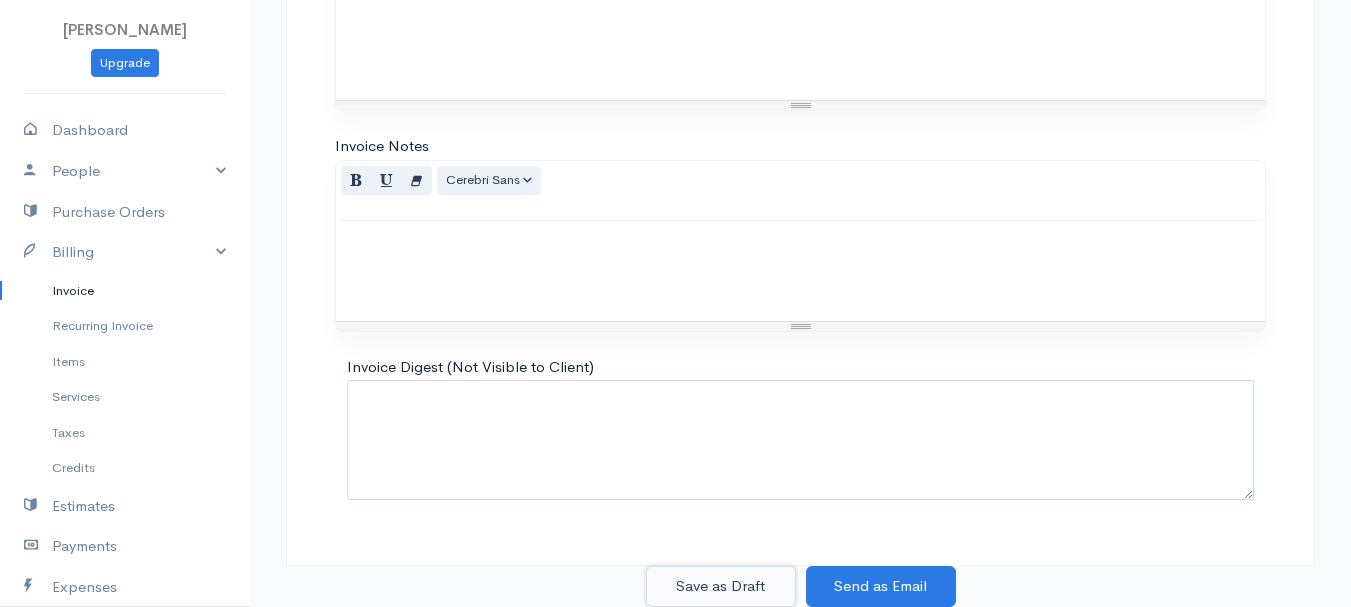 click on "Save as Draft" at bounding box center (721, 586) 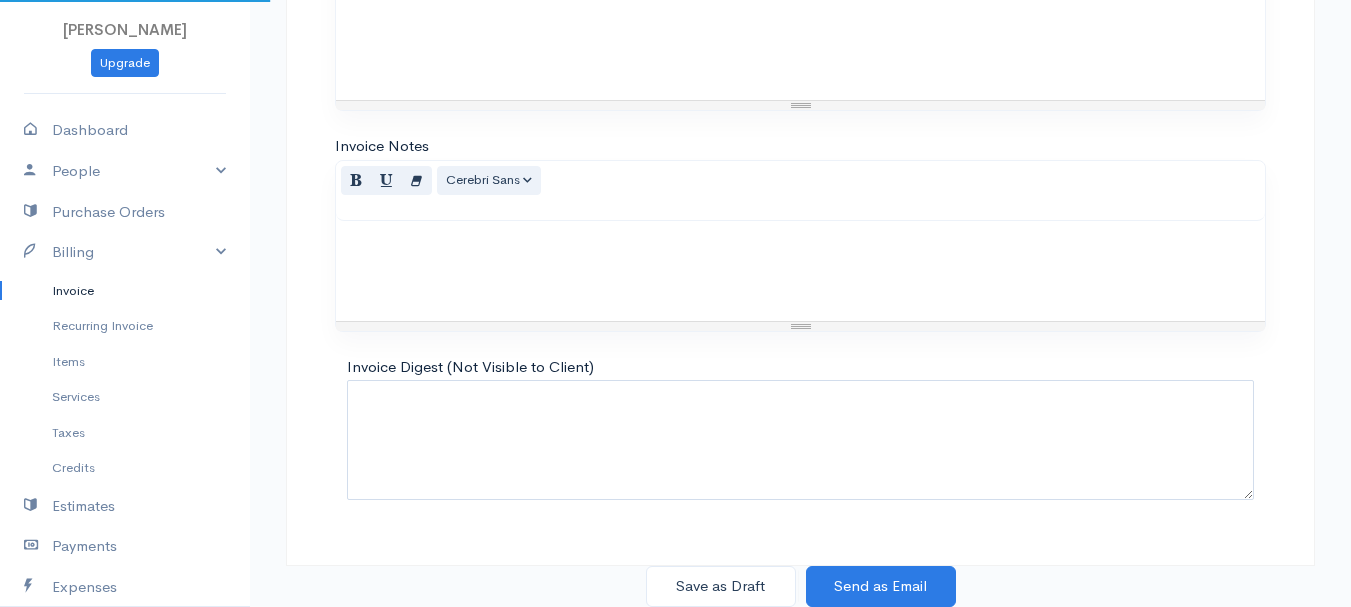 scroll, scrollTop: 0, scrollLeft: 0, axis: both 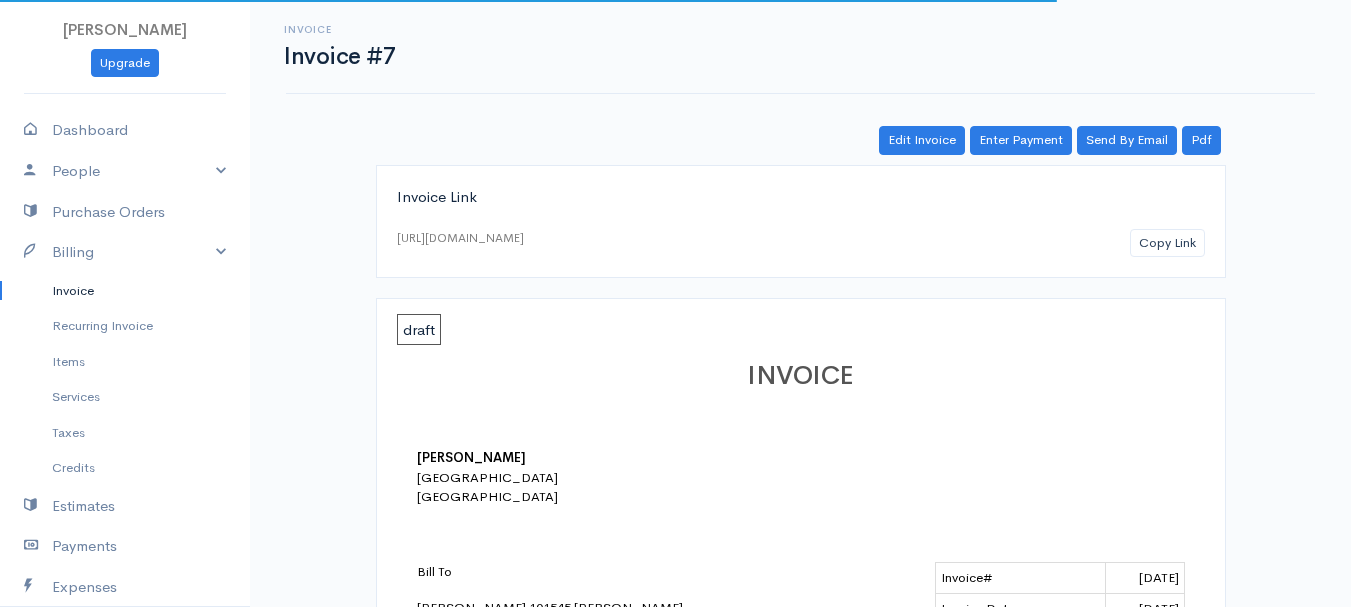 click on "Invoice" at bounding box center (125, 291) 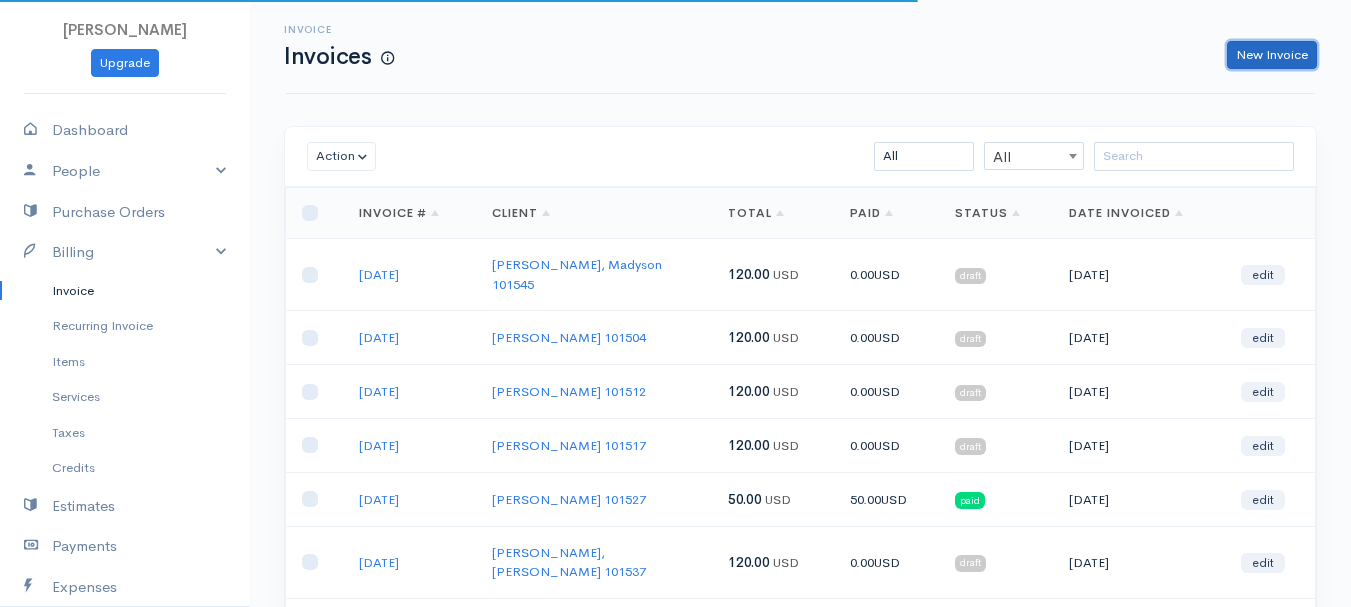 click on "New Invoice" at bounding box center (1272, 55) 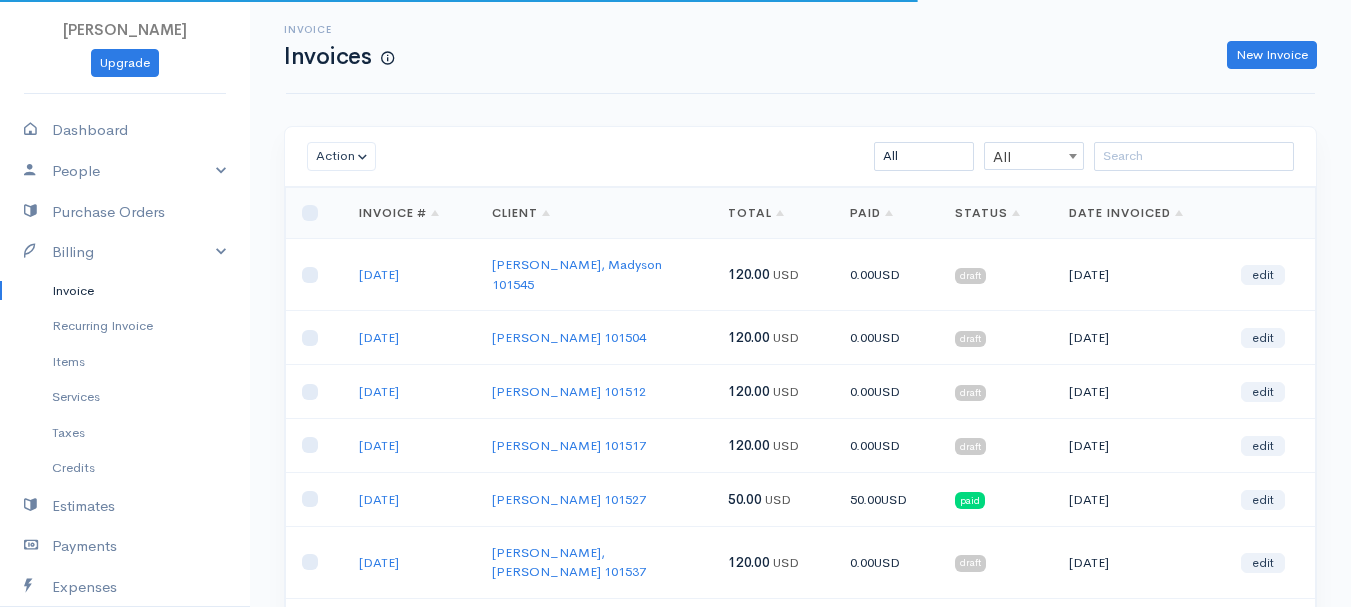 select on "[GEOGRAPHIC_DATA]" 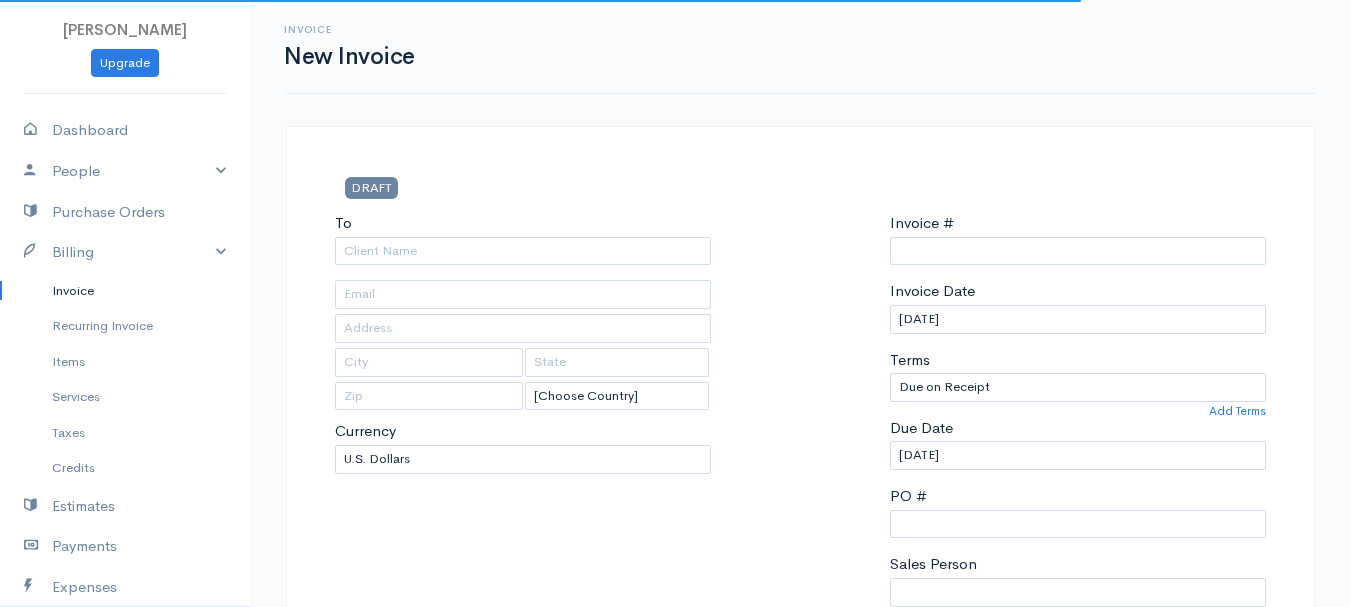 type on "0011212024" 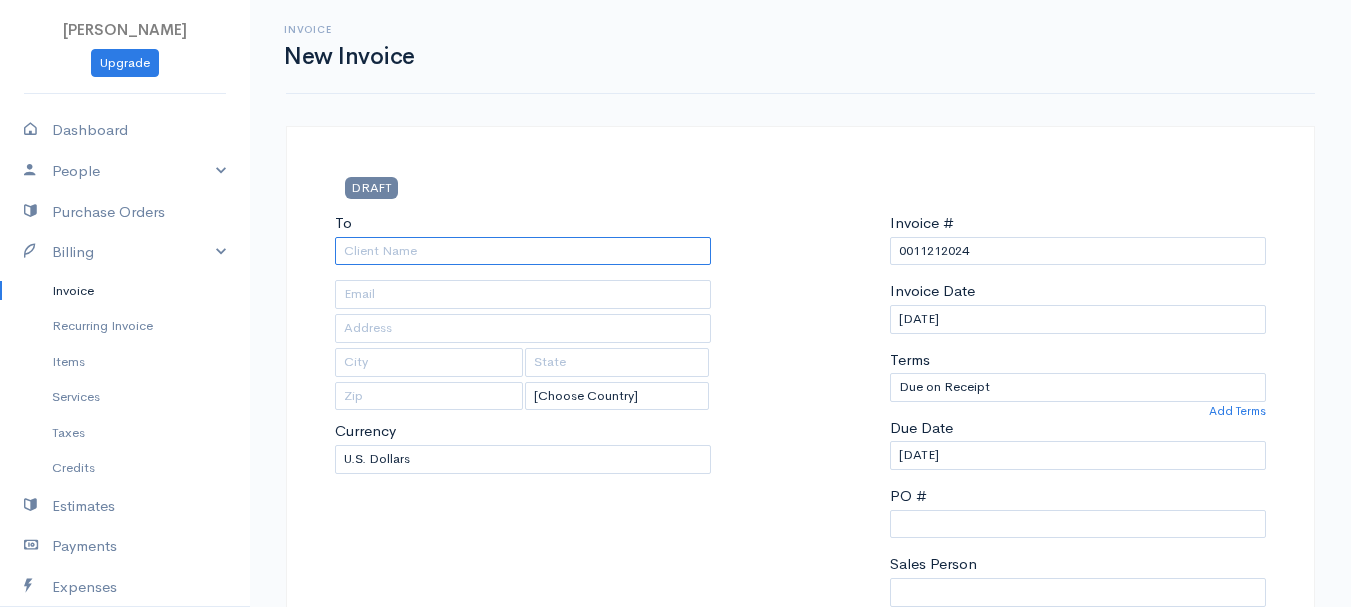 click on "To" at bounding box center [523, 251] 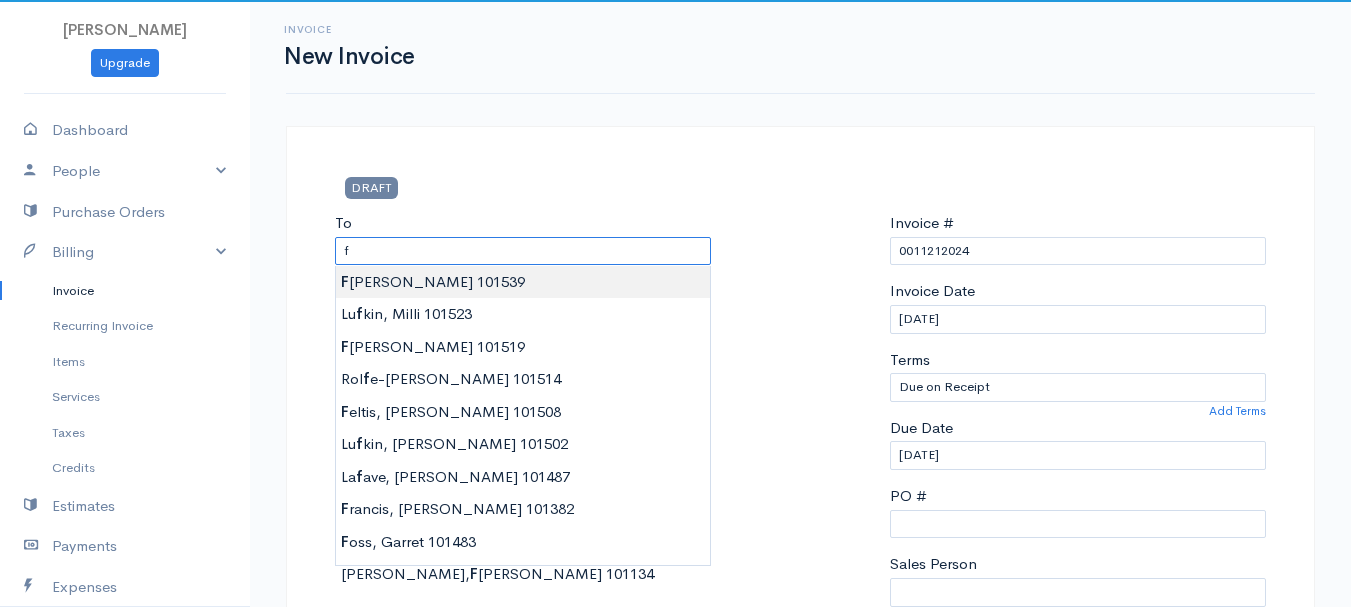 type on "[PERSON_NAME]        101539" 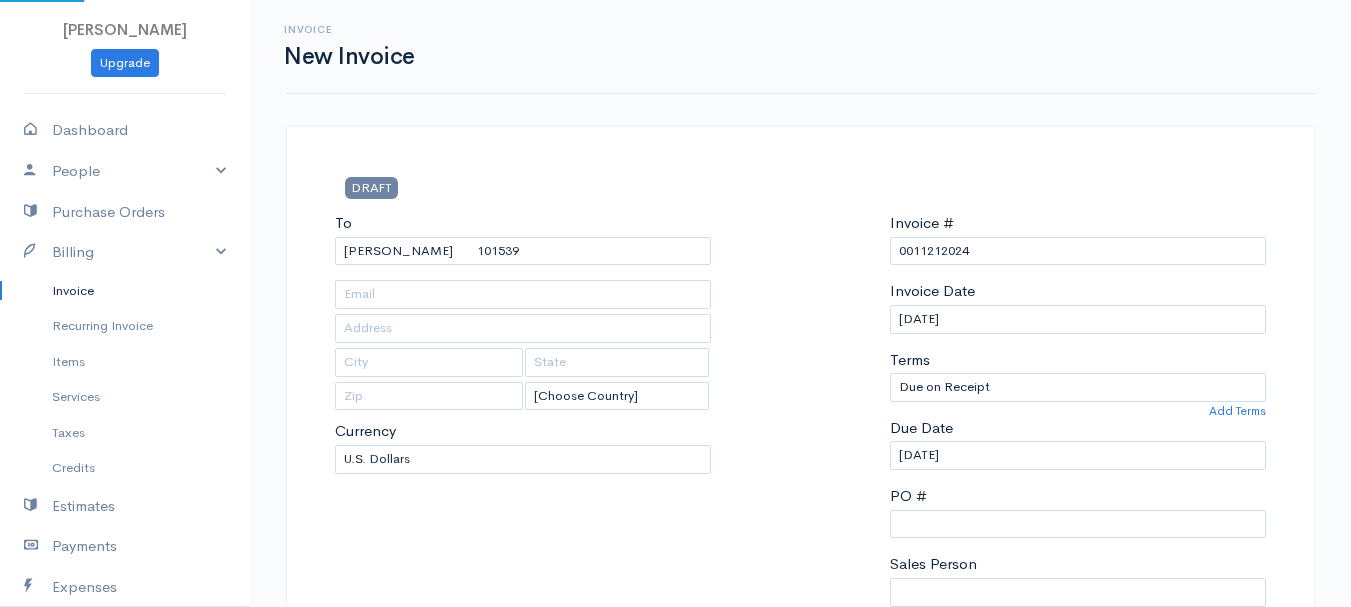 click on "[PERSON_NAME]
Upgrade
Dashboard
People
Clients
Vendors
Staff Users
Purchase Orders
Billing
Invoice
Recurring Invoice
Items
Services
Taxes
Credits
Estimates
Payments
Expenses
Track Time
Projects
Reports
Settings
My Organizations
Logout
Help
@CloudBooksApp 2022
Invoice
New Invoice
DRAFT To [GEOGRAPHIC_DATA][PERSON_NAME]        101539 [Choose Country] [GEOGRAPHIC_DATA] [GEOGRAPHIC_DATA] [GEOGRAPHIC_DATA] [GEOGRAPHIC_DATA] [GEOGRAPHIC_DATA] [GEOGRAPHIC_DATA] [US_STATE] [GEOGRAPHIC_DATA] [GEOGRAPHIC_DATA] [GEOGRAPHIC_DATA] [GEOGRAPHIC_DATA] [GEOGRAPHIC_DATA]" at bounding box center [675, 864] 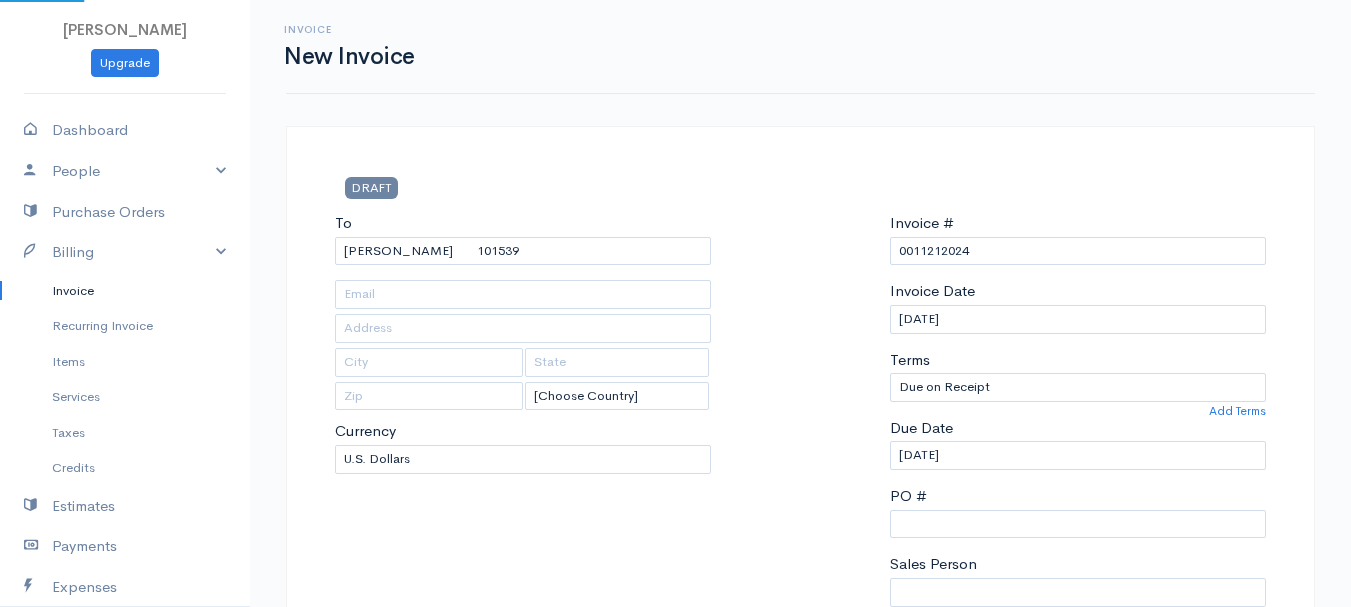 type on "[STREET_ADDRESS][PERSON_NAME]" 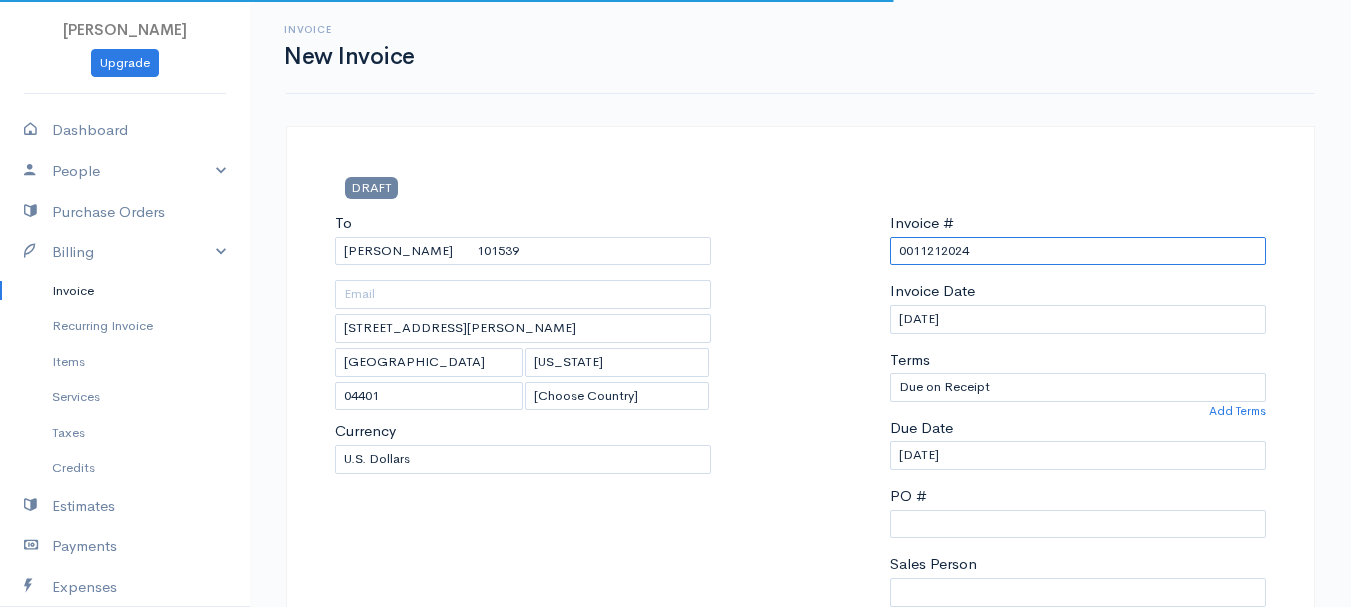 click on "0011212024" at bounding box center (1078, 251) 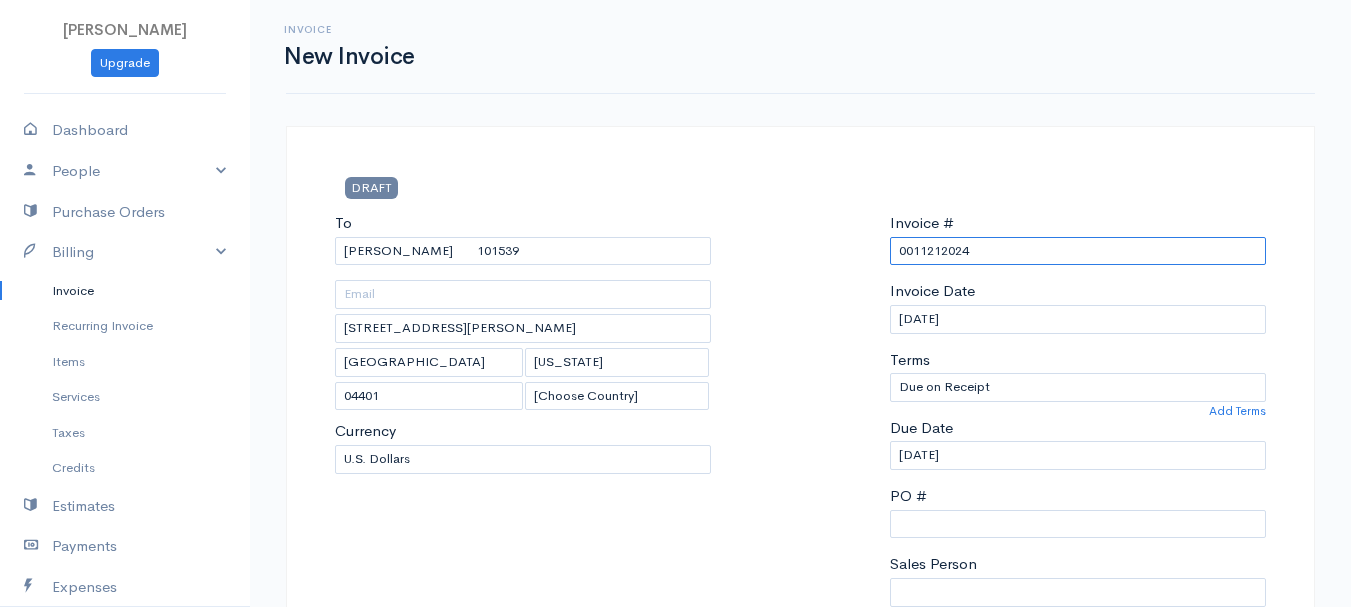 click on "0011212024" at bounding box center [1078, 251] 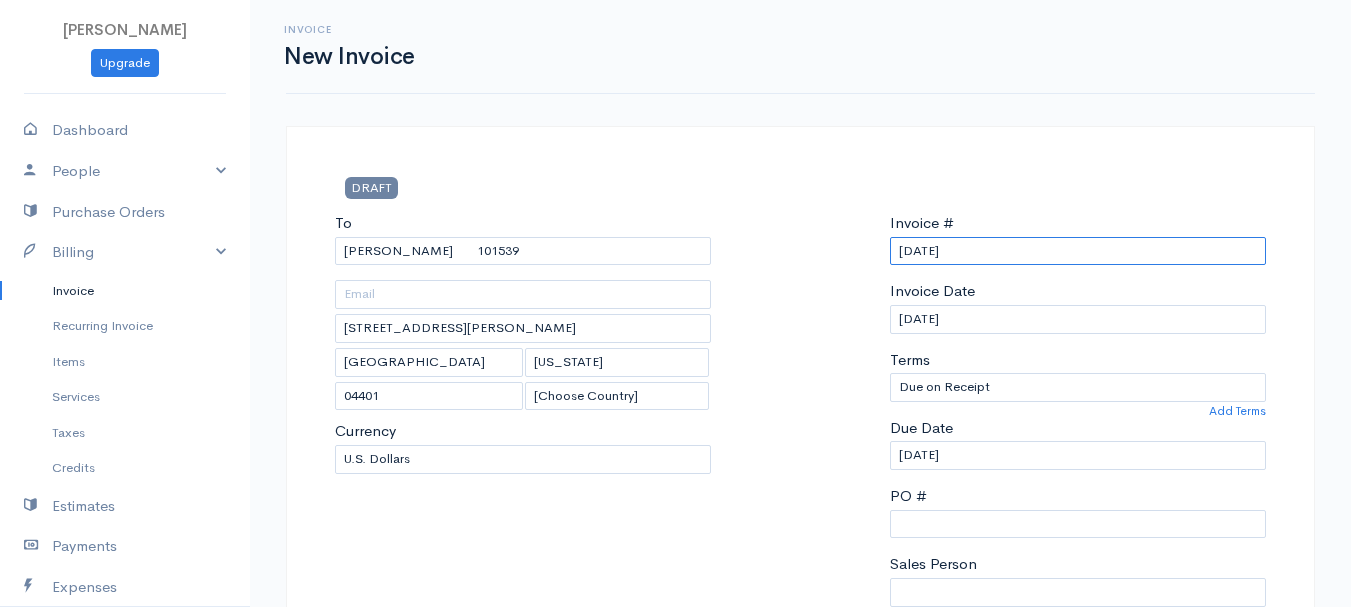scroll, scrollTop: 500, scrollLeft: 0, axis: vertical 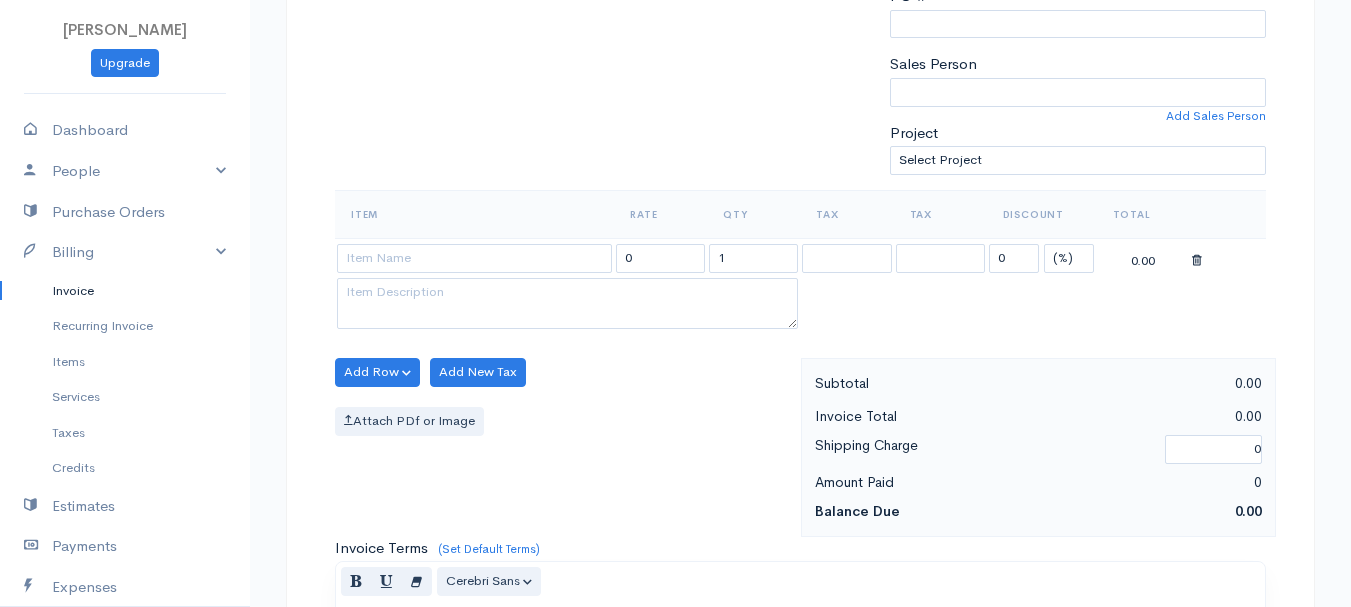 type on "[DATE]" 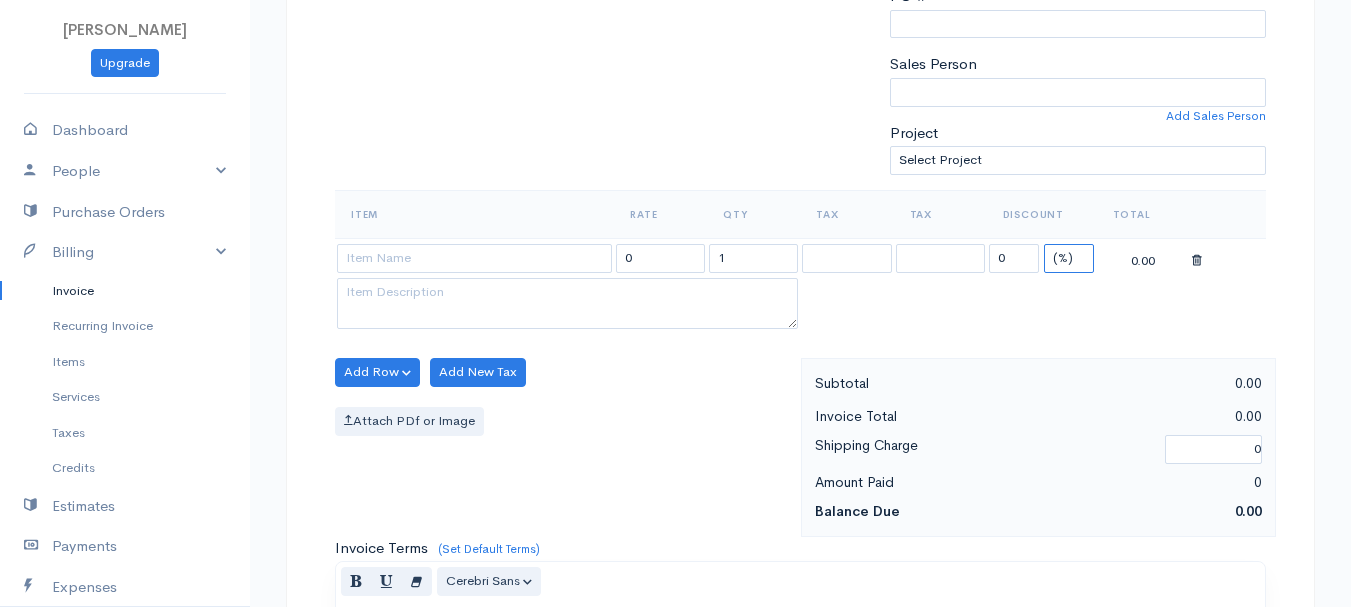 drag, startPoint x: 1077, startPoint y: 254, endPoint x: 1070, endPoint y: 268, distance: 15.652476 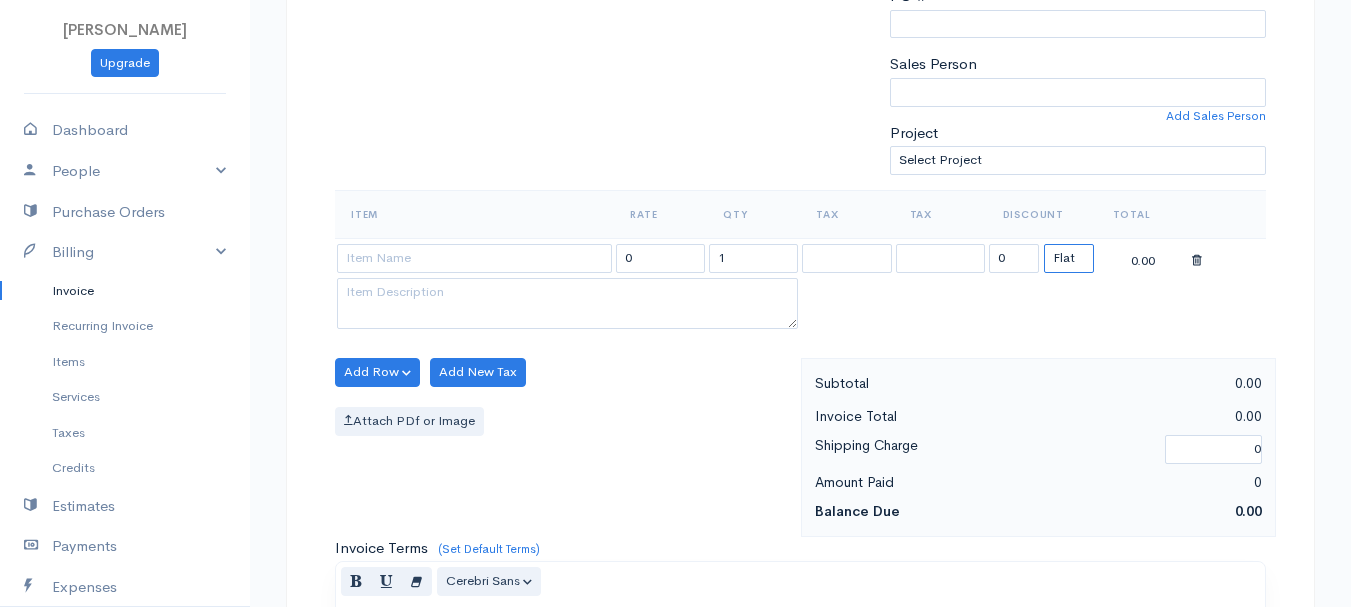 click on "(%) Flat" at bounding box center (1069, 258) 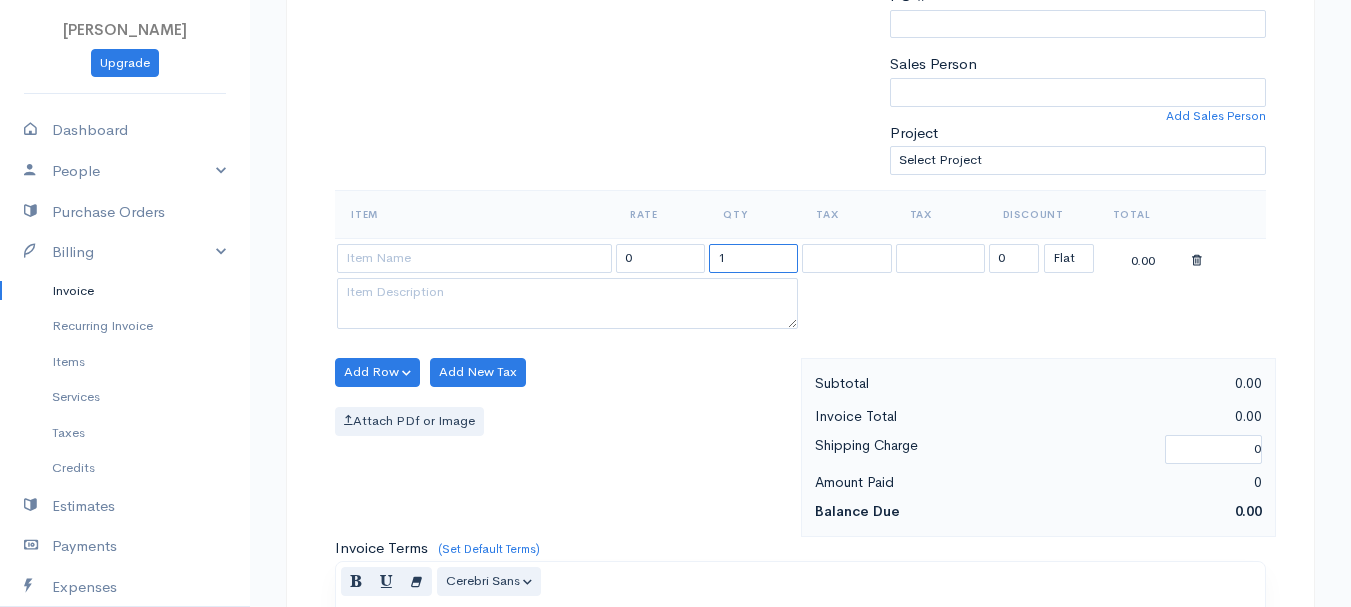 click on "1" at bounding box center [753, 258] 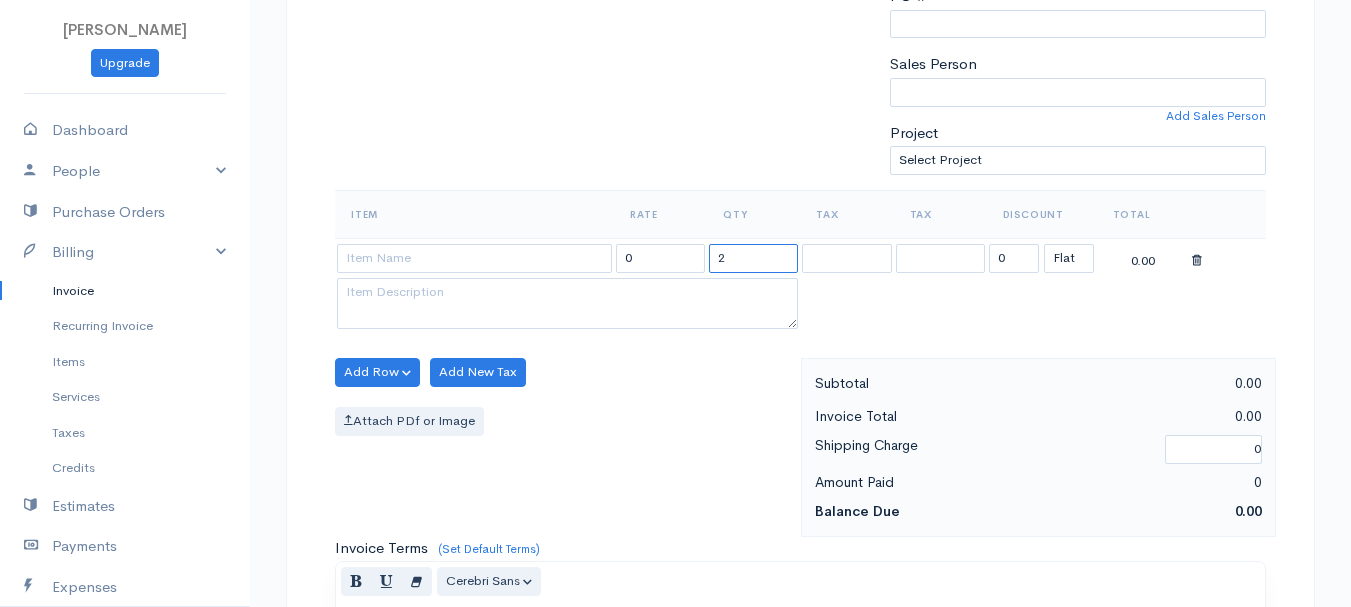 type on "2" 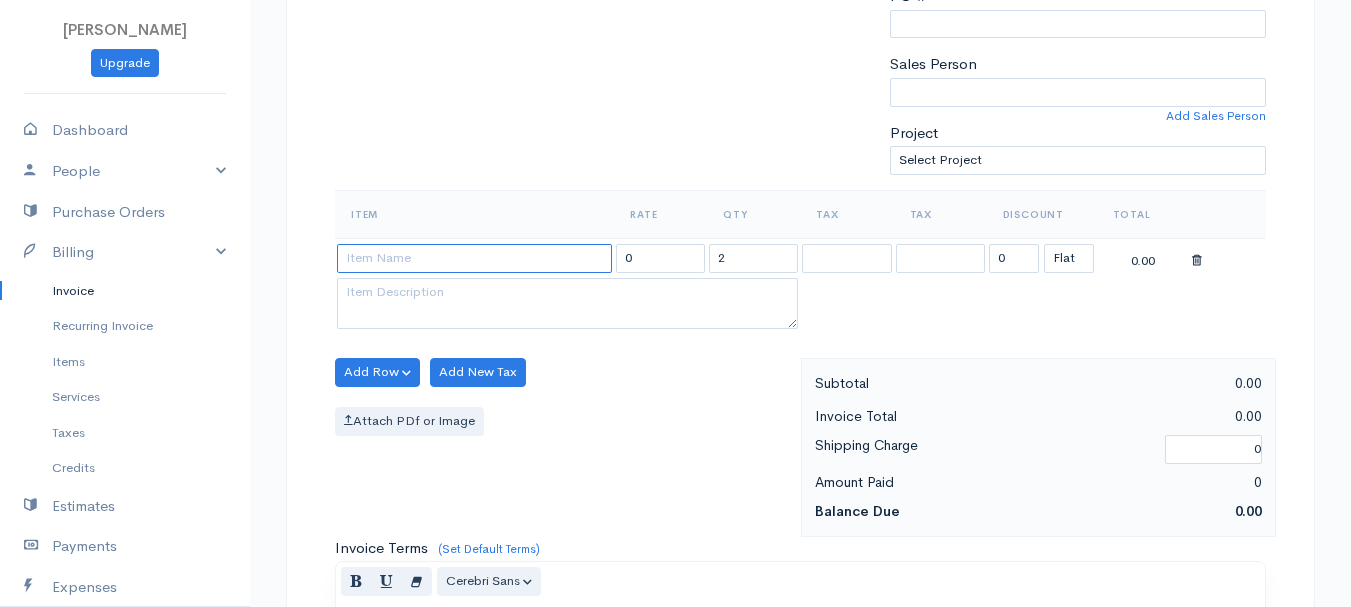 click at bounding box center (474, 258) 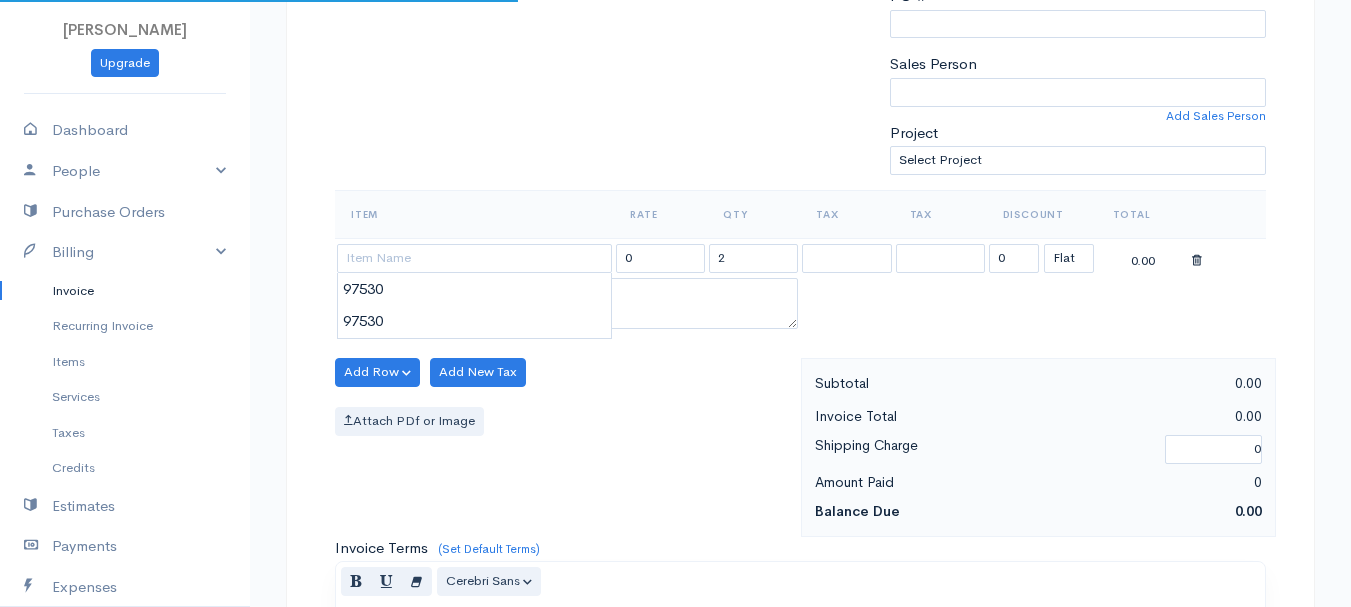 type on "97530" 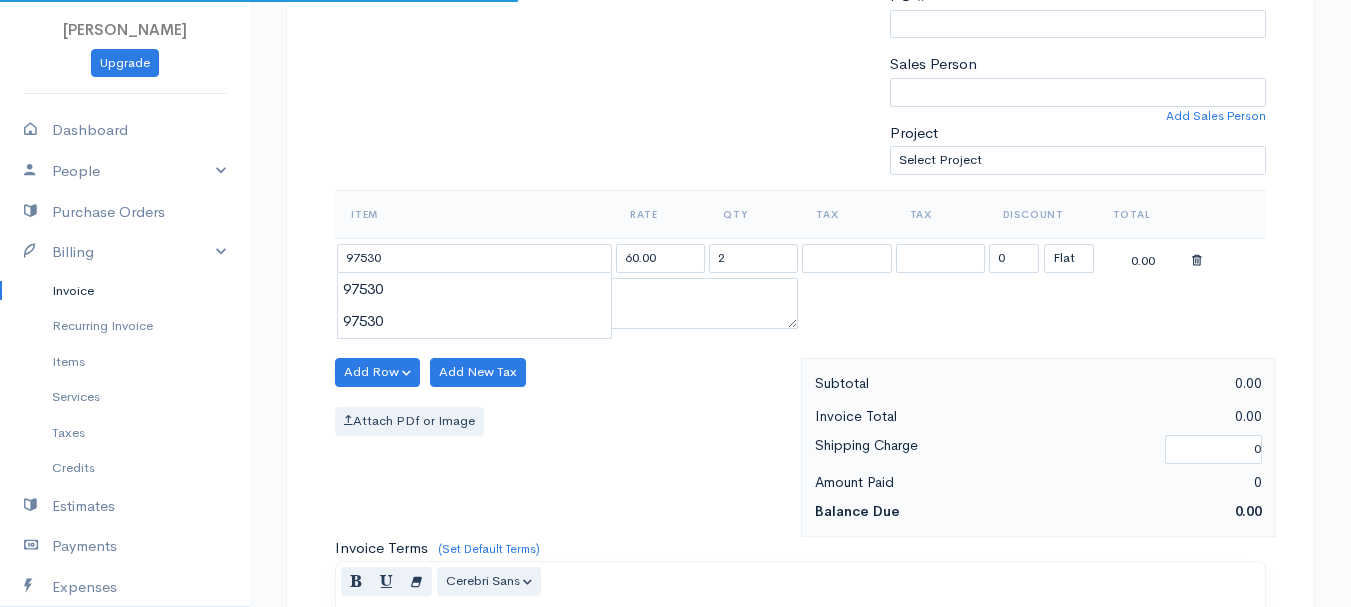 click on "[PERSON_NAME]
Upgrade
Dashboard
People
Clients
Vendors
Staff Users
Purchase Orders
Billing
Invoice
Recurring Invoice
Items
Services
Taxes
Credits
Estimates
Payments
Expenses
Track Time
Projects
Reports
Settings
My Organizations
Logout
Help
@CloudBooksApp 2022
Invoice
New Invoice
DRAFT To [GEOGRAPHIC_DATA][PERSON_NAME]        101539 [STREET_ADDRESS][PERSON_NAME][US_STATE] [Choose Country] [GEOGRAPHIC_DATA] [GEOGRAPHIC_DATA] [GEOGRAPHIC_DATA] [GEOGRAPHIC_DATA] [GEOGRAPHIC_DATA] [GEOGRAPHIC_DATA] [US_STATE] [GEOGRAPHIC_DATA] [GEOGRAPHIC_DATA]" at bounding box center (675, 364) 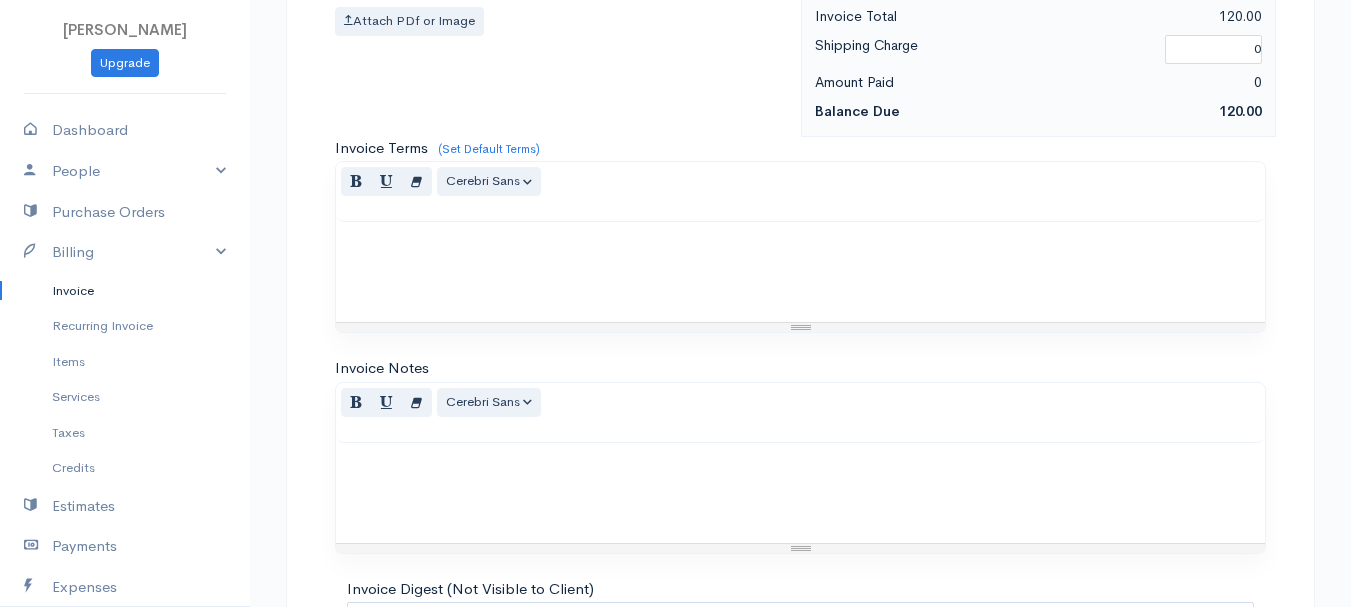 scroll, scrollTop: 1122, scrollLeft: 0, axis: vertical 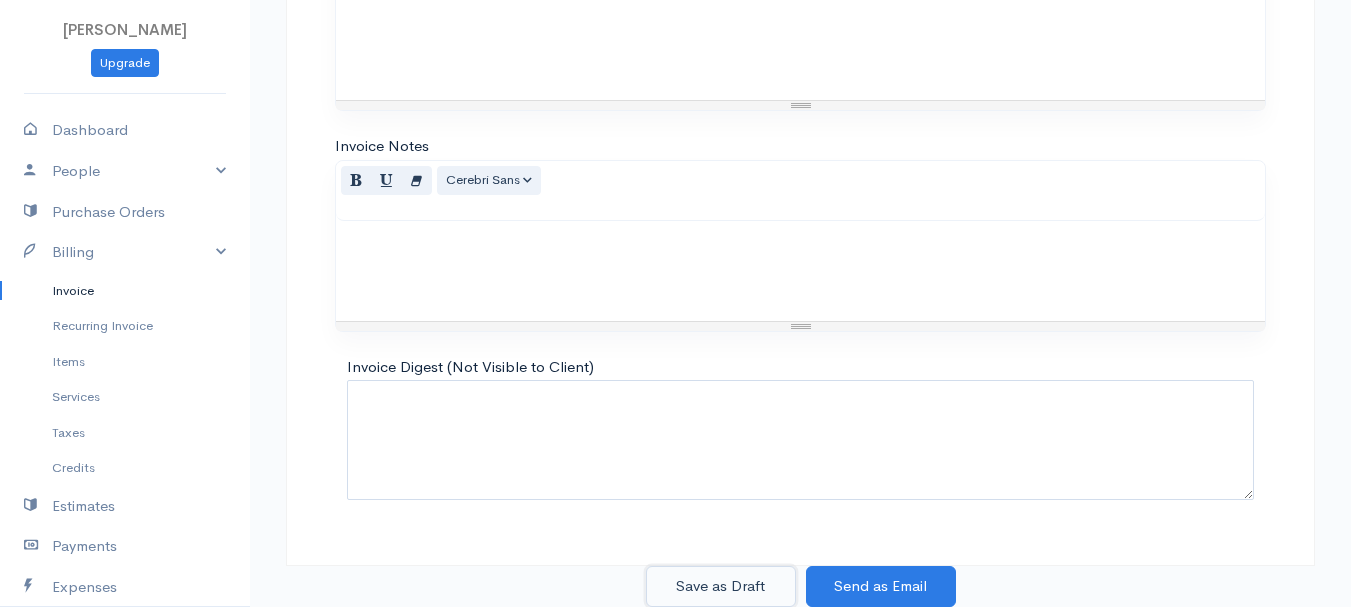 click on "Save as Draft" at bounding box center [721, 586] 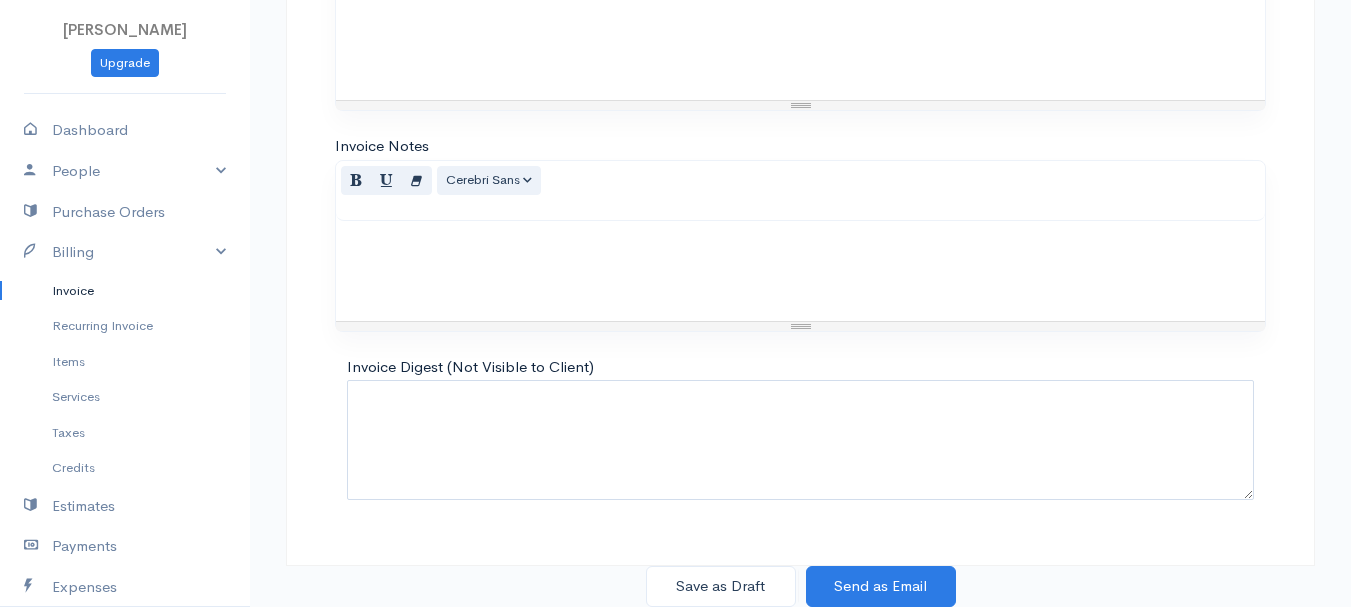 scroll, scrollTop: 0, scrollLeft: 0, axis: both 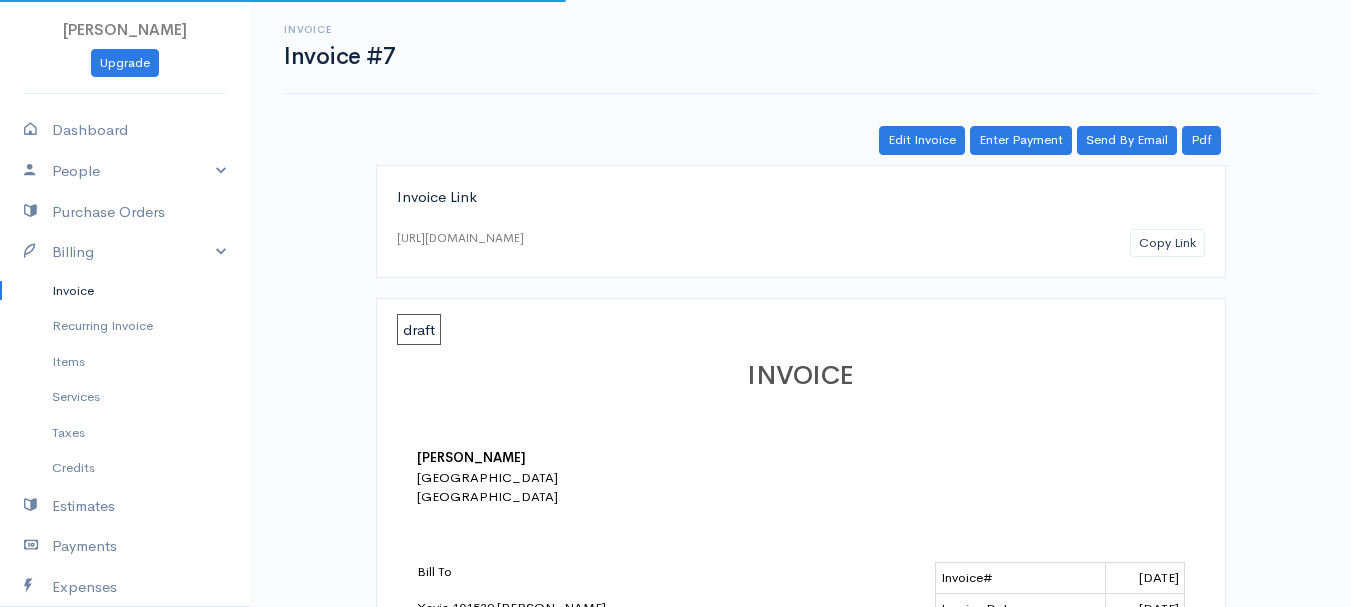 click on "Invoice" at bounding box center [125, 291] 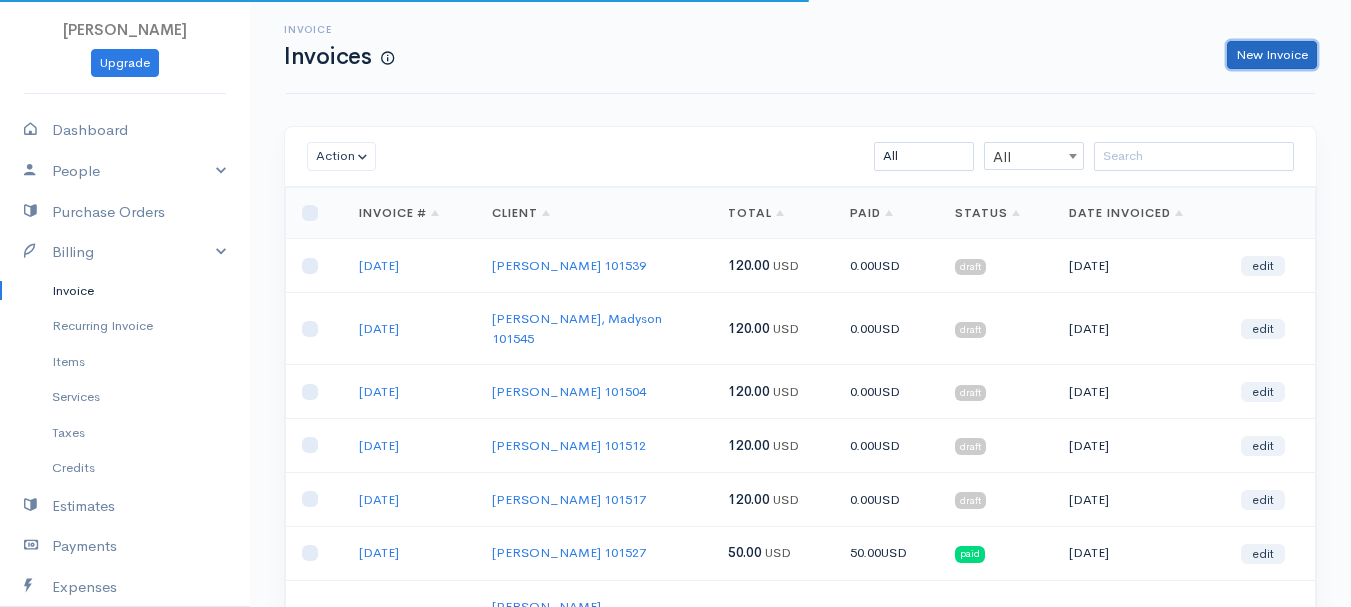 click on "New Invoice" at bounding box center [1272, 55] 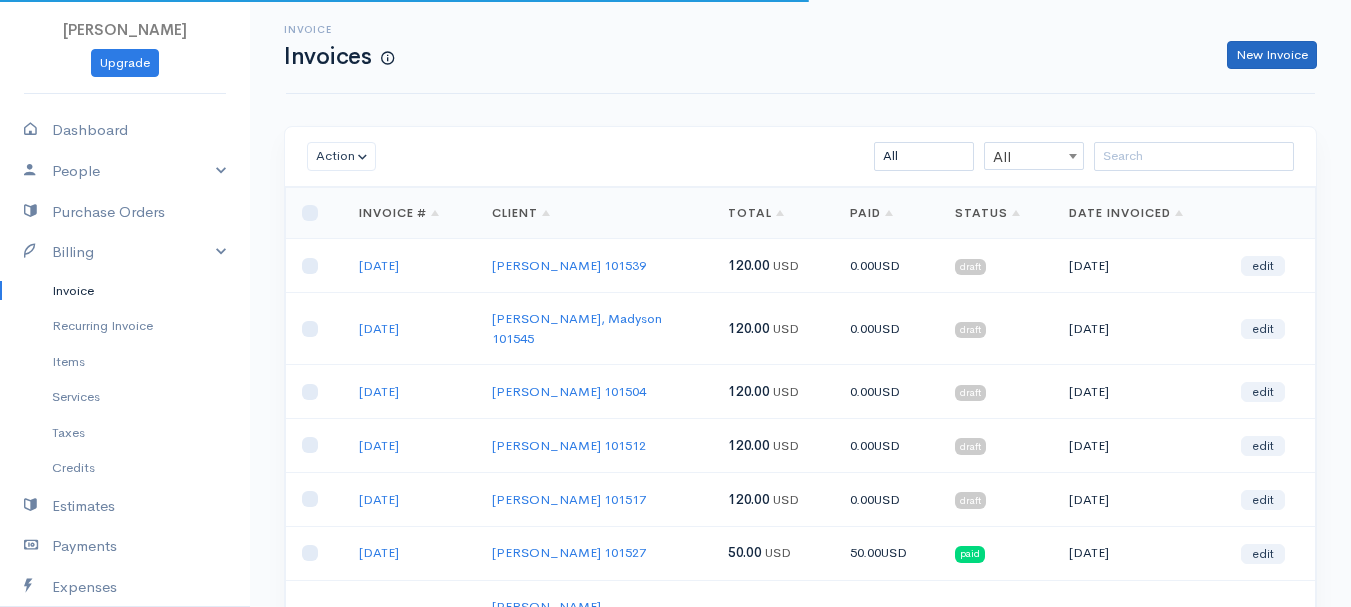 select on "[GEOGRAPHIC_DATA]" 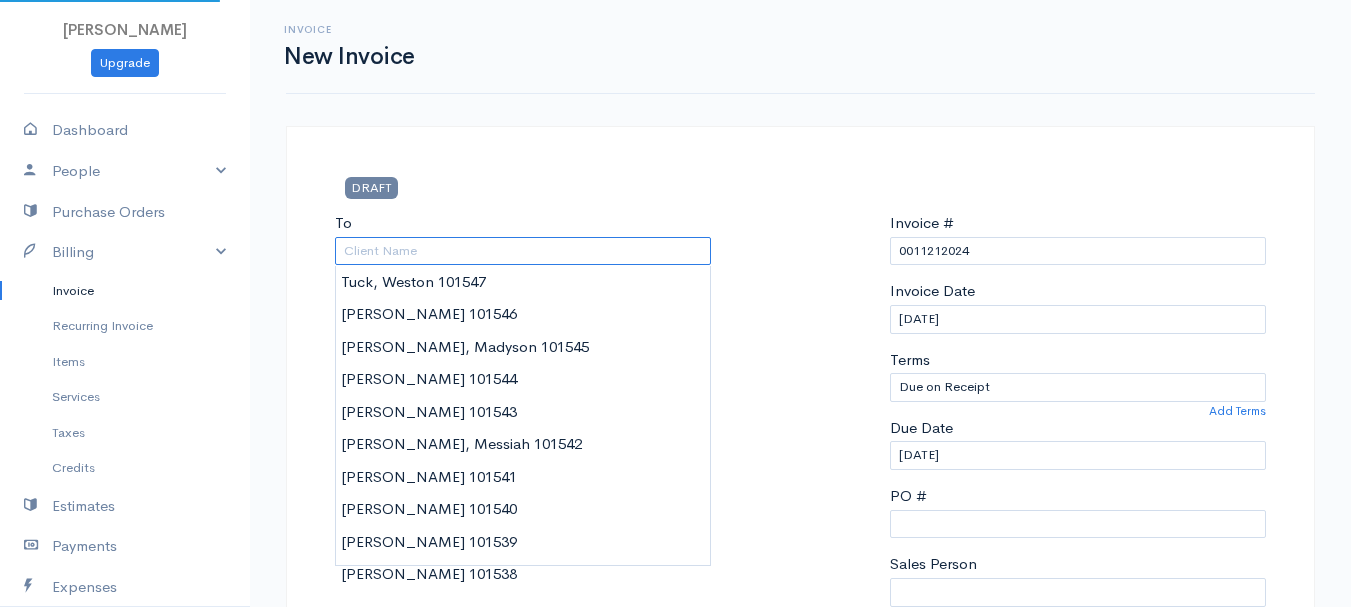 click on "To" at bounding box center (523, 251) 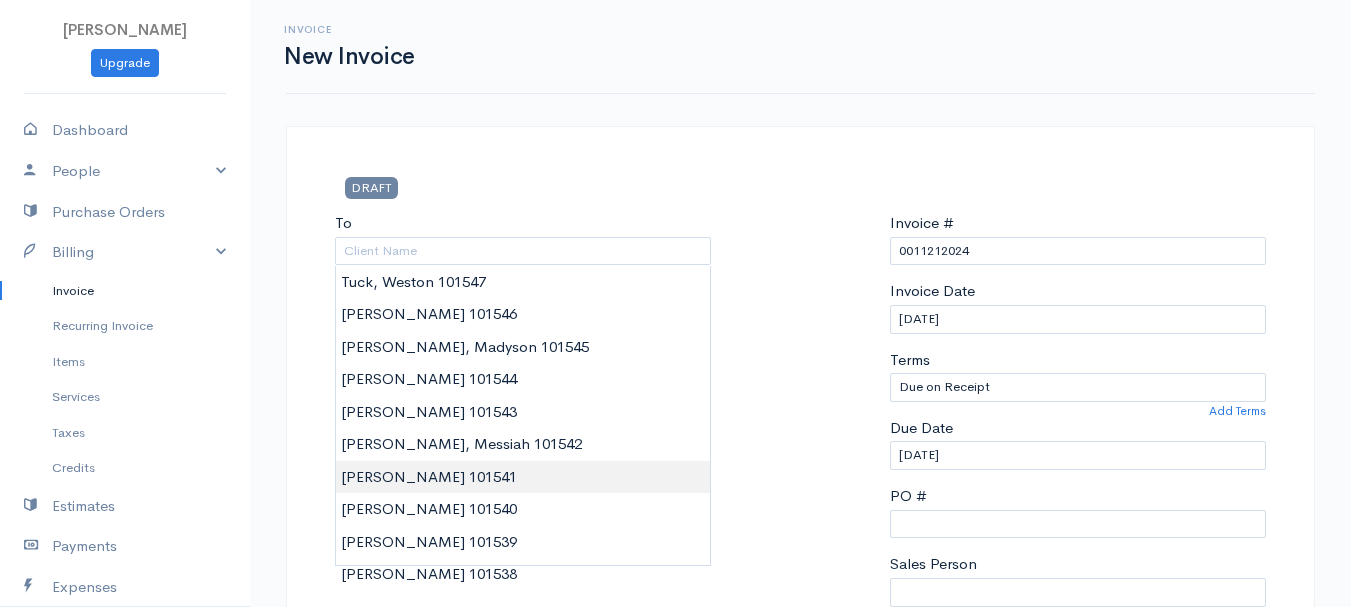 type on "[PERSON_NAME]     101541" 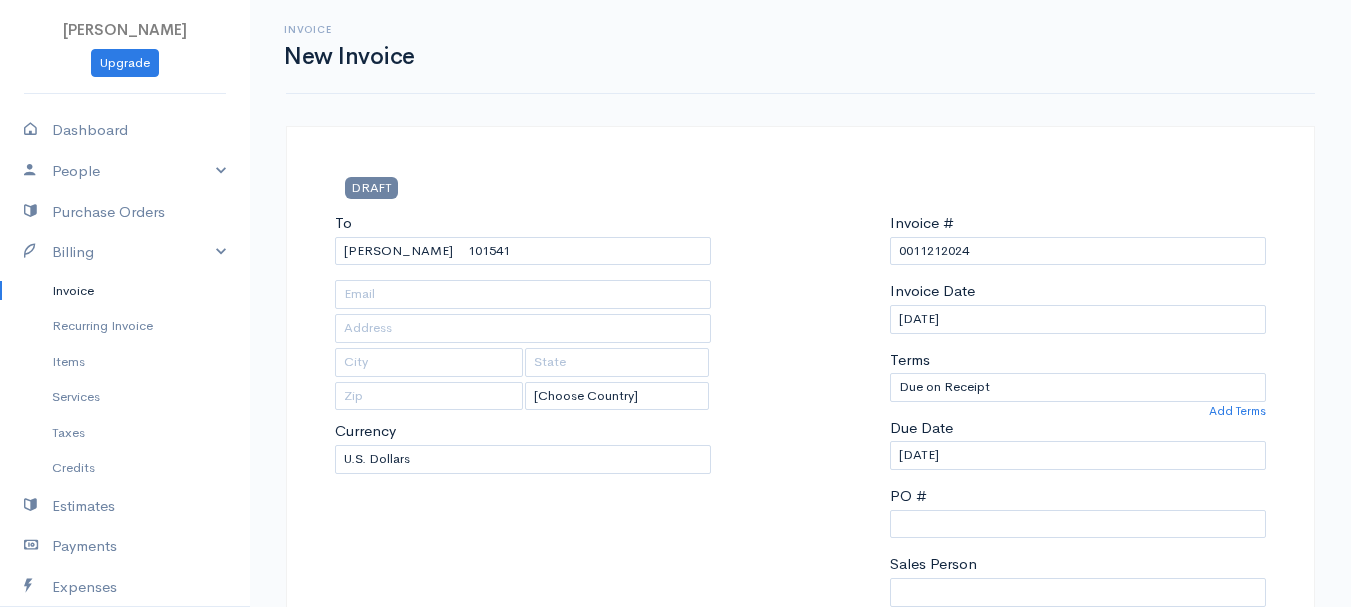 click on "[PERSON_NAME]
Upgrade
Dashboard
People
Clients
Vendors
Staff Users
Purchase Orders
Billing
Invoice
Recurring Invoice
Items
Services
Taxes
Credits
Estimates
Payments
Expenses
Track Time
Projects
Reports
Settings
My Organizations
Logout
Help
@CloudBooksApp 2022
Invoice
New Invoice
DRAFT To [GEOGRAPHIC_DATA][PERSON_NAME][GEOGRAPHIC_DATA]     101541 [Choose Country] [GEOGRAPHIC_DATA] [GEOGRAPHIC_DATA] [GEOGRAPHIC_DATA] [GEOGRAPHIC_DATA] [GEOGRAPHIC_DATA] [GEOGRAPHIC_DATA] [US_STATE] [GEOGRAPHIC_DATA] [GEOGRAPHIC_DATA] [GEOGRAPHIC_DATA] [GEOGRAPHIC_DATA] [GEOGRAPHIC_DATA] [GEOGRAPHIC_DATA]" at bounding box center [675, 864] 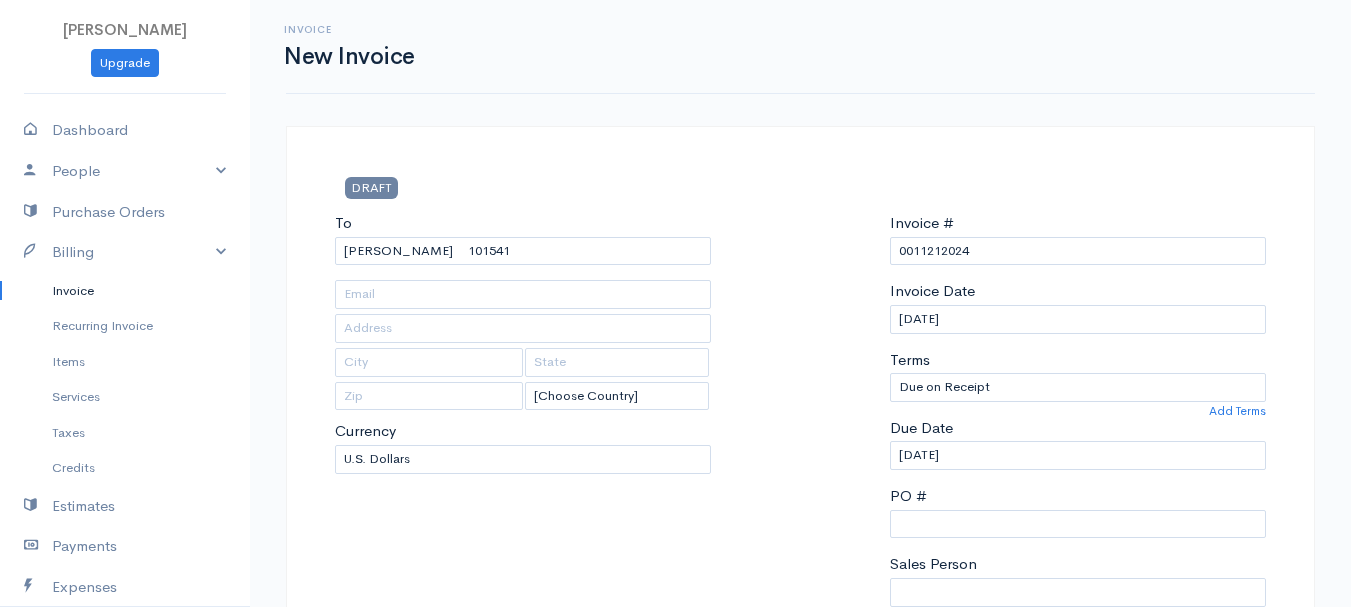 type on "[STREET_ADDRESS][PERSON_NAME]" 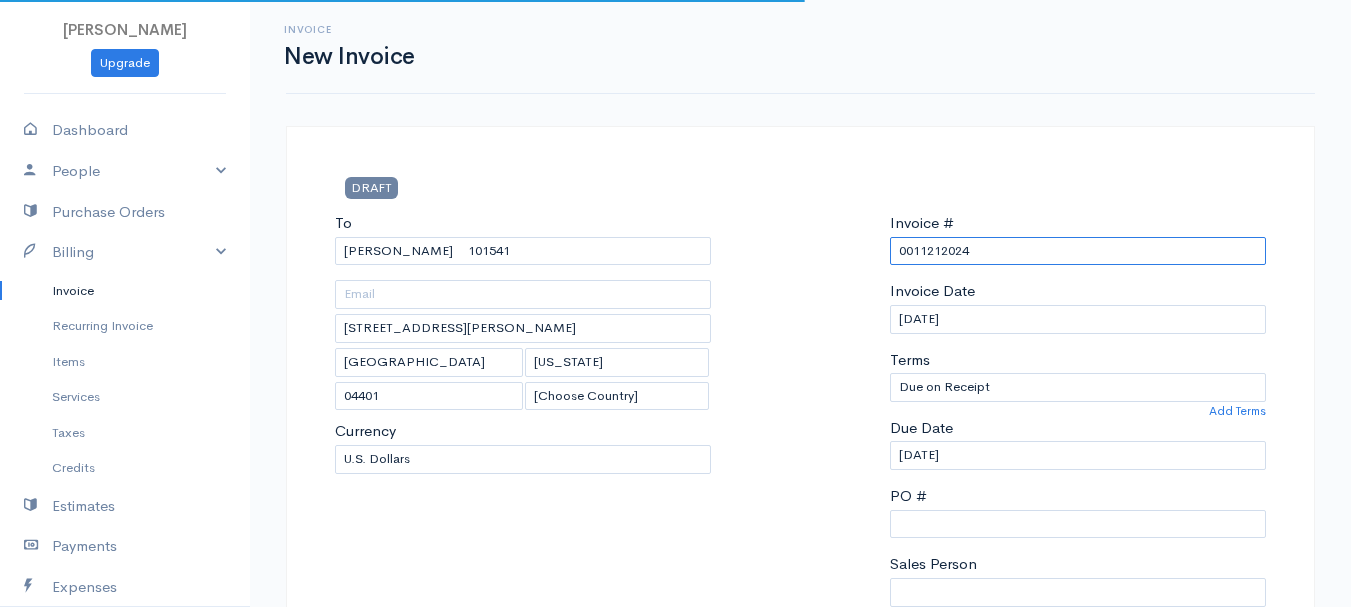 click on "0011212024" at bounding box center [1078, 251] 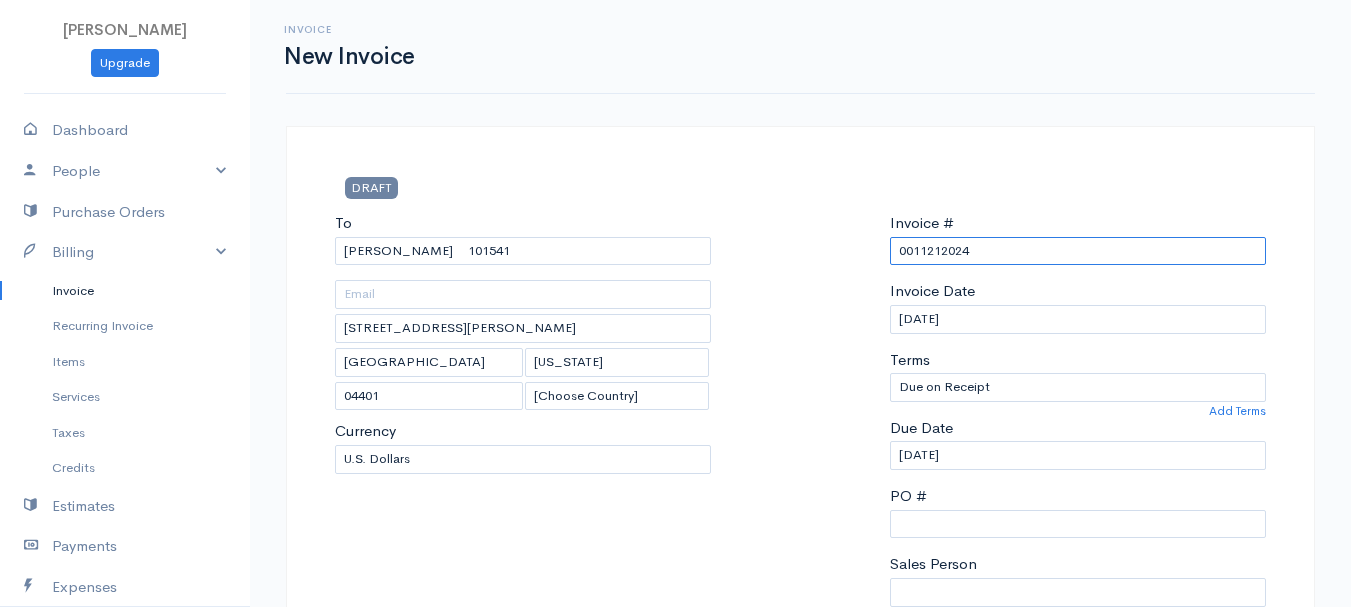 click on "0011212024" at bounding box center (1078, 251) 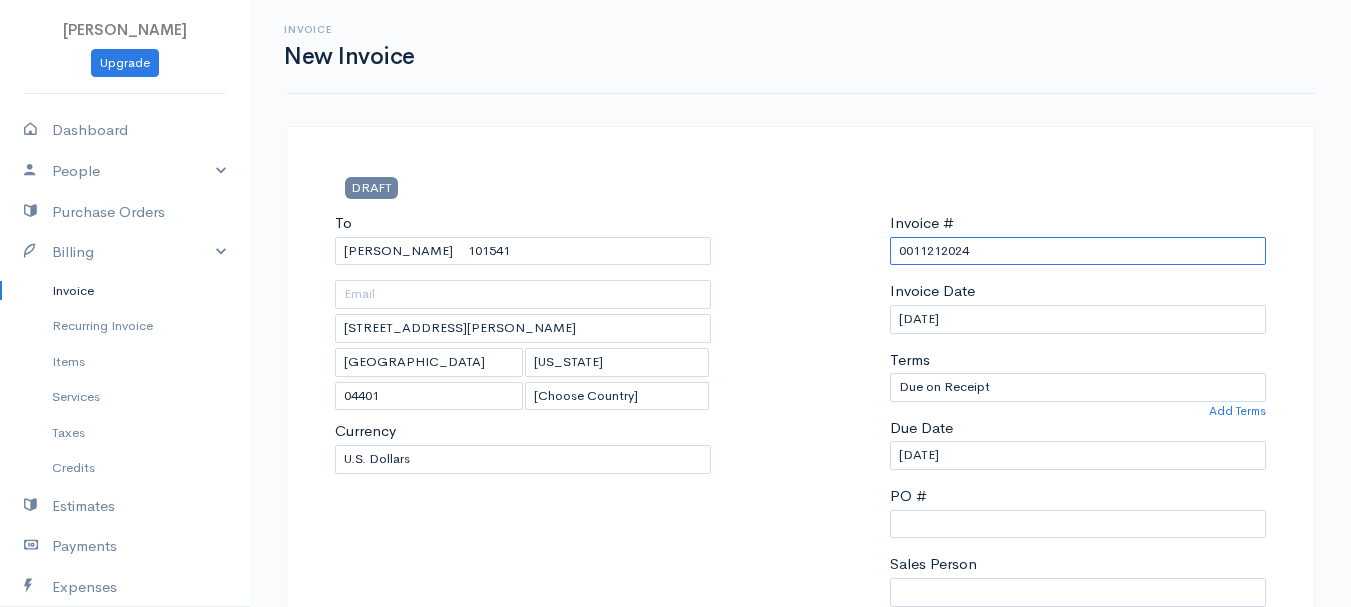 paste on "[DATE]" 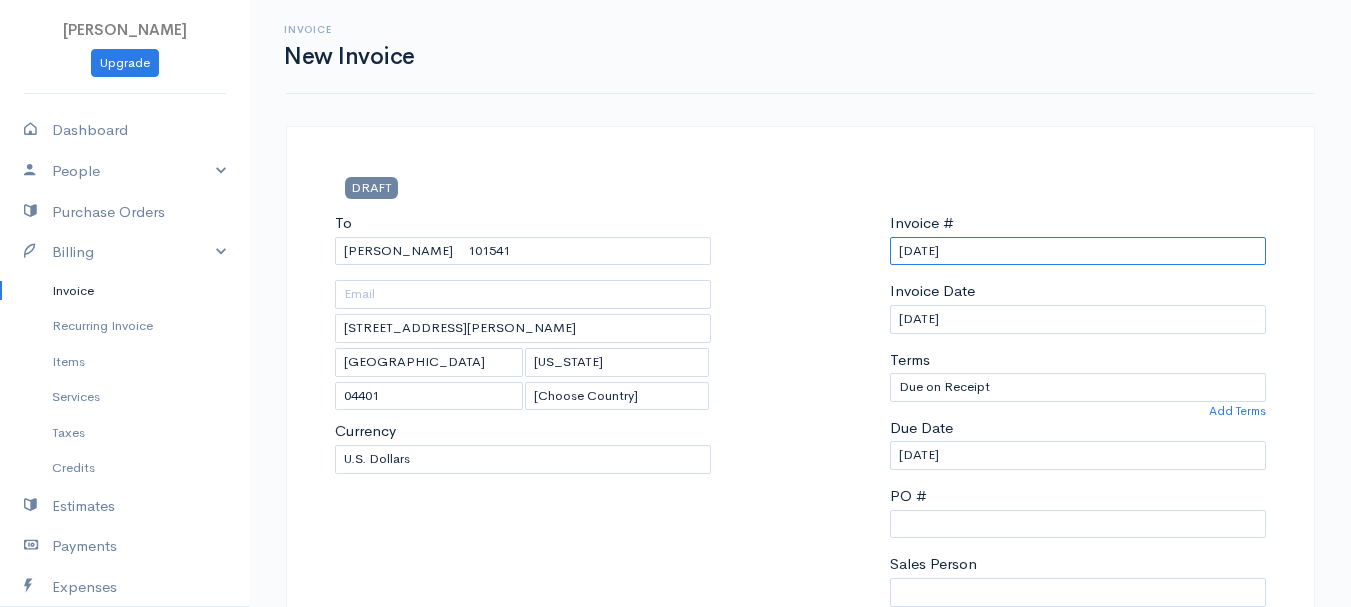 scroll, scrollTop: 400, scrollLeft: 0, axis: vertical 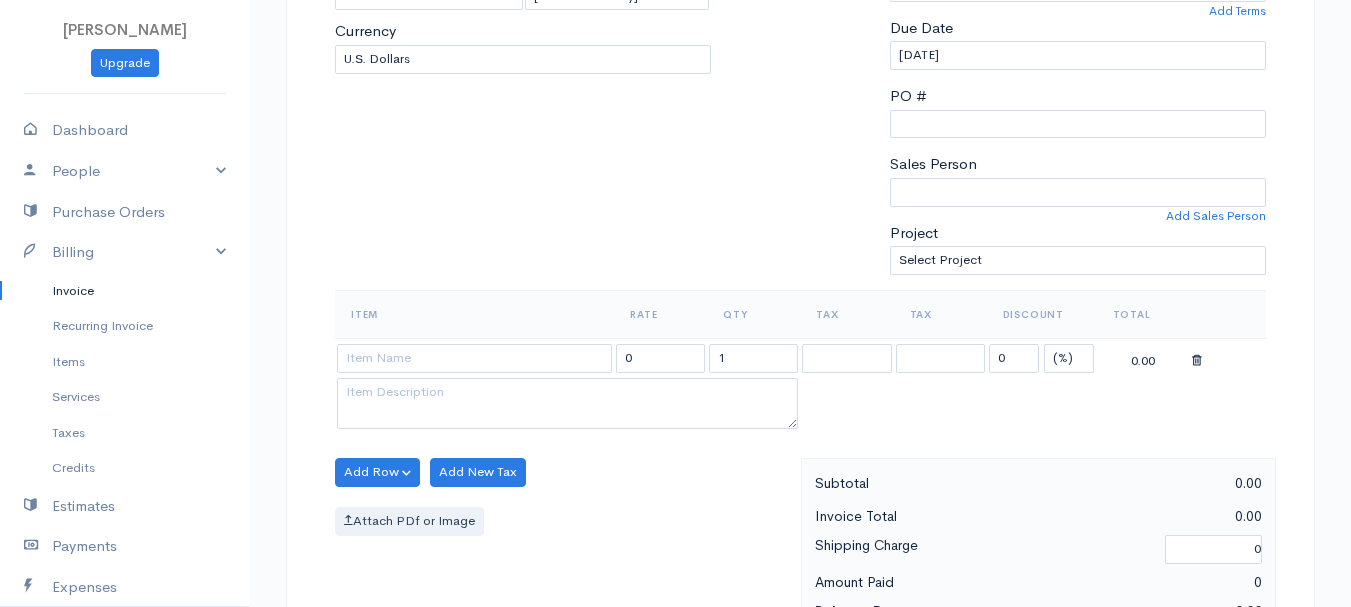 type on "[DATE]" 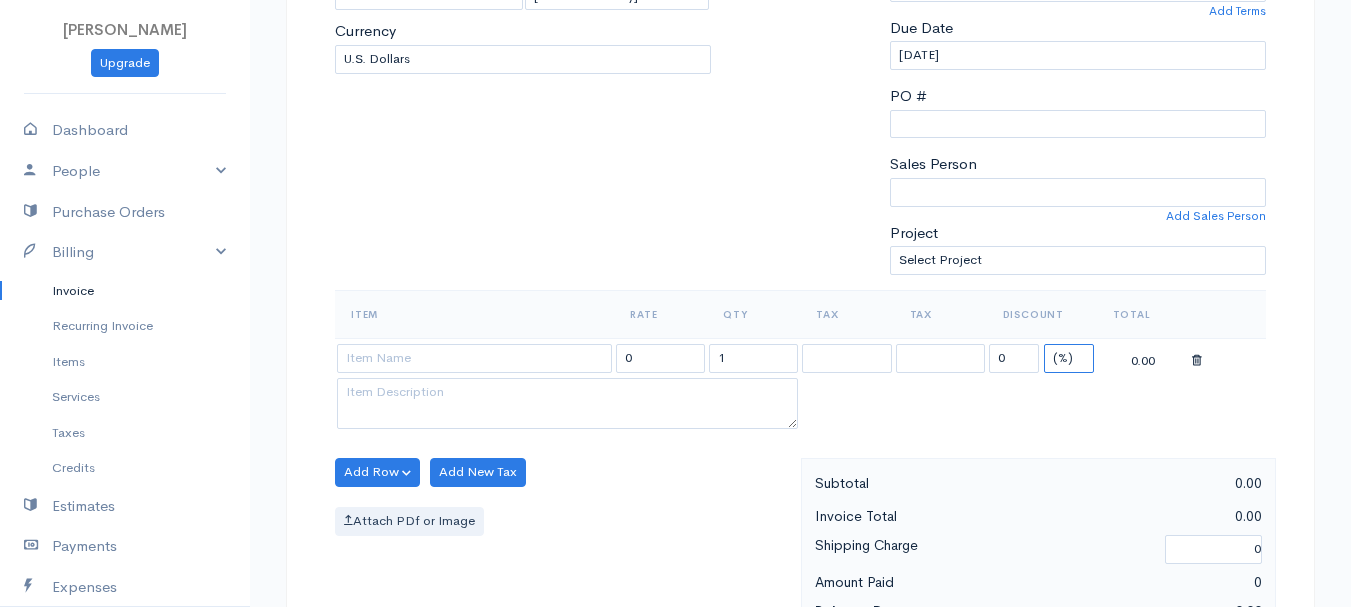 click on "(%) Flat" at bounding box center [1069, 358] 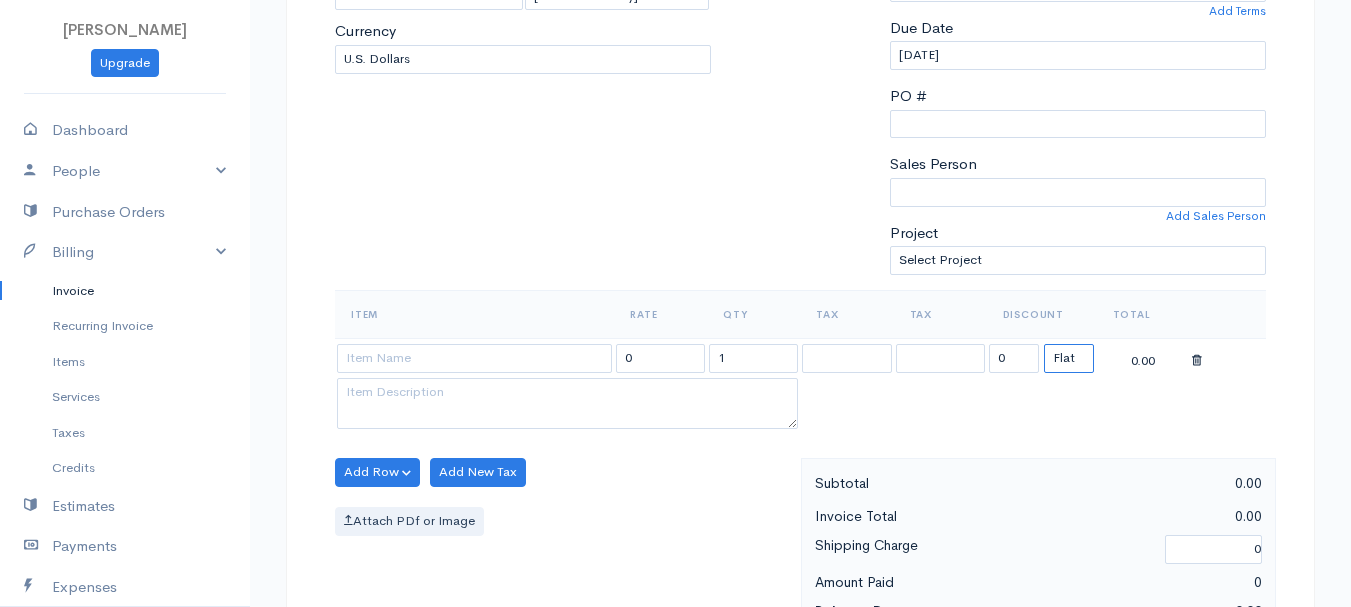 click on "(%) Flat" at bounding box center (1069, 358) 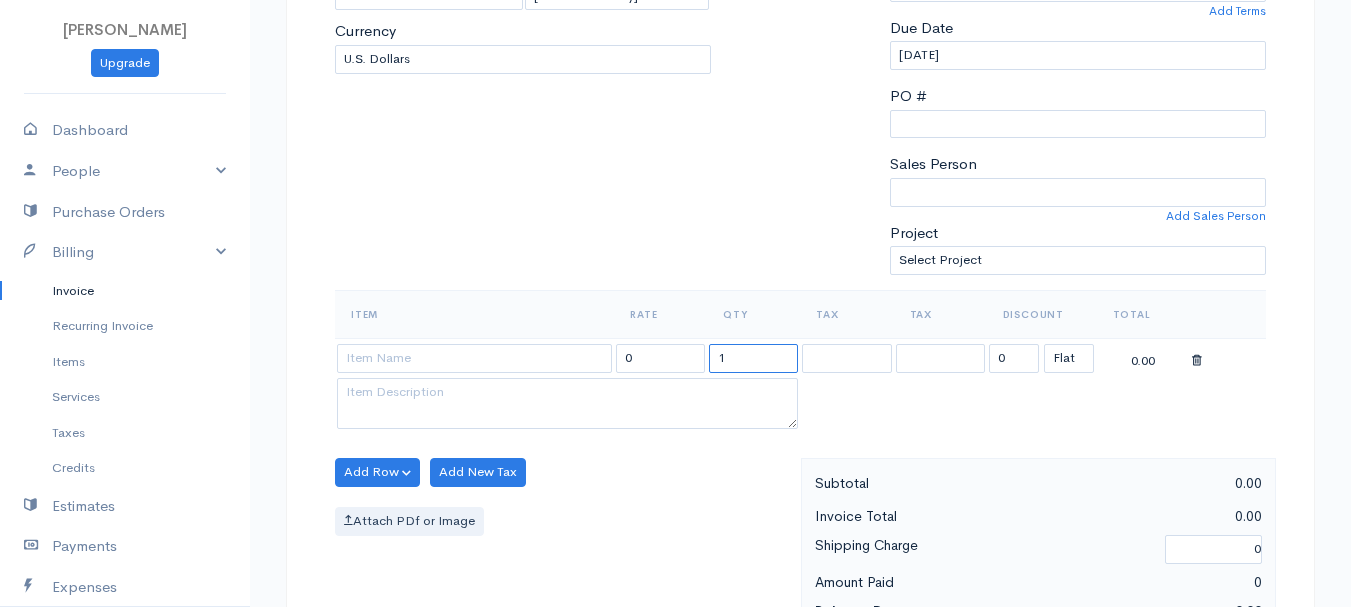 click on "1" at bounding box center (753, 358) 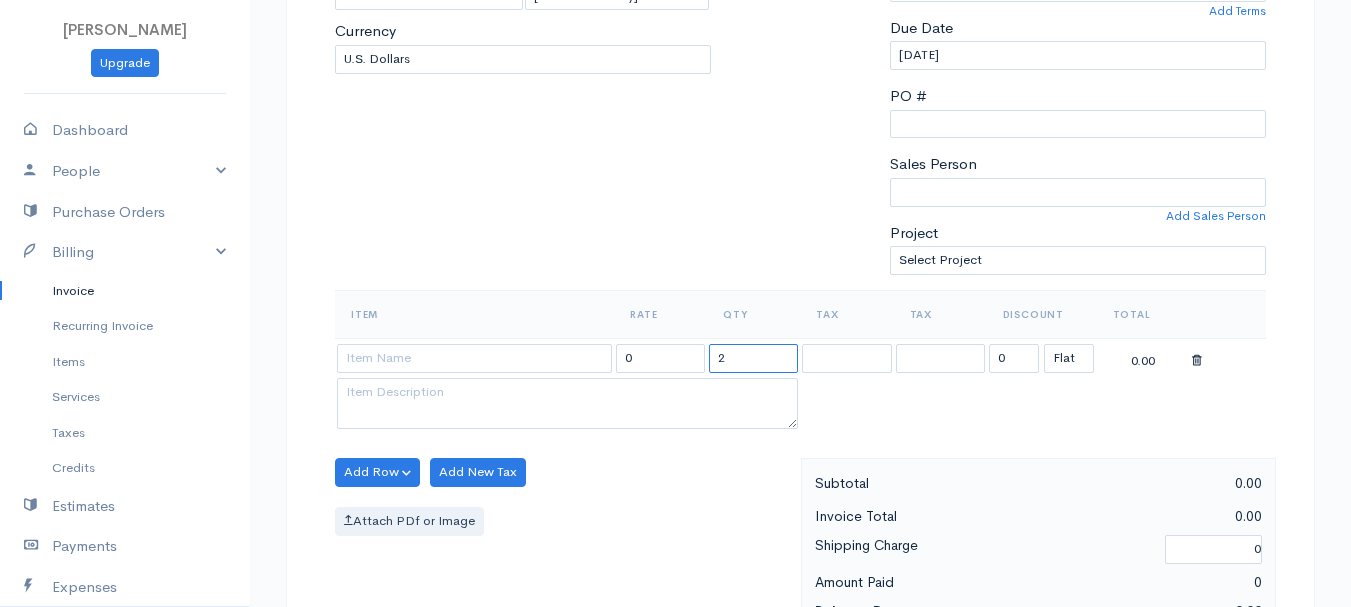 type on "2" 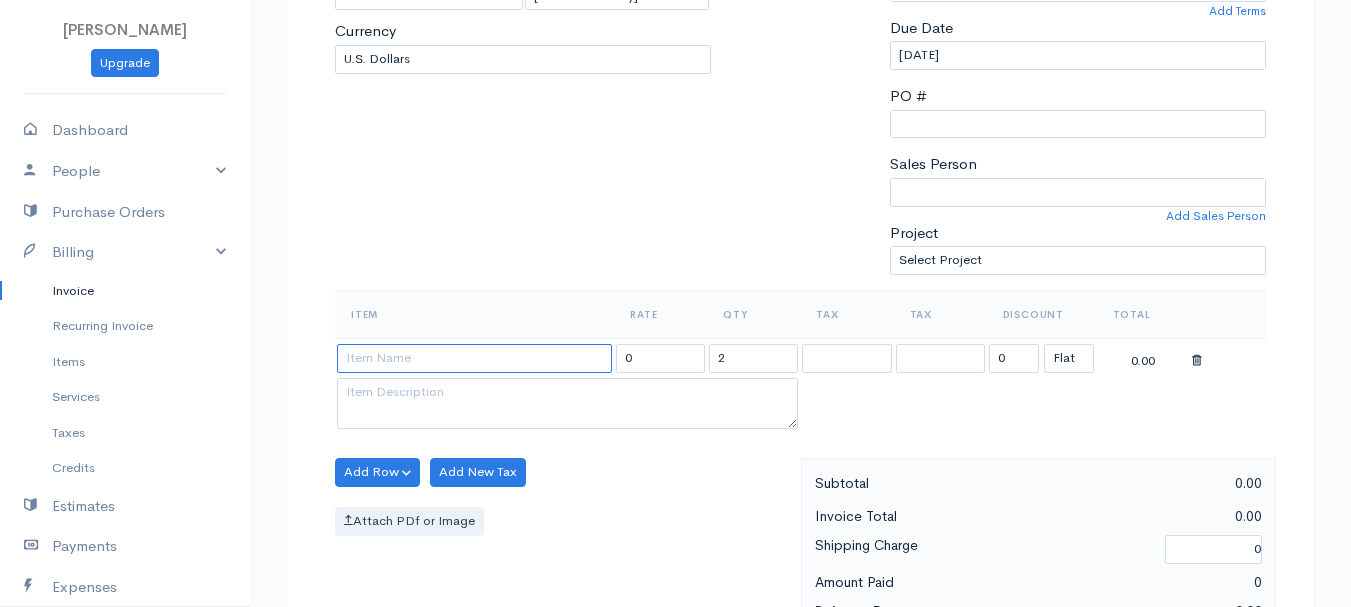 click at bounding box center [474, 358] 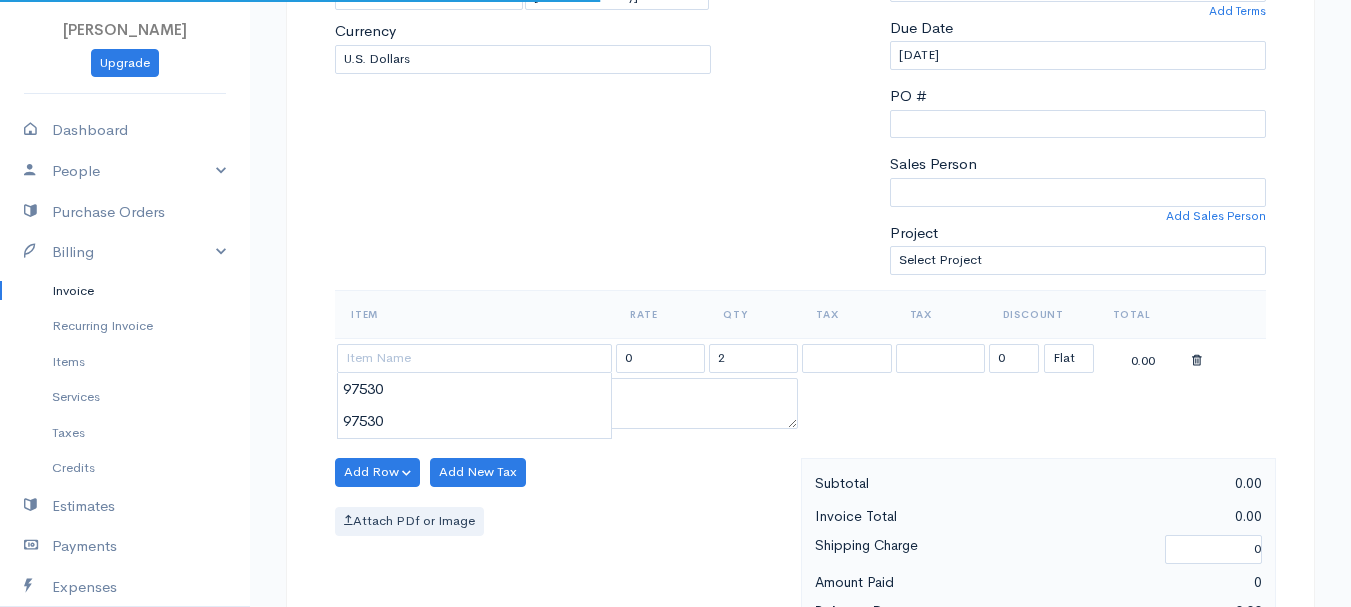 type on "97530" 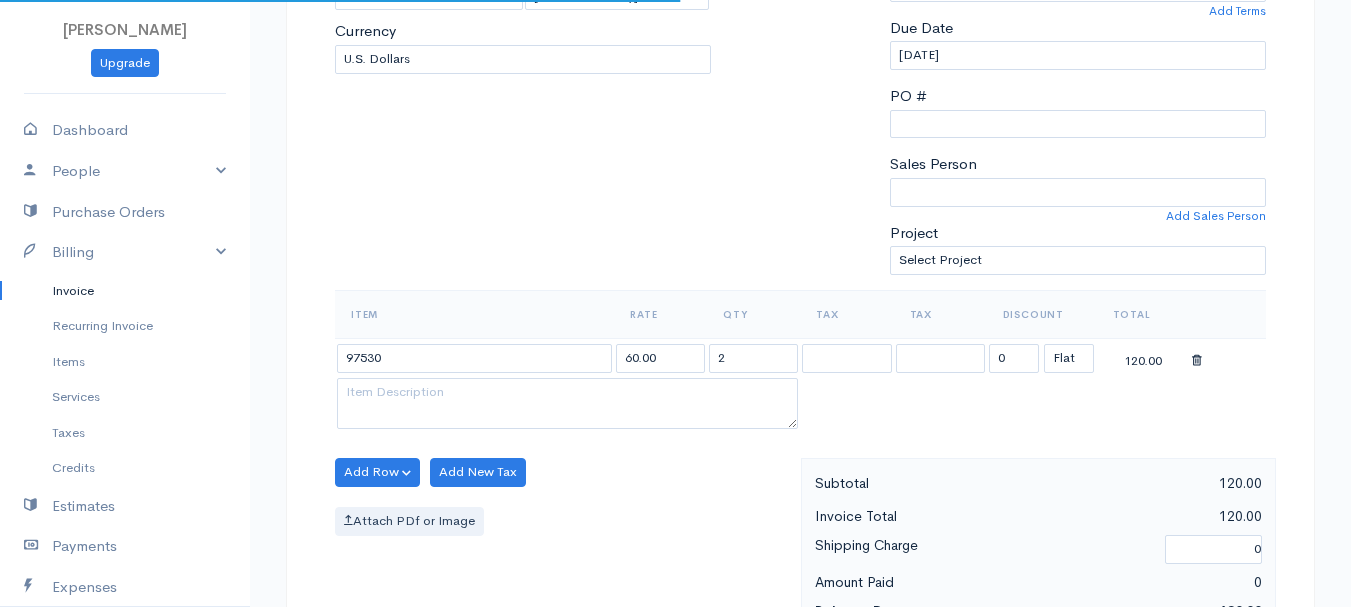 click on "[PERSON_NAME]
Upgrade
Dashboard
People
Clients
Vendors
Staff Users
Purchase Orders
Billing
Invoice
Recurring Invoice
Items
Services
Taxes
Credits
Estimates
Payments
Expenses
Track Time
Projects
Reports
Settings
My Organizations
Logout
Help
@CloudBooksApp 2022
Invoice
New Invoice
DRAFT To [GEOGRAPHIC_DATA][PERSON_NAME]     [GEOGRAPHIC_DATA][STREET_ADDRESS][PERSON_NAME][US_STATE] [Choose Country] [GEOGRAPHIC_DATA] [GEOGRAPHIC_DATA] [GEOGRAPHIC_DATA] [GEOGRAPHIC_DATA] [GEOGRAPHIC_DATA] [GEOGRAPHIC_DATA] [US_STATE] [GEOGRAPHIC_DATA] [GEOGRAPHIC_DATA] [GEOGRAPHIC_DATA]" at bounding box center (675, 464) 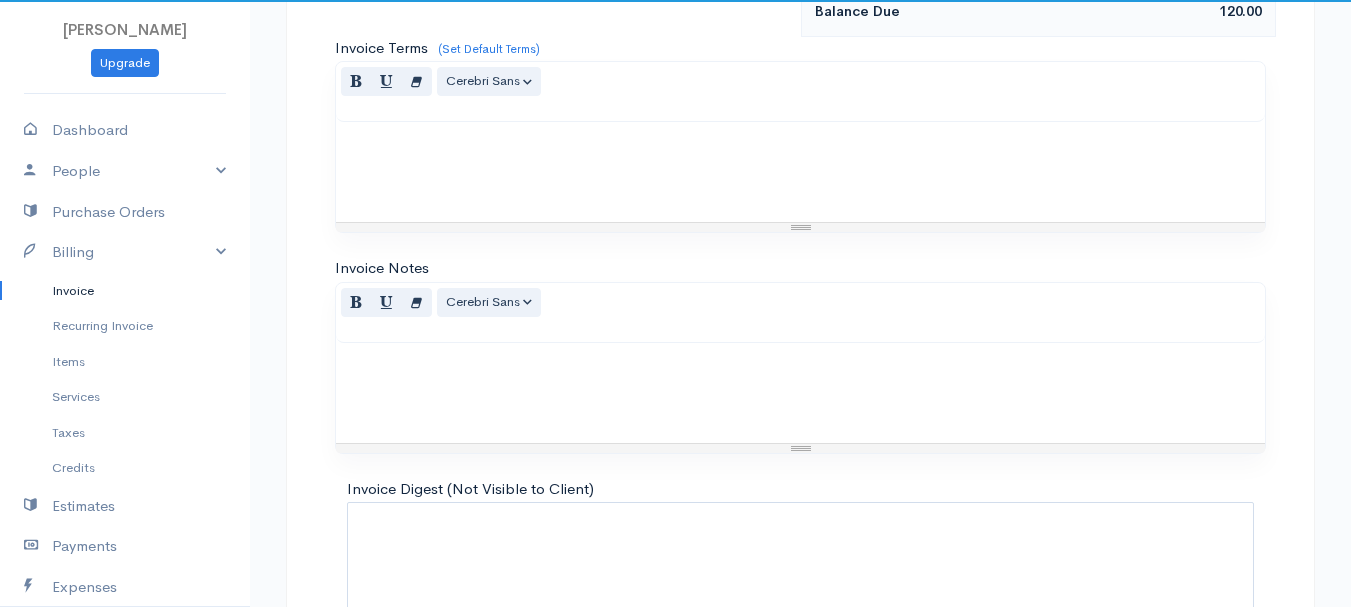 scroll, scrollTop: 1122, scrollLeft: 0, axis: vertical 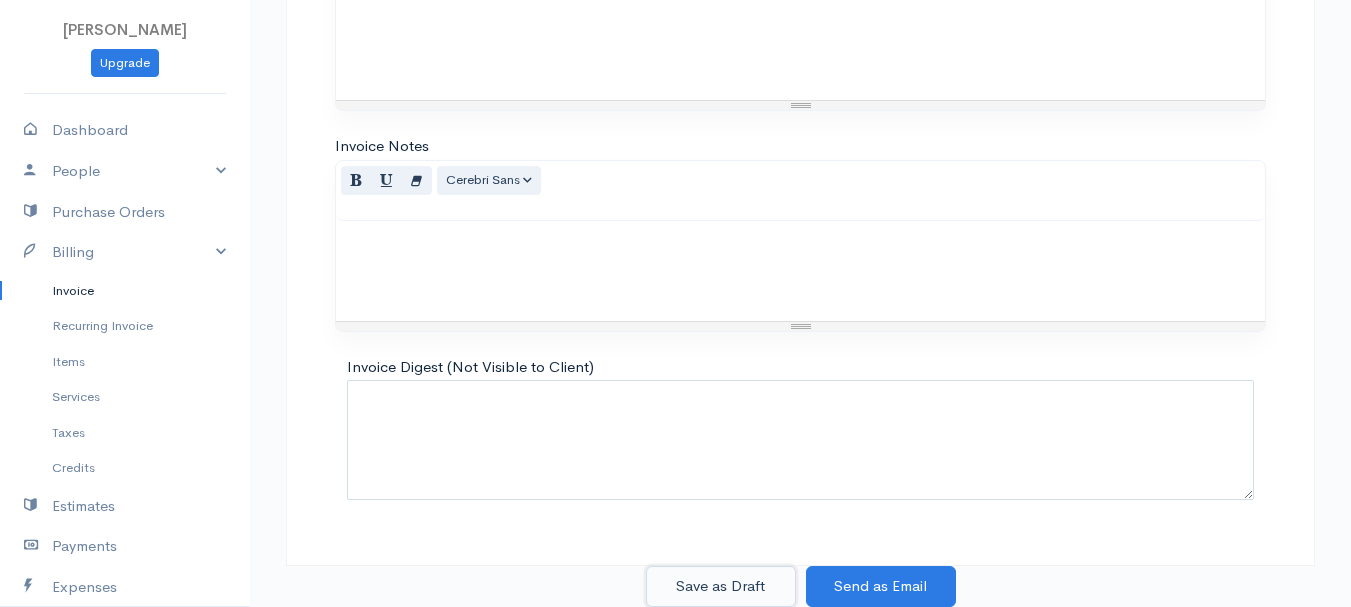 click on "Save as Draft" at bounding box center [721, 586] 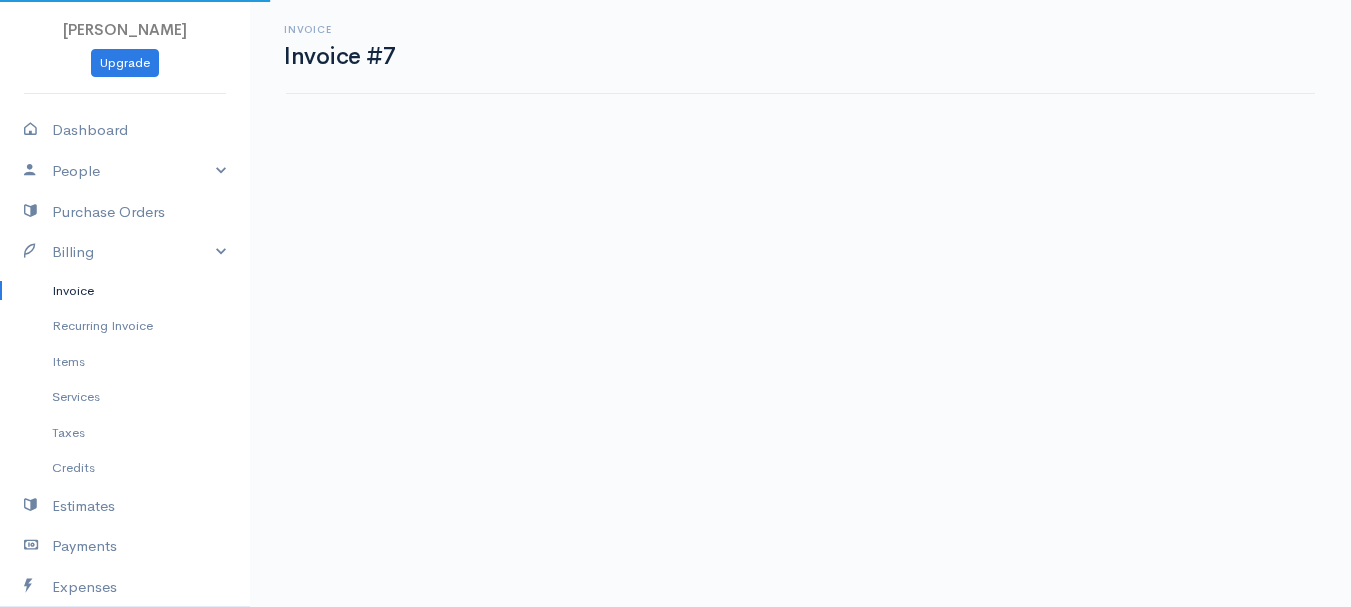 scroll, scrollTop: 0, scrollLeft: 0, axis: both 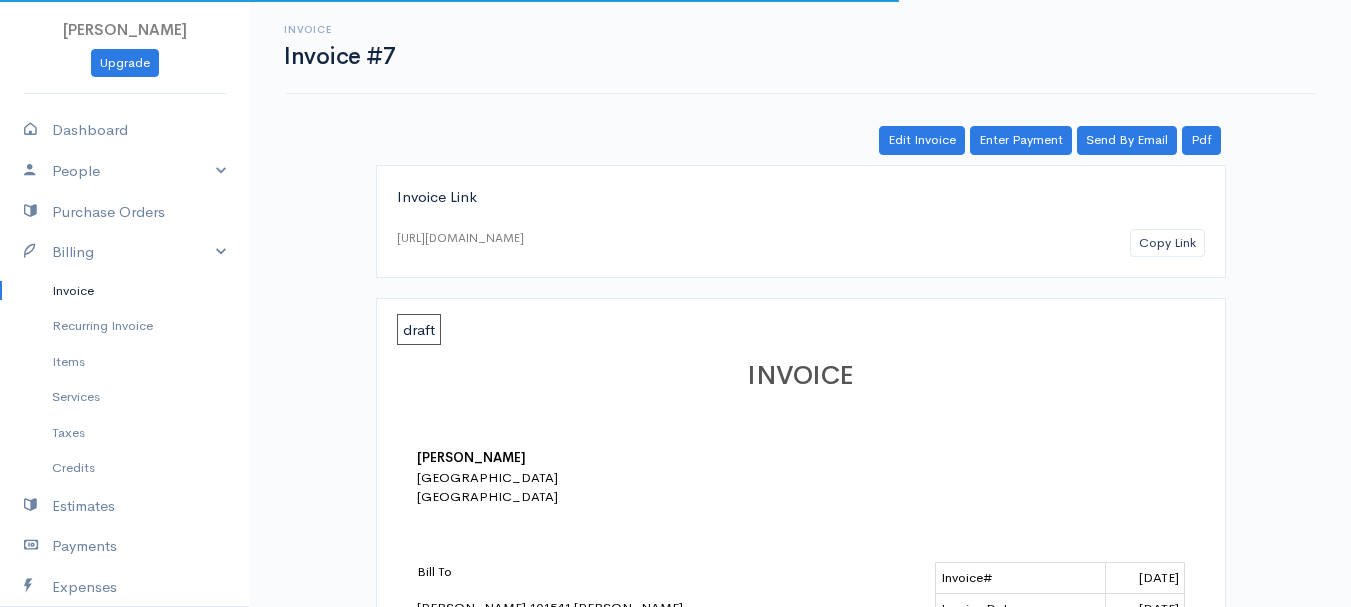 click on "Invoice" at bounding box center (125, 291) 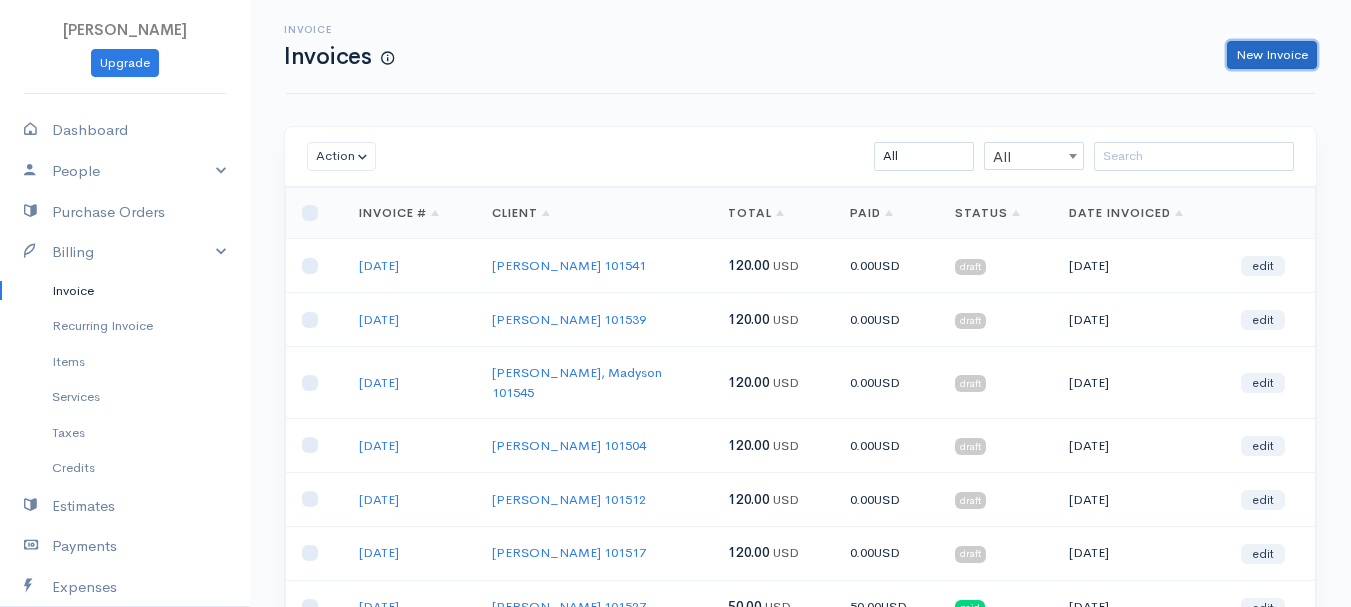 click on "New Invoice" at bounding box center (1272, 55) 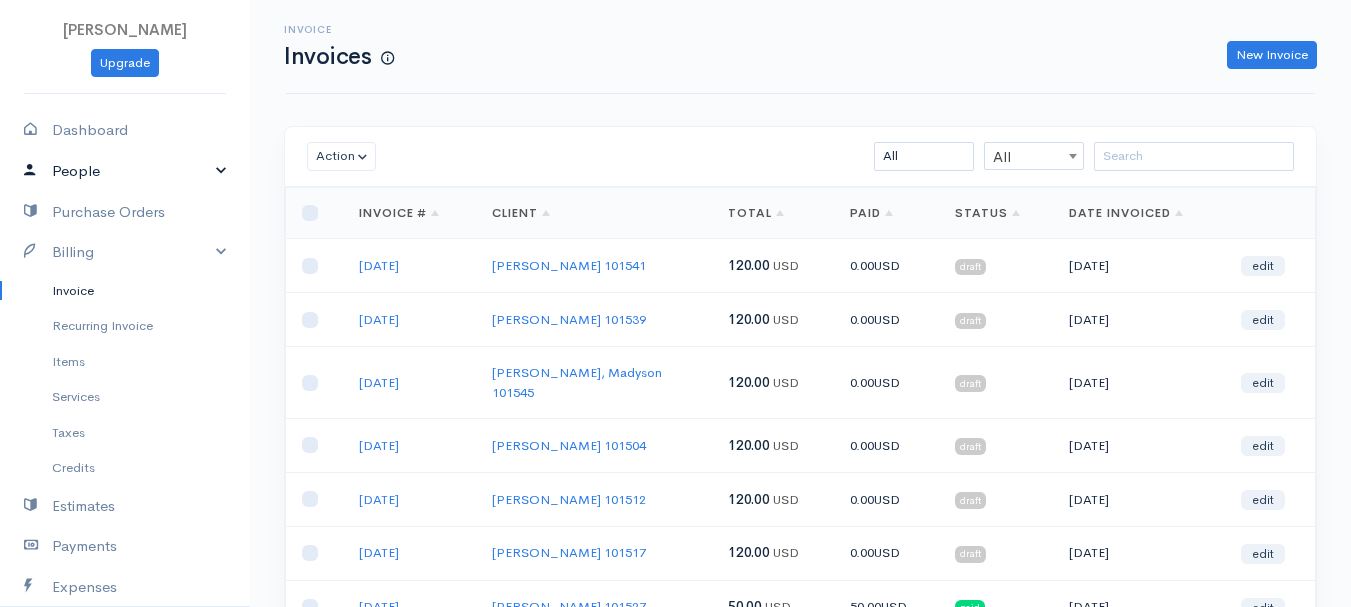 select on "[GEOGRAPHIC_DATA]" 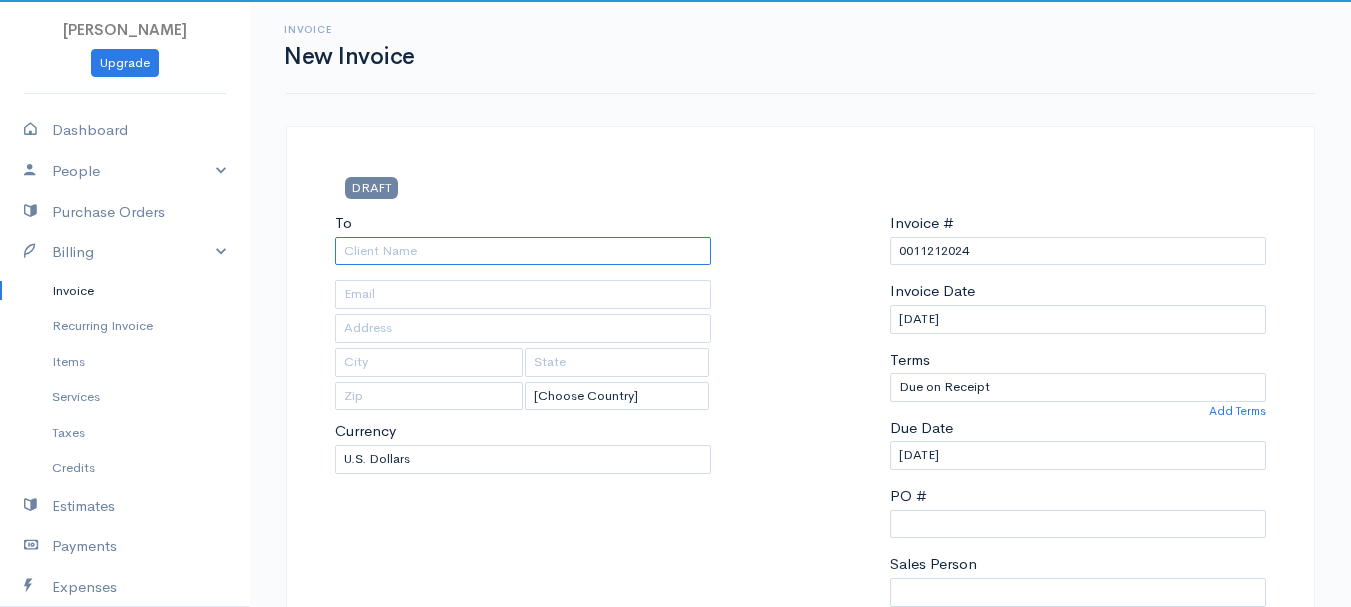 click on "To" at bounding box center (523, 251) 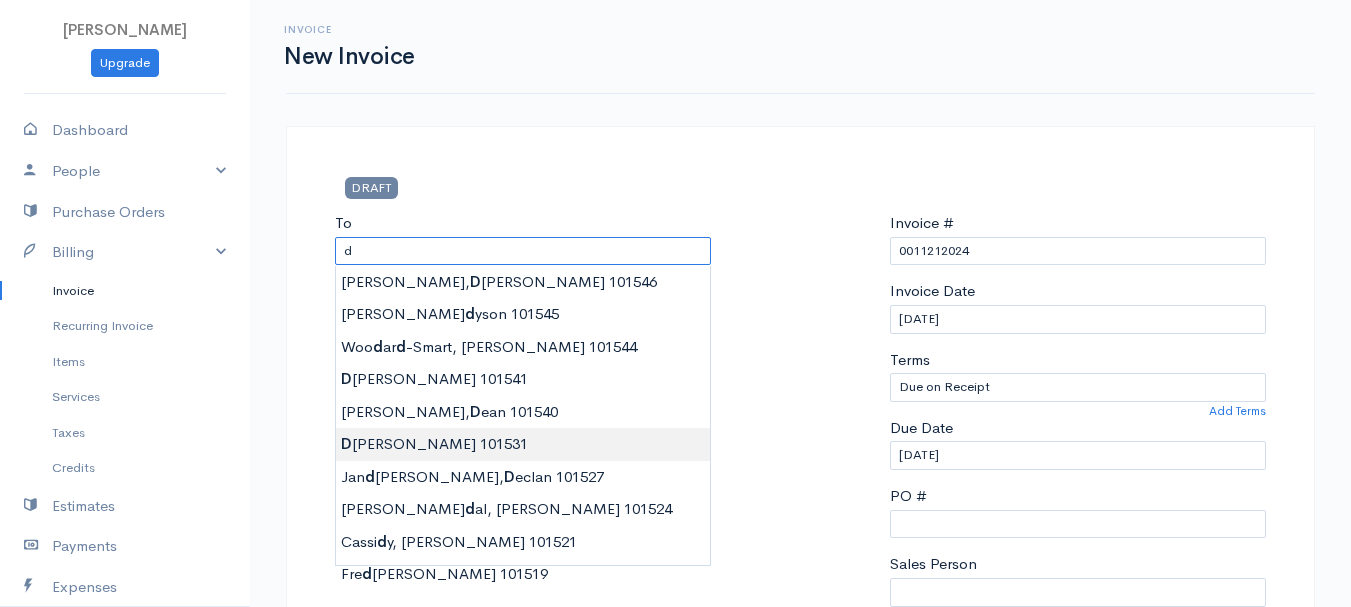 type on "[PERSON_NAME]       101531" 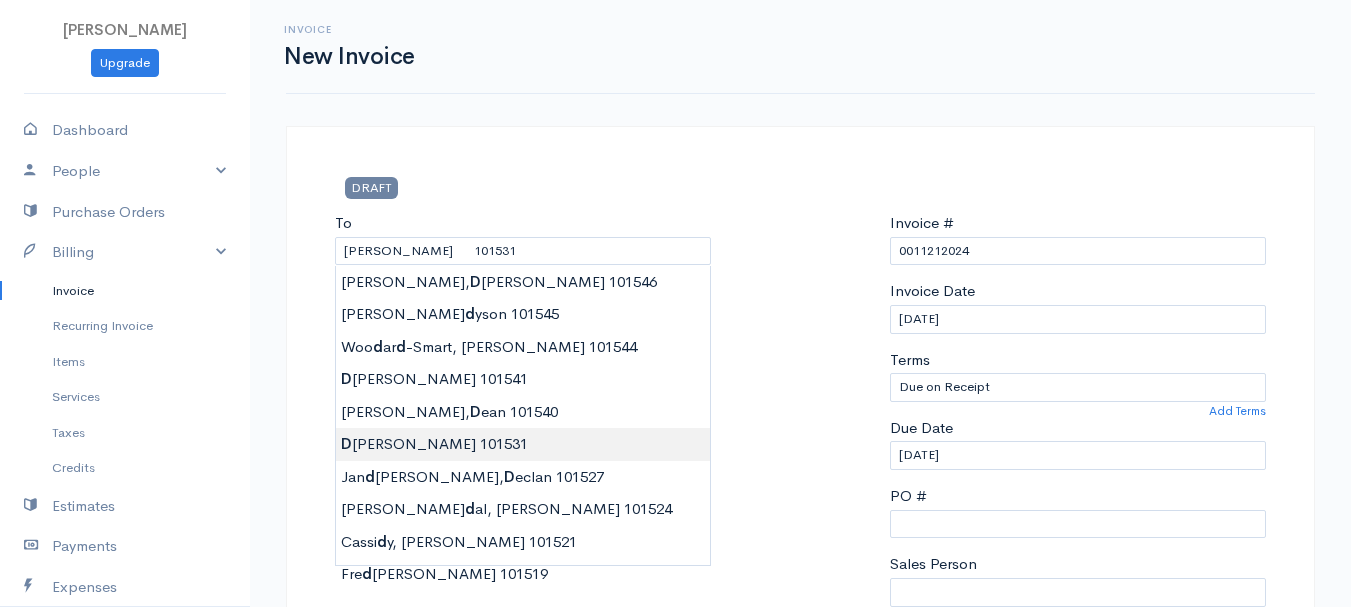 click on "[PERSON_NAME]
Upgrade
Dashboard
People
Clients
Vendors
Staff Users
Purchase Orders
Billing
Invoice
Recurring Invoice
Items
Services
Taxes
Credits
Estimates
Payments
Expenses
Track Time
Projects
Reports
Settings
My Organizations
Logout
Help
@CloudBooksApp 2022
Invoice
New Invoice
DRAFT To [GEOGRAPHIC_DATA][PERSON_NAME]       101531 [Choose Country] [GEOGRAPHIC_DATA] [GEOGRAPHIC_DATA] [GEOGRAPHIC_DATA] [GEOGRAPHIC_DATA] [GEOGRAPHIC_DATA] [GEOGRAPHIC_DATA] [US_STATE] [GEOGRAPHIC_DATA] [GEOGRAPHIC_DATA] [GEOGRAPHIC_DATA] [GEOGRAPHIC_DATA] [GEOGRAPHIC_DATA] 0" at bounding box center [675, 864] 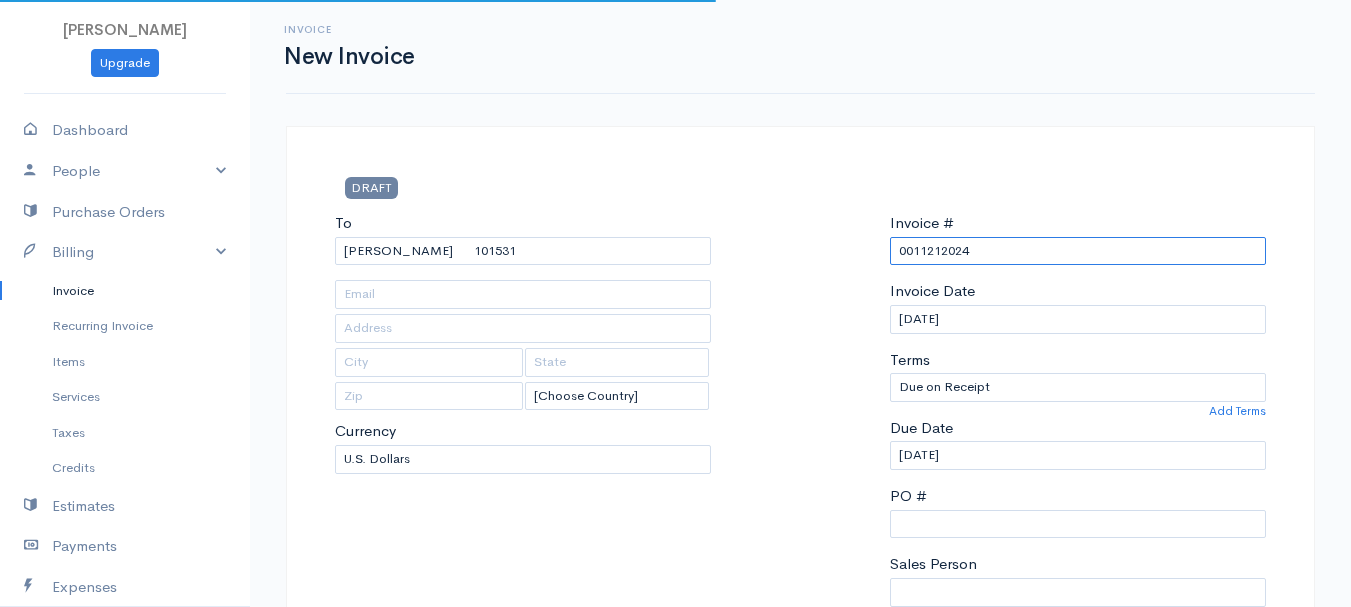 click on "0011212024" at bounding box center (1078, 251) 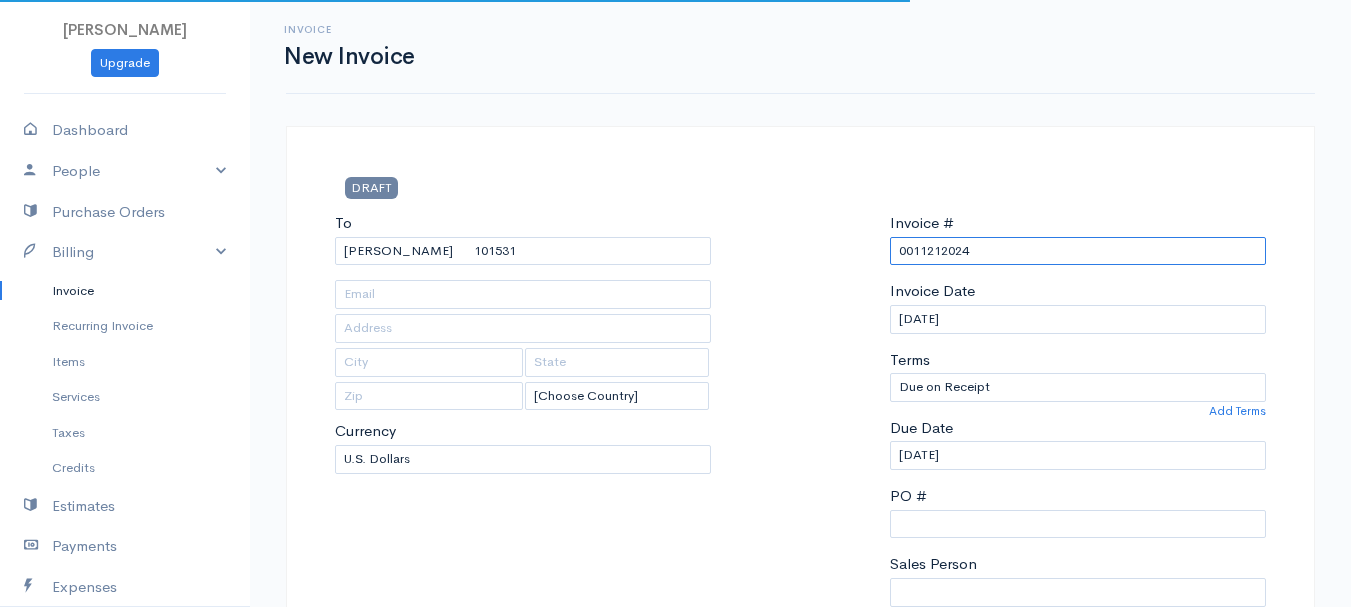 click on "0011212024" at bounding box center (1078, 251) 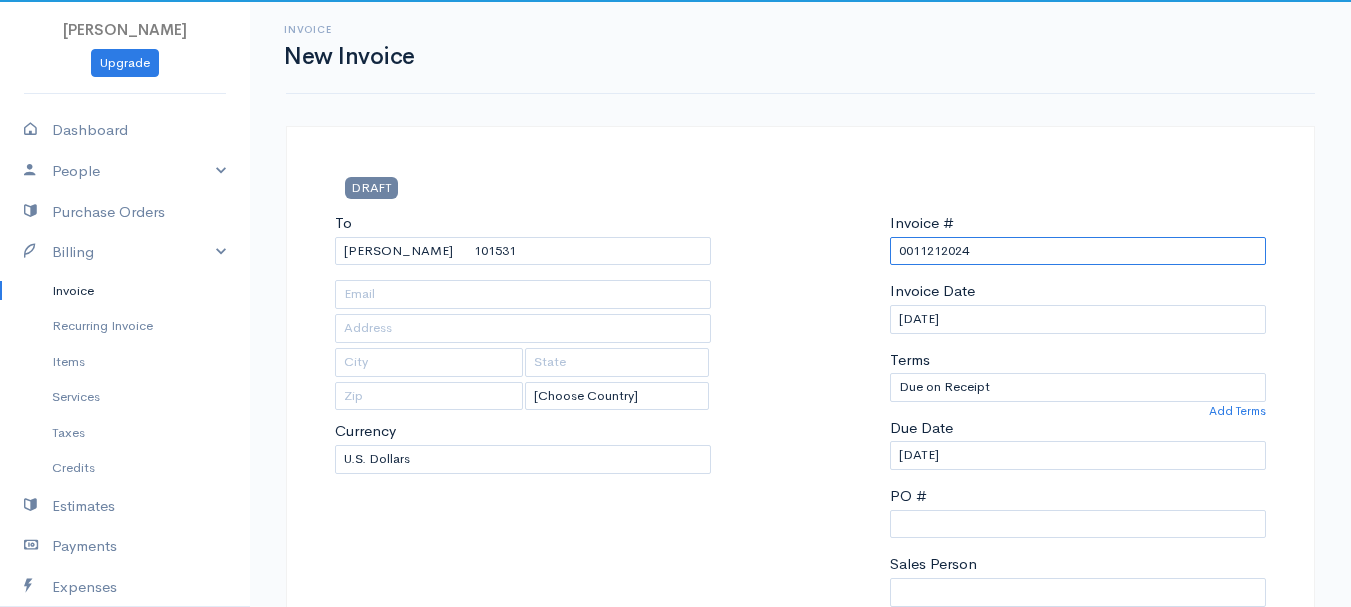 paste on "[DATE]" 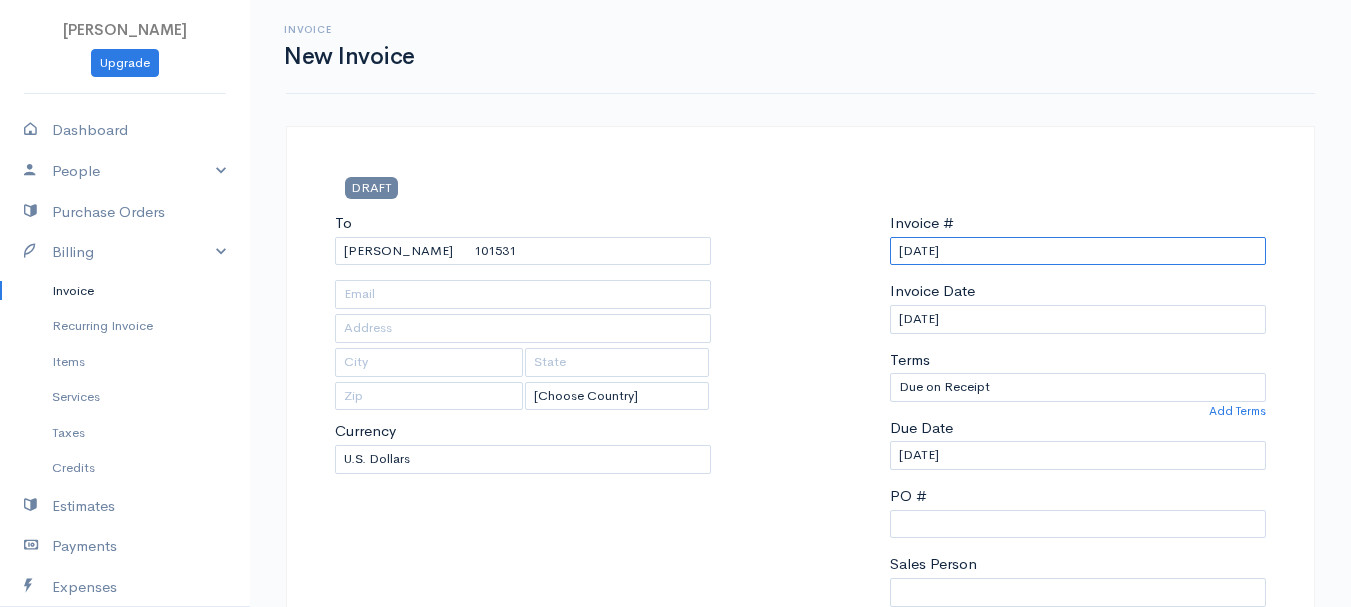 scroll, scrollTop: 400, scrollLeft: 0, axis: vertical 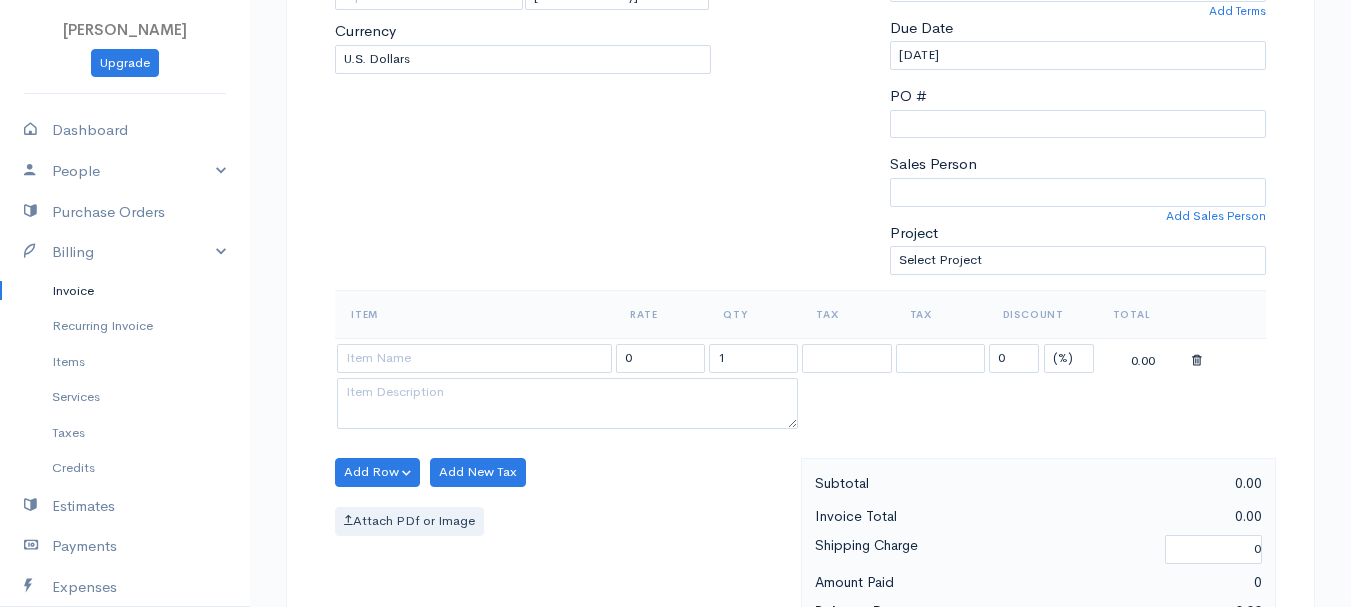 type on "[DATE]" 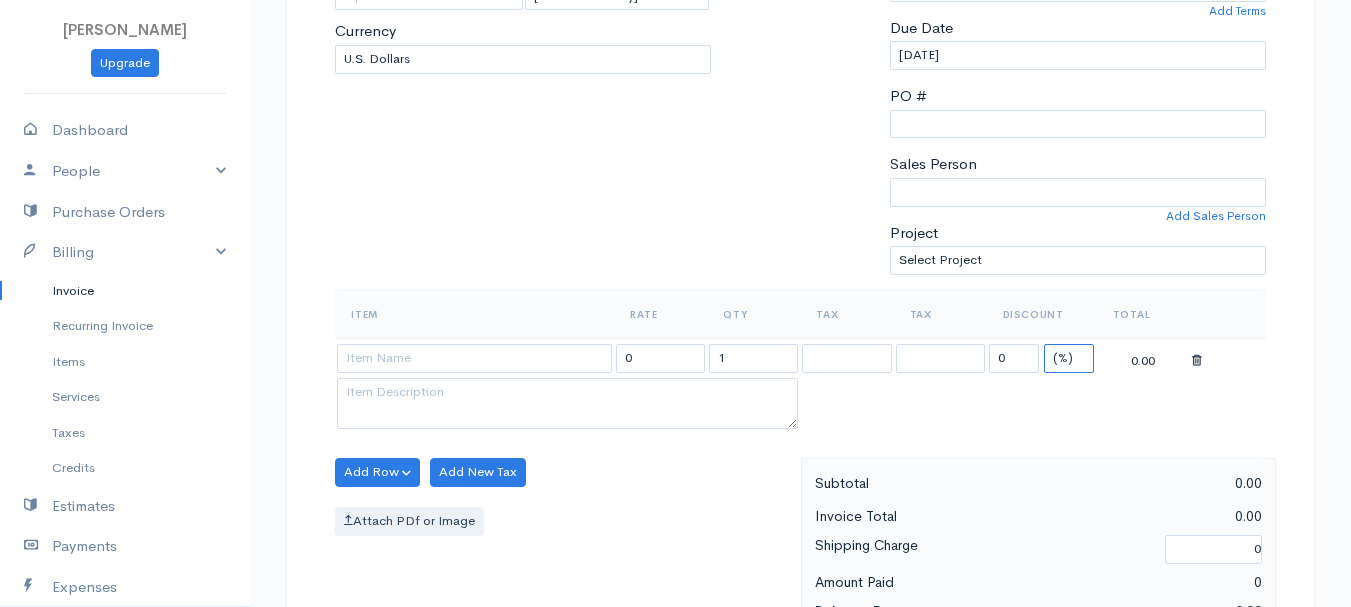 click on "(%) Flat" at bounding box center (1069, 358) 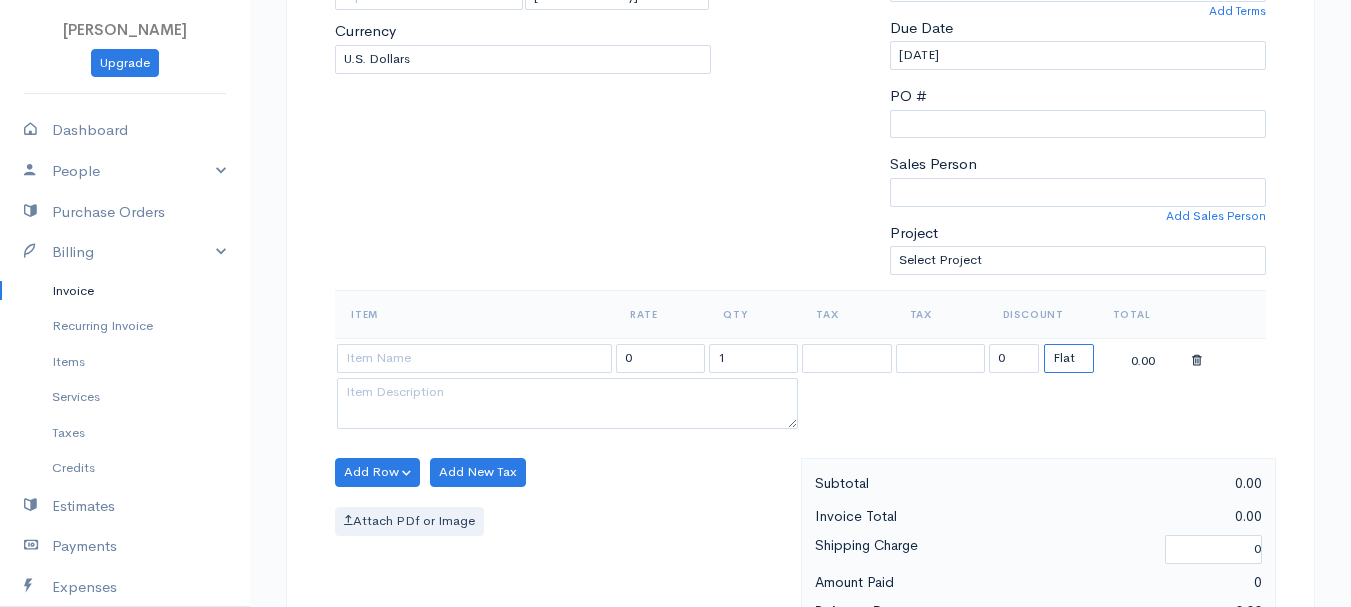 click on "(%) Flat" at bounding box center [1069, 358] 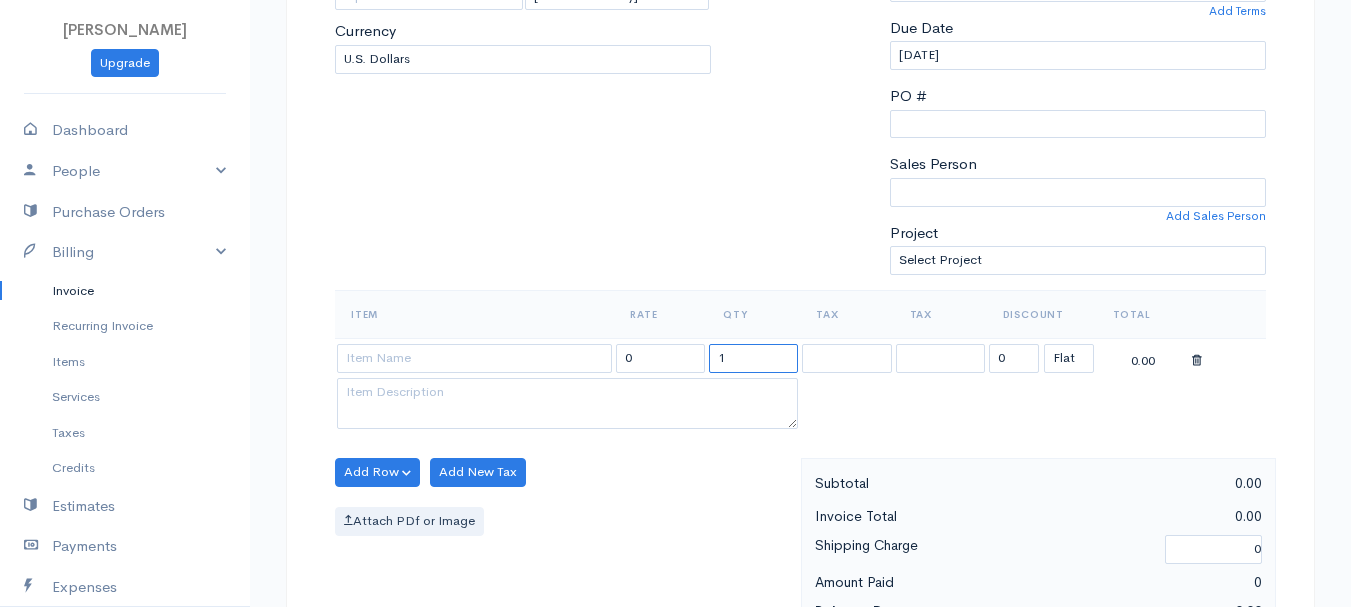 click on "1" at bounding box center (753, 358) 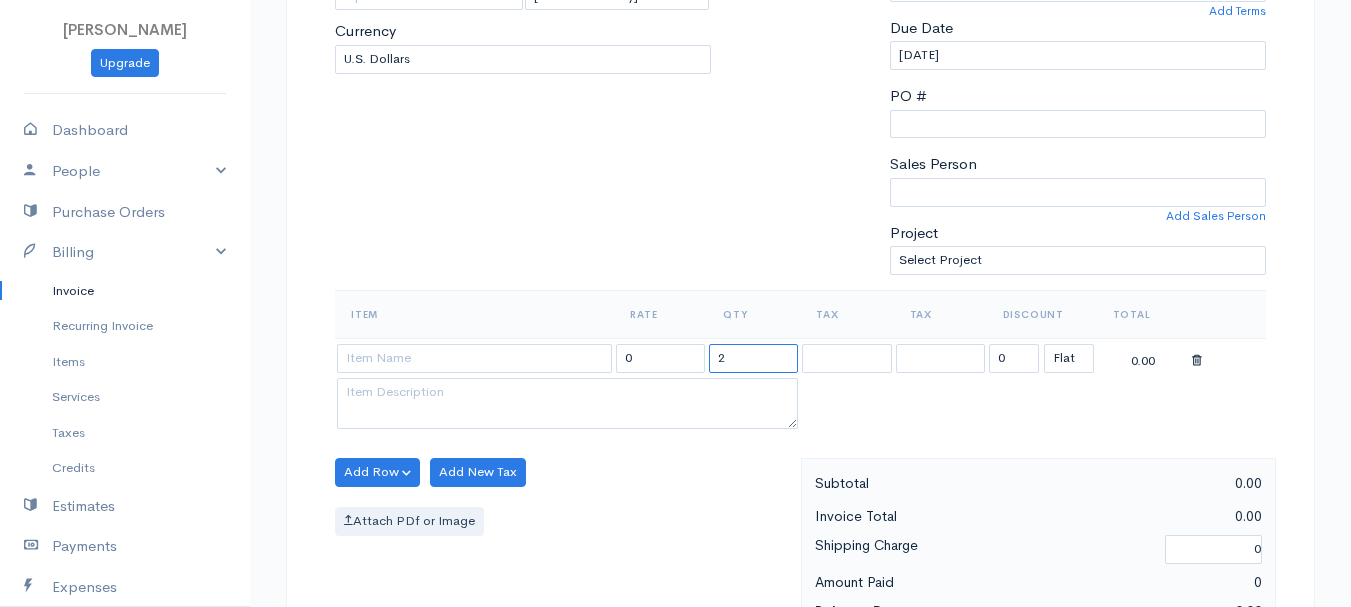 type on "2" 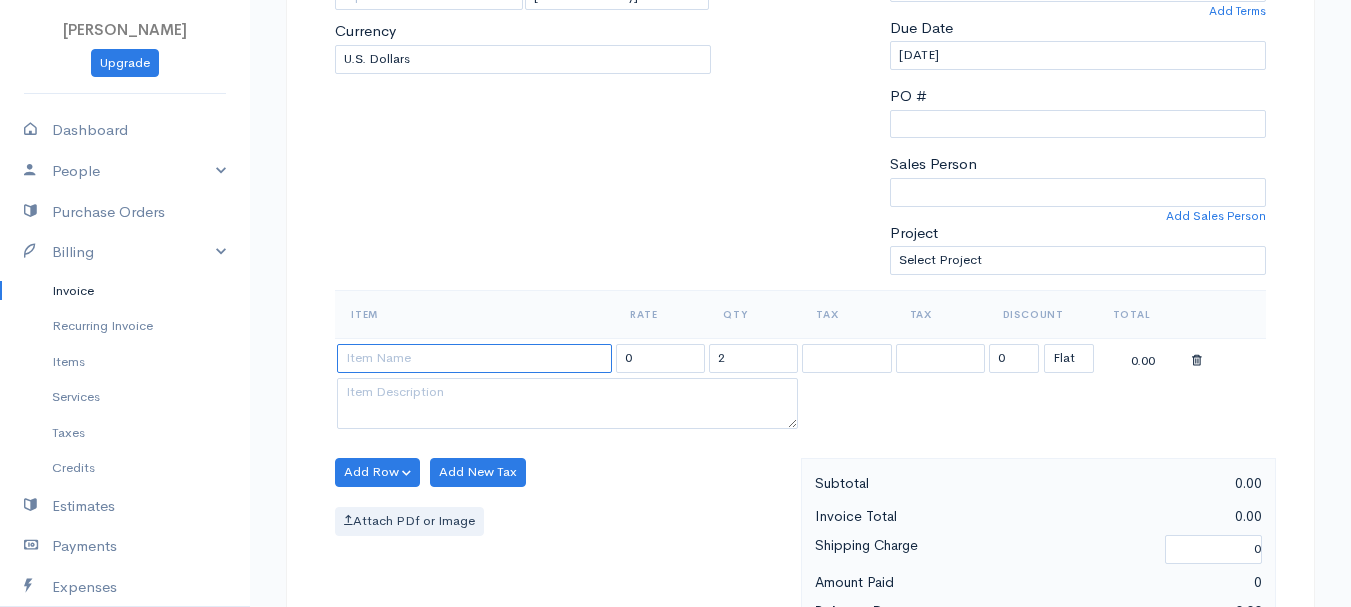 click at bounding box center [474, 358] 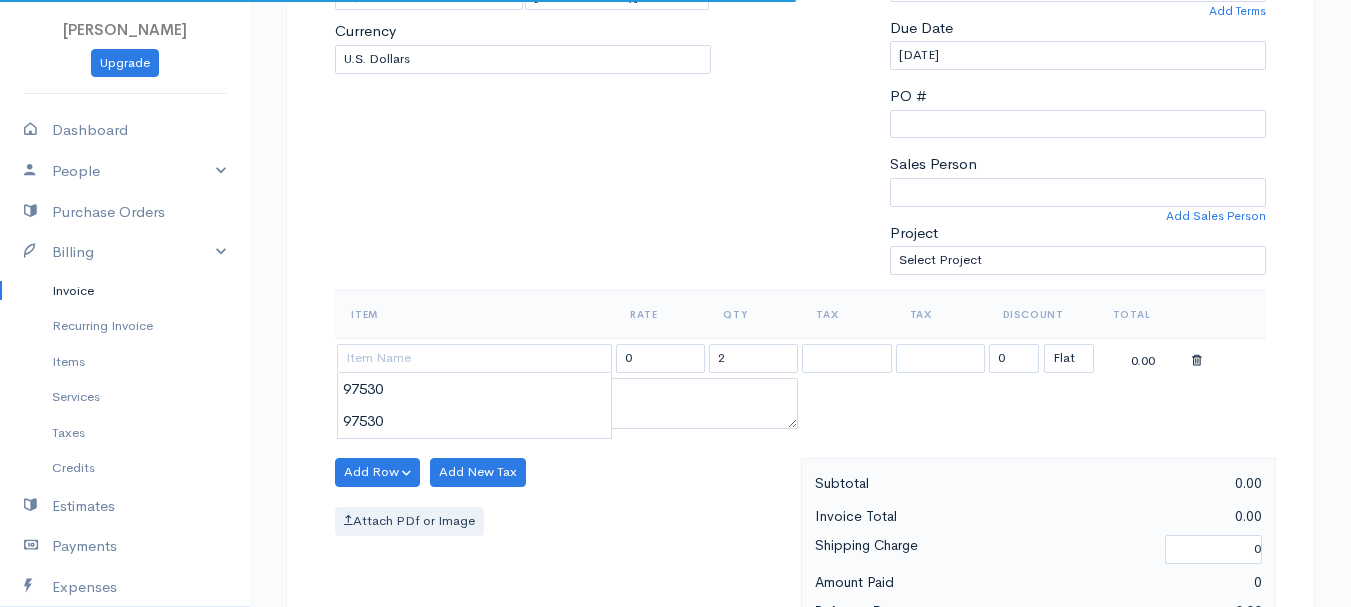 type on "97530" 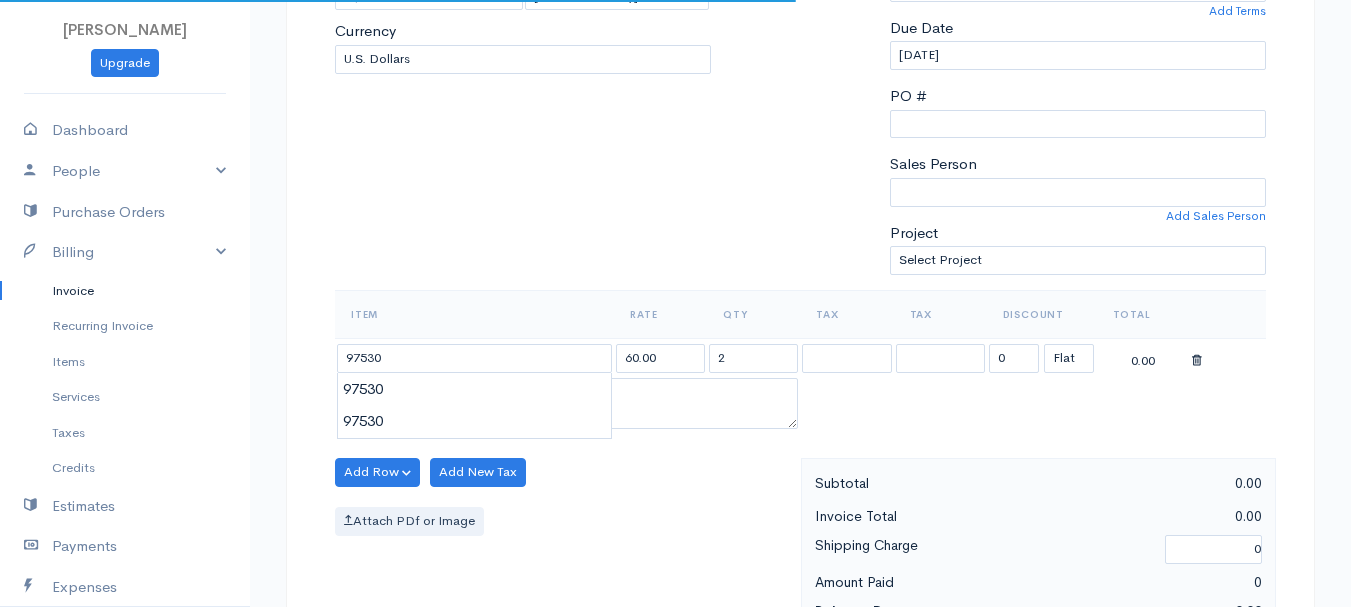 click on "[PERSON_NAME]
Upgrade
Dashboard
People
Clients
Vendors
Staff Users
Purchase Orders
Billing
Invoice
Recurring Invoice
Items
Services
Taxes
Credits
Estimates
Payments
Expenses
Track Time
Projects
Reports
Settings
My Organizations
Logout
Help
@CloudBooksApp 2022
Invoice
New Invoice
DRAFT To [GEOGRAPHIC_DATA][PERSON_NAME]       101531 [Choose Country] [GEOGRAPHIC_DATA] [GEOGRAPHIC_DATA] [GEOGRAPHIC_DATA] [GEOGRAPHIC_DATA] [GEOGRAPHIC_DATA] [GEOGRAPHIC_DATA] [US_STATE] [GEOGRAPHIC_DATA] [GEOGRAPHIC_DATA] [GEOGRAPHIC_DATA] [GEOGRAPHIC_DATA] [GEOGRAPHIC_DATA] 2" at bounding box center [675, 464] 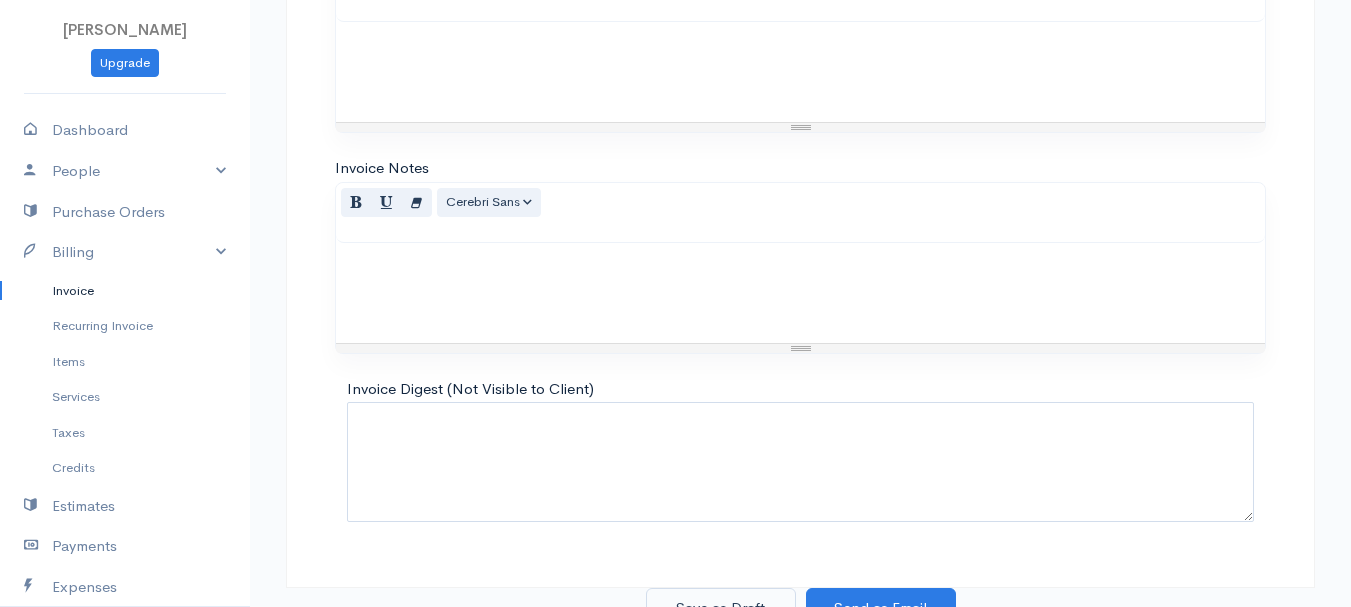 scroll, scrollTop: 1122, scrollLeft: 0, axis: vertical 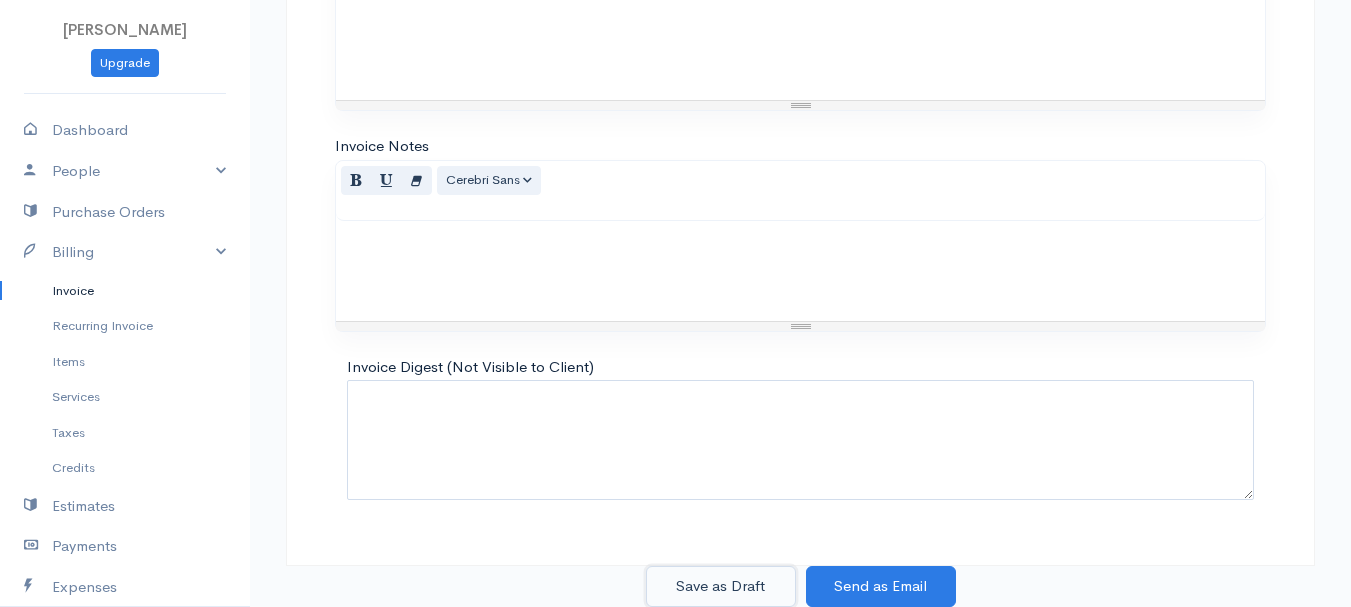 click on "Save as Draft" at bounding box center (721, 586) 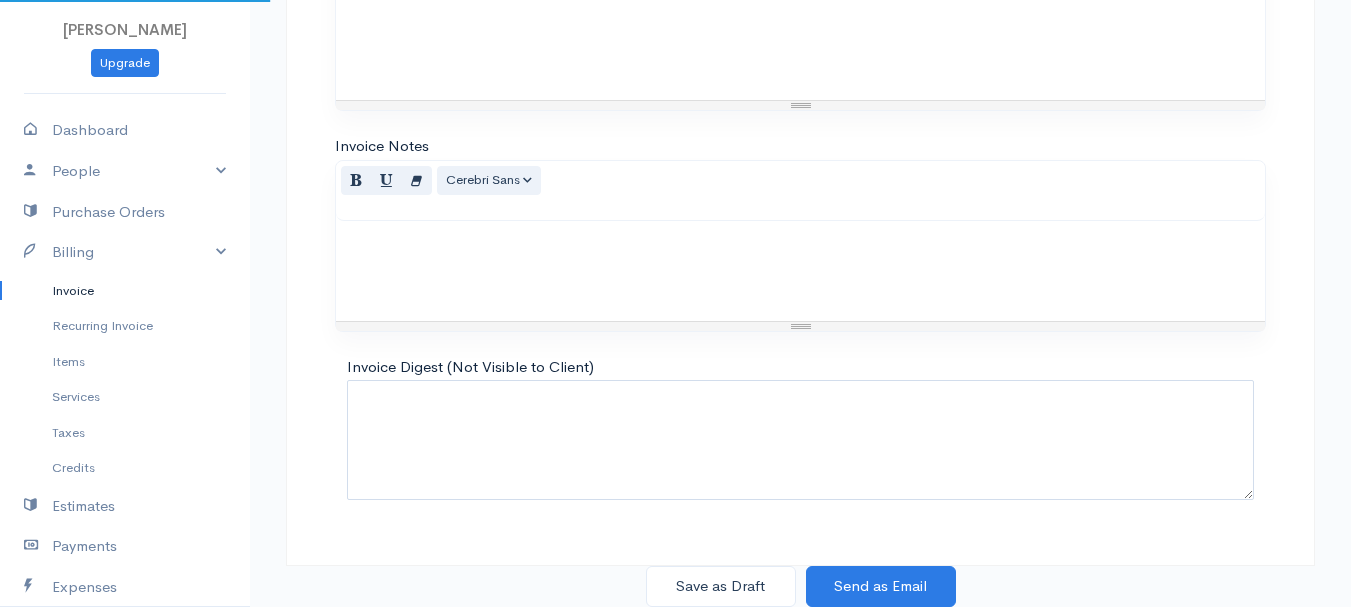 scroll, scrollTop: 0, scrollLeft: 0, axis: both 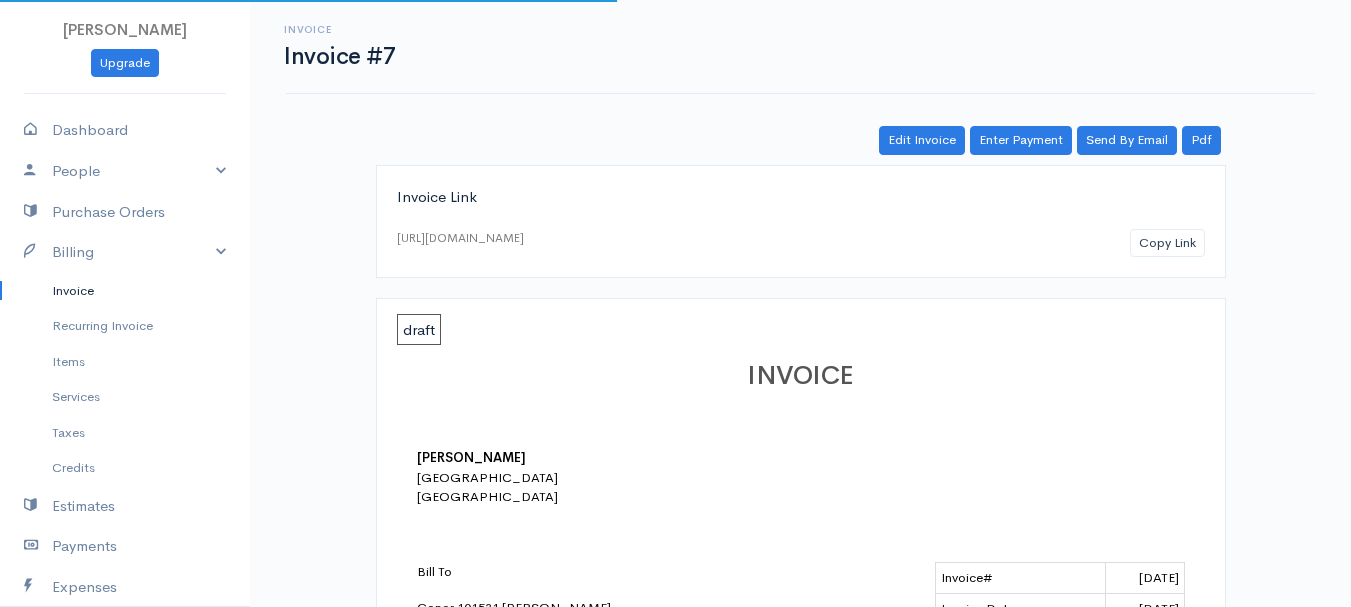 click on "Invoice" at bounding box center (125, 291) 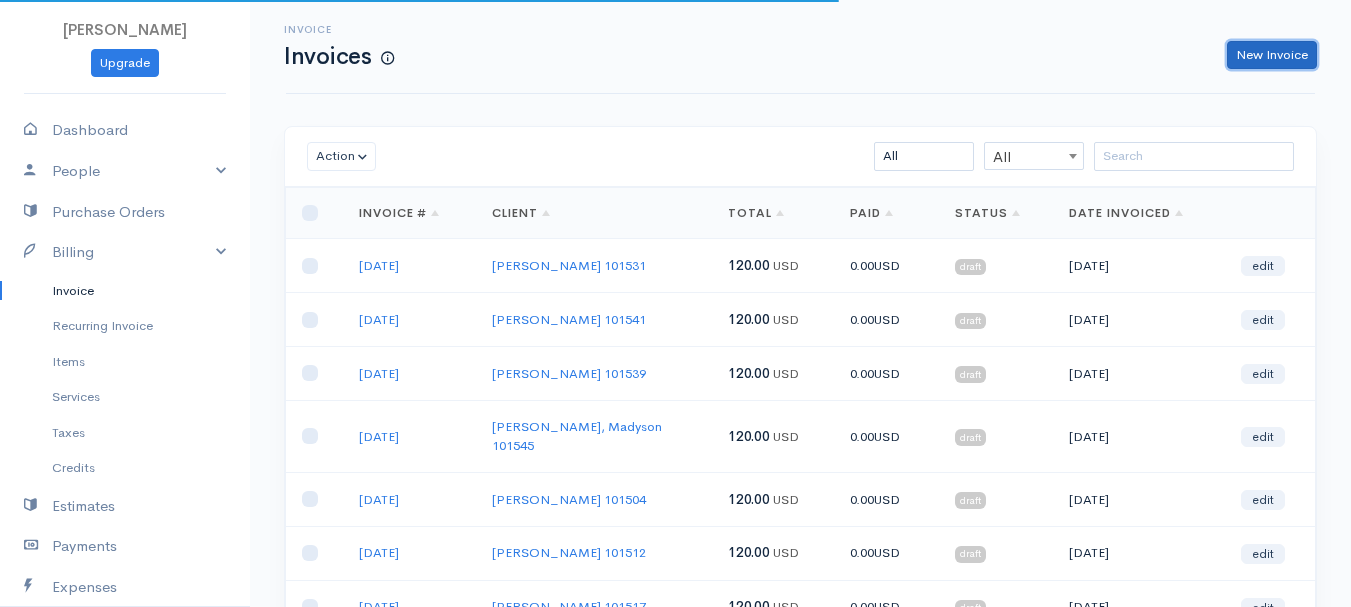 click on "New Invoice" at bounding box center (1272, 55) 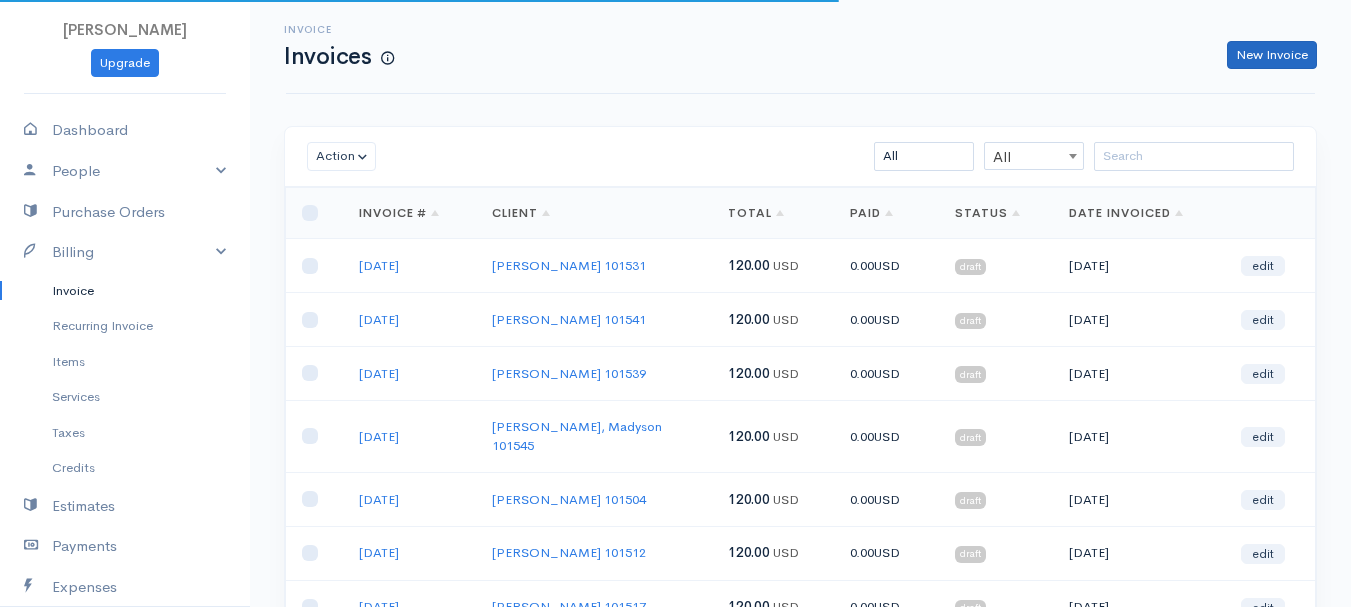 select on "[GEOGRAPHIC_DATA]" 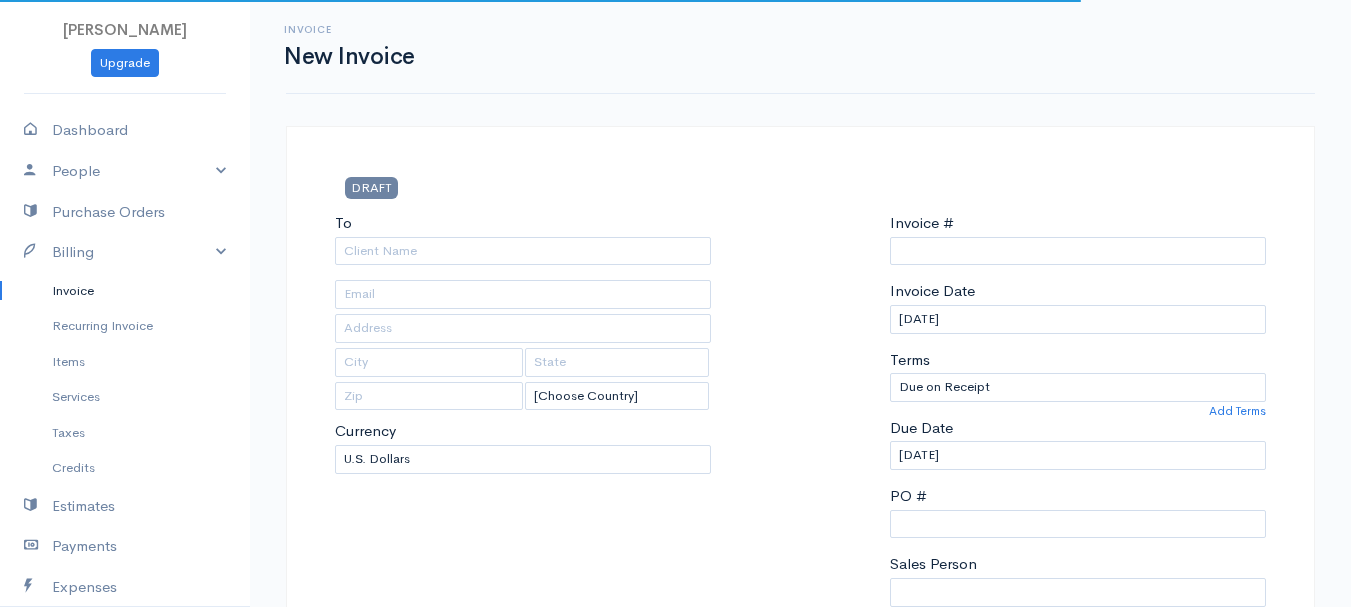 type on "0011212024" 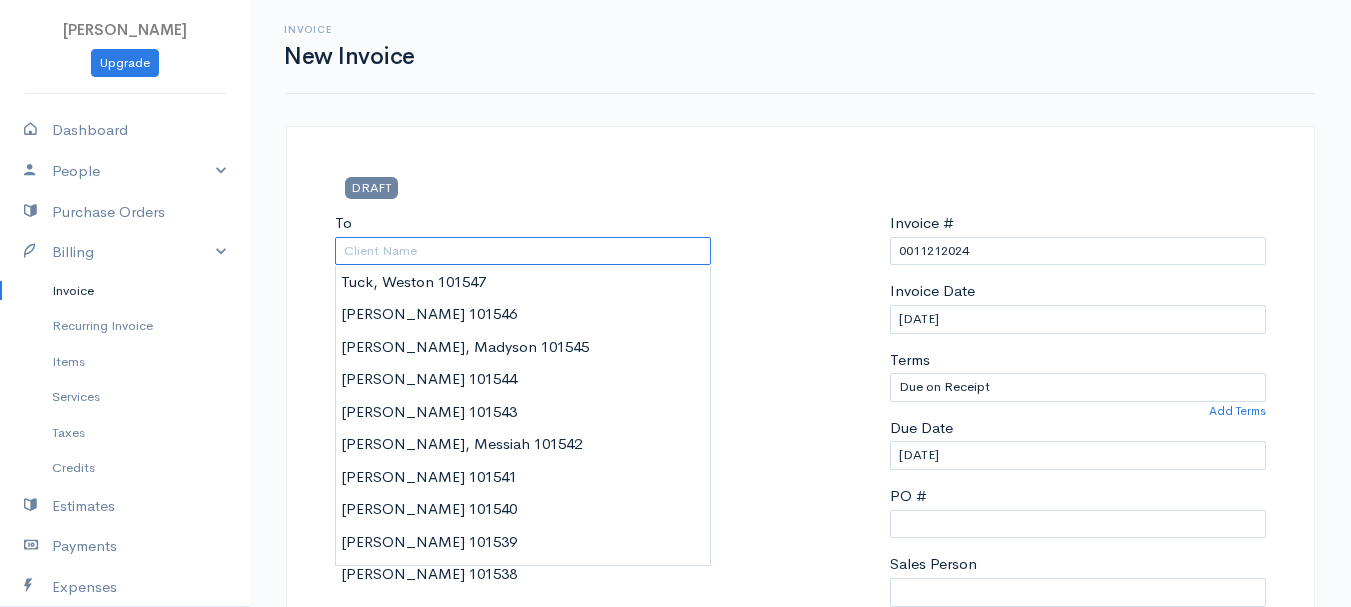click on "To" at bounding box center (523, 251) 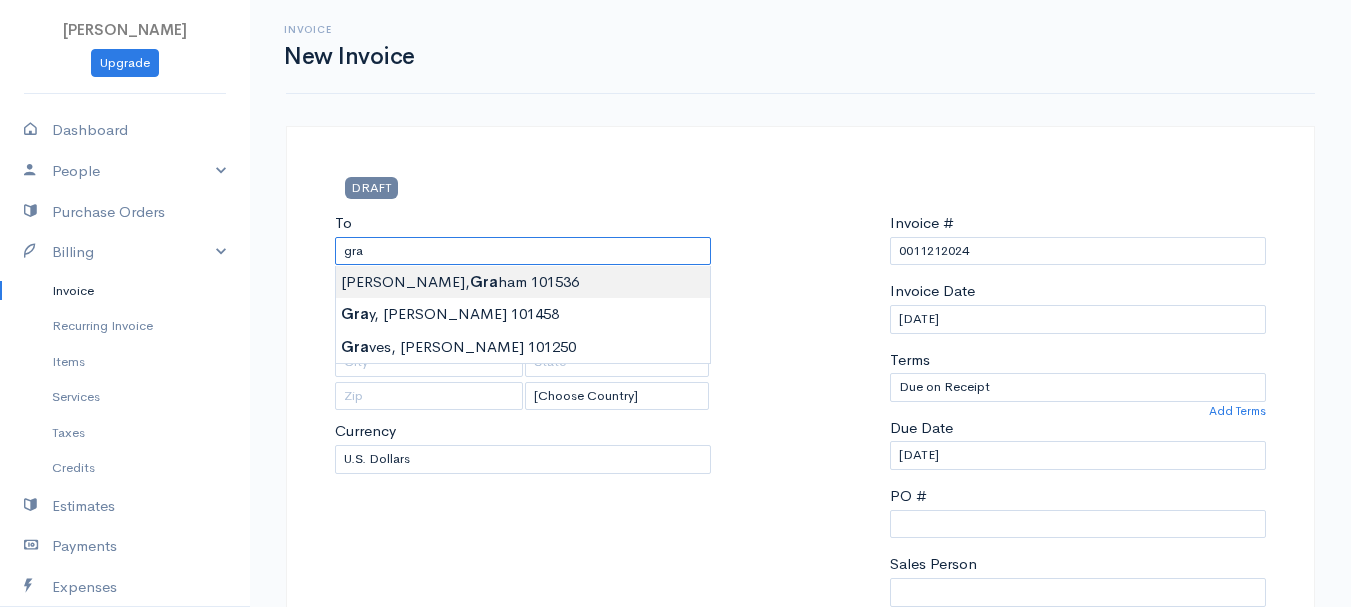 type on "[PERSON_NAME]    101536" 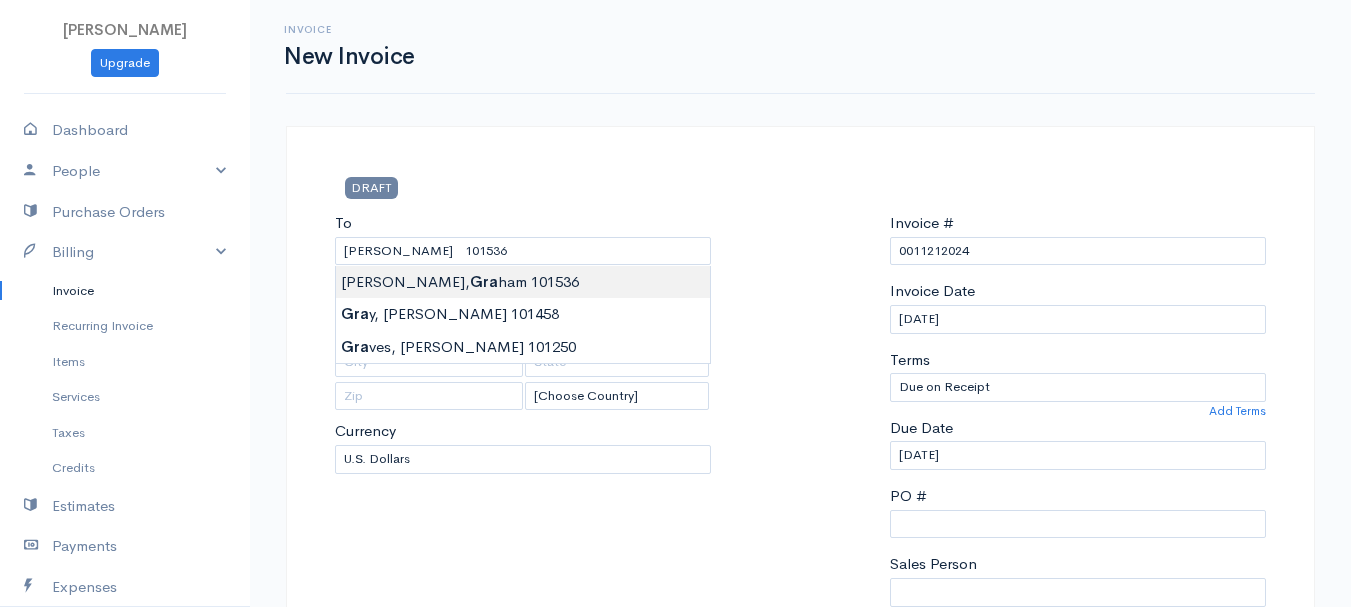 click on "[PERSON_NAME]
Upgrade
Dashboard
People
Clients
Vendors
Staff Users
Purchase Orders
Billing
Invoice
Recurring Invoice
Items
Services
Taxes
Credits
Estimates
Payments
Expenses
Track Time
Projects
Reports
Settings
My Organizations
Logout
Help
@CloudBooksApp 2022
Invoice
New Invoice
DRAFT To [PERSON_NAME]    101536 [Choose Country] [GEOGRAPHIC_DATA] [GEOGRAPHIC_DATA] [GEOGRAPHIC_DATA] [GEOGRAPHIC_DATA] [GEOGRAPHIC_DATA] [GEOGRAPHIC_DATA] [US_STATE] [GEOGRAPHIC_DATA] [GEOGRAPHIC_DATA] [GEOGRAPHIC_DATA] [GEOGRAPHIC_DATA] [GEOGRAPHIC_DATA] 0" at bounding box center [675, 864] 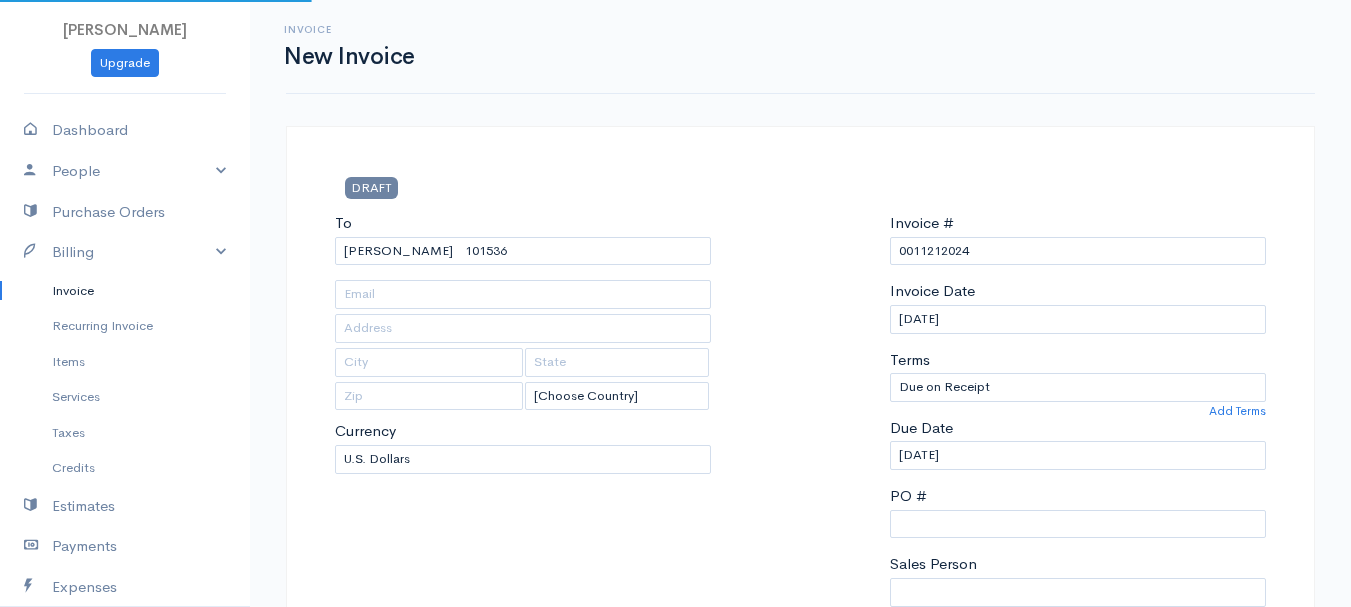 type on "[STREET_ADDRESS][PERSON_NAME]" 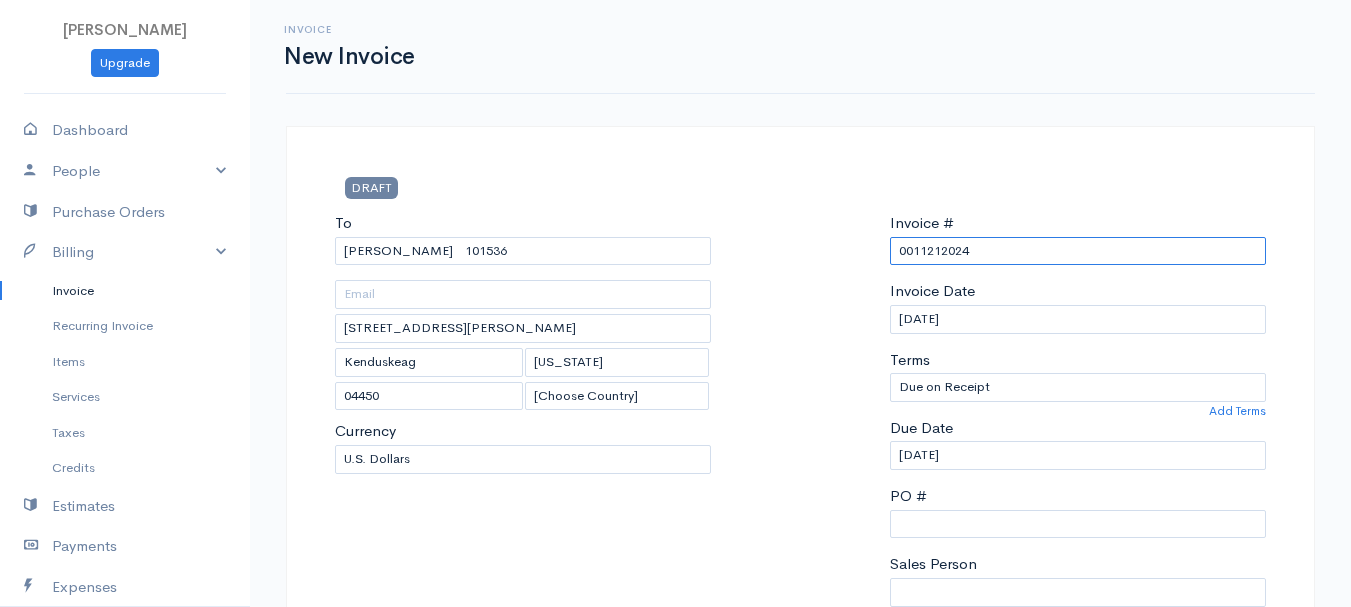 click on "0011212024" at bounding box center [1078, 251] 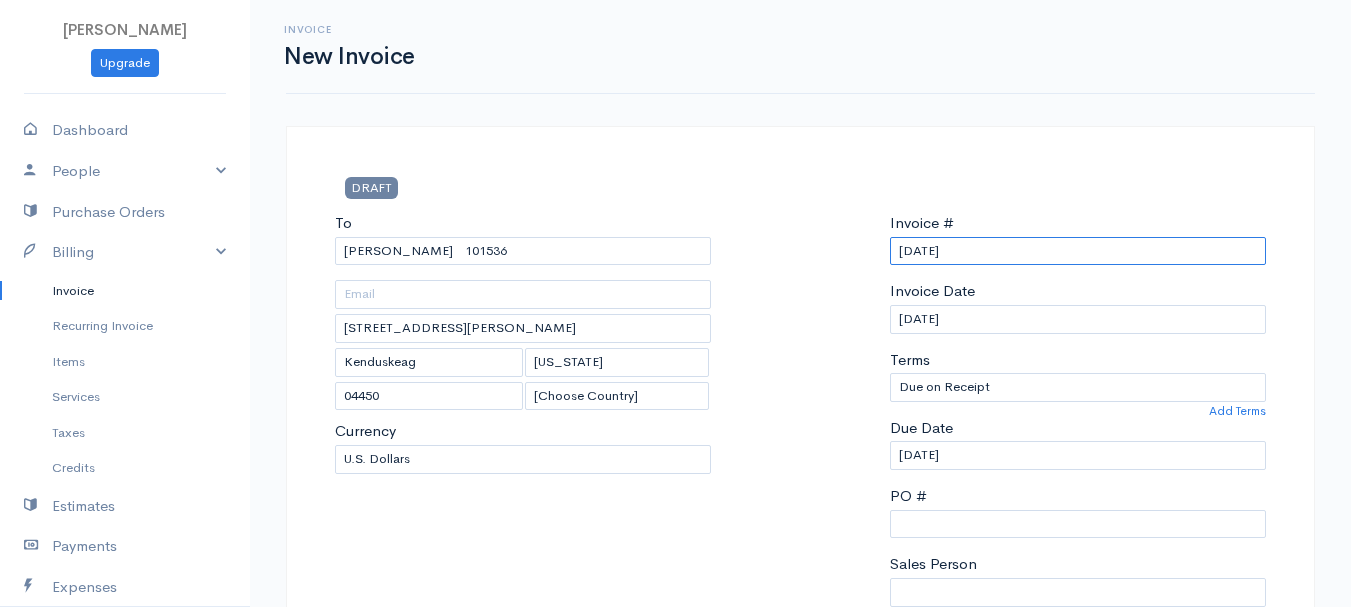 scroll, scrollTop: 400, scrollLeft: 0, axis: vertical 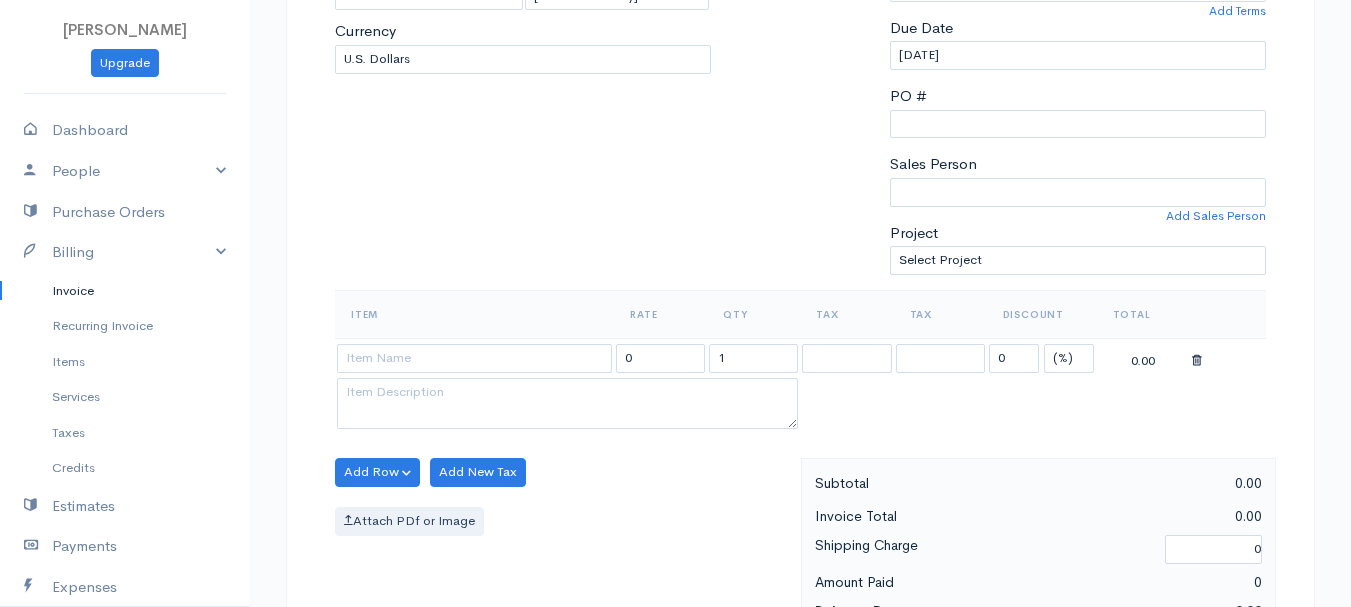 type on "[DATE]" 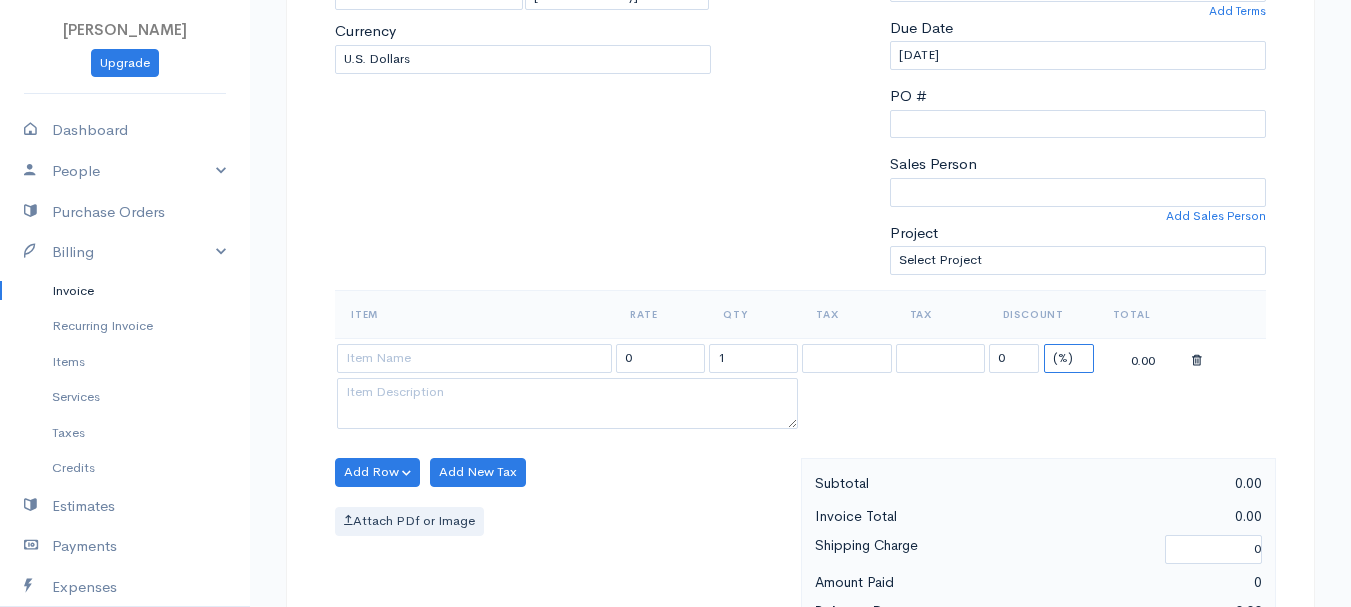 click on "(%) Flat" at bounding box center (1069, 358) 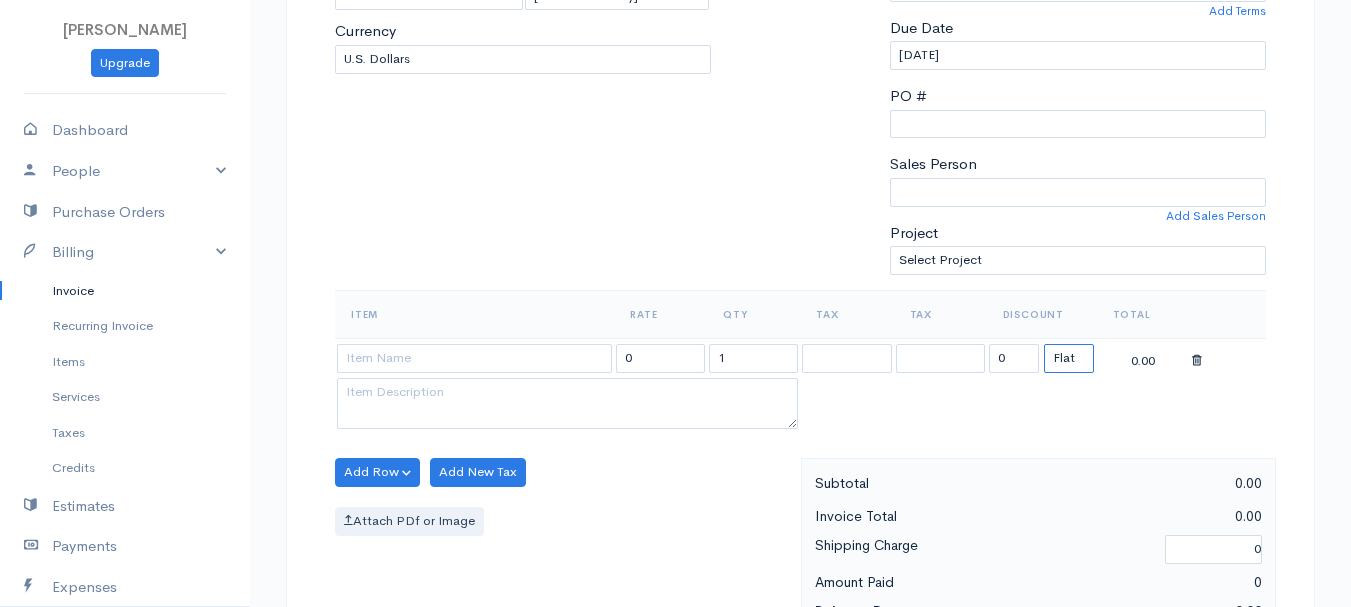 click on "(%) Flat" at bounding box center (1069, 358) 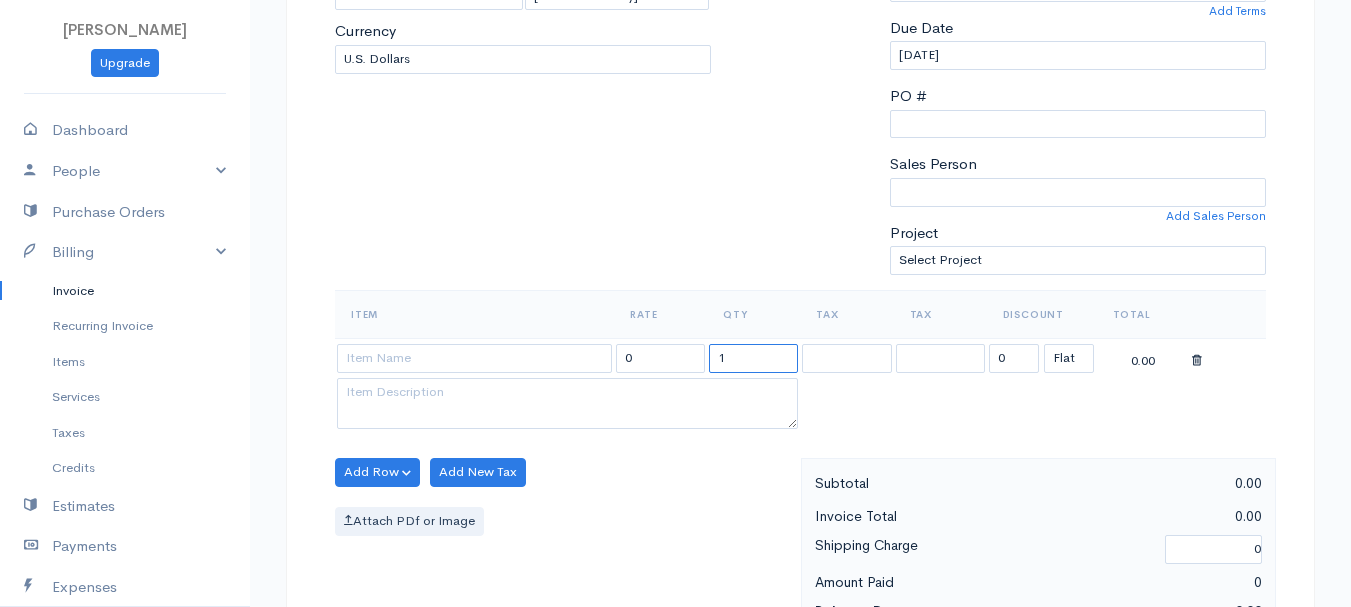 click on "1" at bounding box center [753, 358] 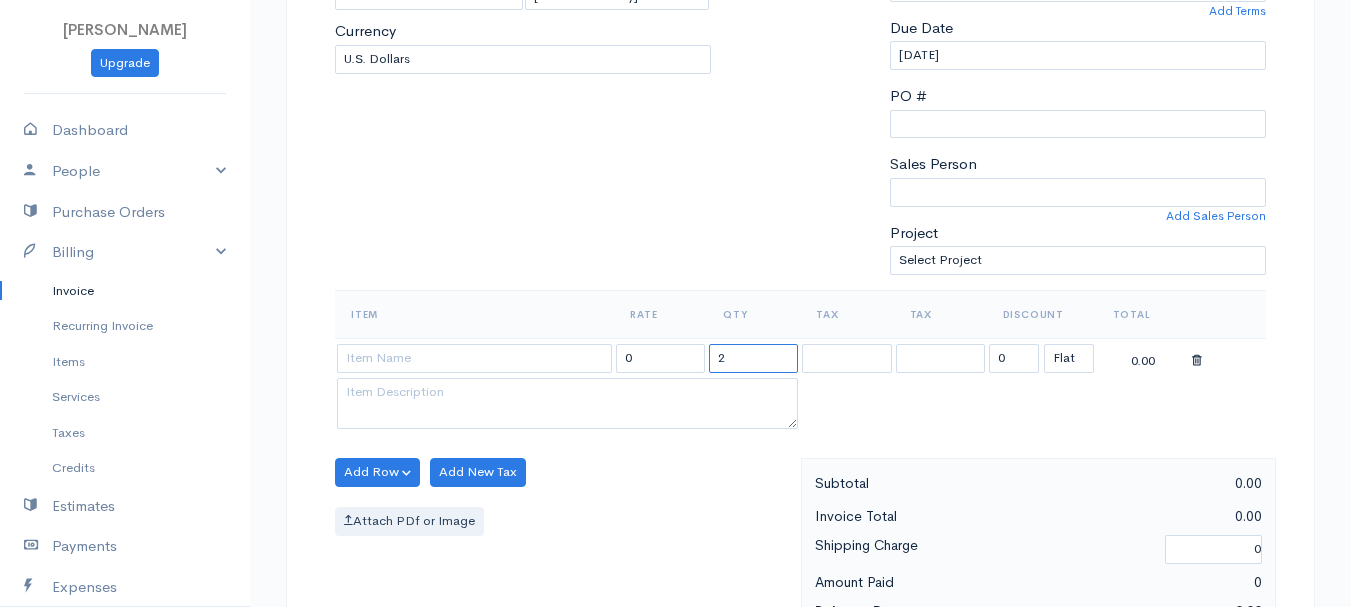 type on "2" 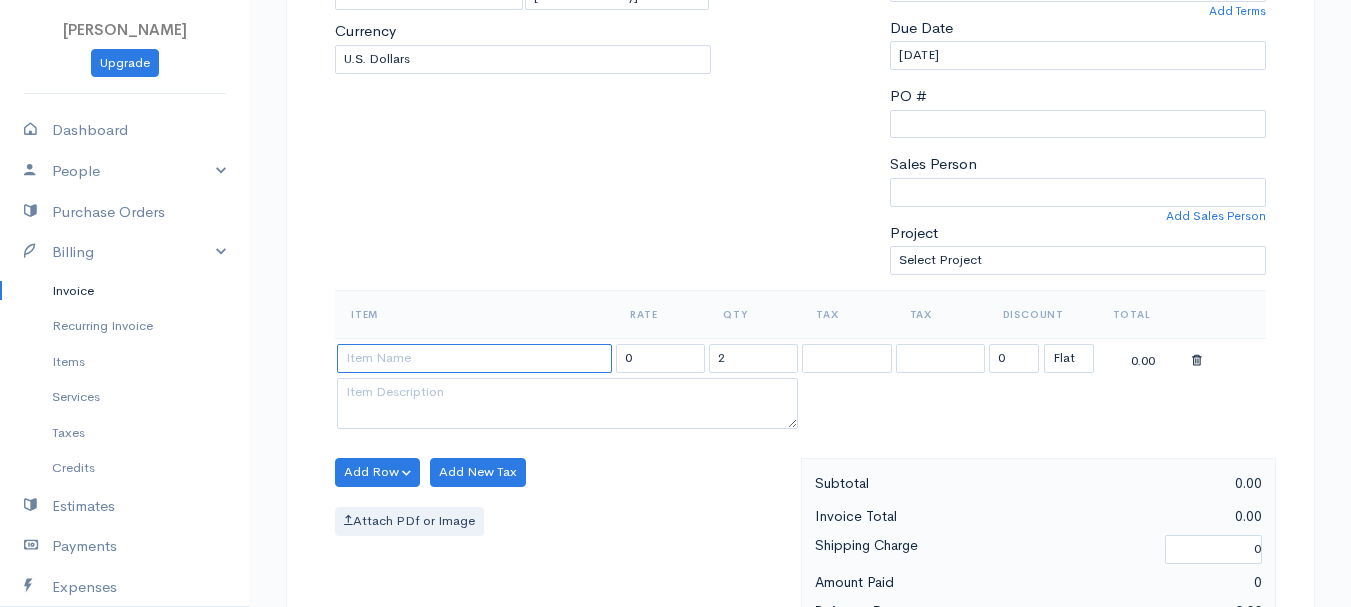 click at bounding box center [474, 358] 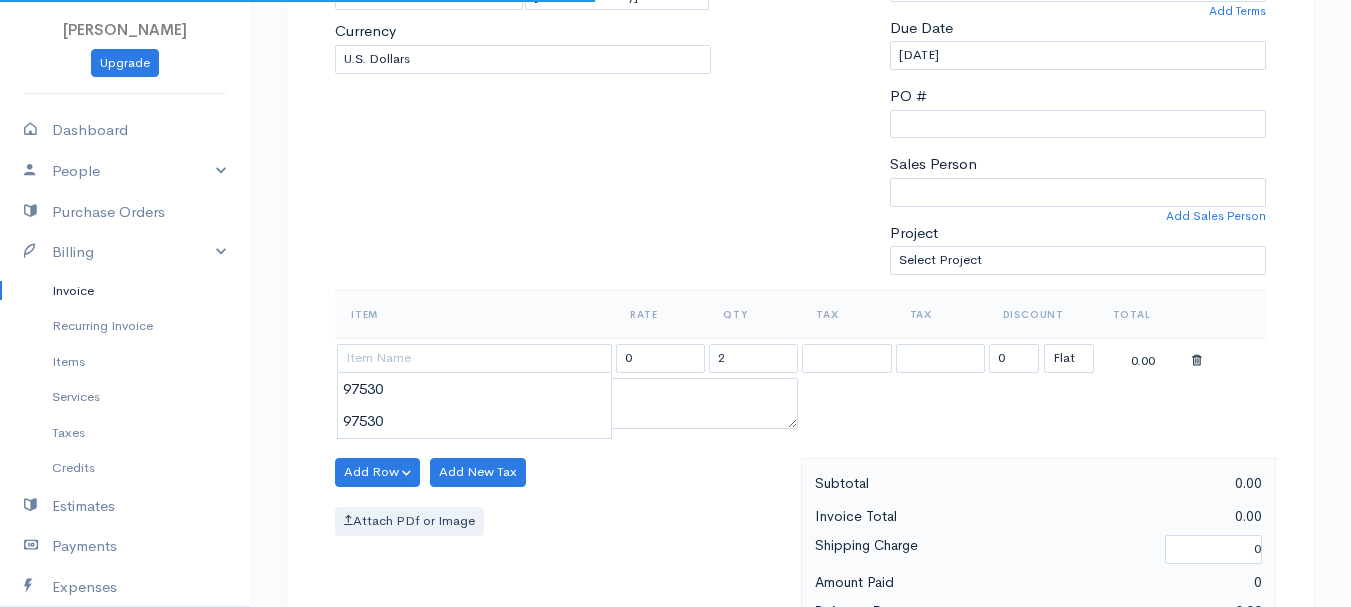 type on "97530" 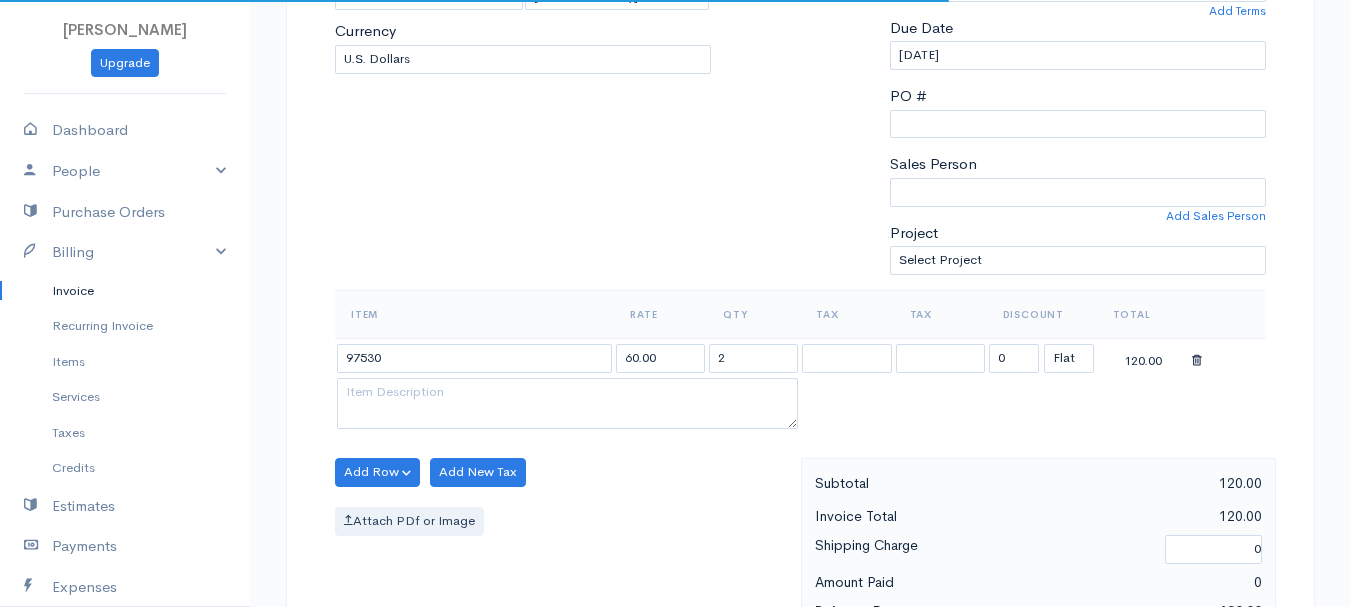 click on "[PERSON_NAME]
Upgrade
Dashboard
People
Clients
Vendors
Staff Users
Purchase Orders
Billing
Invoice
Recurring Invoice
Items
Services
Taxes
Credits
Estimates
Payments
Expenses
Track Time
Projects
Reports
Settings
My Organizations
Logout
Help
@CloudBooksApp 2022
Invoice
New Invoice
DRAFT To [PERSON_NAME]    101536 [STREET_ADDRESS][PERSON_NAME][US_STATE] [Choose Country] [GEOGRAPHIC_DATA] [GEOGRAPHIC_DATA] [GEOGRAPHIC_DATA] [GEOGRAPHIC_DATA] [GEOGRAPHIC_DATA] [GEOGRAPHIC_DATA] [US_STATE] [GEOGRAPHIC_DATA] [GEOGRAPHIC_DATA] [PERSON_NAME]" at bounding box center (675, 464) 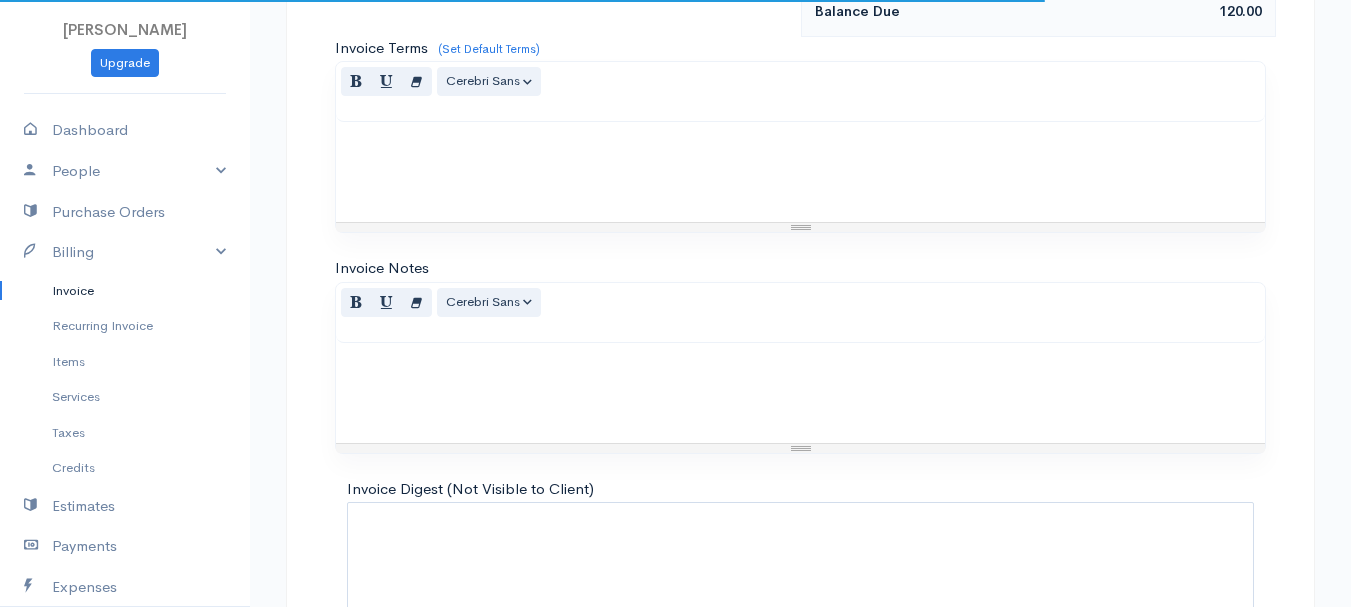scroll, scrollTop: 1122, scrollLeft: 0, axis: vertical 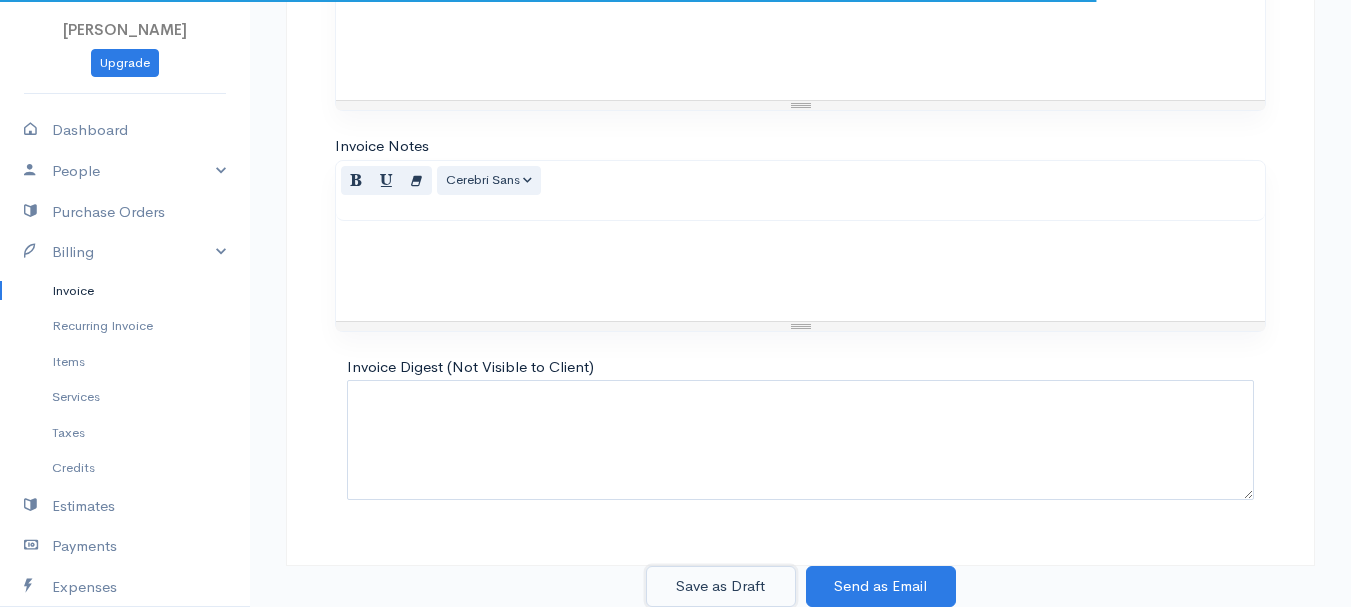 click on "Save as Draft" at bounding box center [721, 586] 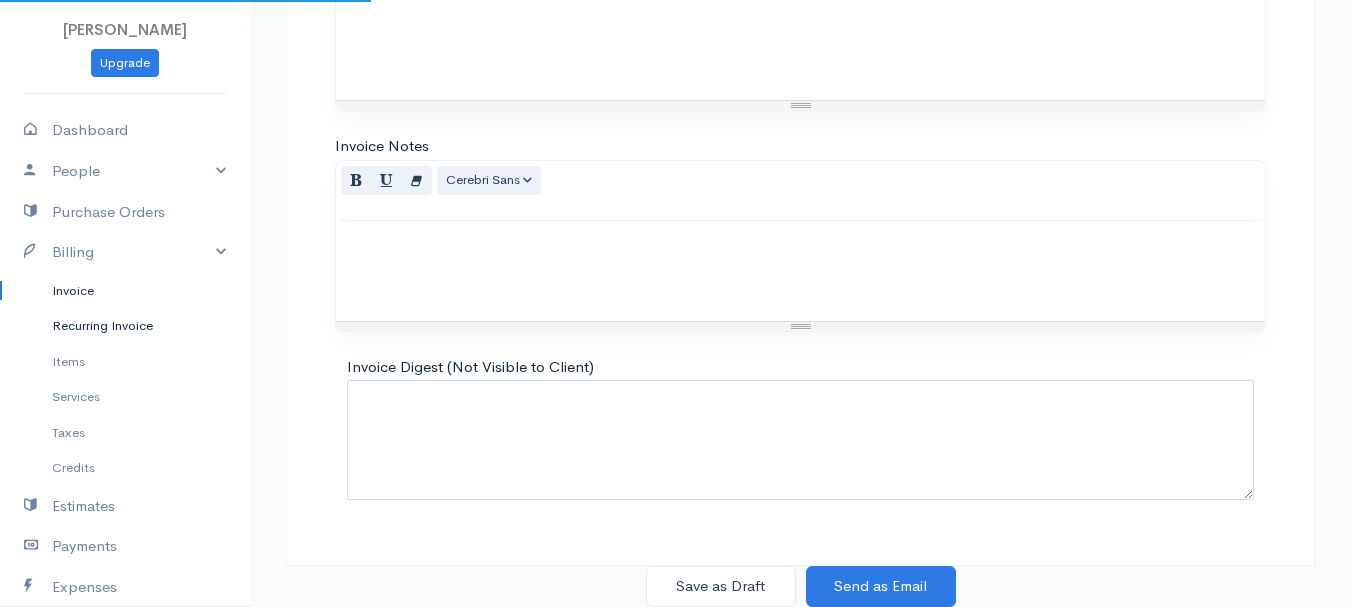 scroll, scrollTop: 0, scrollLeft: 0, axis: both 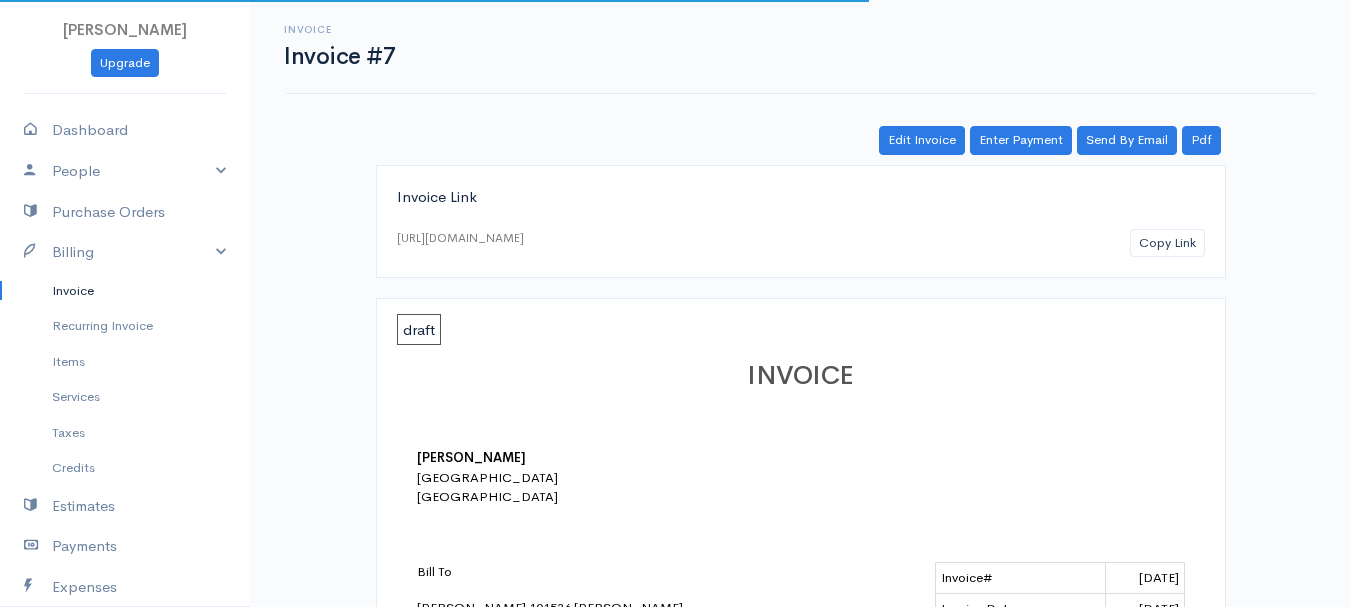 click on "Invoice" at bounding box center [125, 291] 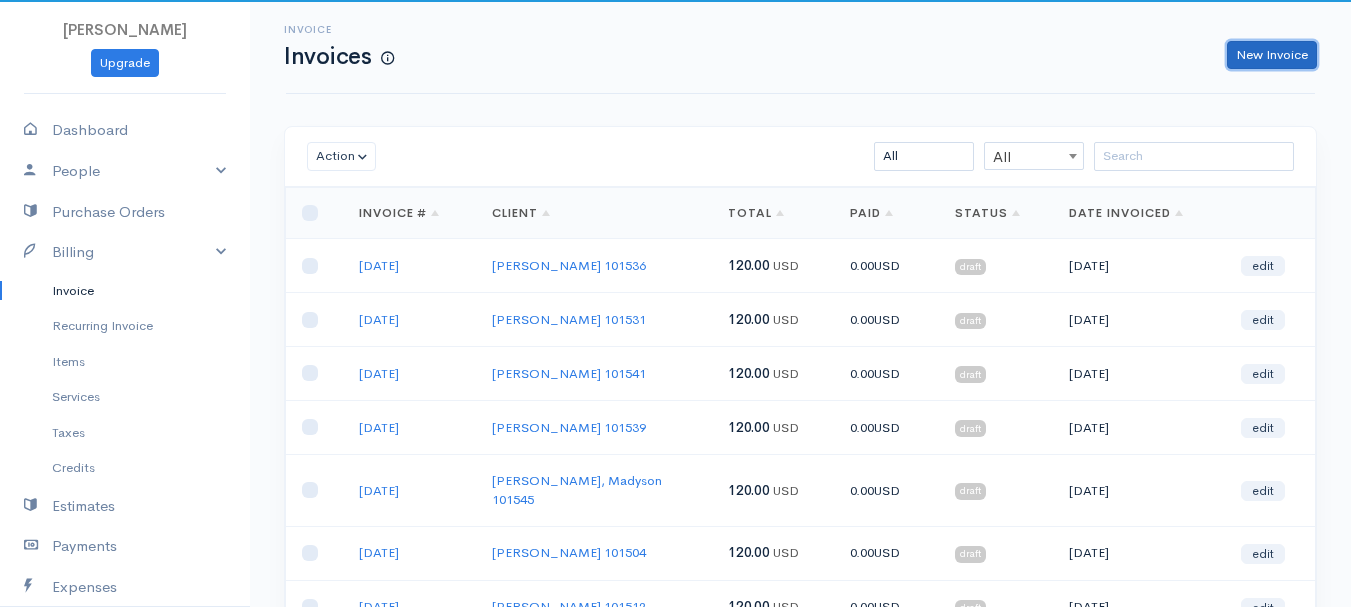 click on "New Invoice" at bounding box center (1272, 55) 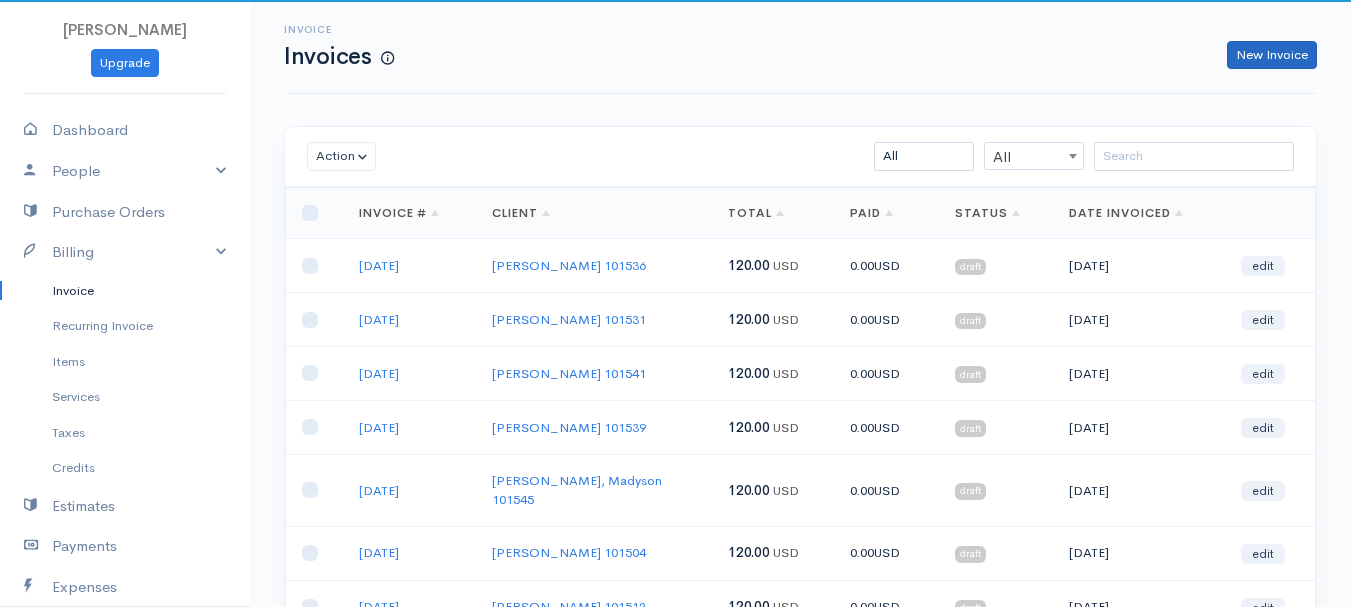 select on "[GEOGRAPHIC_DATA]" 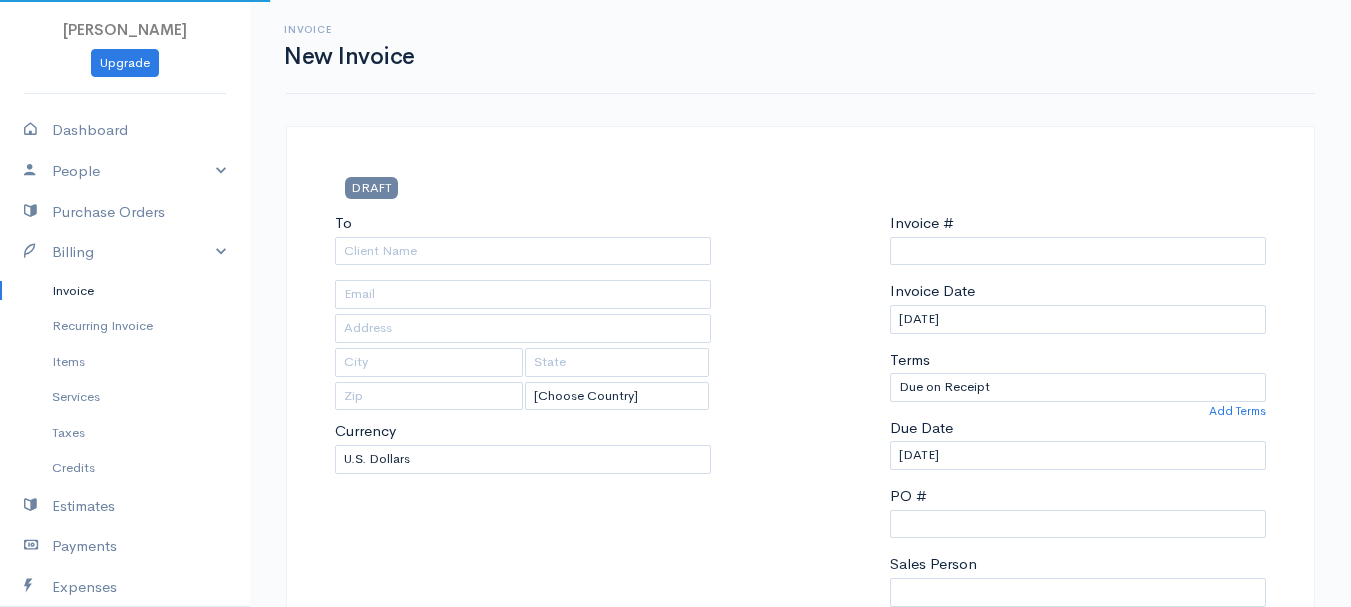 type on "0011212024" 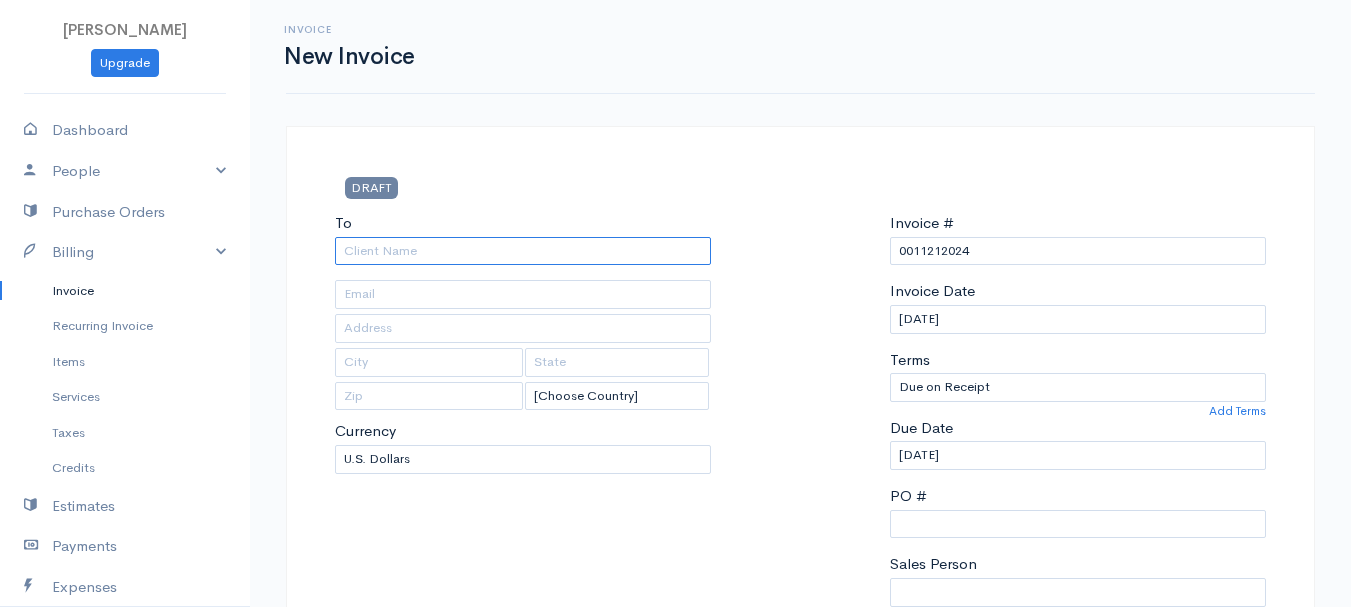 click on "To" at bounding box center (523, 251) 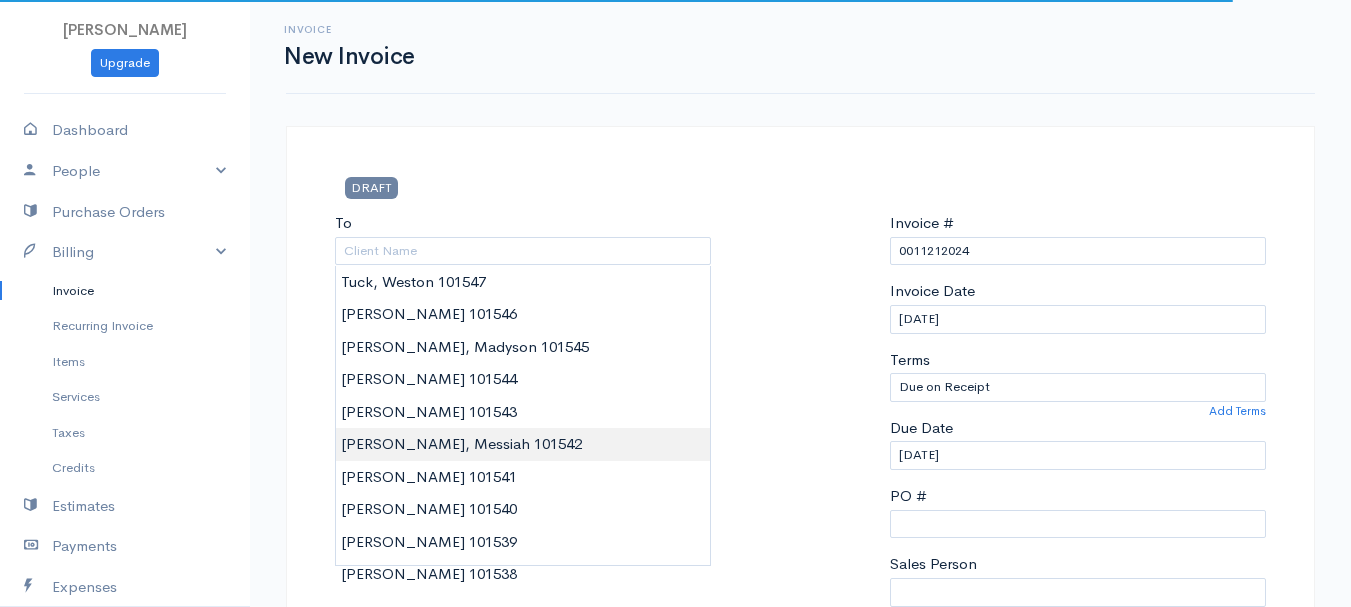 type on "[PERSON_NAME], Messiah     101542" 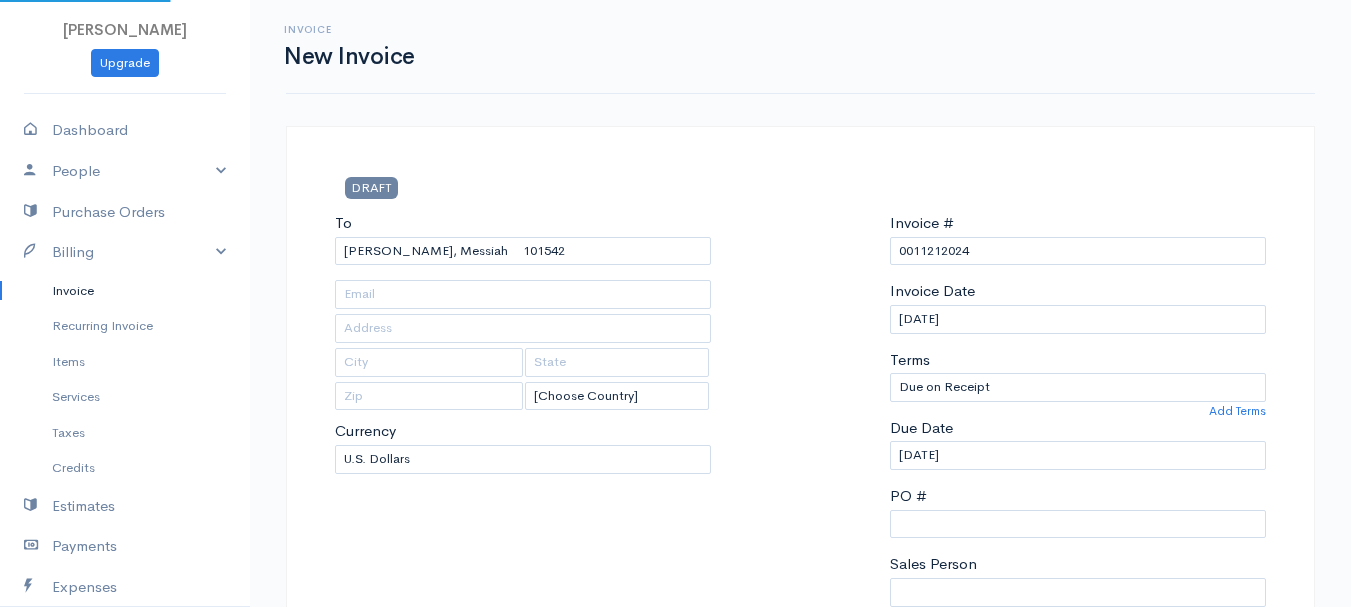 click on "[PERSON_NAME]
Upgrade
Dashboard
People
Clients
Vendors
Staff Users
Purchase Orders
Billing
Invoice
Recurring Invoice
Items
Services
Taxes
Credits
Estimates
Payments
Expenses
Track Time
Projects
Reports
Settings
My Organizations
Logout
Help
@CloudBooksApp 2022
Invoice
New Invoice
DRAFT To [PERSON_NAME], Messiah     101542 [Choose Country] [GEOGRAPHIC_DATA] [GEOGRAPHIC_DATA] [GEOGRAPHIC_DATA] [GEOGRAPHIC_DATA] [GEOGRAPHIC_DATA] [GEOGRAPHIC_DATA] [US_STATE] [GEOGRAPHIC_DATA] [GEOGRAPHIC_DATA] [GEOGRAPHIC_DATA] [GEOGRAPHIC_DATA] [GEOGRAPHIC_DATA] 0" at bounding box center (675, 864) 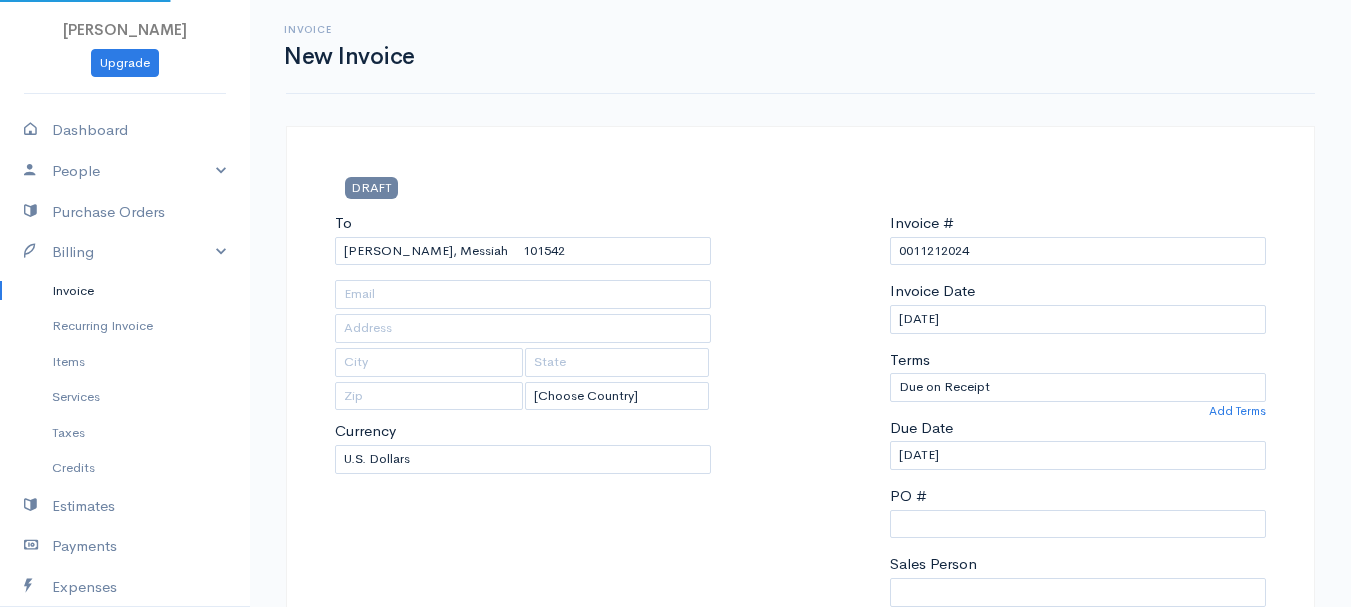 type on "[STREET_ADDRESS]" 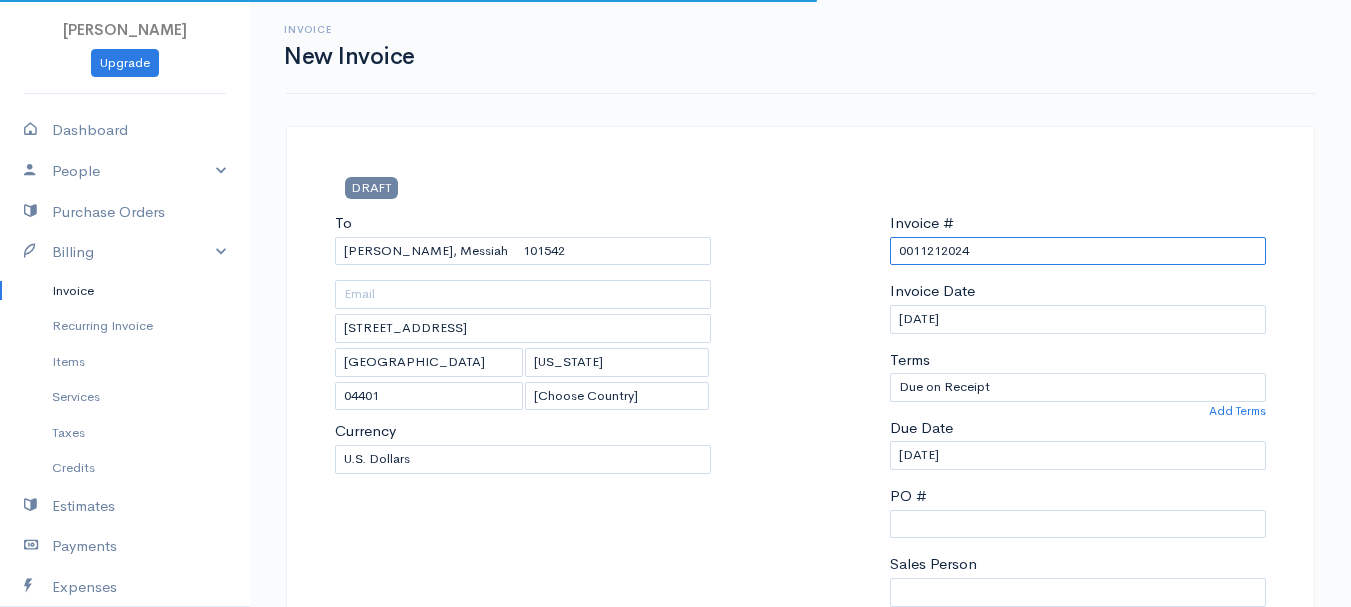 click on "0011212024" at bounding box center (1078, 251) 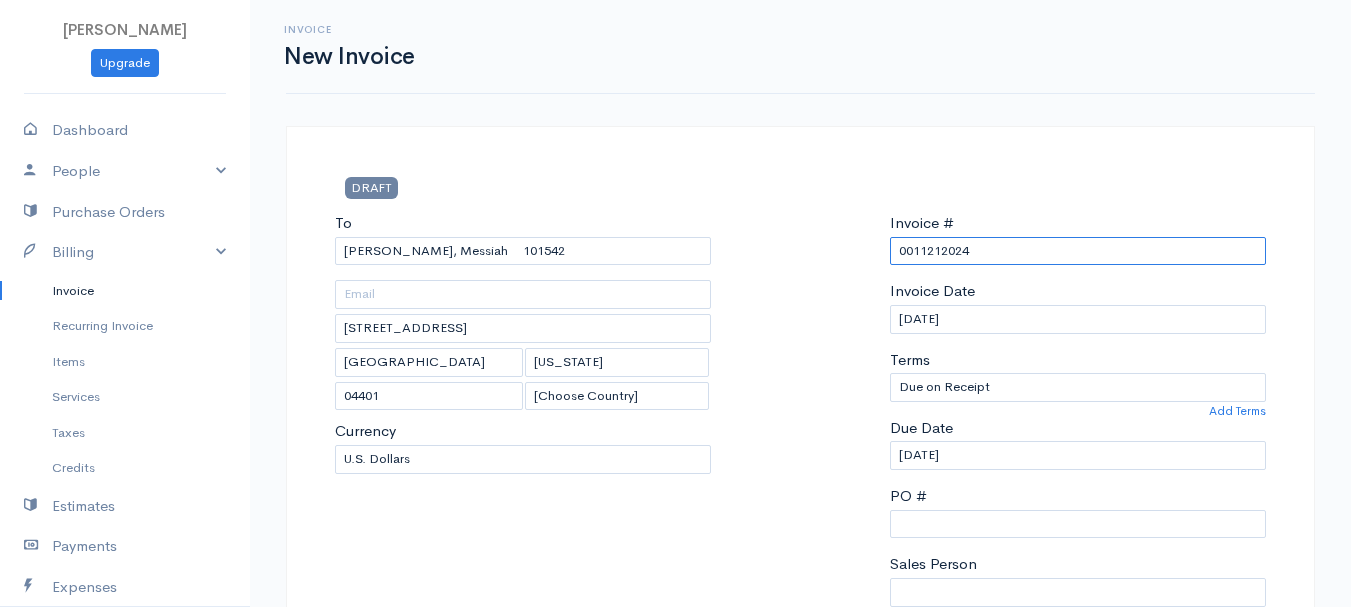 click on "0011212024" at bounding box center (1078, 251) 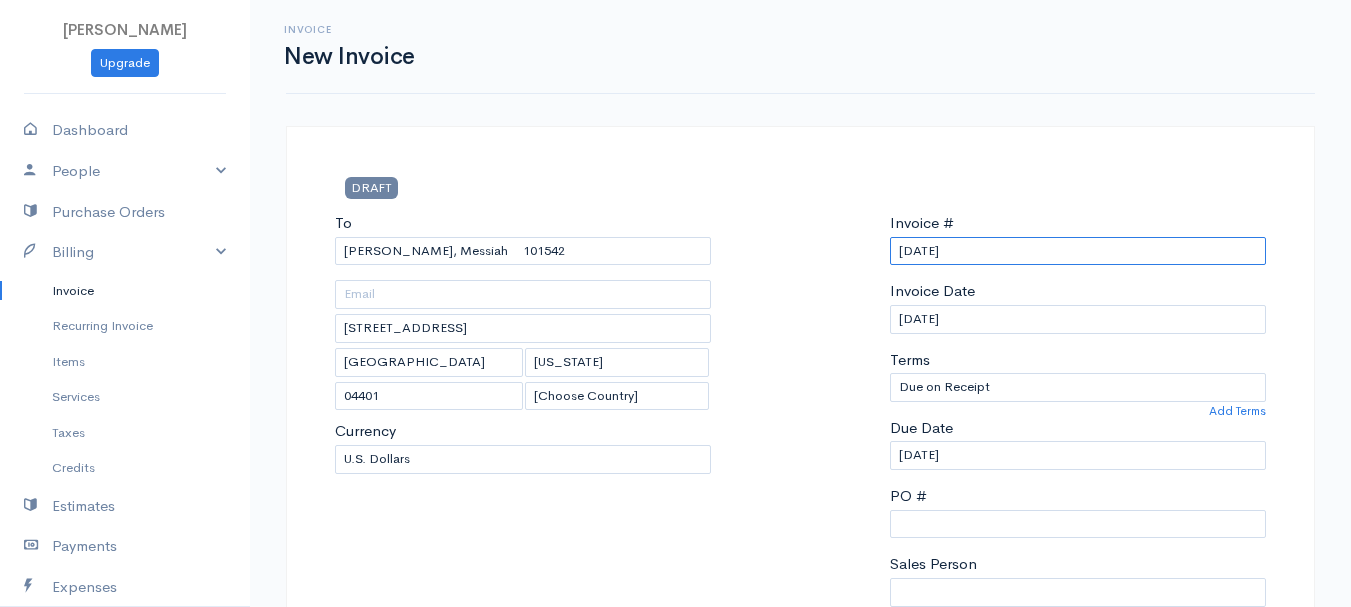 scroll, scrollTop: 400, scrollLeft: 0, axis: vertical 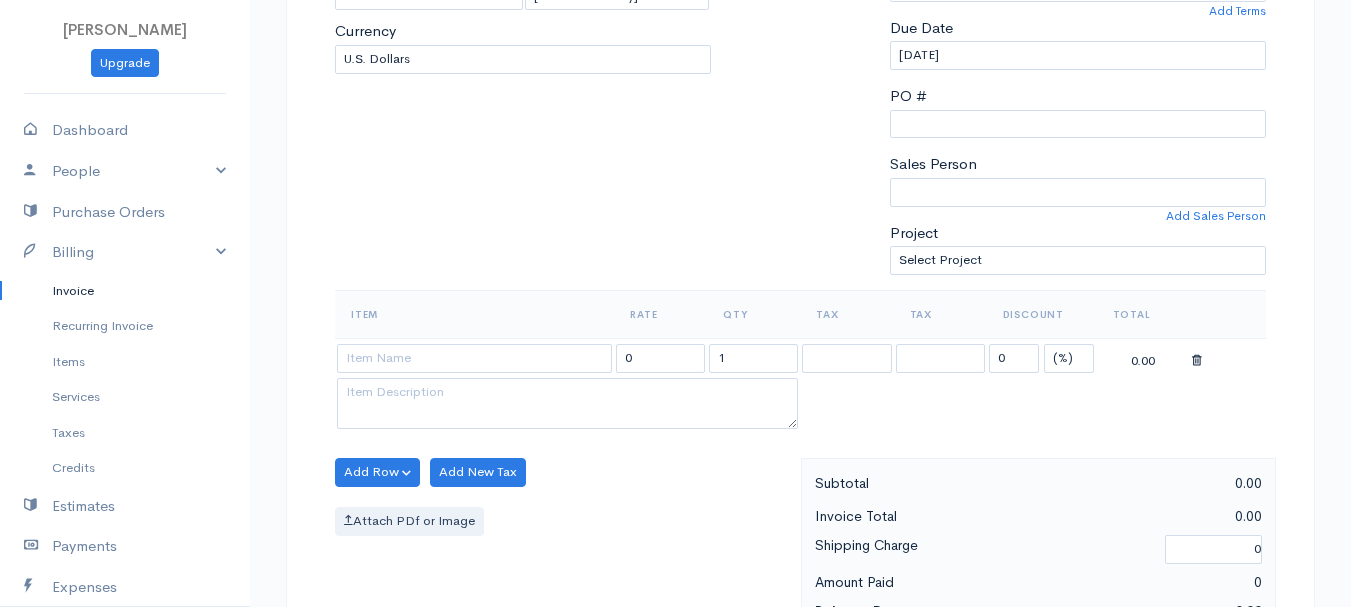 type on "[DATE]" 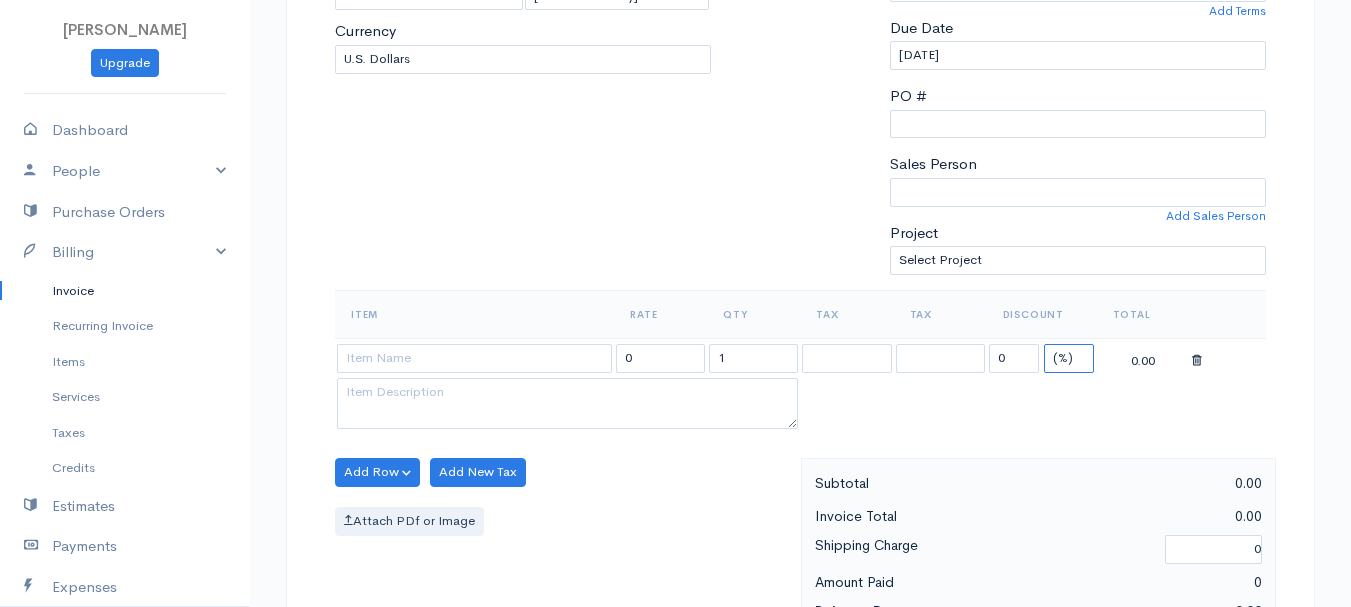 click on "(%) Flat" at bounding box center (1069, 358) 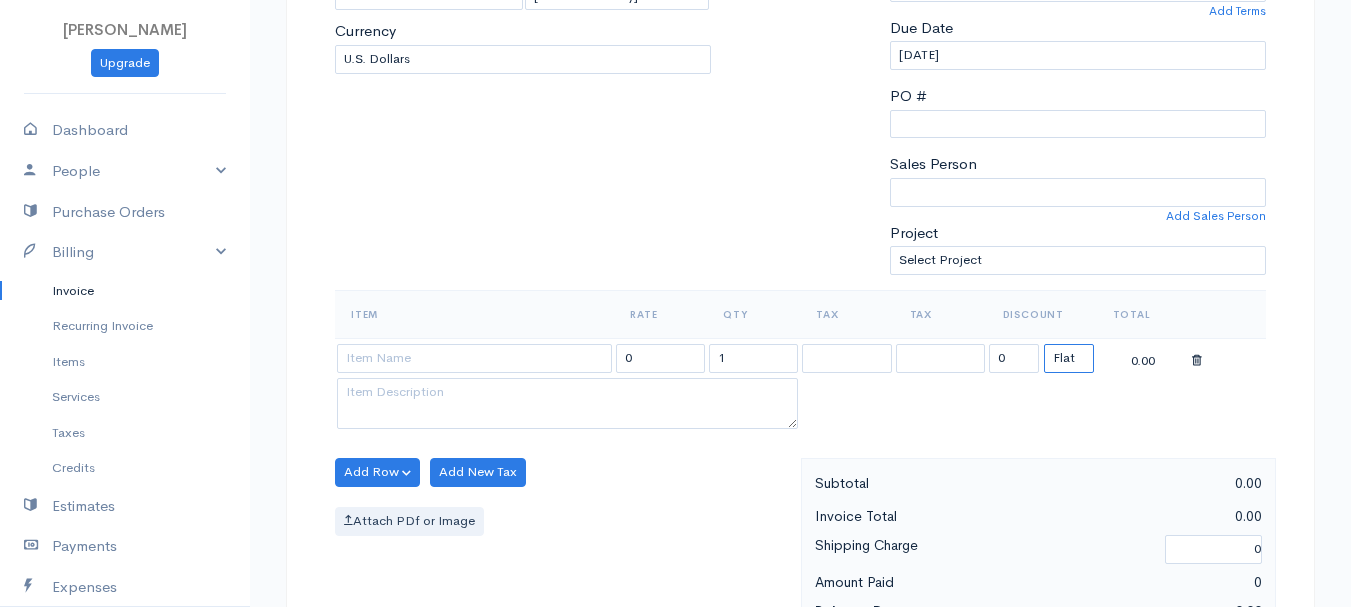 click on "(%) Flat" at bounding box center [1069, 358] 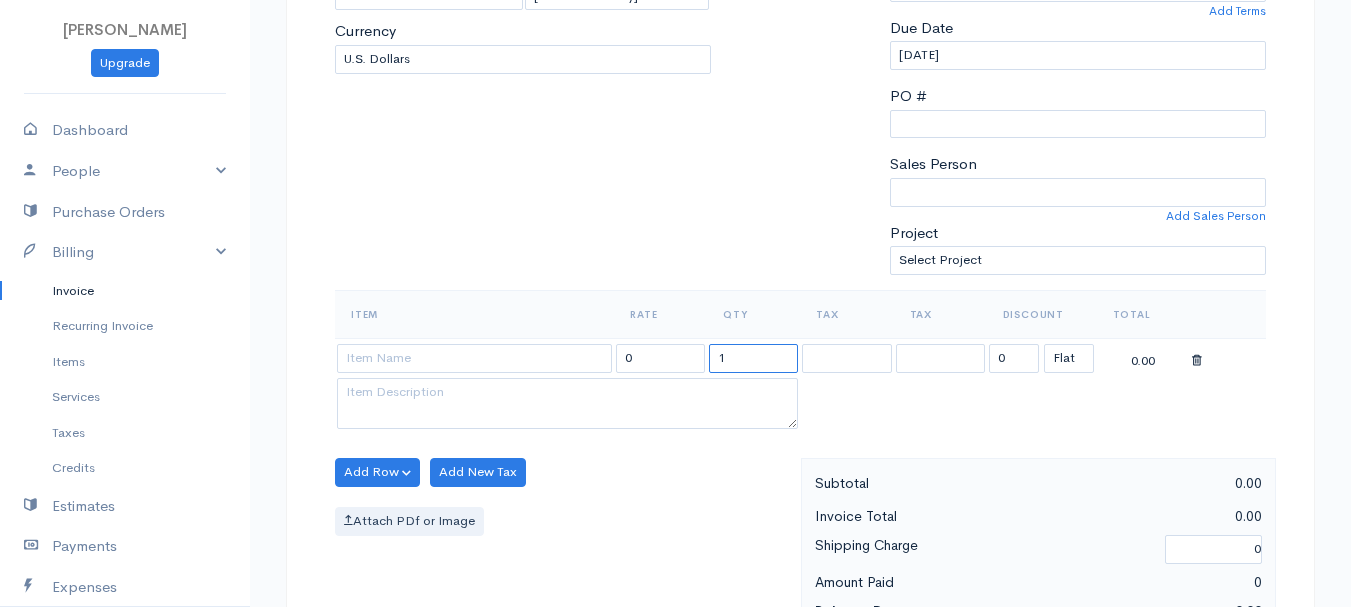 click on "1" at bounding box center (753, 358) 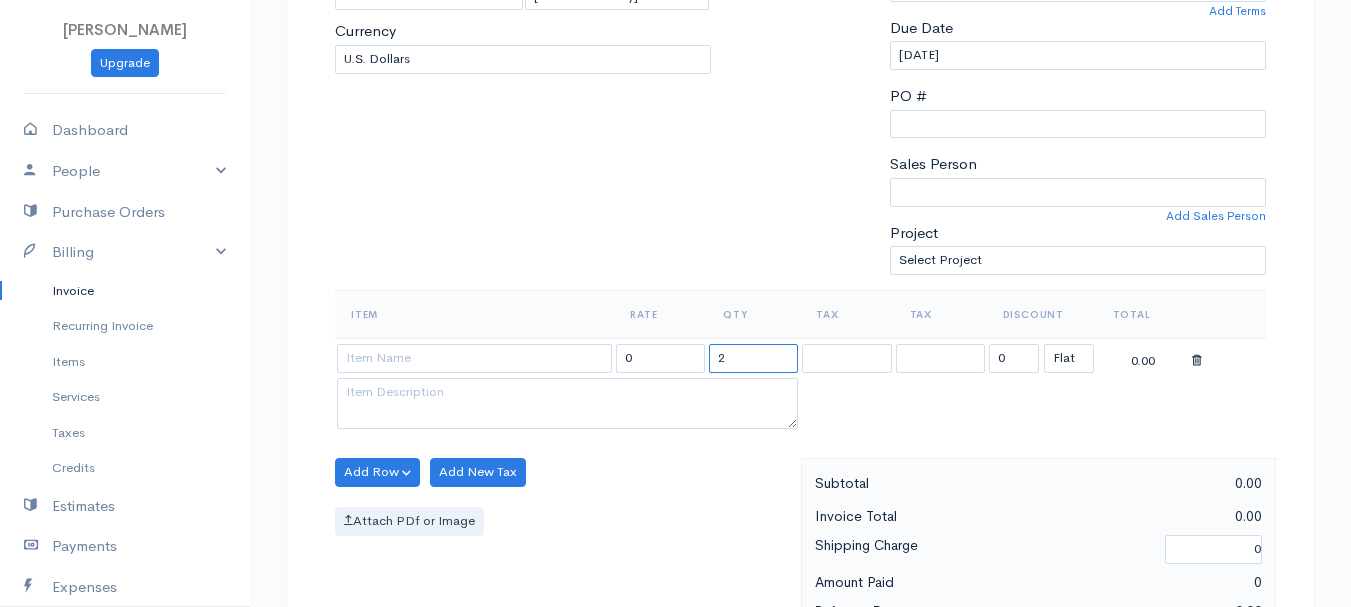 type on "2" 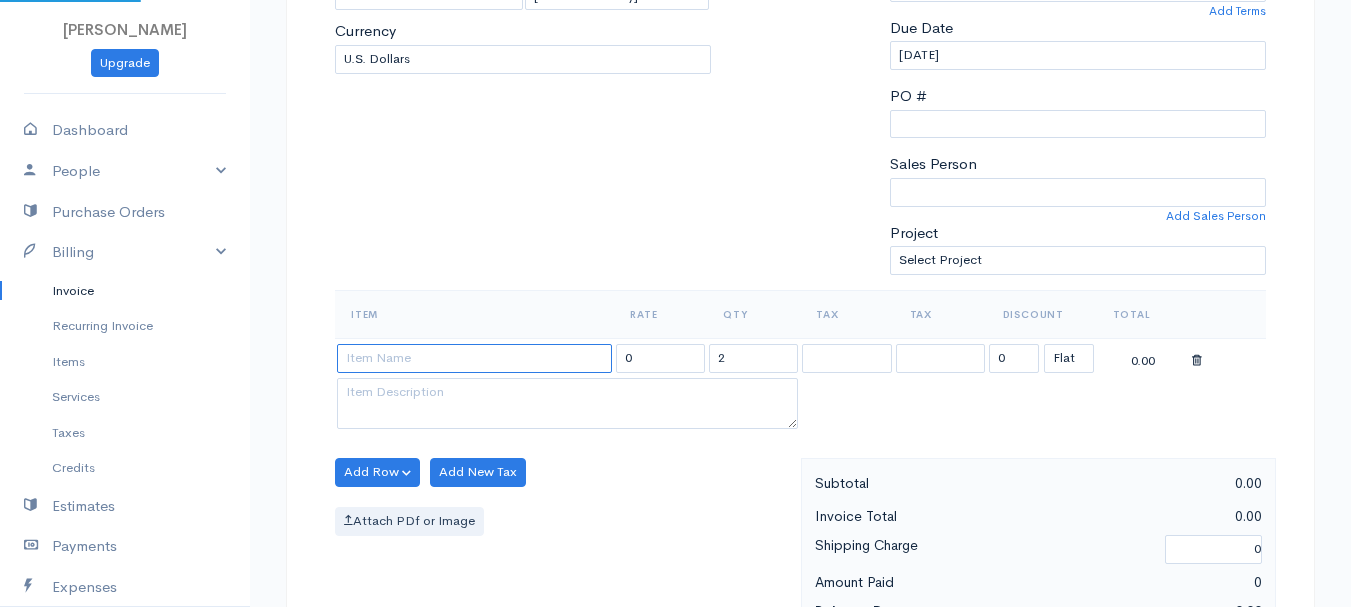 click at bounding box center (474, 358) 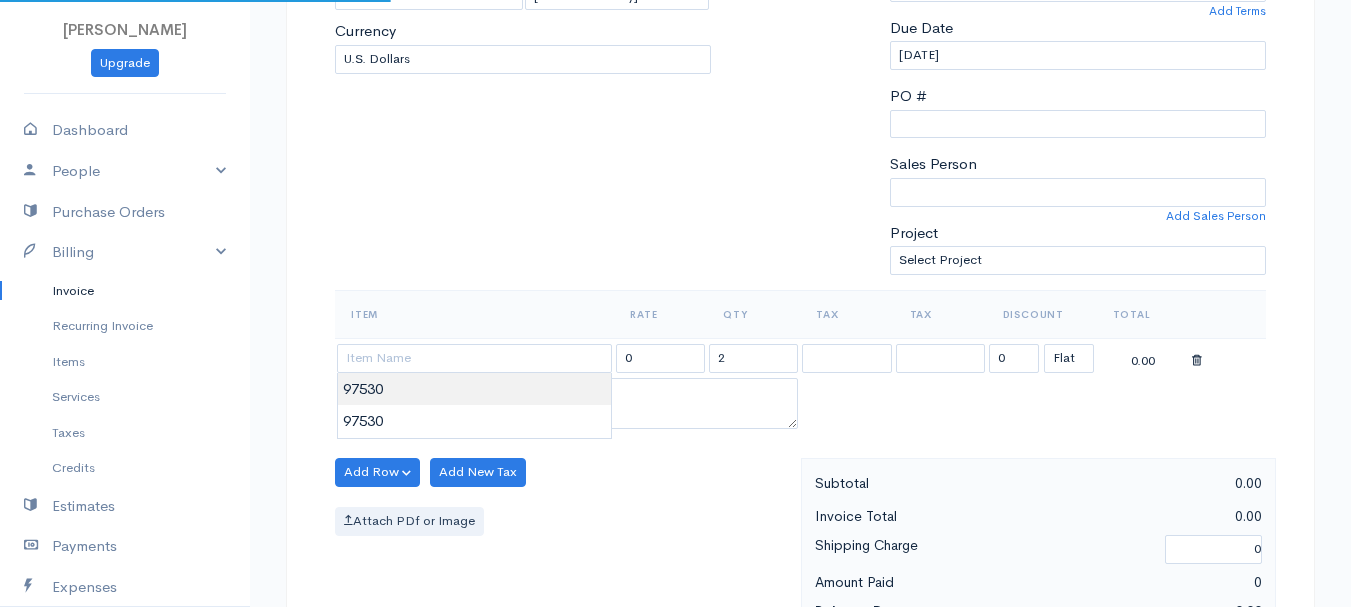 type on "97530" 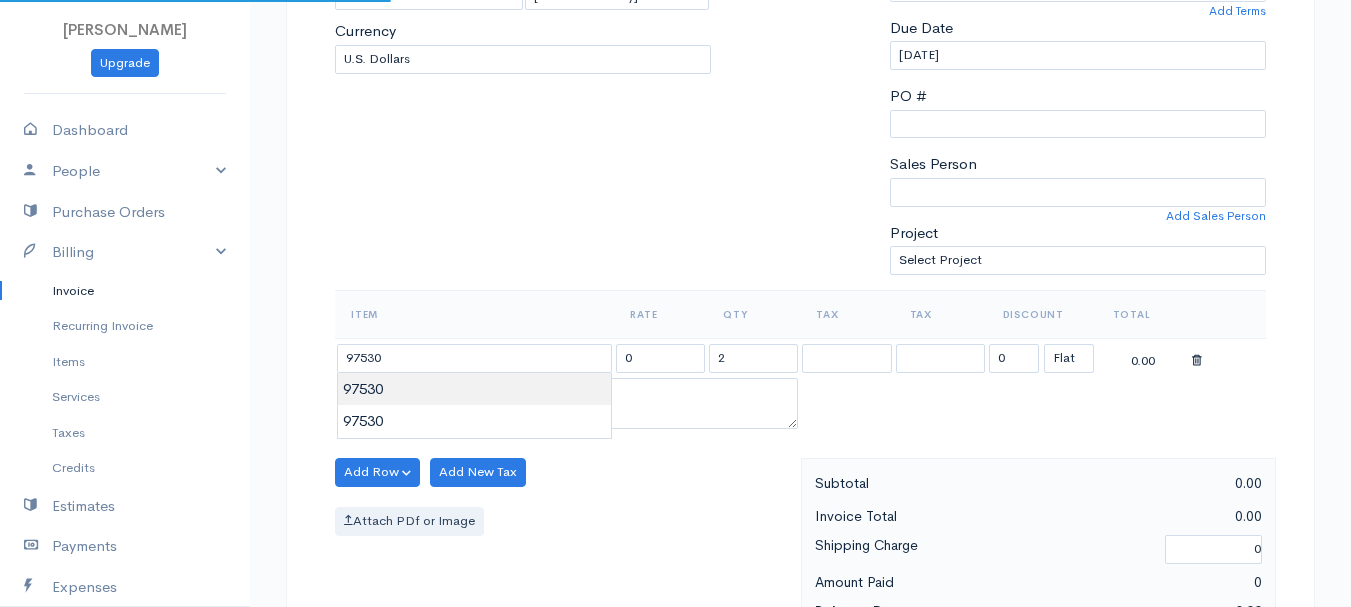 type on "60.00" 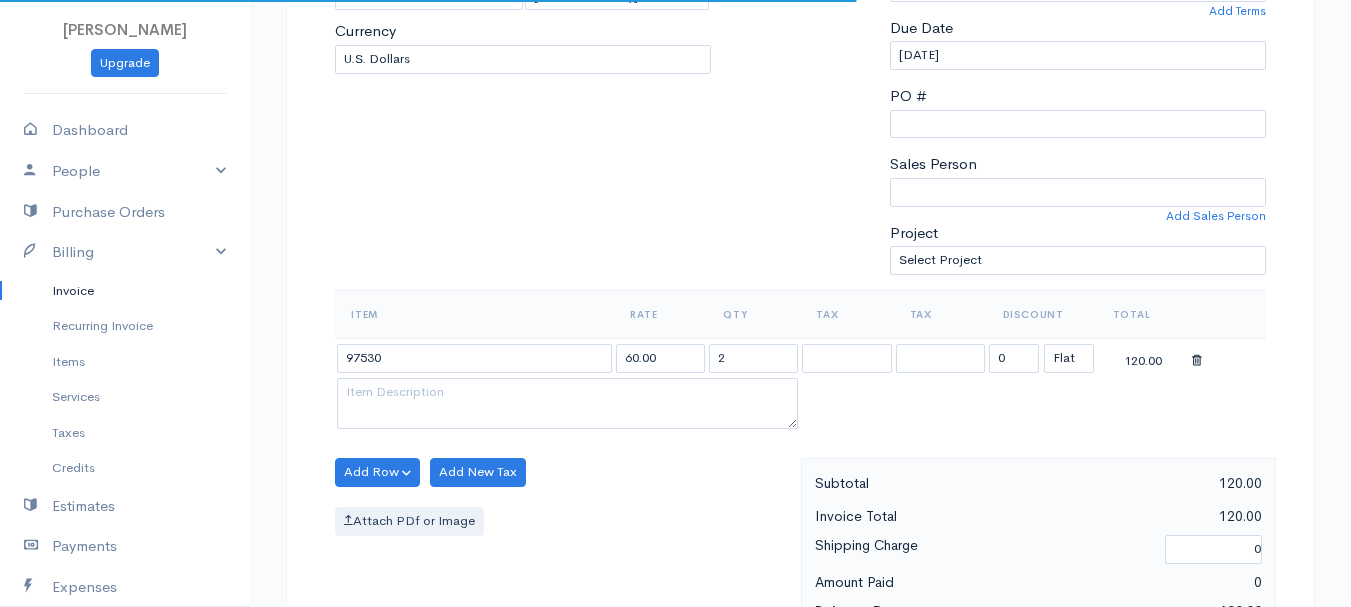 click on "[PERSON_NAME]
Upgrade
Dashboard
People
Clients
Vendors
Staff Users
Purchase Orders
Billing
Invoice
Recurring Invoice
Items
Services
Taxes
Credits
Estimates
Payments
Expenses
Track Time
Projects
Reports
Settings
My Organizations
Logout
Help
@CloudBooksApp 2022
Invoice
New Invoice
DRAFT To [PERSON_NAME], Messiah     101542 [STREET_ADDRESS][US_STATE] [Choose Country] [GEOGRAPHIC_DATA] [GEOGRAPHIC_DATA] [GEOGRAPHIC_DATA] [GEOGRAPHIC_DATA] [GEOGRAPHIC_DATA] [GEOGRAPHIC_DATA] [US_STATE] [GEOGRAPHIC_DATA] [GEOGRAPHIC_DATA] [GEOGRAPHIC_DATA]" at bounding box center (675, 464) 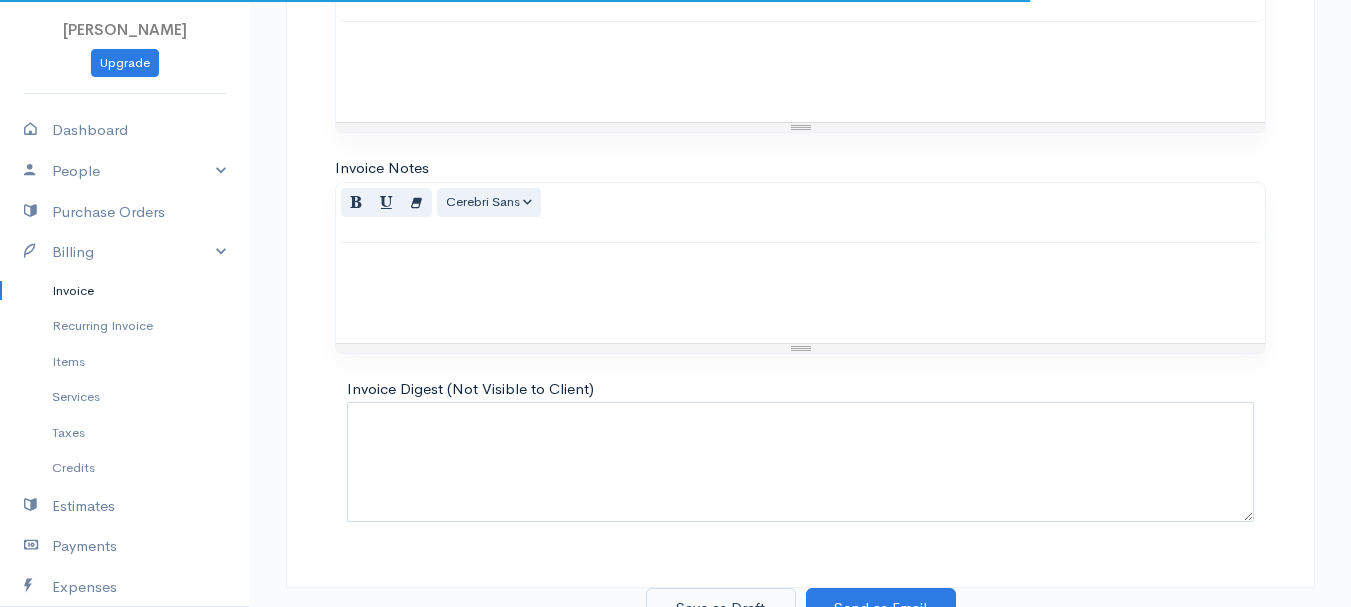 scroll, scrollTop: 1122, scrollLeft: 0, axis: vertical 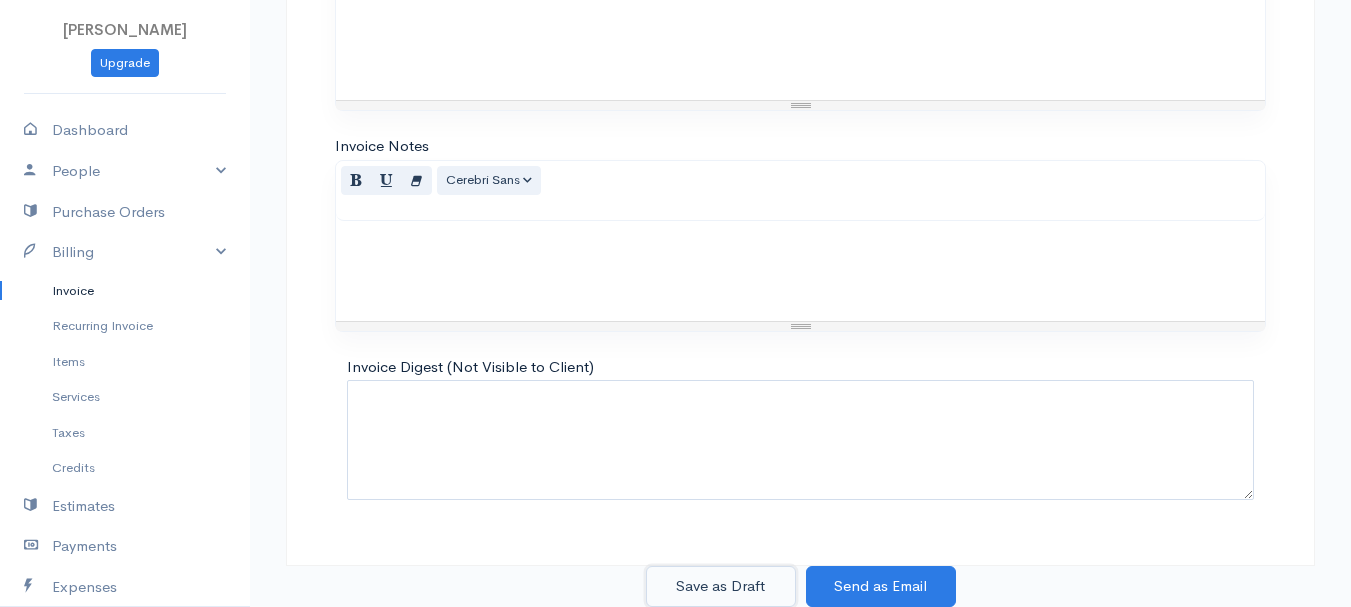 click on "Save as Draft" at bounding box center [721, 586] 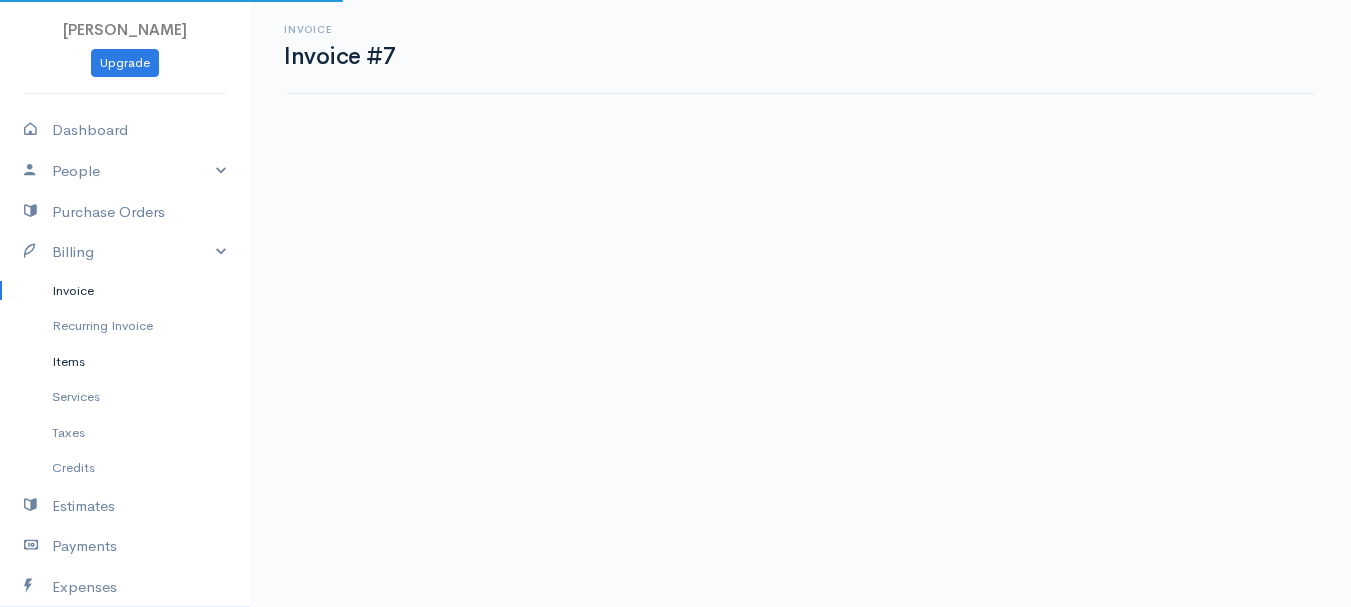 scroll, scrollTop: 0, scrollLeft: 0, axis: both 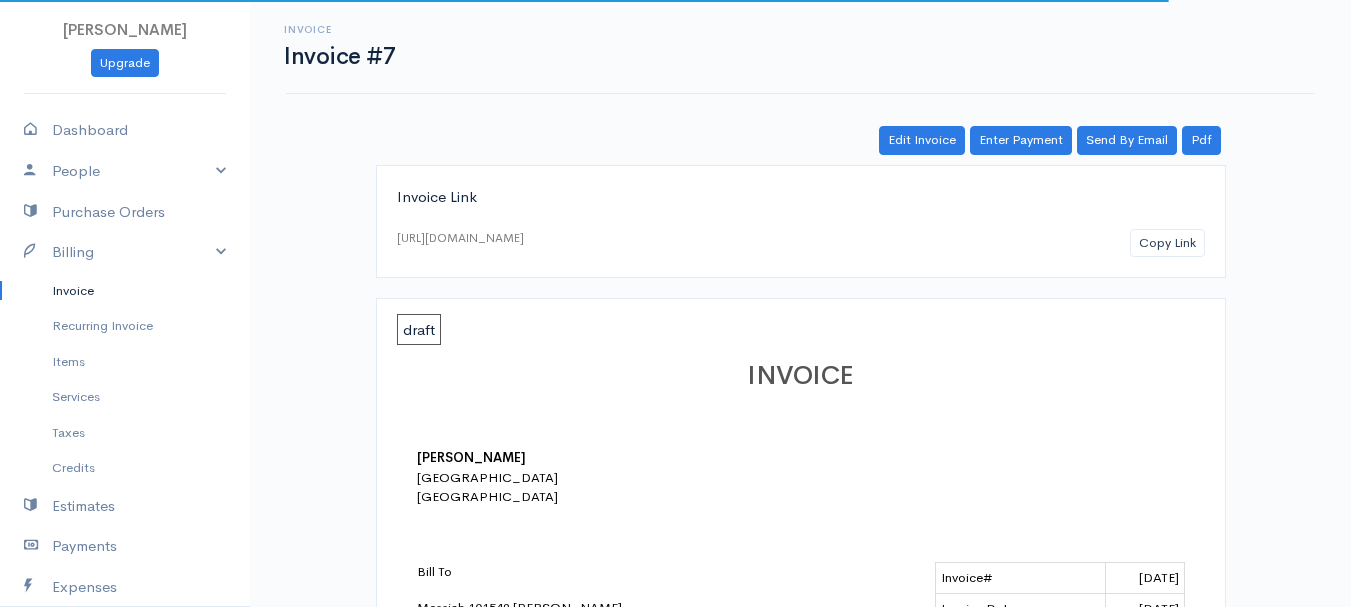 click on "Invoice" at bounding box center (125, 291) 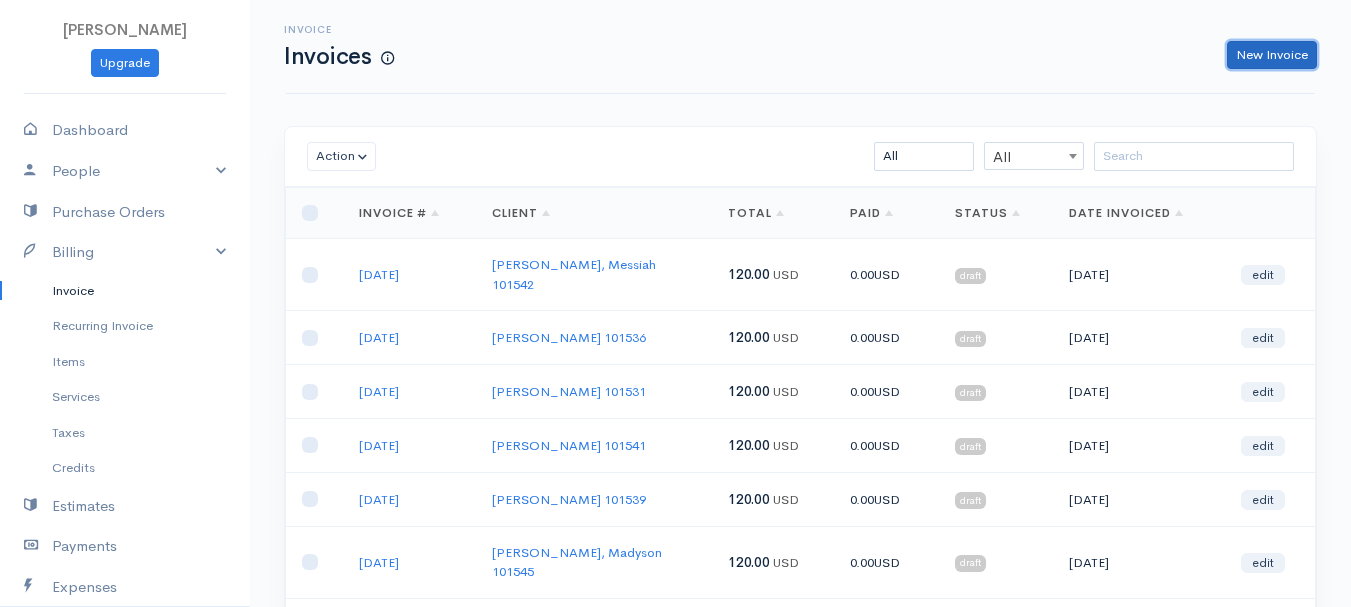 click on "New Invoice" at bounding box center [1272, 55] 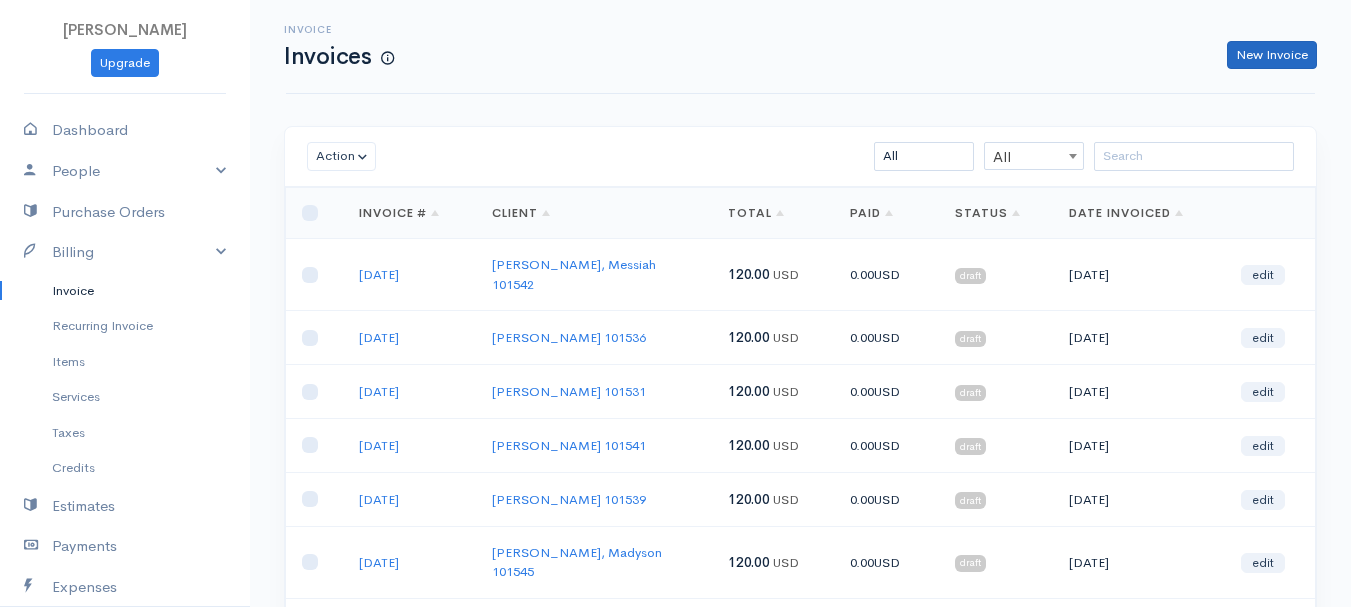 select on "[GEOGRAPHIC_DATA]" 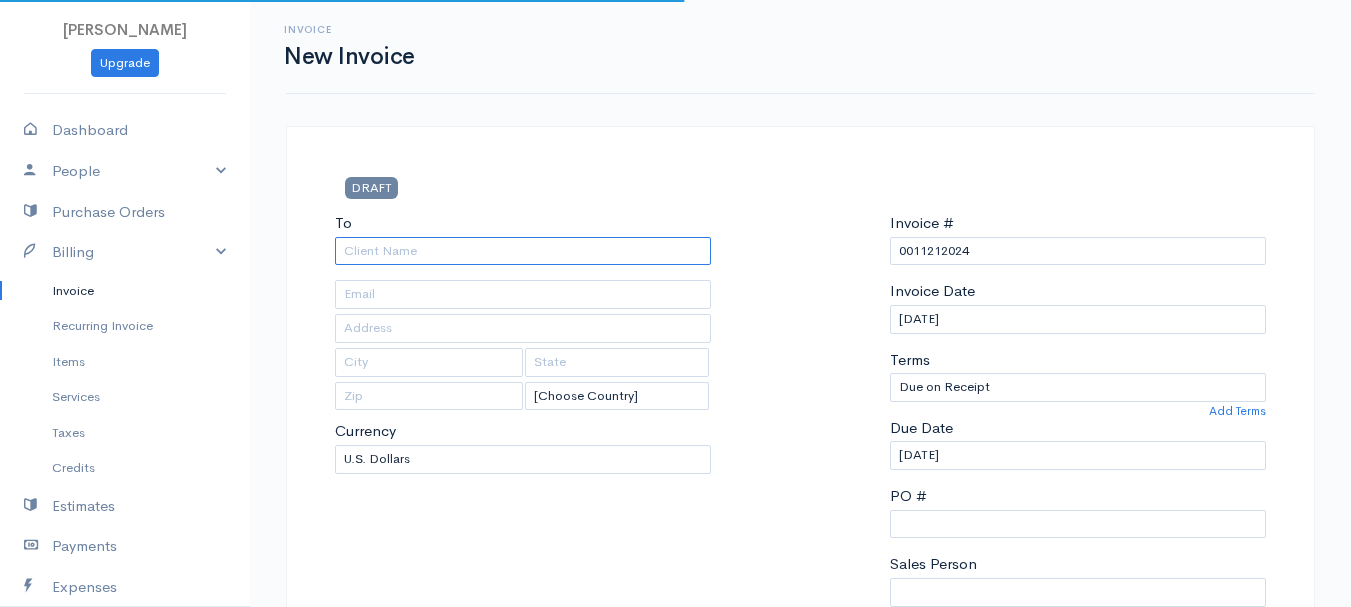 click on "To" at bounding box center [523, 251] 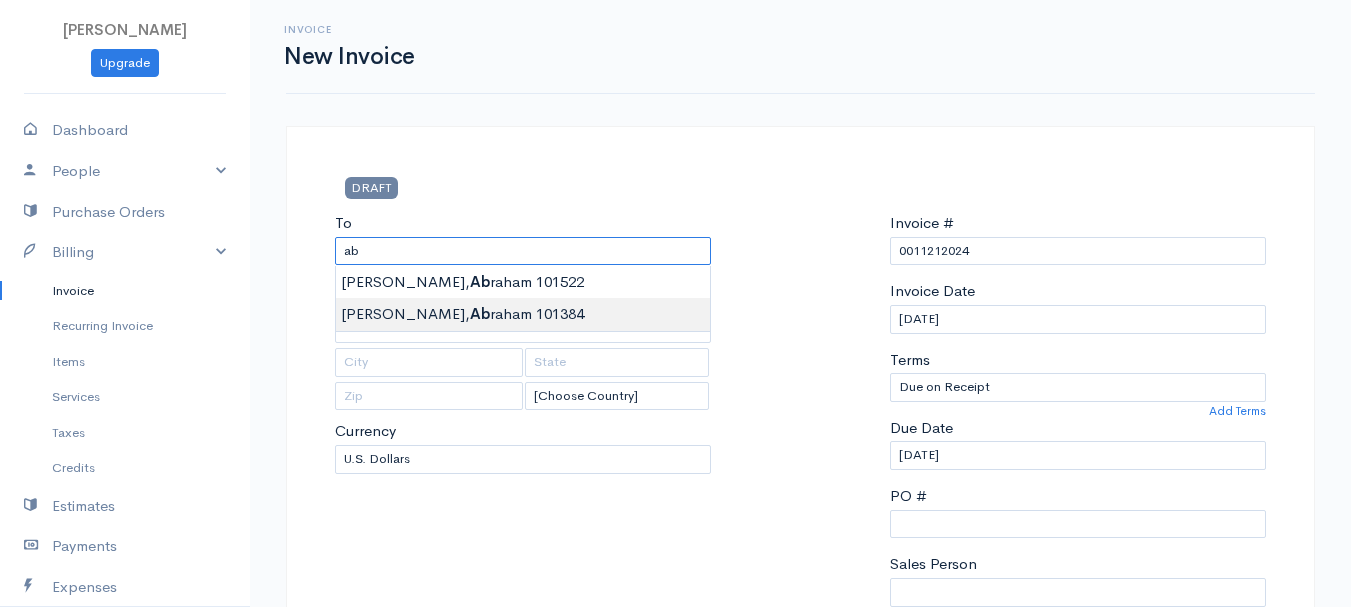 type on "[PERSON_NAME]          101384" 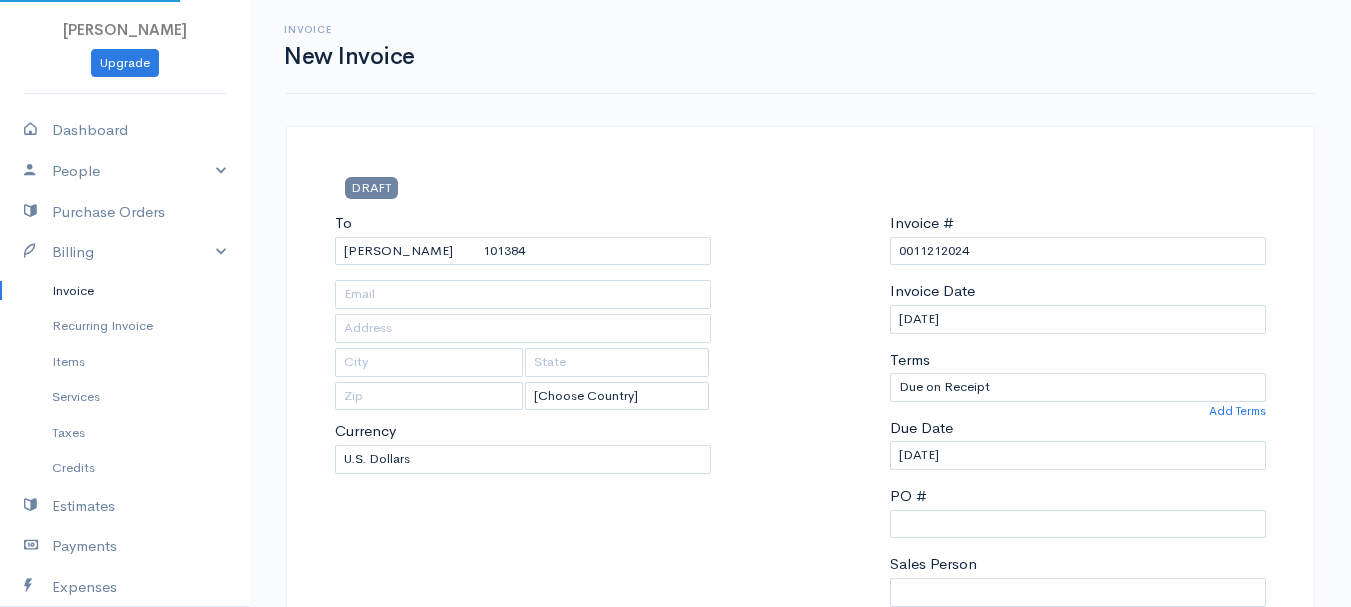 click on "[PERSON_NAME]
Upgrade
Dashboard
People
Clients
Vendors
Staff Users
Purchase Orders
Billing
Invoice
Recurring Invoice
Items
Services
Taxes
Credits
Estimates
Payments
Expenses
Track Time
Projects
Reports
Settings
My Organizations
Logout
Help
@CloudBooksApp 2022
Invoice
New Invoice
DRAFT To [PERSON_NAME]          101384 [Choose Country] [GEOGRAPHIC_DATA] [GEOGRAPHIC_DATA] [GEOGRAPHIC_DATA] [GEOGRAPHIC_DATA] [GEOGRAPHIC_DATA] [GEOGRAPHIC_DATA] [US_STATE] [GEOGRAPHIC_DATA] [GEOGRAPHIC_DATA] [GEOGRAPHIC_DATA] [GEOGRAPHIC_DATA] [GEOGRAPHIC_DATA] [GEOGRAPHIC_DATA]" at bounding box center (675, 864) 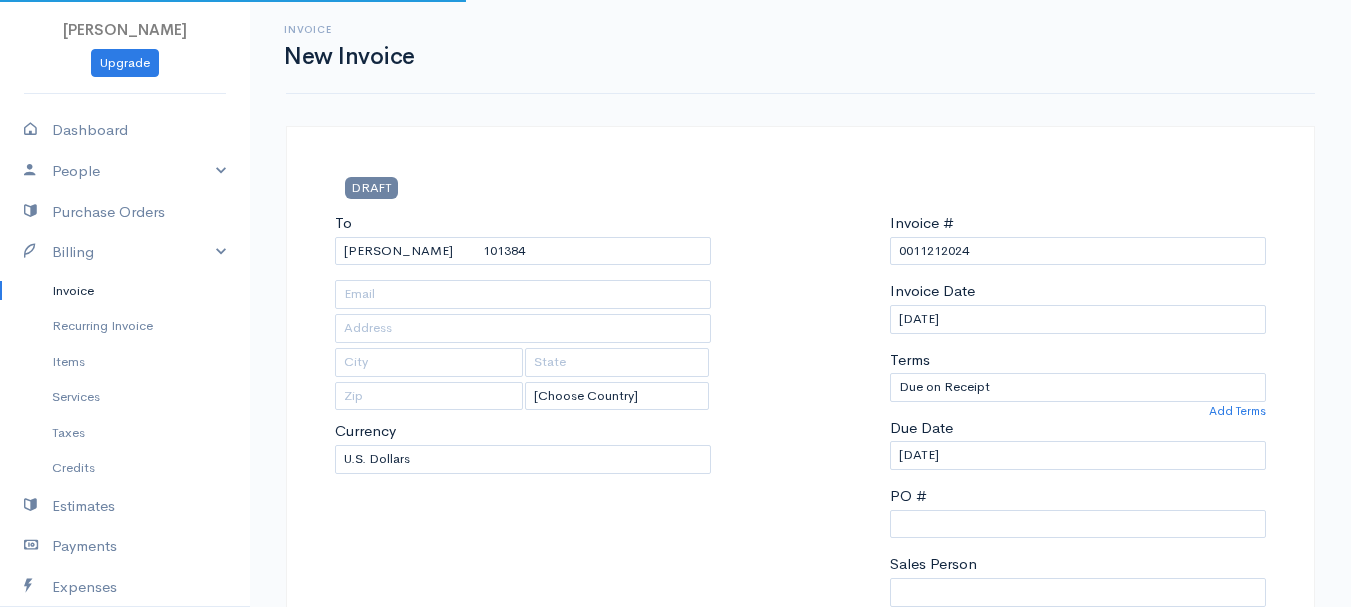 type on "[STREET_ADDRESS]" 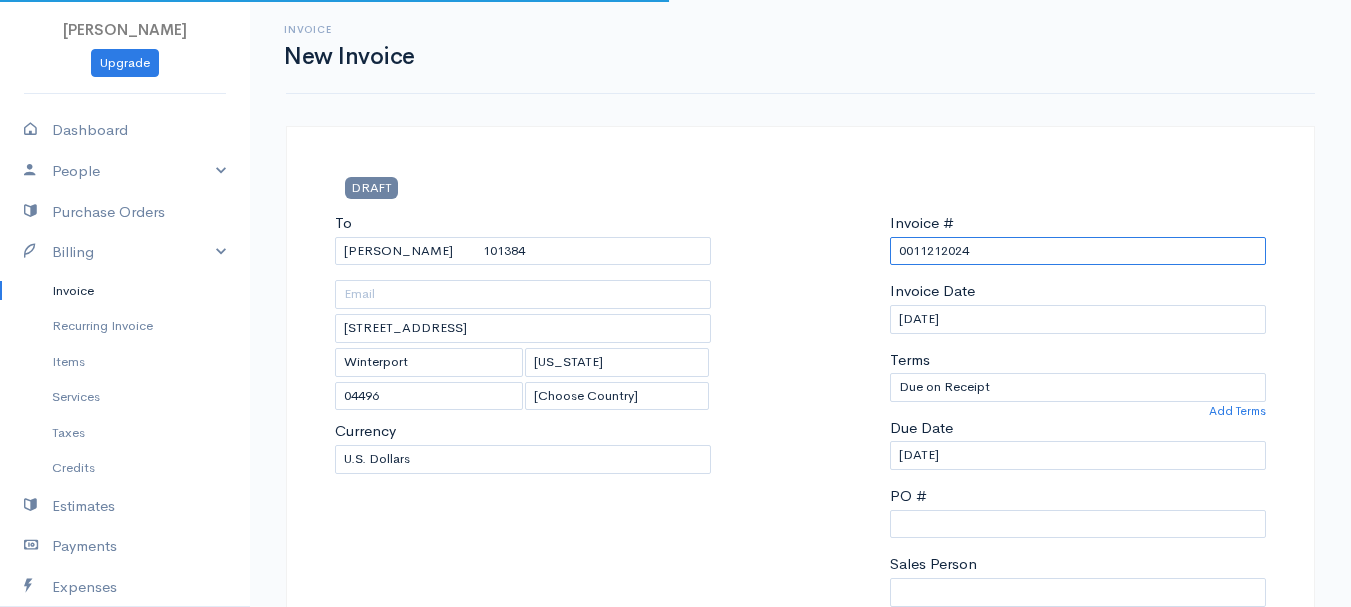 click on "0011212024" at bounding box center [1078, 251] 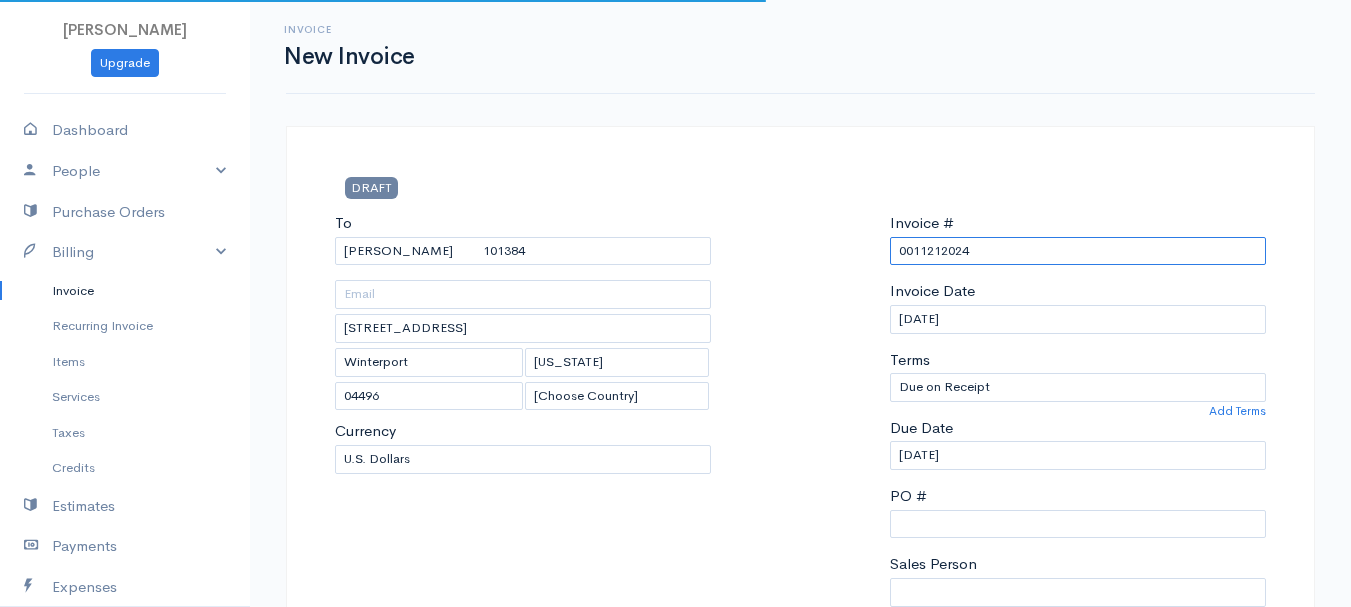 click on "0011212024" at bounding box center [1078, 251] 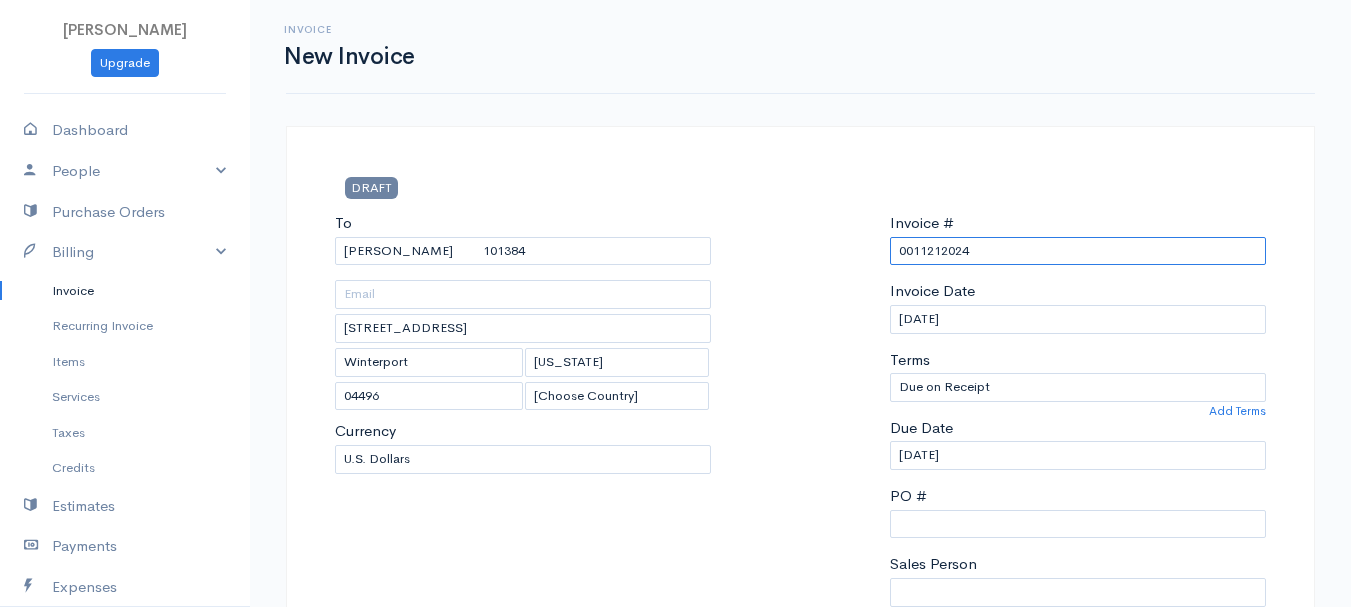 paste on "[DATE]" 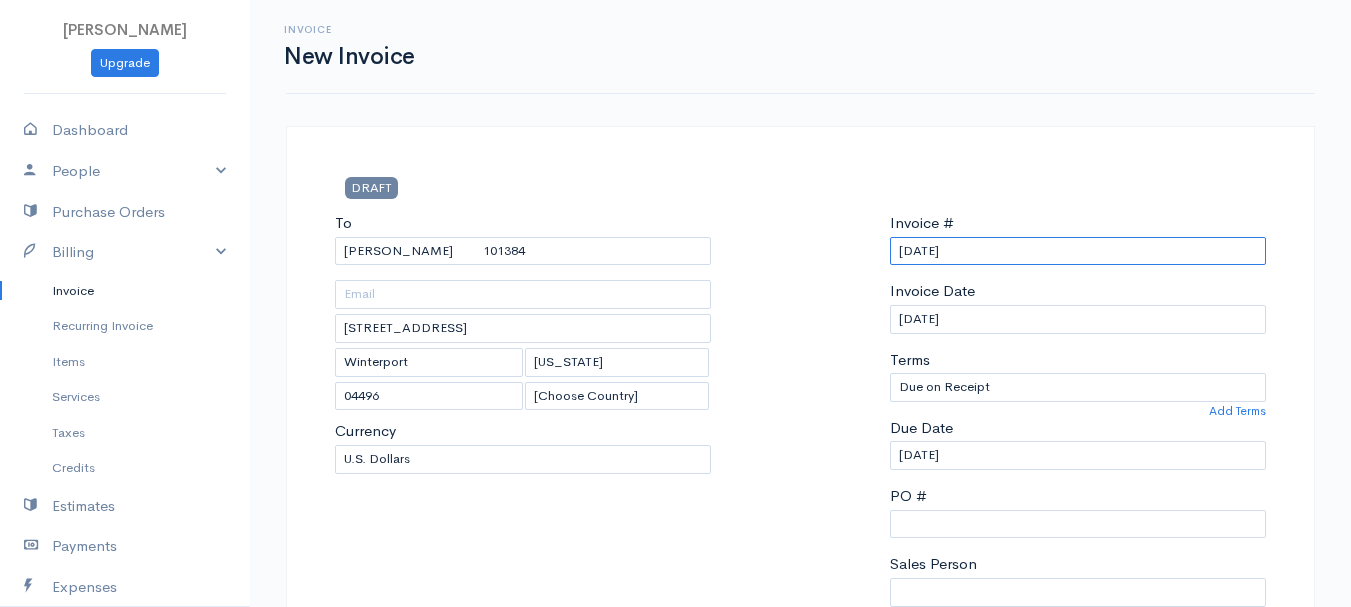 scroll, scrollTop: 400, scrollLeft: 0, axis: vertical 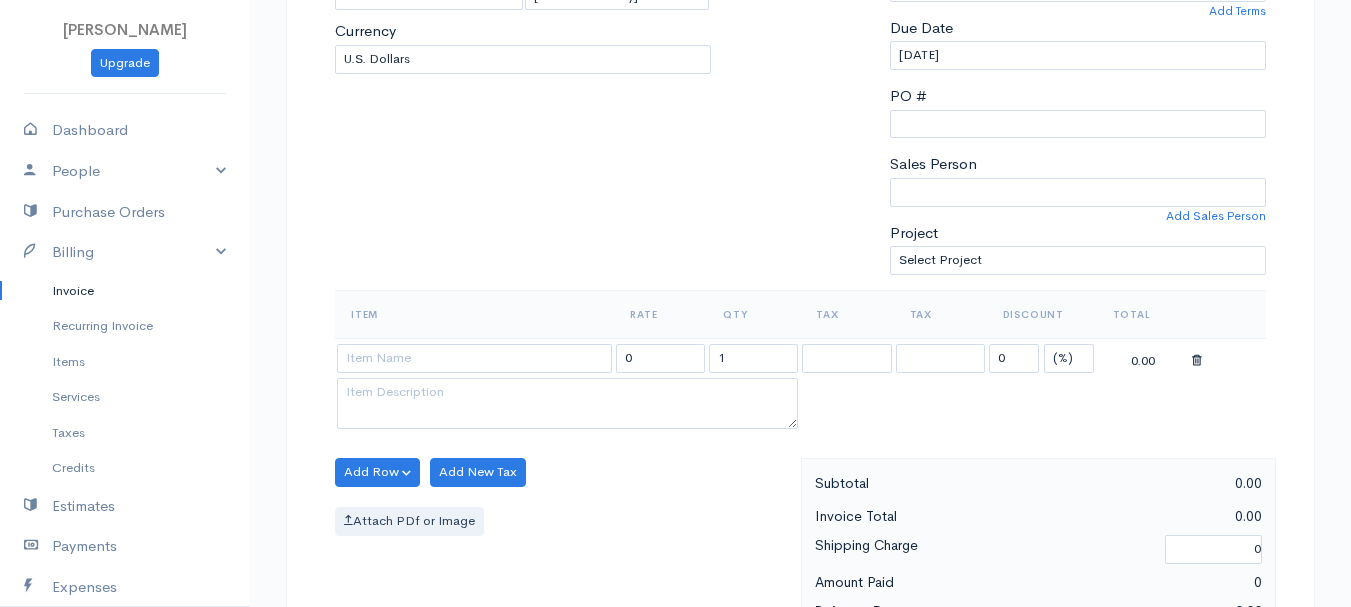 type on "[DATE]" 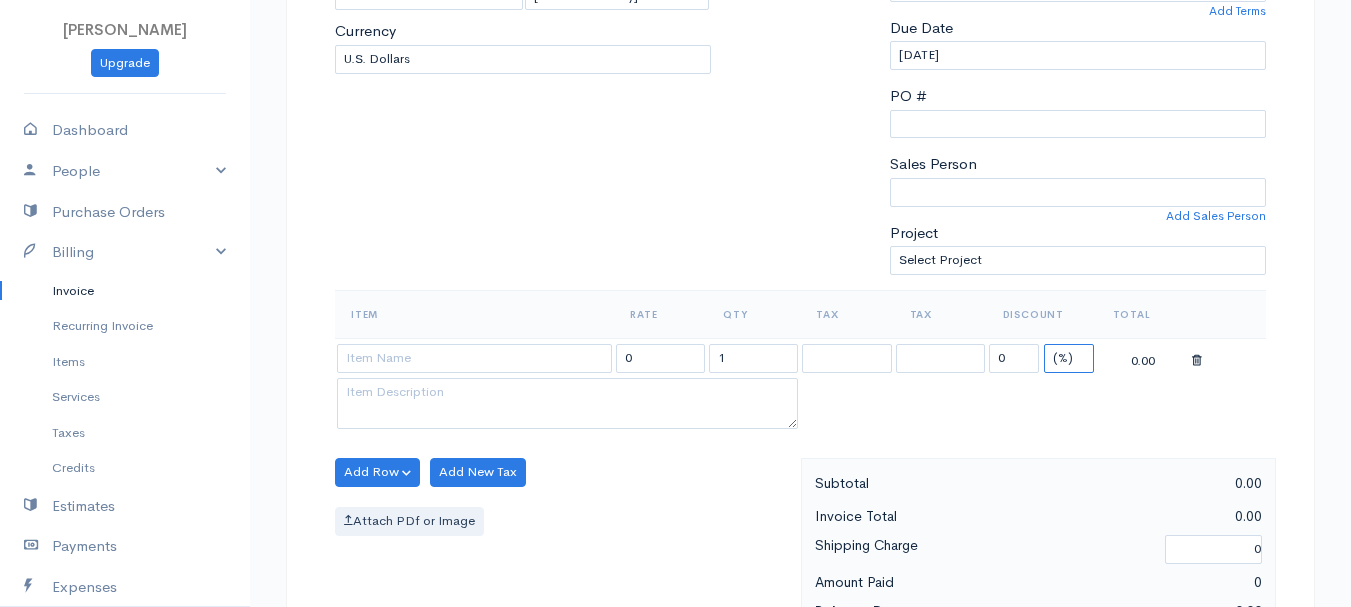 click on "(%) Flat" at bounding box center (1069, 358) 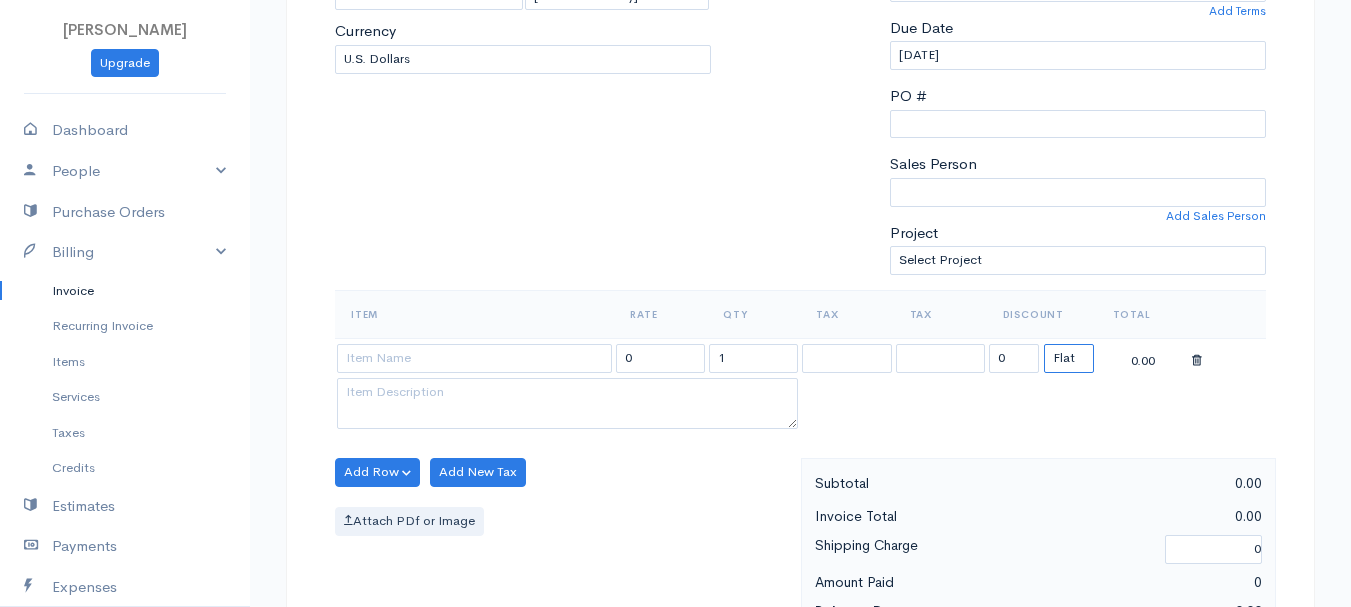 click on "(%) Flat" at bounding box center [1069, 358] 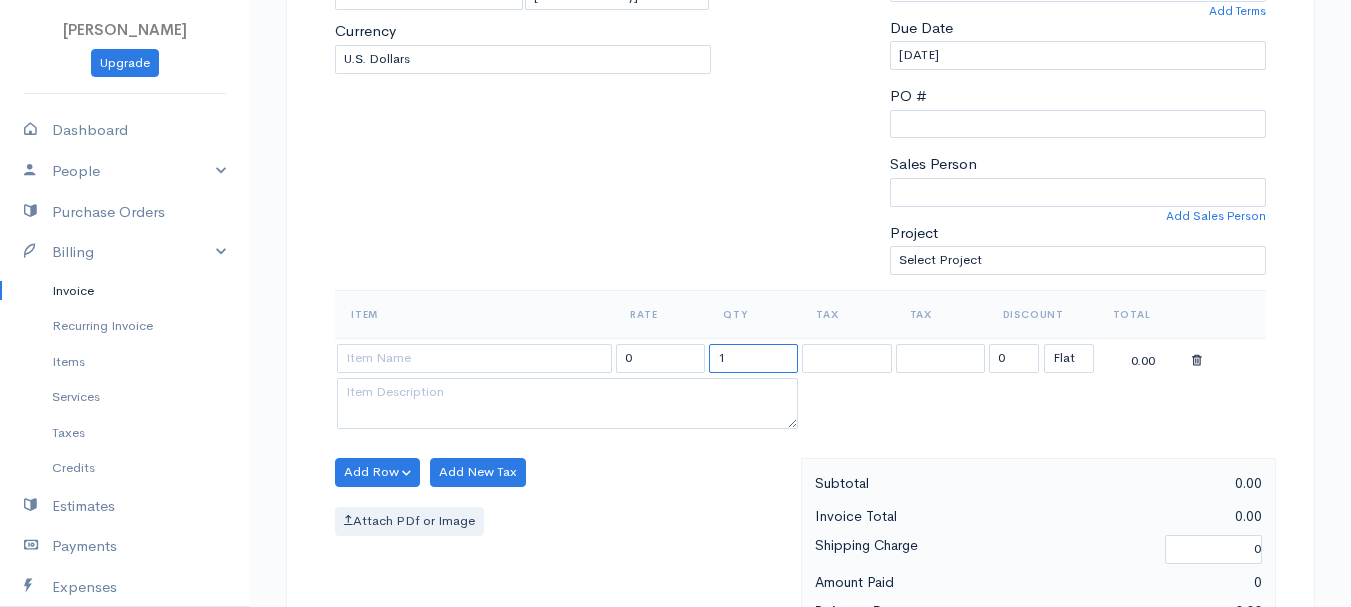 click on "1" at bounding box center (753, 358) 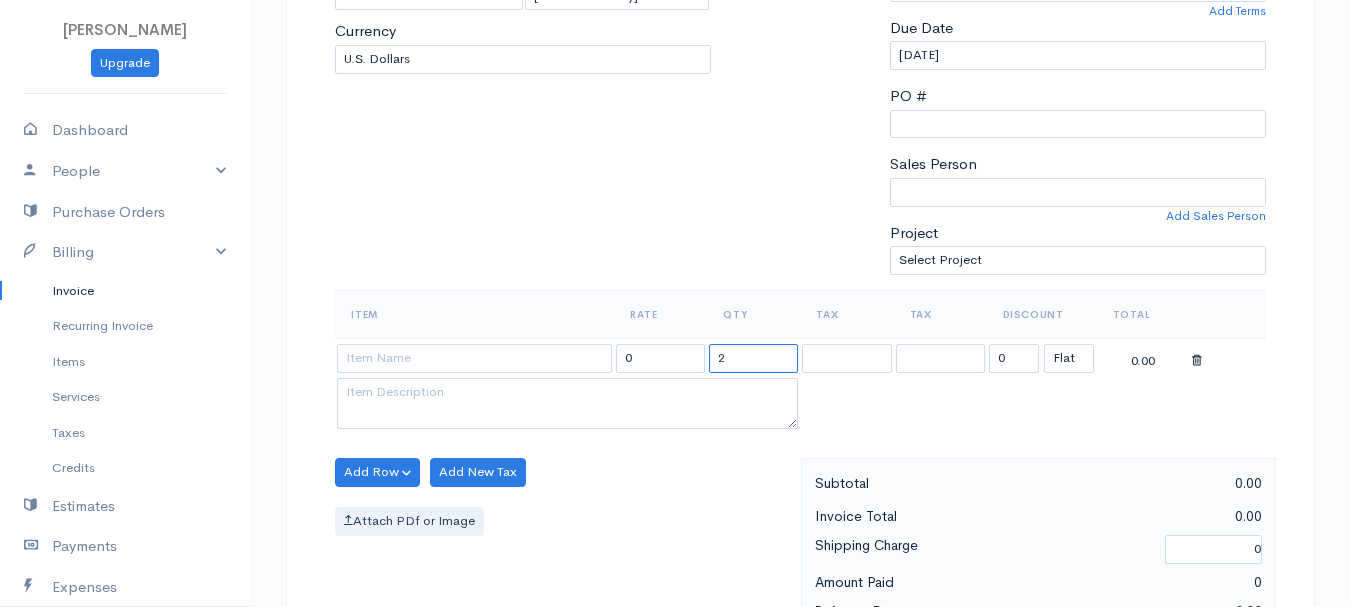 type on "2" 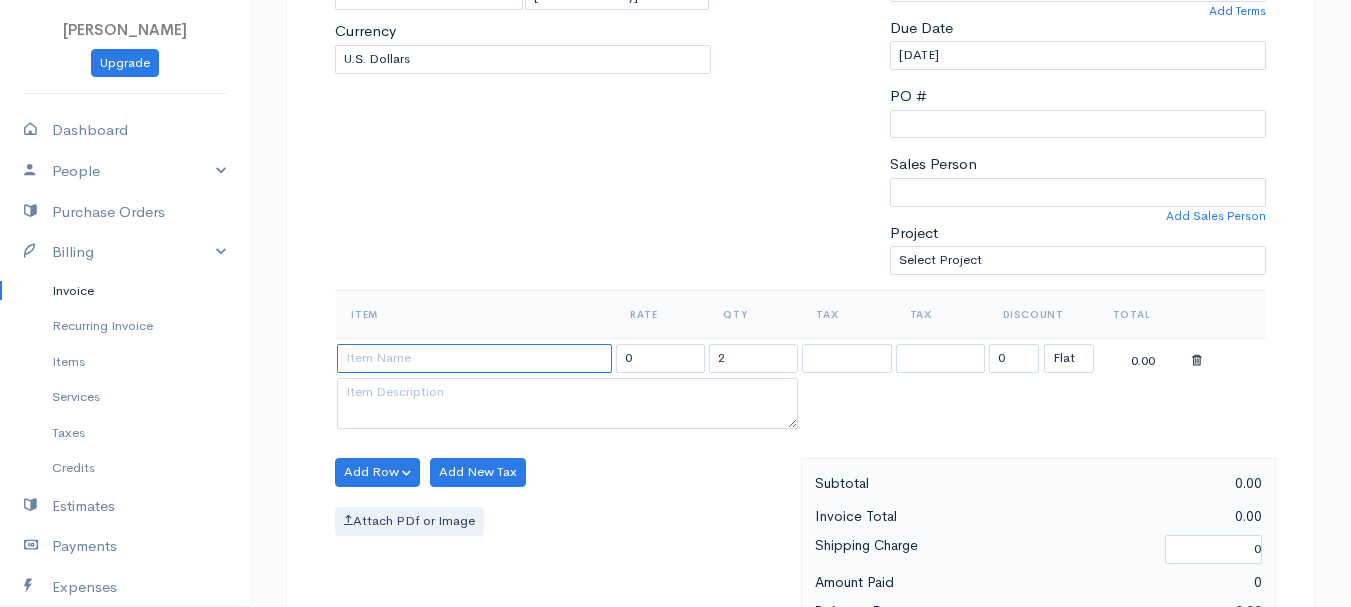 click at bounding box center (474, 358) 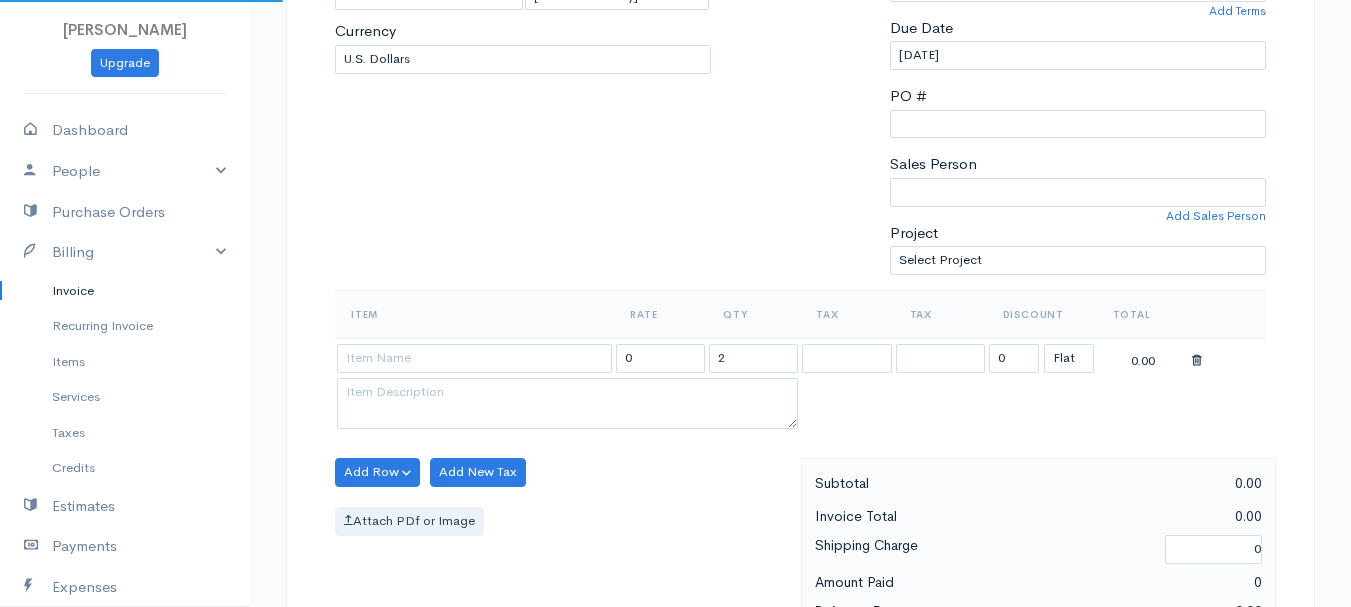 type on "97530" 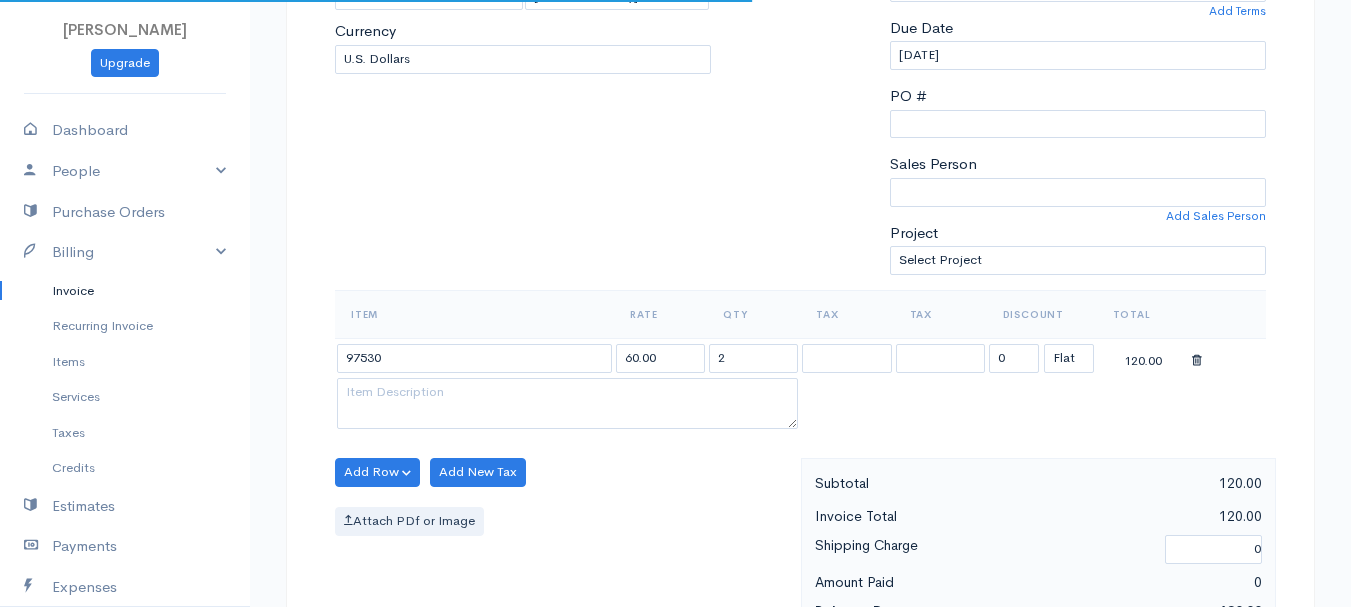 click on "[PERSON_NAME]
Upgrade
Dashboard
People
Clients
Vendors
Staff Users
Purchase Orders
Billing
Invoice
Recurring Invoice
Items
Services
Taxes
Credits
Estimates
Payments
Expenses
Track Time
Projects
Reports
Settings
My Organizations
Logout
Help
@CloudBooksApp 2022
Invoice
New Invoice
DRAFT To [GEOGRAPHIC_DATA][PERSON_NAME]          101384 [STREET_ADDRESS][US_STATE] [Choose Country] [GEOGRAPHIC_DATA] [GEOGRAPHIC_DATA] [GEOGRAPHIC_DATA] [GEOGRAPHIC_DATA] [GEOGRAPHIC_DATA] [GEOGRAPHIC_DATA] [US_STATE] [GEOGRAPHIC_DATA] [GEOGRAPHIC_DATA]" at bounding box center (675, 464) 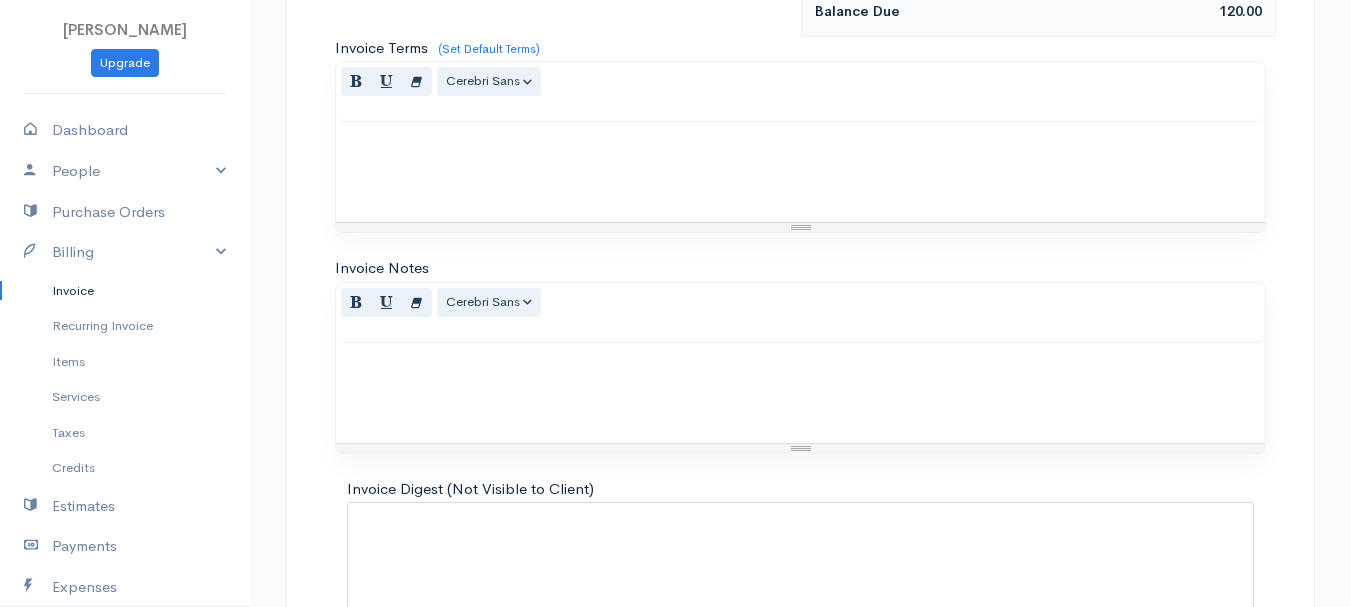 scroll, scrollTop: 1122, scrollLeft: 0, axis: vertical 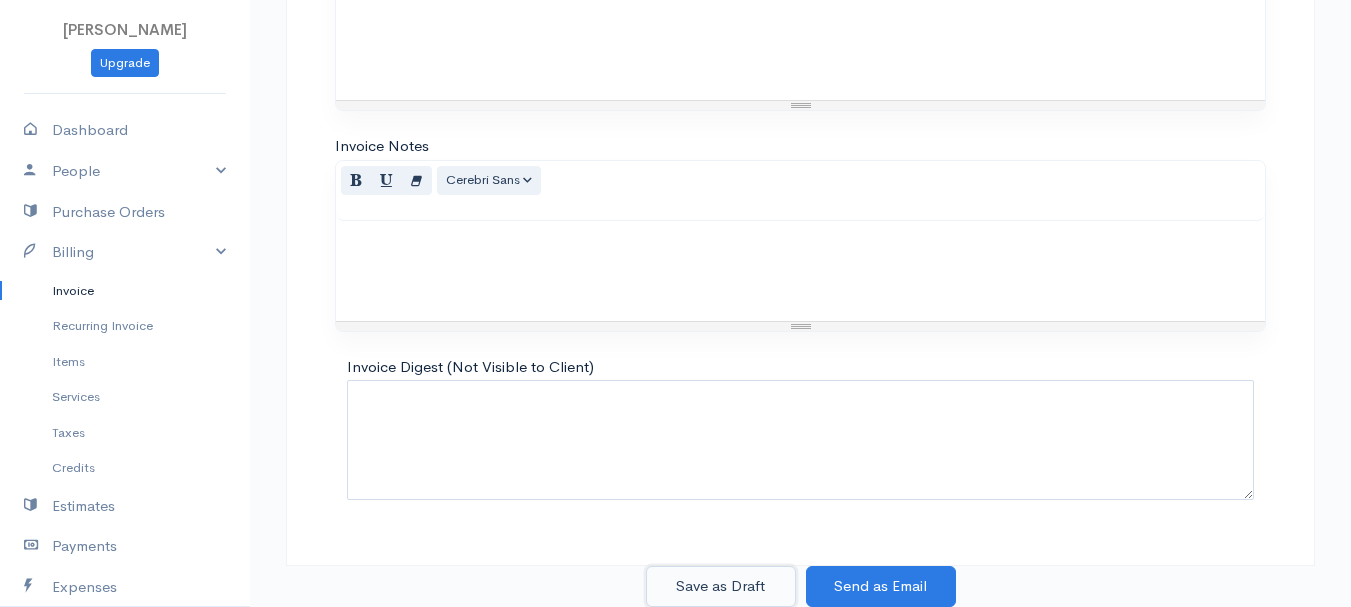 click on "Save as Draft" at bounding box center (721, 586) 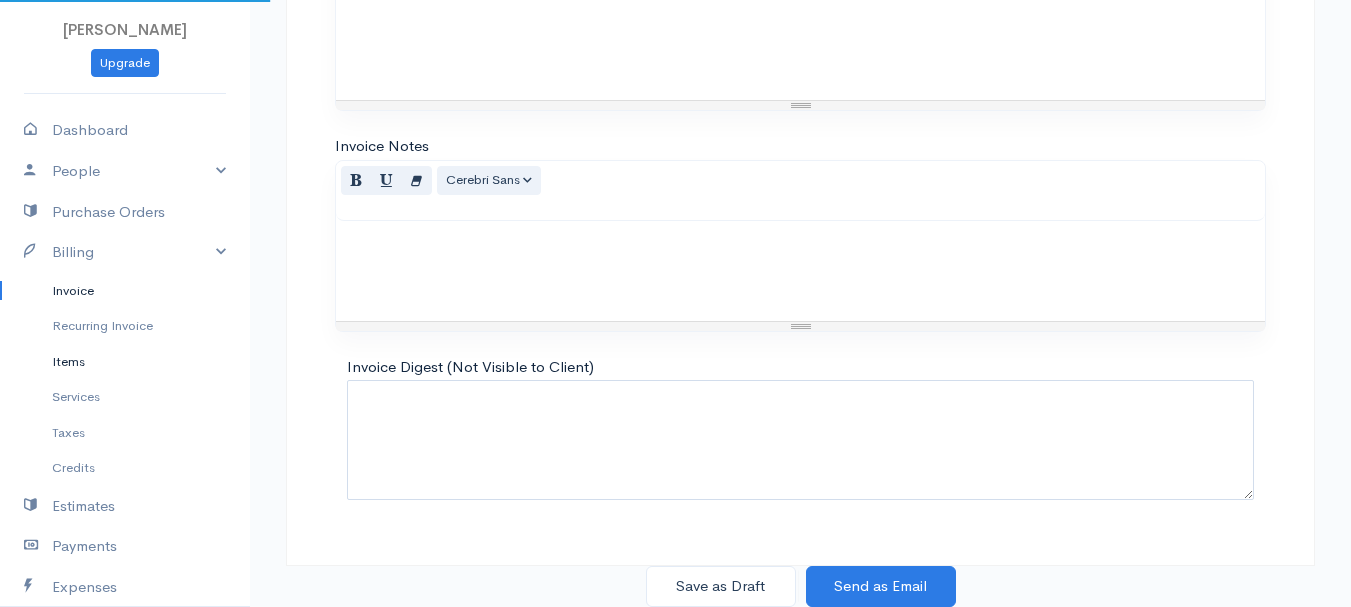 scroll, scrollTop: 0, scrollLeft: 0, axis: both 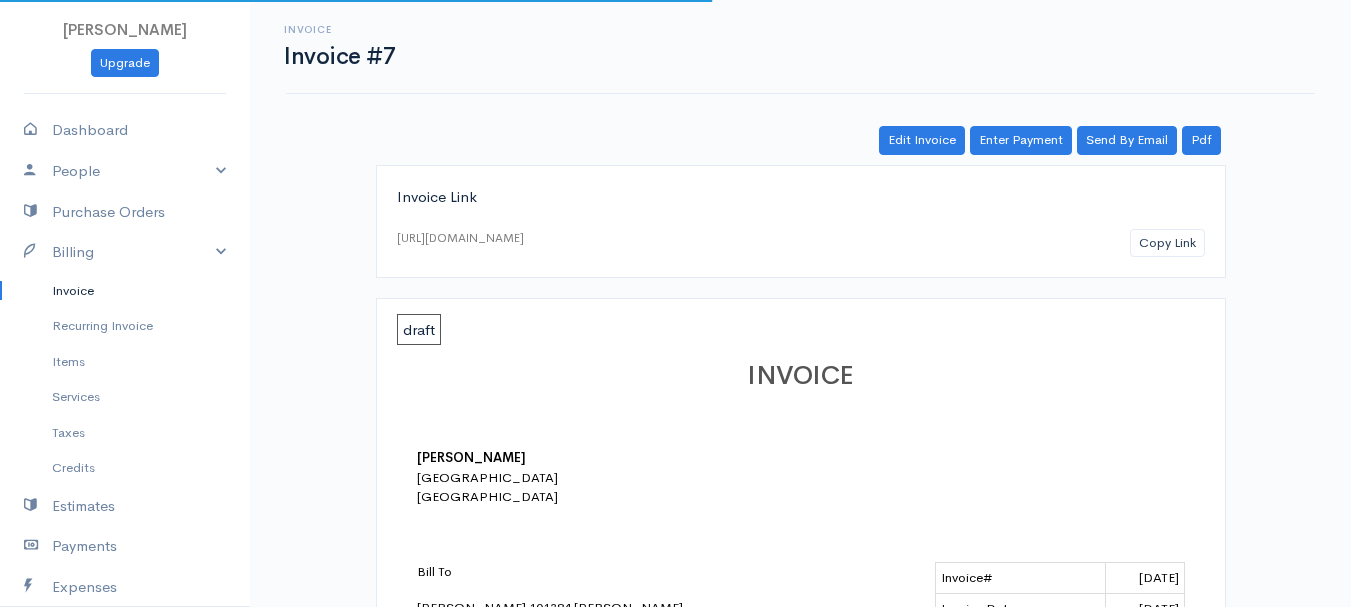 click on "Invoice" at bounding box center [125, 291] 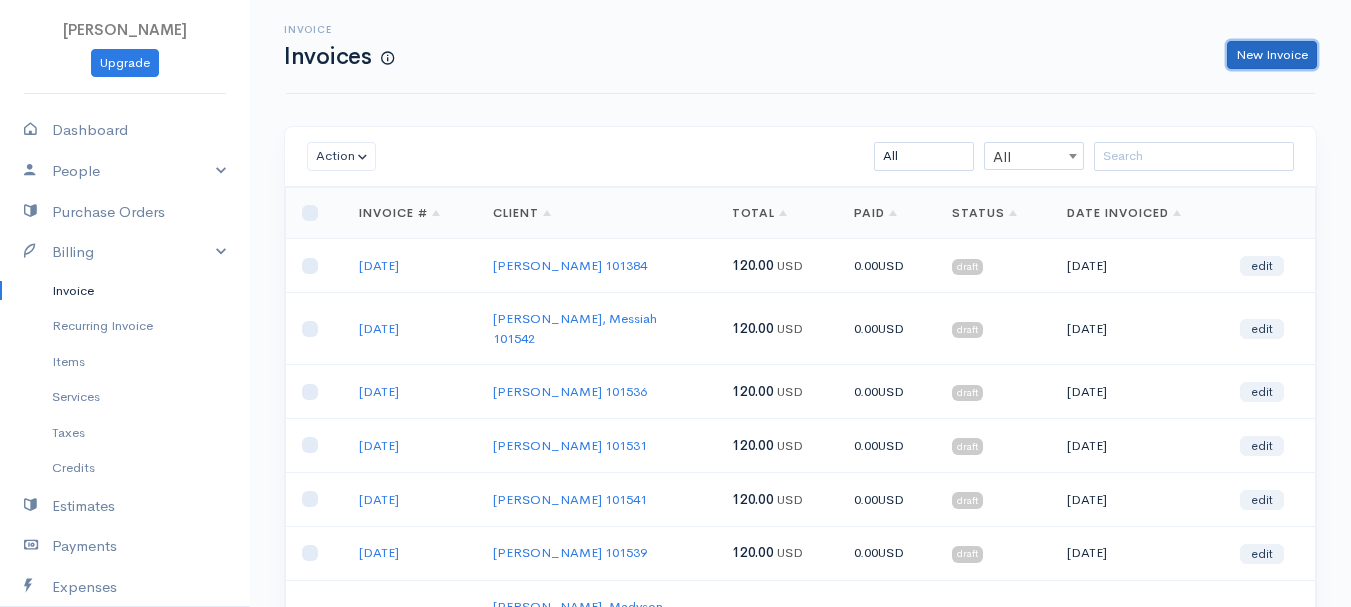 click on "New Invoice" at bounding box center (1272, 55) 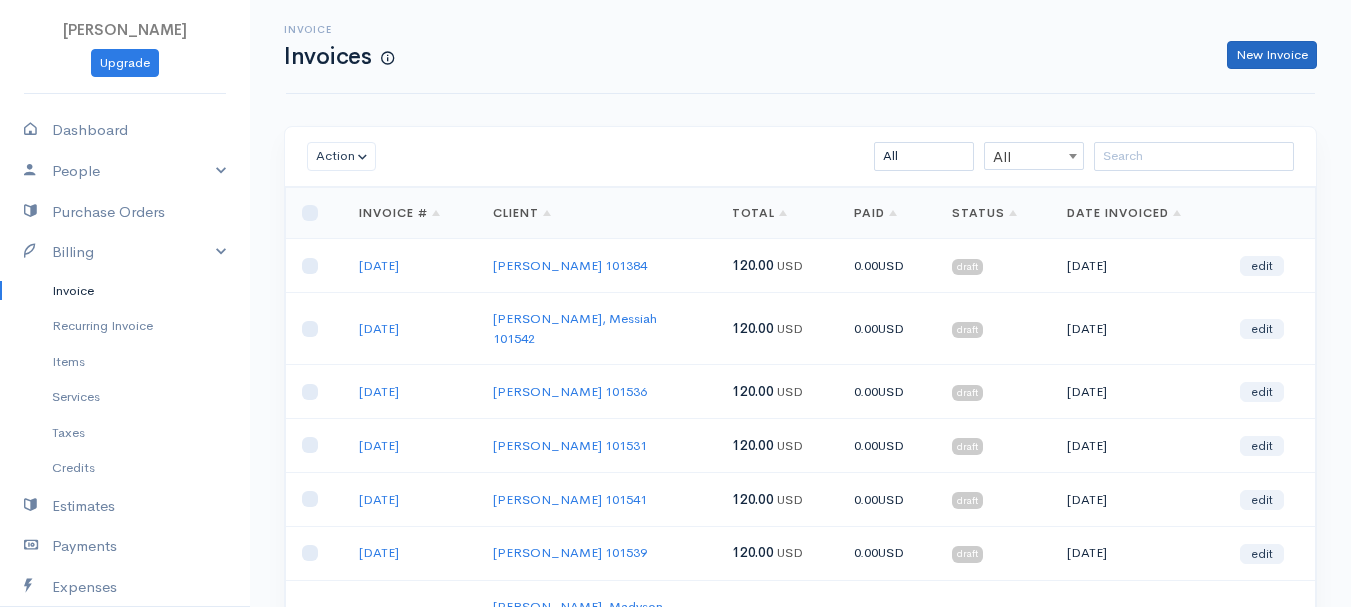 select on "[GEOGRAPHIC_DATA]" 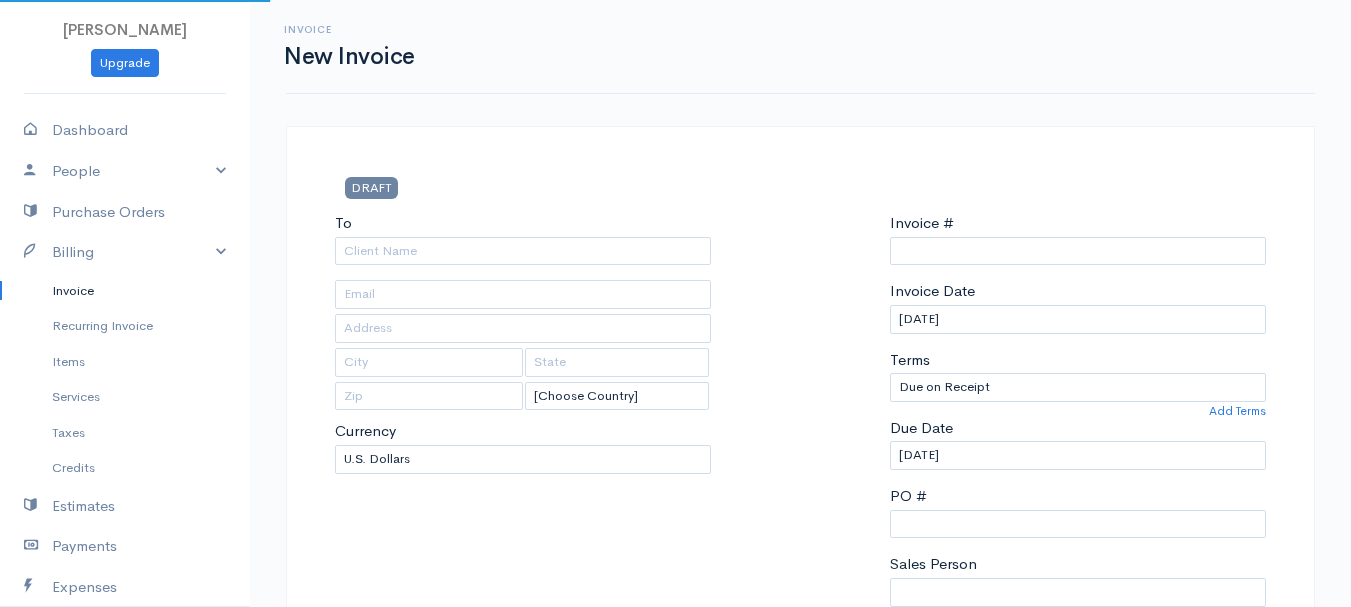 type on "0011212024" 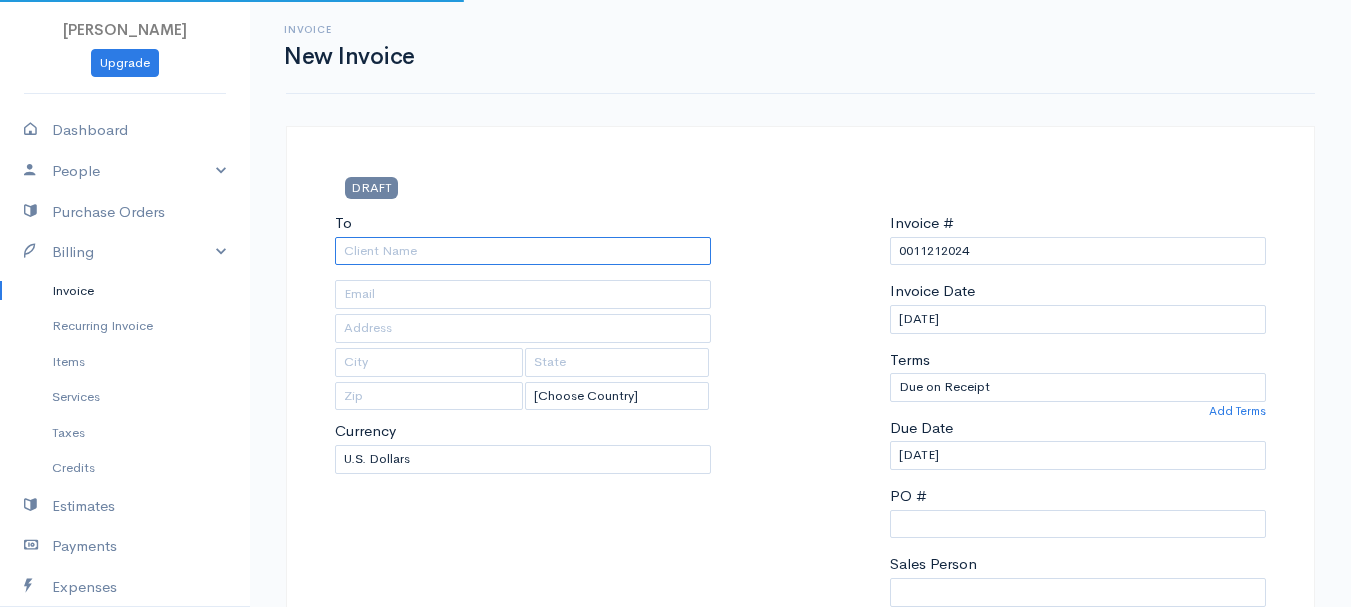click on "To" at bounding box center (523, 251) 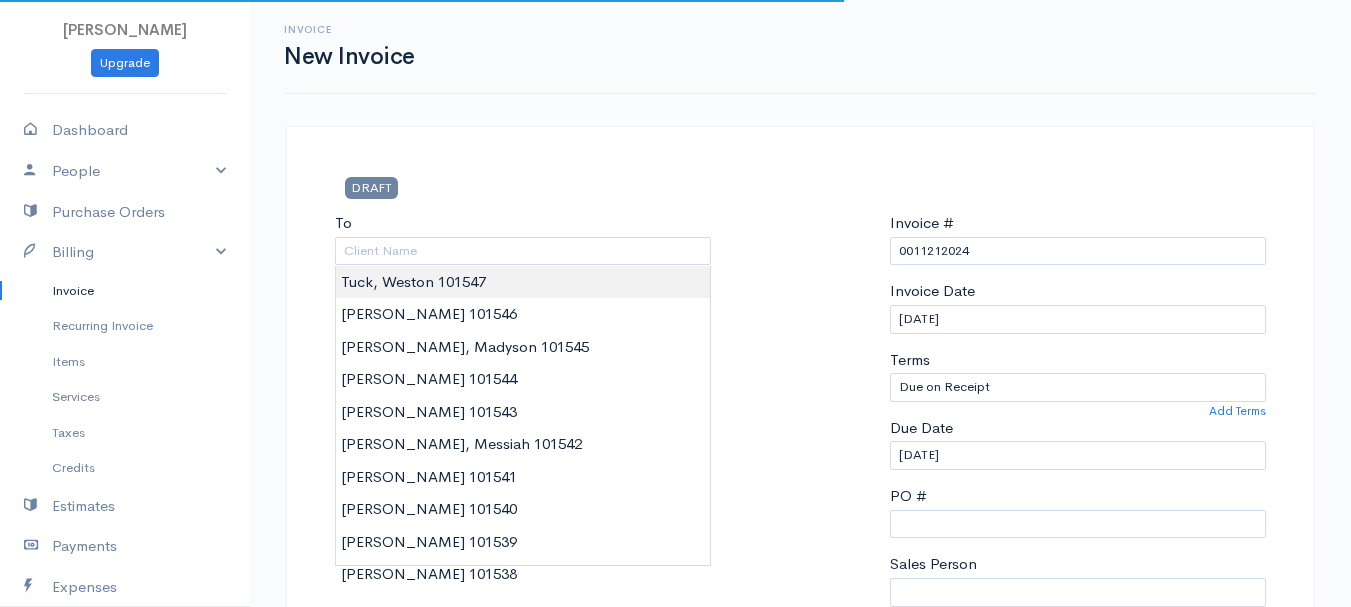 type on "Tuck, Weston    101547" 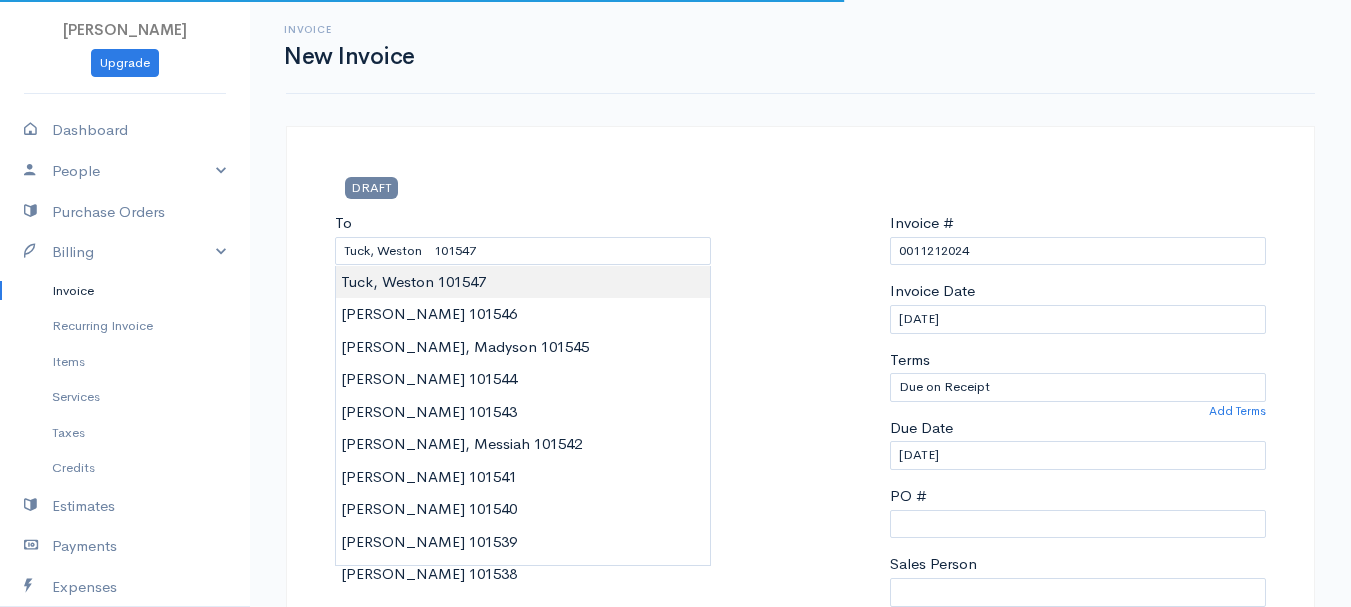 click on "[PERSON_NAME]
Upgrade
Dashboard
People
Clients
Vendors
Staff Users
Purchase Orders
Billing
Invoice
Recurring Invoice
Items
Services
Taxes
Credits
Estimates
Payments
Expenses
Track Time
Projects
Reports
Settings
My Organizations
Logout
Help
@CloudBooksApp 2022
Invoice
New Invoice
DRAFT To [GEOGRAPHIC_DATA], [GEOGRAPHIC_DATA]    101547 [Choose Country] [GEOGRAPHIC_DATA] [GEOGRAPHIC_DATA] [GEOGRAPHIC_DATA] [GEOGRAPHIC_DATA] [GEOGRAPHIC_DATA] [GEOGRAPHIC_DATA] [US_STATE] [GEOGRAPHIC_DATA] [GEOGRAPHIC_DATA] [GEOGRAPHIC_DATA] [GEOGRAPHIC_DATA] [GEOGRAPHIC_DATA] [GEOGRAPHIC_DATA]" at bounding box center [675, 864] 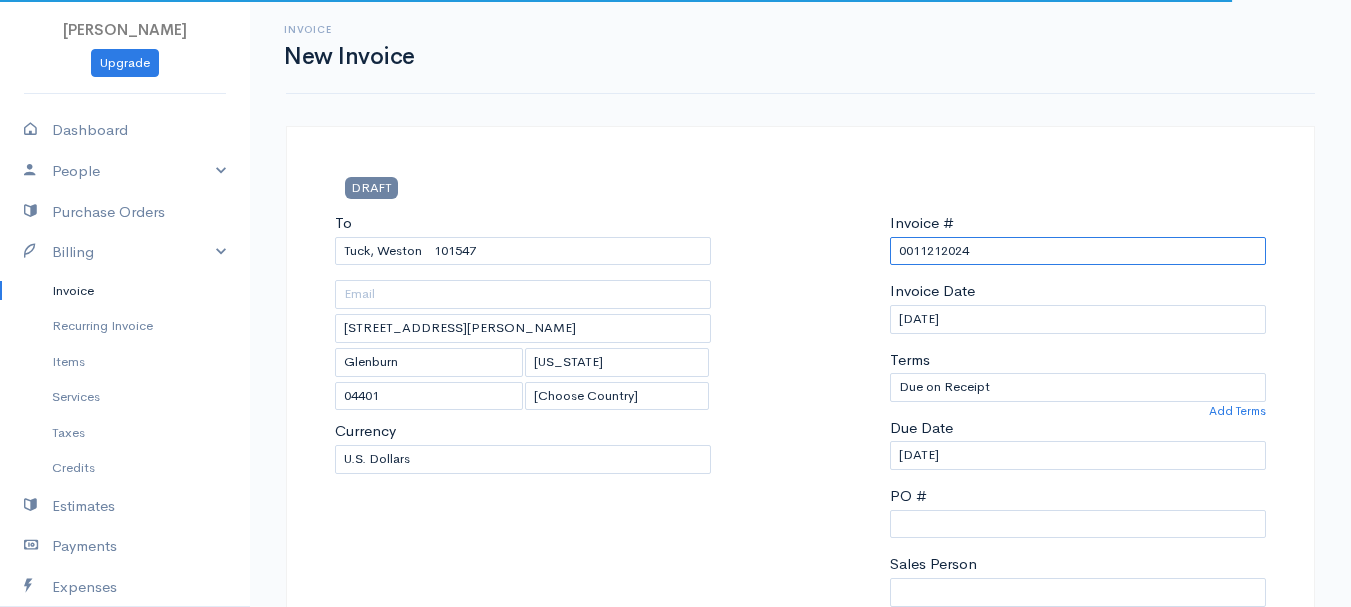 click on "0011212024" at bounding box center [1078, 251] 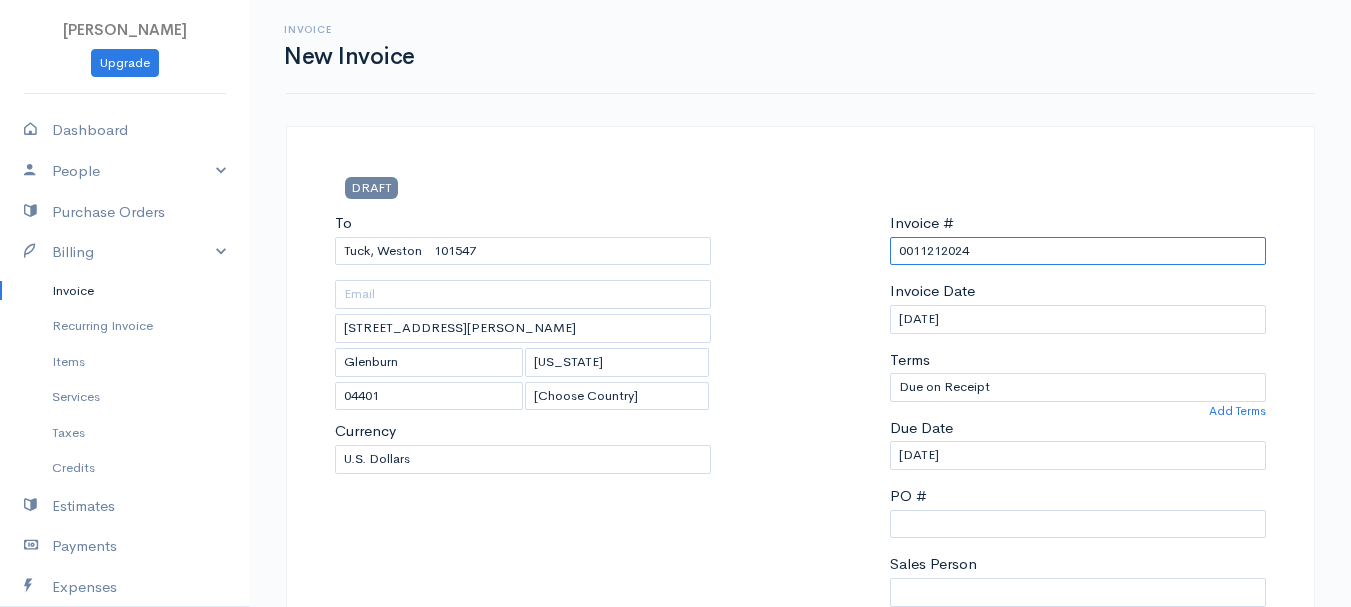 click on "0011212024" at bounding box center [1078, 251] 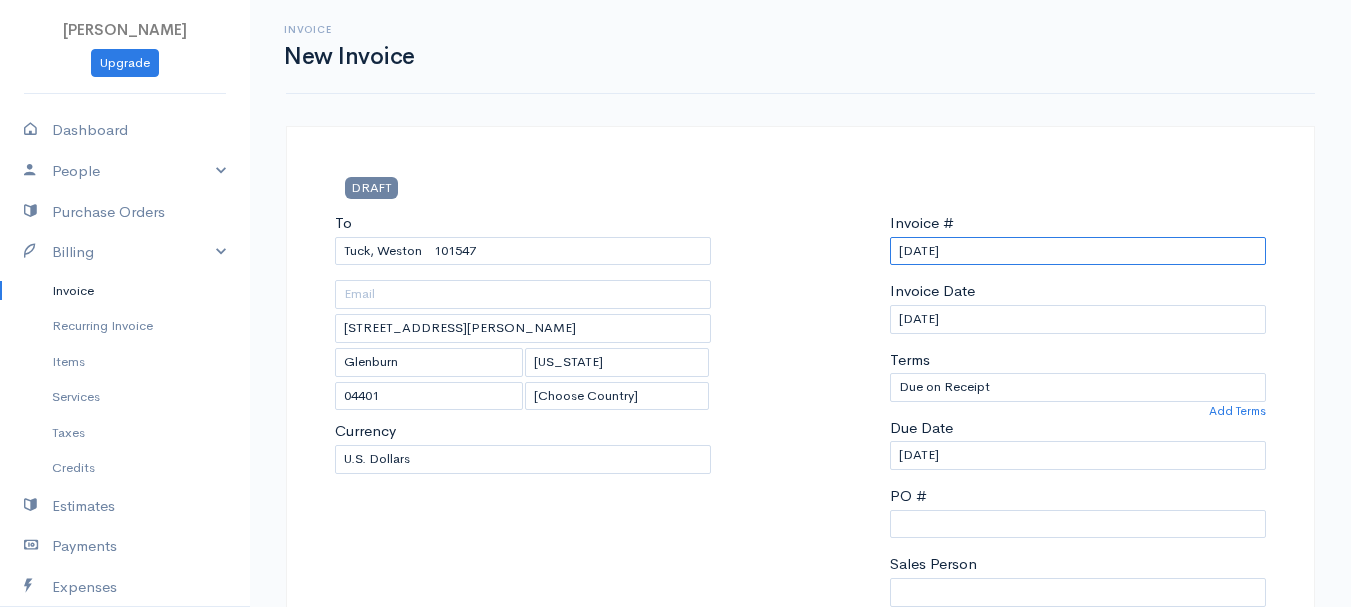 scroll, scrollTop: 500, scrollLeft: 0, axis: vertical 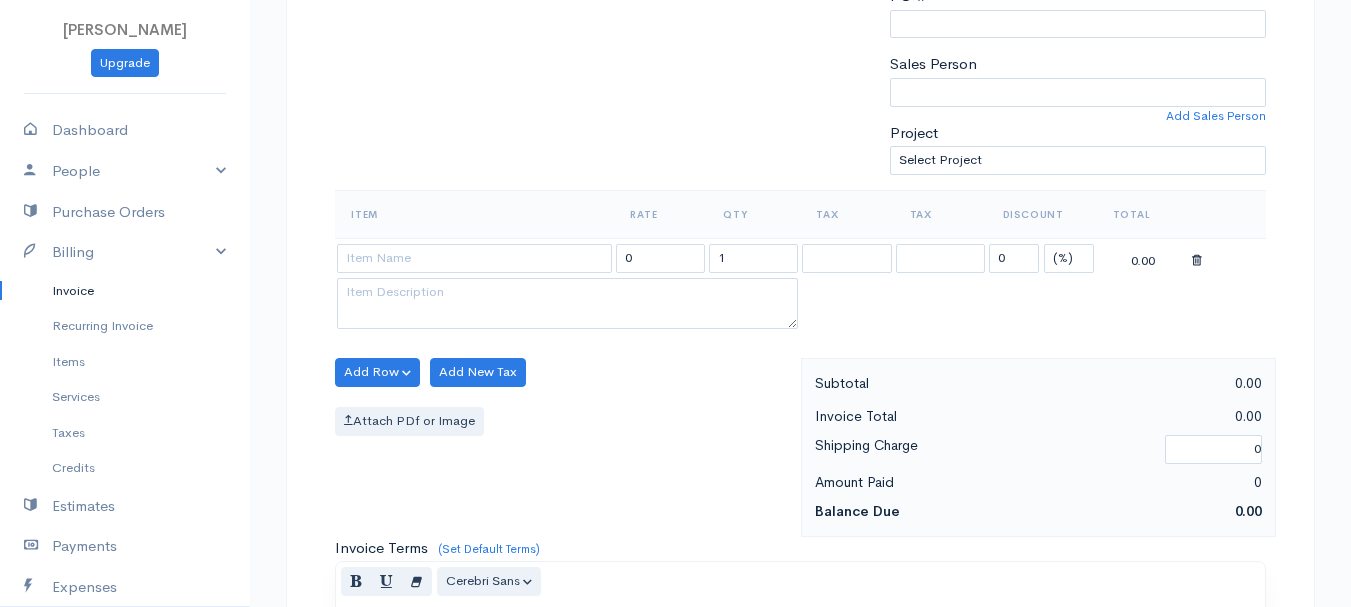 type on "[DATE]" 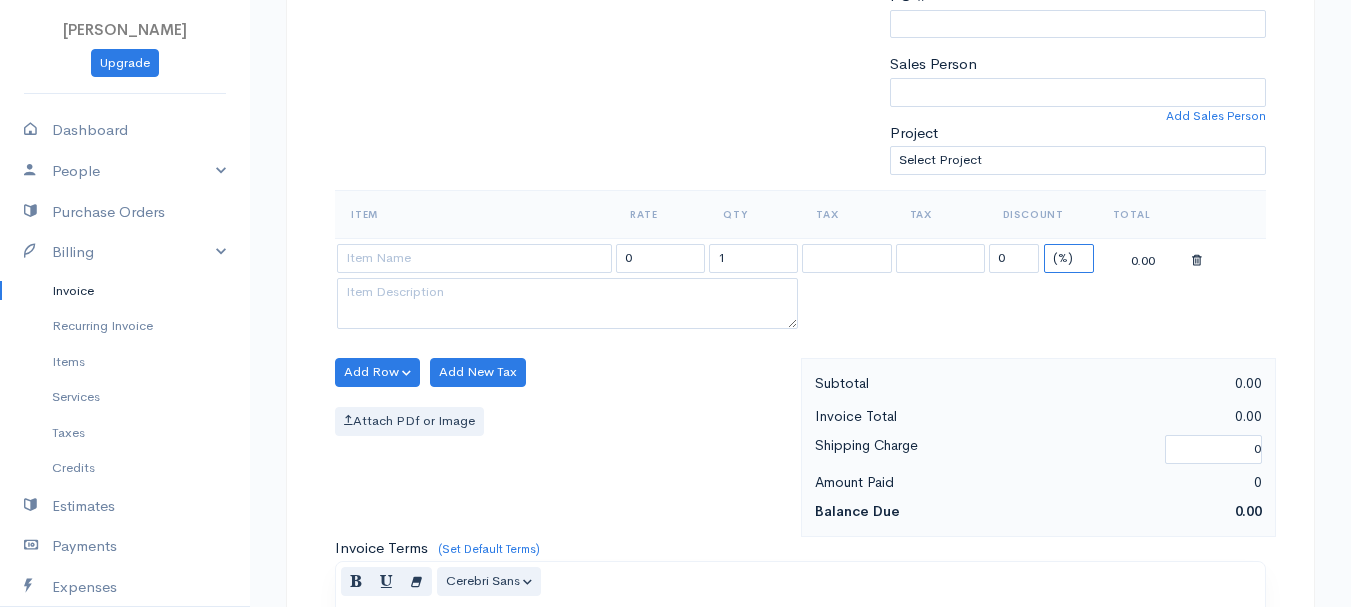 click on "(%) Flat" at bounding box center [1069, 258] 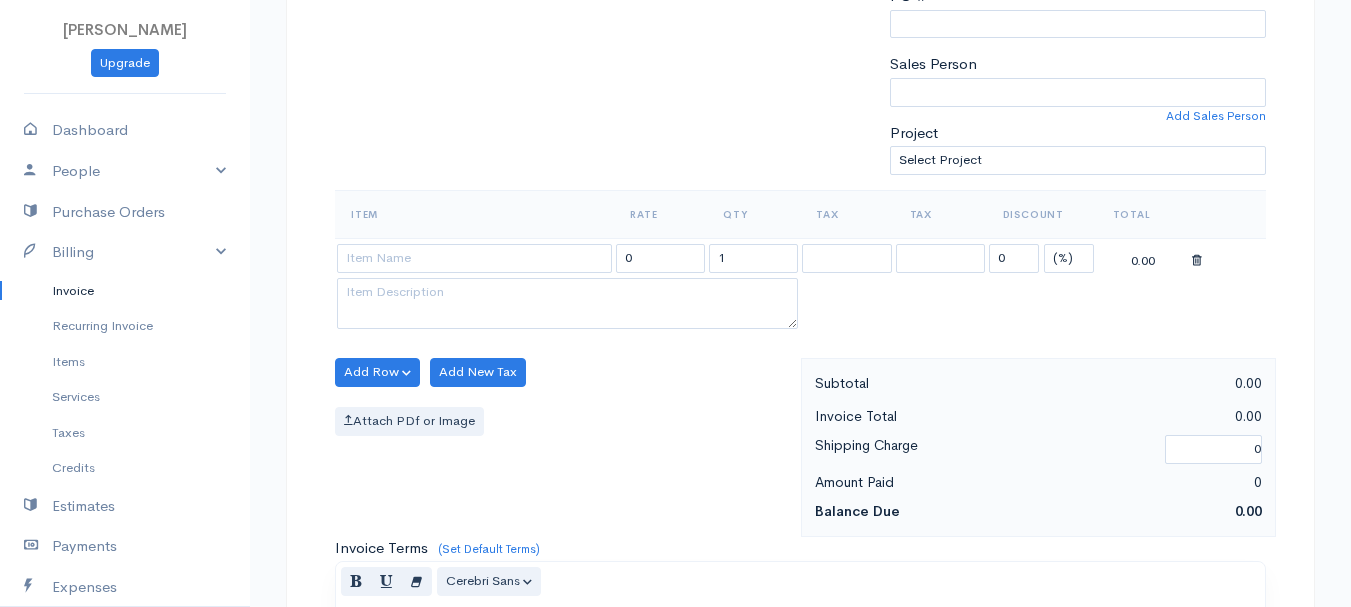 click on "Item Rate Qty Tax Tax Discount Total 0 1 0 (%) Flat 0.00" at bounding box center (800, 262) 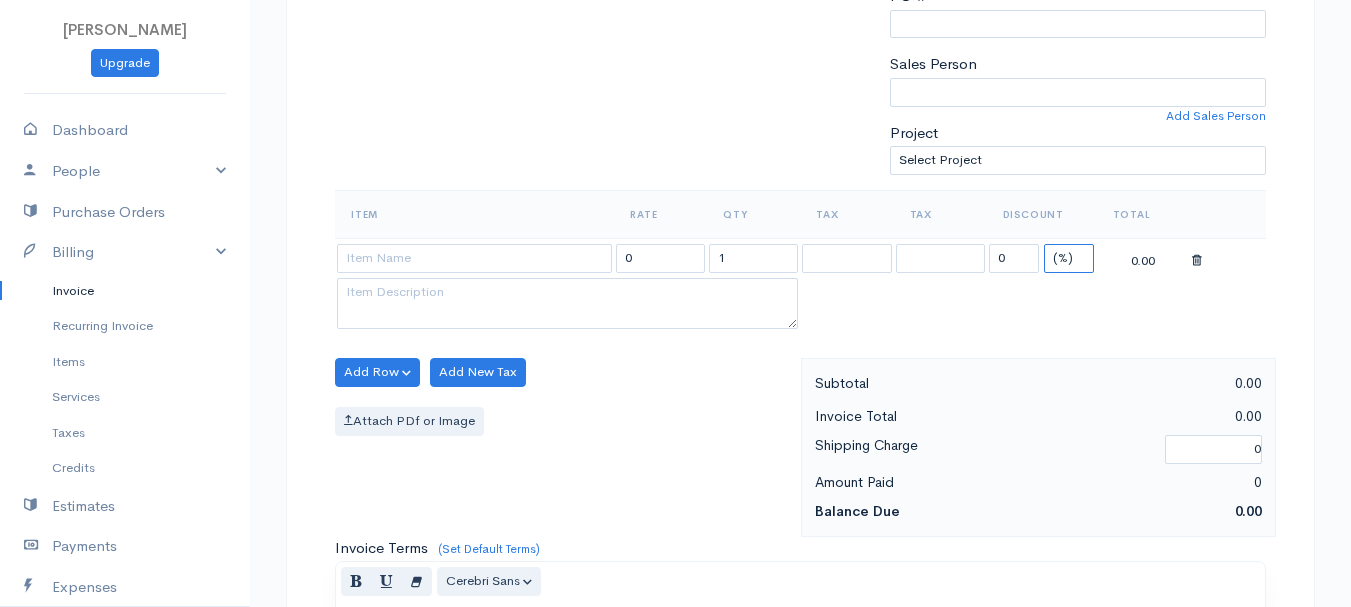 click on "(%) Flat" at bounding box center [1069, 258] 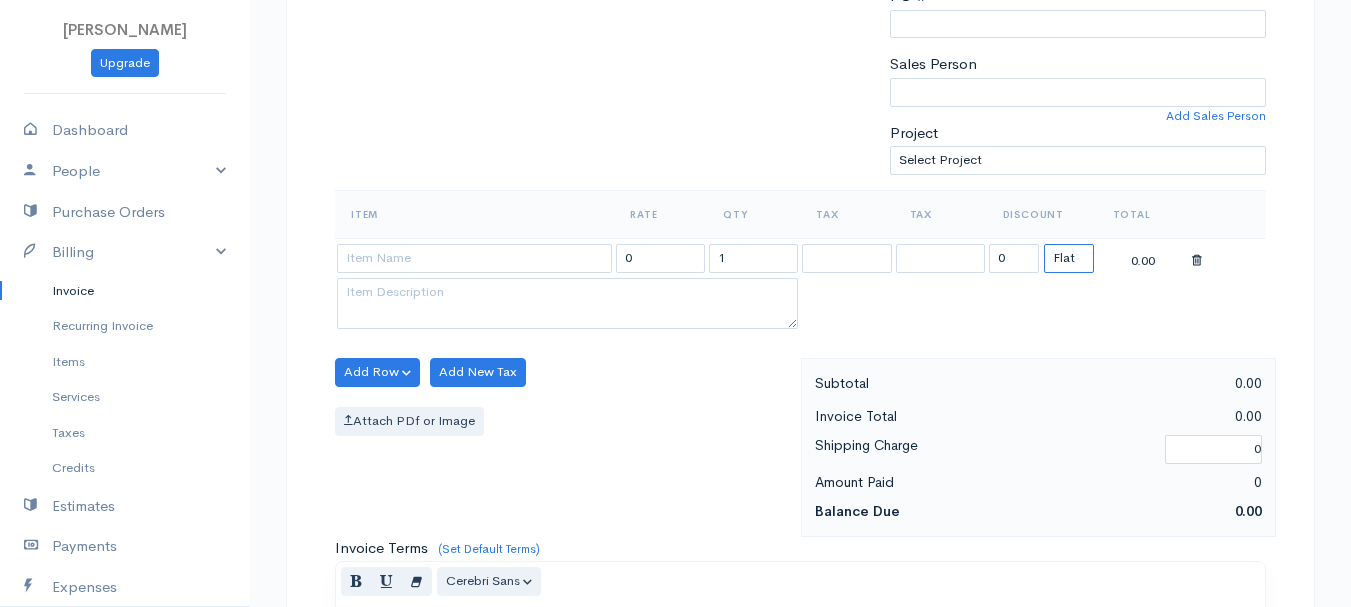 click on "(%) Flat" at bounding box center [1069, 258] 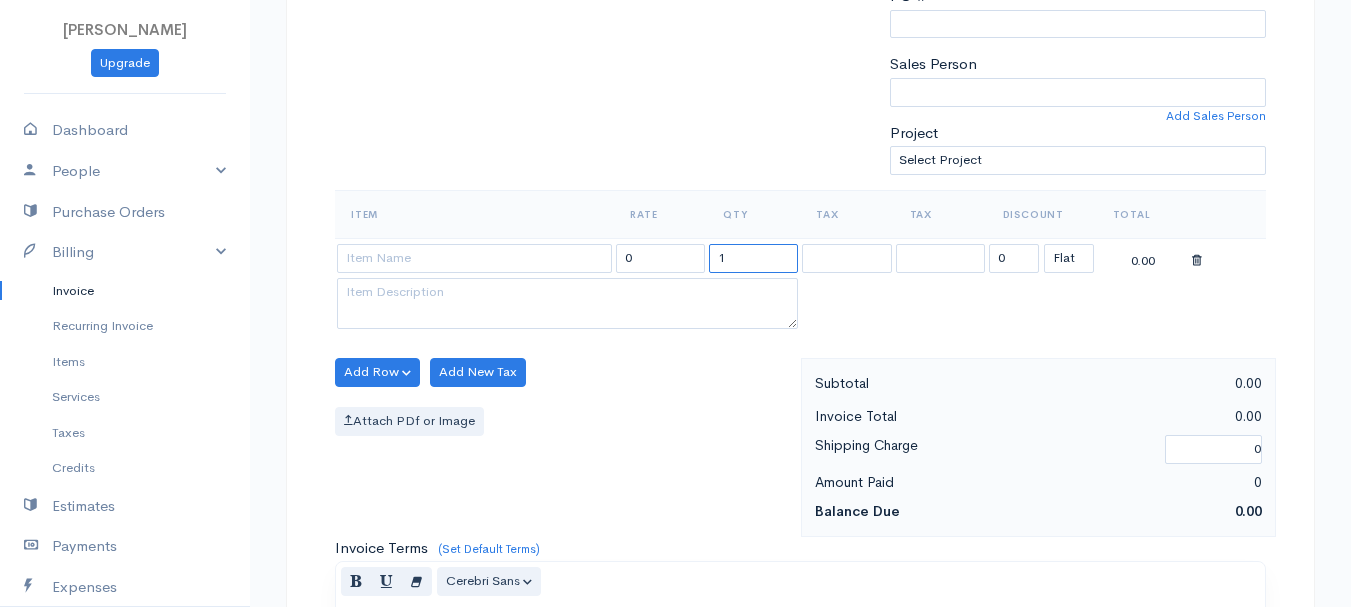 click on "1" at bounding box center [753, 258] 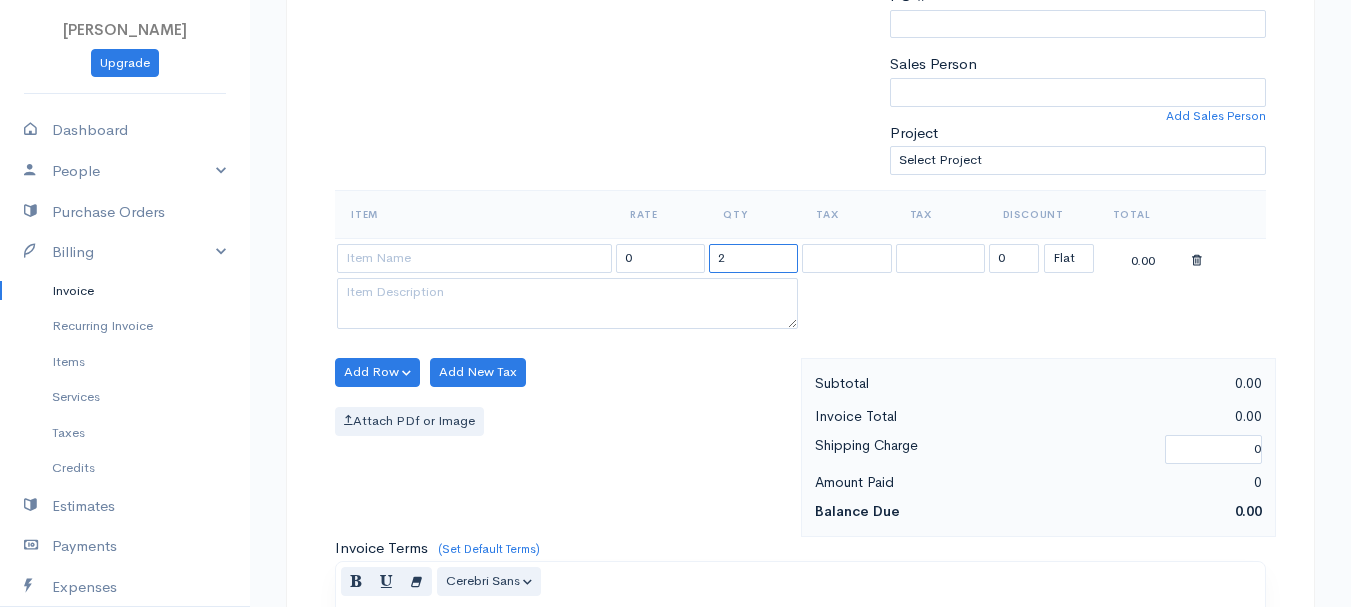 type on "2" 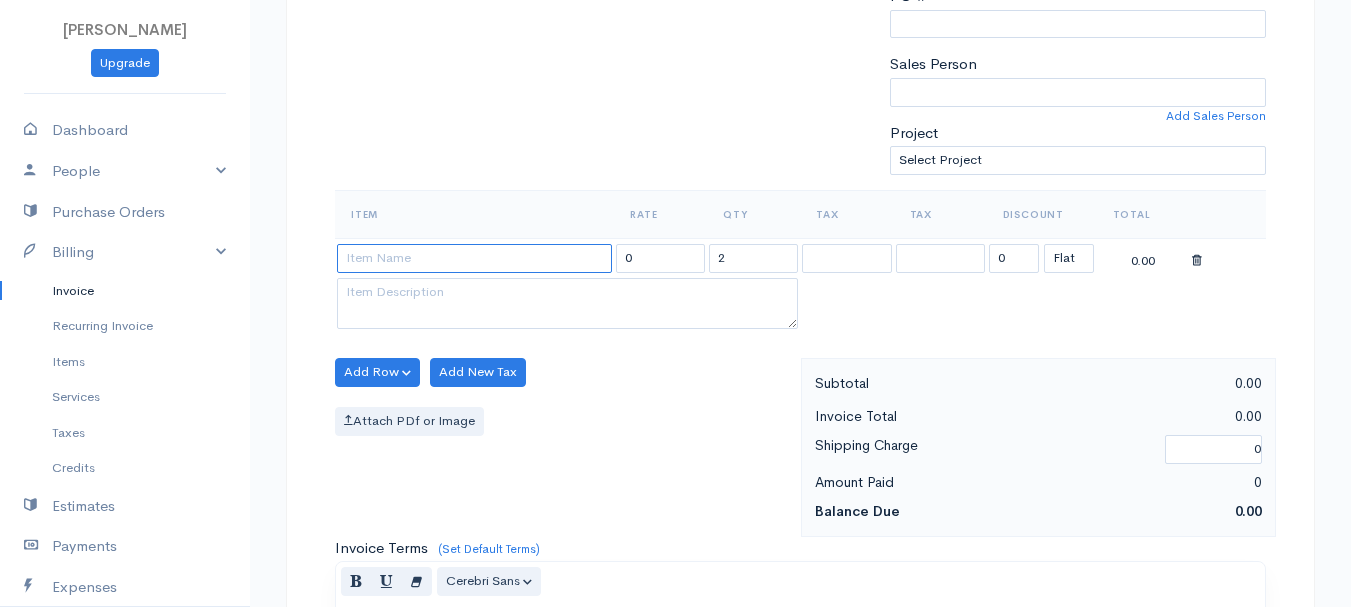 click at bounding box center (474, 258) 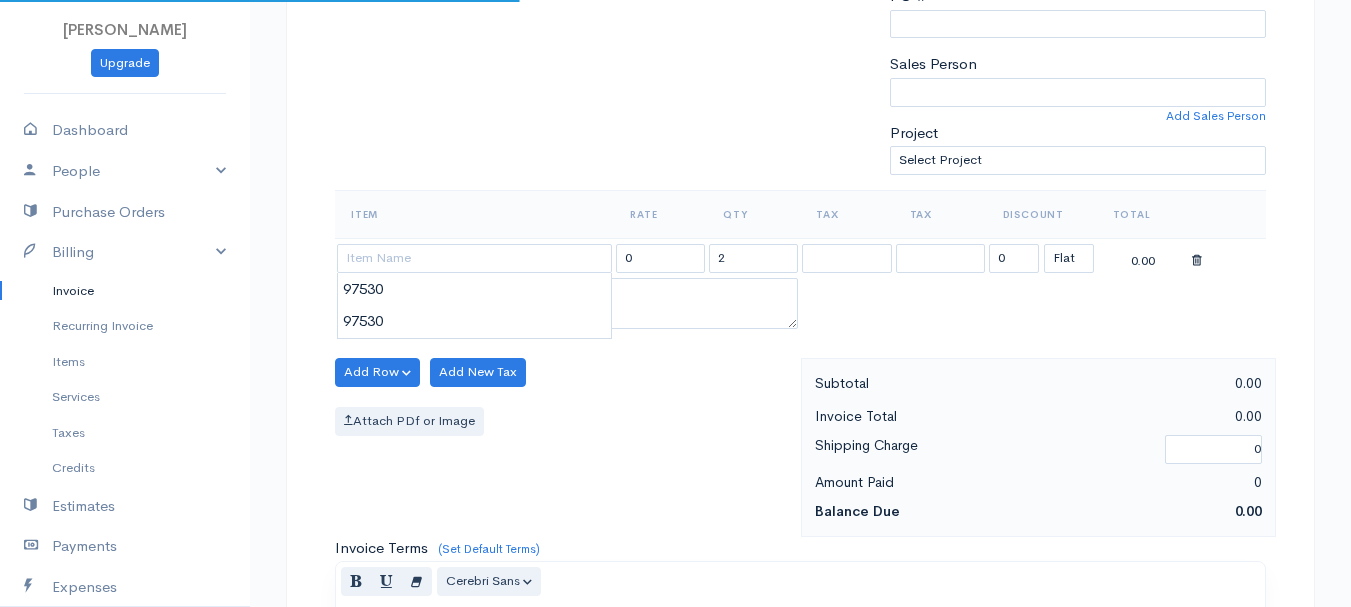 type on "97530" 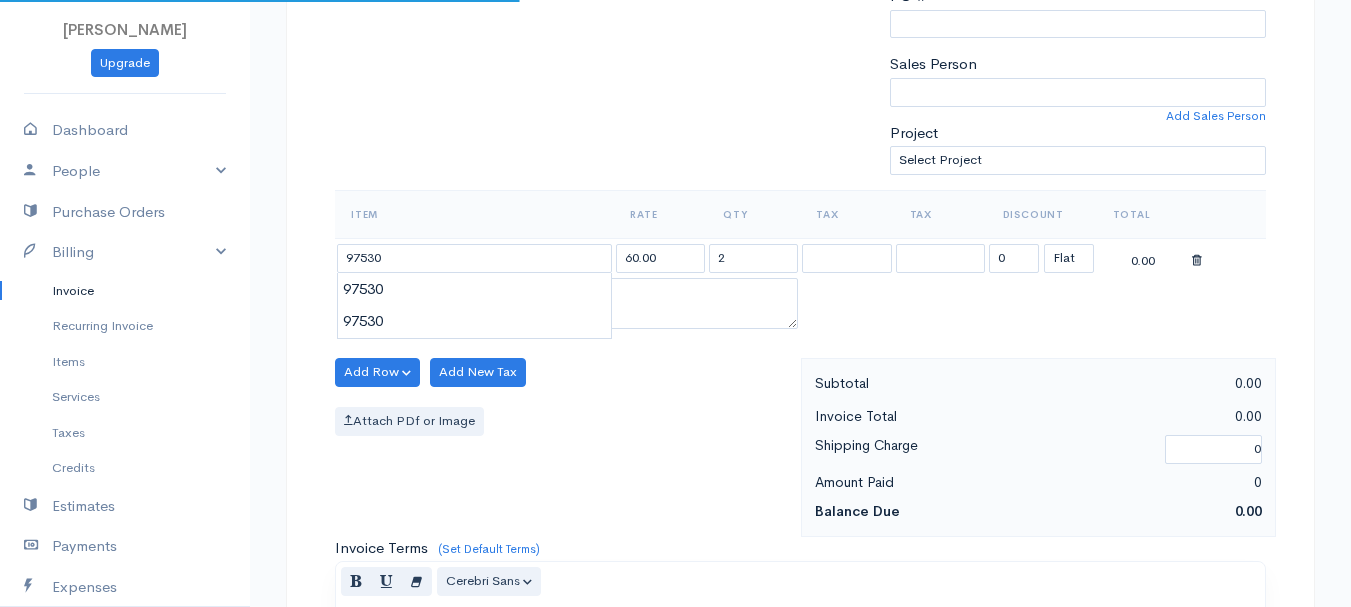 click on "[PERSON_NAME]
Upgrade
Dashboard
People
Clients
Vendors
Staff Users
Purchase Orders
Billing
Invoice
Recurring Invoice
Items
Services
Taxes
Credits
Estimates
Payments
Expenses
Track Time
Projects
Reports
Settings
My Organizations
Logout
Help
@CloudBooksApp 2022
Invoice
New Invoice
DRAFT To [GEOGRAPHIC_DATA], [GEOGRAPHIC_DATA]    101547 [STREET_ADDRESS][PERSON_NAME][US_STATE] [Choose Country] [GEOGRAPHIC_DATA] [GEOGRAPHIC_DATA] [GEOGRAPHIC_DATA] [GEOGRAPHIC_DATA] [GEOGRAPHIC_DATA] [GEOGRAPHIC_DATA] [US_STATE] [GEOGRAPHIC_DATA] [GEOGRAPHIC_DATA] [GEOGRAPHIC_DATA]" at bounding box center (675, 364) 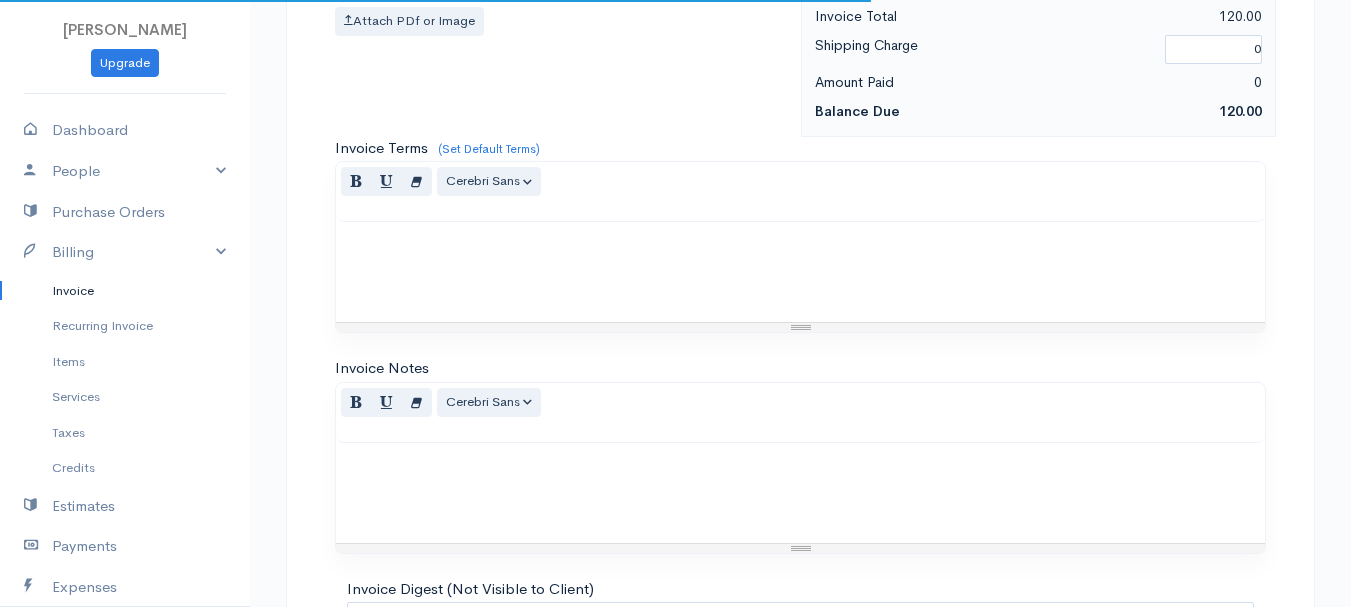 scroll, scrollTop: 1122, scrollLeft: 0, axis: vertical 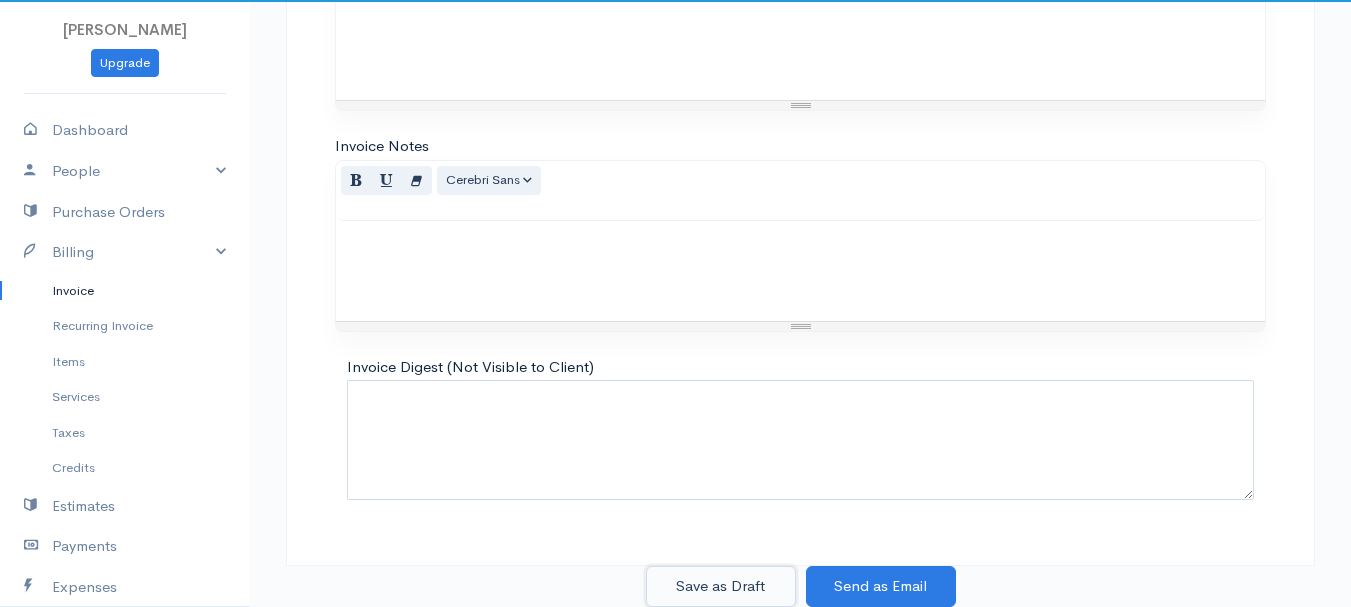 click on "Save as Draft" at bounding box center [721, 586] 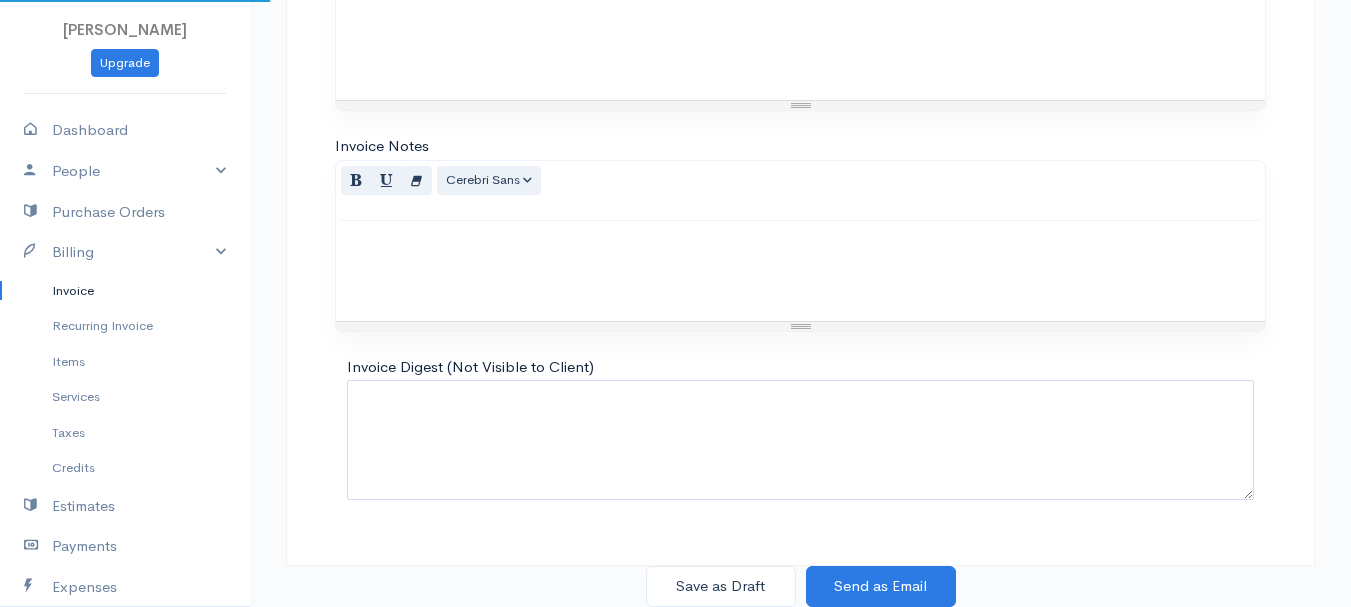 scroll, scrollTop: 0, scrollLeft: 0, axis: both 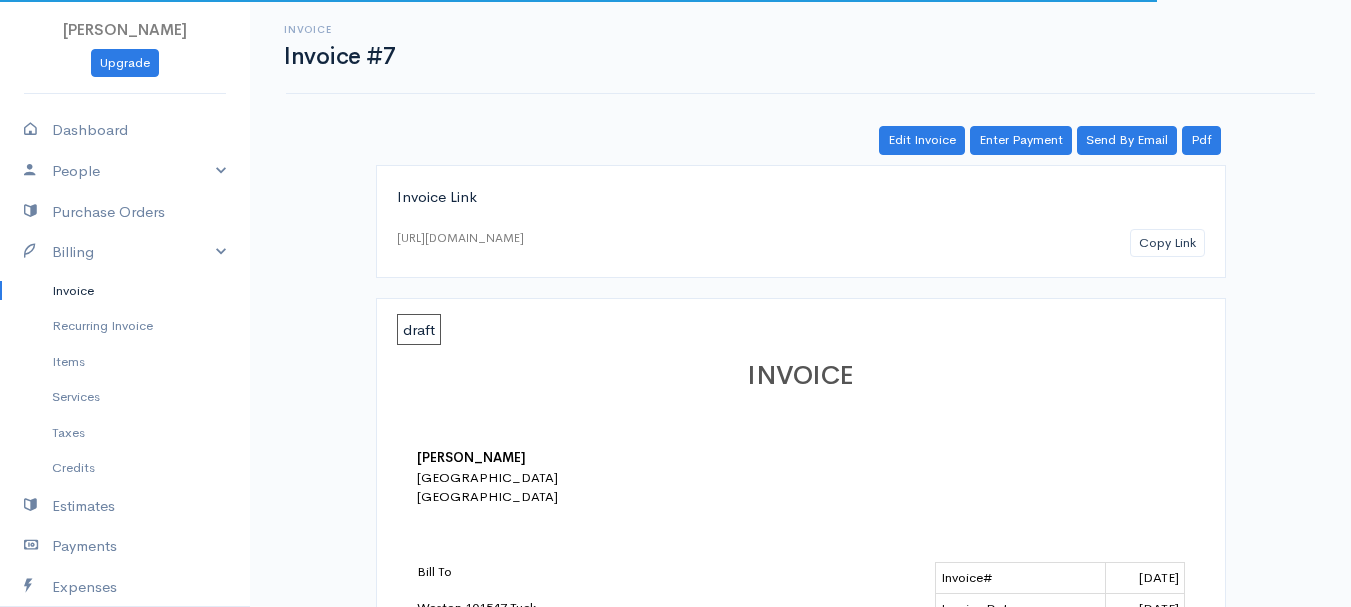 click on "Invoice" at bounding box center [125, 291] 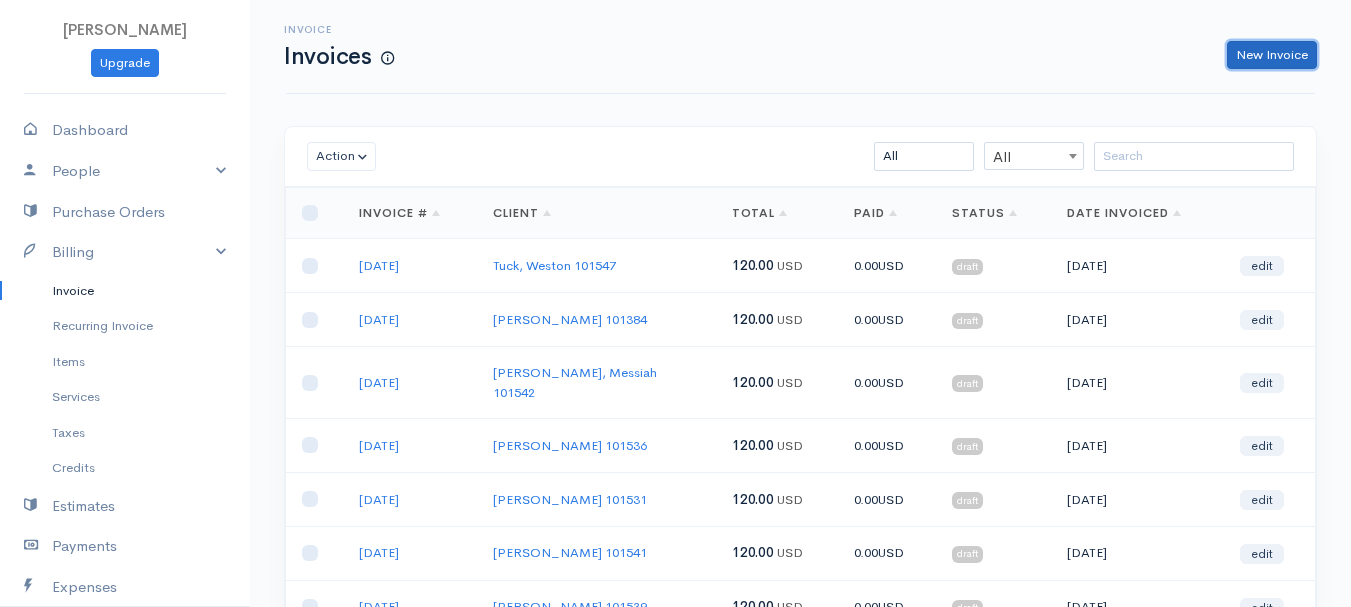 click on "New Invoice" at bounding box center (1272, 55) 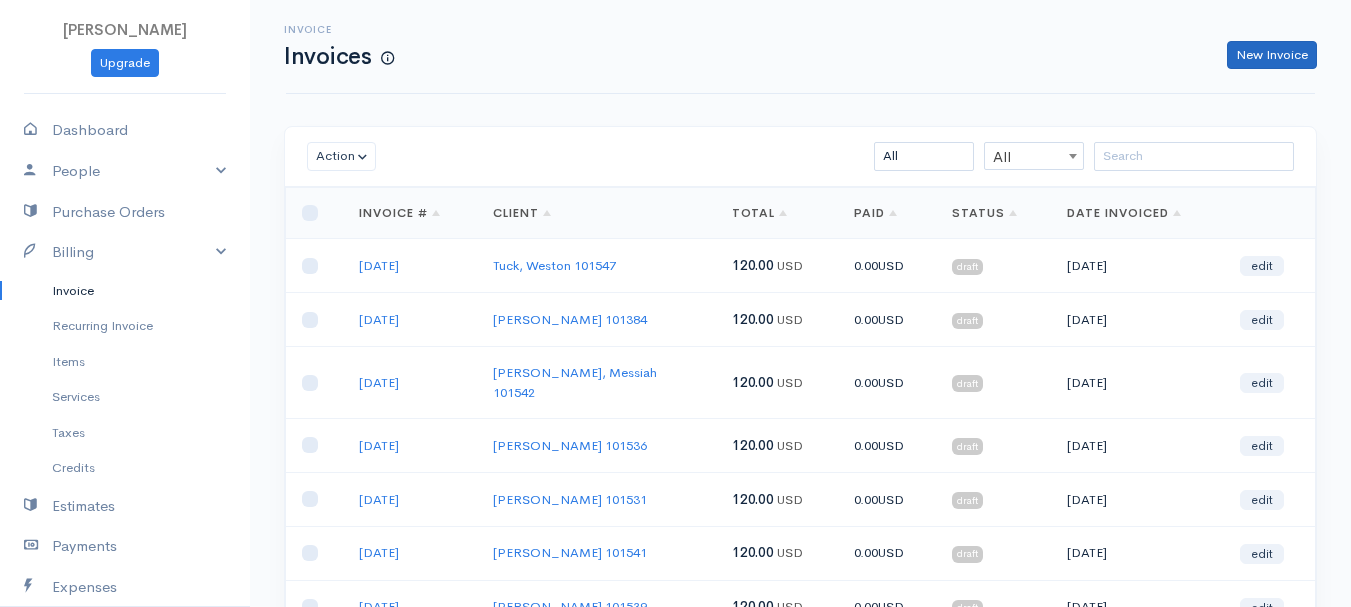 select on "[GEOGRAPHIC_DATA]" 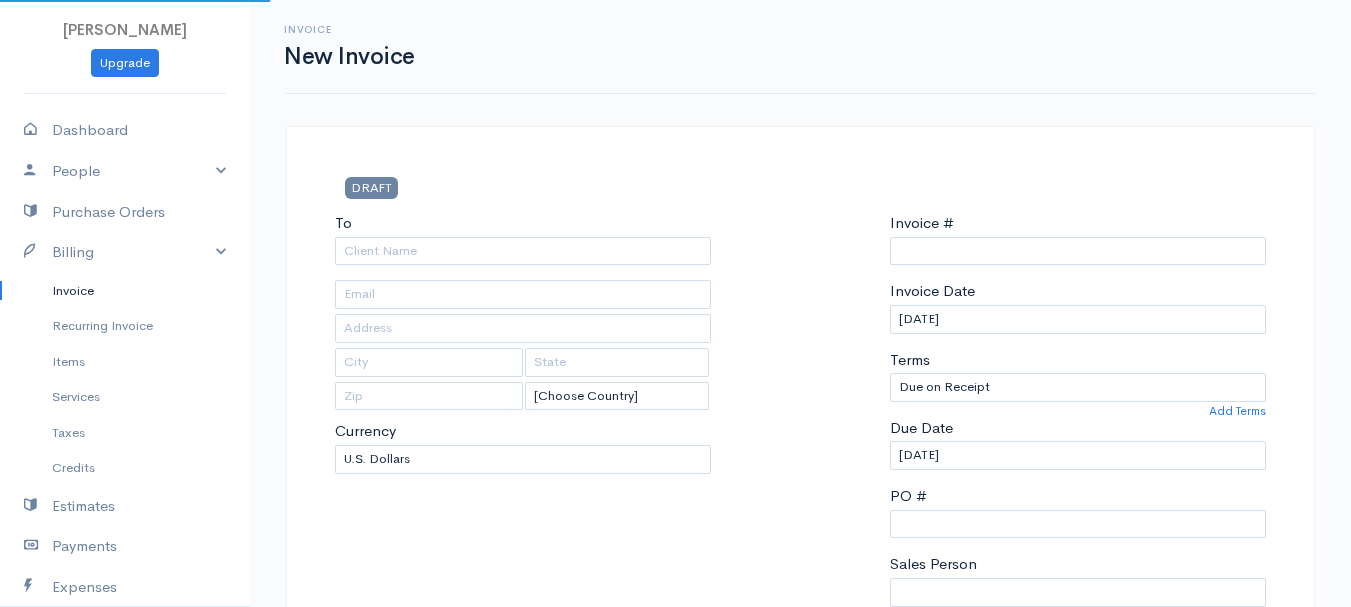 type on "0011212024" 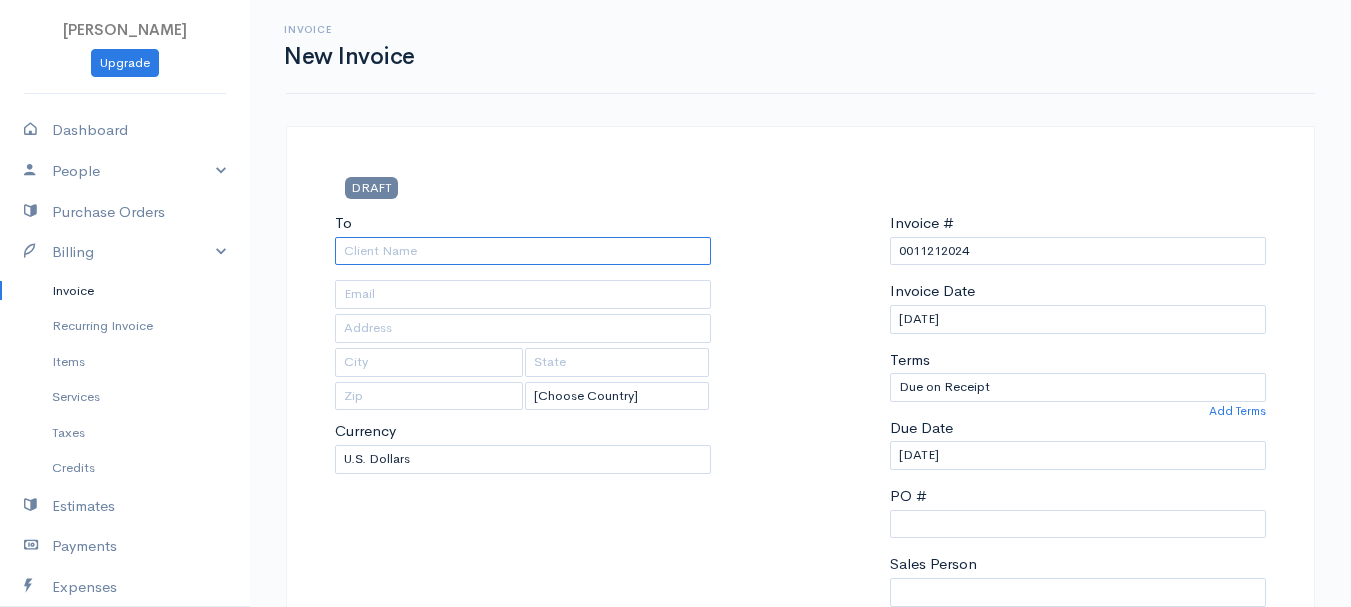click on "To" at bounding box center (523, 251) 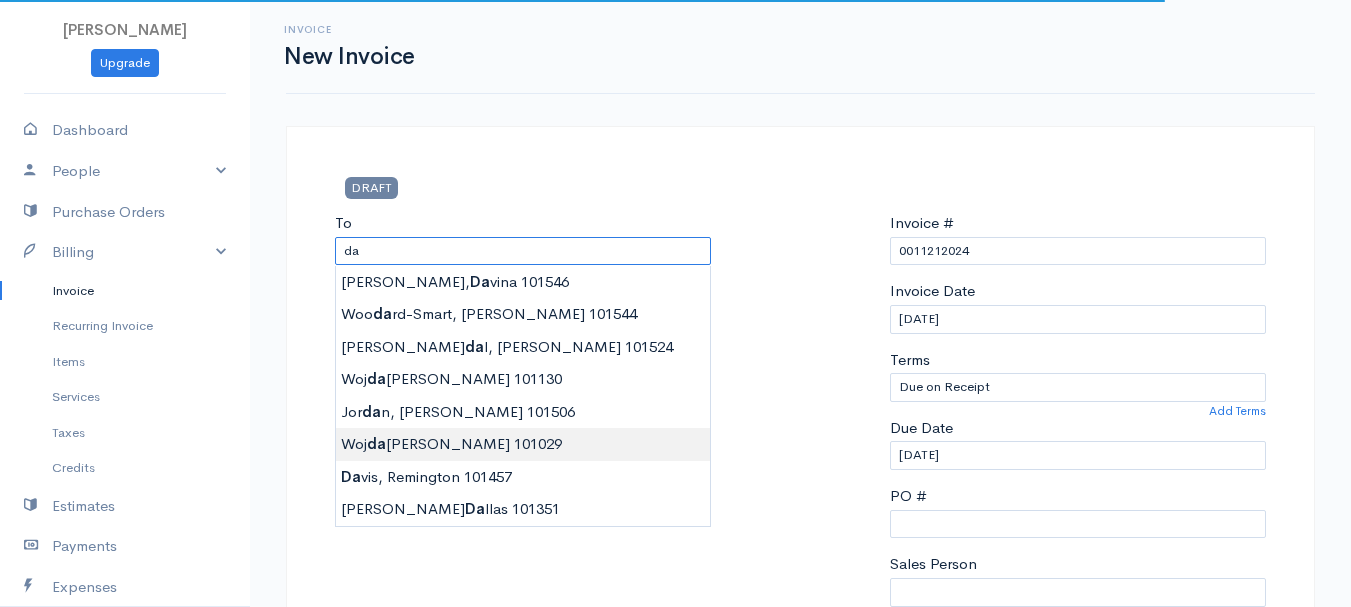type on "[PERSON_NAME]    101029" 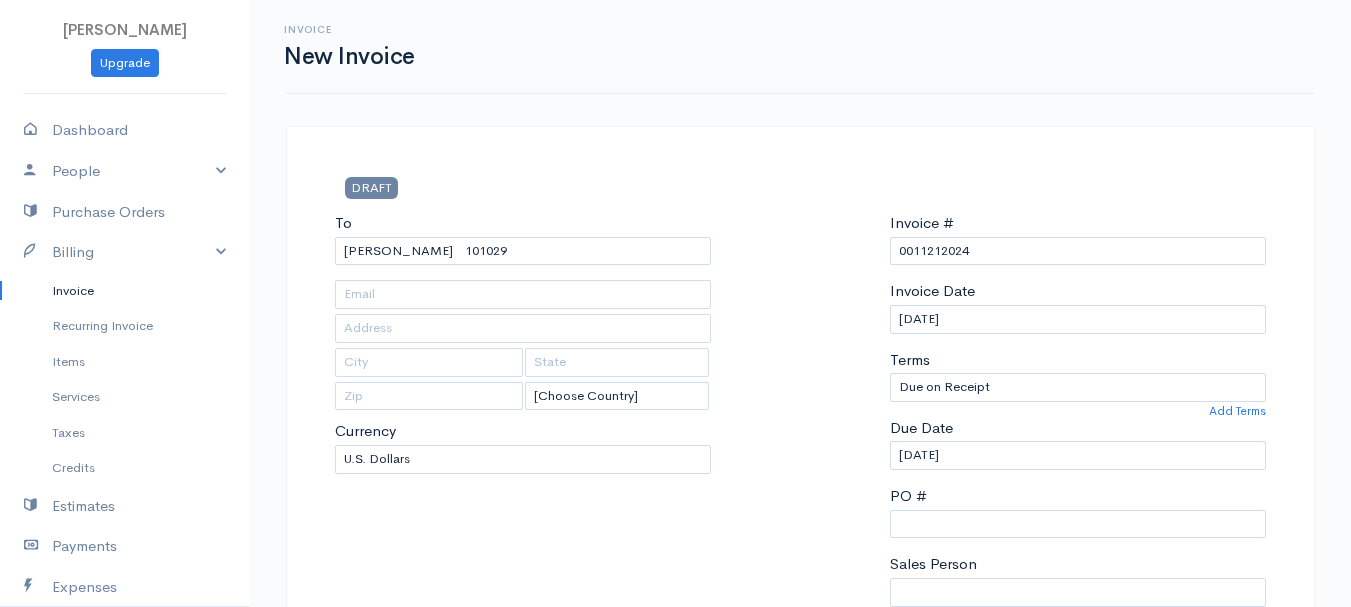 click on "[PERSON_NAME]
Upgrade
Dashboard
People
Clients
Vendors
Staff Users
Purchase Orders
Billing
Invoice
Recurring Invoice
Items
Services
Taxes
Credits
Estimates
Payments
Expenses
Track Time
Projects
Reports
Settings
My Organizations
Logout
Help
@CloudBooksApp 2022
Invoice
New Invoice
DRAFT To [PERSON_NAME]    101029 [Choose Country] [GEOGRAPHIC_DATA] [GEOGRAPHIC_DATA] [GEOGRAPHIC_DATA] [GEOGRAPHIC_DATA] [GEOGRAPHIC_DATA] [GEOGRAPHIC_DATA] [US_STATE] [GEOGRAPHIC_DATA] [GEOGRAPHIC_DATA] [GEOGRAPHIC_DATA] [GEOGRAPHIC_DATA] [GEOGRAPHIC_DATA] [GEOGRAPHIC_DATA]" at bounding box center [675, 864] 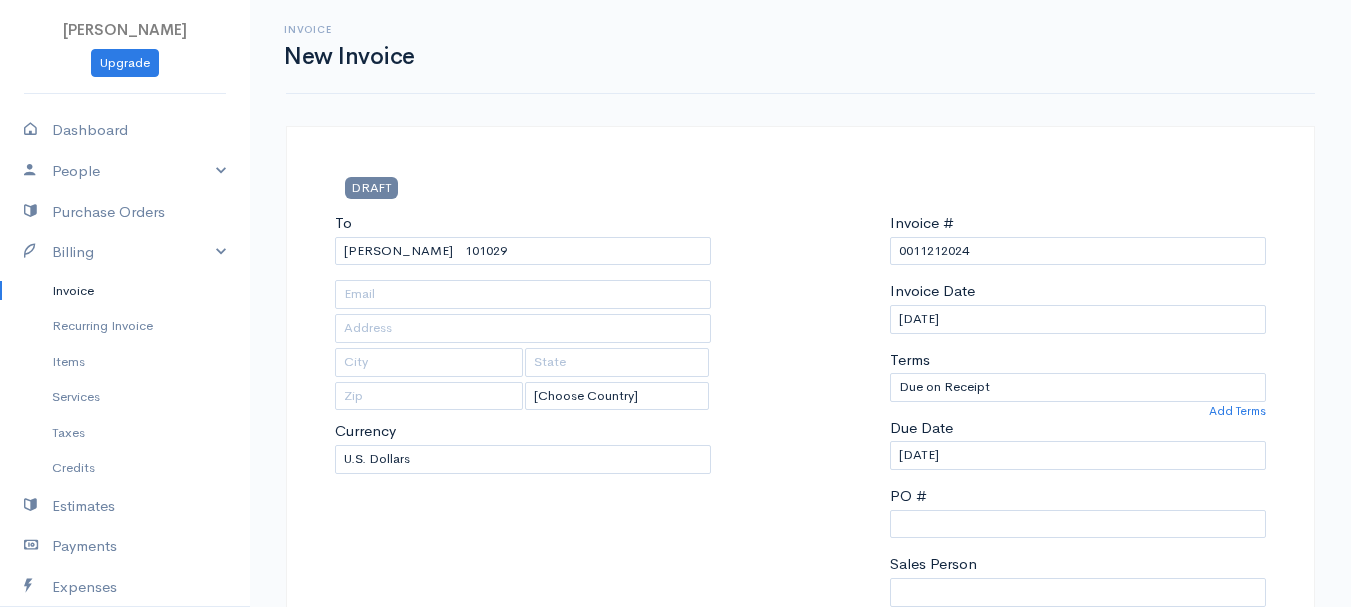 type on "38 Mt. [GEOGRAPHIC_DATA]" 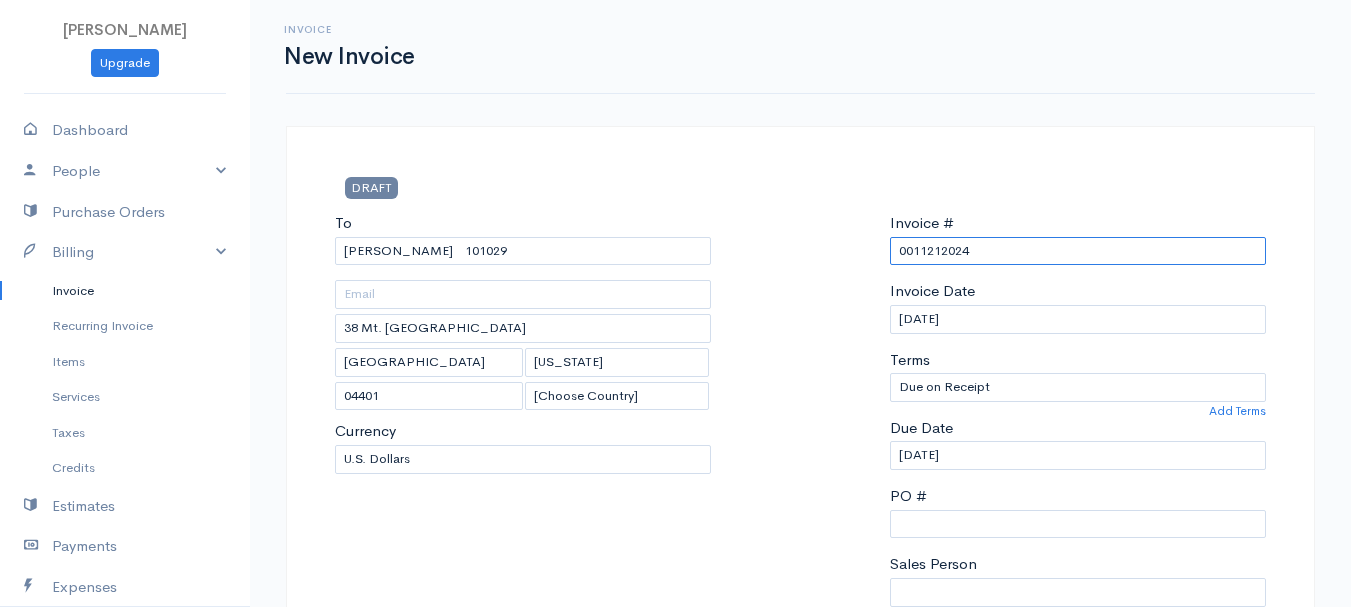 click on "0011212024" at bounding box center (1078, 251) 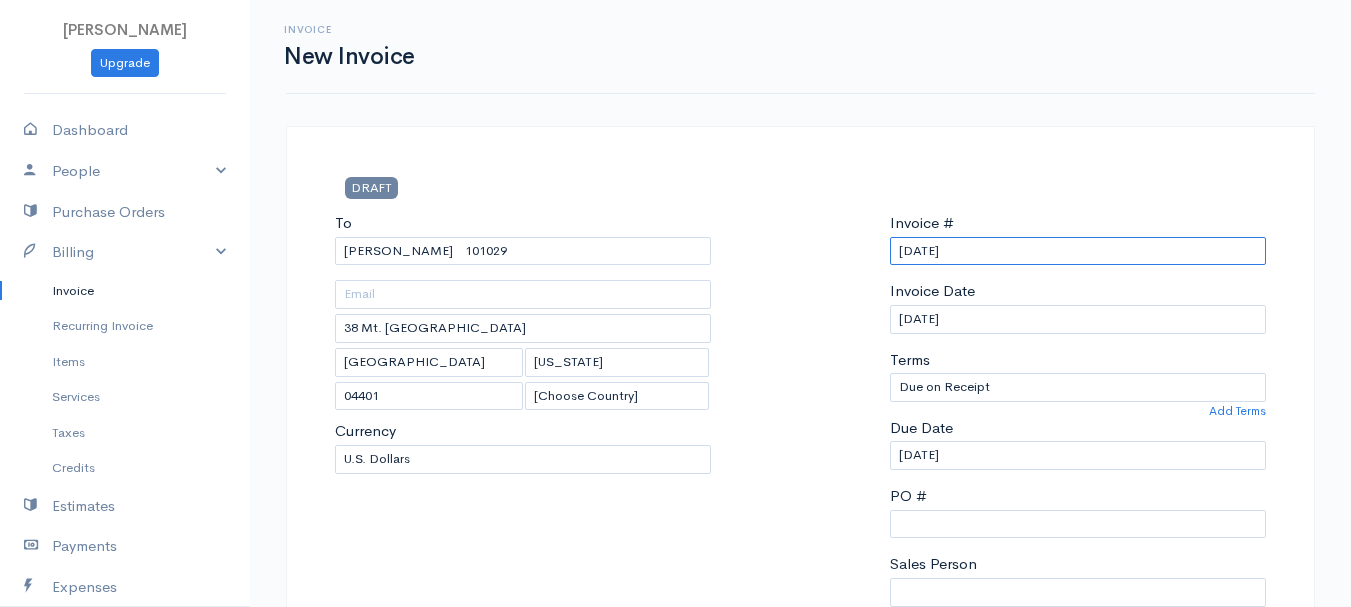 scroll, scrollTop: 400, scrollLeft: 0, axis: vertical 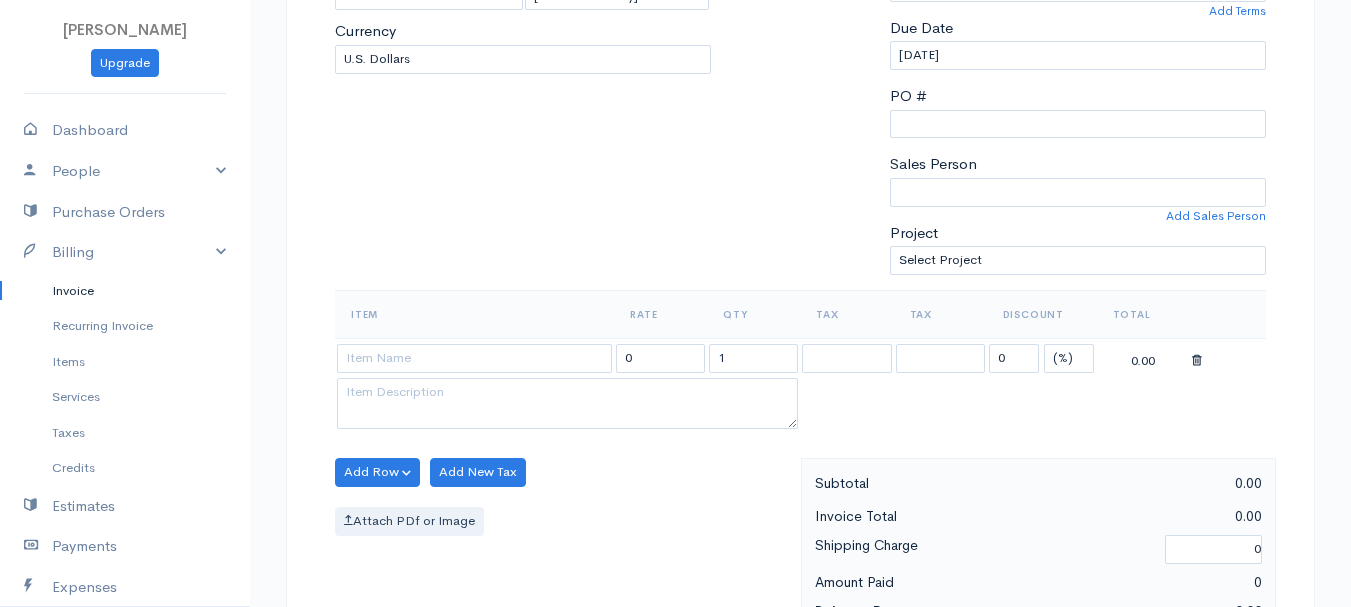 type on "[DATE]" 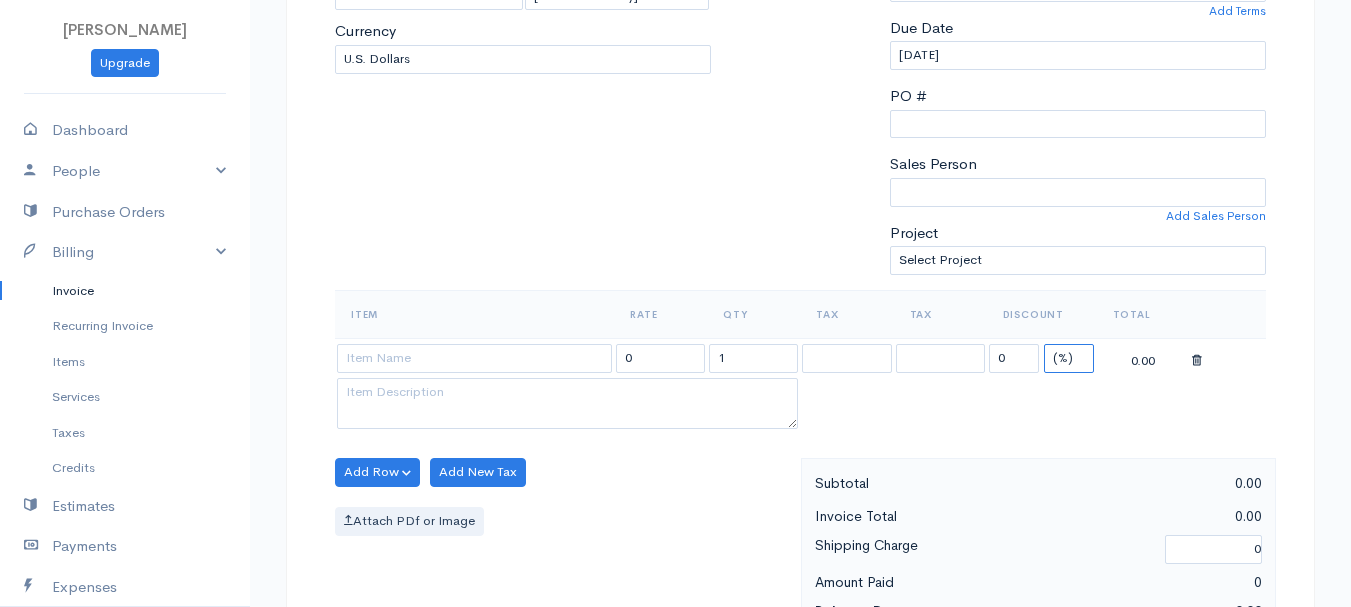 click on "(%) Flat" at bounding box center (1069, 358) 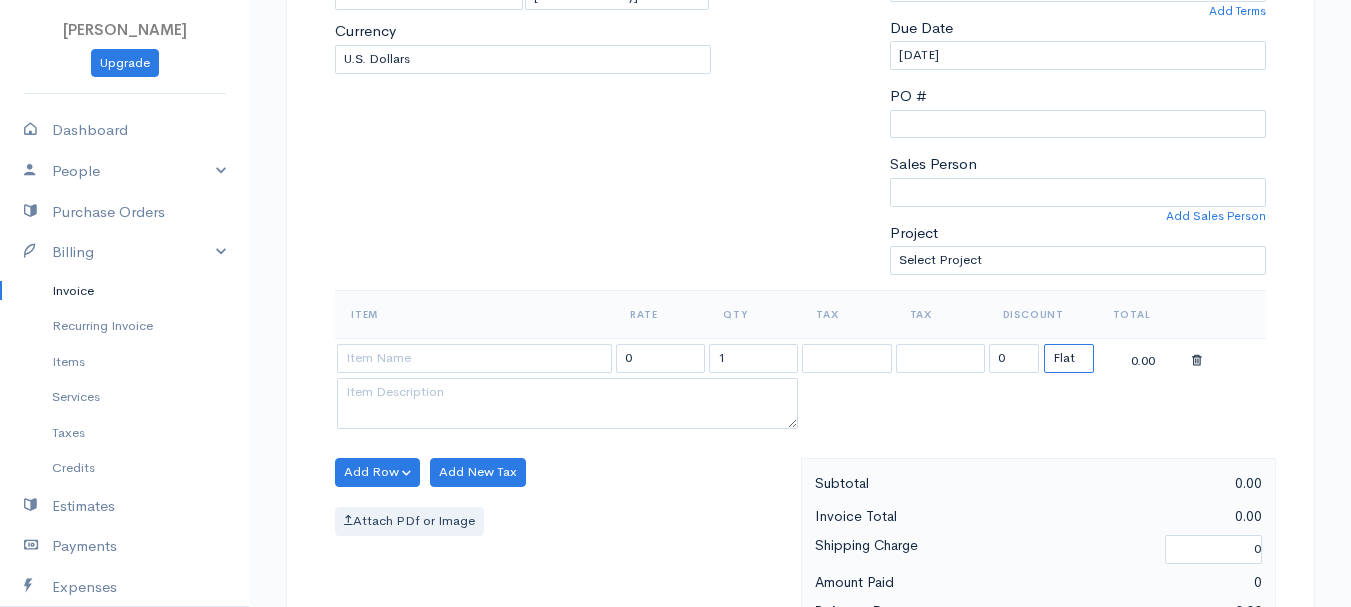 click on "(%) Flat" at bounding box center (1069, 358) 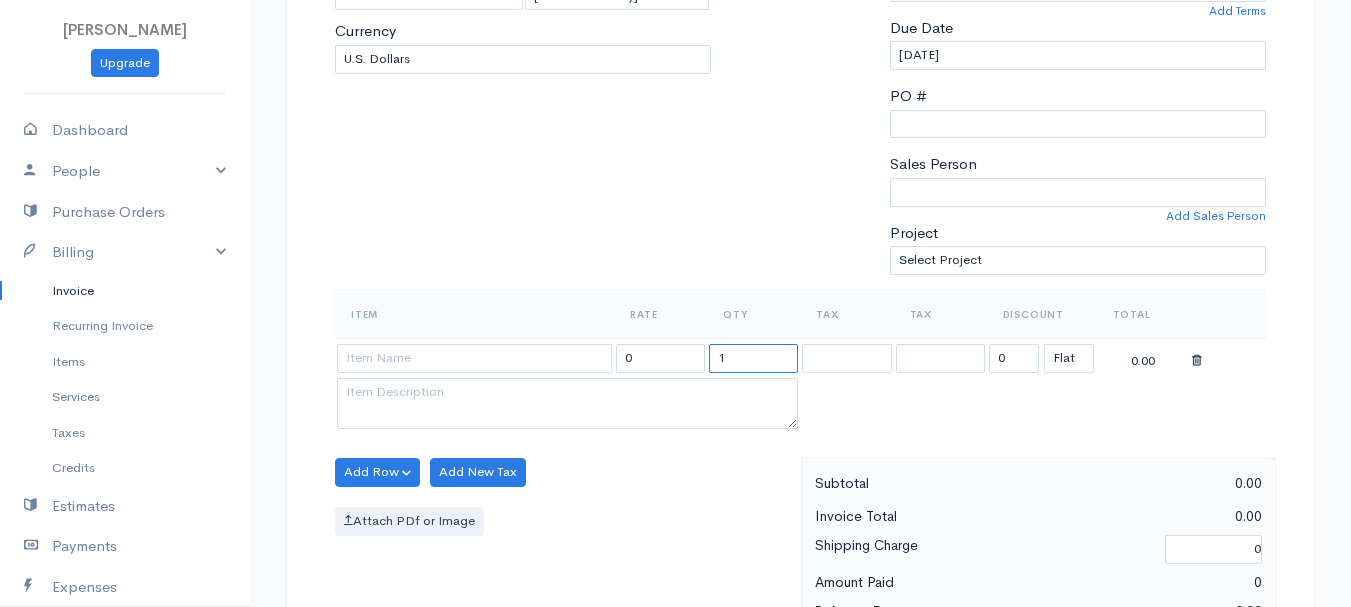 click on "1" at bounding box center [753, 358] 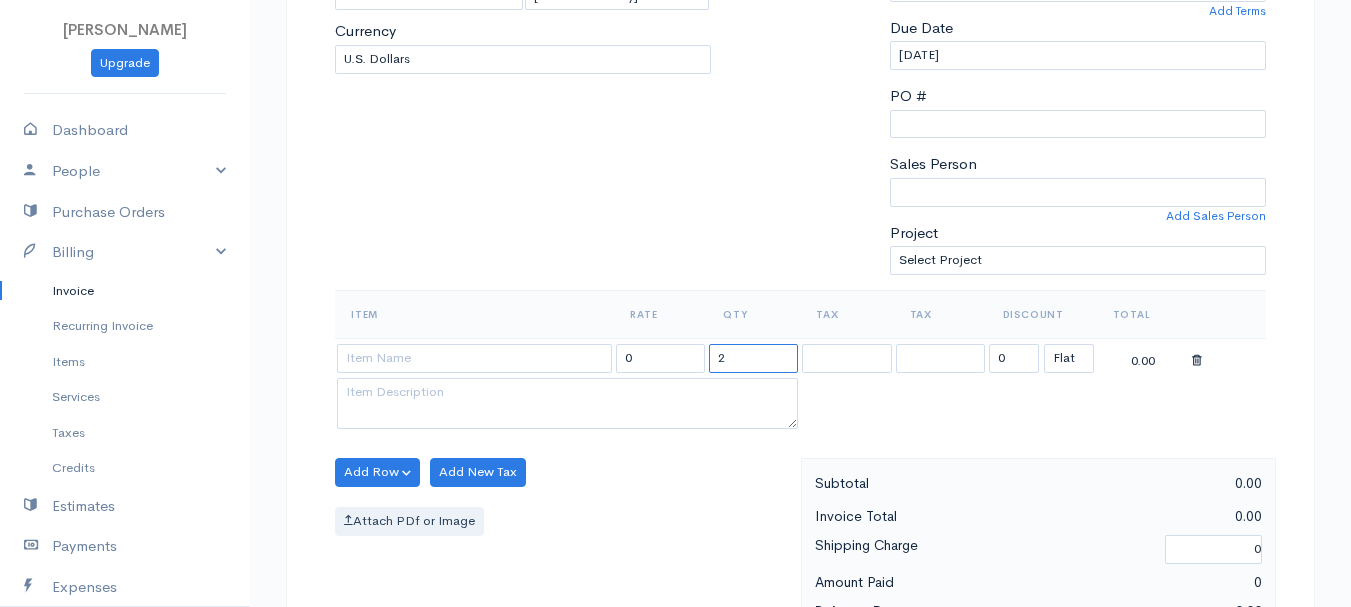 type on "2" 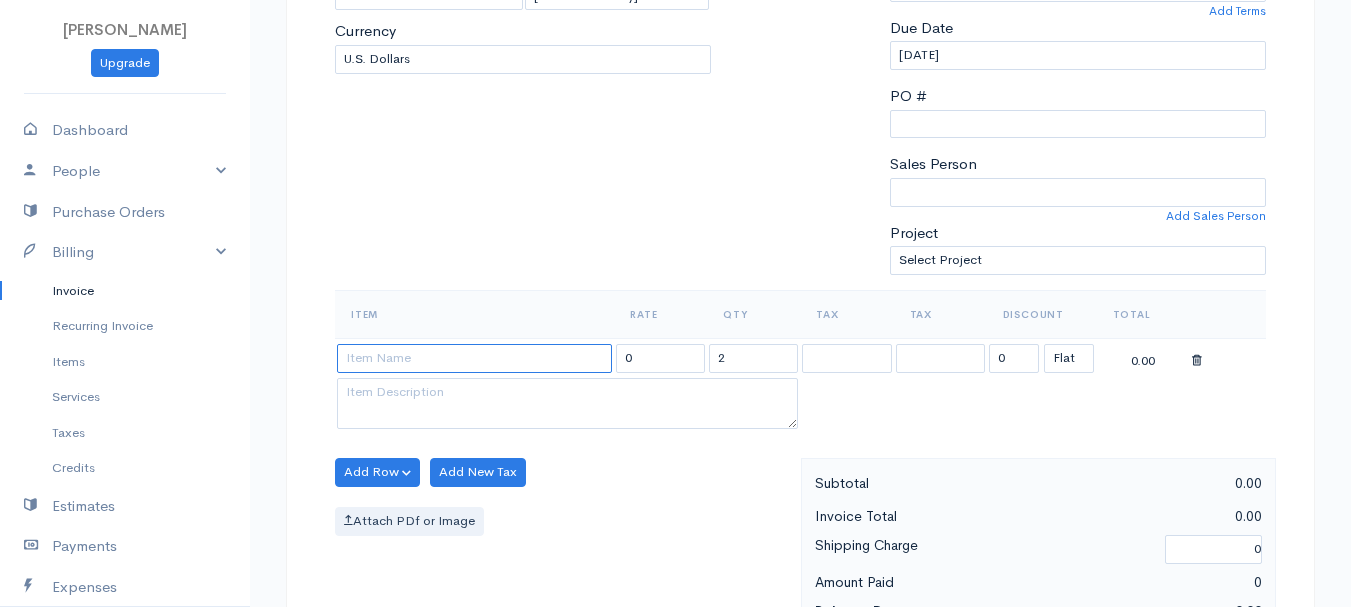 click at bounding box center (474, 358) 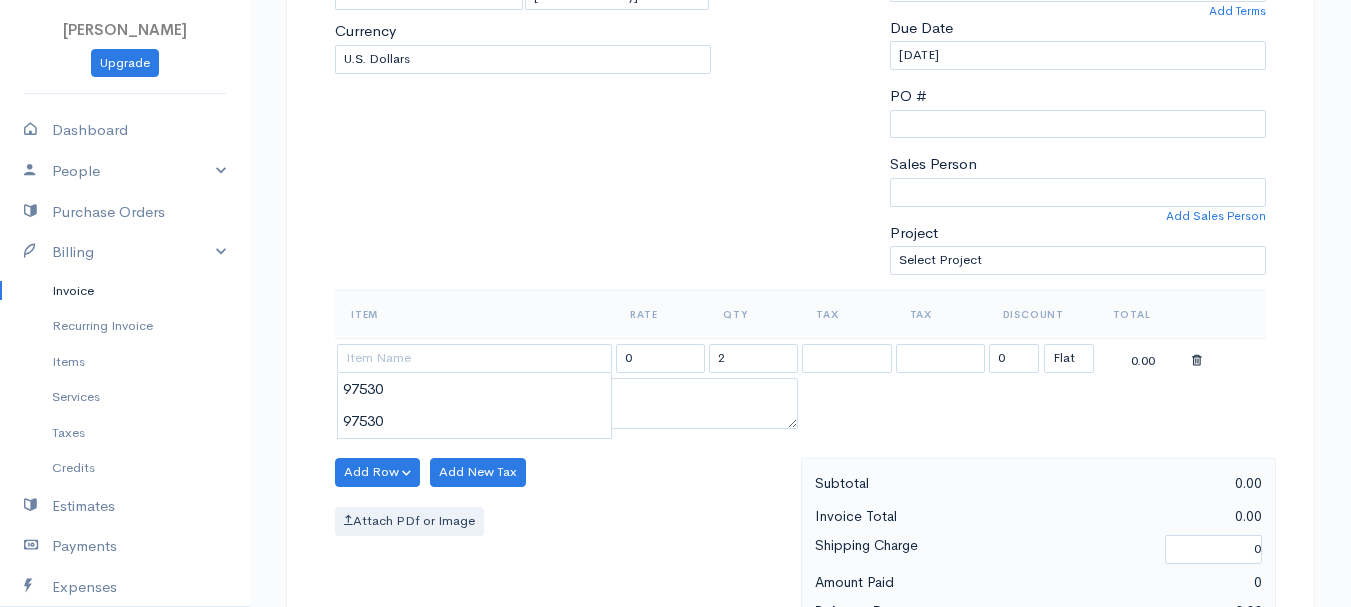 type on "97530" 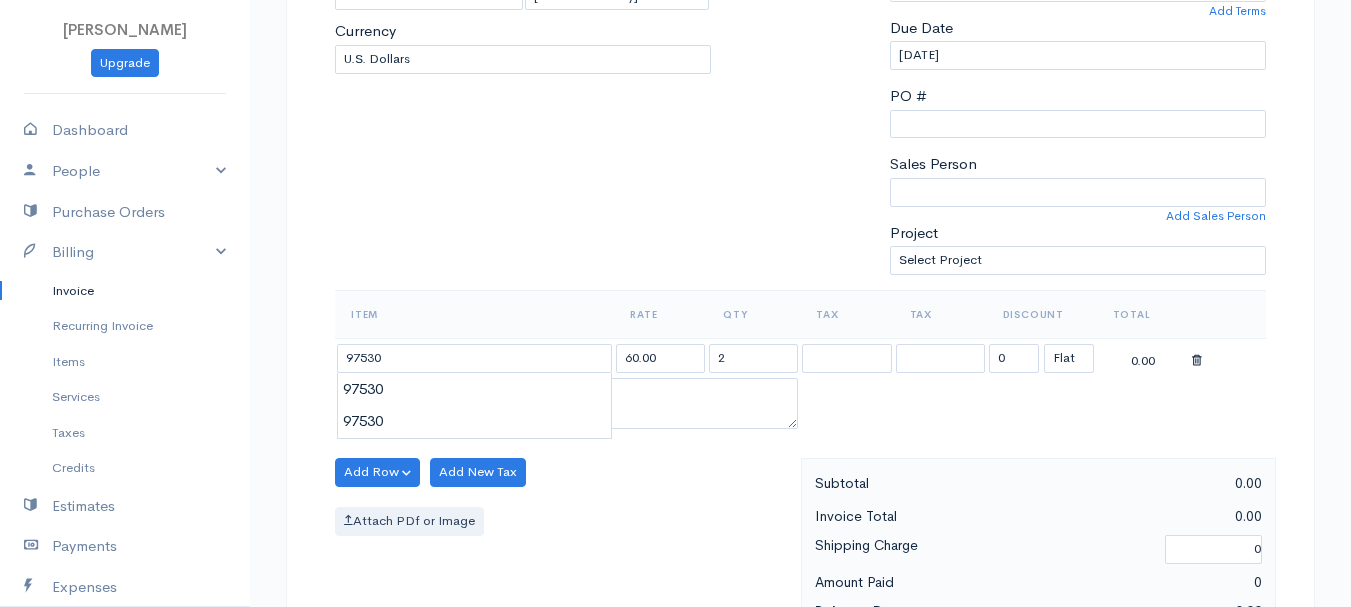 click on "[PERSON_NAME]
Upgrade
Dashboard
People
Clients
Vendors
Staff Users
Purchase Orders
Billing
Invoice
Recurring Invoice
Items
Services
Taxes
Credits
Estimates
Payments
Expenses
Track Time
Projects
Reports
Settings
My Organizations
Logout
Help
@CloudBooksApp 2022
Invoice
New Invoice
DRAFT To [PERSON_NAME]    101029 38 Mt. [GEOGRAPHIC_DATA][US_STATE] [Choose Country] [GEOGRAPHIC_DATA] [GEOGRAPHIC_DATA] [GEOGRAPHIC_DATA] [GEOGRAPHIC_DATA] [GEOGRAPHIC_DATA] [GEOGRAPHIC_DATA] [US_STATE] [GEOGRAPHIC_DATA] [GEOGRAPHIC_DATA]" at bounding box center [675, 464] 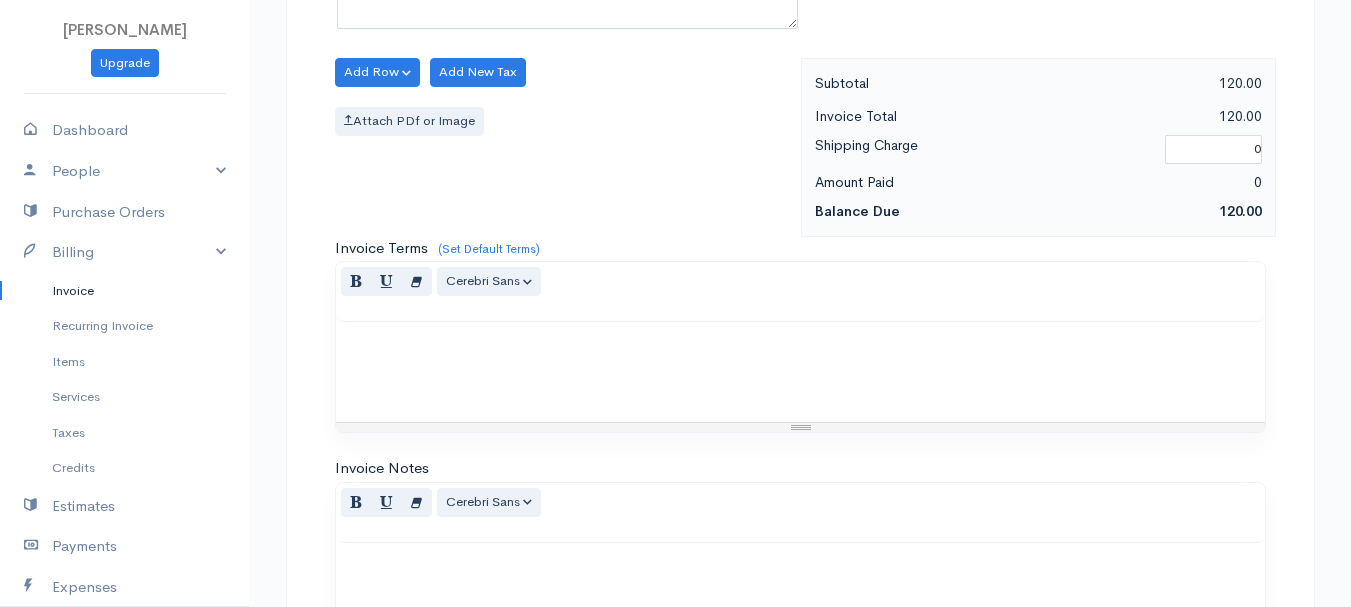 scroll, scrollTop: 1122, scrollLeft: 0, axis: vertical 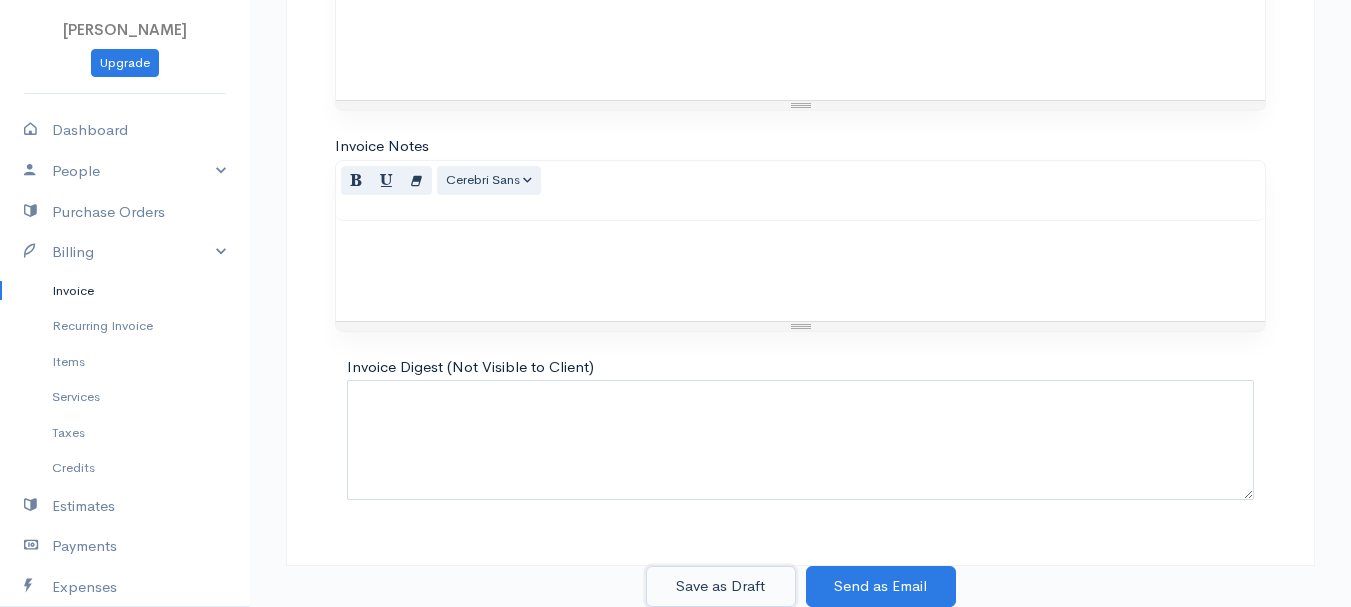 click on "Save as Draft" at bounding box center [721, 586] 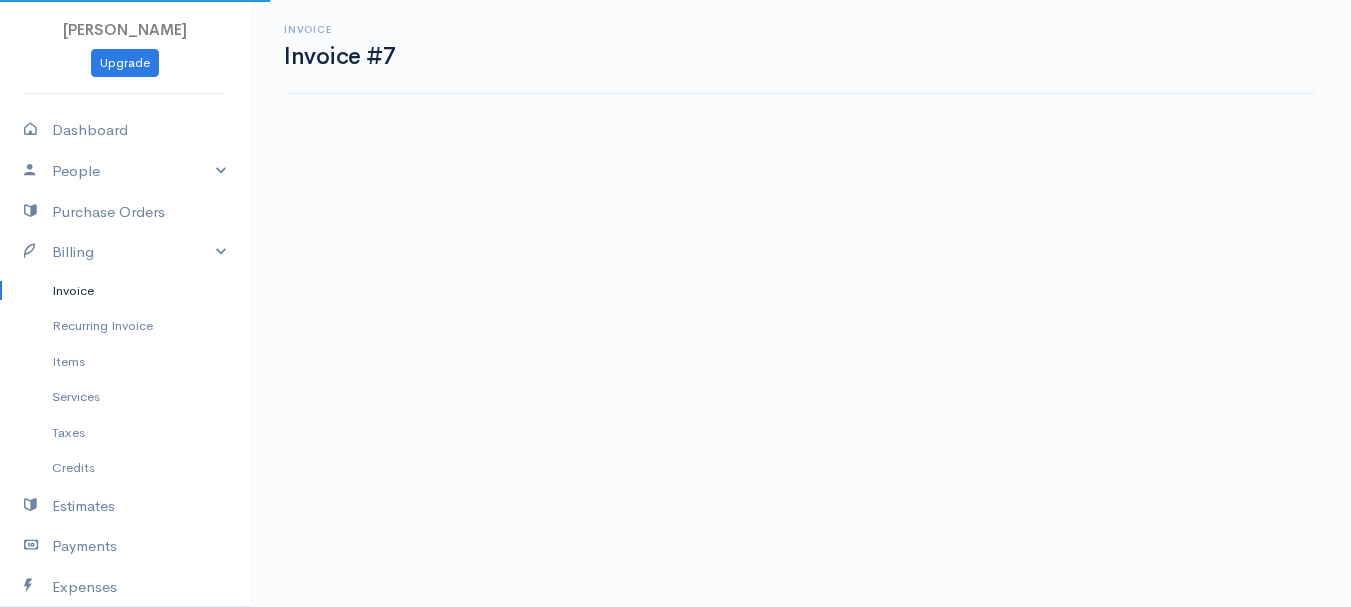 scroll, scrollTop: 0, scrollLeft: 0, axis: both 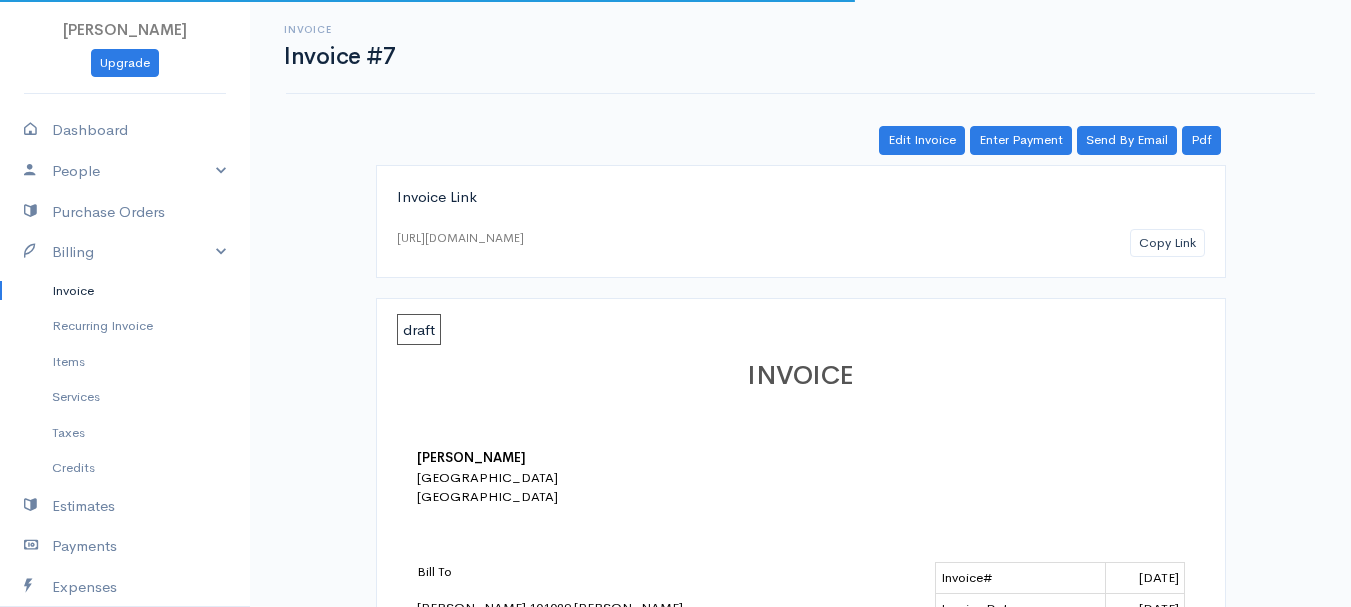 click on "Invoice" at bounding box center (125, 291) 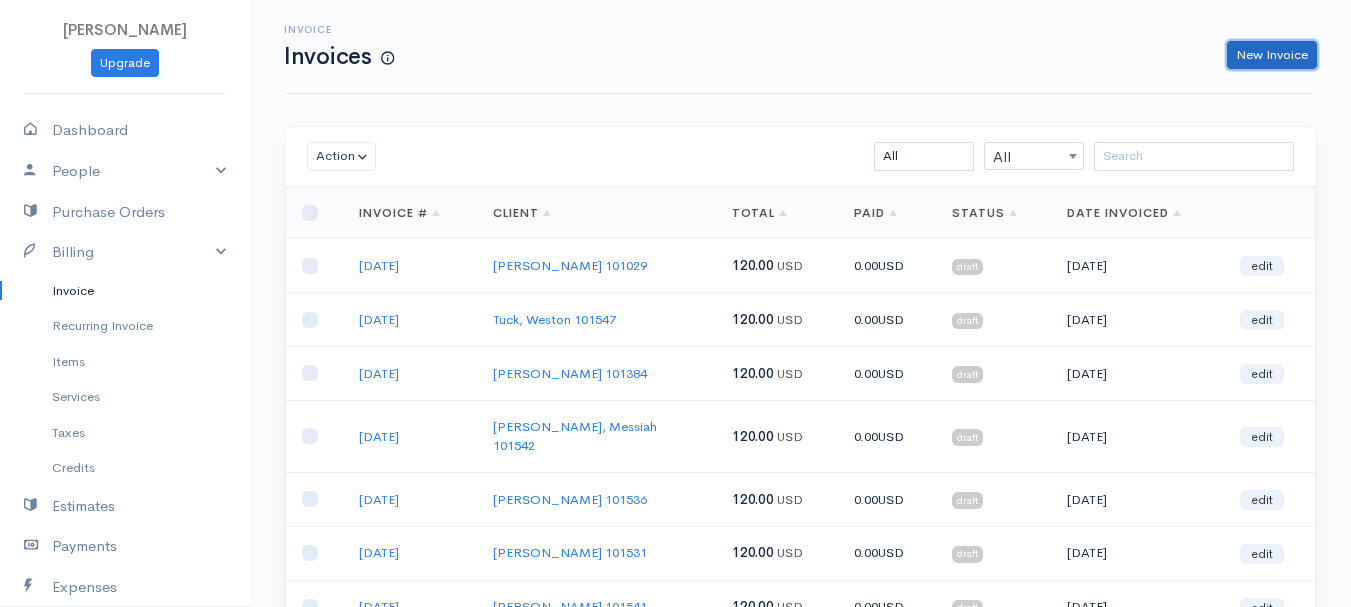 click on "New Invoice" at bounding box center (1272, 55) 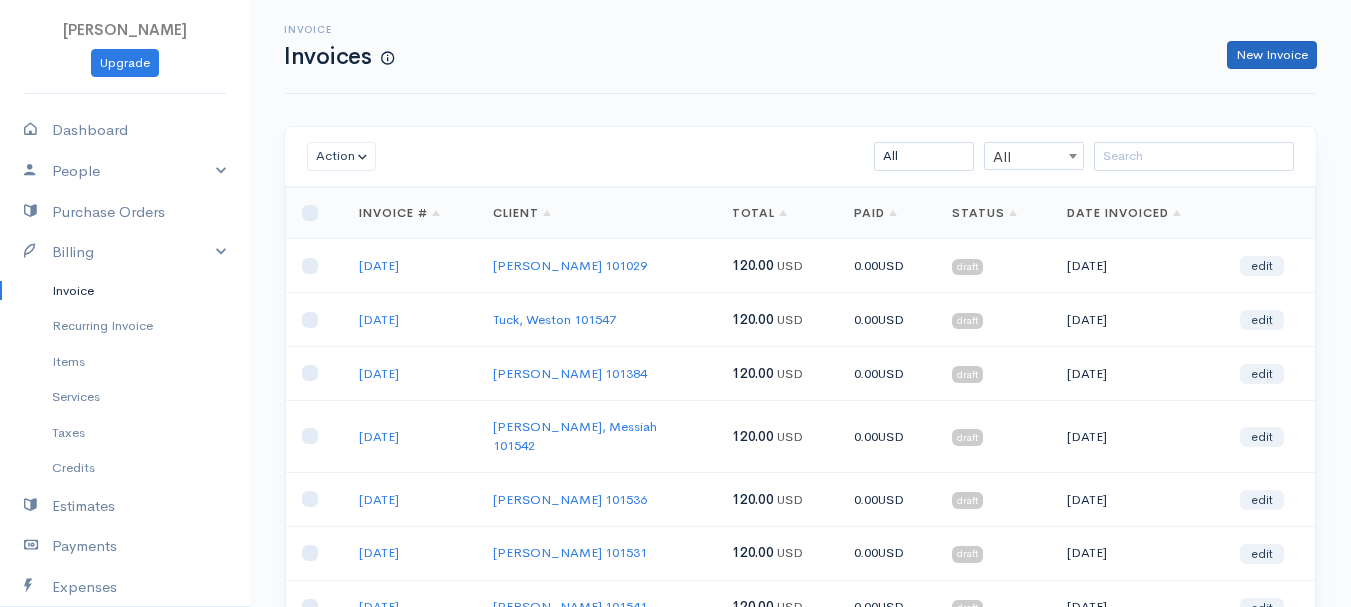 select on "[GEOGRAPHIC_DATA]" 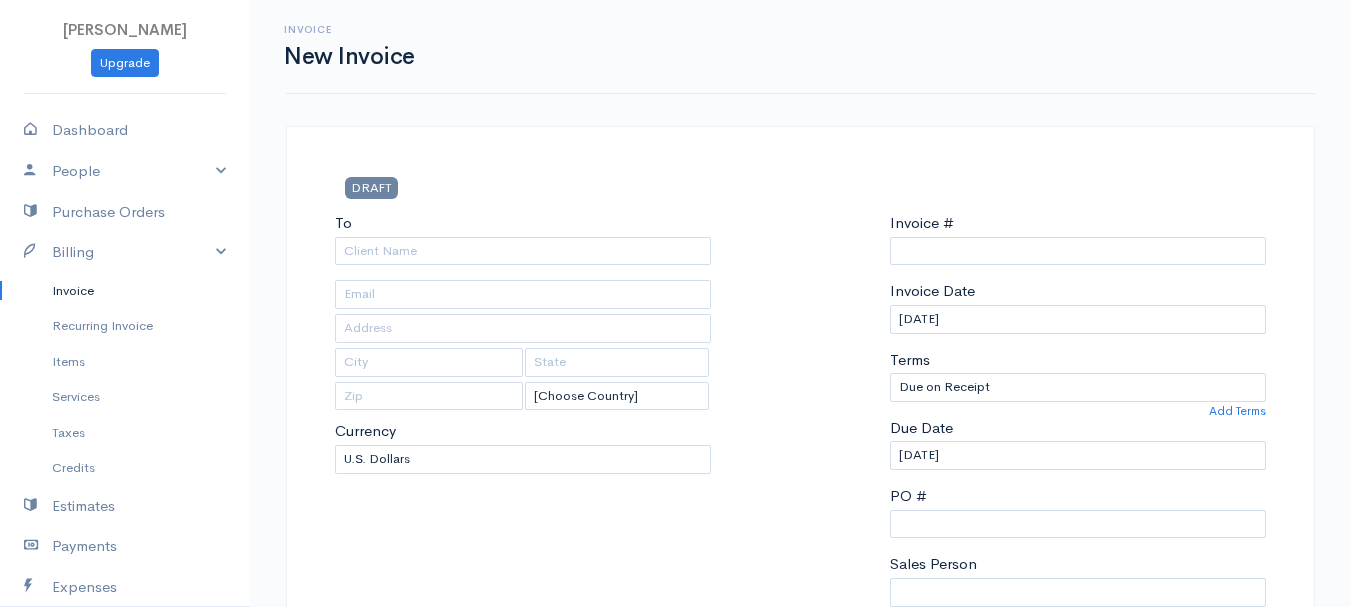 type on "0011212024" 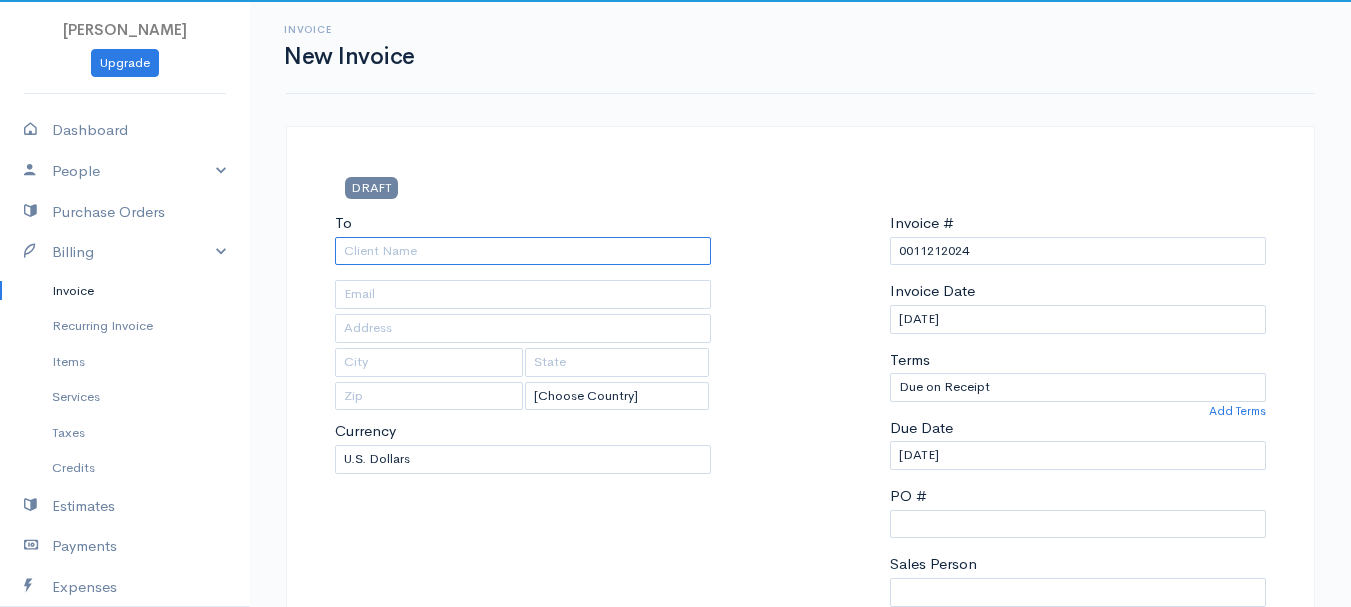 click on "To" at bounding box center (523, 251) 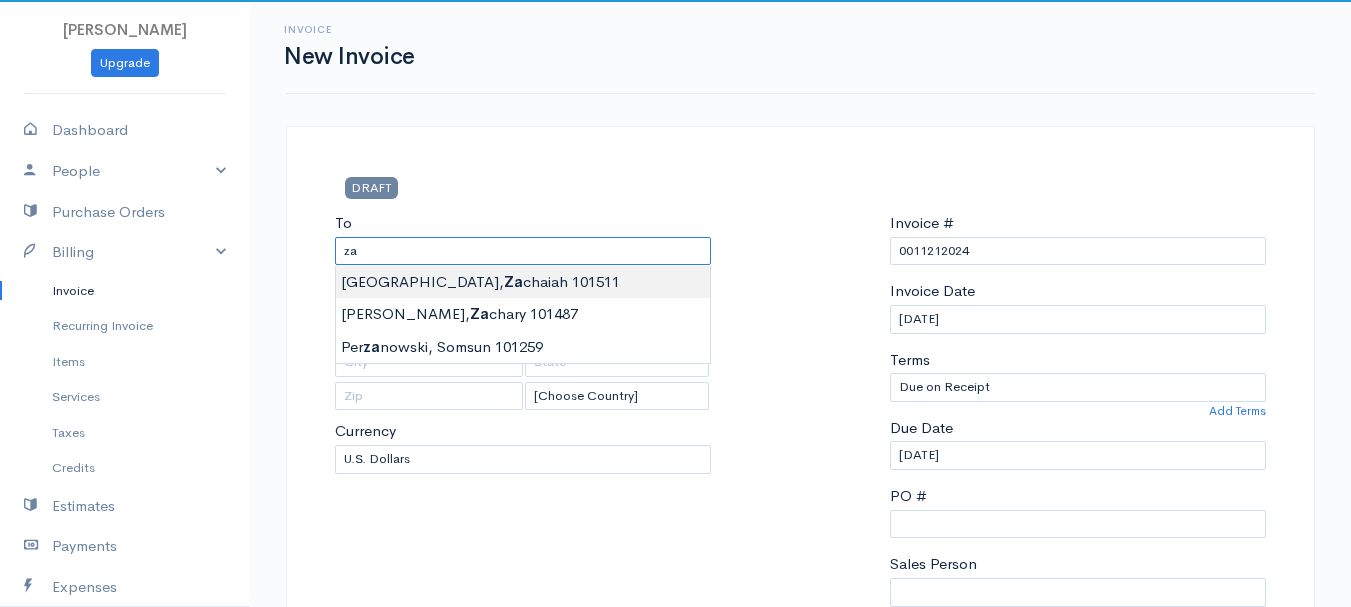 type on "[GEOGRAPHIC_DATA], Zachaiah      101511" 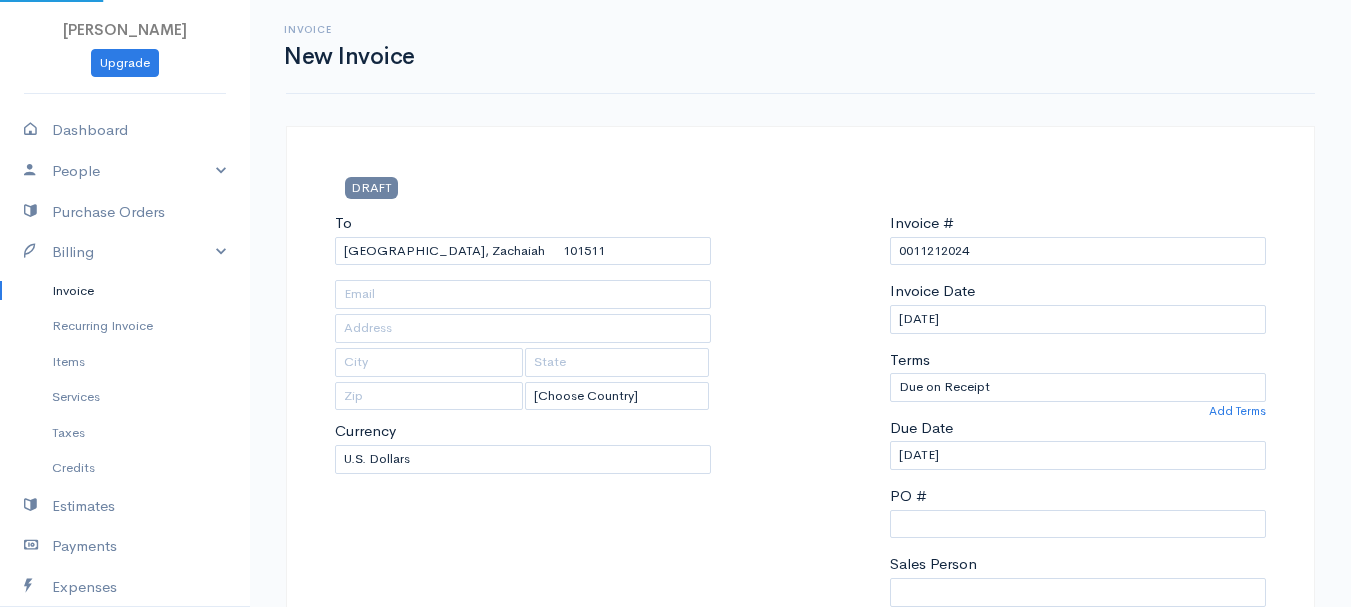 click on "[PERSON_NAME]
Upgrade
Dashboard
People
Clients
Vendors
Staff Users
Purchase Orders
Billing
Invoice
Recurring Invoice
Items
Services
Taxes
Credits
Estimates
Payments
Expenses
Track Time
Projects
Reports
Settings
My Organizations
Logout
Help
@CloudBooksApp 2022
Invoice
New Invoice
DRAFT To [GEOGRAPHIC_DATA], Zachaiah      101511 [Choose Country] [GEOGRAPHIC_DATA] [GEOGRAPHIC_DATA] [GEOGRAPHIC_DATA] [GEOGRAPHIC_DATA] [GEOGRAPHIC_DATA] [GEOGRAPHIC_DATA] [US_STATE] [GEOGRAPHIC_DATA] [GEOGRAPHIC_DATA] [GEOGRAPHIC_DATA] [GEOGRAPHIC_DATA] [GEOGRAPHIC_DATA] [GEOGRAPHIC_DATA]" at bounding box center [675, 864] 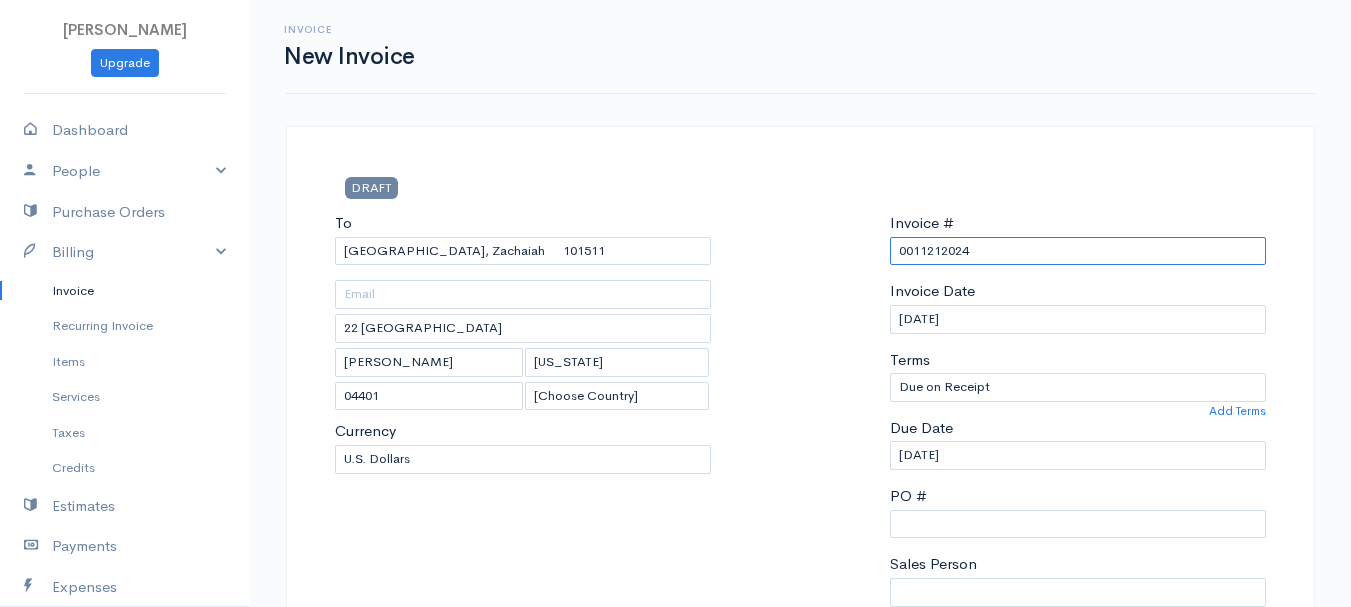 click on "0011212024" at bounding box center (1078, 251) 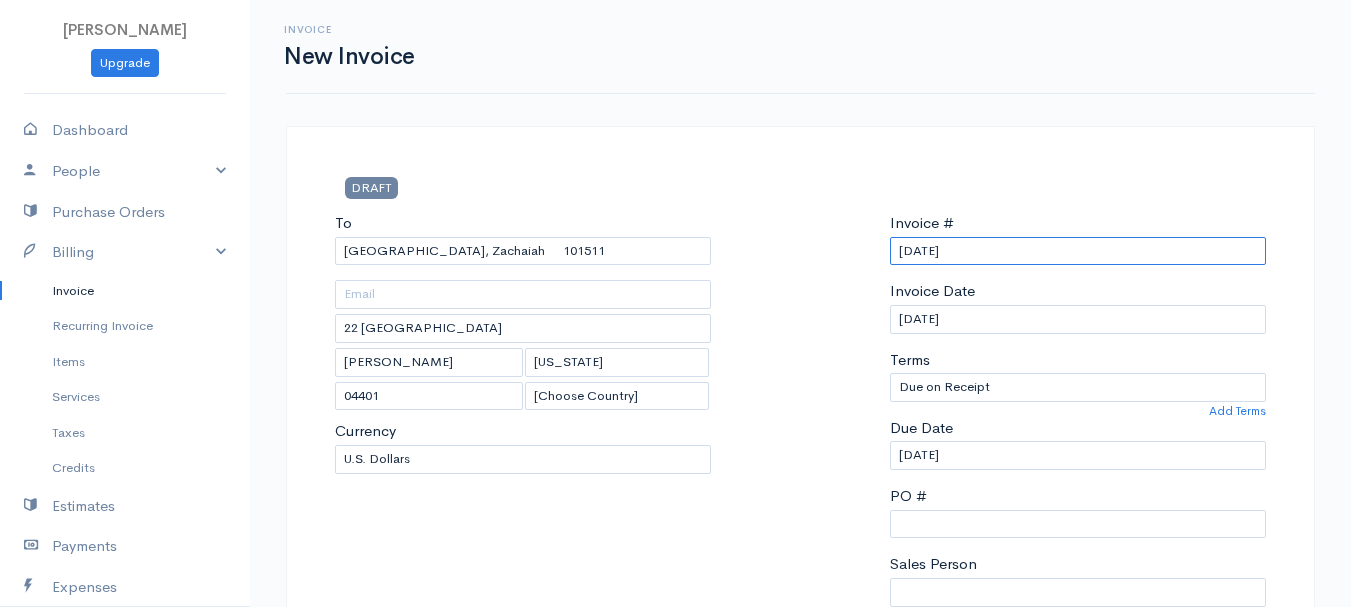 scroll, scrollTop: 500, scrollLeft: 0, axis: vertical 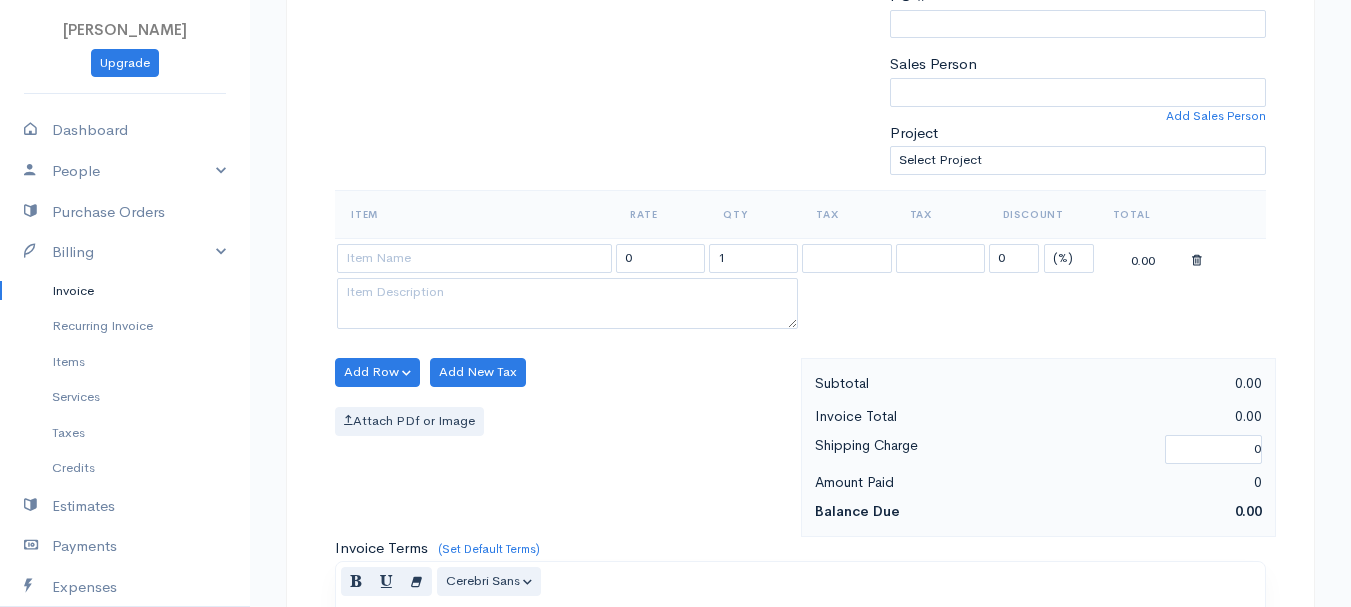 type on "[DATE]" 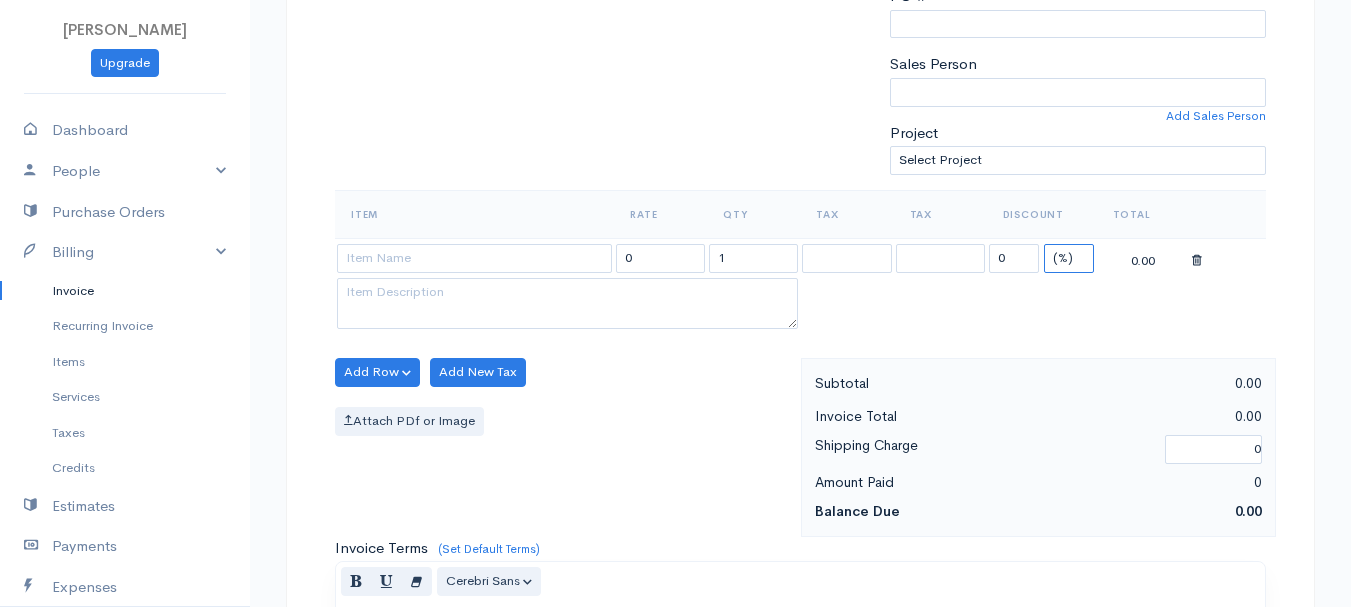 click on "(%) Flat" at bounding box center [1069, 258] 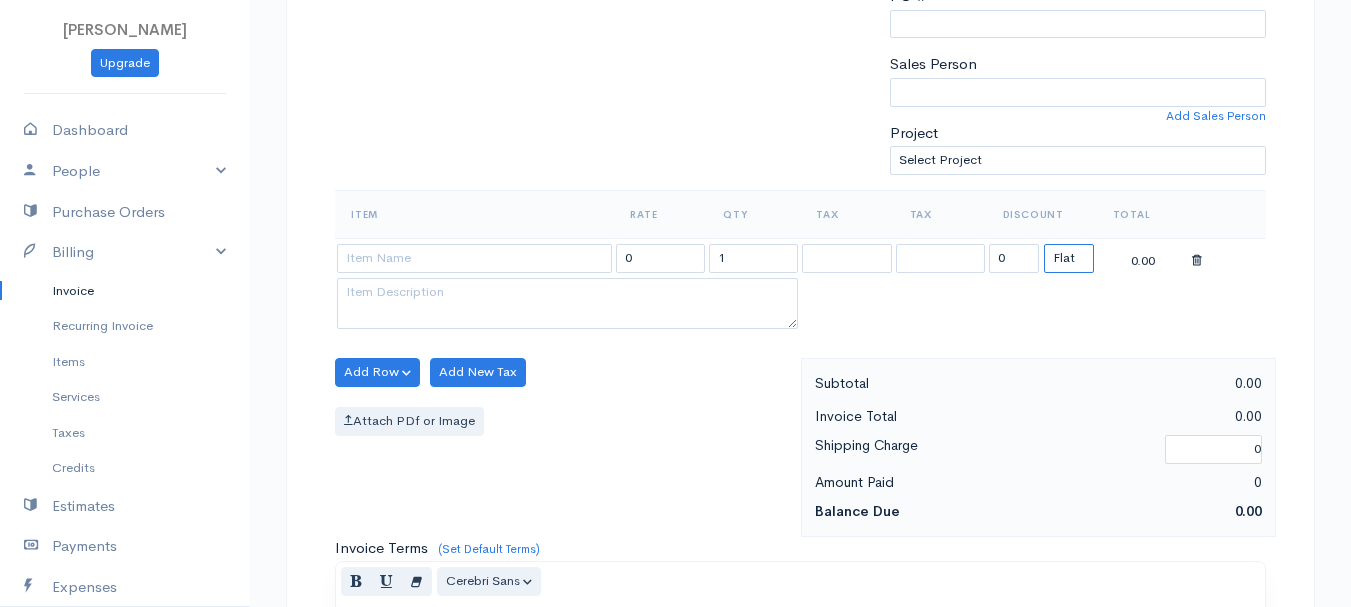 click on "(%) Flat" at bounding box center [1069, 258] 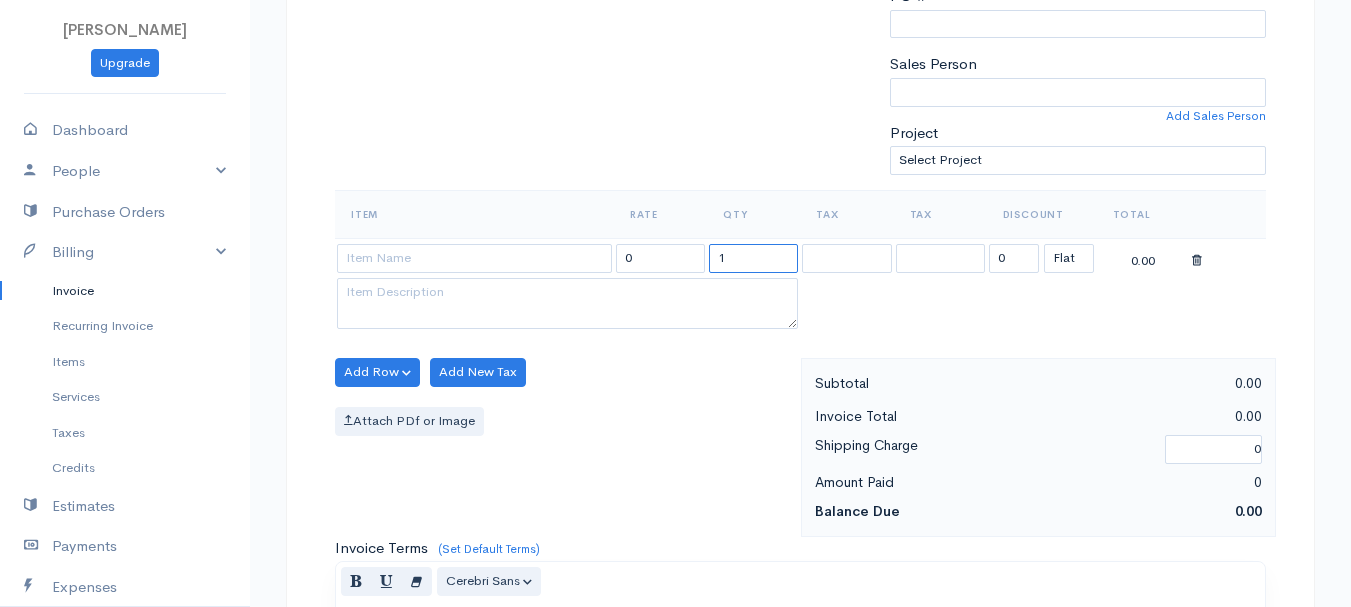 click on "1" at bounding box center [753, 258] 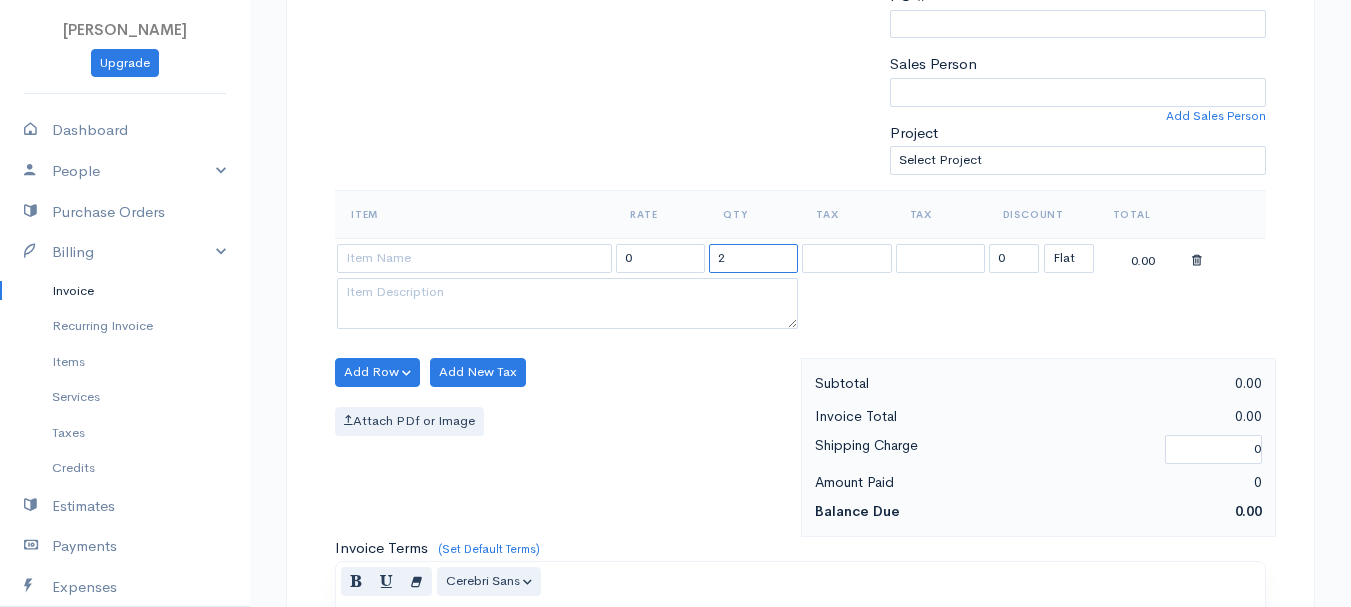 type on "2" 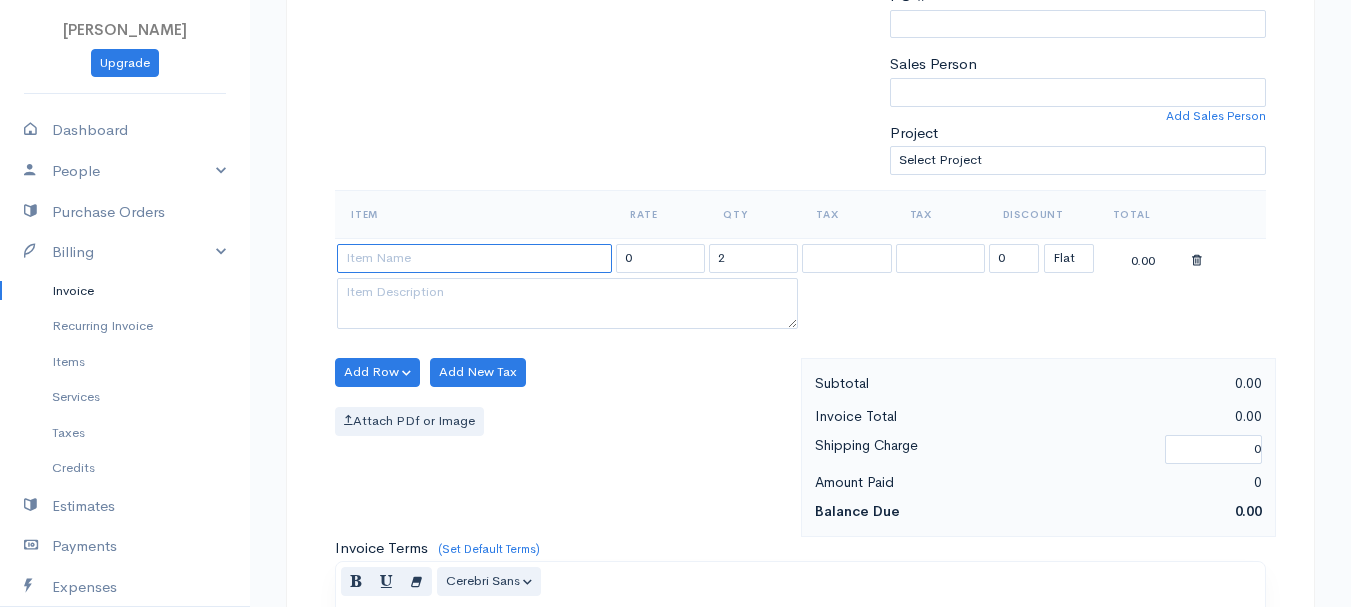 click at bounding box center [474, 258] 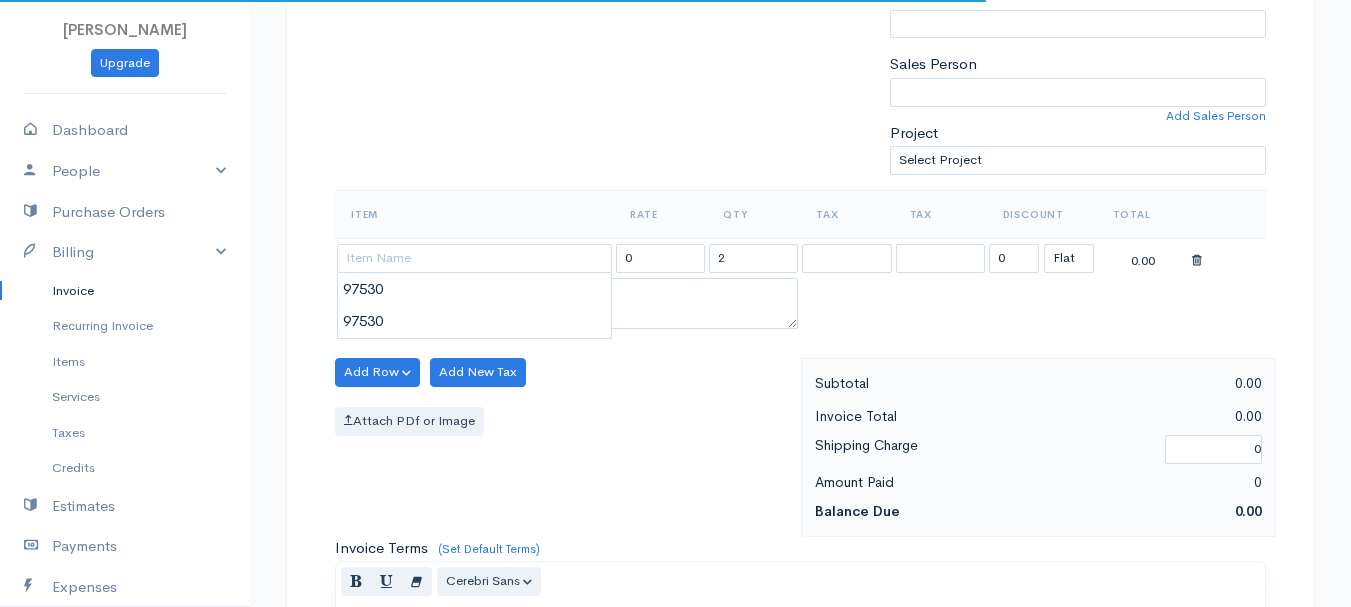 type on "97530" 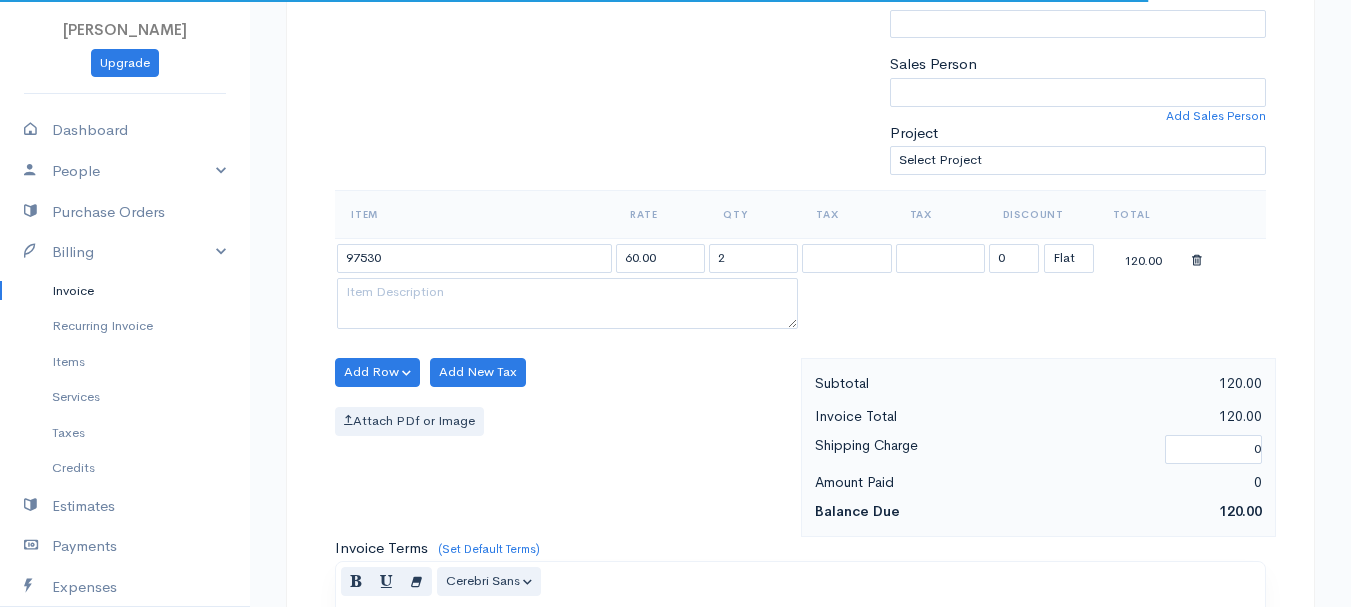 click on "[PERSON_NAME]
Upgrade
Dashboard
People
Clients
Vendors
Staff Users
Purchase Orders
Billing
Invoice
Recurring Invoice
Items
Services
Taxes
Credits
Estimates
Payments
Expenses
Track Time
Projects
Reports
Settings
My Organizations
Logout
Help
@CloudBooksApp 2022
Invoice
New Invoice
DRAFT To [GEOGRAPHIC_DATA], Zachaiah      101511 22 [GEOGRAPHIC_DATA][PERSON_NAME][US_STATE] [Choose Country] [GEOGRAPHIC_DATA] [GEOGRAPHIC_DATA] [GEOGRAPHIC_DATA] [GEOGRAPHIC_DATA] [GEOGRAPHIC_DATA] [GEOGRAPHIC_DATA] [US_STATE] [GEOGRAPHIC_DATA] [GEOGRAPHIC_DATA]" at bounding box center [675, 364] 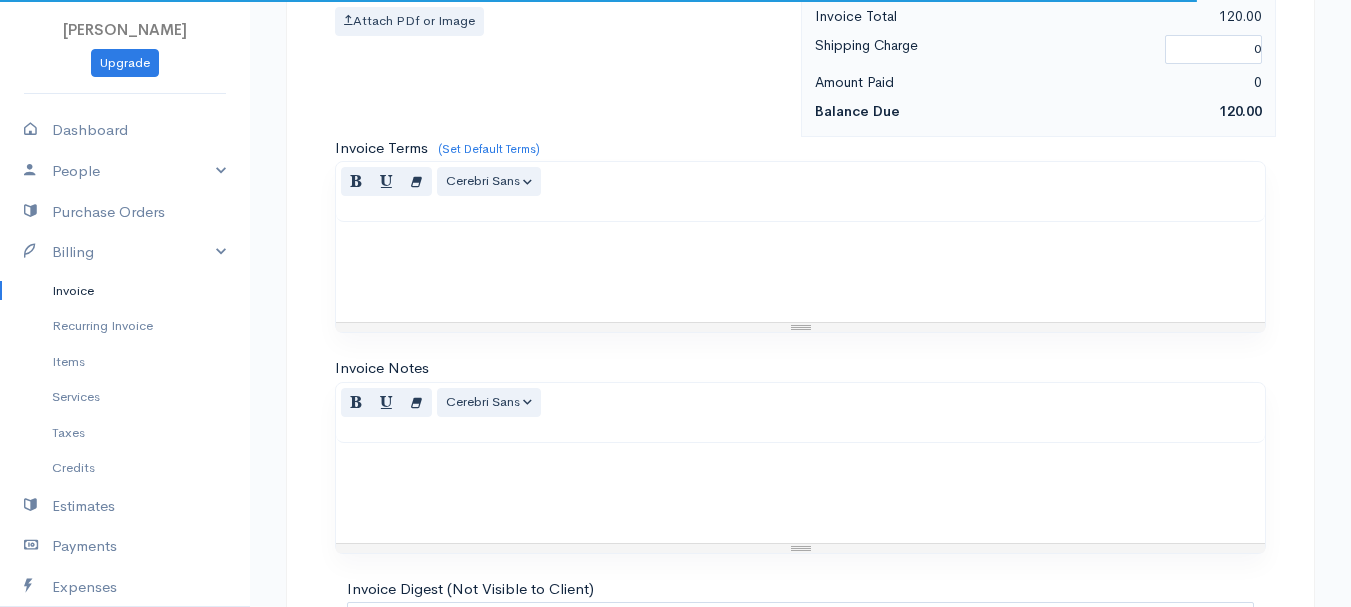 scroll, scrollTop: 1122, scrollLeft: 0, axis: vertical 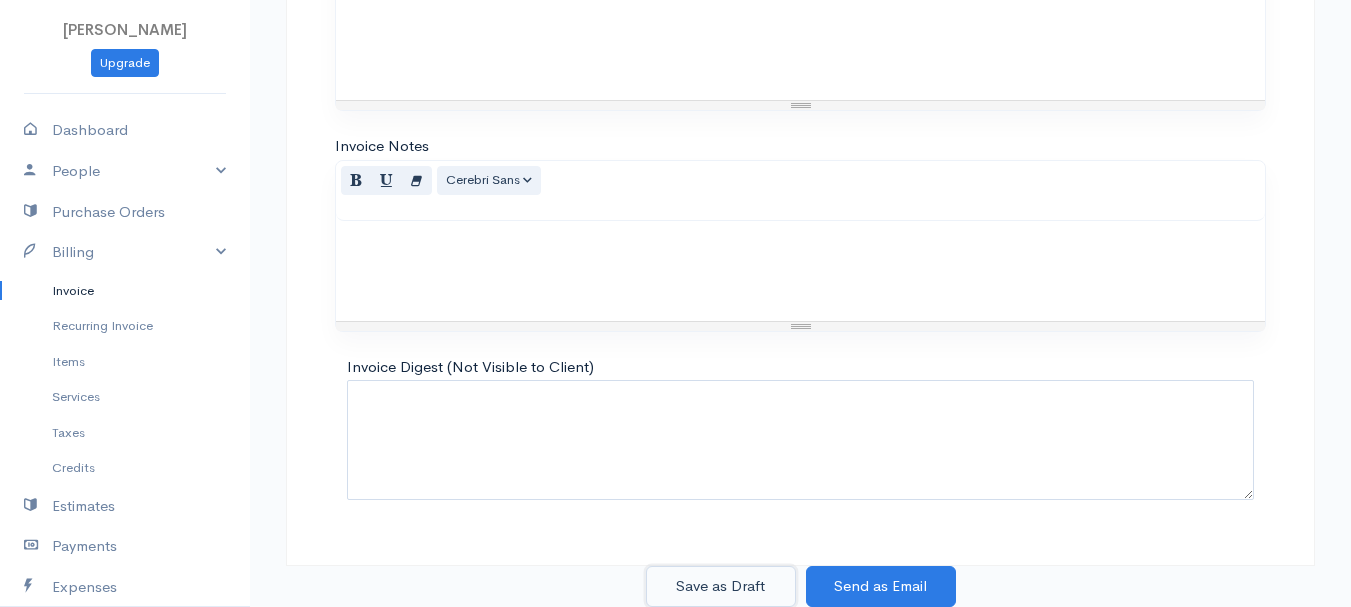 click on "Save as Draft" at bounding box center [721, 586] 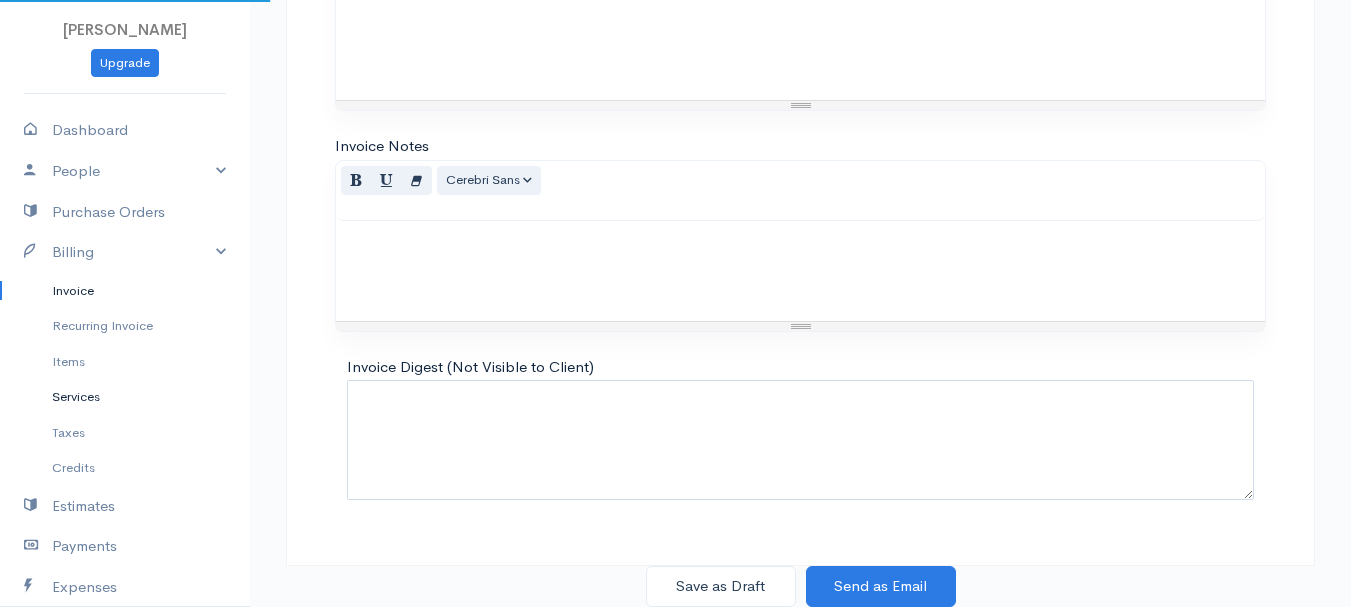 scroll, scrollTop: 0, scrollLeft: 0, axis: both 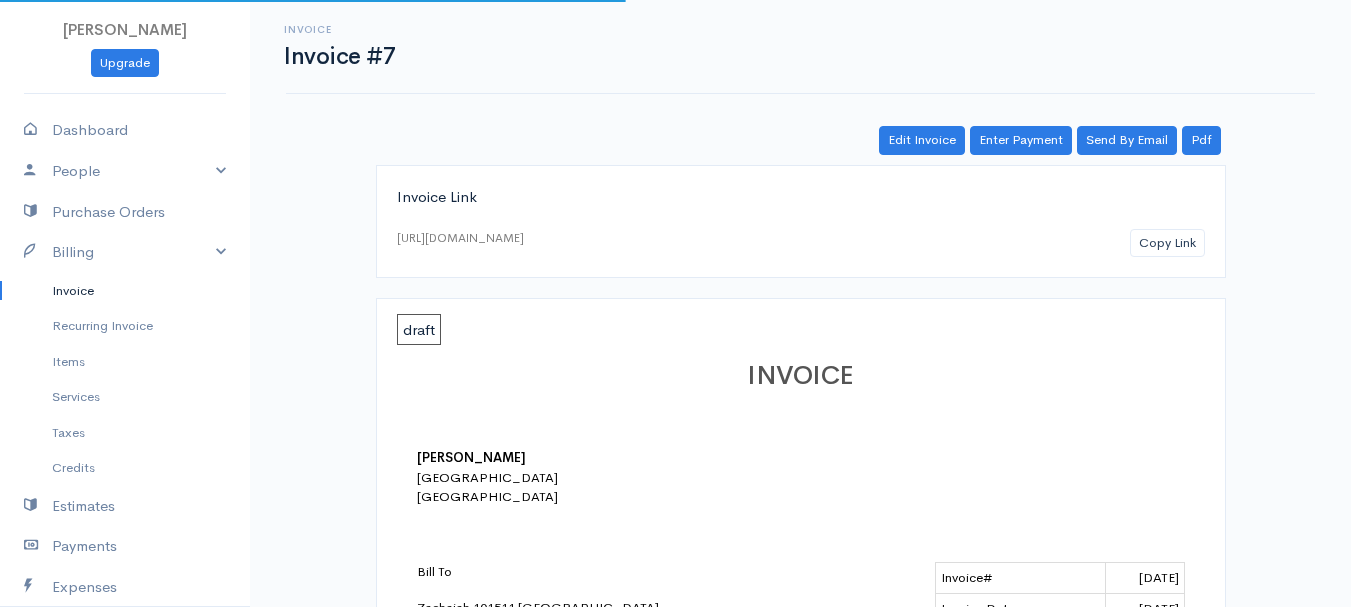 click on "Invoice" at bounding box center (125, 291) 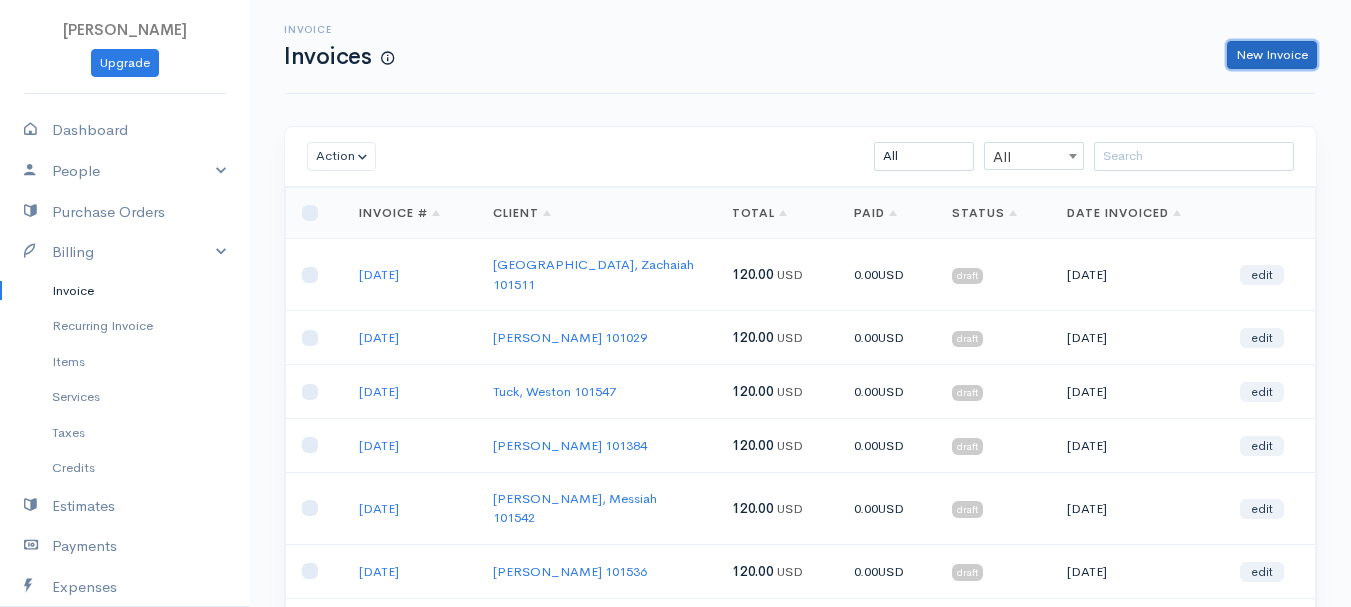 click on "New Invoice" at bounding box center (1272, 55) 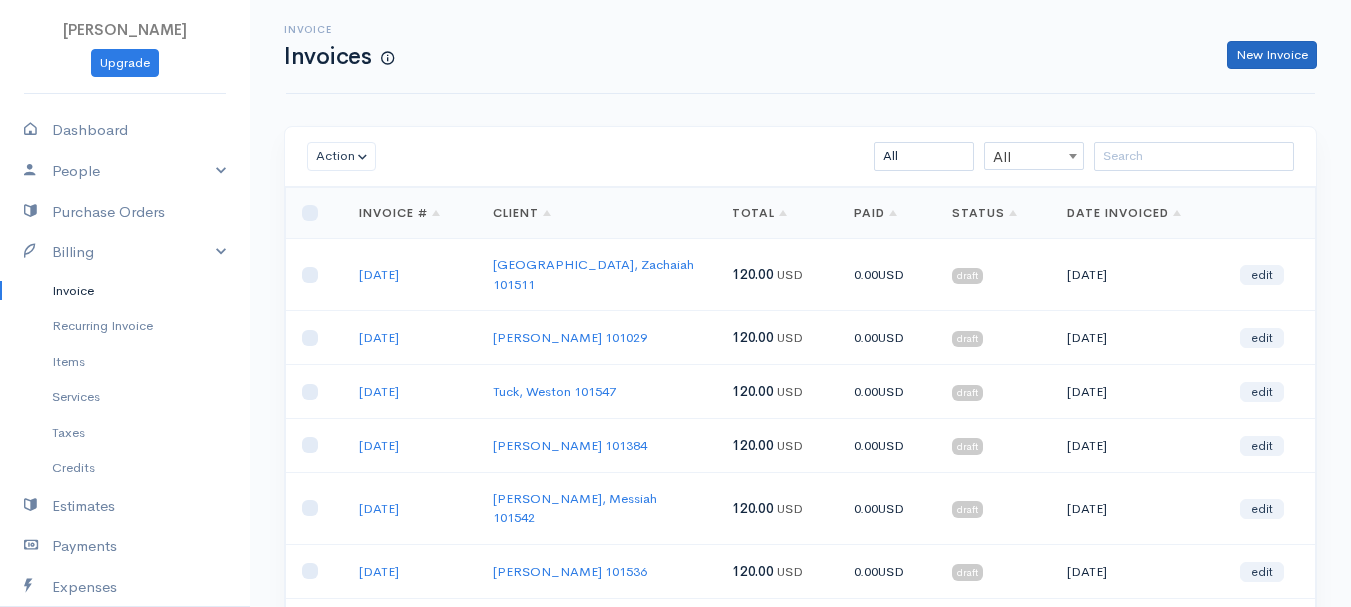 select on "[GEOGRAPHIC_DATA]" 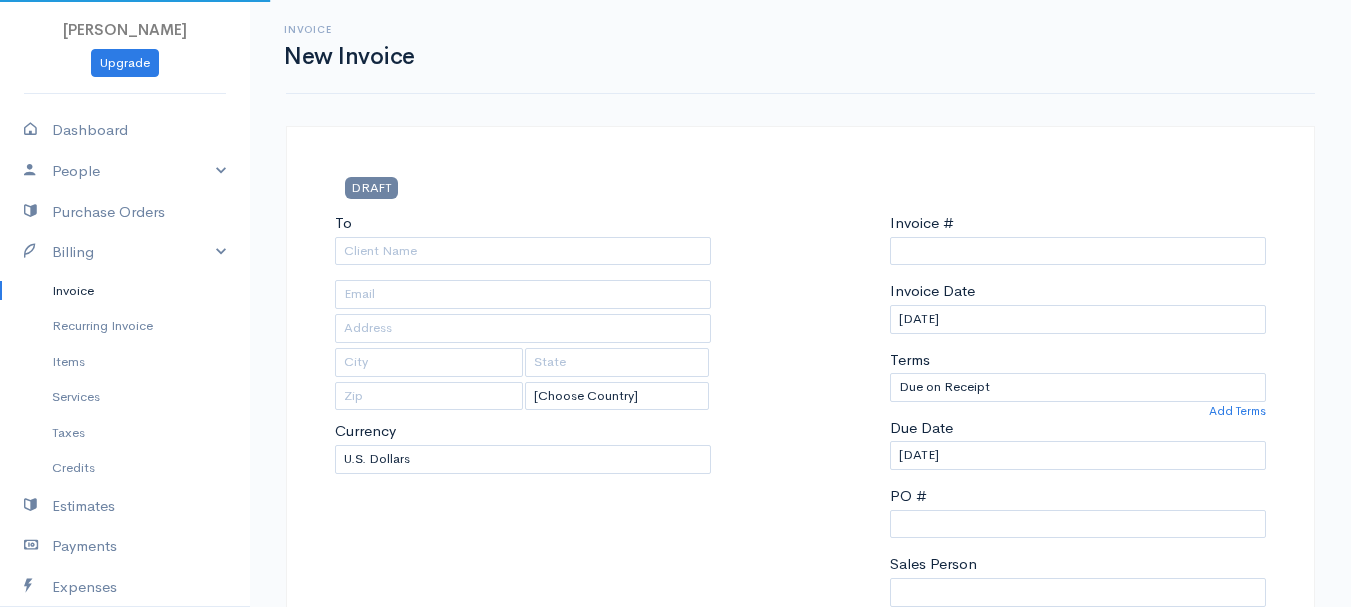 type on "0011212024" 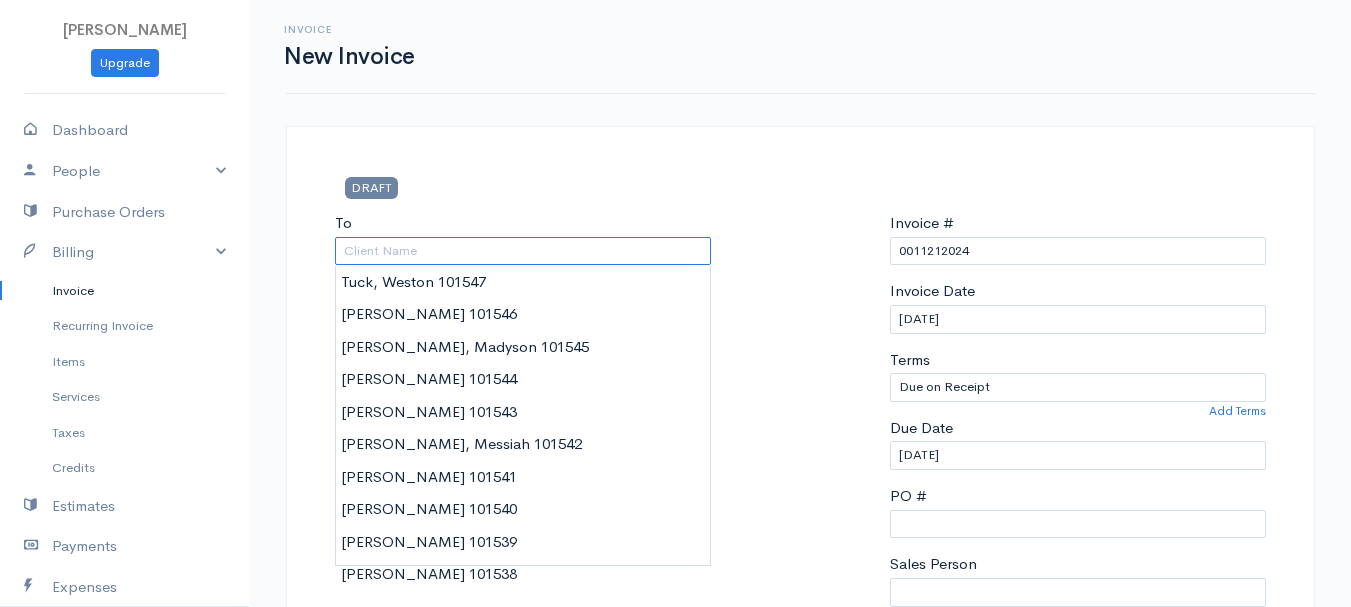 click on "To" at bounding box center (523, 251) 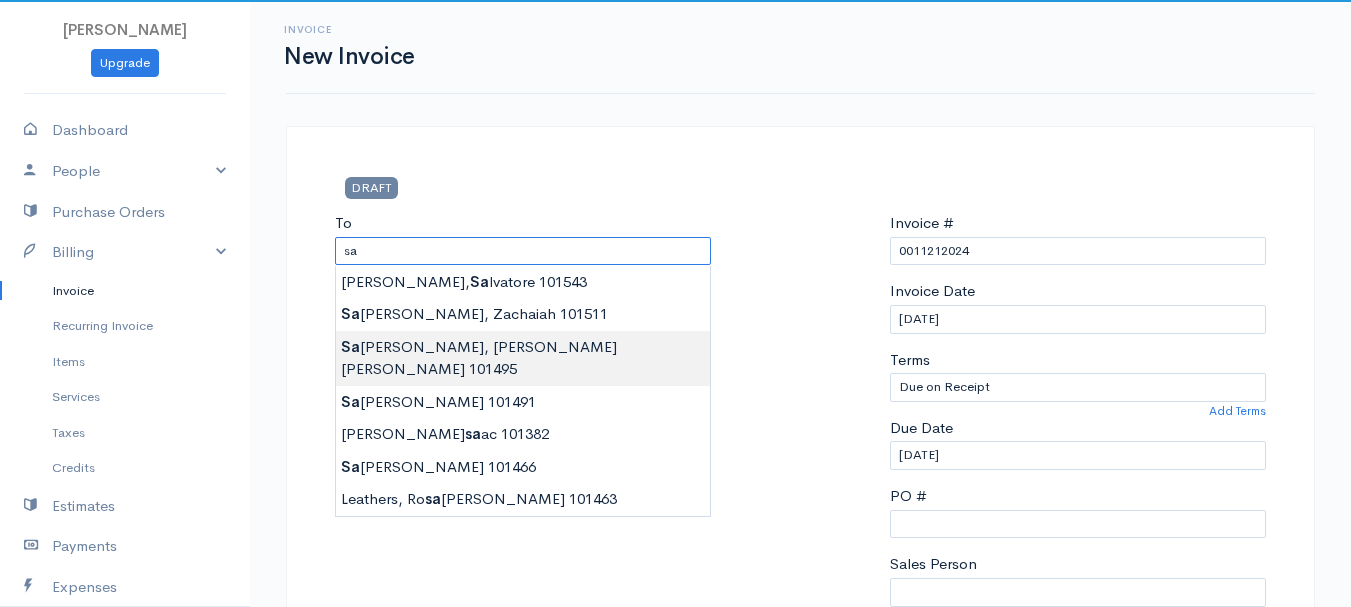 type on "[PERSON_NAME] [PERSON_NAME]        101495" 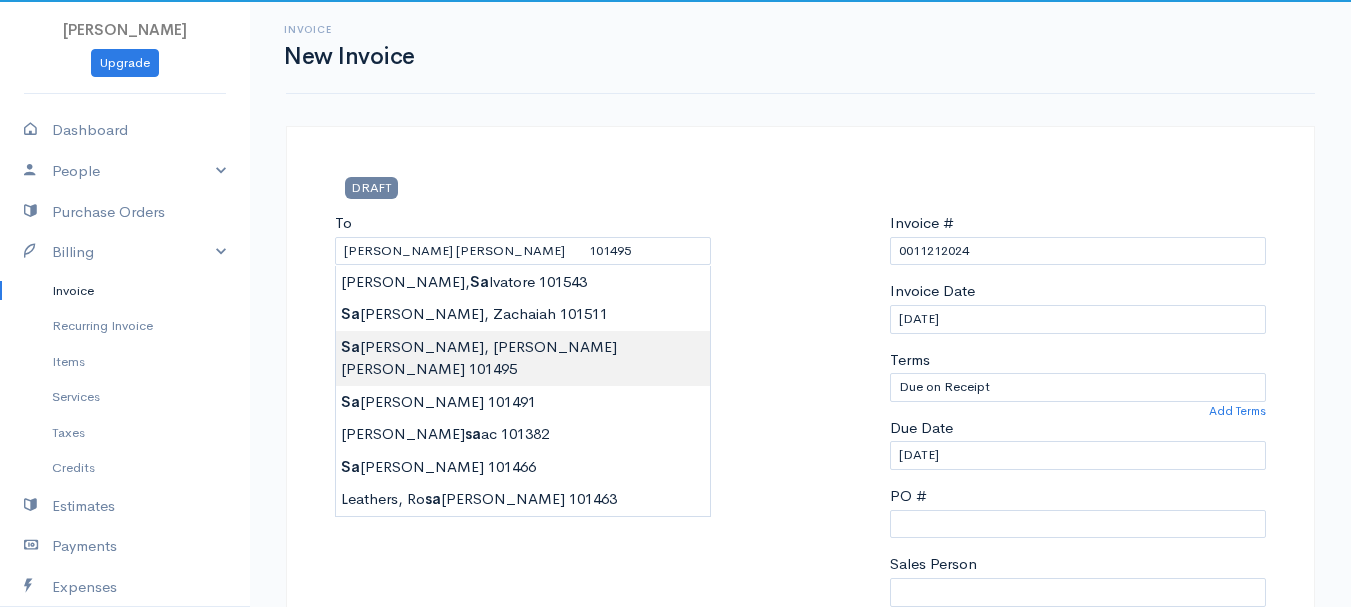 click on "[PERSON_NAME]
Upgrade
Dashboard
People
Clients
Vendors
Staff Users
Purchase Orders
Billing
Invoice
Recurring Invoice
Items
Services
Taxes
Credits
Estimates
Payments
Expenses
Track Time
Projects
Reports
Settings
My Organizations
Logout
Help
@CloudBooksApp 2022
Invoice
New Invoice
DRAFT To [GEOGRAPHIC_DATA][PERSON_NAME] [PERSON_NAME]        101495 [Choose Country] [GEOGRAPHIC_DATA] [GEOGRAPHIC_DATA] [GEOGRAPHIC_DATA] [GEOGRAPHIC_DATA] [GEOGRAPHIC_DATA] [GEOGRAPHIC_DATA] [US_STATE] [GEOGRAPHIC_DATA] [GEOGRAPHIC_DATA] [GEOGRAPHIC_DATA] [GEOGRAPHIC_DATA] [GEOGRAPHIC_DATA]" at bounding box center [675, 864] 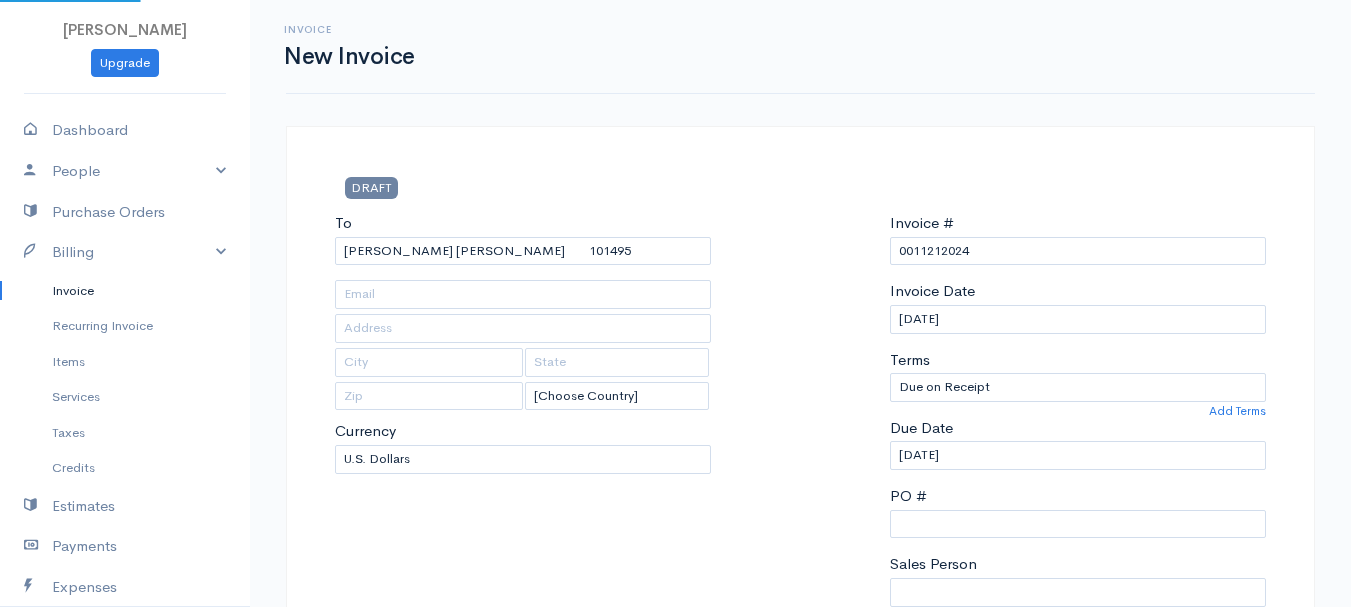 type on "22 [GEOGRAPHIC_DATA]" 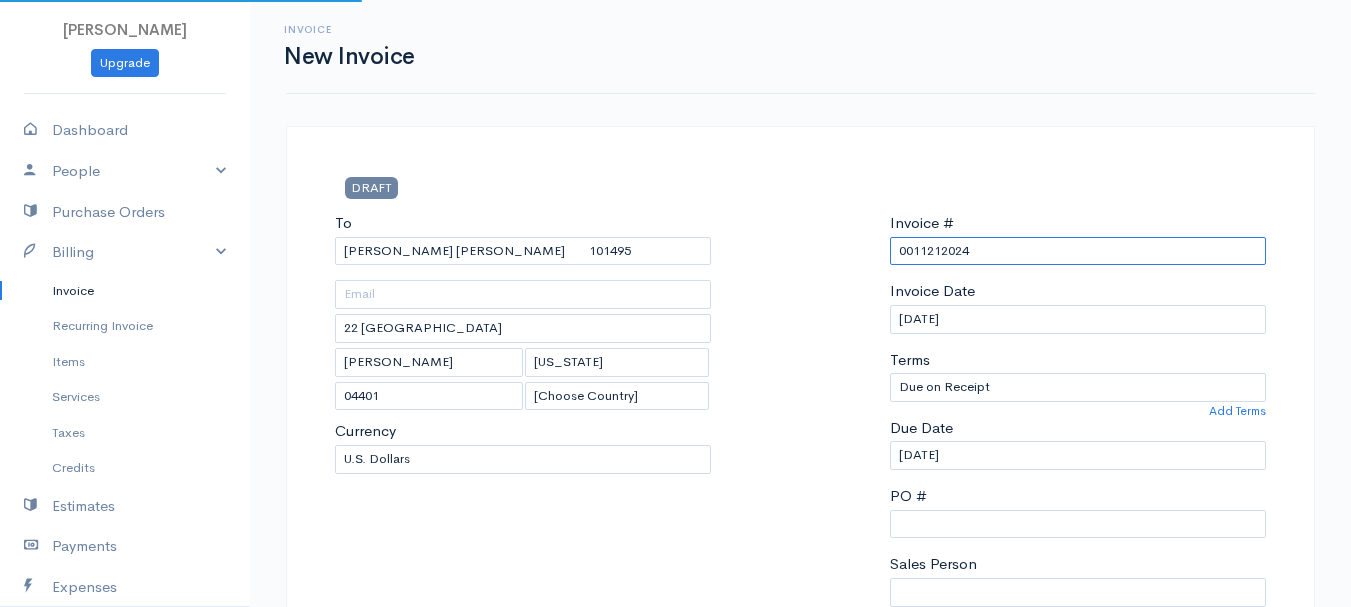 click on "0011212024" at bounding box center [1078, 251] 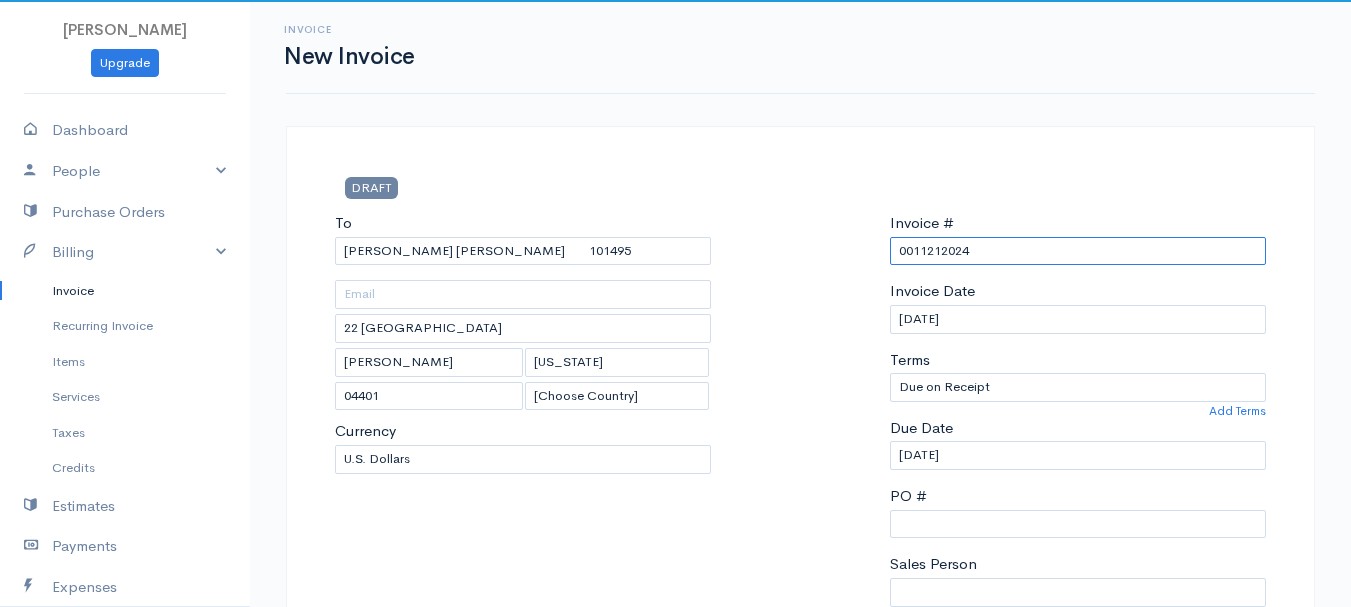 click on "0011212024" at bounding box center [1078, 251] 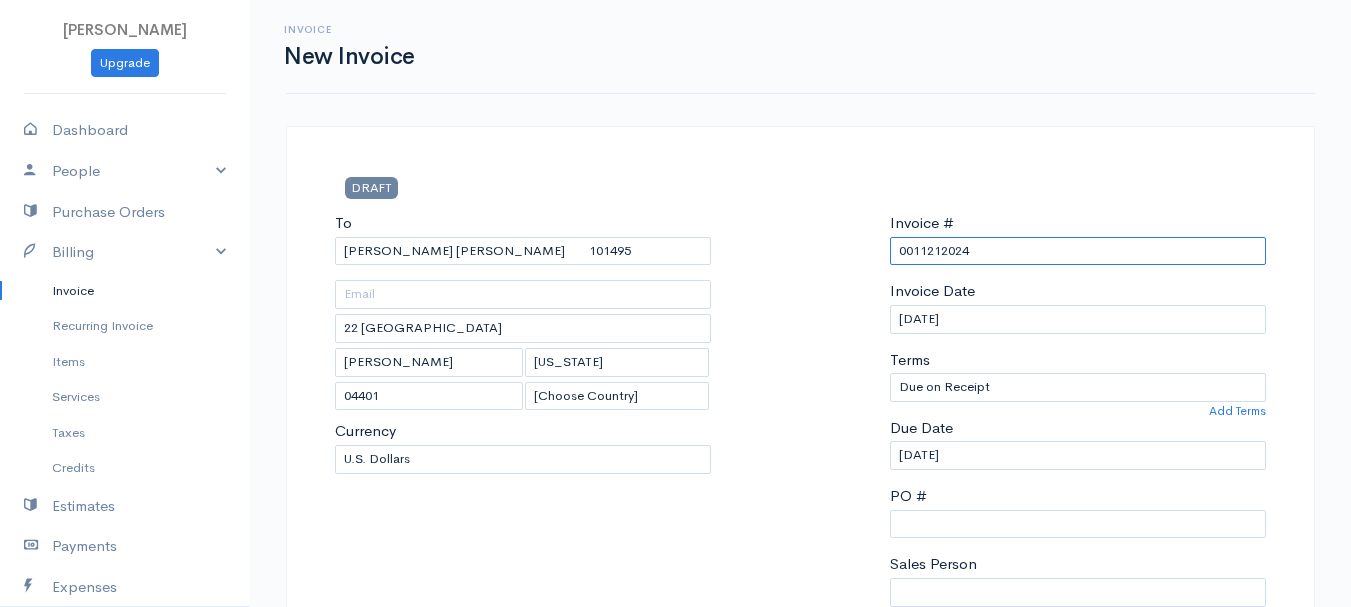 paste on "[DATE]" 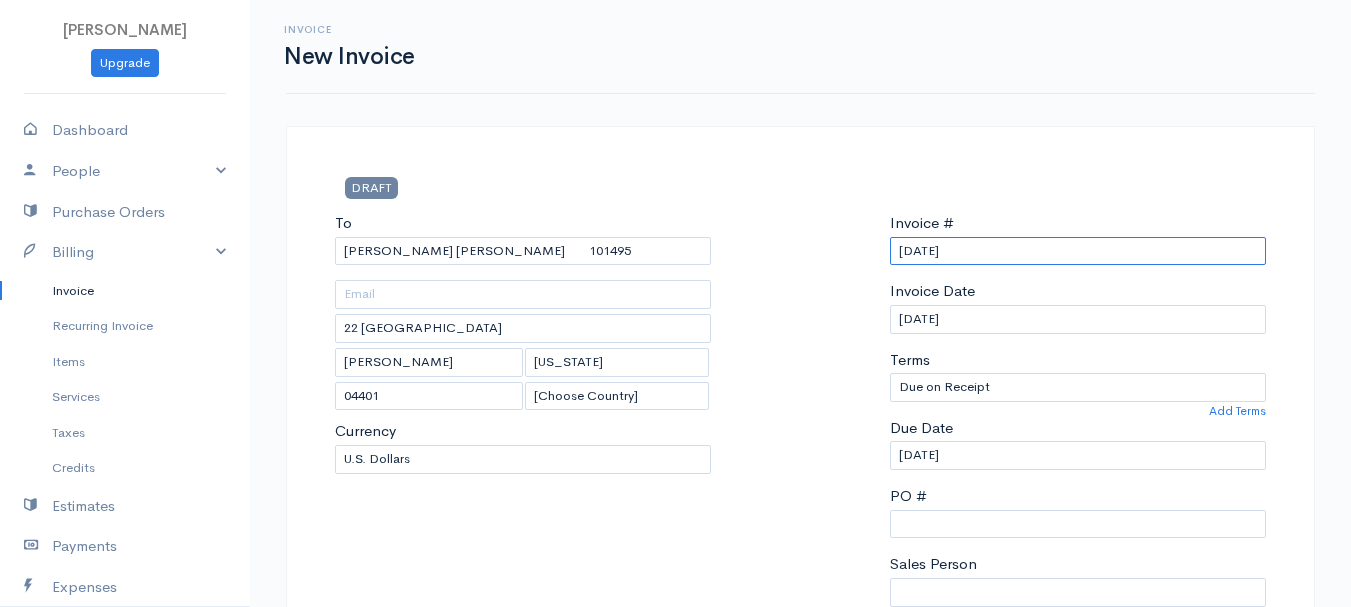 scroll, scrollTop: 500, scrollLeft: 0, axis: vertical 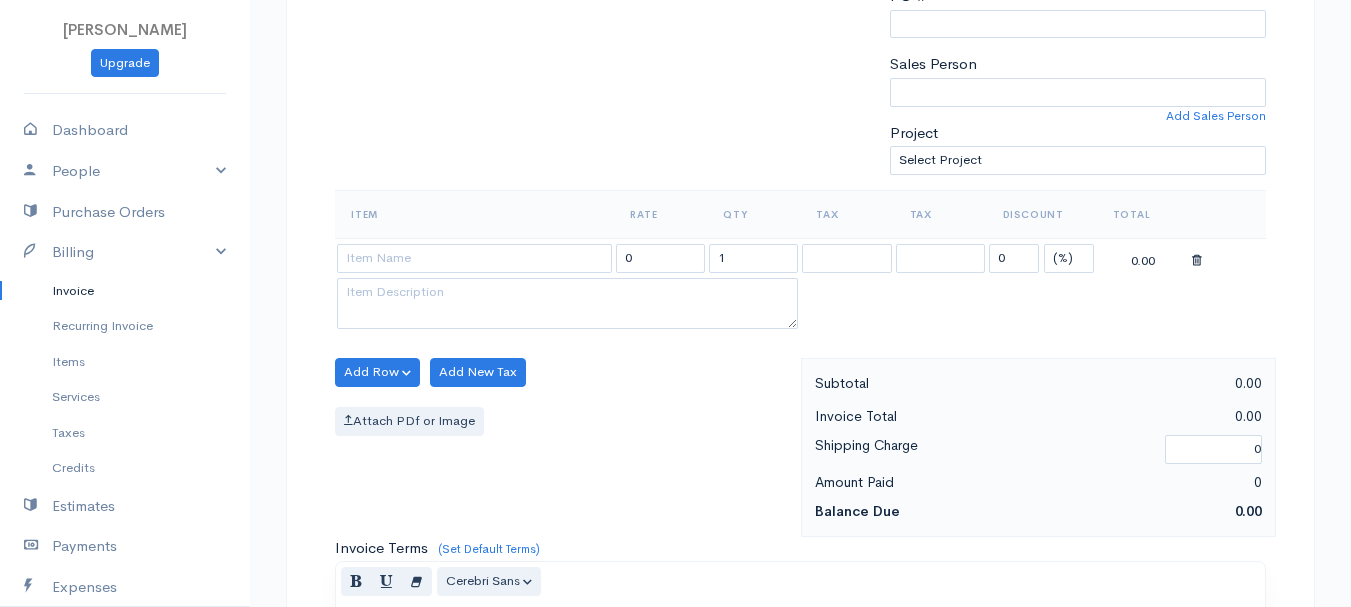 type on "[DATE]" 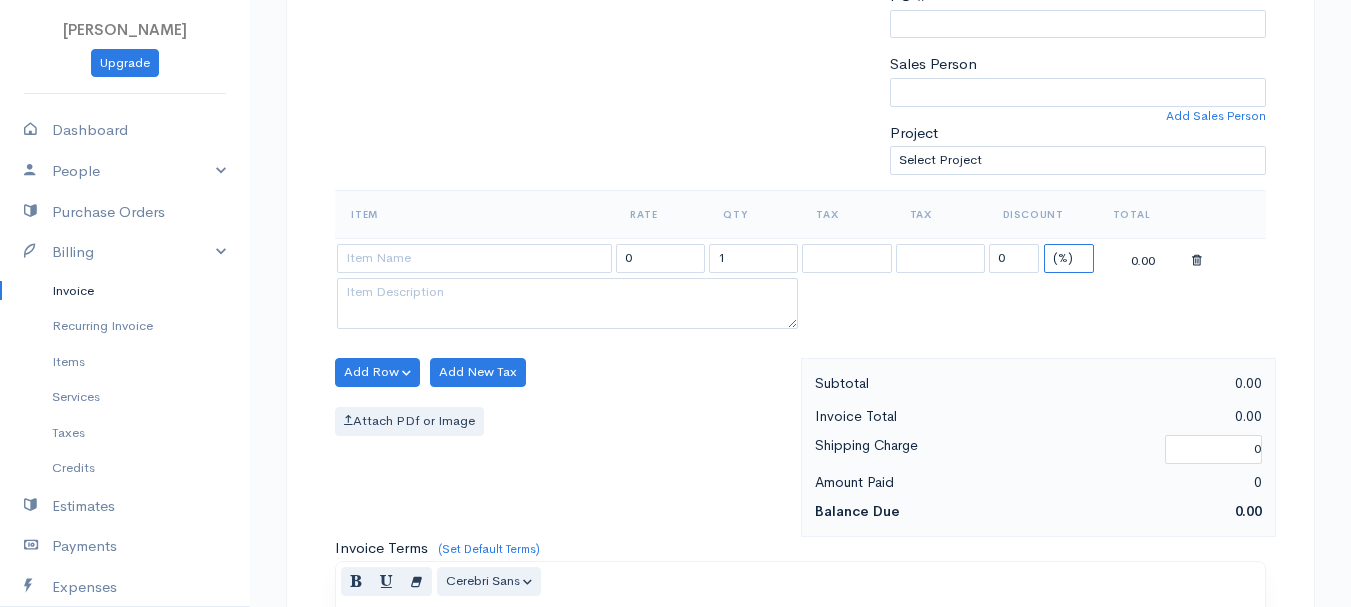 click on "(%) Flat" at bounding box center (1069, 258) 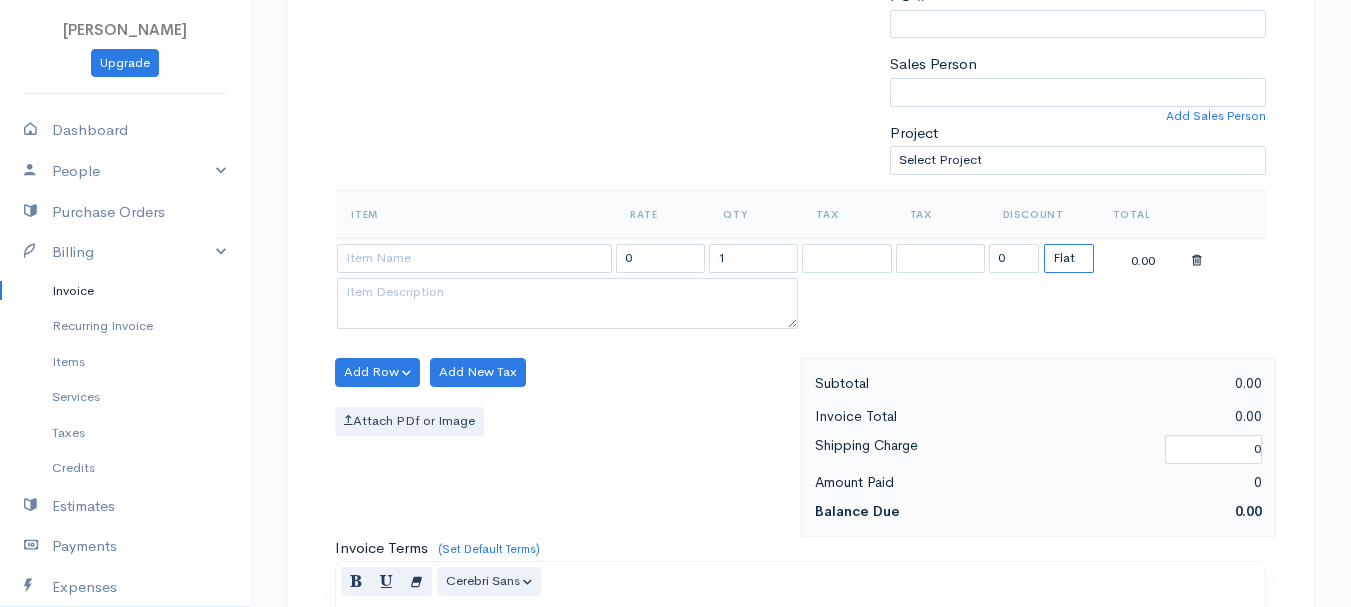 click on "(%) Flat" at bounding box center [1069, 258] 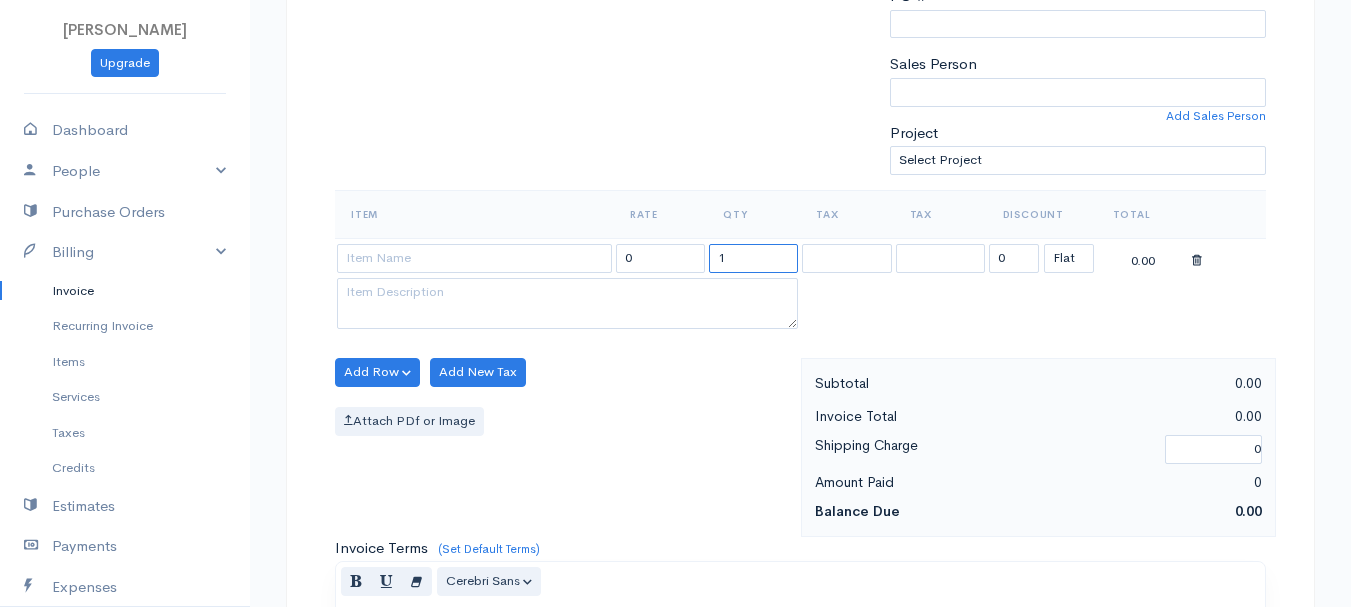 click on "1" at bounding box center [753, 258] 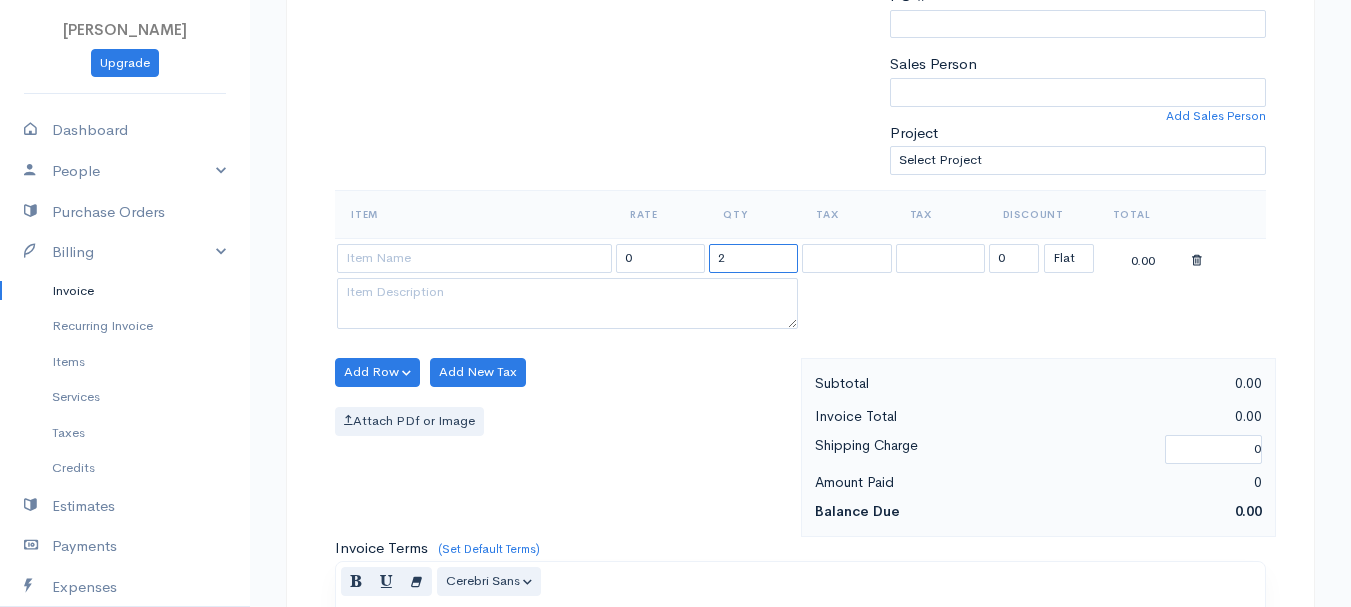 type on "2" 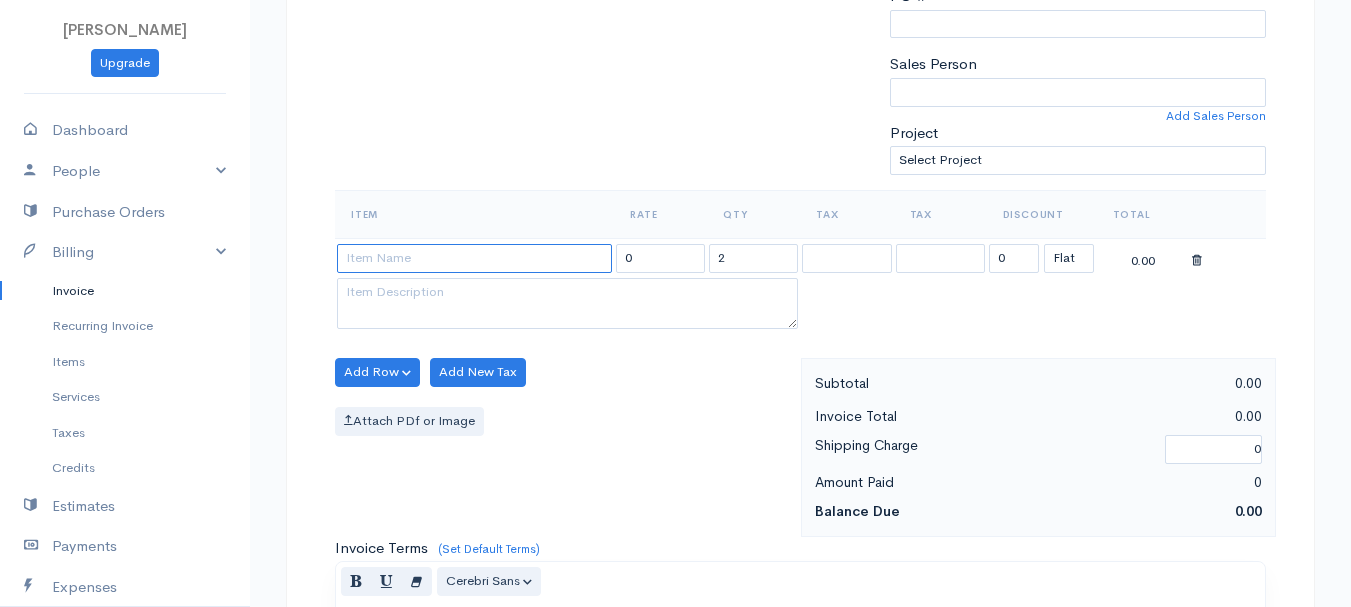 click at bounding box center [474, 258] 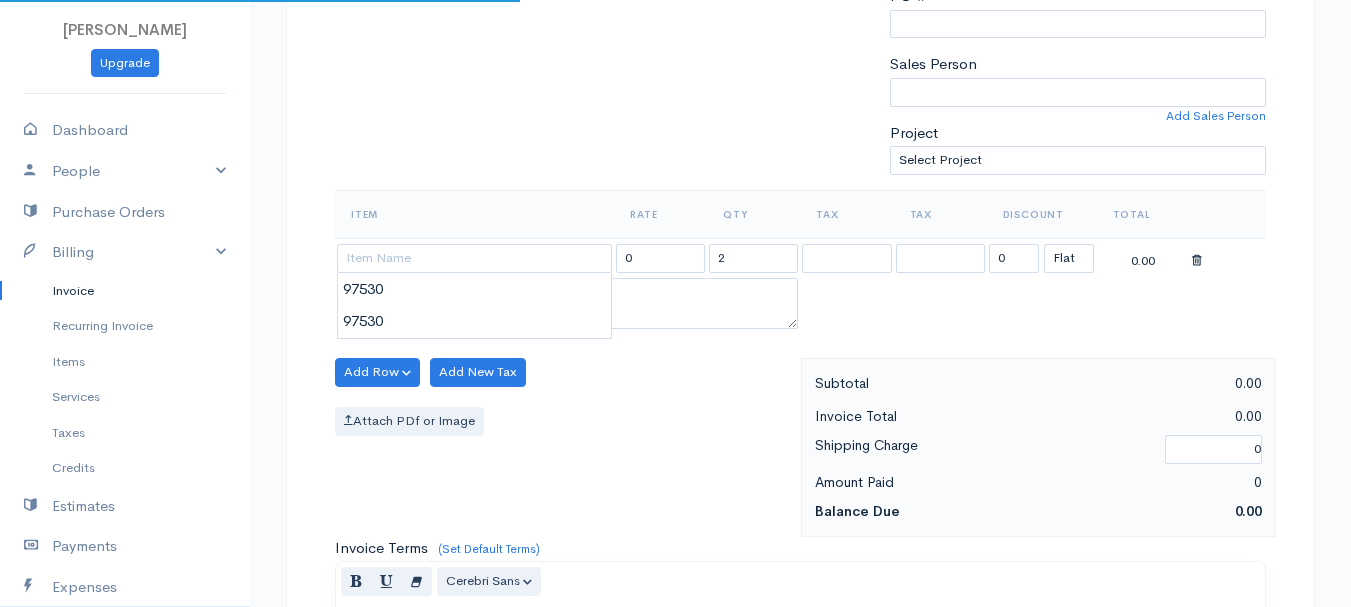 type 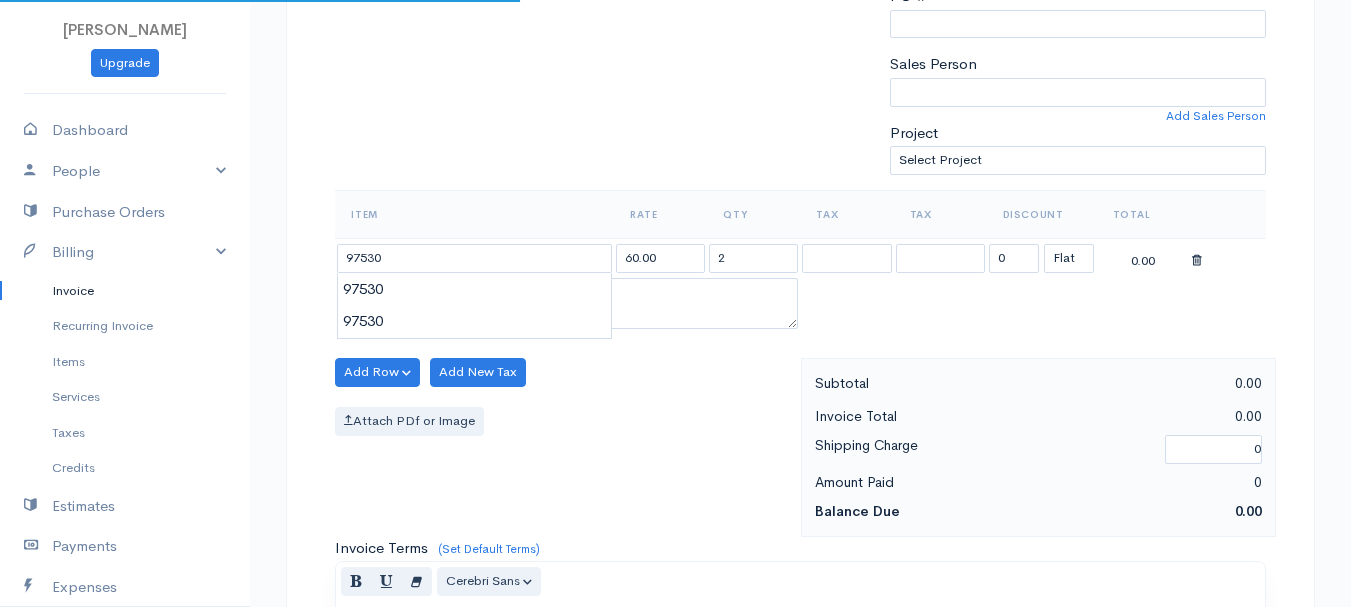 click on "[PERSON_NAME]
Upgrade
Dashboard
People
Clients
Vendors
Staff Users
Purchase Orders
Billing
Invoice
Recurring Invoice
Items
Services
Taxes
Credits
Estimates
Payments
Expenses
Track Time
Projects
Reports
Settings
My Organizations
Logout
Help
@CloudBooksApp 2022
Invoice
New Invoice
DRAFT To [GEOGRAPHIC_DATA][PERSON_NAME] [PERSON_NAME]        101495 22 [GEOGRAPHIC_DATA][PERSON_NAME][US_STATE] [Choose Country] [GEOGRAPHIC_DATA] [GEOGRAPHIC_DATA] [GEOGRAPHIC_DATA] [GEOGRAPHIC_DATA] [GEOGRAPHIC_DATA] [GEOGRAPHIC_DATA] [US_STATE] [GEOGRAPHIC_DATA] 2" at bounding box center (675, 364) 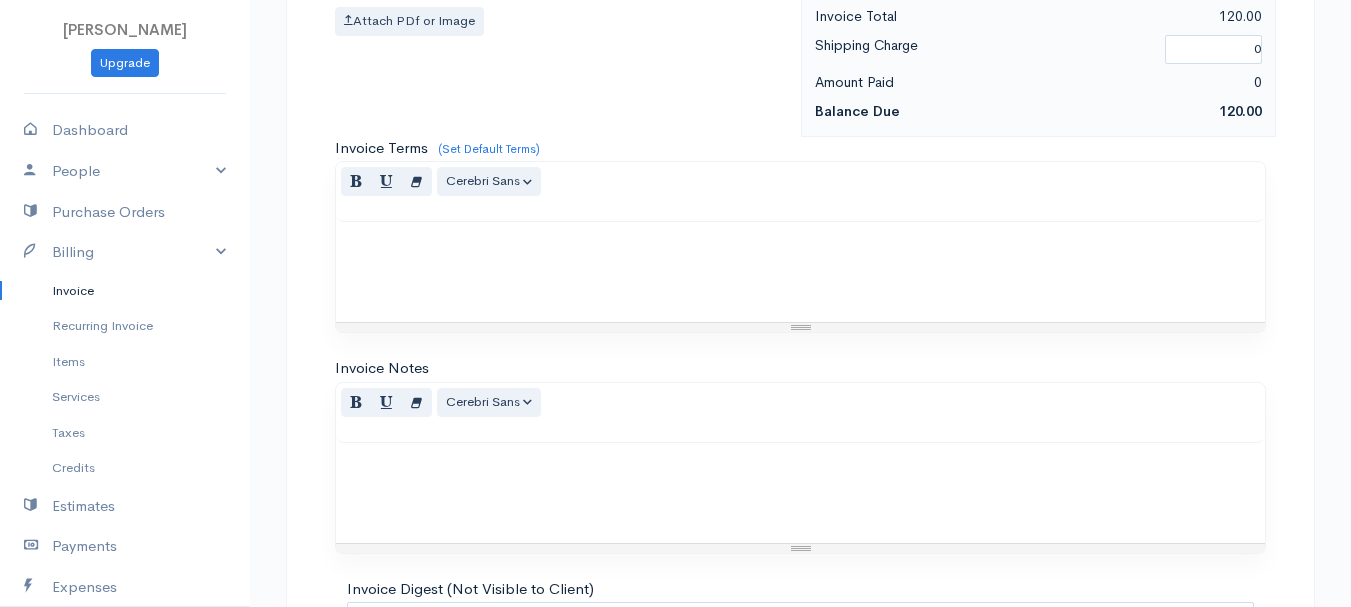 scroll, scrollTop: 1122, scrollLeft: 0, axis: vertical 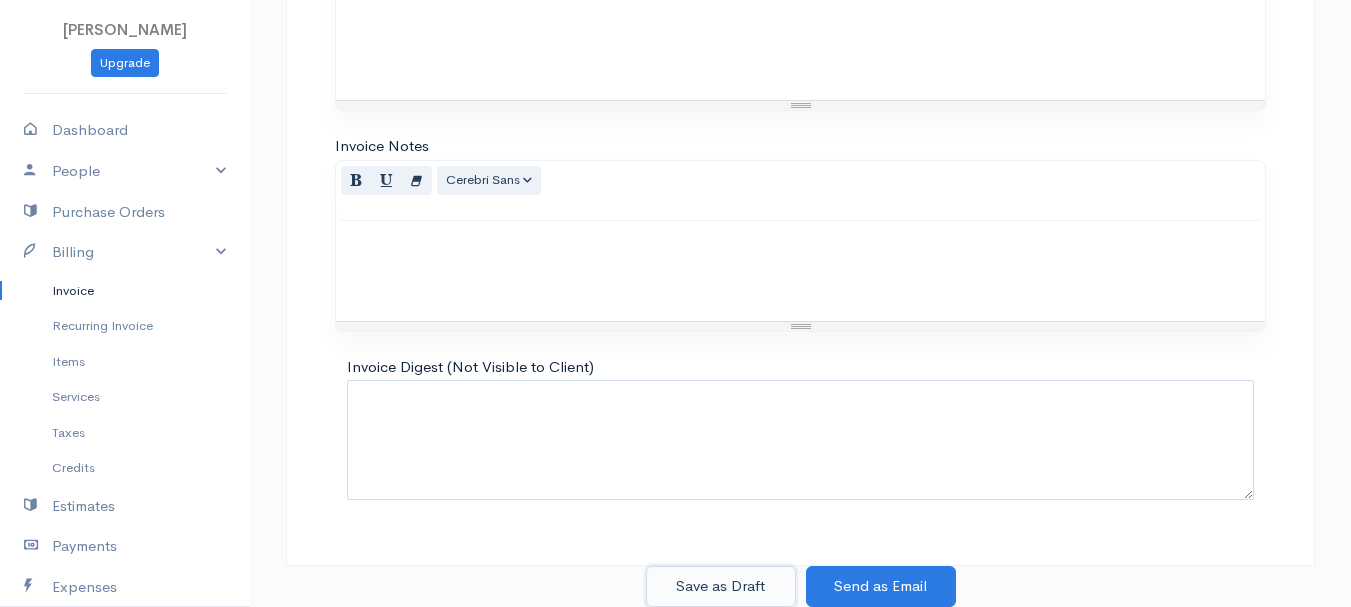 click on "Save as Draft" at bounding box center [721, 586] 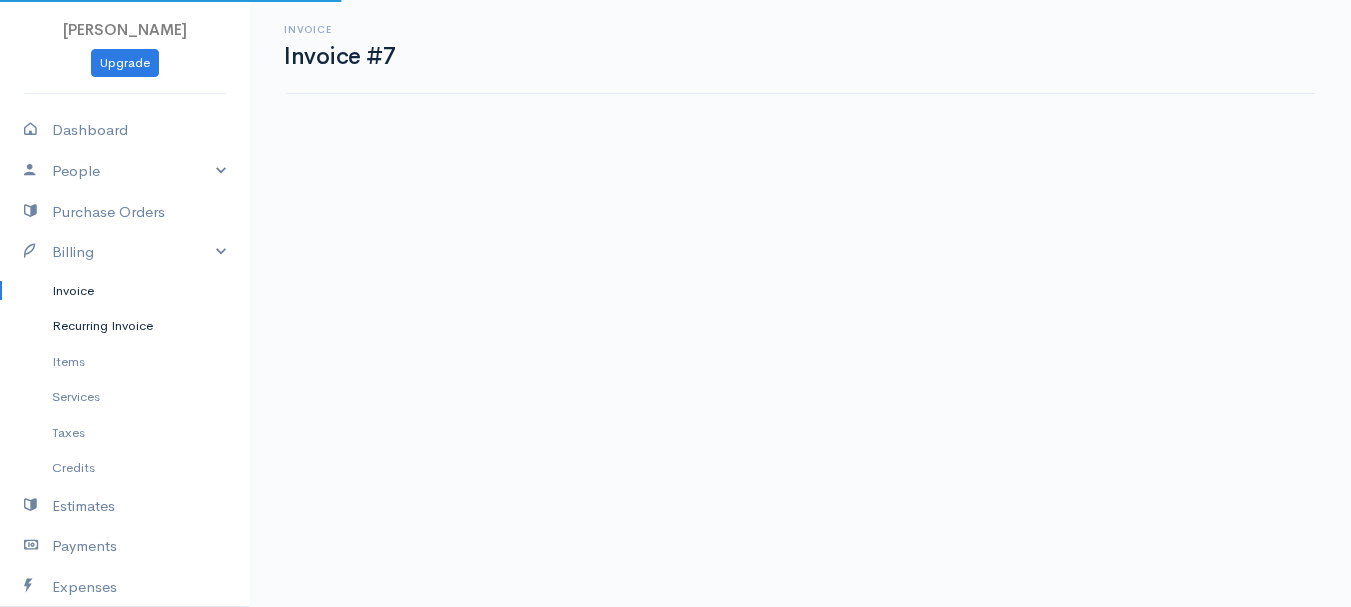 scroll, scrollTop: 0, scrollLeft: 0, axis: both 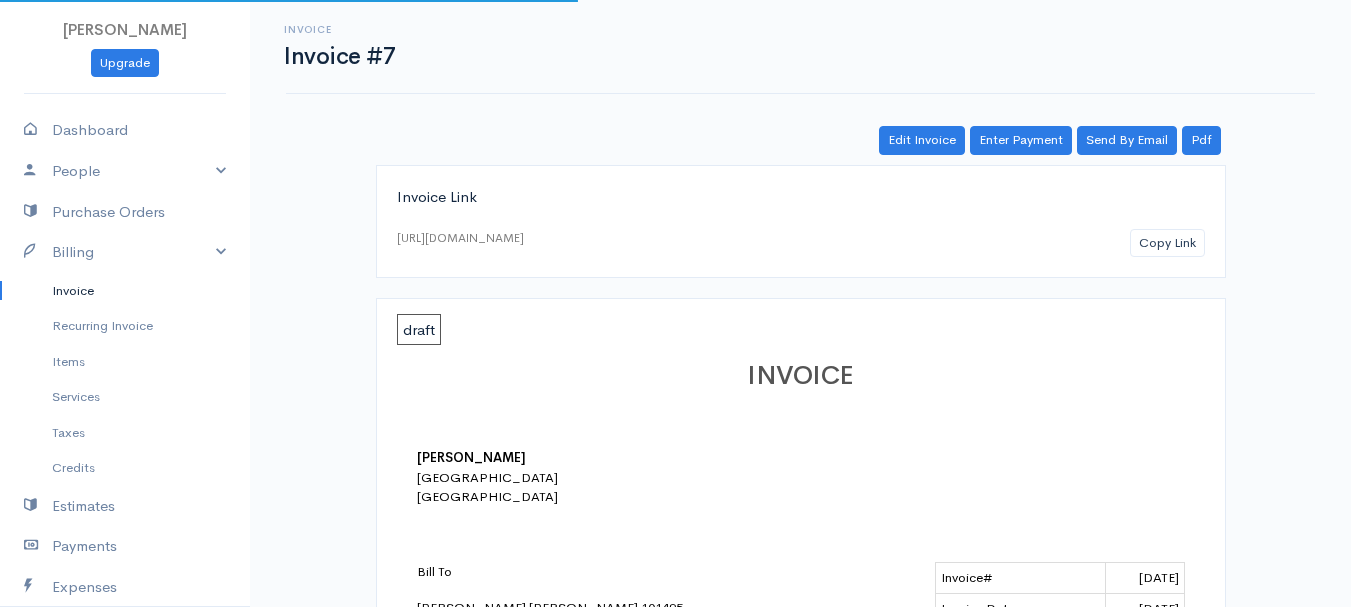 click on "Invoice" at bounding box center [125, 291] 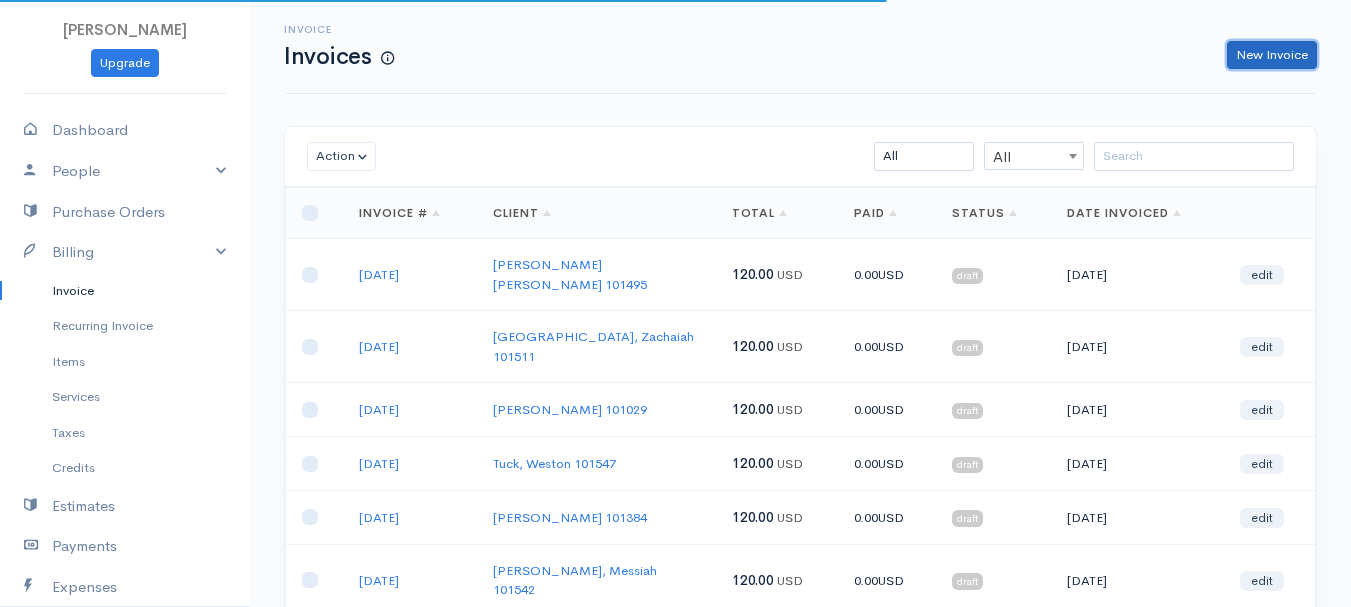 click on "New Invoice" at bounding box center (1272, 55) 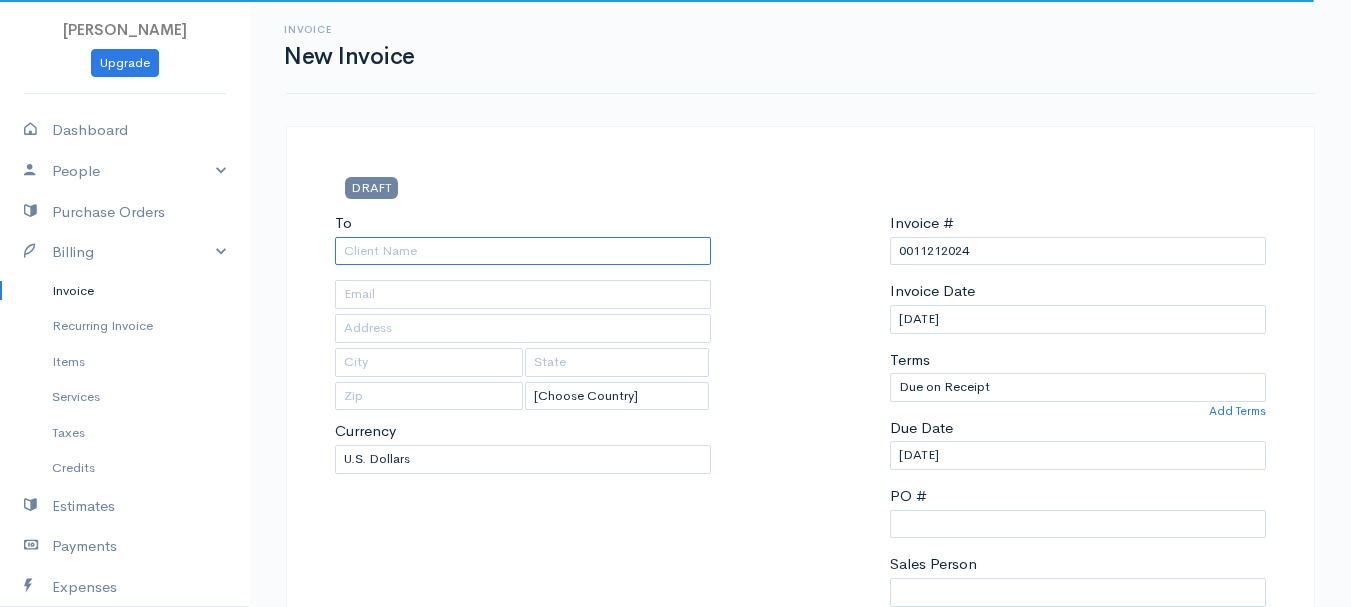 click on "To" at bounding box center (523, 251) 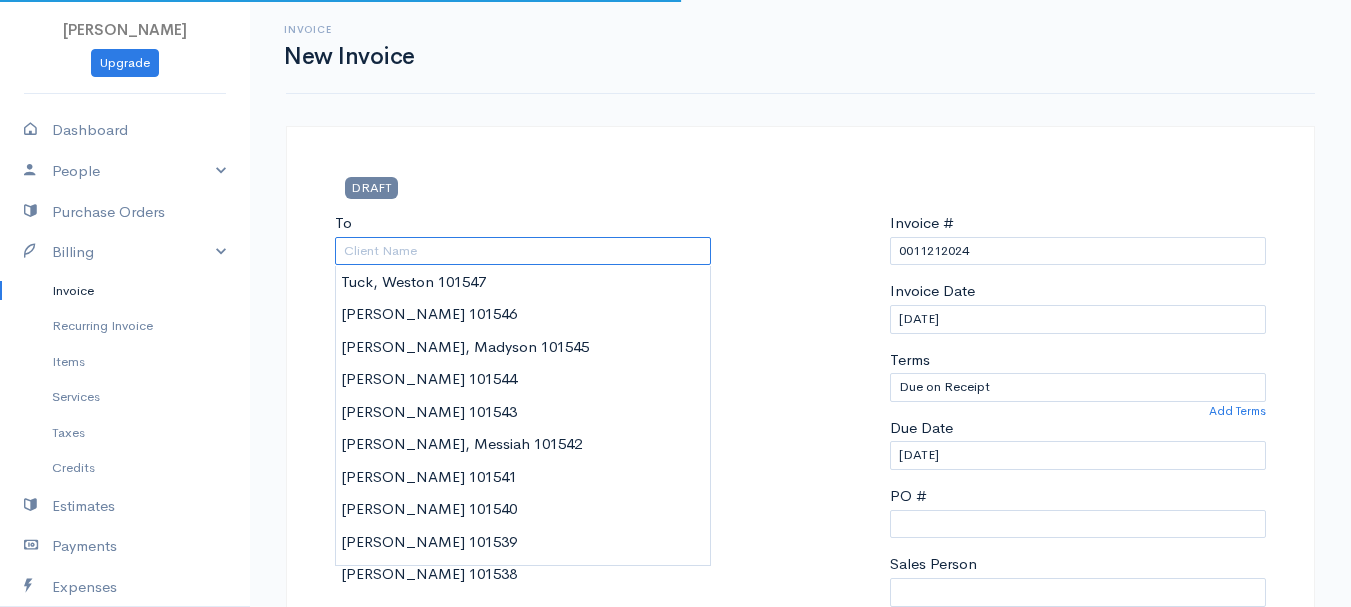 click on "To" at bounding box center [523, 251] 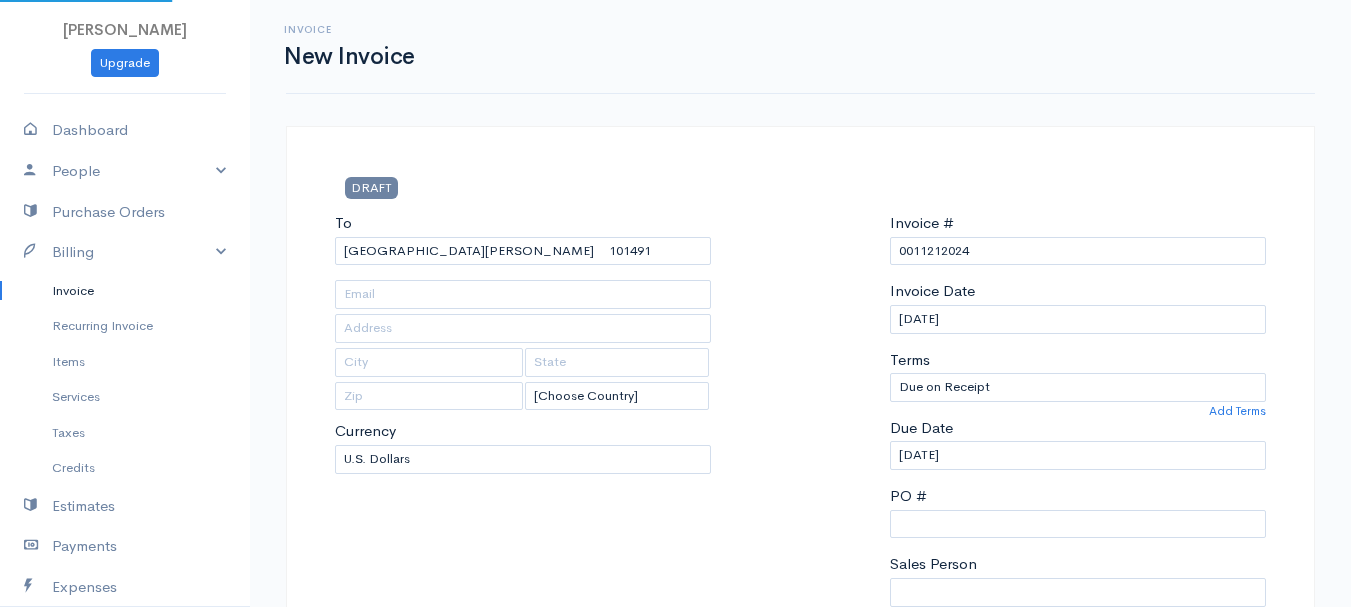 click on "[PERSON_NAME]
Upgrade
Dashboard
People
Clients
Vendors
Staff Users
Purchase Orders
Billing
Invoice
Recurring Invoice
Items
Services
Taxes
Credits
Estimates
Payments
Expenses
Track Time
Projects
Reports
Settings
My Organizations
Logout
Help
@CloudBooksApp 2022
Invoice
New Invoice
DRAFT To [GEOGRAPHIC_DATA][PERSON_NAME]     101491 [Choose Country] [GEOGRAPHIC_DATA] [GEOGRAPHIC_DATA] [GEOGRAPHIC_DATA] [GEOGRAPHIC_DATA] [GEOGRAPHIC_DATA] [GEOGRAPHIC_DATA] [US_STATE] [GEOGRAPHIC_DATA] [GEOGRAPHIC_DATA] [GEOGRAPHIC_DATA] [GEOGRAPHIC_DATA] [GEOGRAPHIC_DATA] [GEOGRAPHIC_DATA]" at bounding box center [675, 864] 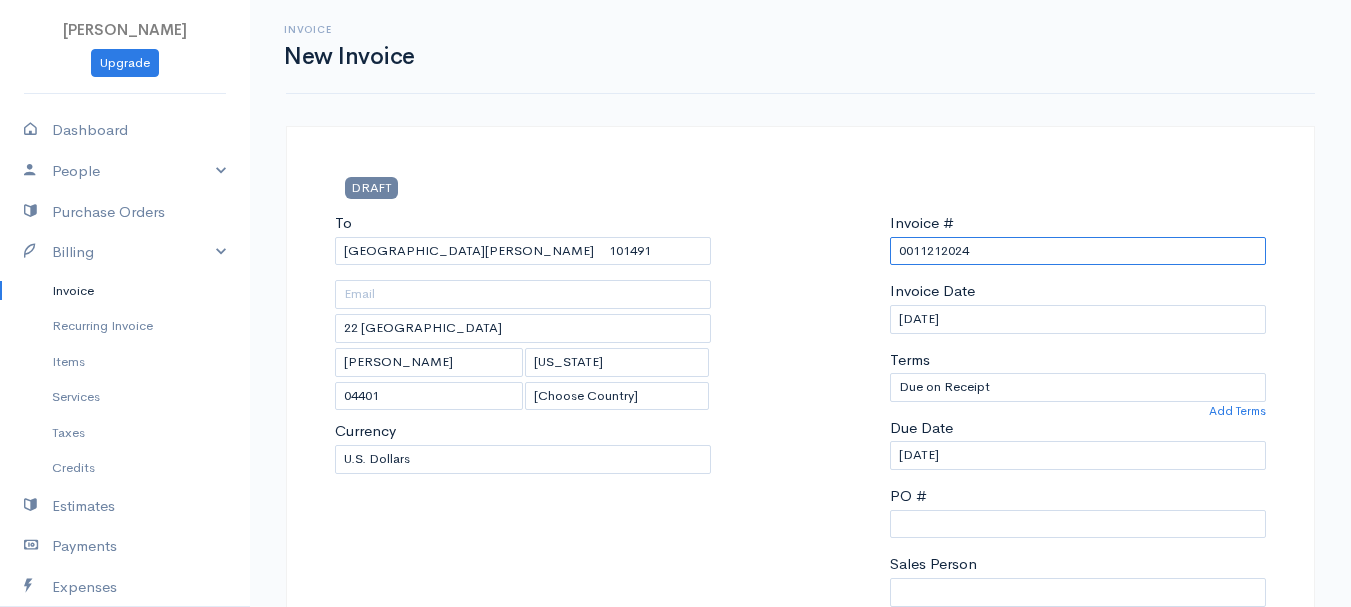click on "0011212024" at bounding box center (1078, 251) 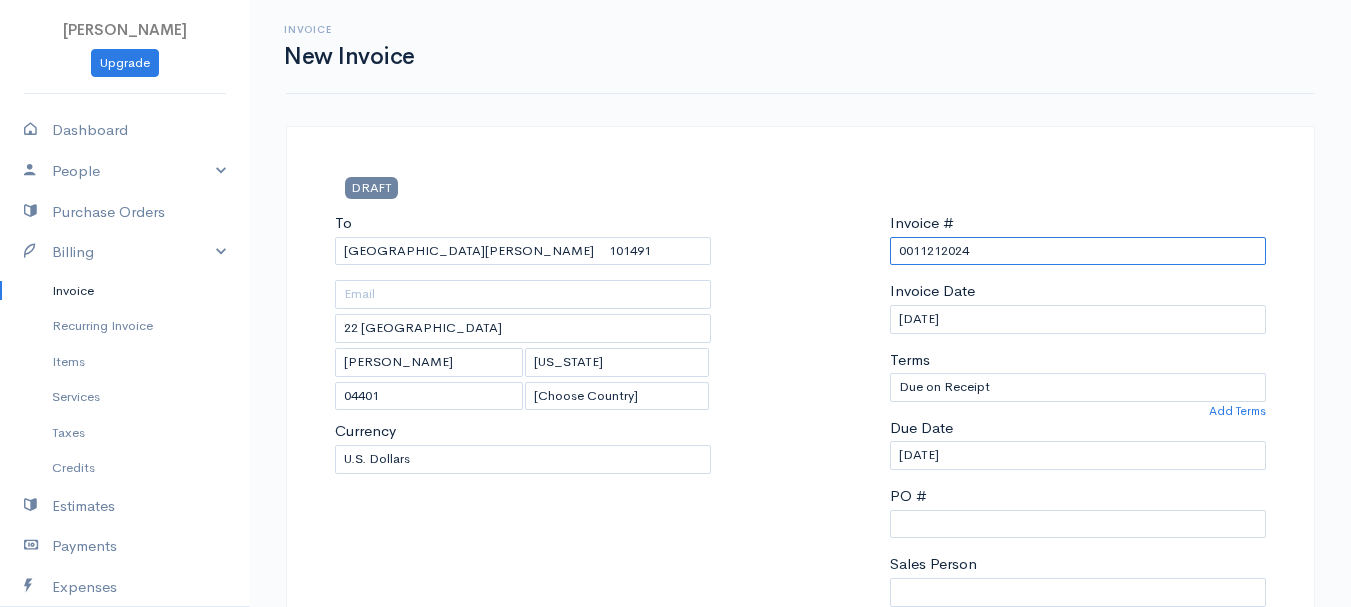 paste on "[DATE]" 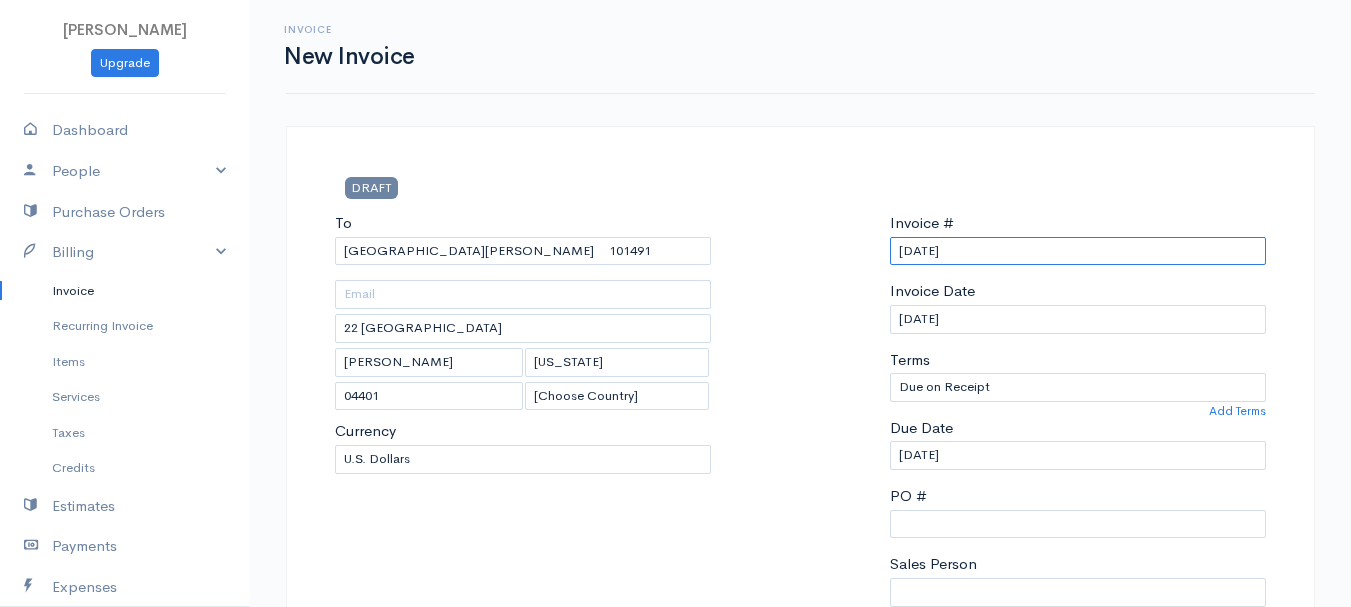 scroll, scrollTop: 300, scrollLeft: 0, axis: vertical 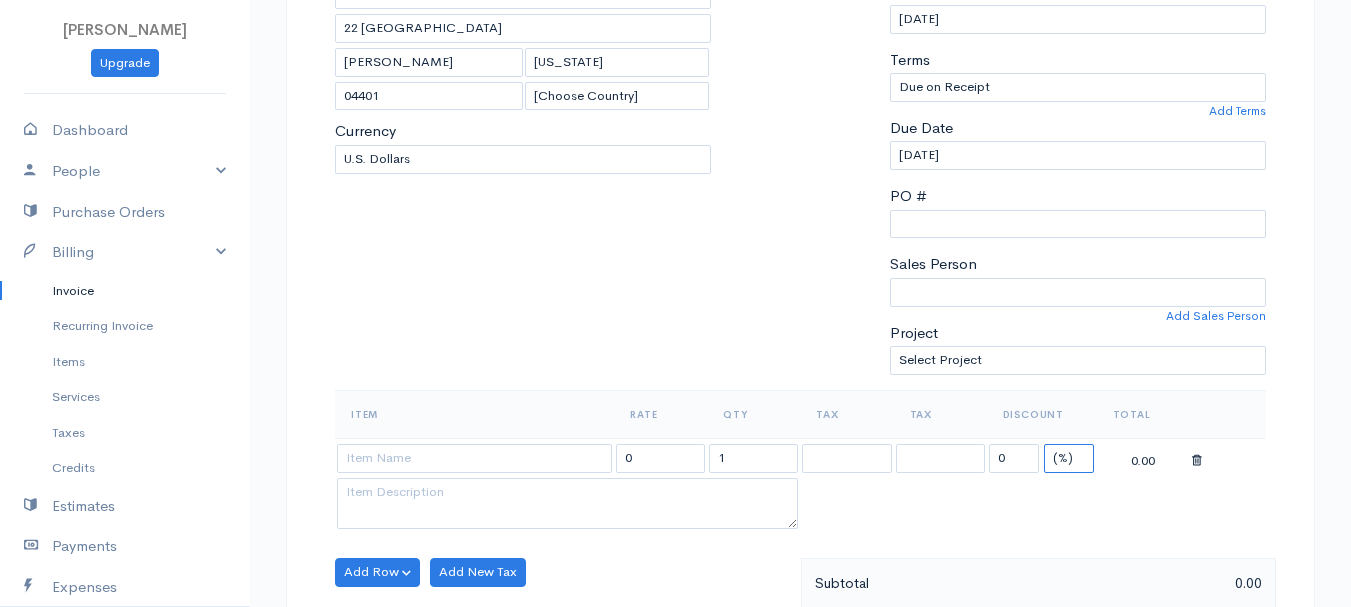 click on "(%) Flat" at bounding box center (1069, 458) 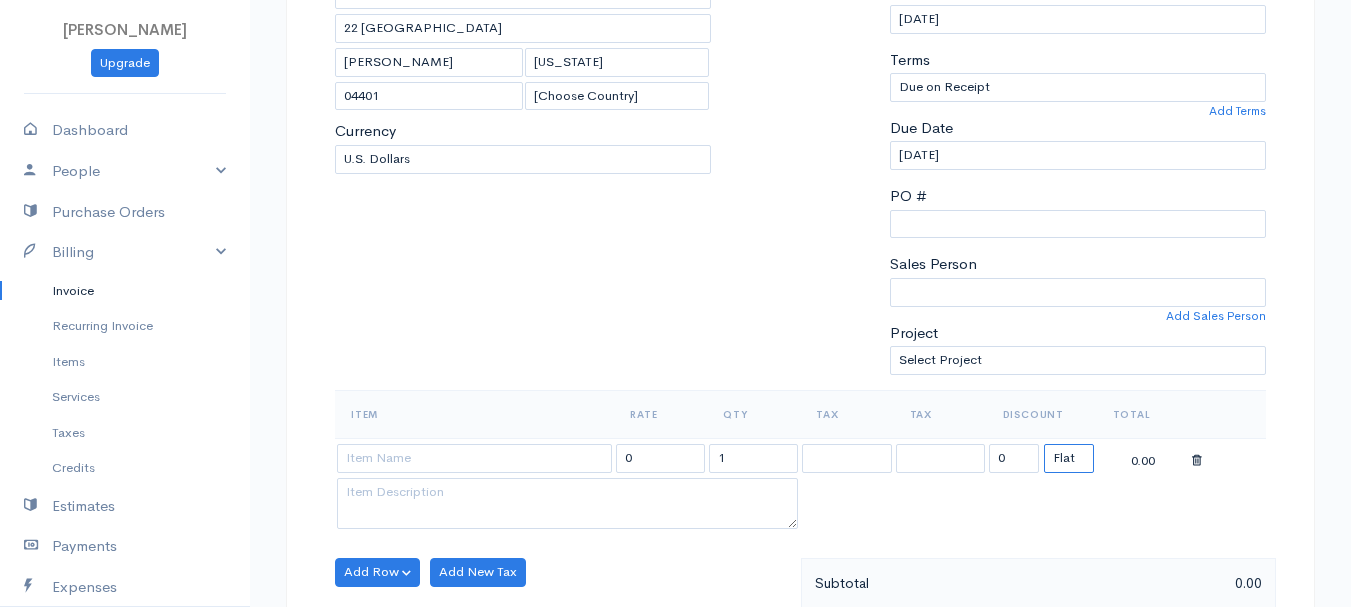 click on "(%) Flat" at bounding box center (1069, 458) 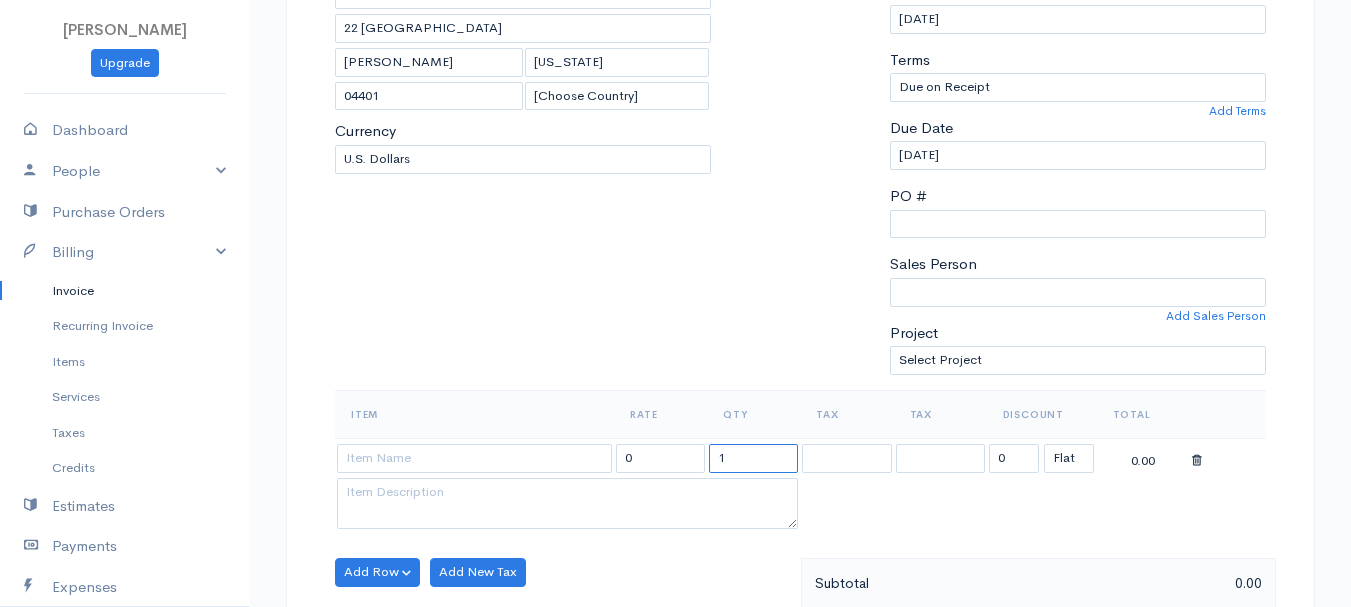 click on "1" at bounding box center [753, 458] 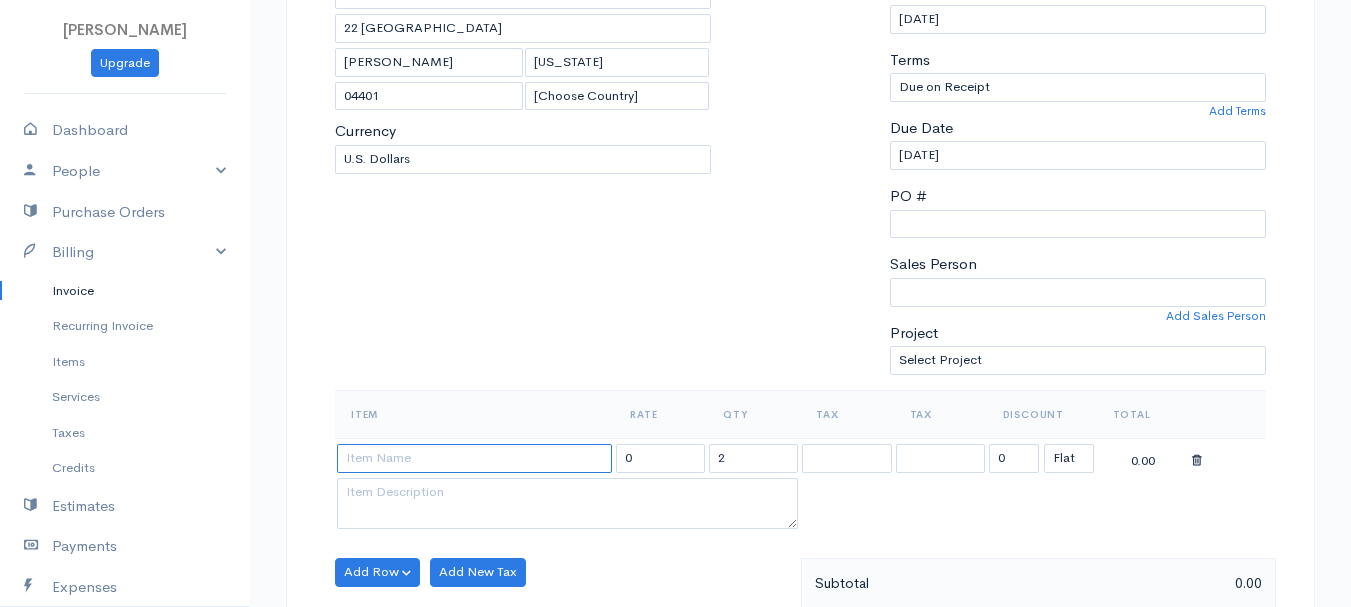 click at bounding box center [474, 458] 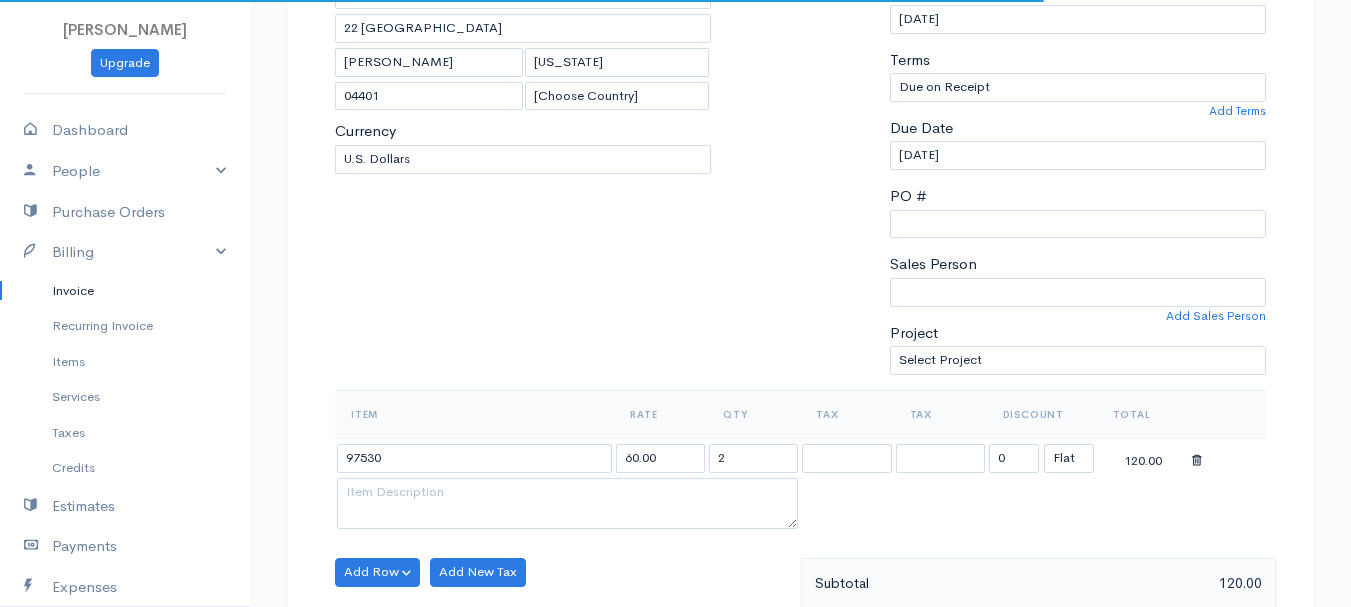 click on "[PERSON_NAME]
Upgrade
Dashboard
People
Clients
Vendors
Staff Users
Purchase Orders
Billing
Invoice
Recurring Invoice
Items
Services
Taxes
Credits
Estimates
Payments
Expenses
Track Time
Projects
Reports
Settings
My Organizations
Logout
Help
@CloudBooksApp 2022
Invoice
New Invoice
DRAFT To [GEOGRAPHIC_DATA][PERSON_NAME]     101491 [STREET_ADDRESS][PERSON_NAME][US_STATE] [Choose Country] [GEOGRAPHIC_DATA] [GEOGRAPHIC_DATA] [GEOGRAPHIC_DATA] [GEOGRAPHIC_DATA] [GEOGRAPHIC_DATA] [GEOGRAPHIC_DATA] [US_STATE] [GEOGRAPHIC_DATA] [GEOGRAPHIC_DATA] 2" at bounding box center [675, 564] 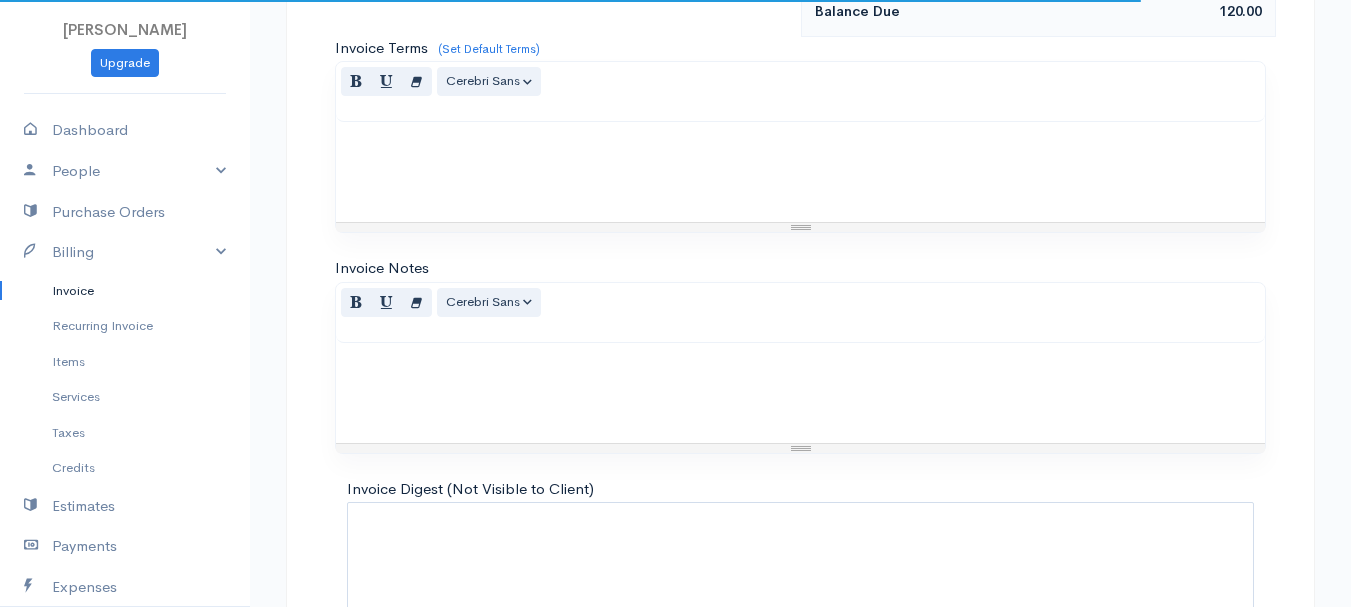 scroll, scrollTop: 1122, scrollLeft: 0, axis: vertical 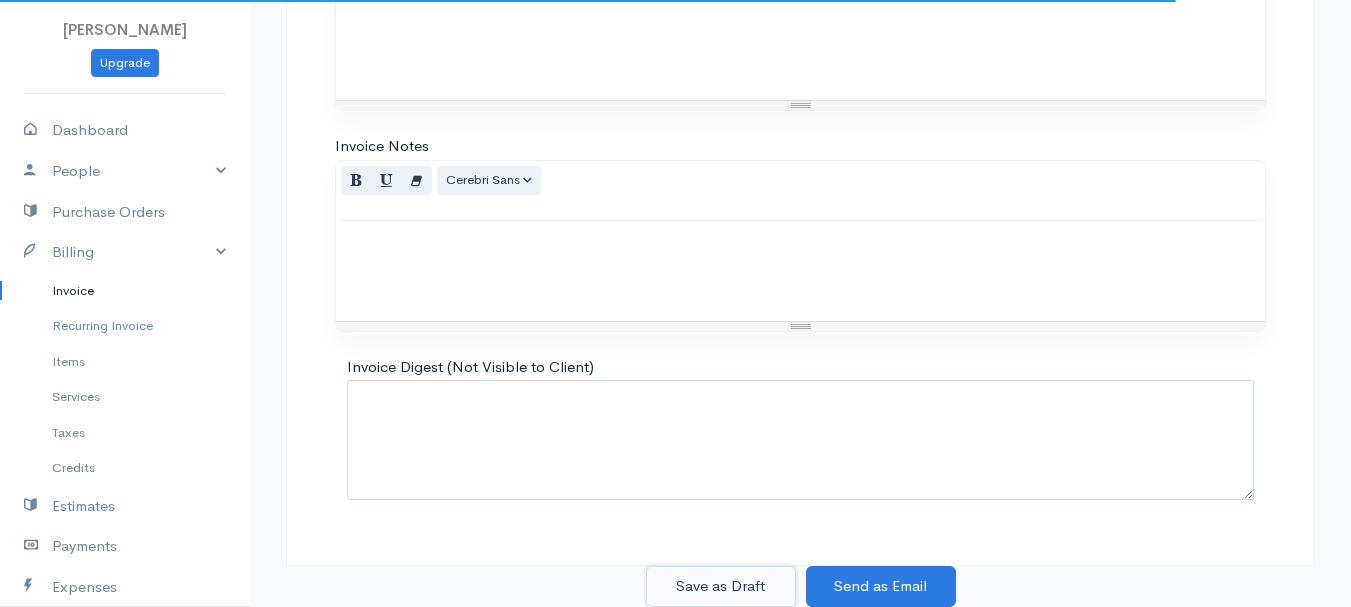 click on "Save as Draft" at bounding box center [721, 586] 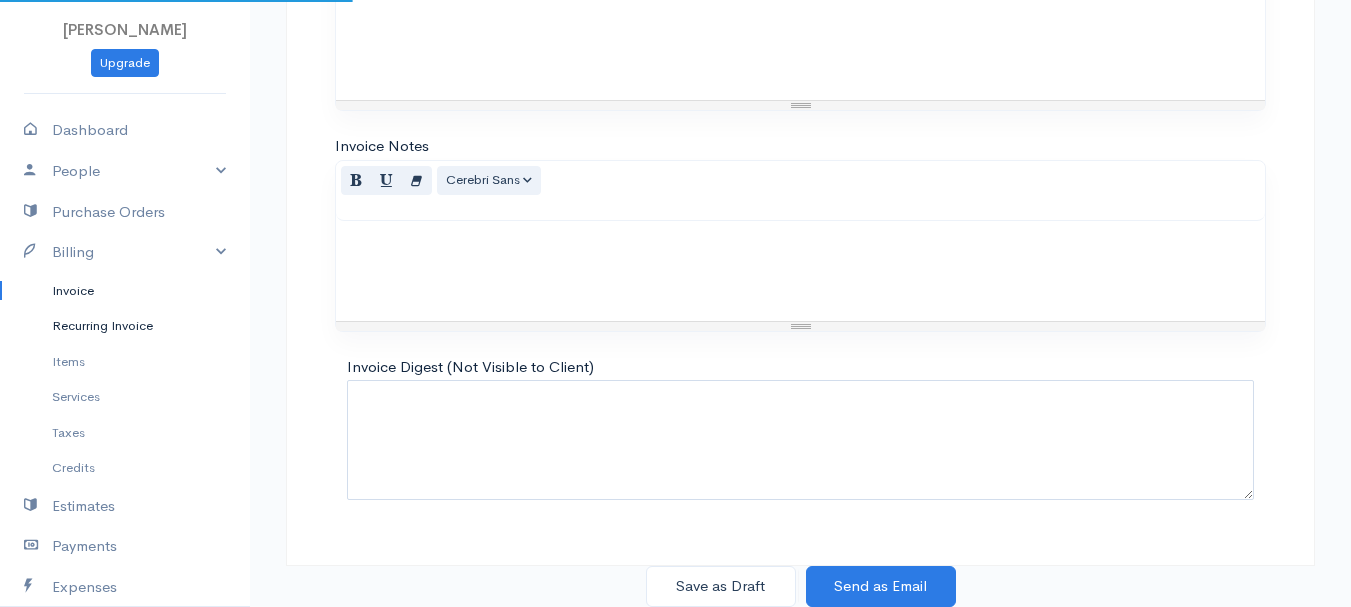 scroll, scrollTop: 0, scrollLeft: 0, axis: both 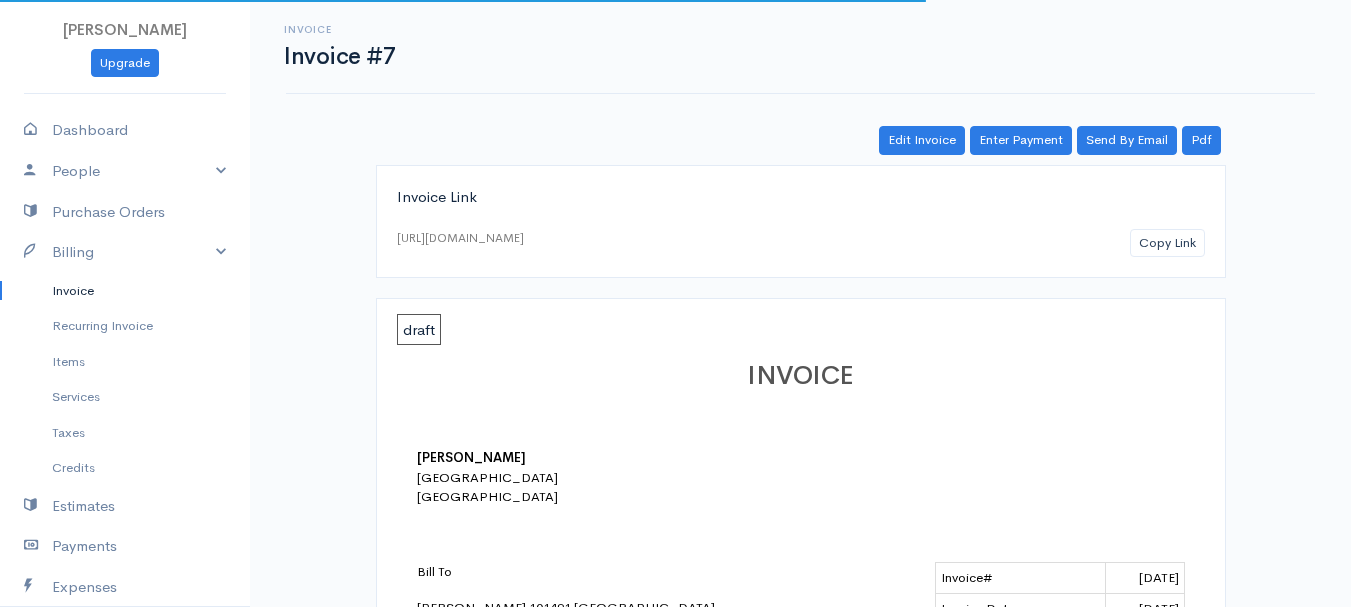 click on "Invoice" at bounding box center [125, 291] 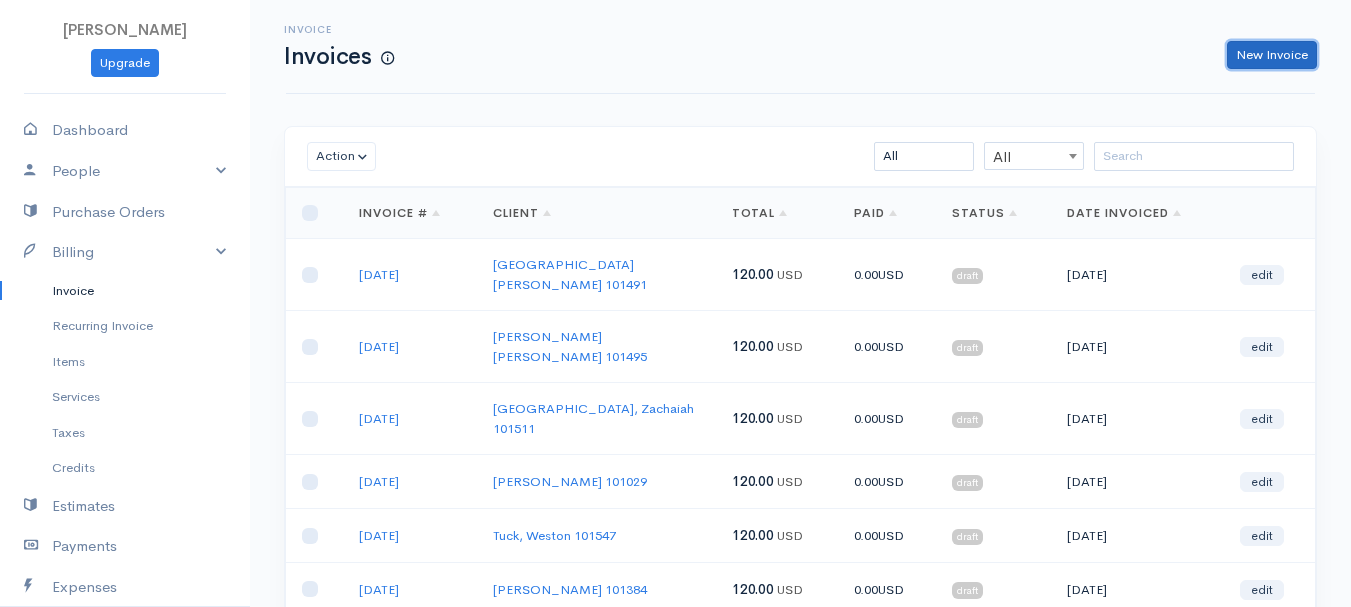 click on "New Invoice" at bounding box center [1272, 55] 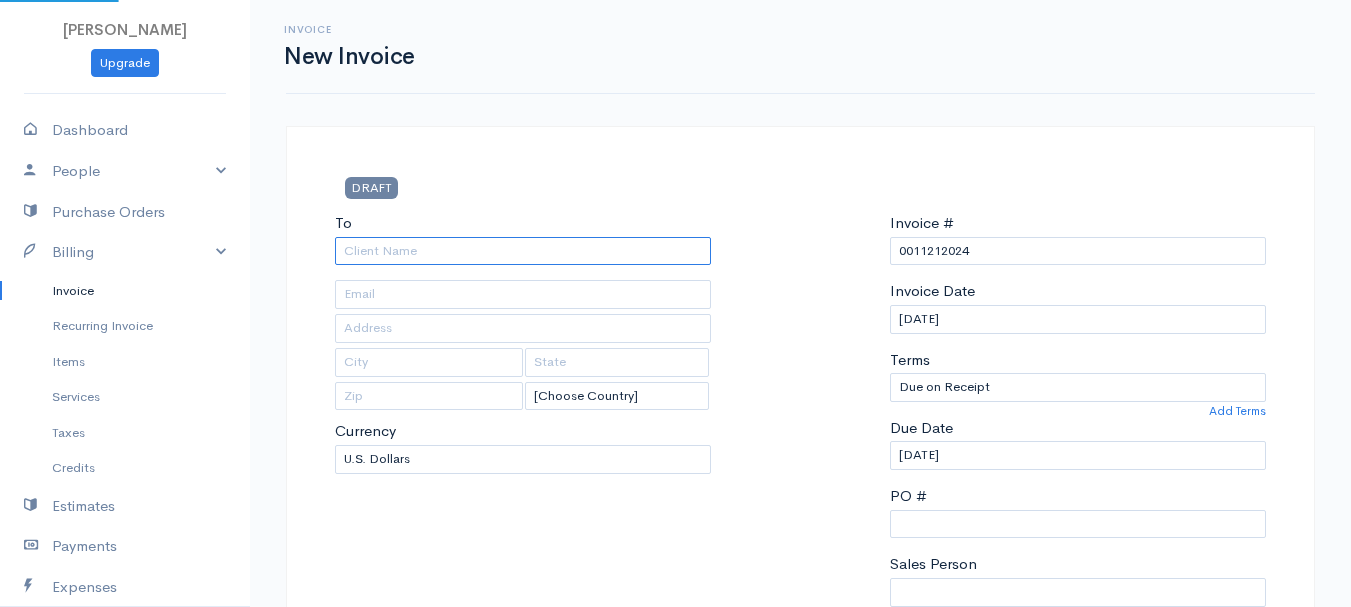 click on "To" at bounding box center (523, 251) 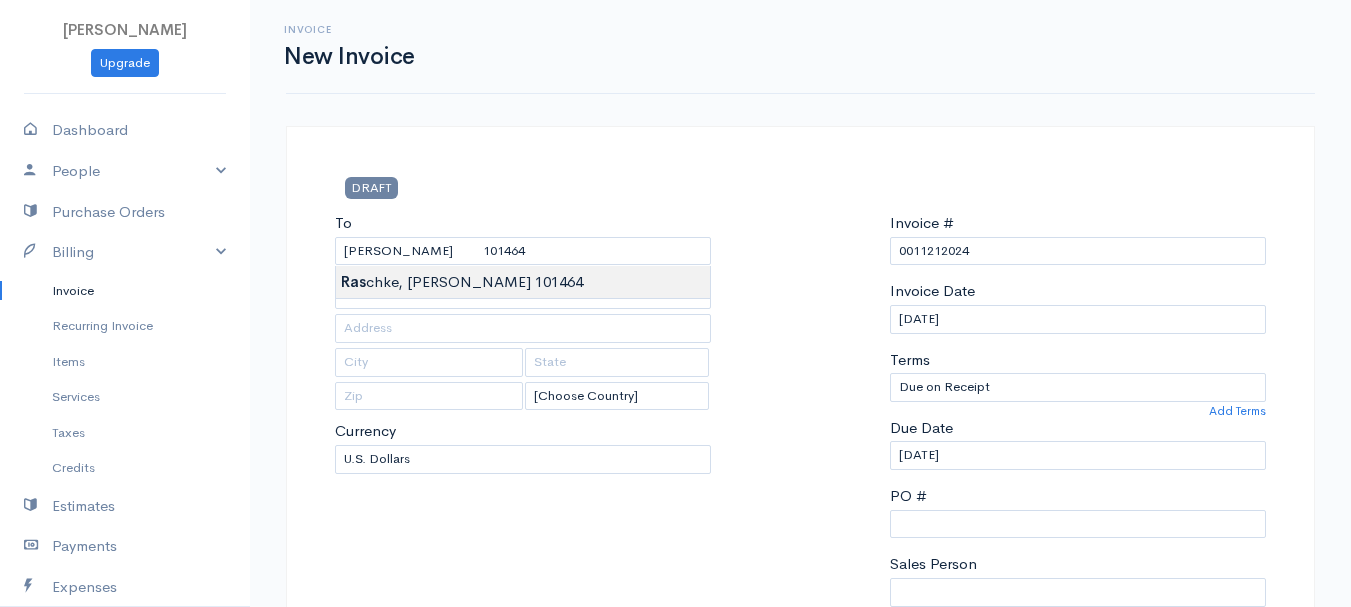 click on "[PERSON_NAME]
Upgrade
Dashboard
People
Clients
Vendors
Staff Users
Purchase Orders
Billing
Invoice
Recurring Invoice
Items
Services
Taxes
Credits
Estimates
Payments
Expenses
Track Time
Projects
Reports
Settings
My Organizations
Logout
Help
@CloudBooksApp 2022
Invoice
New Invoice
DRAFT To [PERSON_NAME]          101464 [Choose Country] [GEOGRAPHIC_DATA] [GEOGRAPHIC_DATA] [GEOGRAPHIC_DATA] [GEOGRAPHIC_DATA] [GEOGRAPHIC_DATA] [GEOGRAPHIC_DATA] [US_STATE] [GEOGRAPHIC_DATA] [GEOGRAPHIC_DATA] [GEOGRAPHIC_DATA] [GEOGRAPHIC_DATA] [GEOGRAPHIC_DATA] [GEOGRAPHIC_DATA]" at bounding box center [675, 864] 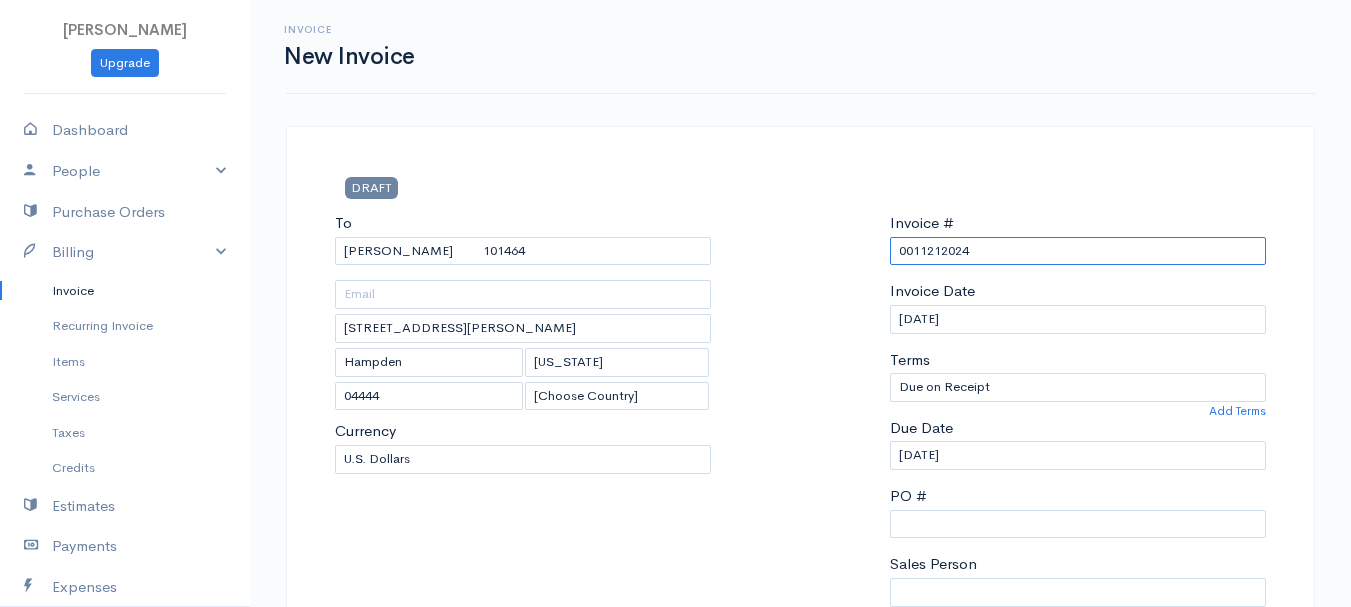 click on "0011212024" at bounding box center (1078, 251) 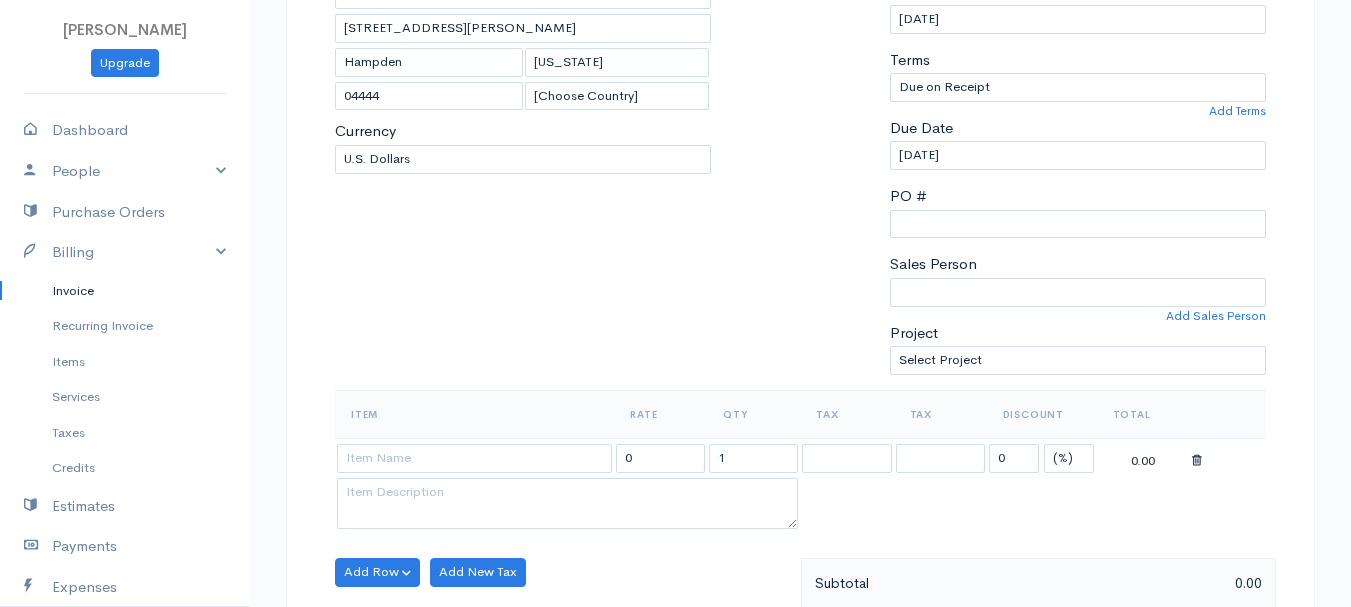 scroll, scrollTop: 400, scrollLeft: 0, axis: vertical 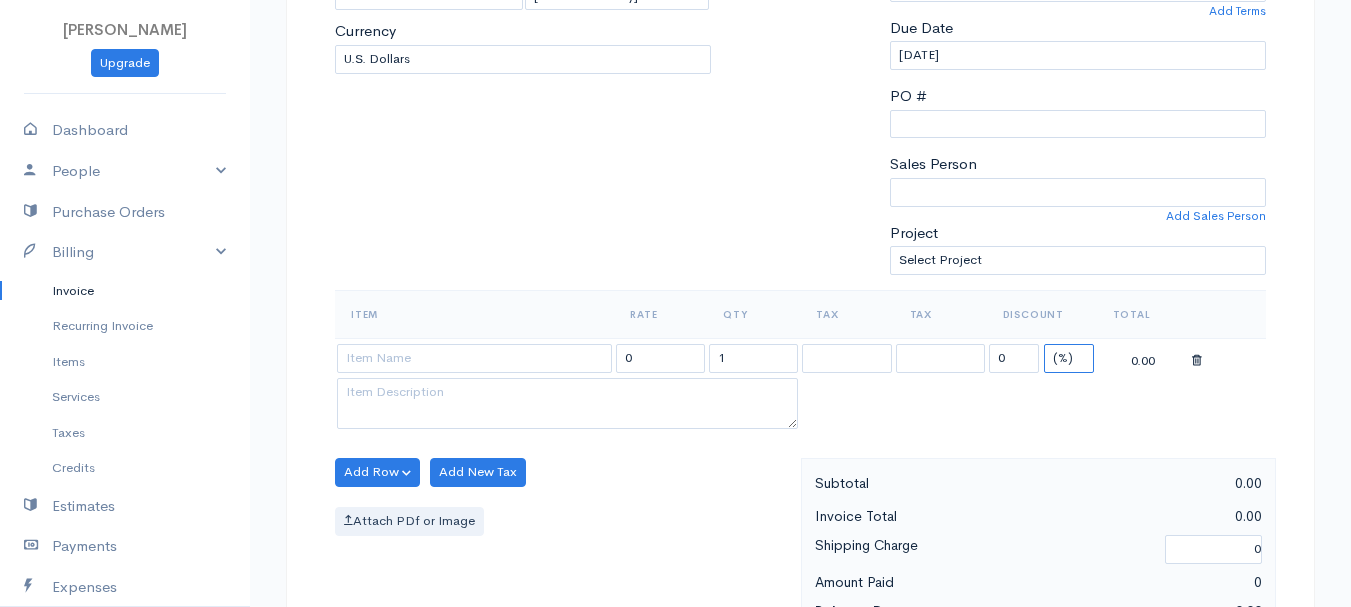 click on "(%) Flat" at bounding box center [1069, 358] 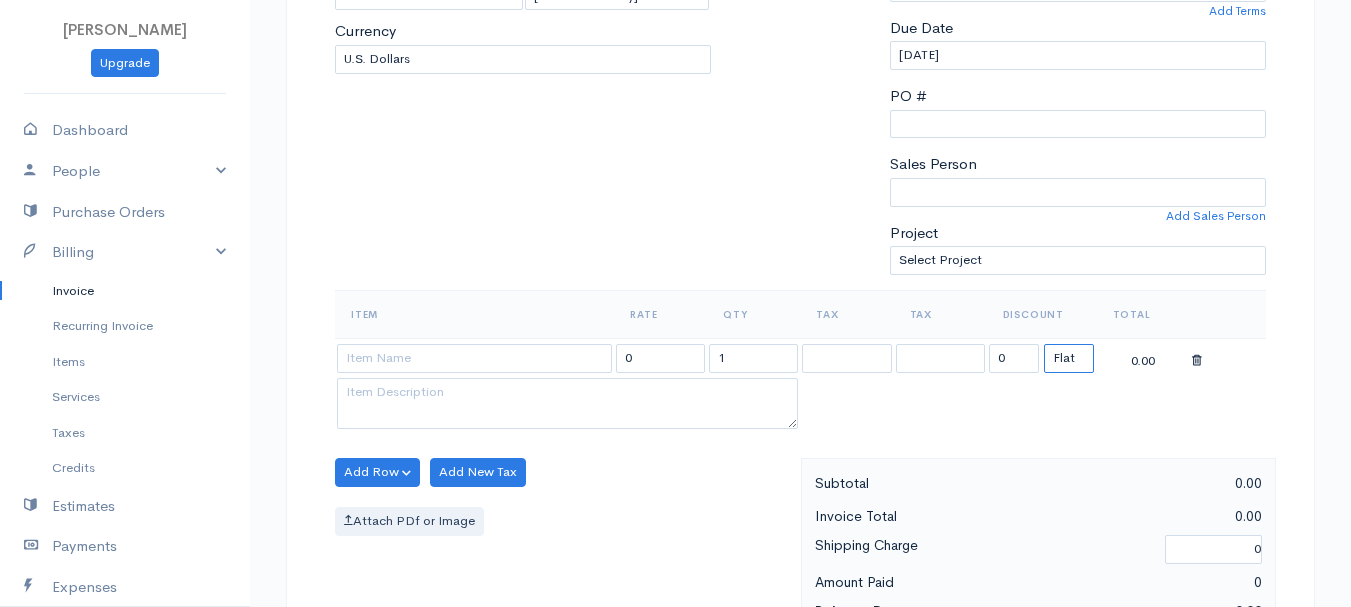 click on "(%) Flat" at bounding box center (1069, 358) 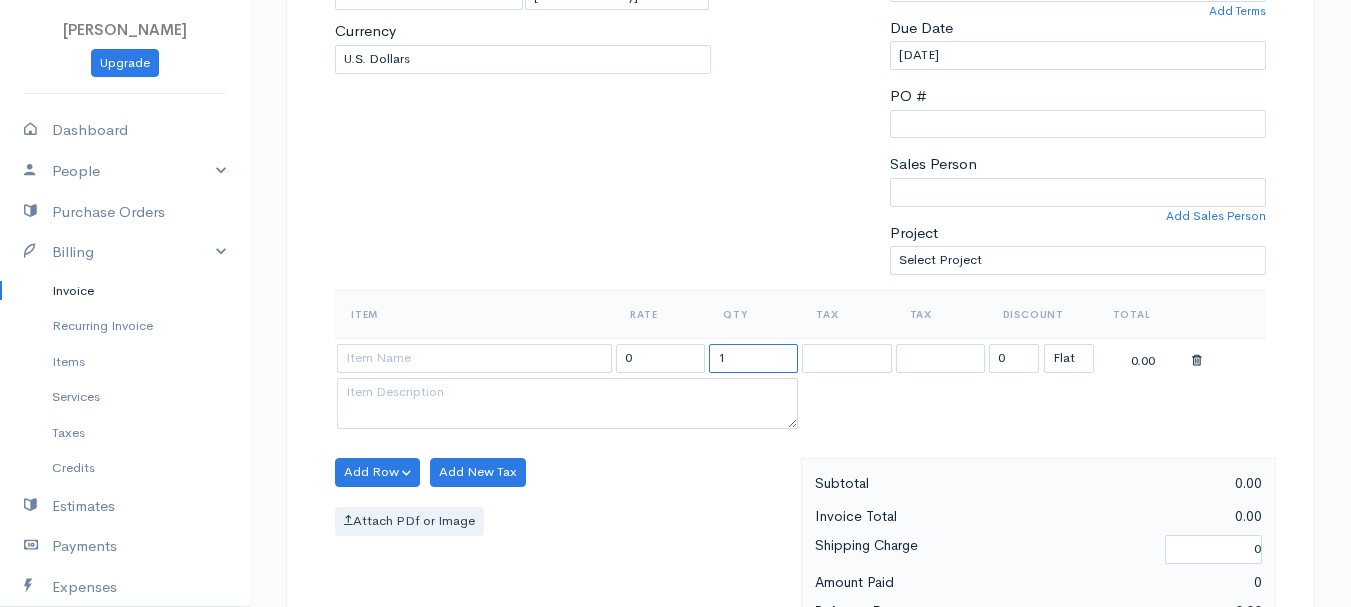 click on "1" at bounding box center (753, 358) 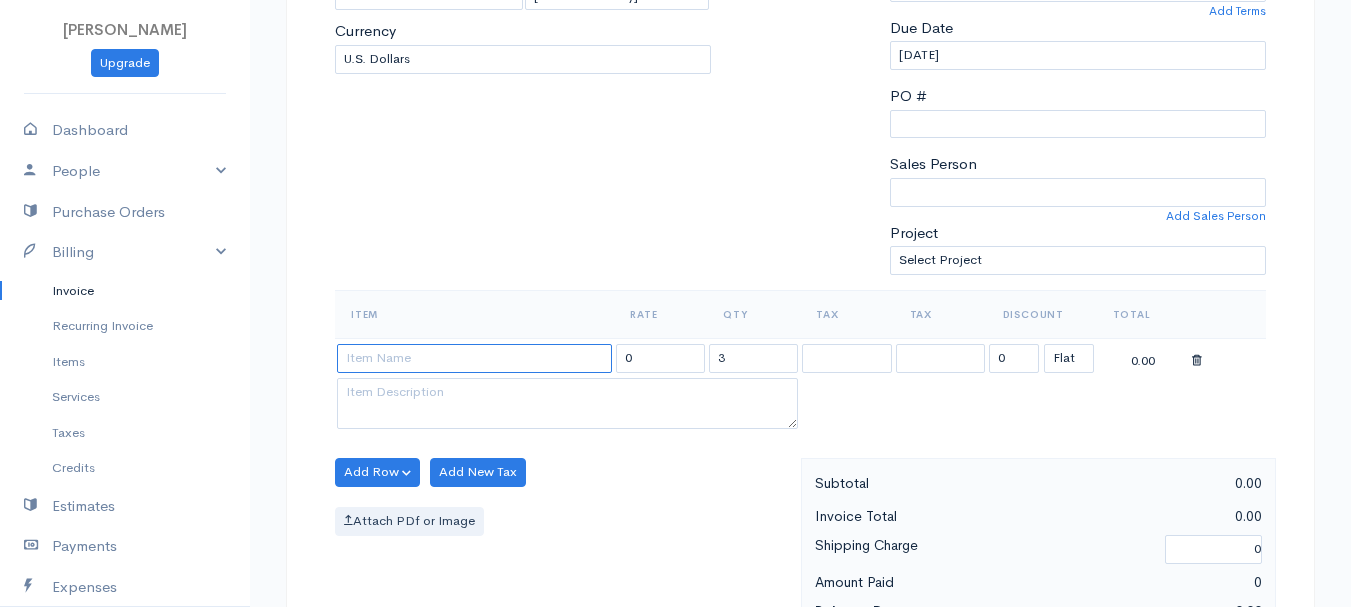 click at bounding box center (474, 358) 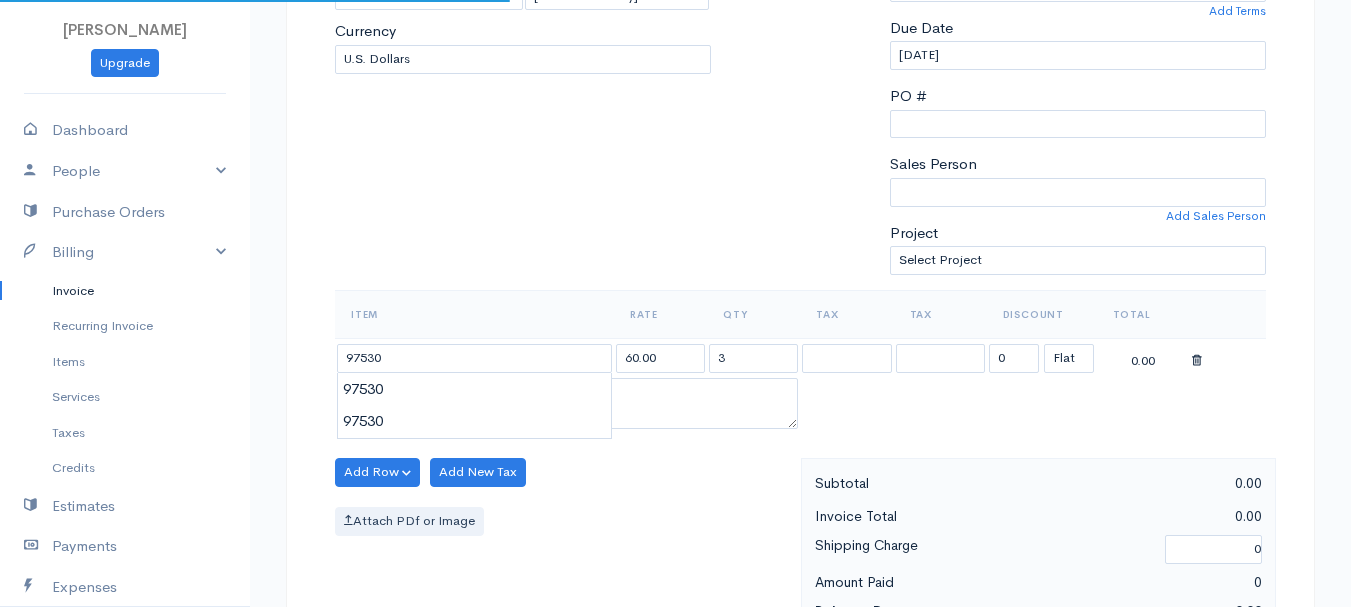 click on "[PERSON_NAME]
Upgrade
Dashboard
People
Clients
Vendors
Staff Users
Purchase Orders
Billing
Invoice
Recurring Invoice
Items
Services
Taxes
Credits
Estimates
Payments
Expenses
Track Time
Projects
Reports
Settings
My Organizations
Logout
Help
@CloudBooksApp 2022
Invoice
New Invoice
DRAFT To [PERSON_NAME]          101464 [STREET_ADDRESS][PERSON_NAME][US_STATE] [Choose Country] [GEOGRAPHIC_DATA] [GEOGRAPHIC_DATA] [GEOGRAPHIC_DATA] [GEOGRAPHIC_DATA] [GEOGRAPHIC_DATA] [GEOGRAPHIC_DATA] [US_STATE] [GEOGRAPHIC_DATA] [GEOGRAPHIC_DATA] 3" at bounding box center (675, 464) 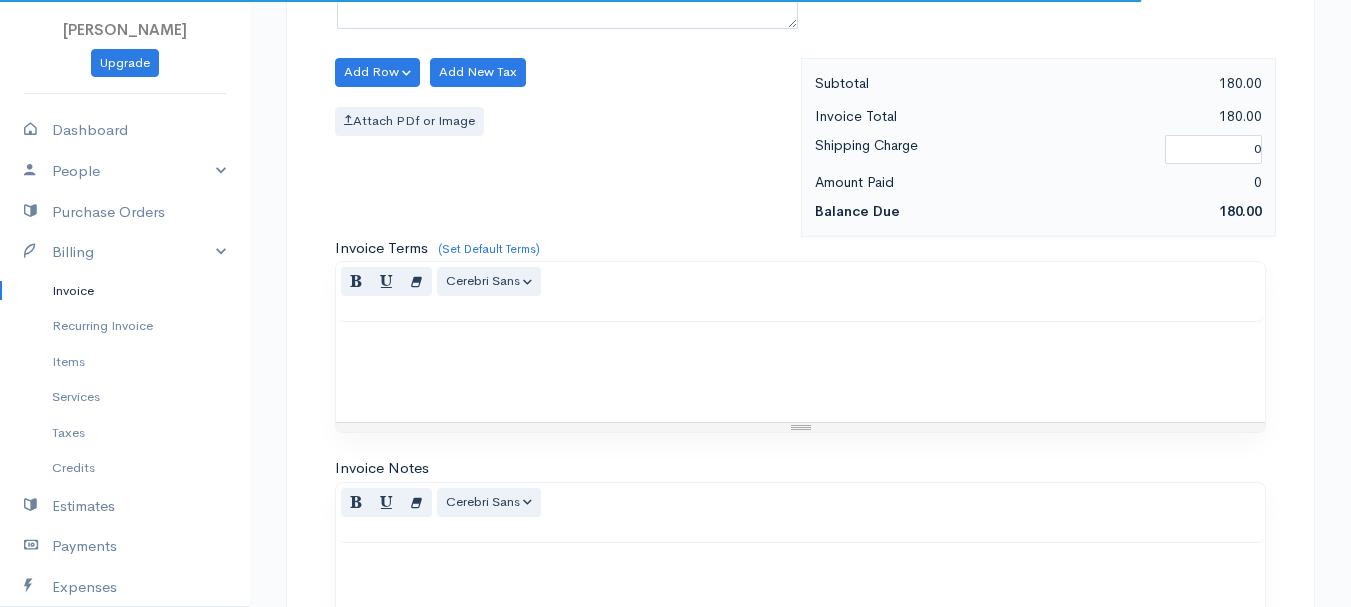 scroll, scrollTop: 1122, scrollLeft: 0, axis: vertical 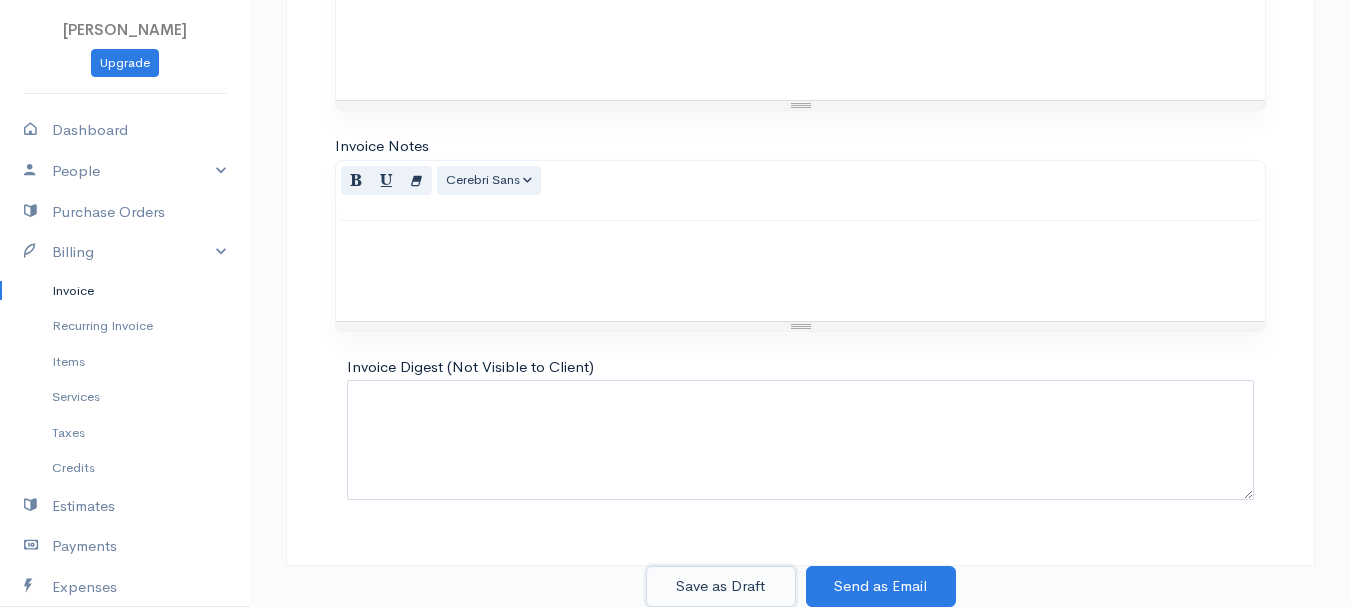 click on "Save as Draft" at bounding box center [721, 586] 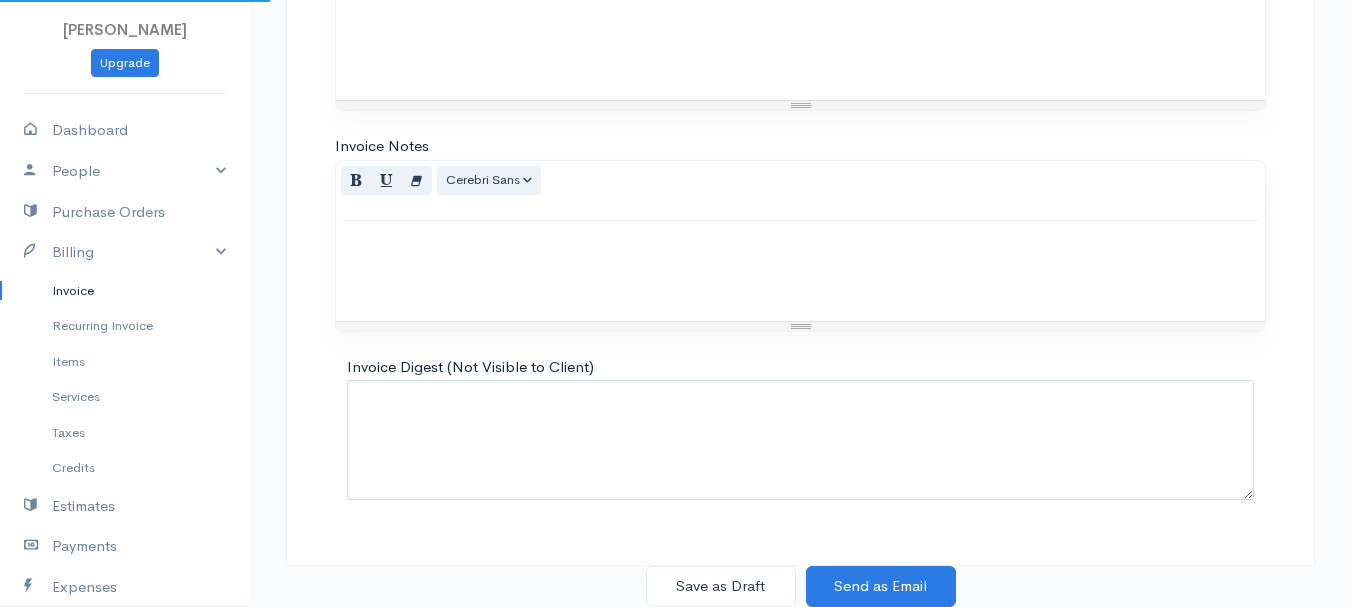 scroll, scrollTop: 0, scrollLeft: 0, axis: both 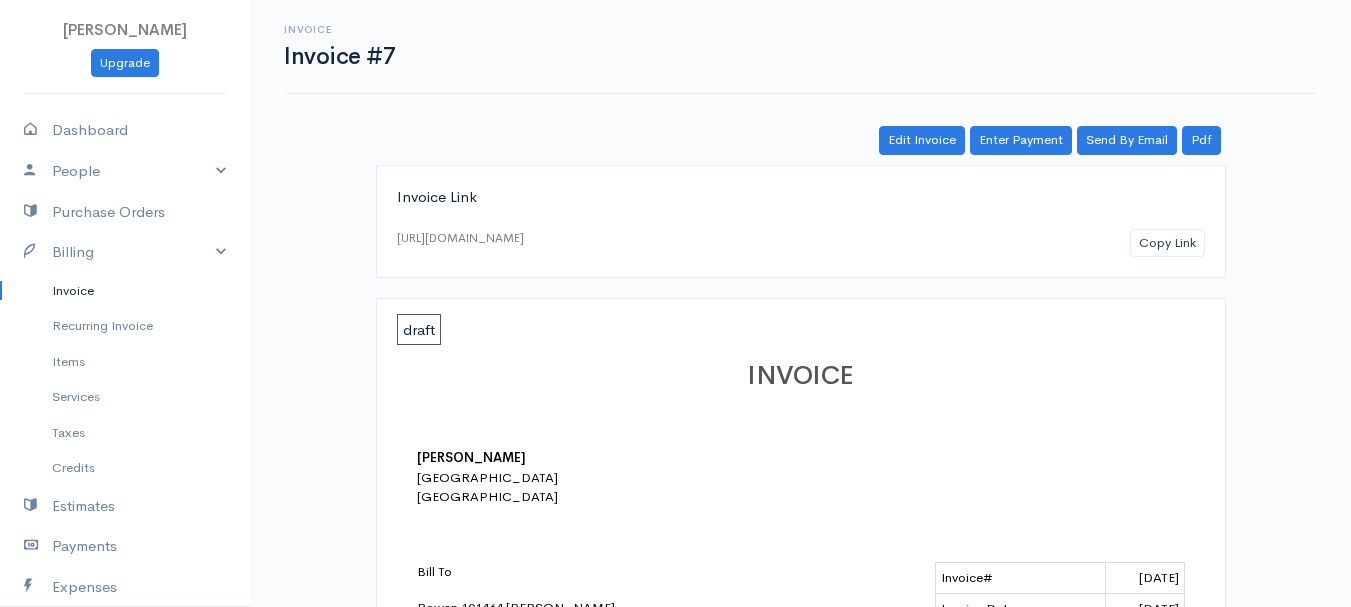 click on "Invoice" at bounding box center [125, 291] 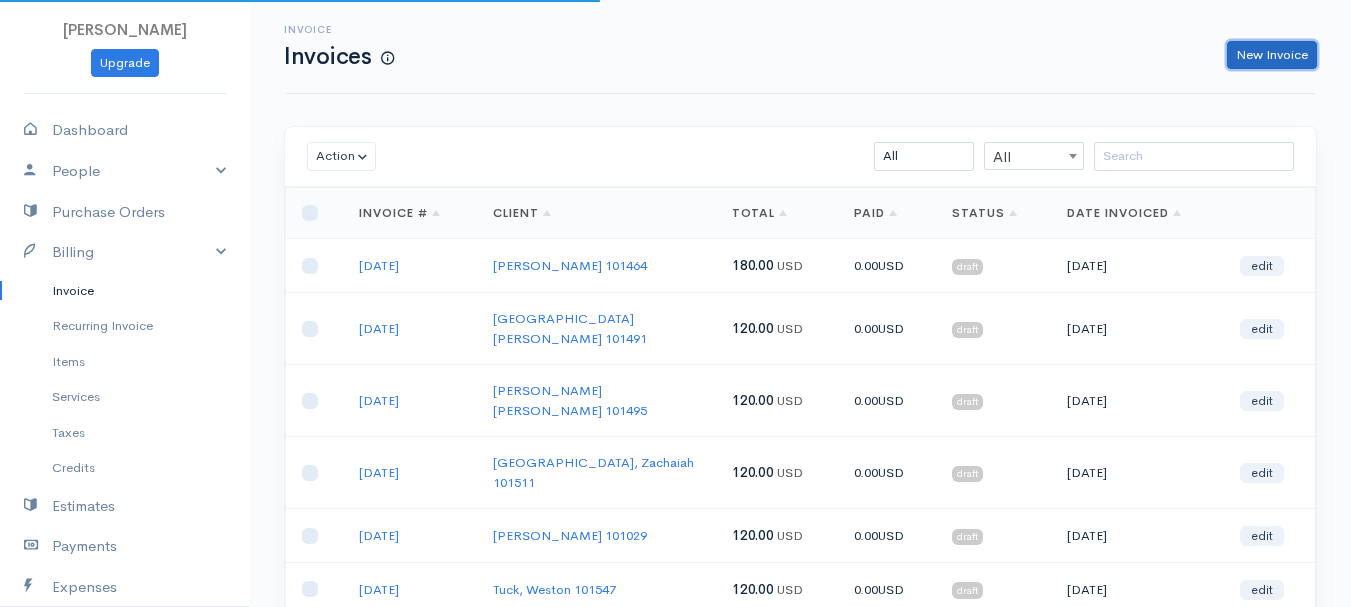 click on "New Invoice" at bounding box center (1272, 55) 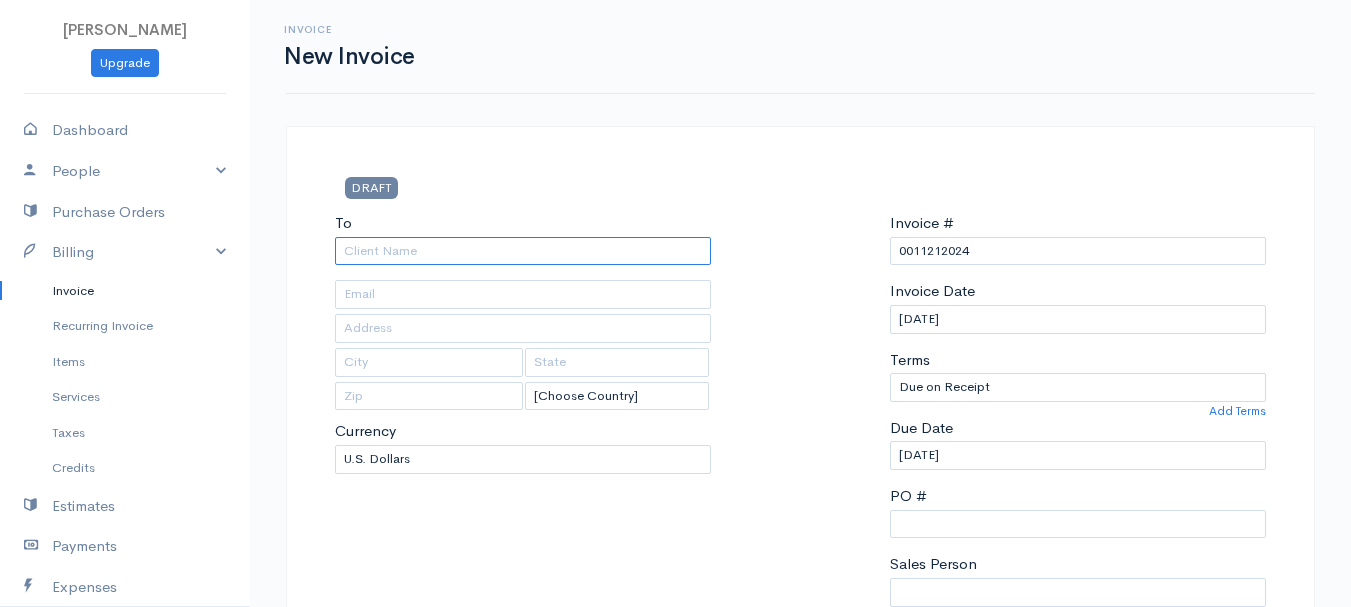 click on "To" at bounding box center [523, 251] 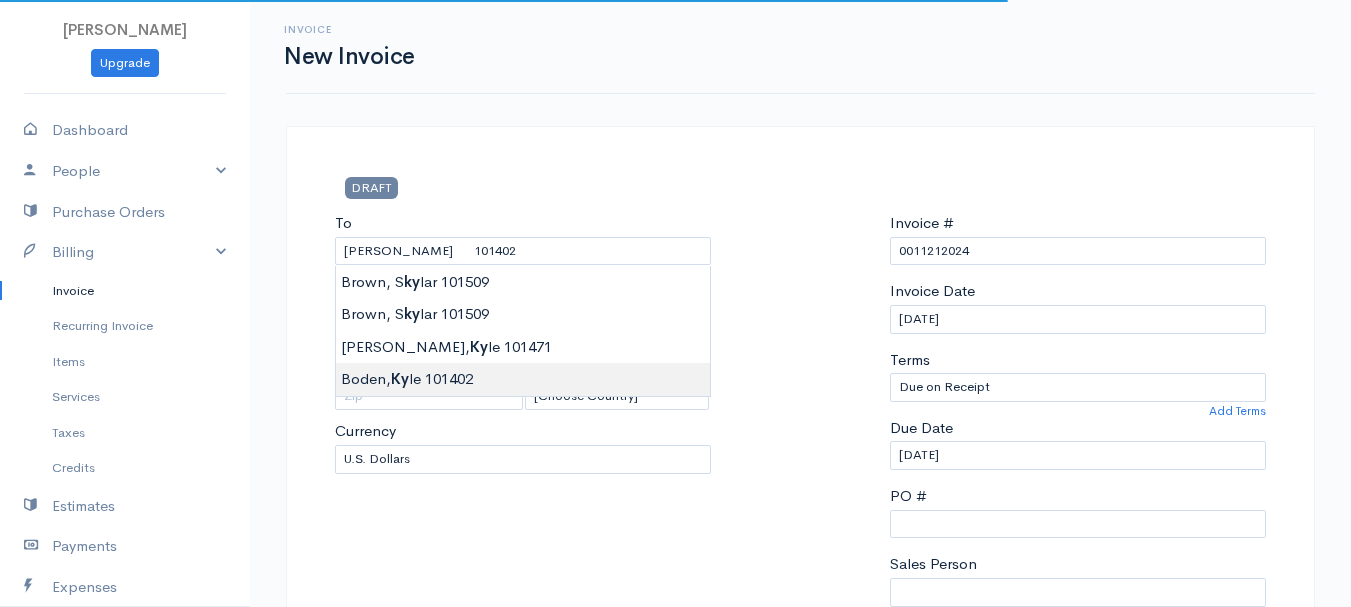 click on "[PERSON_NAME]
Upgrade
Dashboard
People
Clients
Vendors
Staff Users
Purchase Orders
Billing
Invoice
Recurring Invoice
Items
Services
Taxes
Credits
Estimates
Payments
Expenses
Track Time
Projects
Reports
Settings
My Organizations
Logout
Help
@CloudBooksApp 2022
Invoice
New Invoice
DRAFT To [GEOGRAPHIC_DATA][PERSON_NAME]       101402 [Choose Country] [GEOGRAPHIC_DATA] [GEOGRAPHIC_DATA] [GEOGRAPHIC_DATA] [GEOGRAPHIC_DATA] [GEOGRAPHIC_DATA] [GEOGRAPHIC_DATA] [US_STATE] [GEOGRAPHIC_DATA] [GEOGRAPHIC_DATA] [GEOGRAPHIC_DATA] [GEOGRAPHIC_DATA] [GEOGRAPHIC_DATA] [PERSON_NAME]" at bounding box center (675, 864) 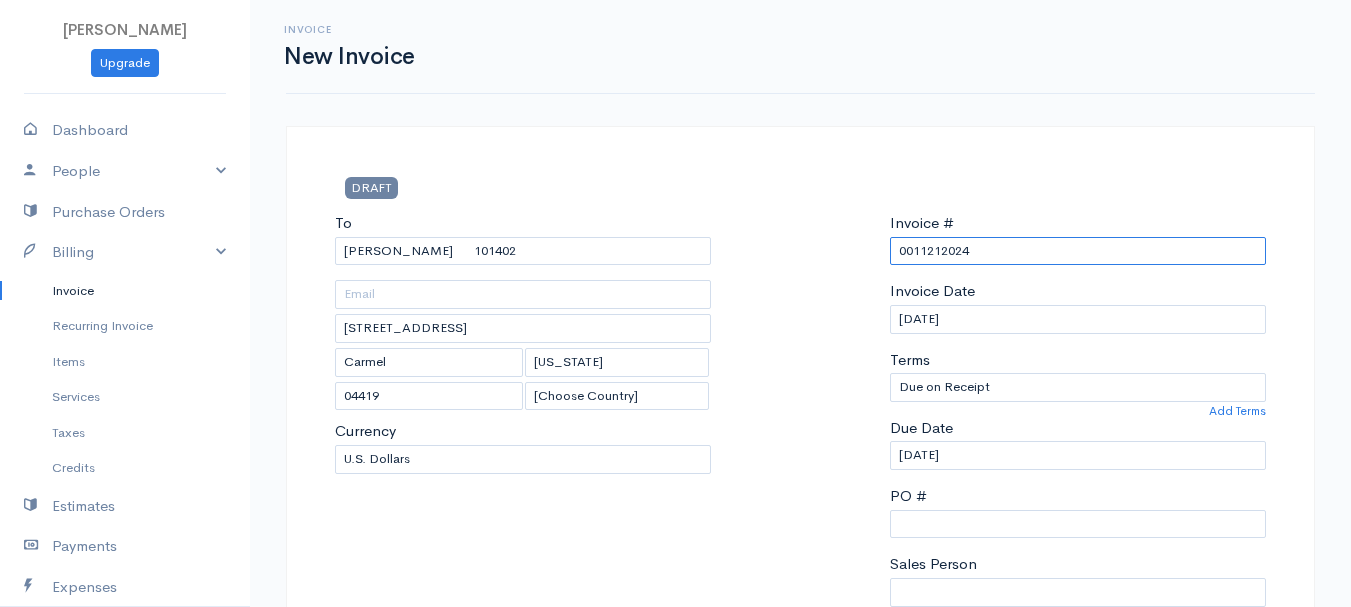 click on "0011212024" at bounding box center [1078, 251] 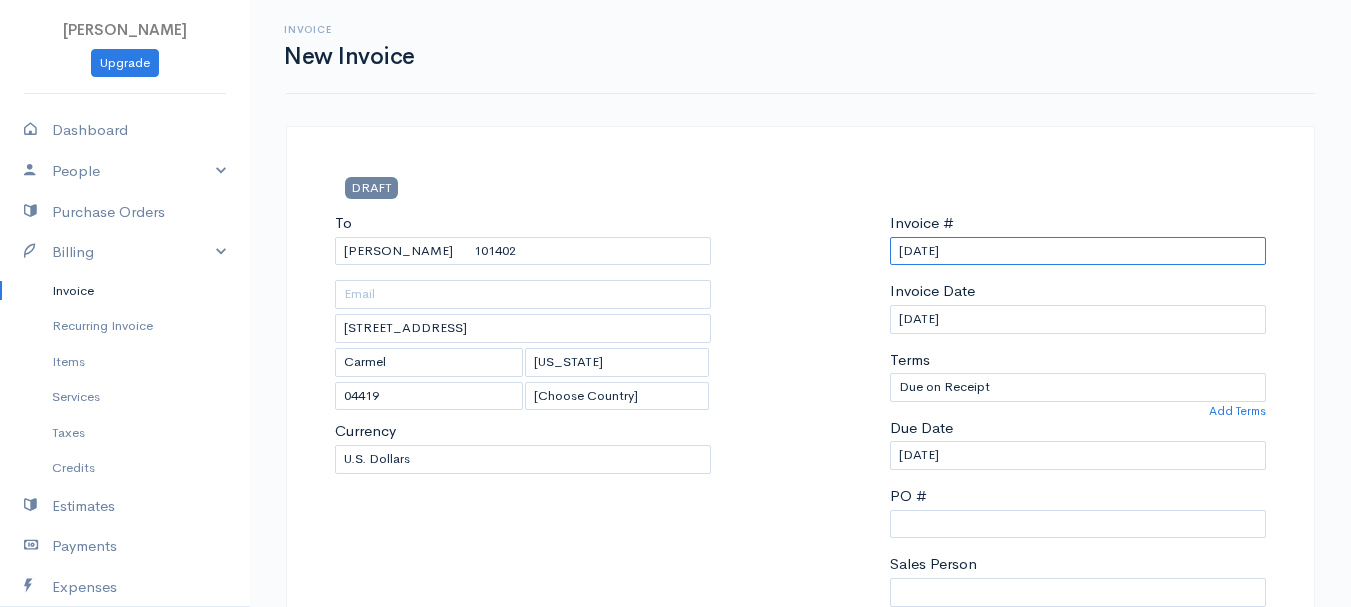 click on "[DATE]" at bounding box center [1078, 251] 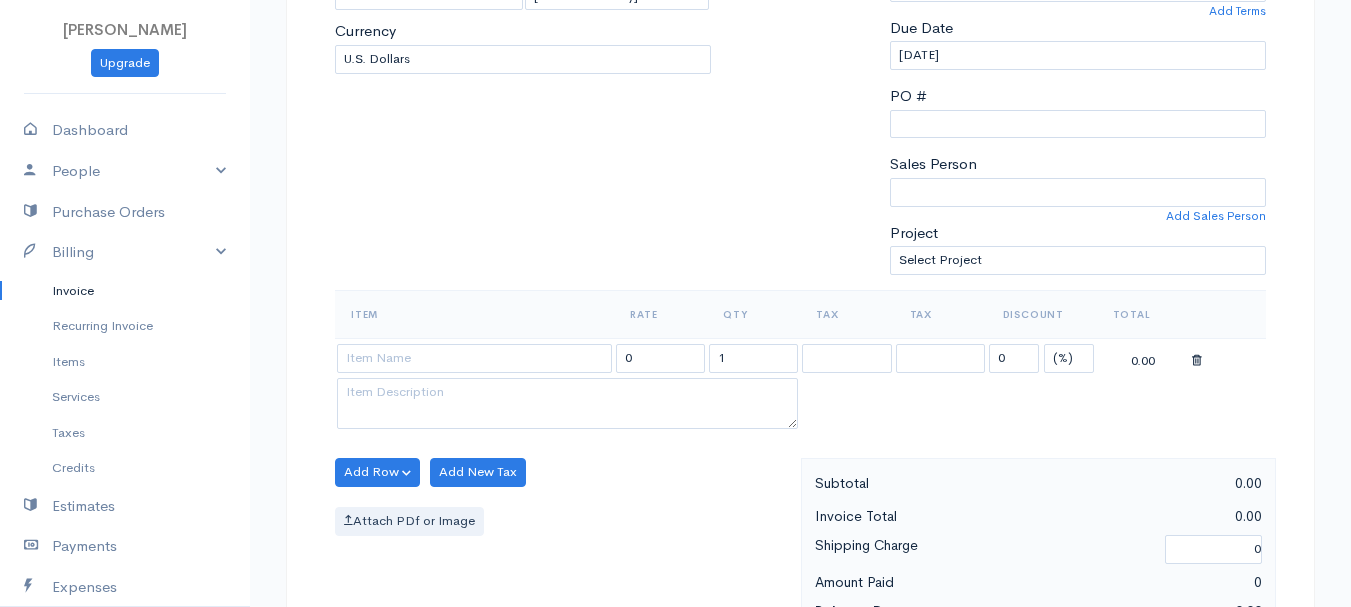 scroll, scrollTop: 500, scrollLeft: 0, axis: vertical 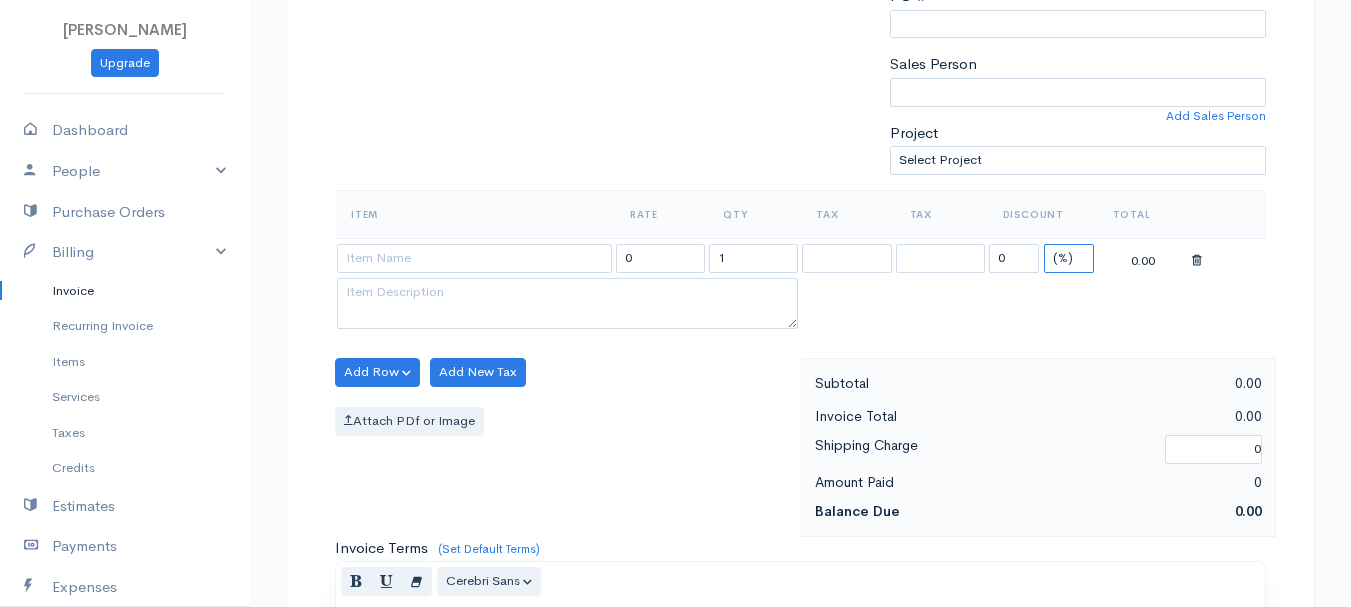 drag, startPoint x: 1069, startPoint y: 260, endPoint x: 1069, endPoint y: 271, distance: 11 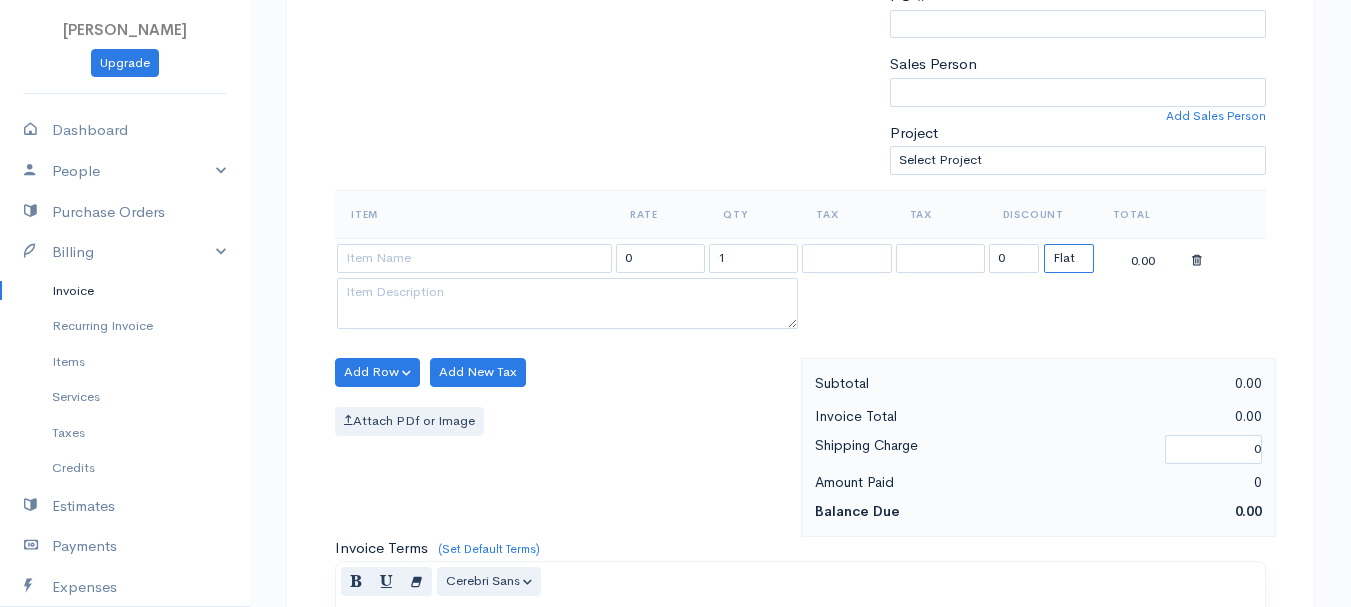 click on "(%) Flat" at bounding box center (1069, 258) 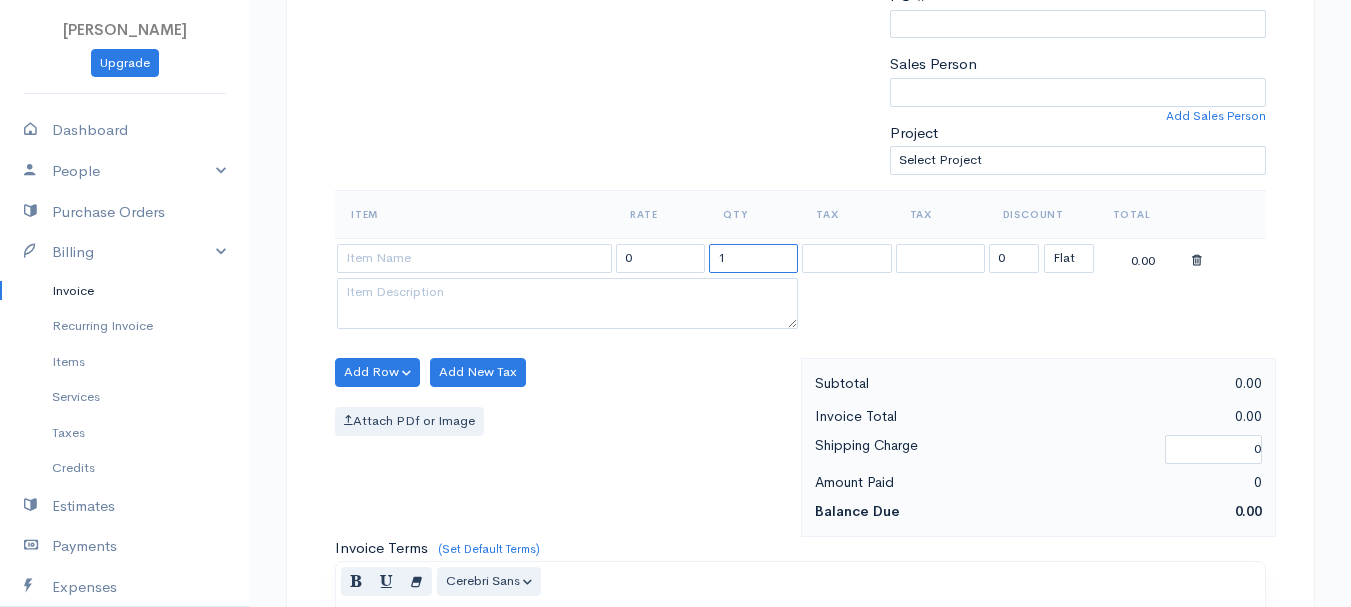 click on "1" at bounding box center (753, 258) 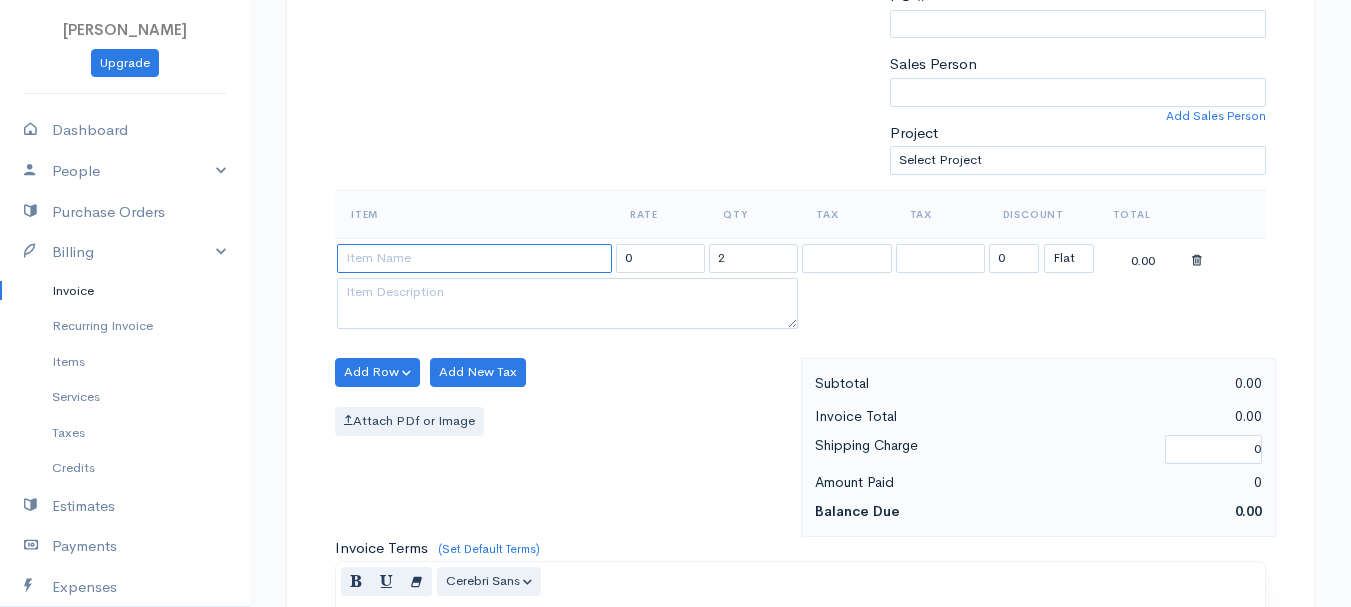 click at bounding box center (474, 258) 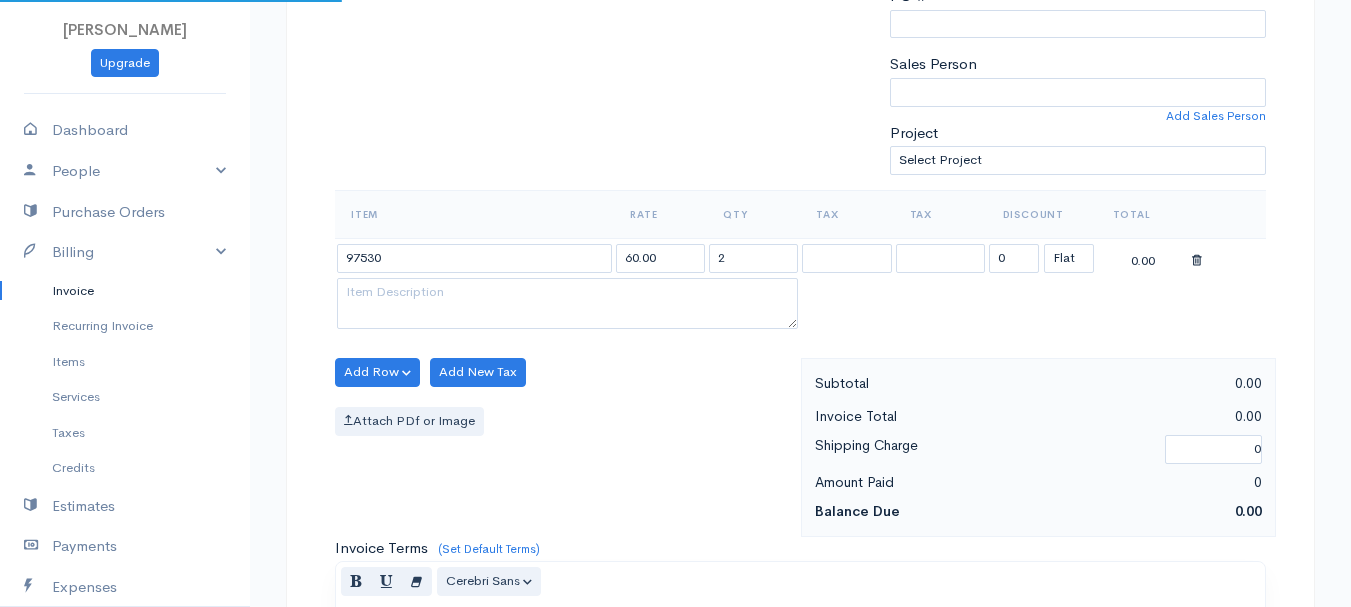 click on "[PERSON_NAME]
Upgrade
Dashboard
People
Clients
Vendors
Staff Users
Purchase Orders
Billing
Invoice
Recurring Invoice
Items
Services
Taxes
Credits
Estimates
Payments
Expenses
Track Time
Projects
Reports
Settings
My Organizations
Logout
Help
@CloudBooksApp 2022
Invoice
New Invoice
DRAFT To [GEOGRAPHIC_DATA][PERSON_NAME]       [GEOGRAPHIC_DATA][STREET_ADDRESS][US_STATE] [Choose Country] [GEOGRAPHIC_DATA] [GEOGRAPHIC_DATA] [GEOGRAPHIC_DATA] [GEOGRAPHIC_DATA] [GEOGRAPHIC_DATA] [GEOGRAPHIC_DATA] [US_STATE] [GEOGRAPHIC_DATA] [GEOGRAPHIC_DATA] [GEOGRAPHIC_DATA]" at bounding box center (675, 364) 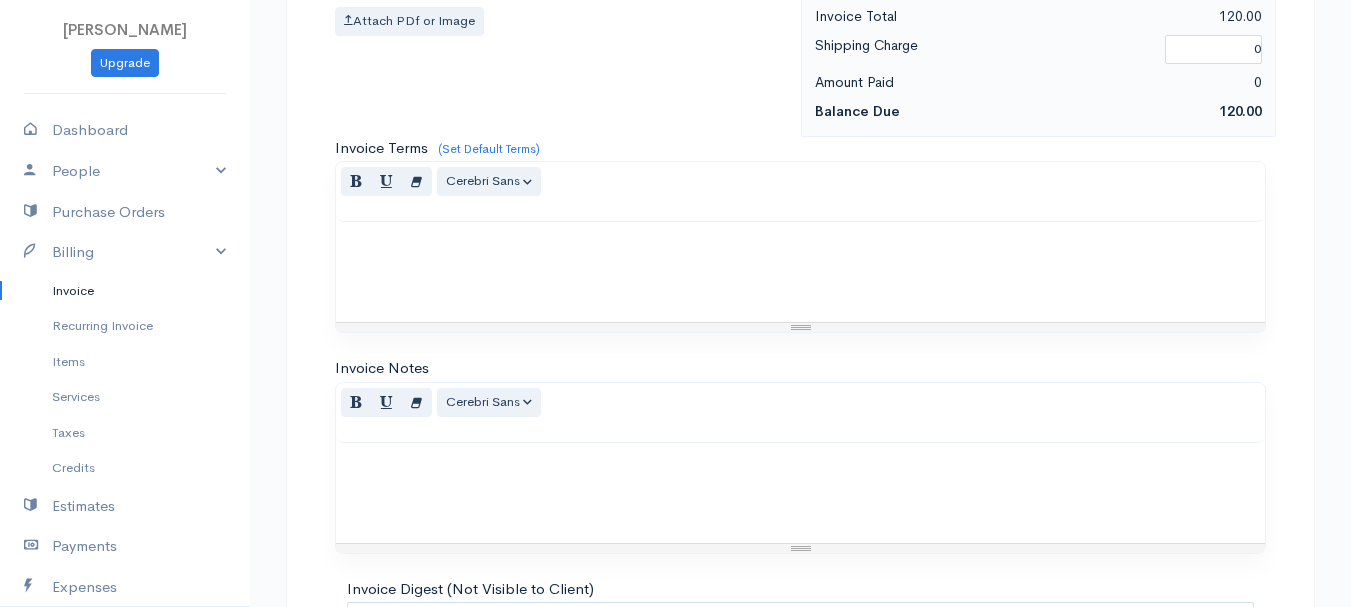 scroll, scrollTop: 1122, scrollLeft: 0, axis: vertical 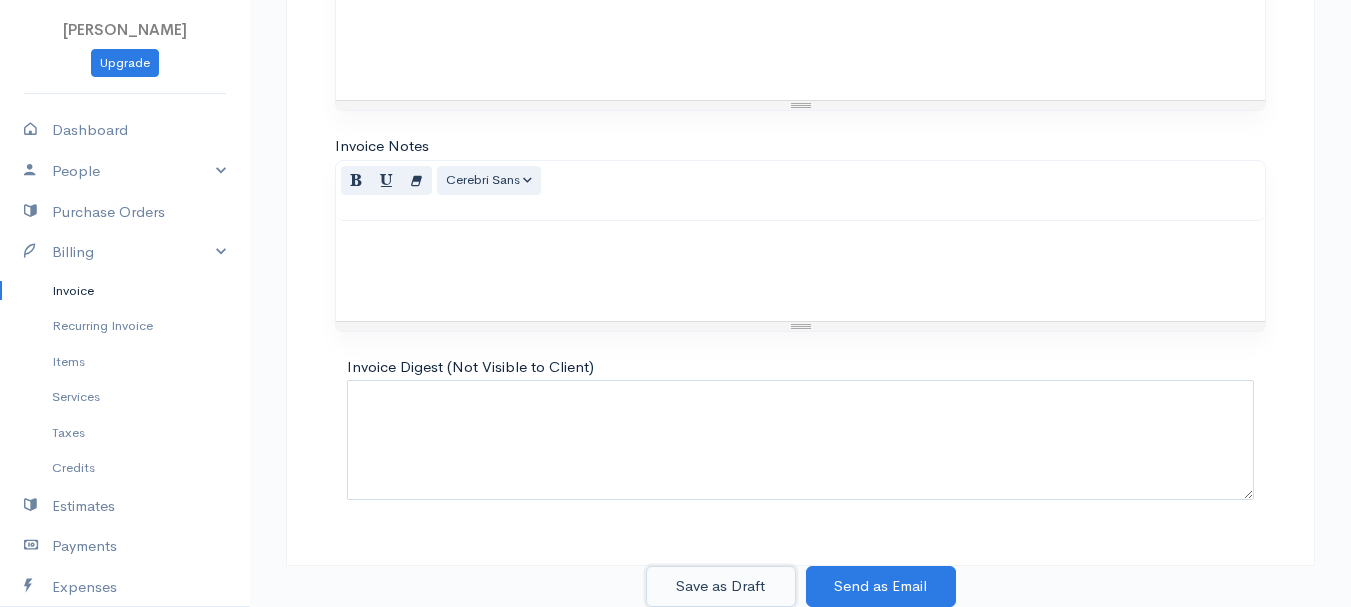 click on "Save as Draft" at bounding box center (721, 586) 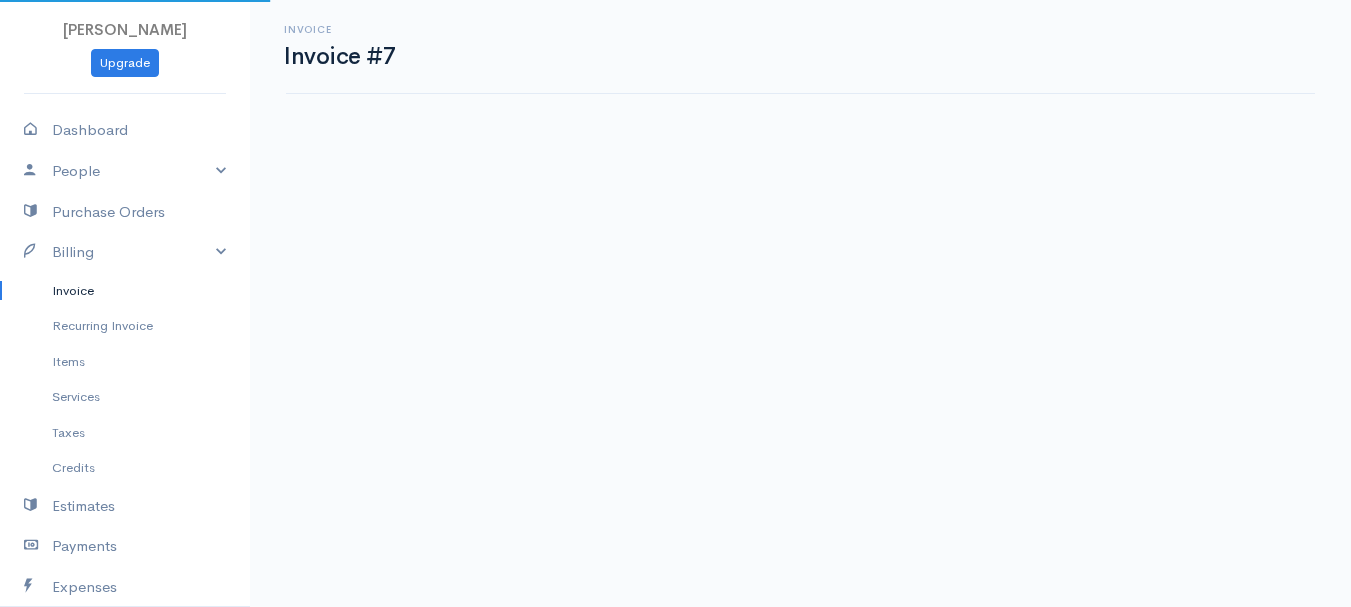 scroll, scrollTop: 0, scrollLeft: 0, axis: both 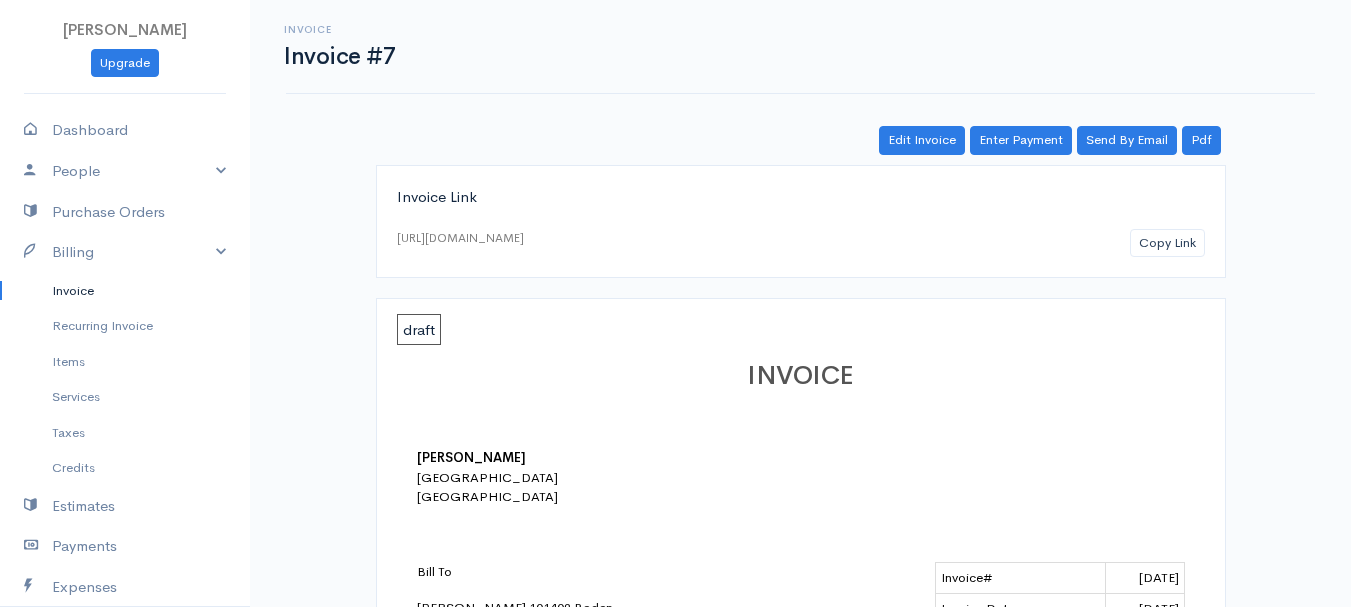 click on "Invoice" at bounding box center (125, 291) 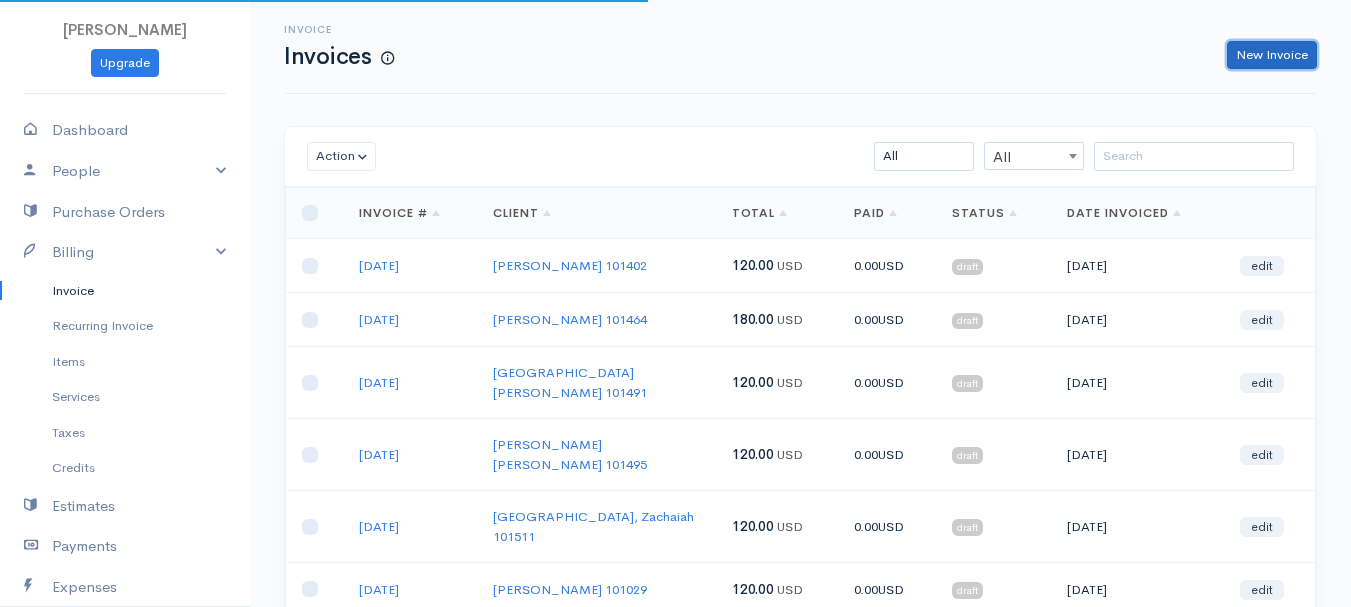 click on "New Invoice" at bounding box center [1272, 55] 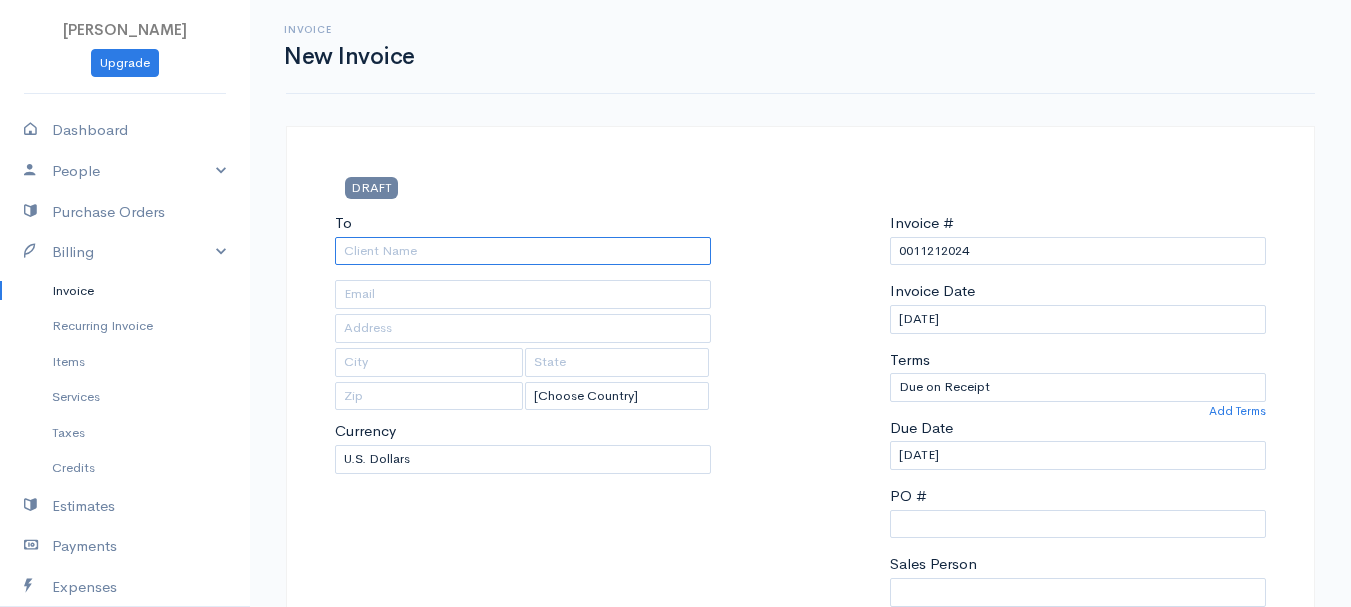 click on "To" at bounding box center (523, 251) 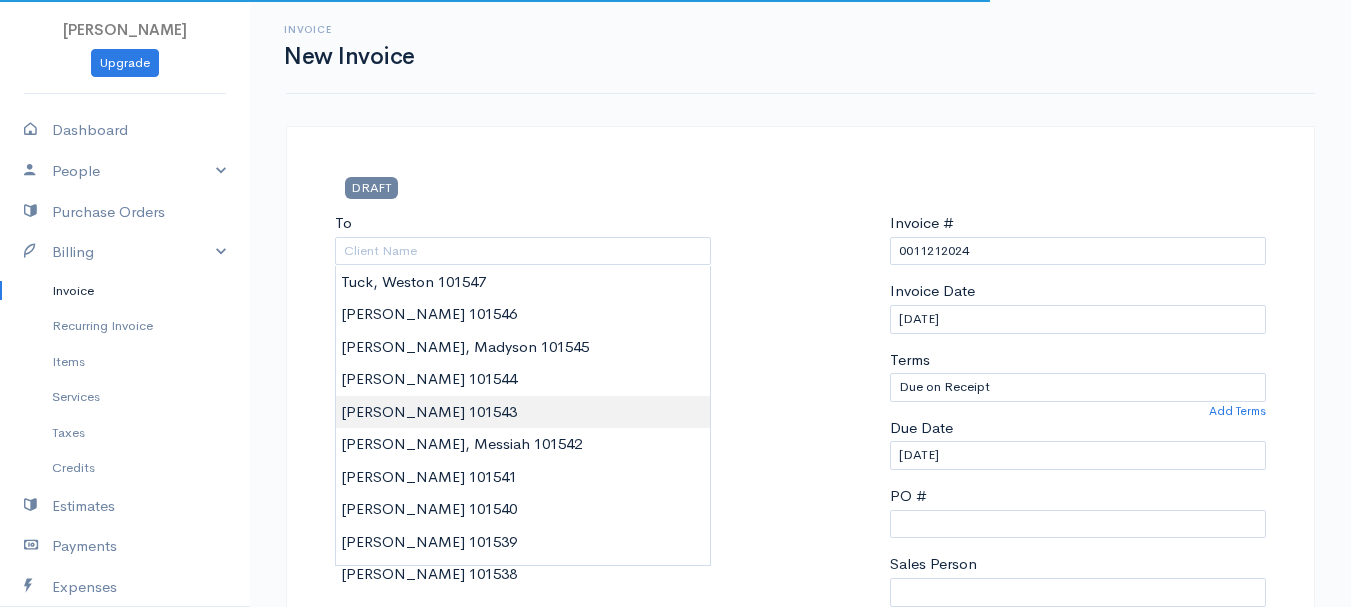 click on "[PERSON_NAME]
Upgrade
Dashboard
People
Clients
Vendors
Staff Users
Purchase Orders
Billing
Invoice
Recurring Invoice
Items
Services
Taxes
Credits
Estimates
Payments
Expenses
Track Time
Projects
Reports
Settings
My Organizations
Logout
Help
@CloudBooksApp 2022
Invoice
New Invoice
DRAFT To [Choose Country] [GEOGRAPHIC_DATA] [GEOGRAPHIC_DATA] [GEOGRAPHIC_DATA] [GEOGRAPHIC_DATA] [GEOGRAPHIC_DATA] [GEOGRAPHIC_DATA] [US_STATE] [GEOGRAPHIC_DATA] [GEOGRAPHIC_DATA] [GEOGRAPHIC_DATA] [GEOGRAPHIC_DATA] [GEOGRAPHIC_DATA] [GEOGRAPHIC_DATA] [GEOGRAPHIC_DATA] [GEOGRAPHIC_DATA] [GEOGRAPHIC_DATA]" at bounding box center (675, 864) 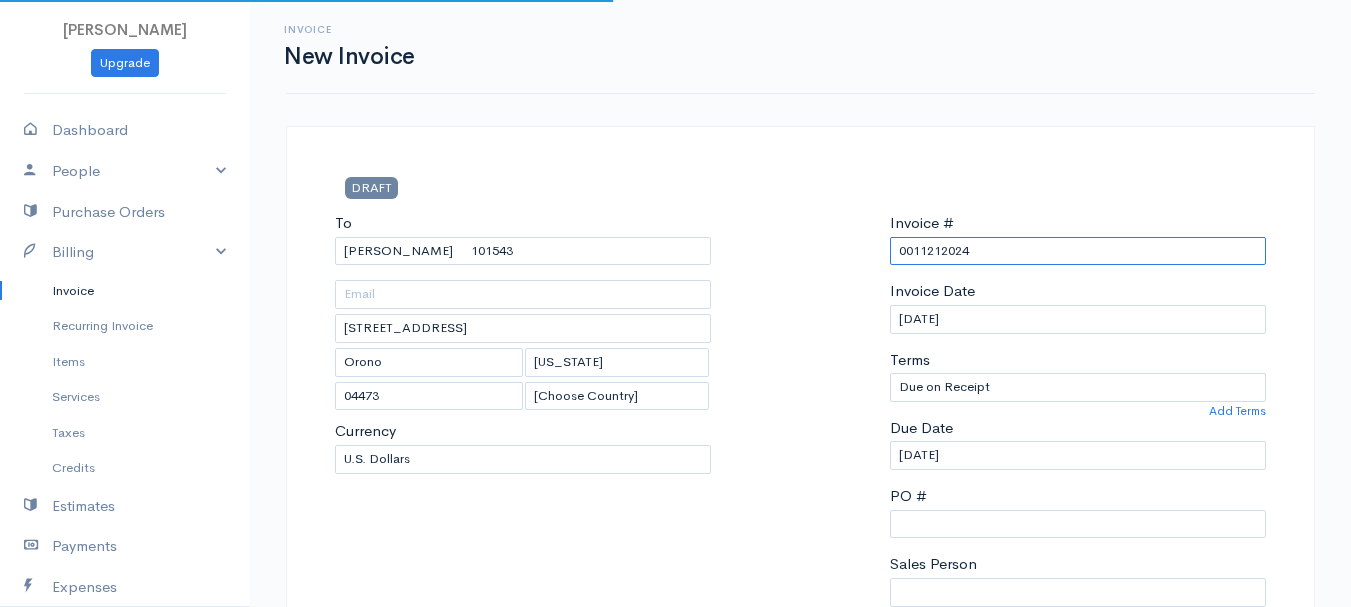 click on "0011212024" at bounding box center (1078, 251) 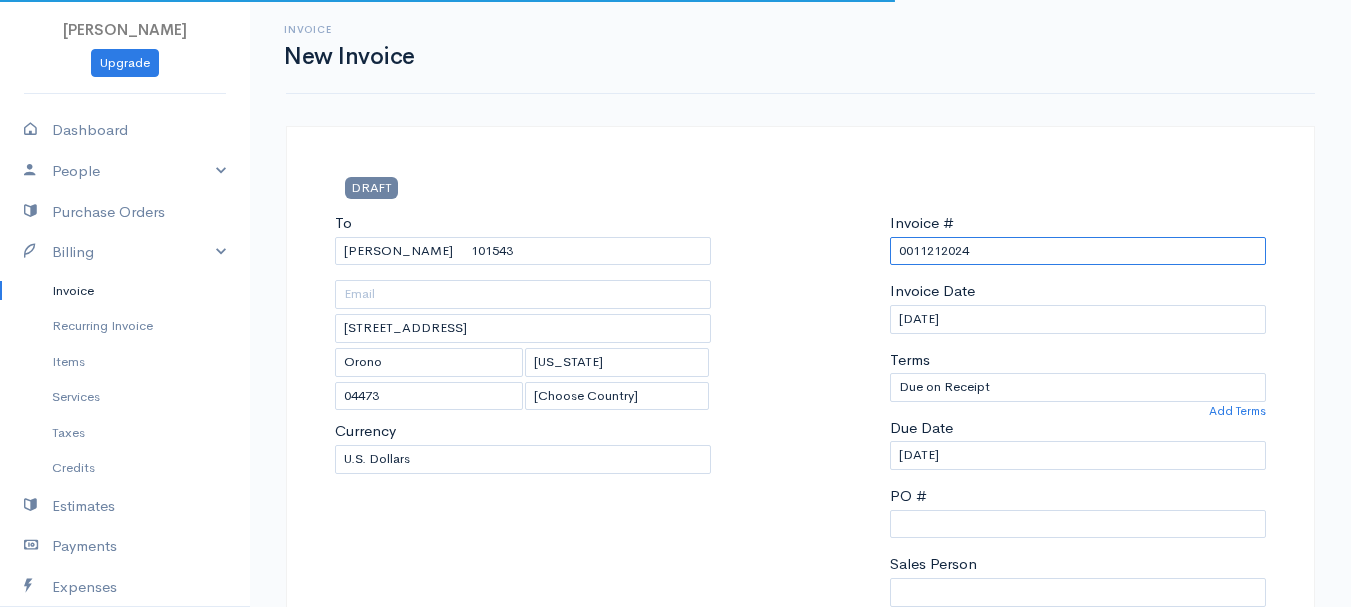 click on "0011212024" at bounding box center [1078, 251] 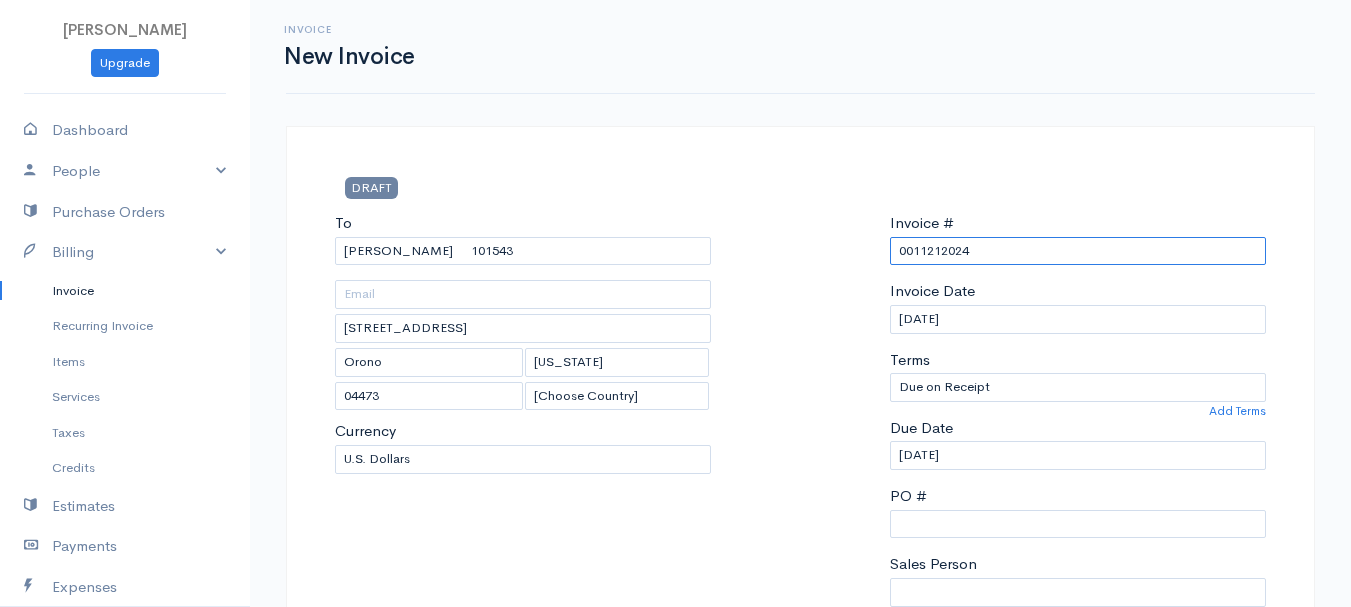 paste on "[DATE]" 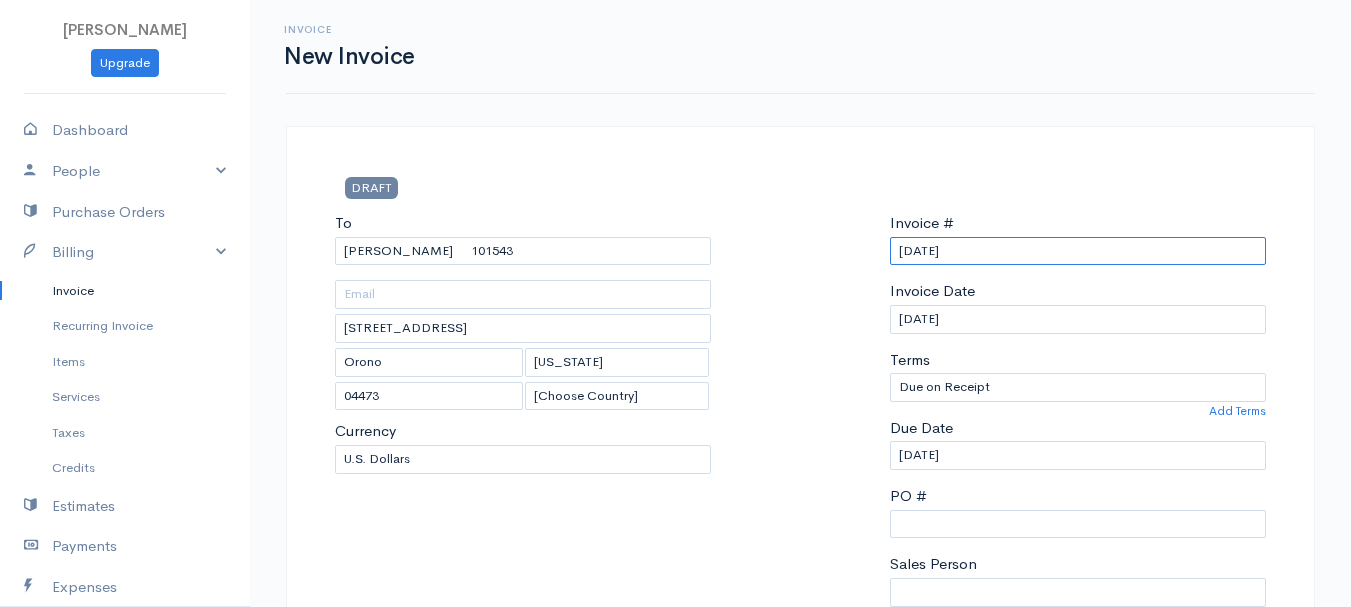 scroll, scrollTop: 400, scrollLeft: 0, axis: vertical 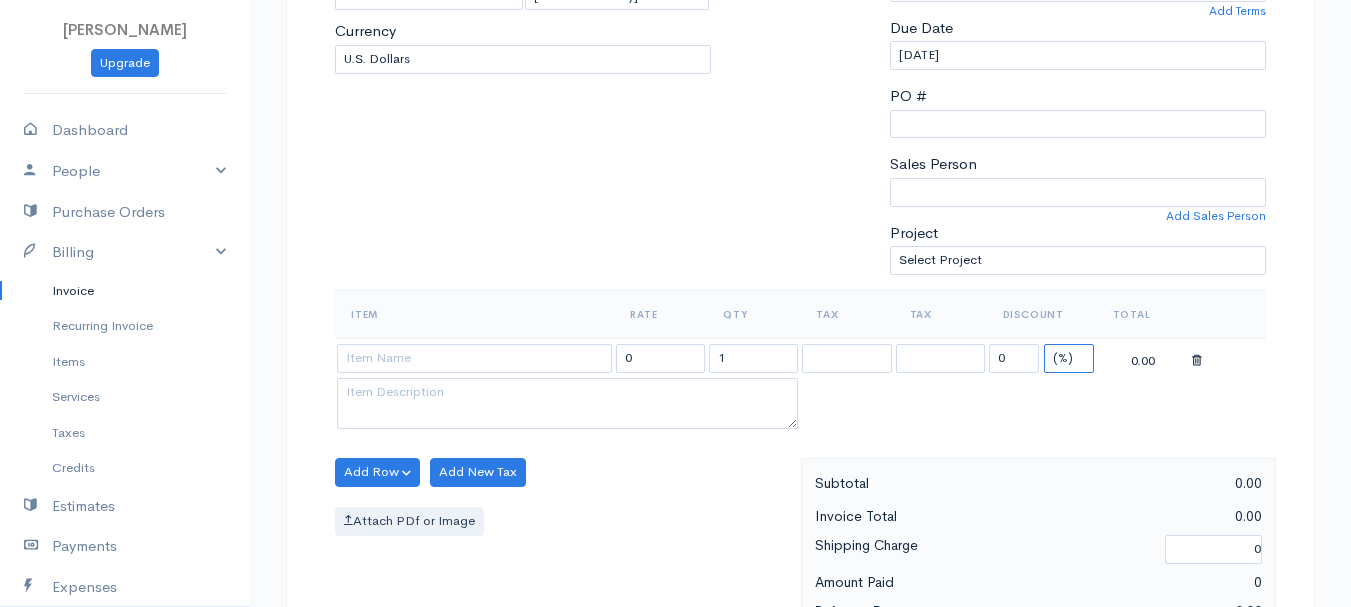 drag, startPoint x: 1062, startPoint y: 351, endPoint x: 1066, endPoint y: 364, distance: 13.601471 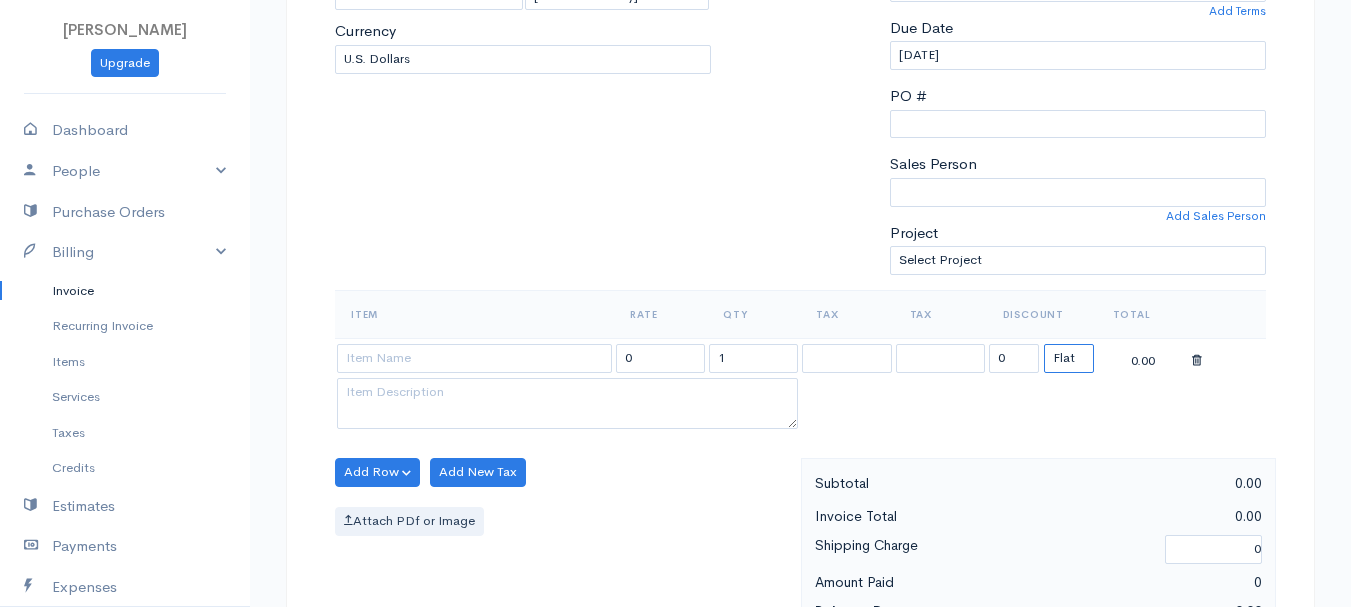 click on "(%) Flat" at bounding box center (1069, 358) 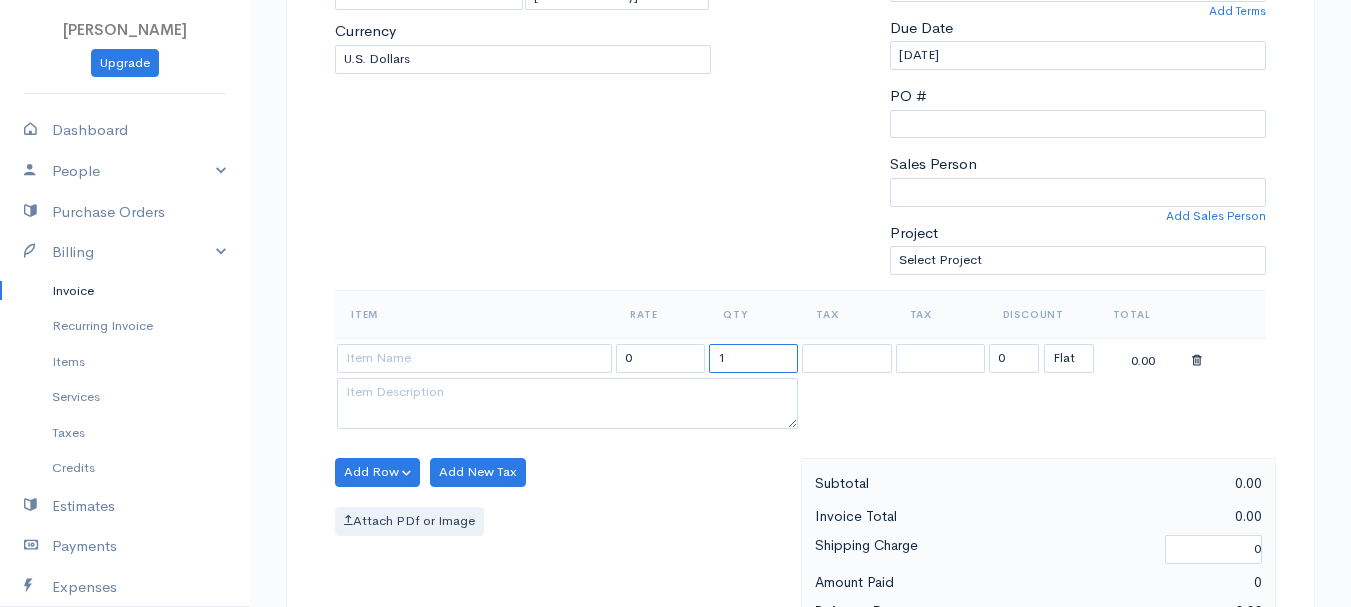 click on "1" at bounding box center [753, 358] 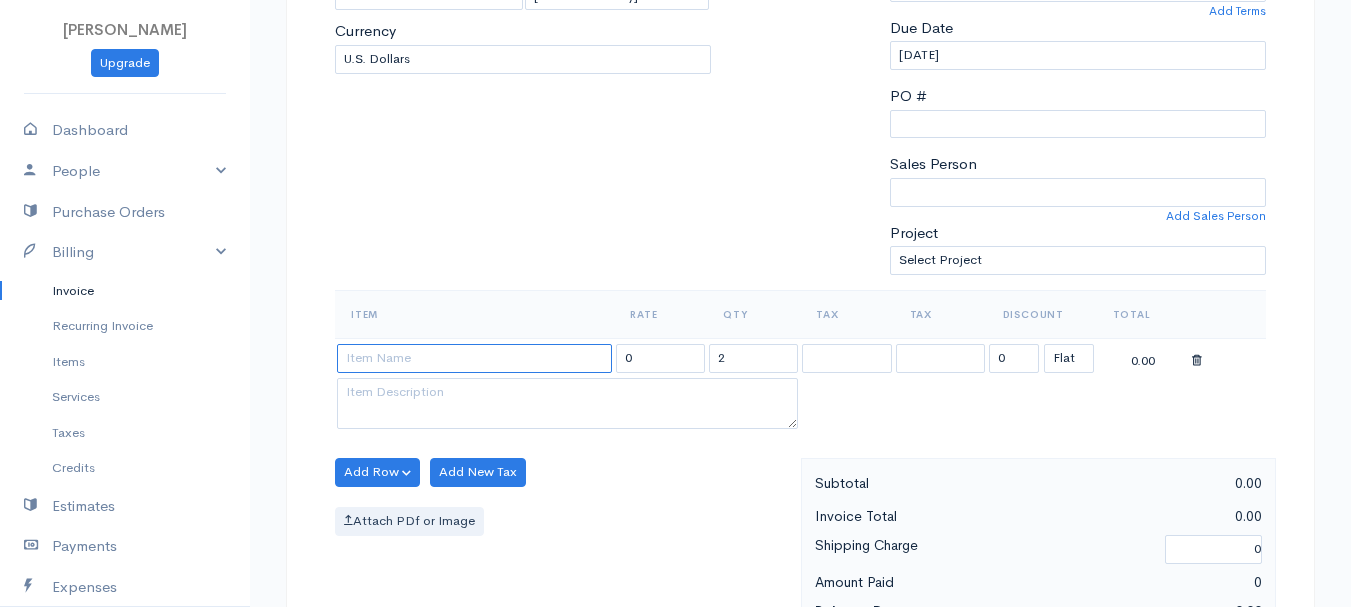 click at bounding box center [474, 358] 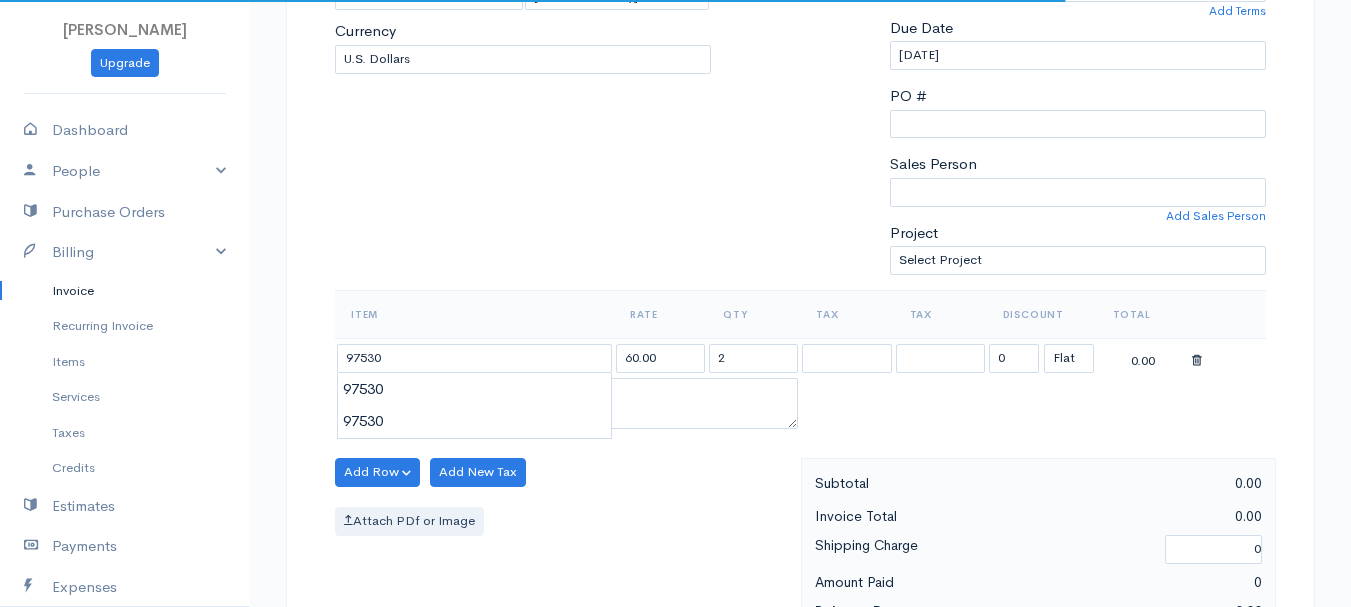 click on "[PERSON_NAME]
Upgrade
Dashboard
People
Clients
Vendors
Staff Users
Purchase Orders
Billing
Invoice
Recurring Invoice
Items
Services
Taxes
Credits
Estimates
Payments
Expenses
Track Time
Projects
Reports
Settings
My Organizations
Logout
Help
@CloudBooksApp 2022
Invoice
New Invoice
DRAFT To [PERSON_NAME]      101543 [STREET_ADDRESS][US_STATE] [Choose Country] [GEOGRAPHIC_DATA] [GEOGRAPHIC_DATA] [GEOGRAPHIC_DATA] [GEOGRAPHIC_DATA] [GEOGRAPHIC_DATA] [GEOGRAPHIC_DATA] [US_STATE] [GEOGRAPHIC_DATA] 2" at bounding box center (675, 464) 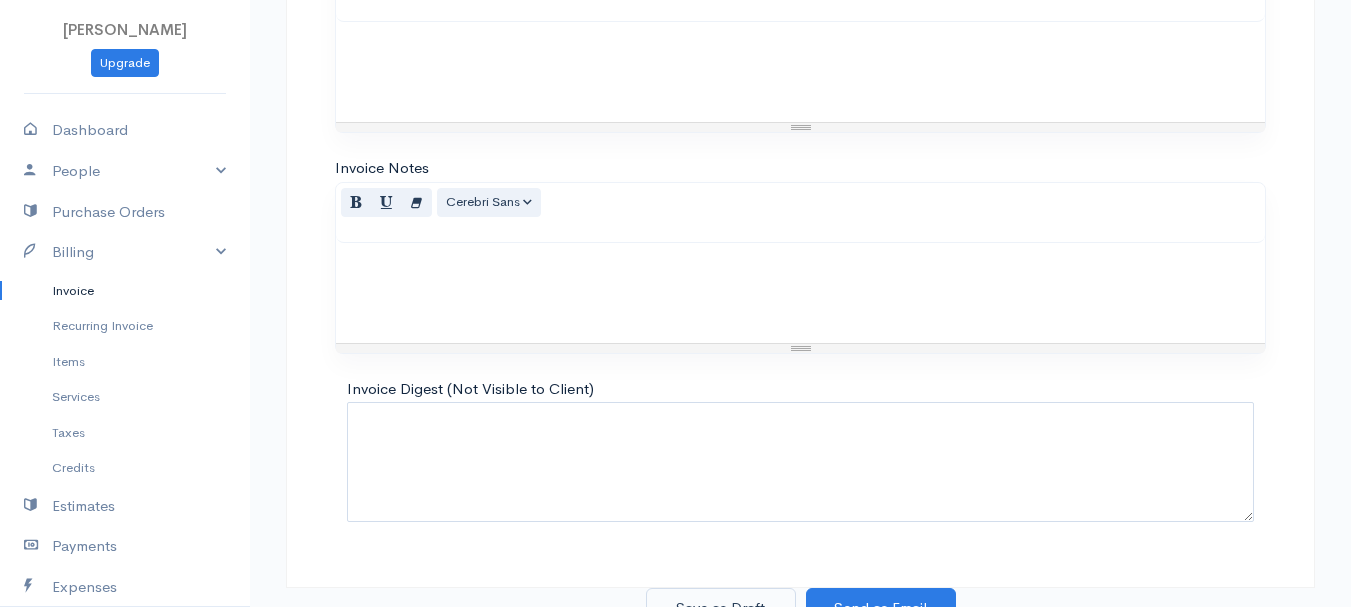 scroll, scrollTop: 1122, scrollLeft: 0, axis: vertical 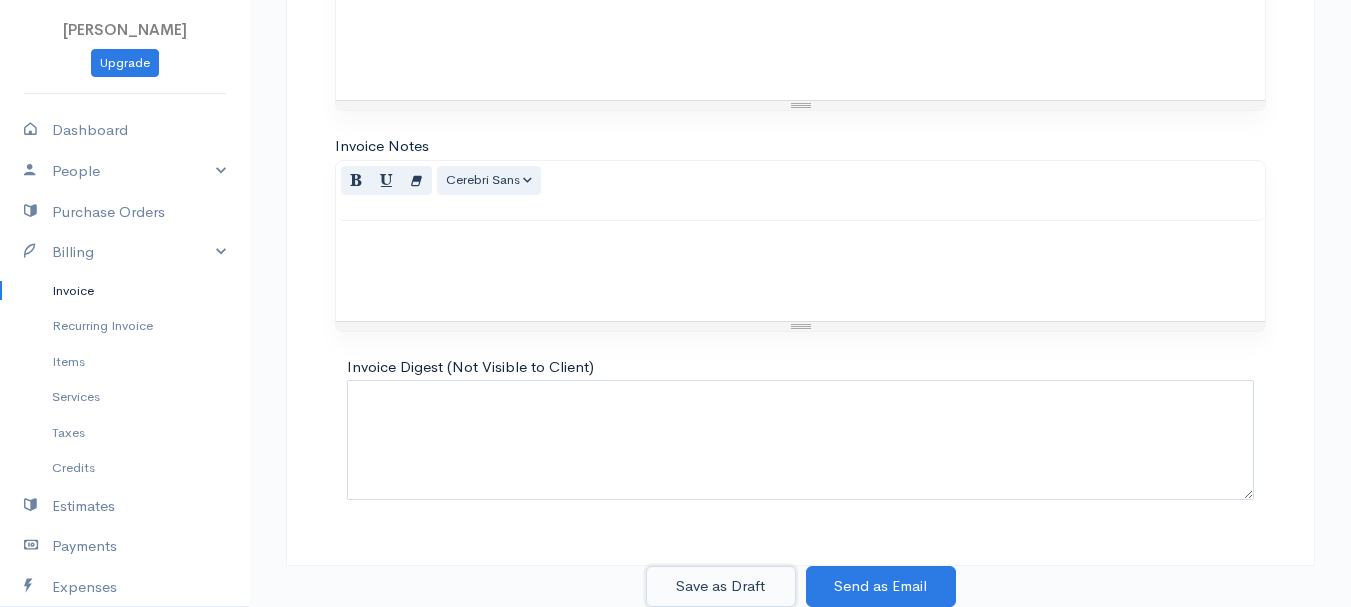 click on "Save as Draft" at bounding box center [721, 586] 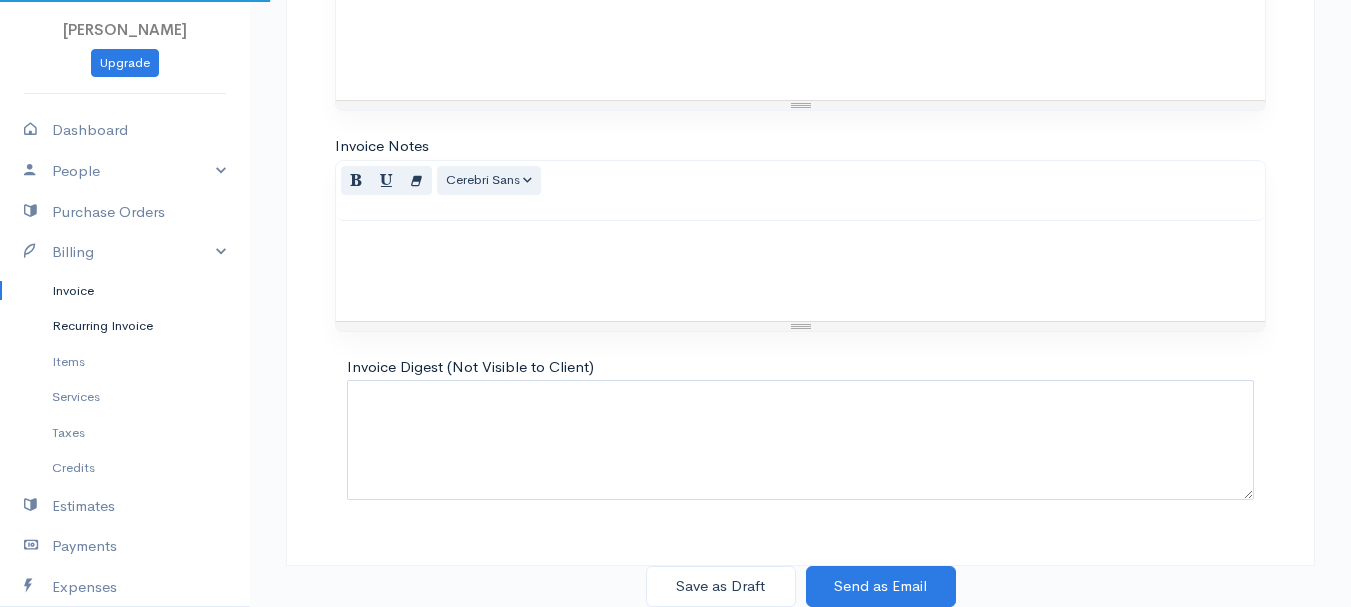 scroll, scrollTop: 0, scrollLeft: 0, axis: both 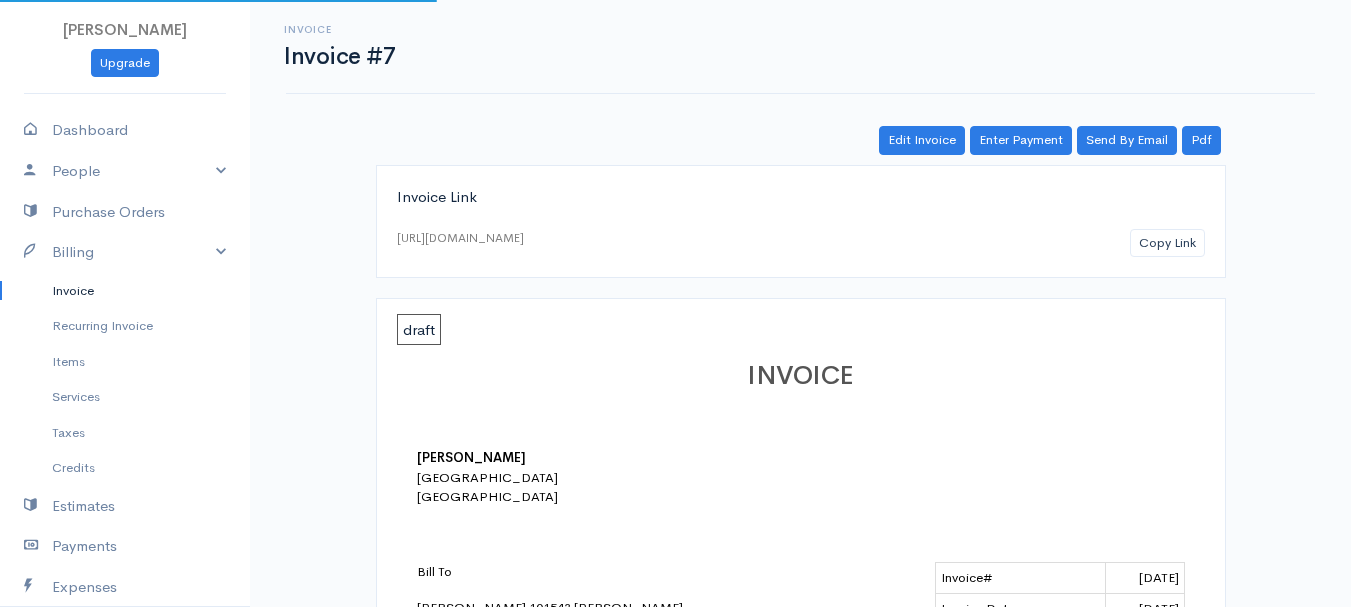 click on "Invoice" at bounding box center (125, 291) 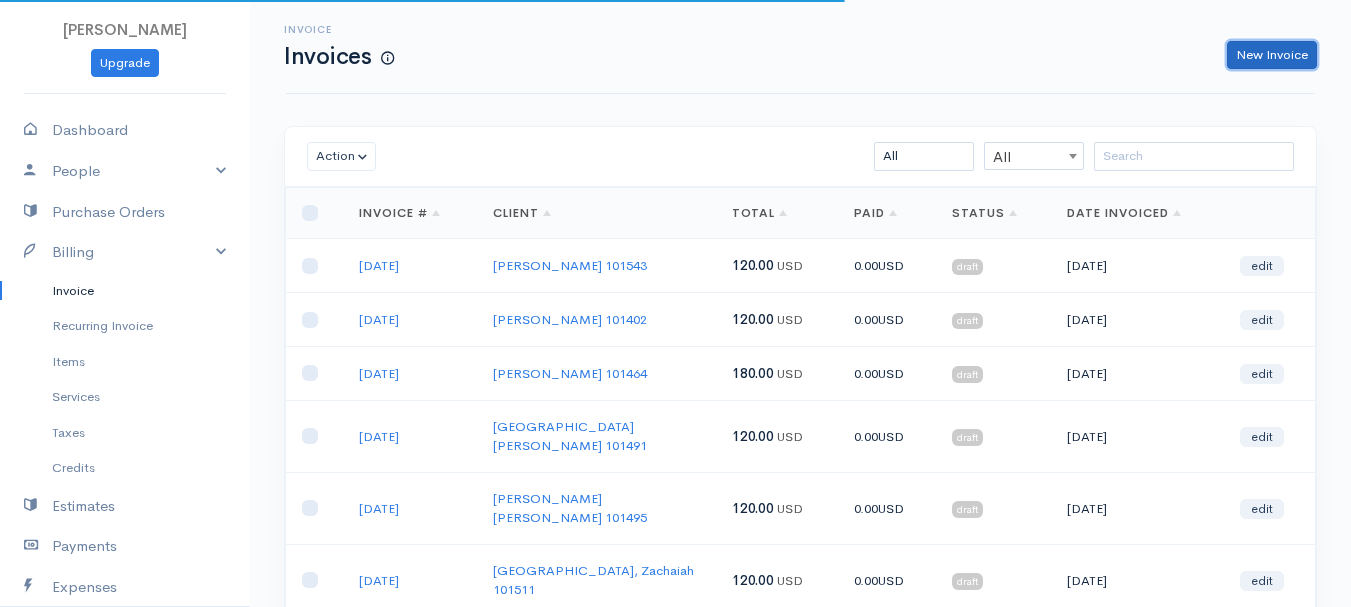click on "New Invoice" at bounding box center (1272, 55) 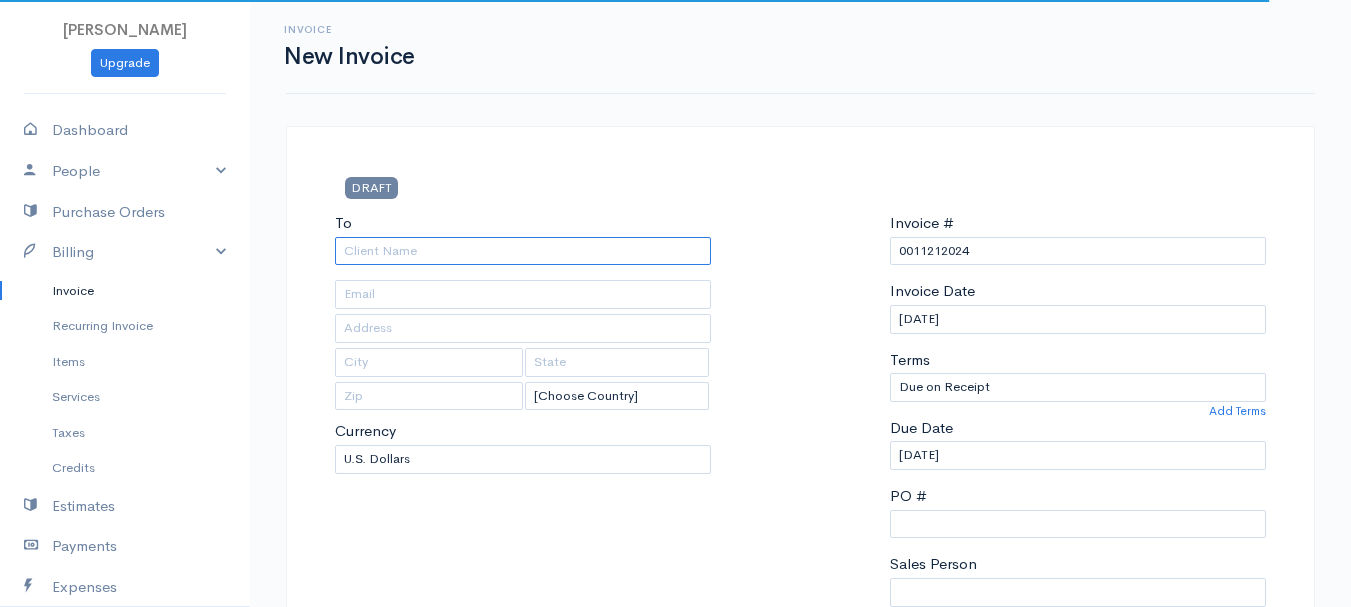 click on "To" at bounding box center [523, 251] 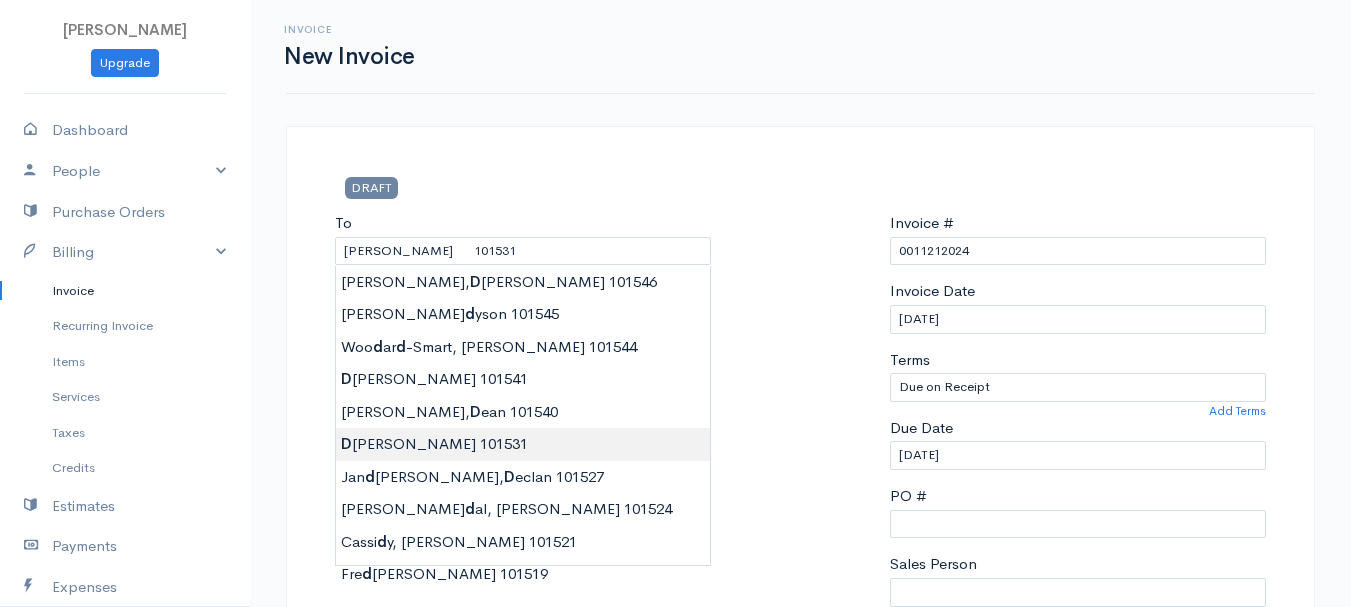 click on "[PERSON_NAME]
Upgrade
Dashboard
People
Clients
Vendors
Staff Users
Purchase Orders
Billing
Invoice
Recurring Invoice
Items
Services
Taxes
Credits
Estimates
Payments
Expenses
Track Time
Projects
Reports
Settings
My Organizations
Logout
Help
@CloudBooksApp 2022
Invoice
New Invoice
DRAFT To [GEOGRAPHIC_DATA][PERSON_NAME]       101531 [Choose Country] [GEOGRAPHIC_DATA] [GEOGRAPHIC_DATA] [GEOGRAPHIC_DATA] [GEOGRAPHIC_DATA] [GEOGRAPHIC_DATA] [GEOGRAPHIC_DATA] [US_STATE] [GEOGRAPHIC_DATA] [GEOGRAPHIC_DATA] [GEOGRAPHIC_DATA] [GEOGRAPHIC_DATA] [GEOGRAPHIC_DATA] 0" at bounding box center (675, 864) 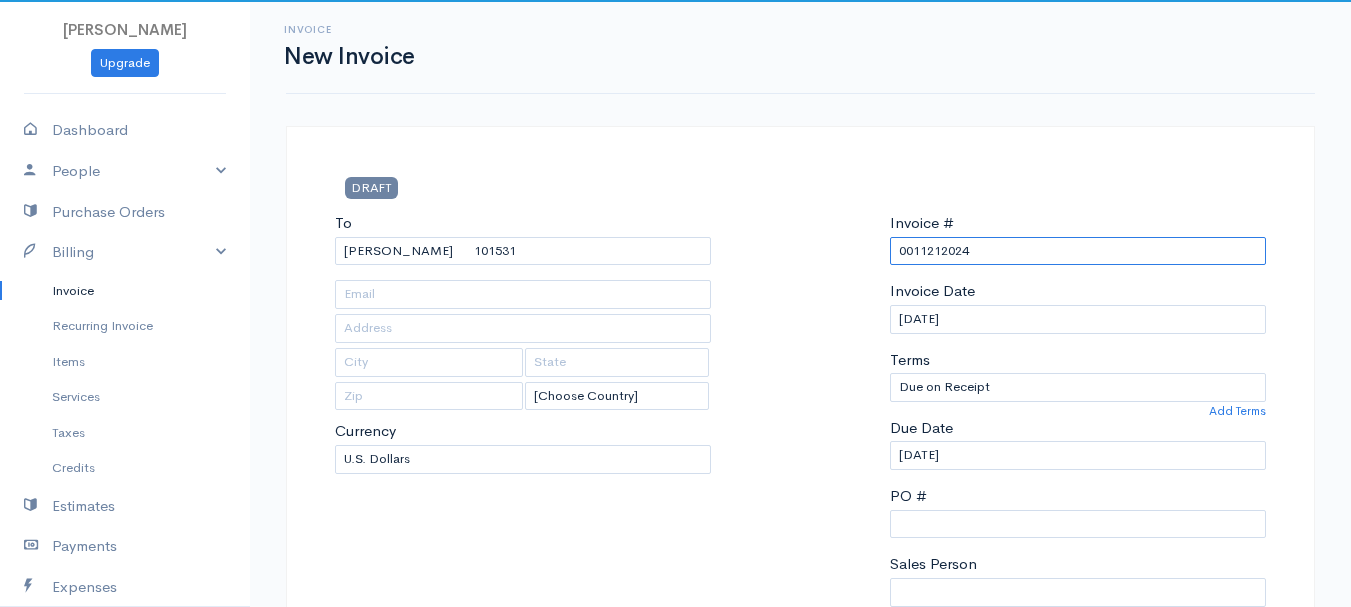 click on "0011212024" at bounding box center (1078, 251) 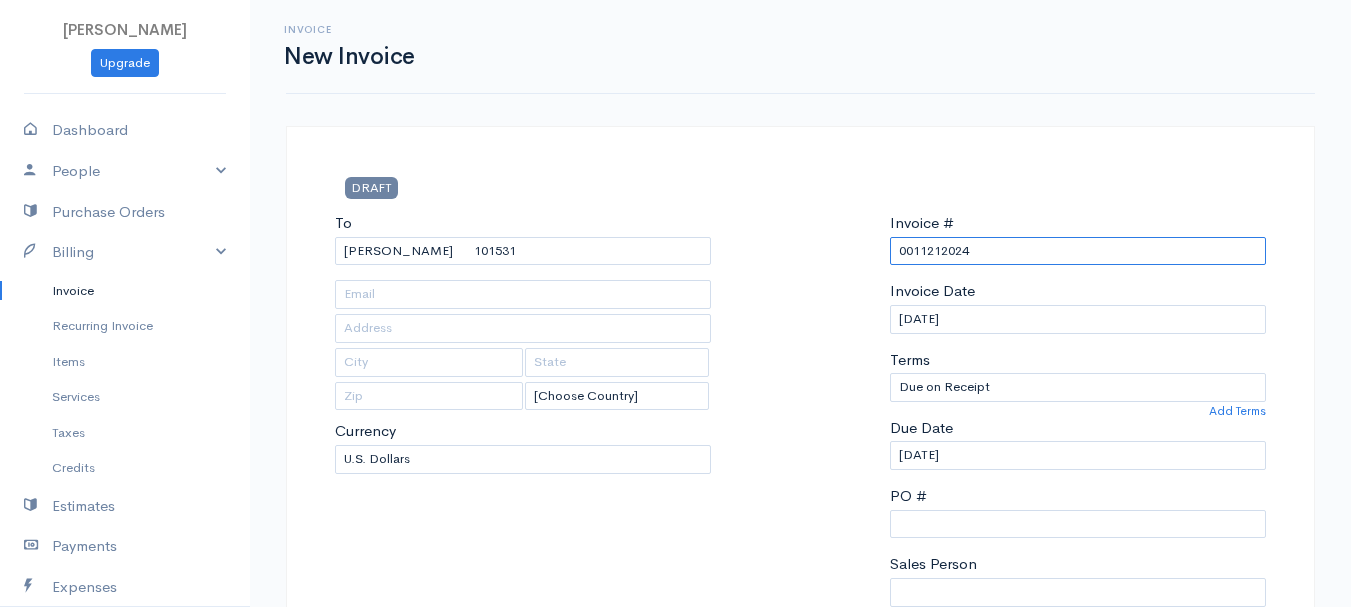 click on "0011212024" at bounding box center [1078, 251] 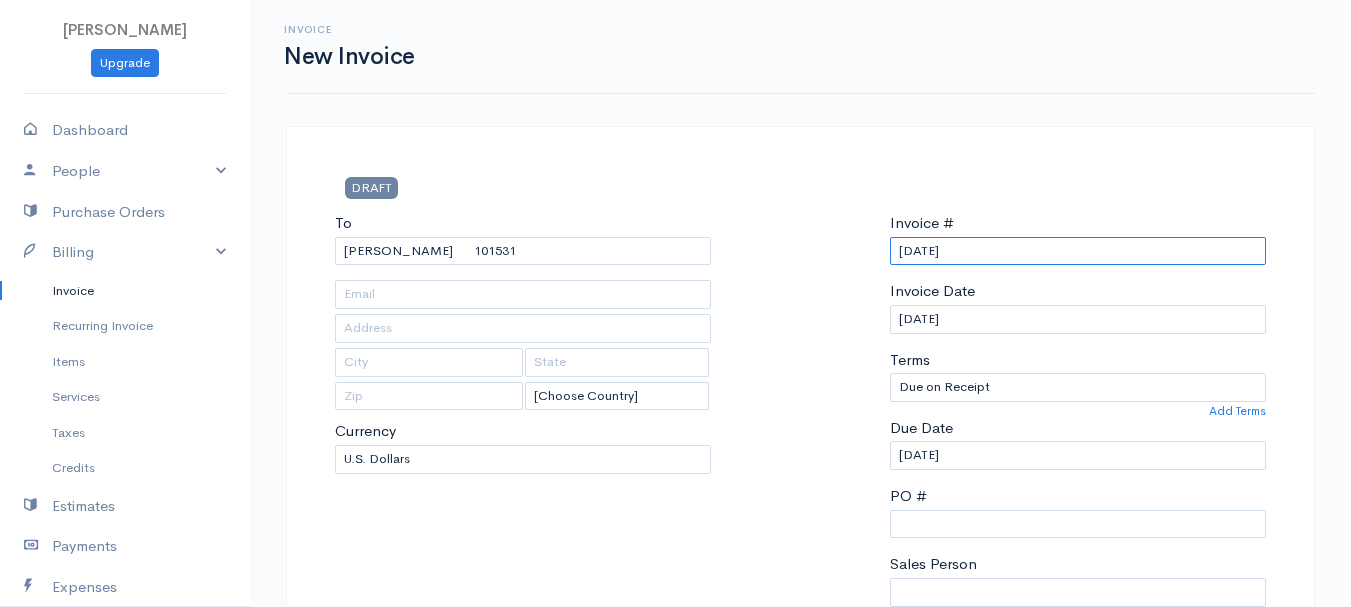 scroll, scrollTop: 500, scrollLeft: 0, axis: vertical 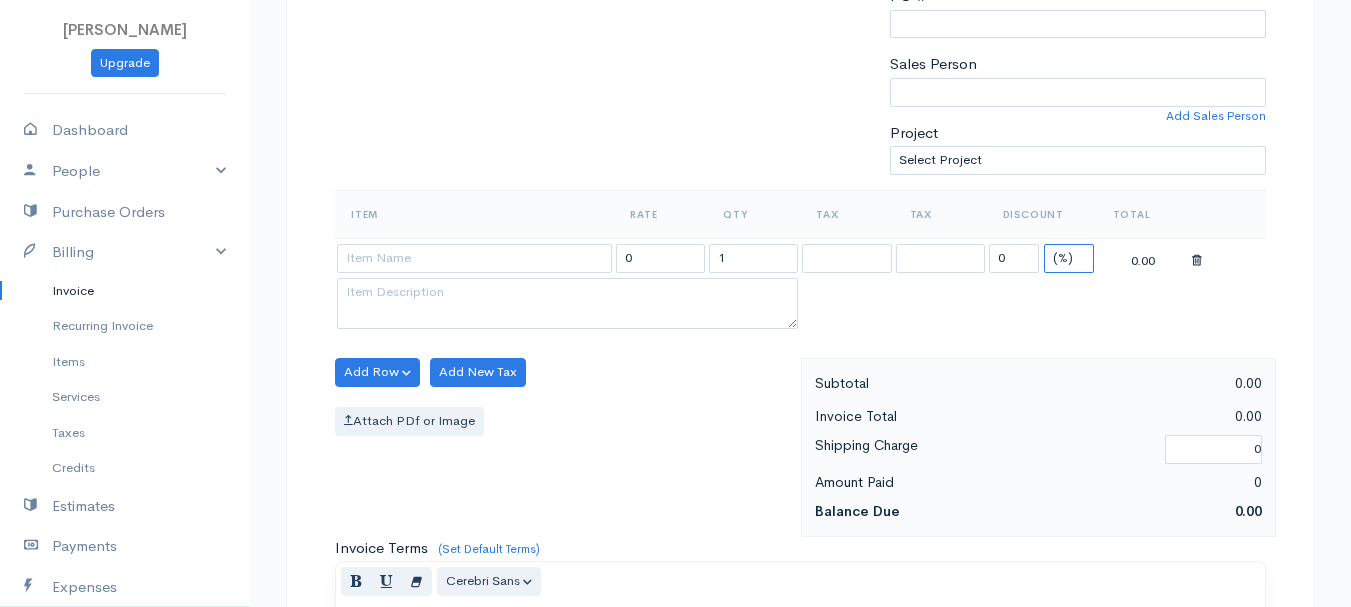 click on "(%) Flat" at bounding box center (1069, 258) 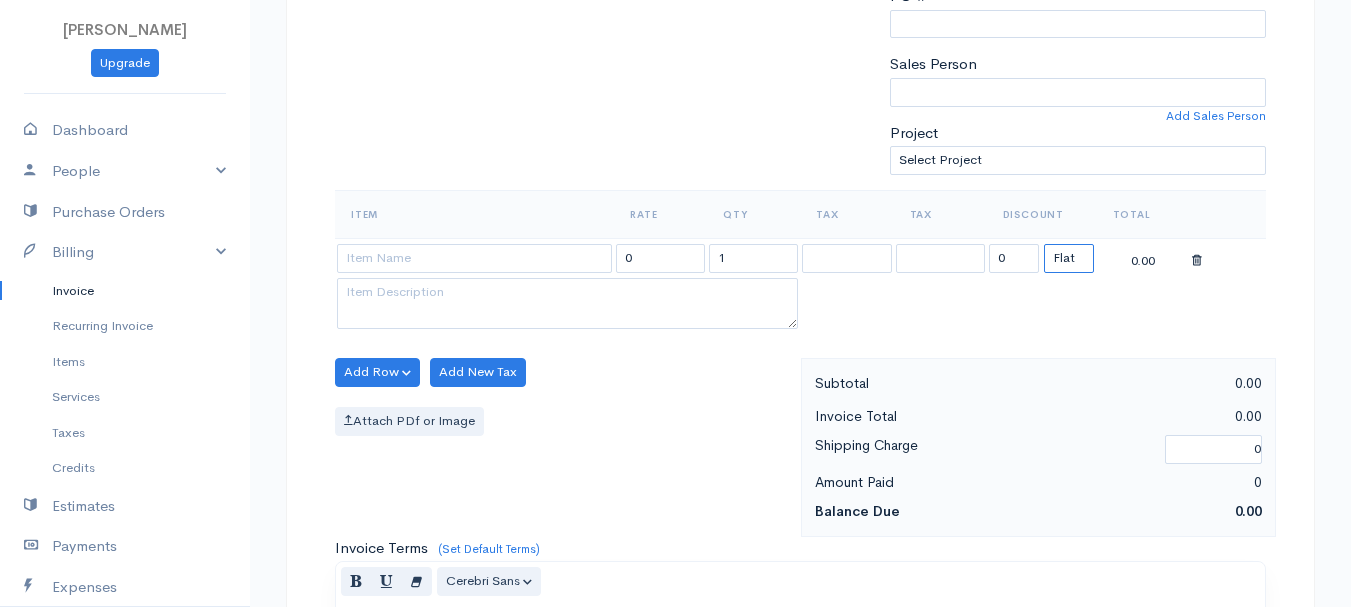 click on "(%) Flat" at bounding box center (1069, 258) 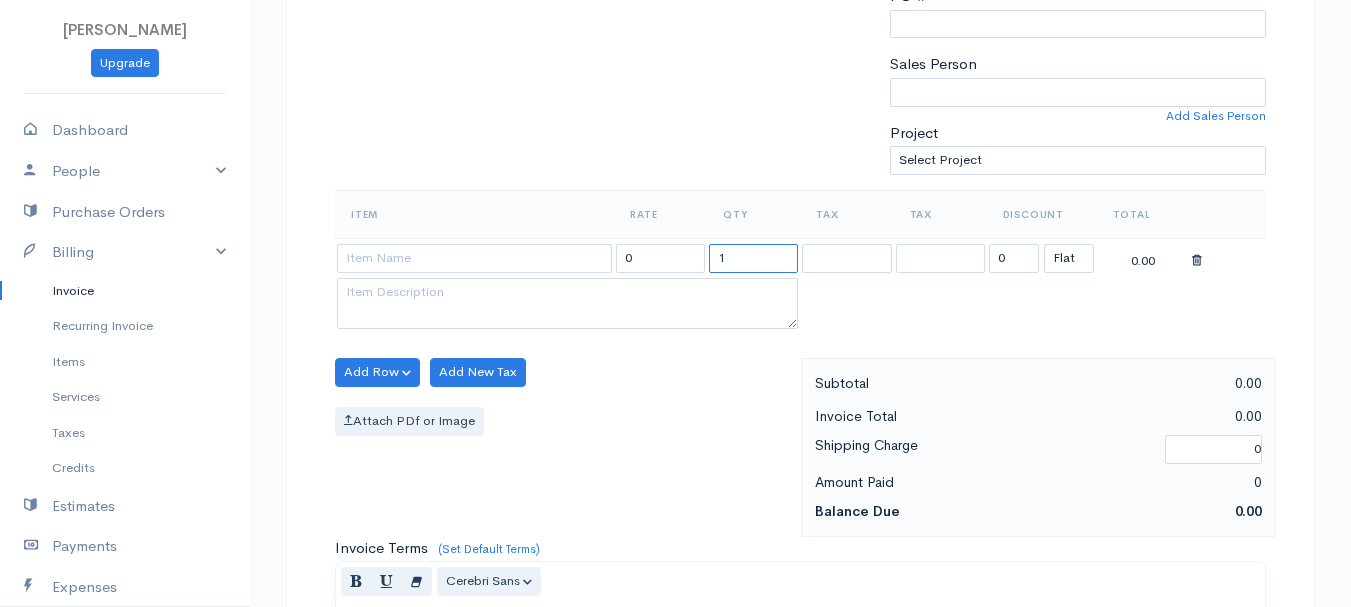 click on "1" at bounding box center (753, 258) 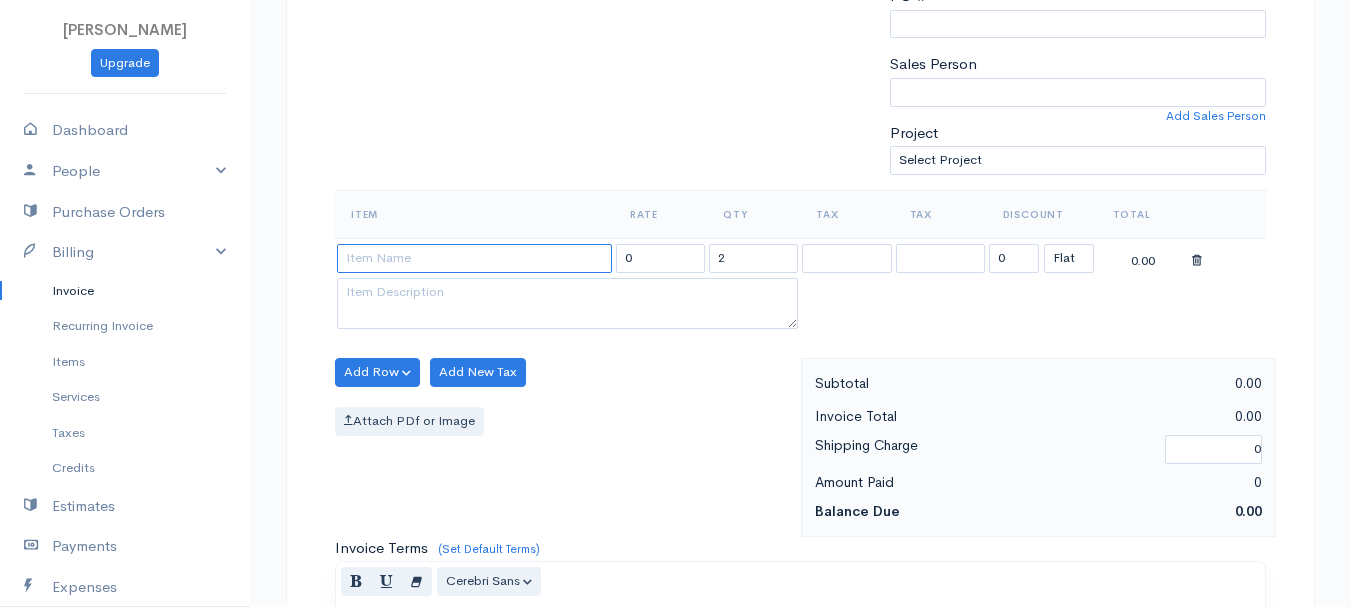 click at bounding box center [474, 258] 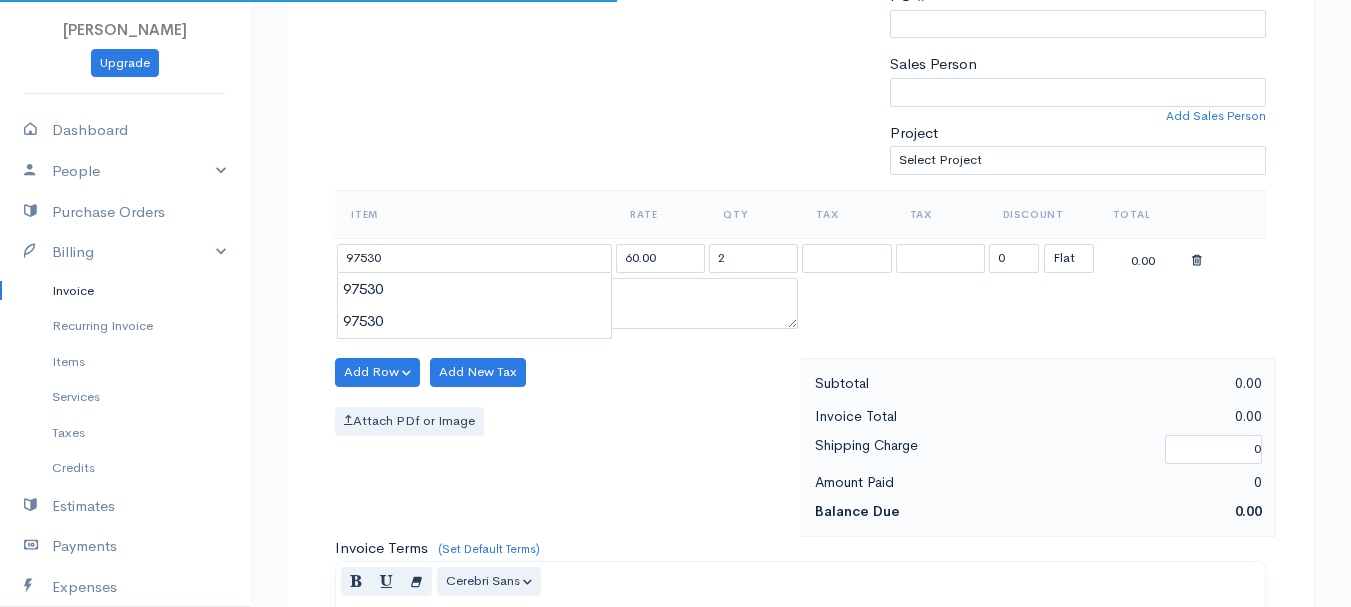 click on "[PERSON_NAME]
Upgrade
Dashboard
People
Clients
Vendors
Staff Users
Purchase Orders
Billing
Invoice
Recurring Invoice
Items
Services
Taxes
Credits
Estimates
Payments
Expenses
Track Time
Projects
Reports
Settings
My Organizations
Logout
Help
@CloudBooksApp 2022
Invoice
New Invoice
DRAFT To [GEOGRAPHIC_DATA][PERSON_NAME]       101531 [Choose Country] [GEOGRAPHIC_DATA] [GEOGRAPHIC_DATA] [GEOGRAPHIC_DATA] [GEOGRAPHIC_DATA] [GEOGRAPHIC_DATA] [GEOGRAPHIC_DATA] [US_STATE] [GEOGRAPHIC_DATA] [GEOGRAPHIC_DATA] [GEOGRAPHIC_DATA] [GEOGRAPHIC_DATA] [GEOGRAPHIC_DATA] 2" at bounding box center [675, 364] 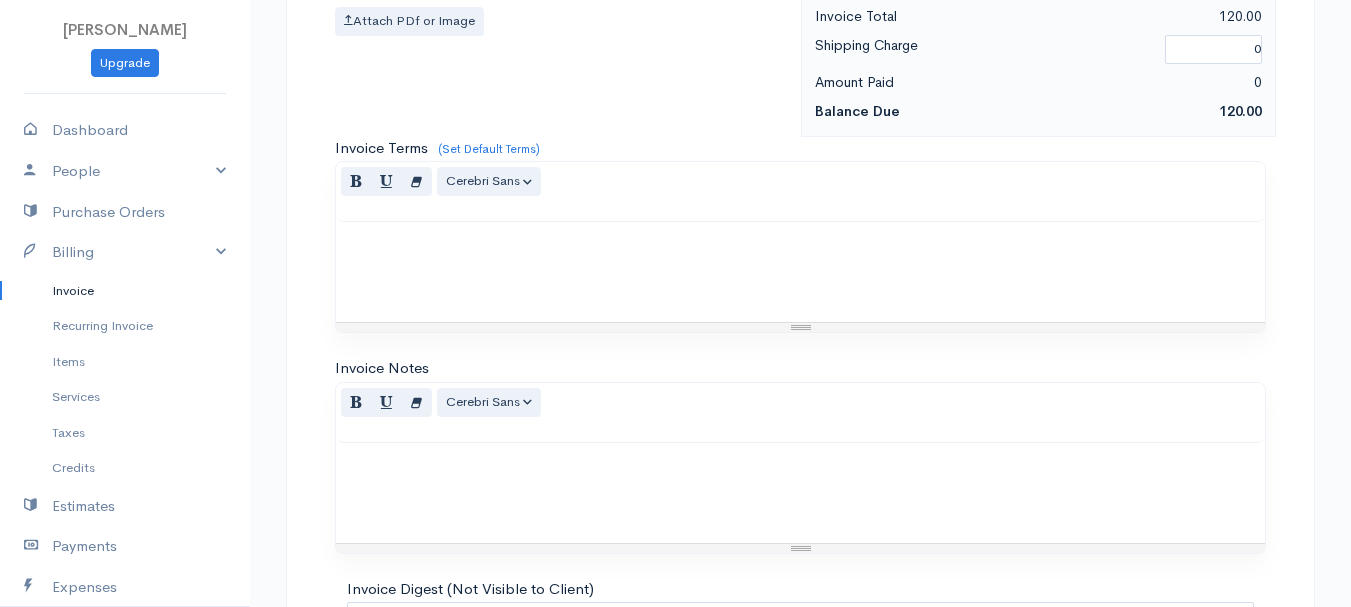 scroll, scrollTop: 1122, scrollLeft: 0, axis: vertical 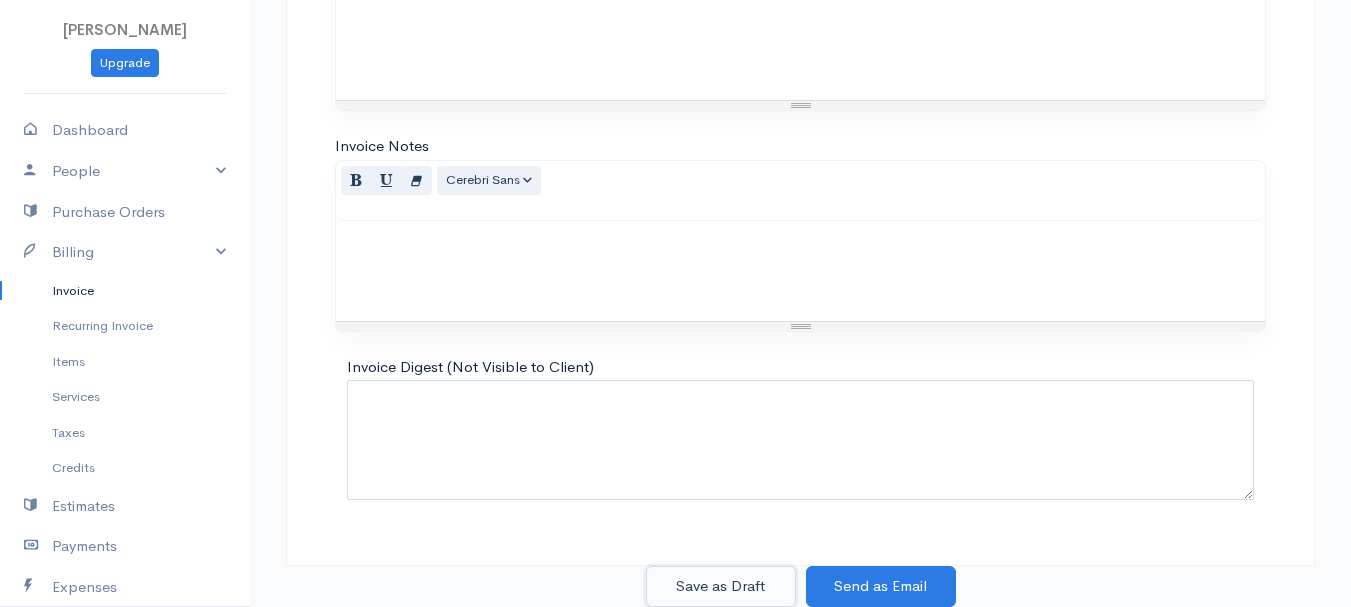 click on "Save as Draft" at bounding box center [721, 586] 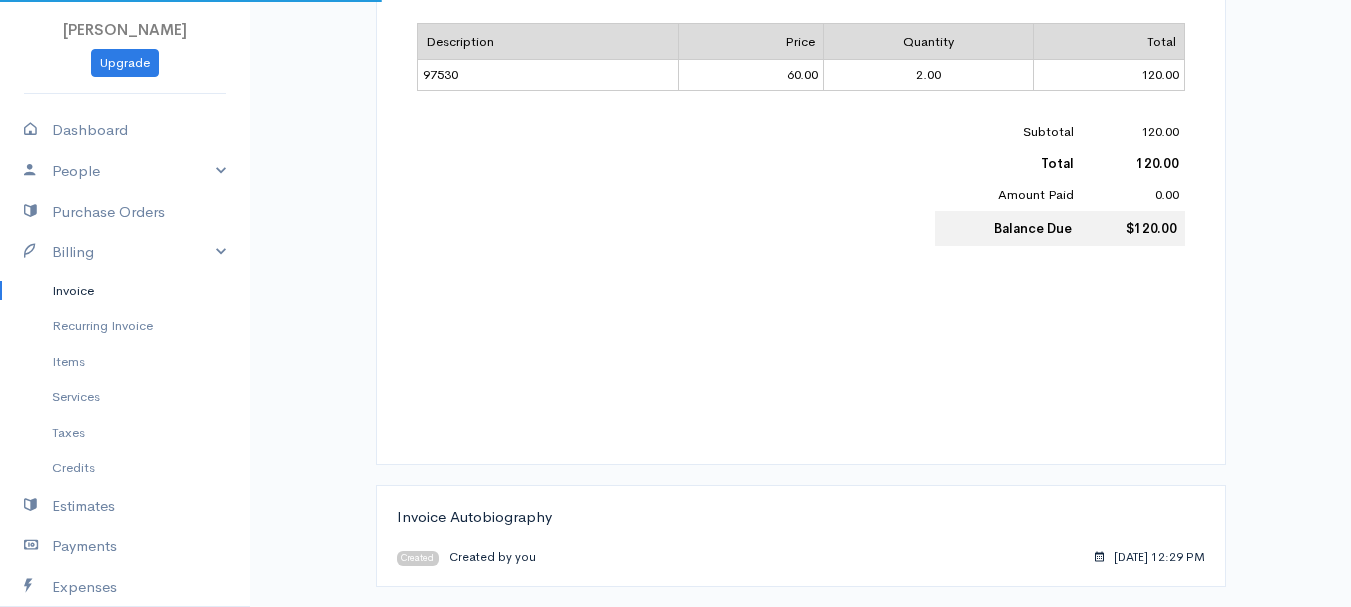 scroll, scrollTop: 0, scrollLeft: 0, axis: both 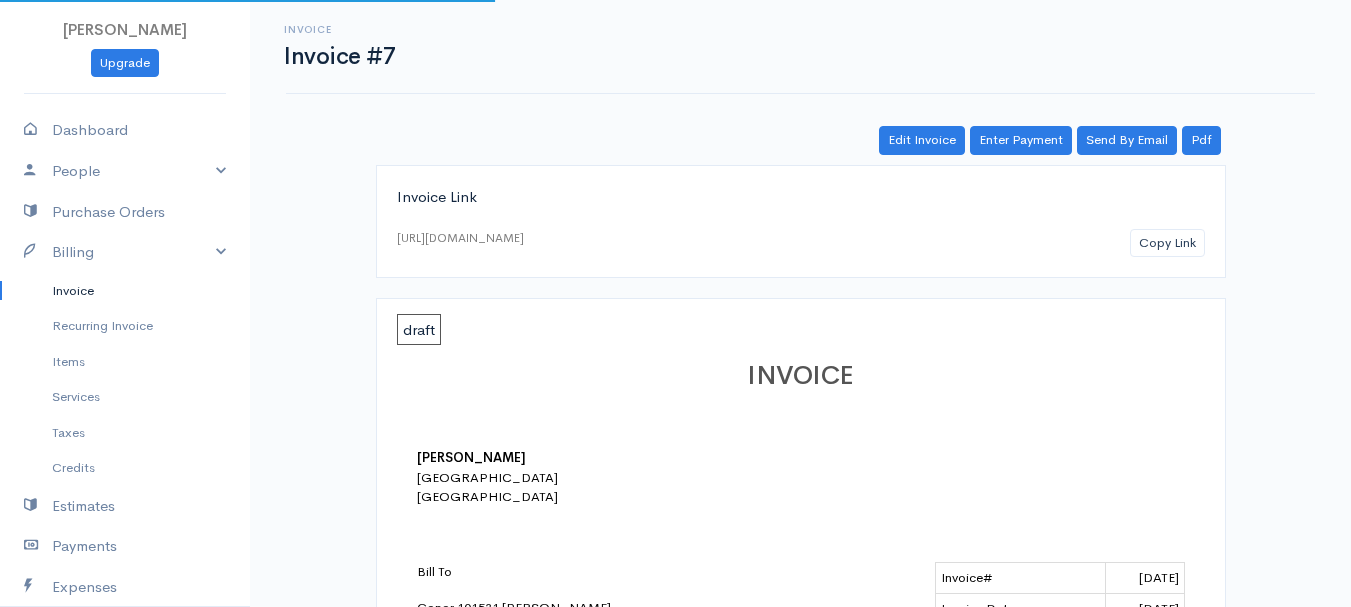 click on "Invoice" at bounding box center (125, 291) 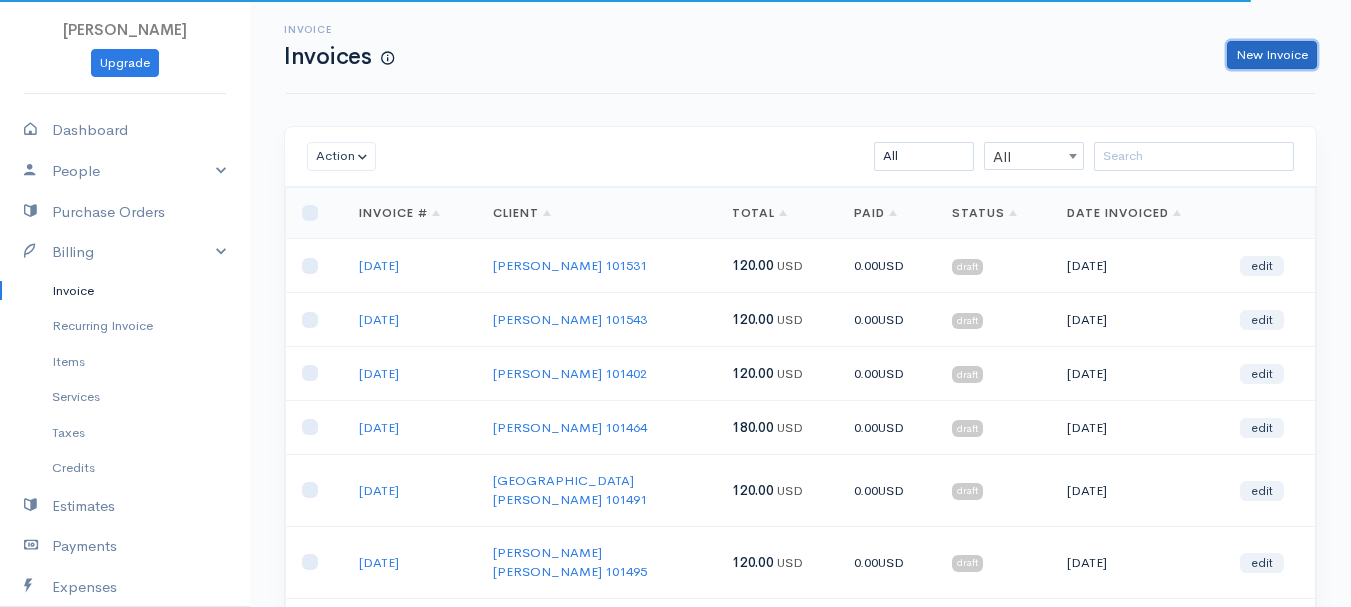 click on "New Invoice" at bounding box center [1272, 55] 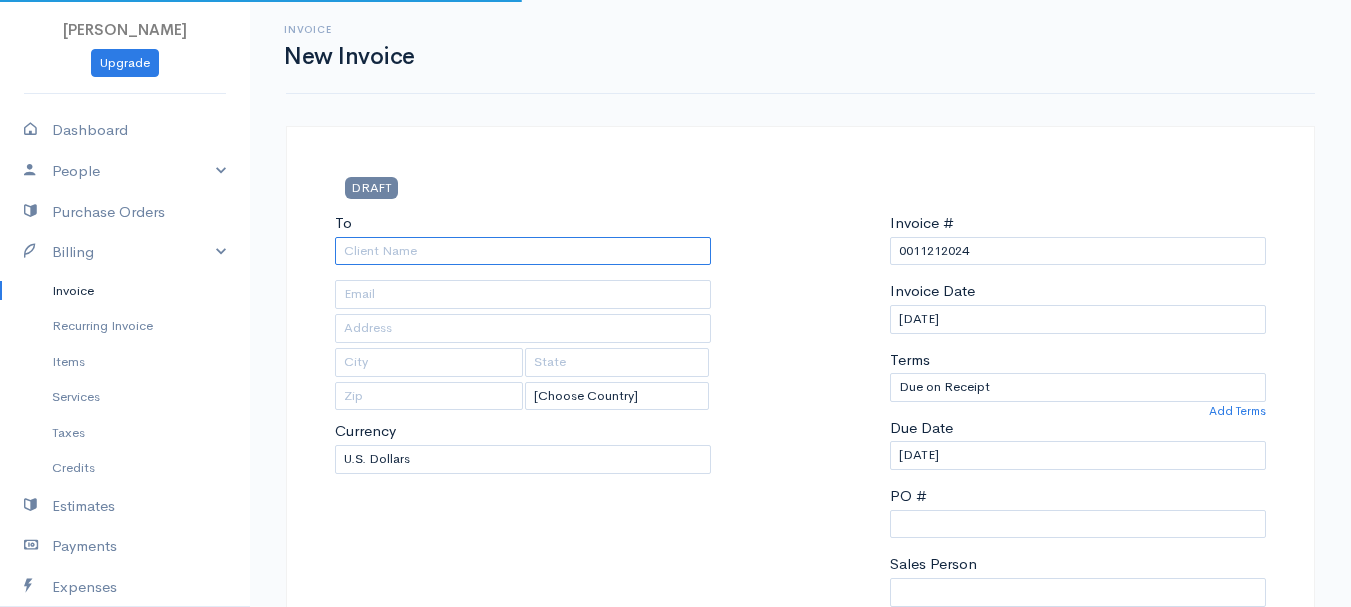click on "To" at bounding box center [523, 251] 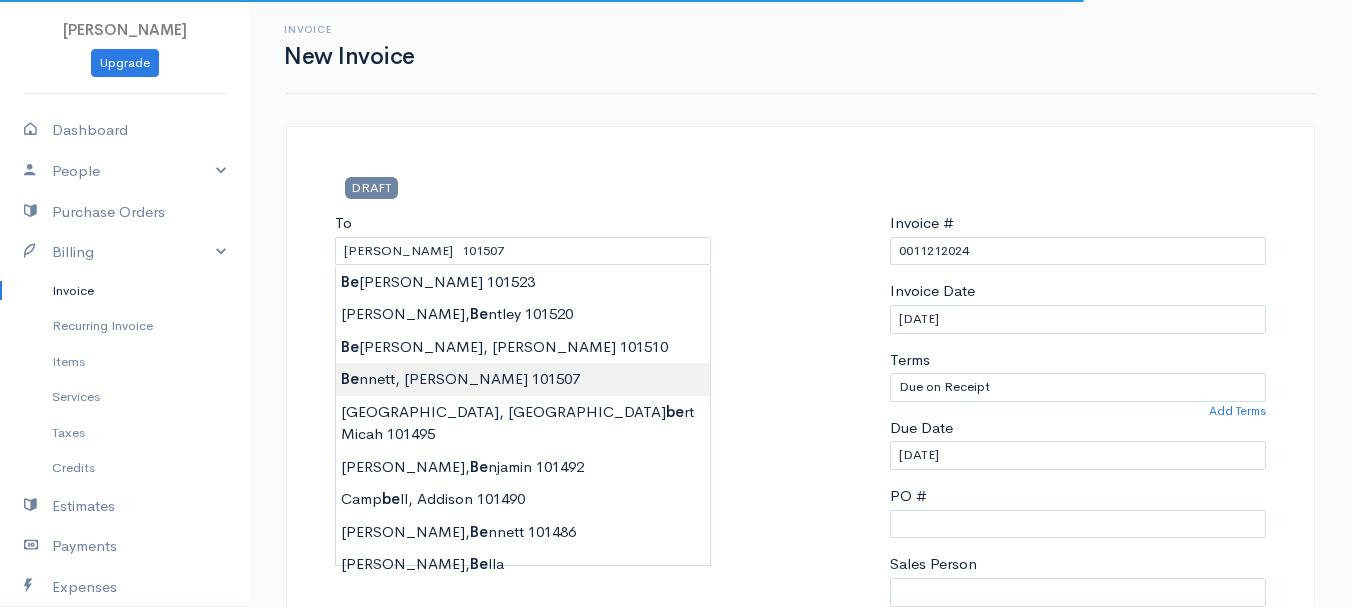 click on "[PERSON_NAME]
Upgrade
Dashboard
People
Clients
Vendors
Staff Users
Purchase Orders
Billing
Invoice
Recurring Invoice
Items
Services
Taxes
Credits
Estimates
Payments
Expenses
Track Time
Projects
Reports
Settings
My Organizations
Logout
Help
@CloudBooksApp 2022
Invoice
New Invoice
DRAFT To [GEOGRAPHIC_DATA][PERSON_NAME]   101507 [Choose Country] [GEOGRAPHIC_DATA] [GEOGRAPHIC_DATA] [GEOGRAPHIC_DATA] [GEOGRAPHIC_DATA] [GEOGRAPHIC_DATA] [GEOGRAPHIC_DATA] [US_STATE] [GEOGRAPHIC_DATA] [GEOGRAPHIC_DATA] [GEOGRAPHIC_DATA] [GEOGRAPHIC_DATA] [GEOGRAPHIC_DATA] [GEOGRAPHIC_DATA]" at bounding box center (675, 864) 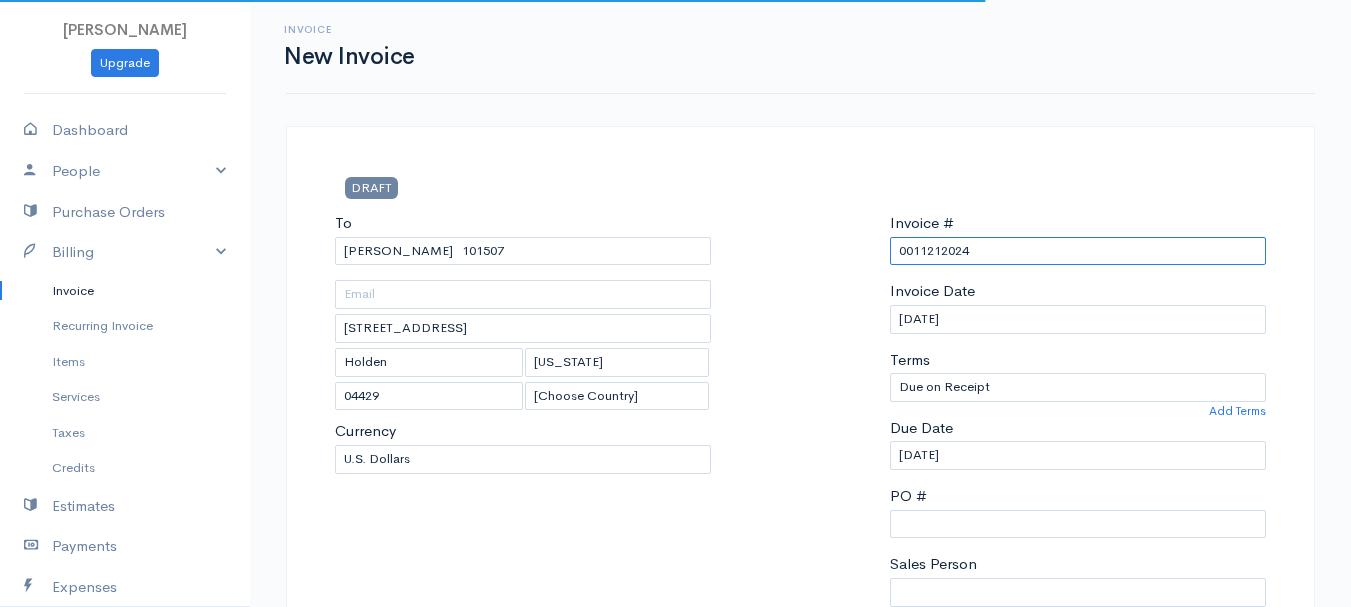 click on "0011212024" at bounding box center [1078, 251] 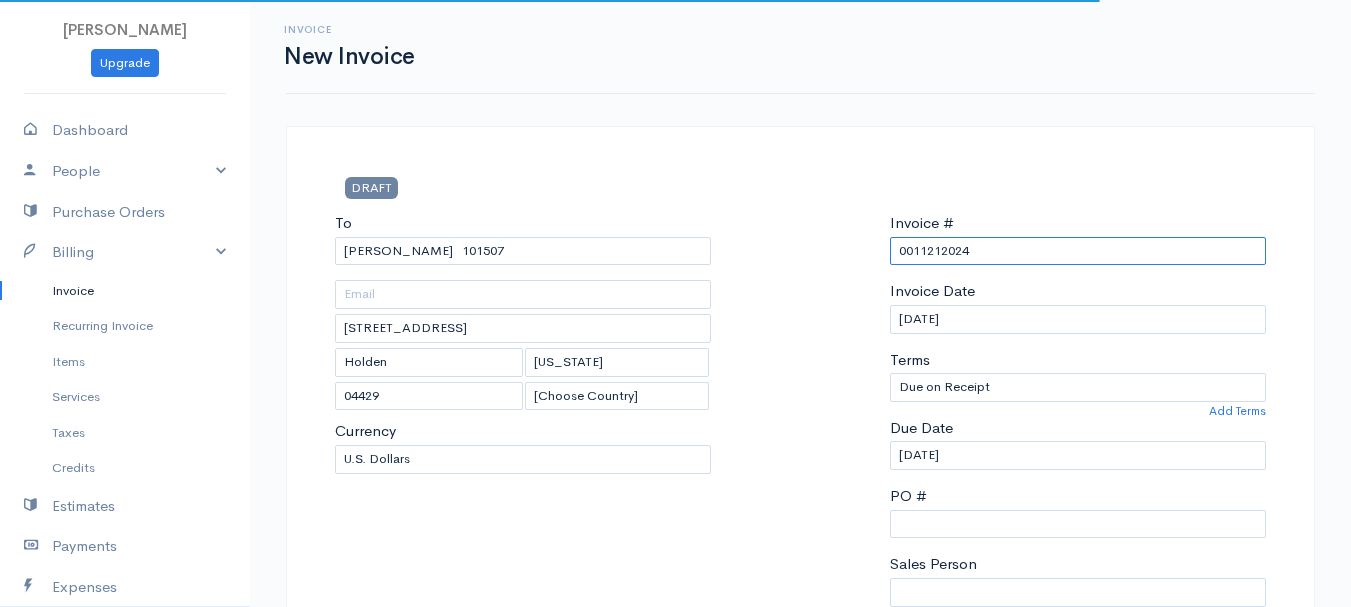 click on "0011212024" at bounding box center [1078, 251] 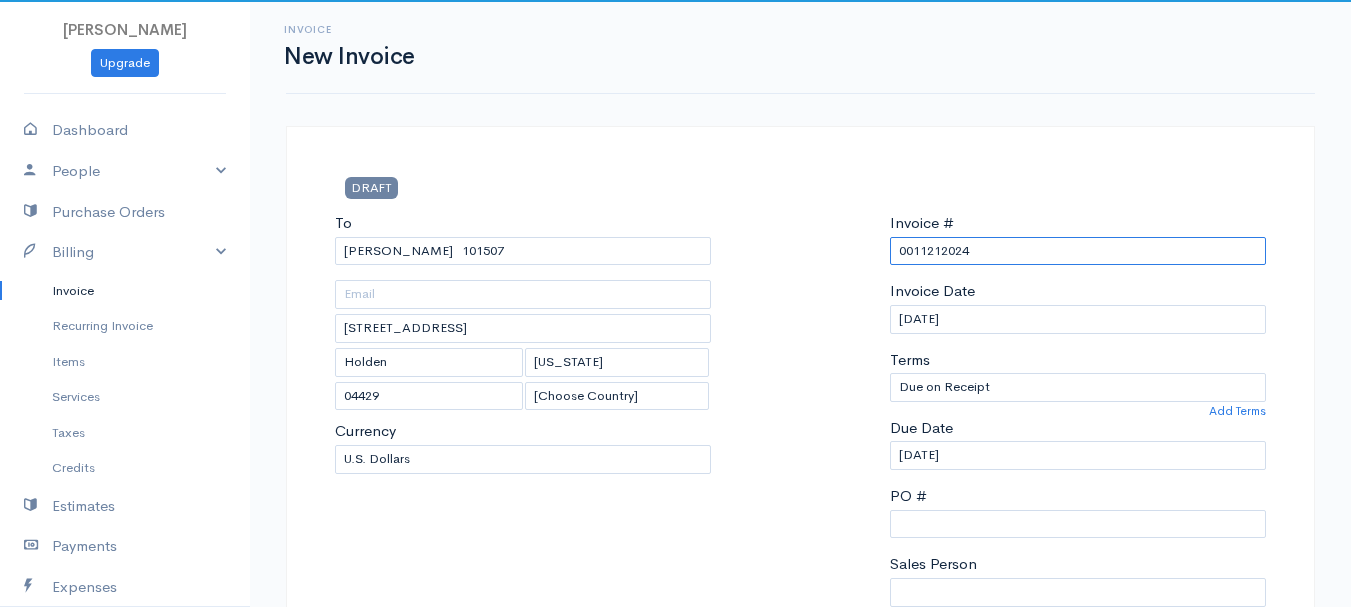 paste on "[DATE]" 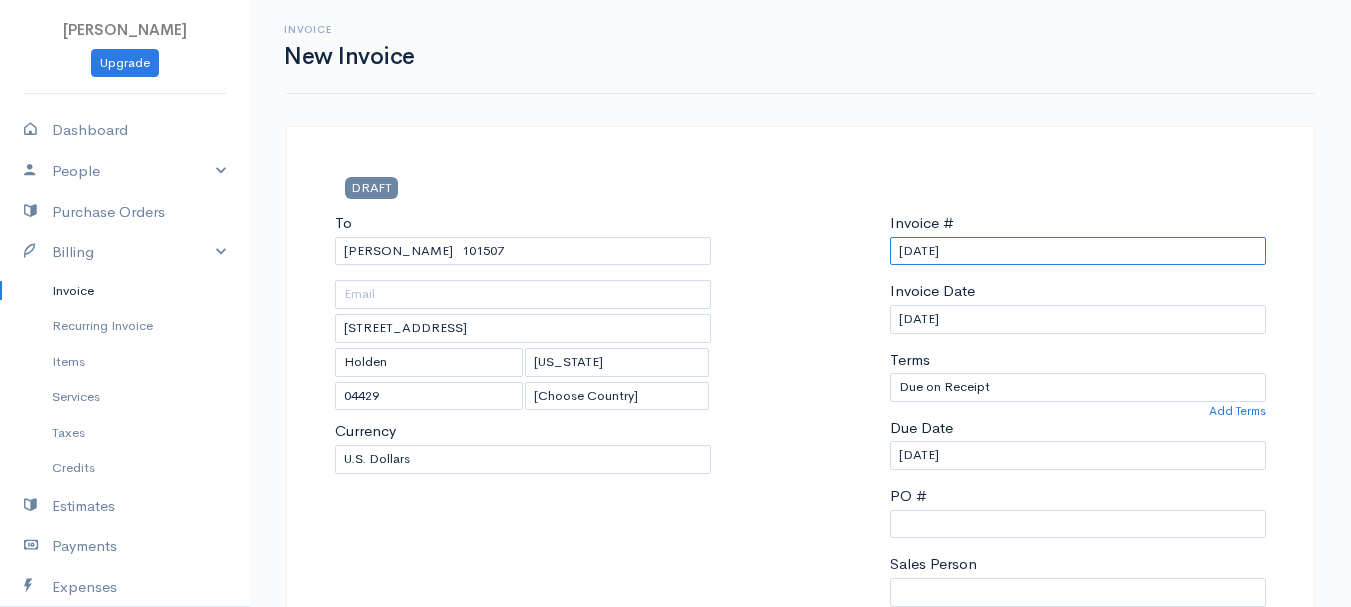 scroll, scrollTop: 500, scrollLeft: 0, axis: vertical 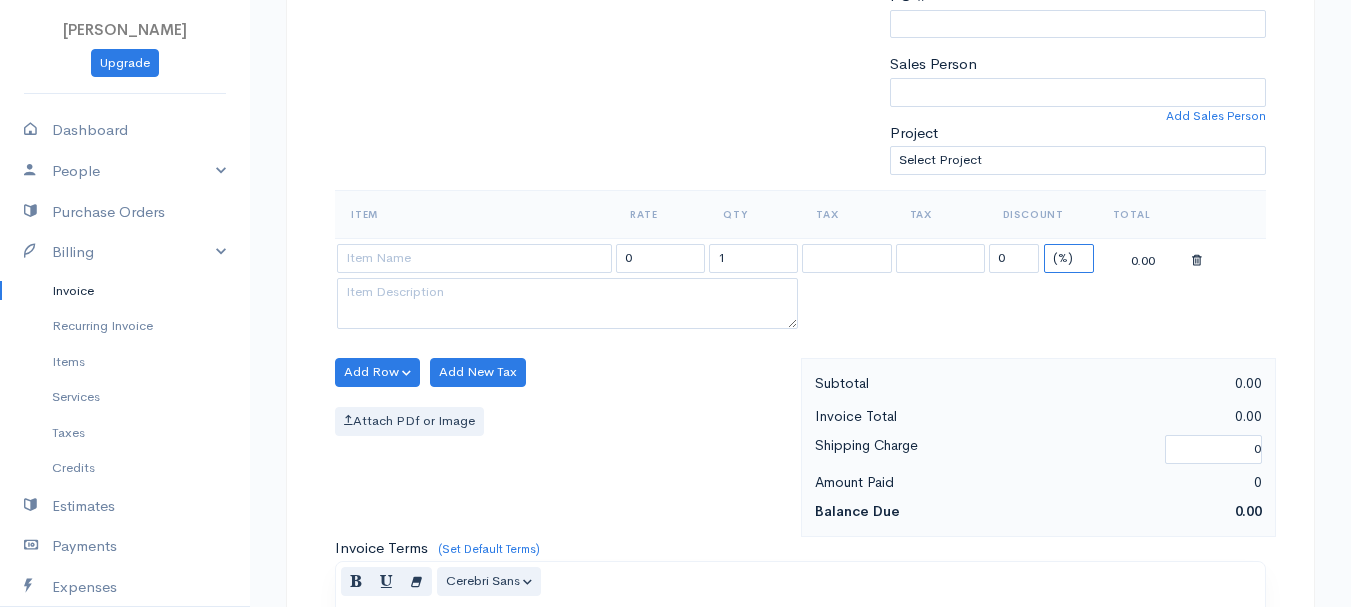 click on "(%) Flat" at bounding box center [1069, 258] 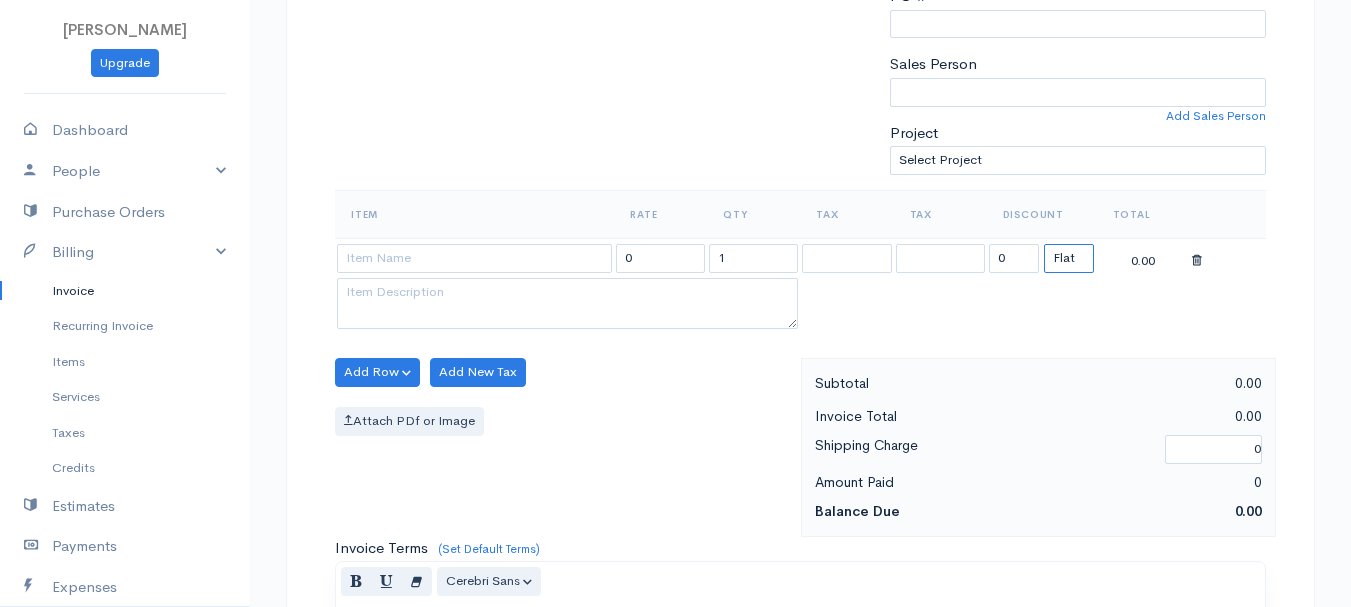 click on "(%) Flat" at bounding box center (1069, 258) 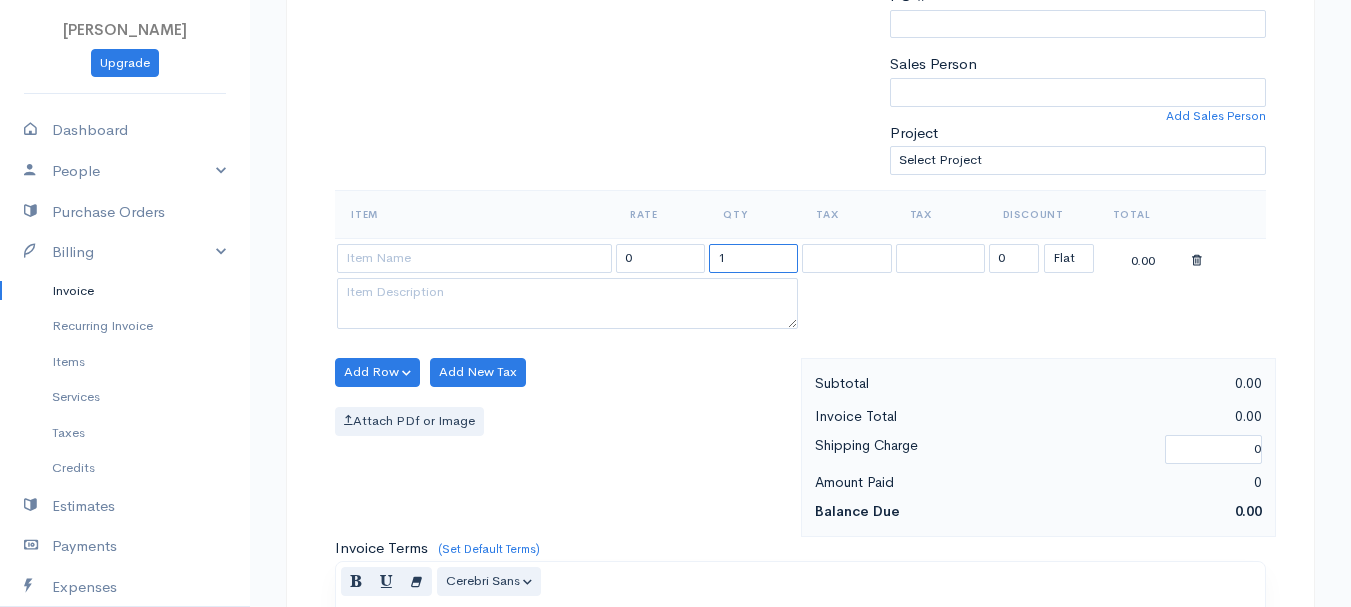 click on "1" at bounding box center [753, 258] 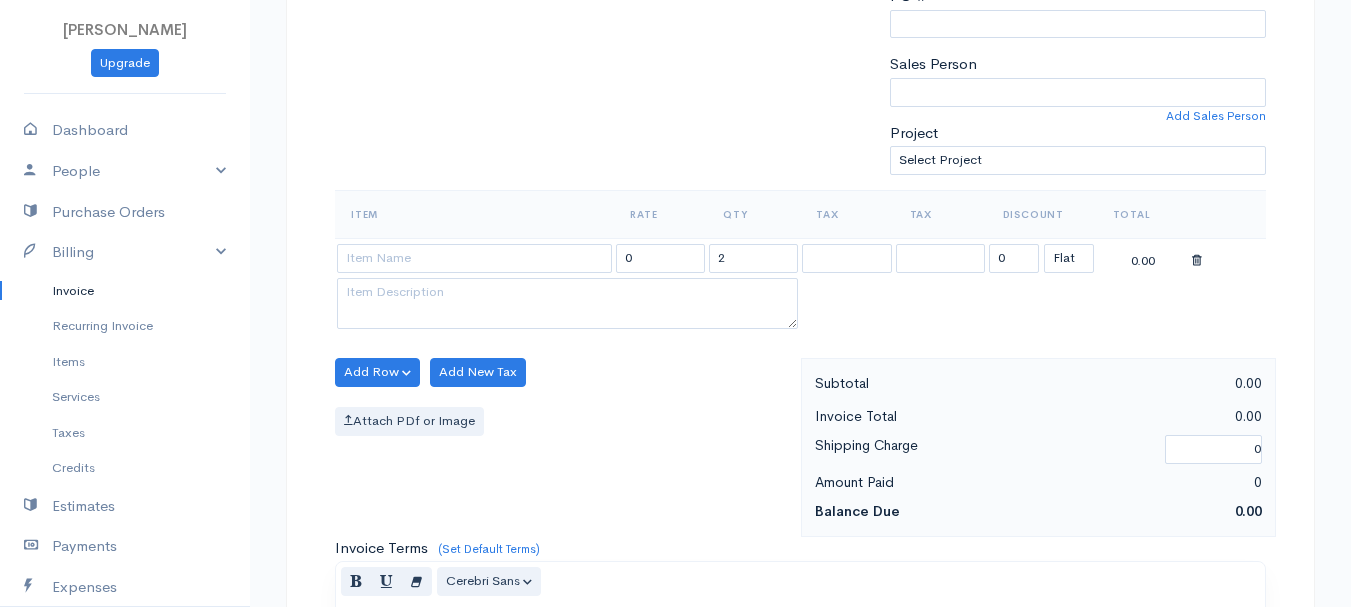 click at bounding box center [474, 257] 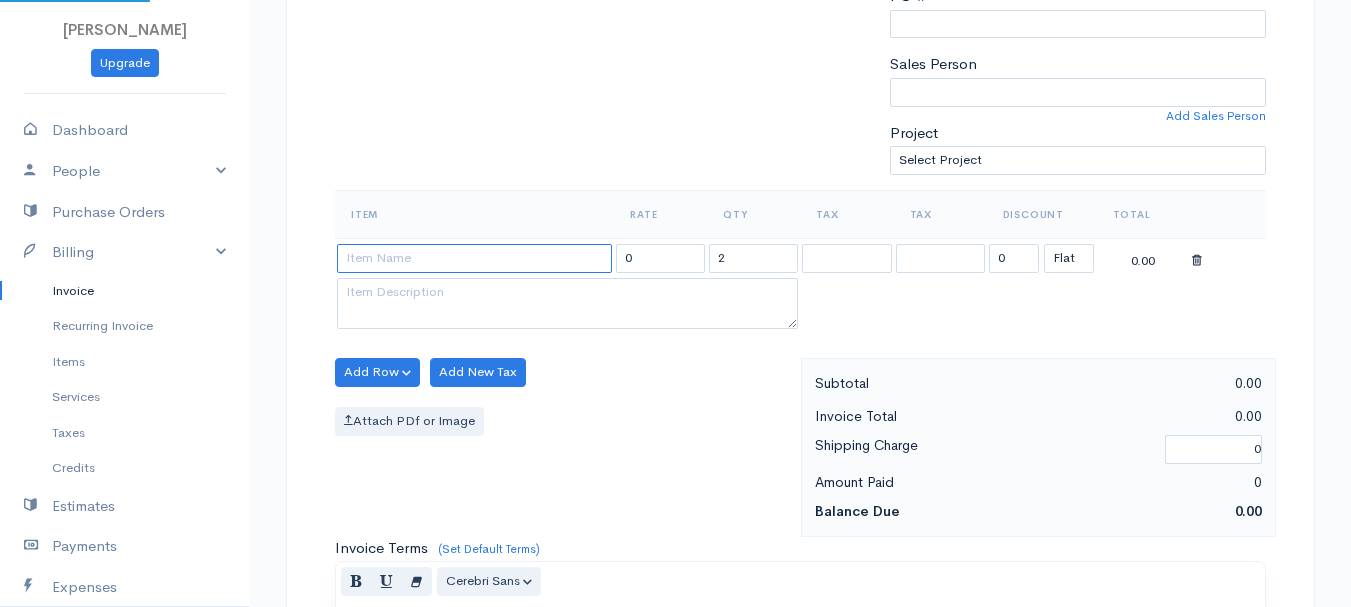 click at bounding box center (474, 258) 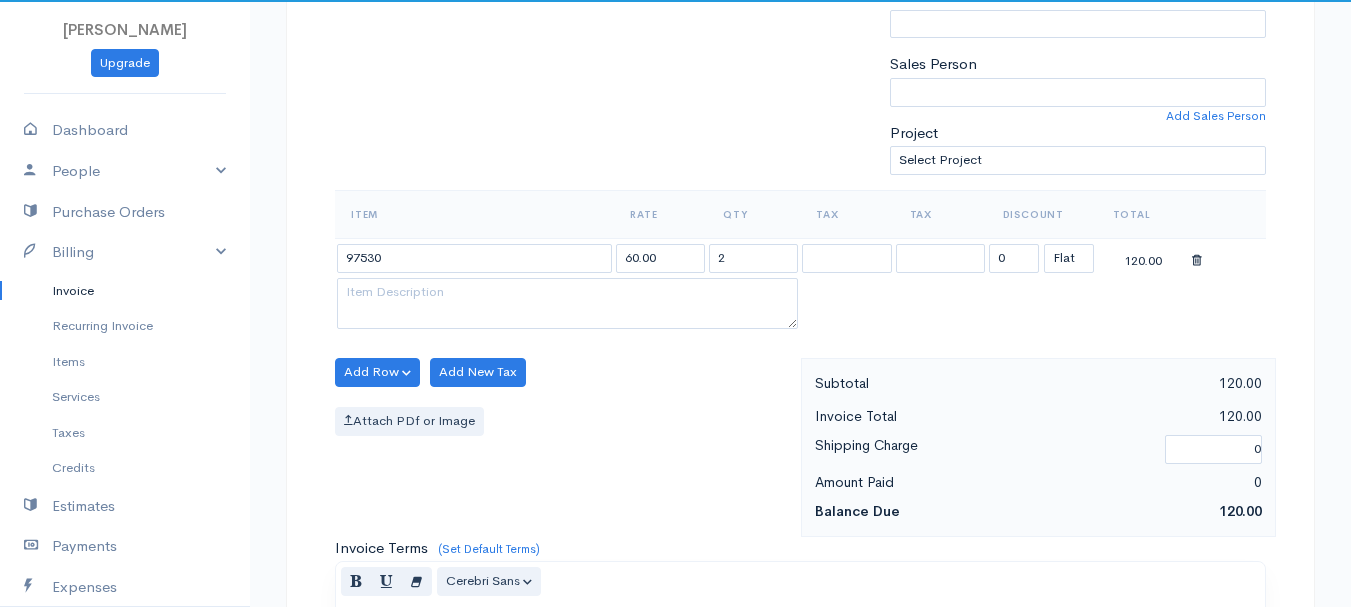 click on "[PERSON_NAME]
Upgrade
Dashboard
People
Clients
Vendors
Staff Users
Purchase Orders
Billing
Invoice
Recurring Invoice
Items
Services
Taxes
Credits
Estimates
Payments
Expenses
Track Time
Projects
Reports
Settings
My Organizations
Logout
Help
@CloudBooksApp 2022
Invoice
New Invoice
DRAFT To [GEOGRAPHIC_DATA][PERSON_NAME]   [GEOGRAPHIC_DATA][STREET_ADDRESS][US_STATE] [Choose Country] [GEOGRAPHIC_DATA] [GEOGRAPHIC_DATA] [GEOGRAPHIC_DATA] [GEOGRAPHIC_DATA] [GEOGRAPHIC_DATA] [GEOGRAPHIC_DATA] [US_STATE] [GEOGRAPHIC_DATA] [GEOGRAPHIC_DATA] [PERSON_NAME]" at bounding box center [675, 364] 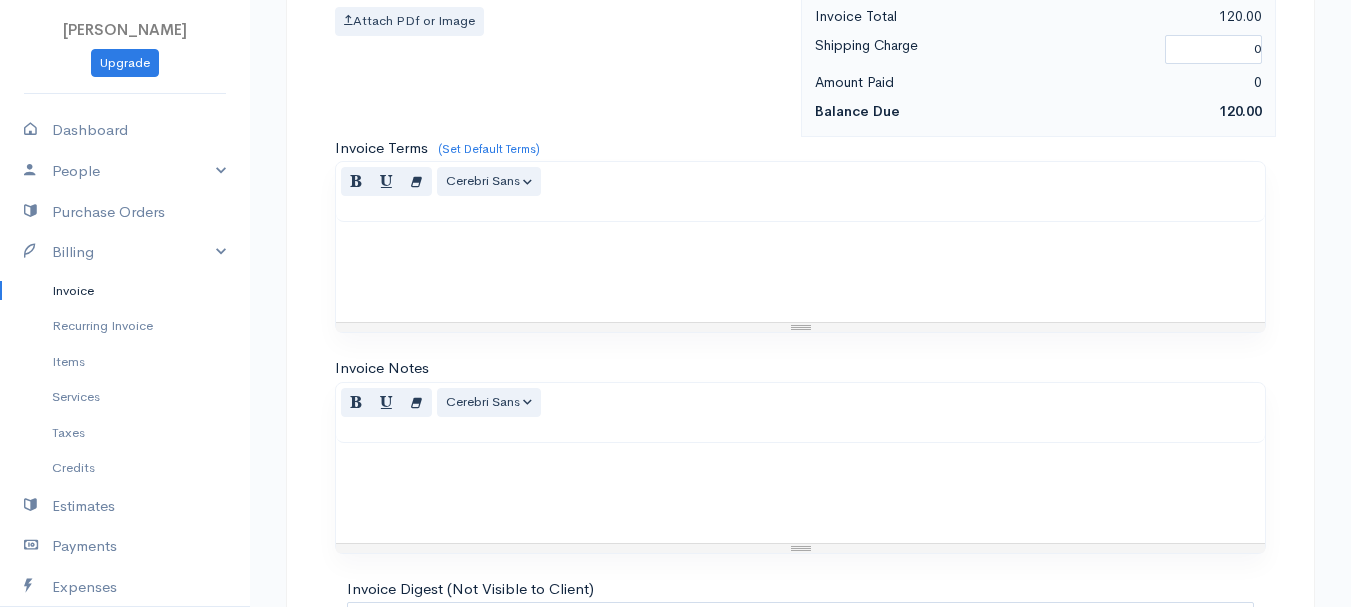 scroll, scrollTop: 1122, scrollLeft: 0, axis: vertical 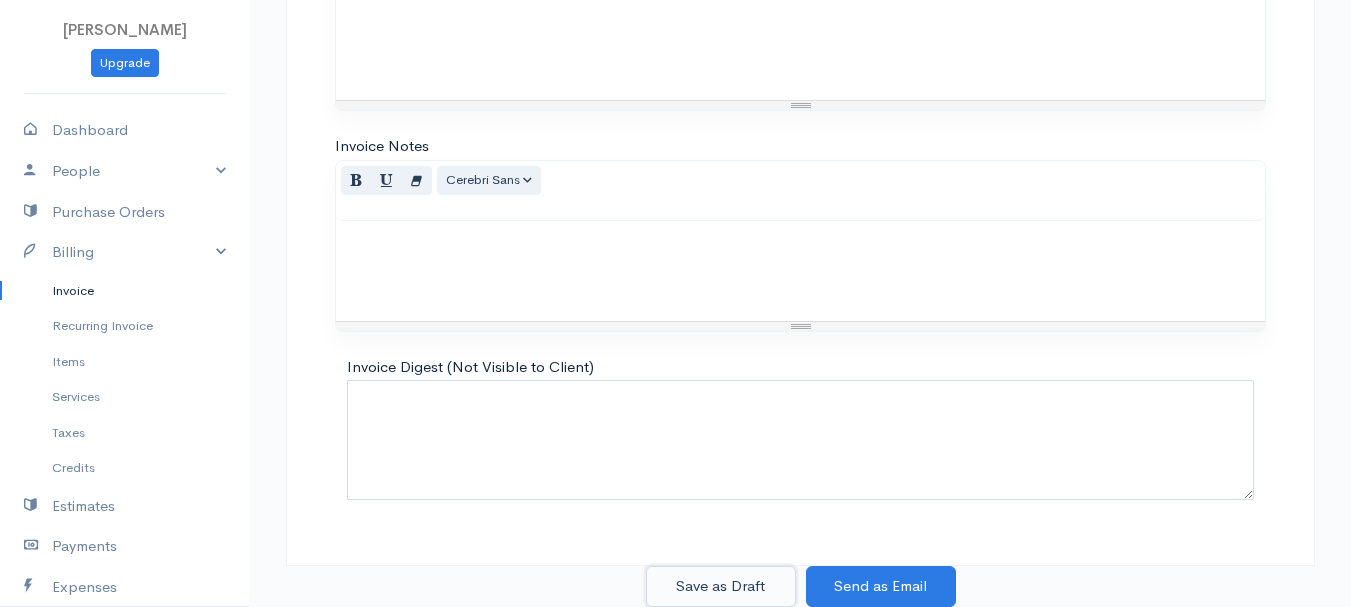 click on "Save as Draft" at bounding box center [721, 586] 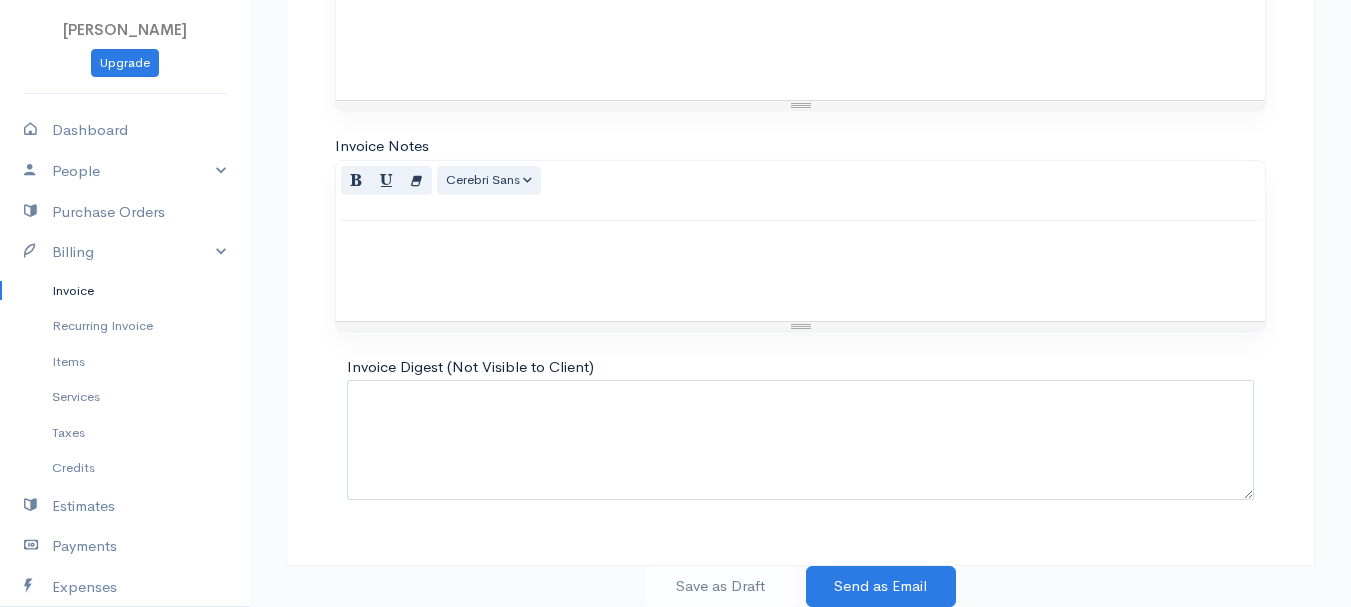 scroll, scrollTop: 0, scrollLeft: 0, axis: both 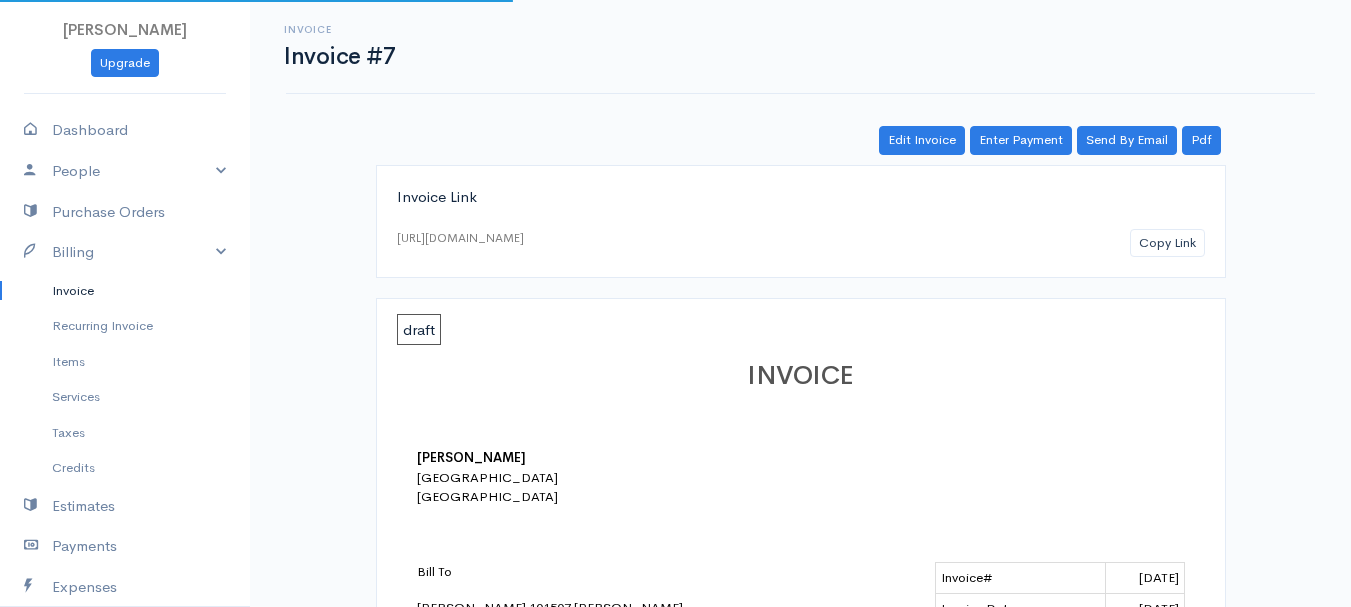 click on "Invoice" at bounding box center [125, 291] 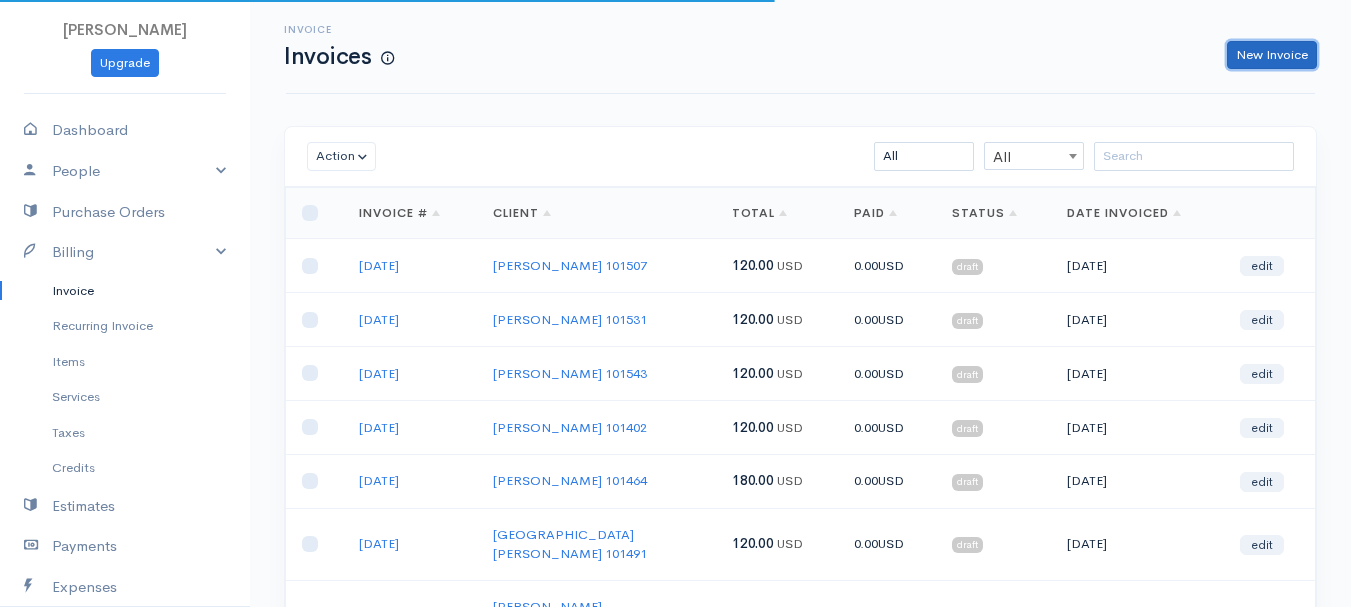 click on "New Invoice" at bounding box center (1272, 55) 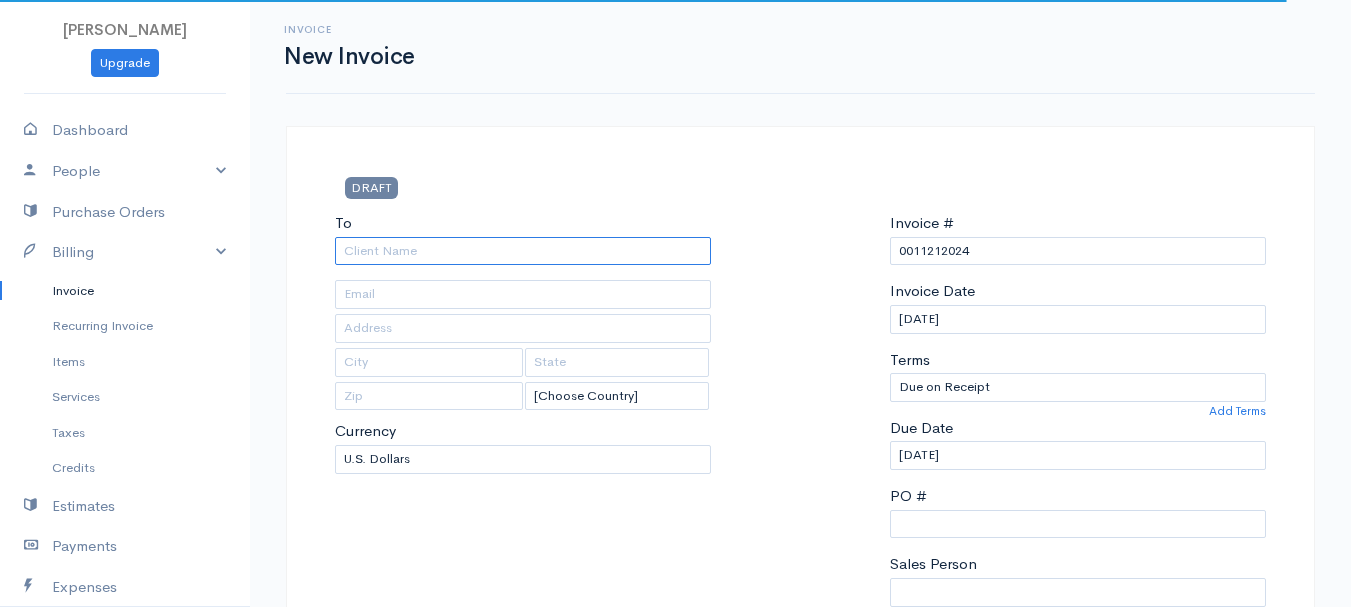 click on "To" at bounding box center (523, 251) 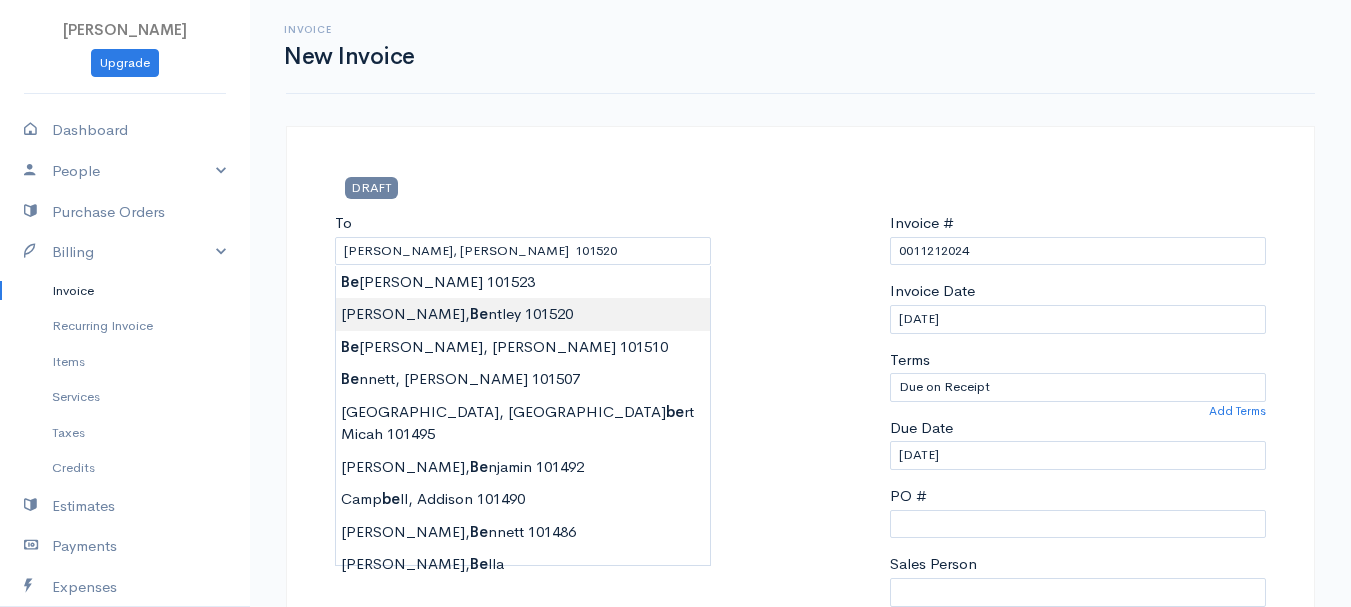 click on "[PERSON_NAME]
Upgrade
Dashboard
People
Clients
Vendors
Staff Users
Purchase Orders
Billing
Invoice
Recurring Invoice
Items
Services
Taxes
Credits
Estimates
Payments
Expenses
Track Time
Projects
Reports
Settings
My Organizations
Logout
Help
@CloudBooksApp 2022
Invoice
New Invoice
DRAFT To [GEOGRAPHIC_DATA], [PERSON_NAME]  101520 [Choose Country] [GEOGRAPHIC_DATA] [GEOGRAPHIC_DATA] [GEOGRAPHIC_DATA] [GEOGRAPHIC_DATA] [GEOGRAPHIC_DATA] [GEOGRAPHIC_DATA] [US_STATE] [GEOGRAPHIC_DATA] [GEOGRAPHIC_DATA] [GEOGRAPHIC_DATA] [GEOGRAPHIC_DATA] [GEOGRAPHIC_DATA] 0" at bounding box center (675, 864) 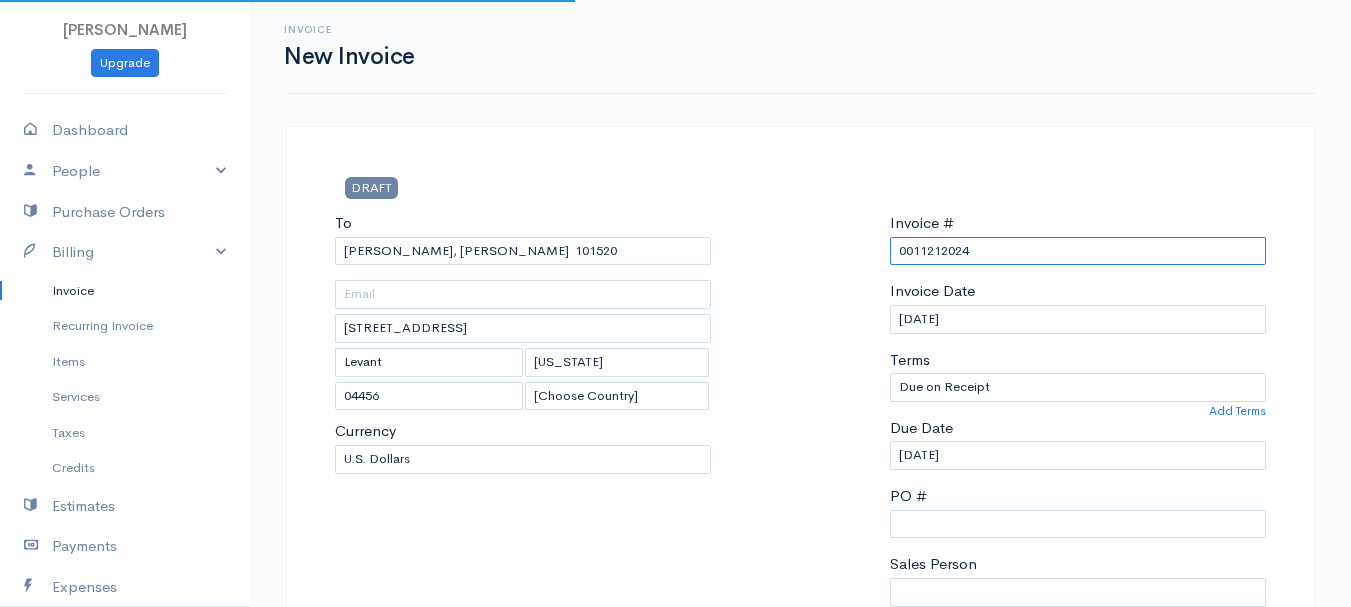 click on "0011212024" at bounding box center (1078, 251) 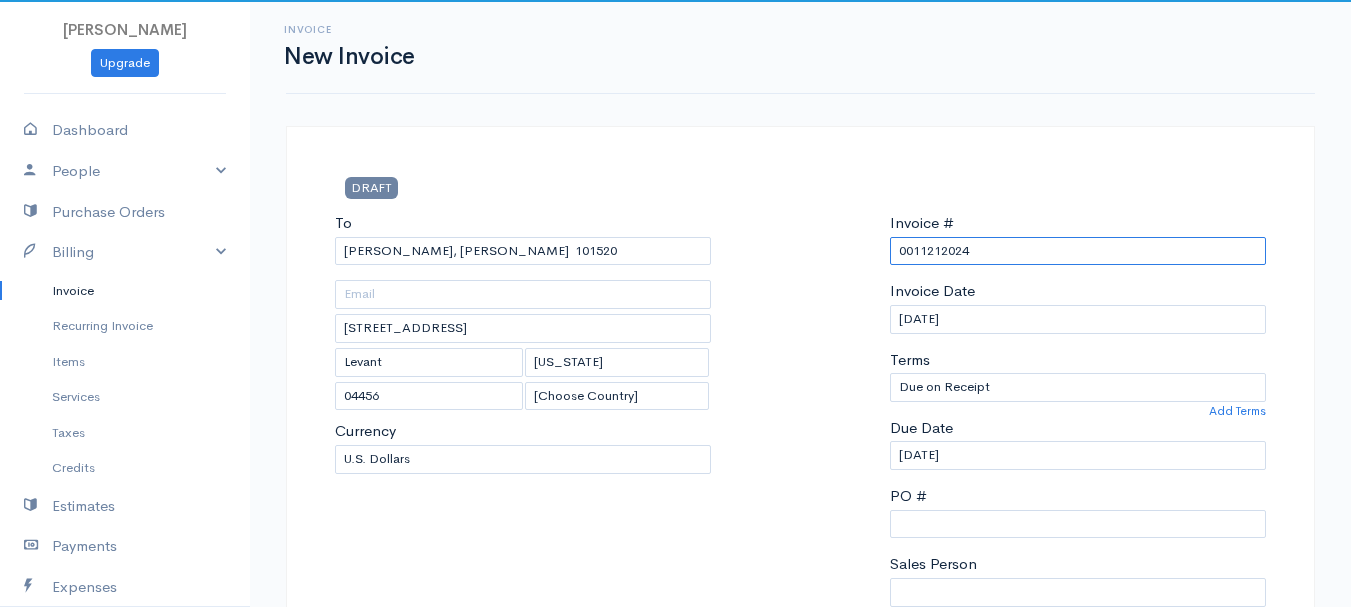 click on "0011212024" at bounding box center [1078, 251] 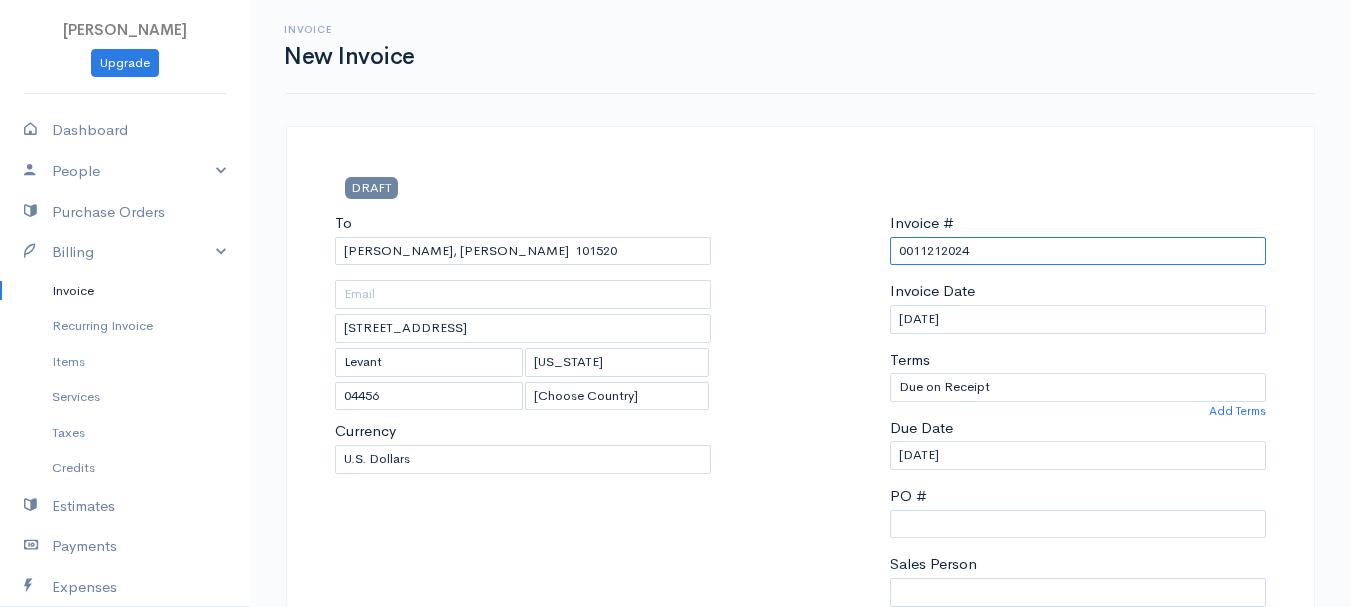 paste on "[DATE]" 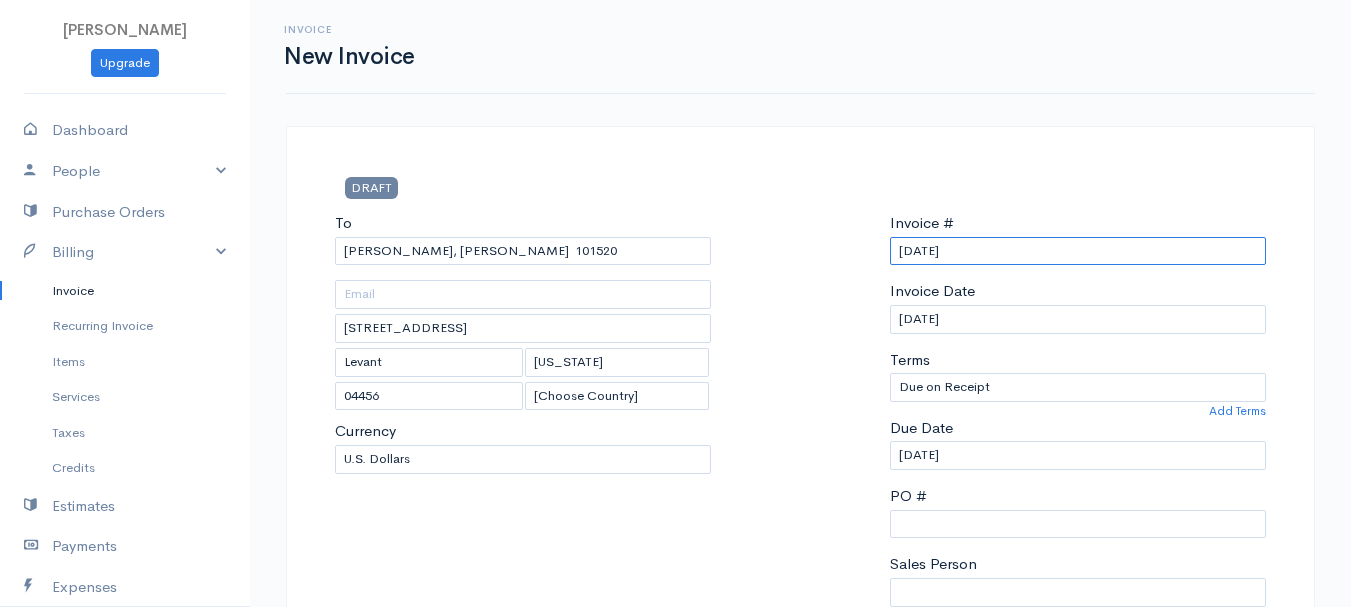 scroll, scrollTop: 500, scrollLeft: 0, axis: vertical 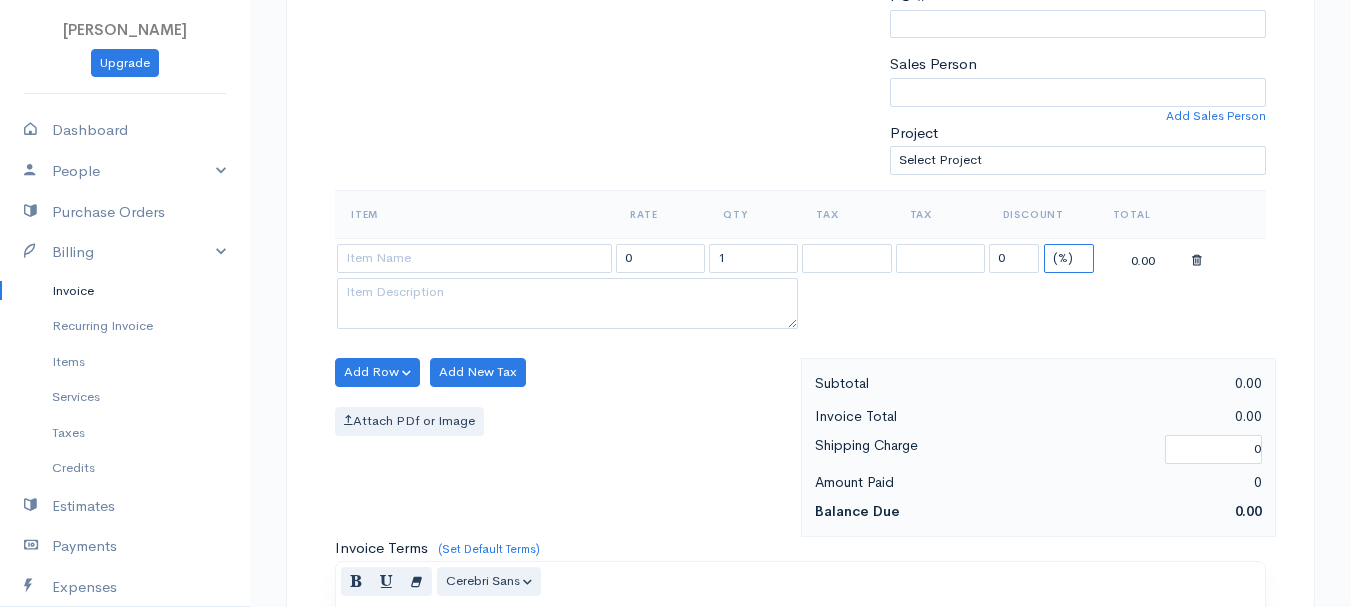 click on "(%) Flat" at bounding box center (1069, 258) 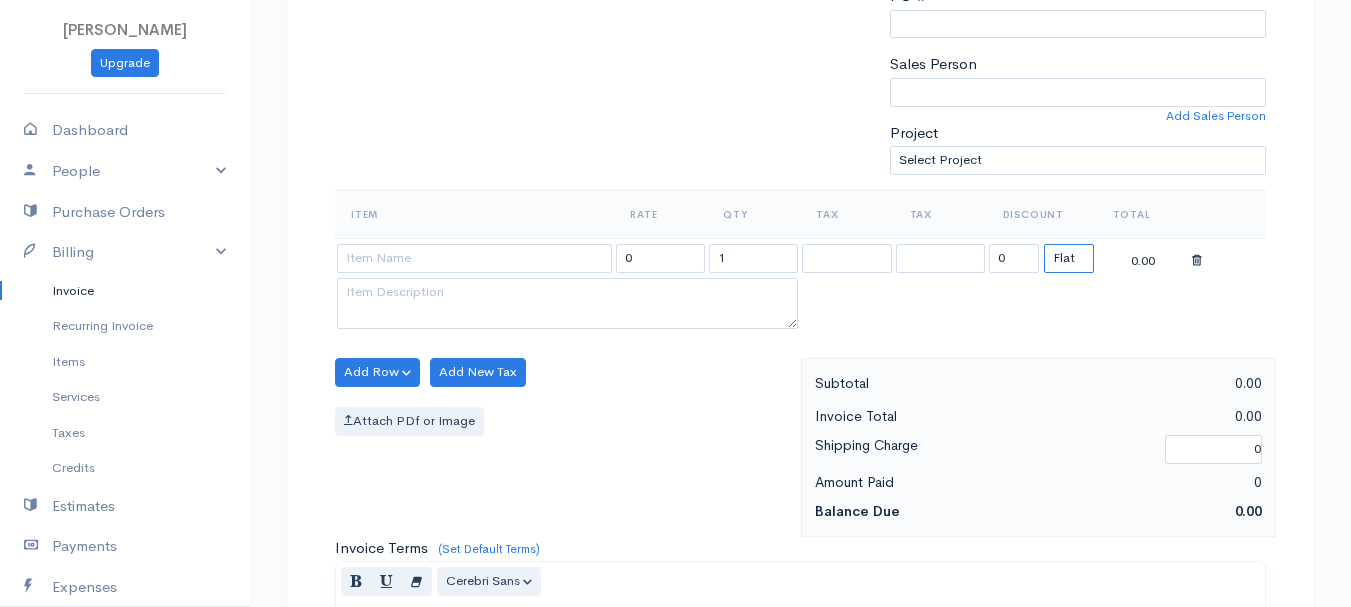 click on "(%) Flat" at bounding box center [1069, 258] 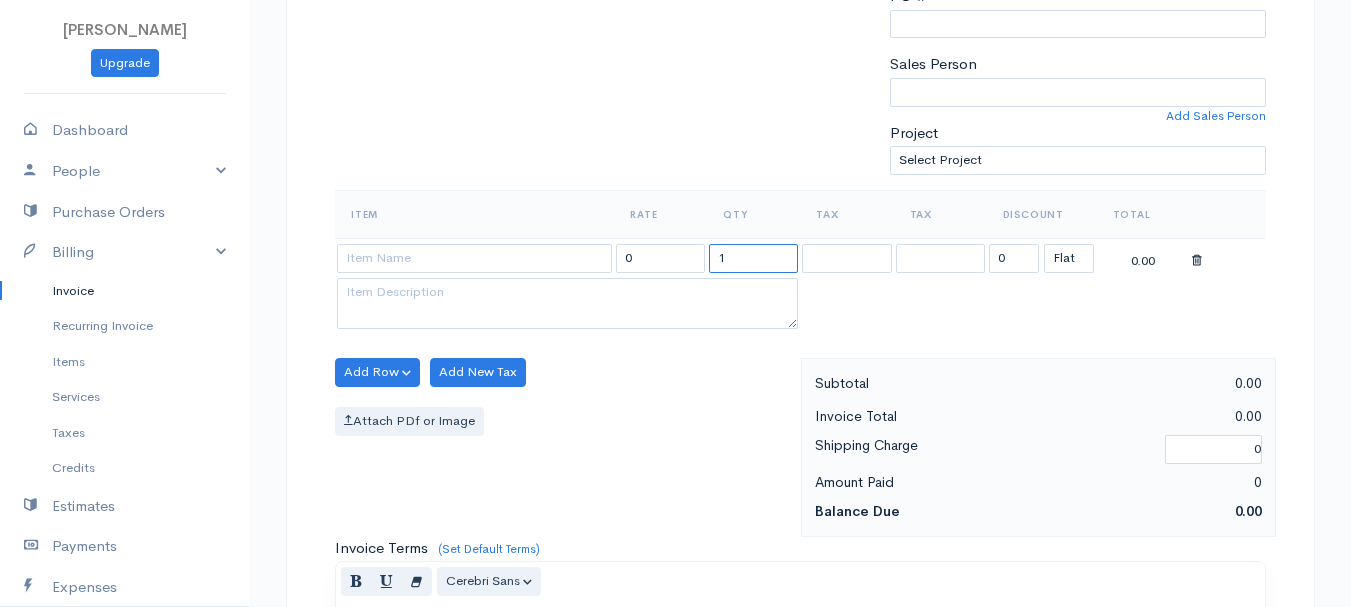click on "1" at bounding box center [753, 258] 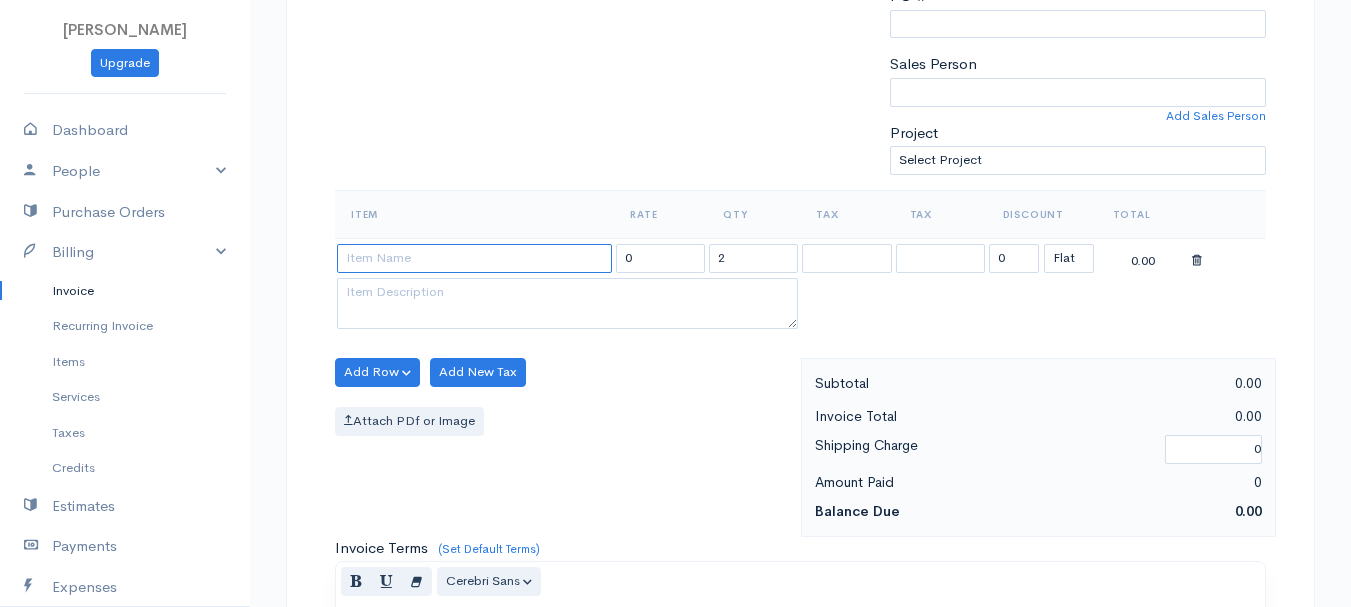 click at bounding box center [474, 258] 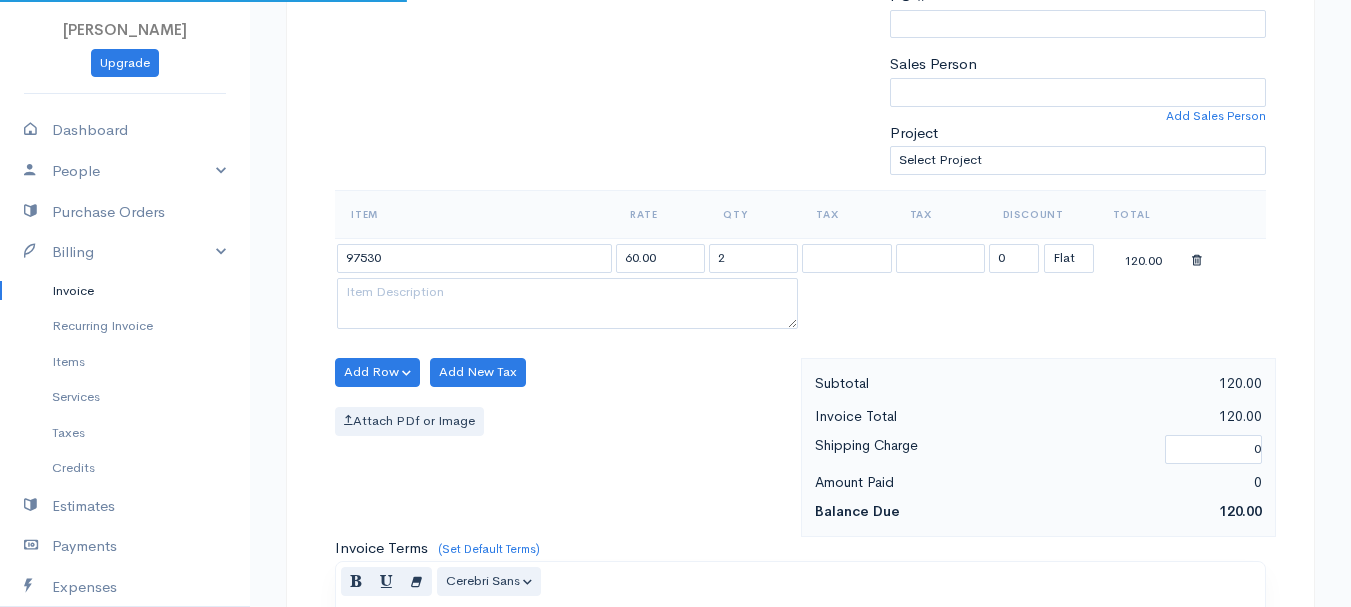 click on "[PERSON_NAME]
Upgrade
Dashboard
People
Clients
Vendors
Staff Users
Purchase Orders
Billing
Invoice
Recurring Invoice
Items
Services
Taxes
Credits
Estimates
Payments
Expenses
Track Time
Projects
Reports
Settings
My Organizations
Logout
Help
@CloudBooksApp 2022
Invoice
New Invoice
DRAFT To [GEOGRAPHIC_DATA], [PERSON_NAME]  101520 [STREET_ADDRESS][US_STATE] [Choose Country] [GEOGRAPHIC_DATA] [GEOGRAPHIC_DATA] [GEOGRAPHIC_DATA] [GEOGRAPHIC_DATA] [GEOGRAPHIC_DATA] [GEOGRAPHIC_DATA] [US_STATE] [GEOGRAPHIC_DATA] [GEOGRAPHIC_DATA] 2" at bounding box center (675, 364) 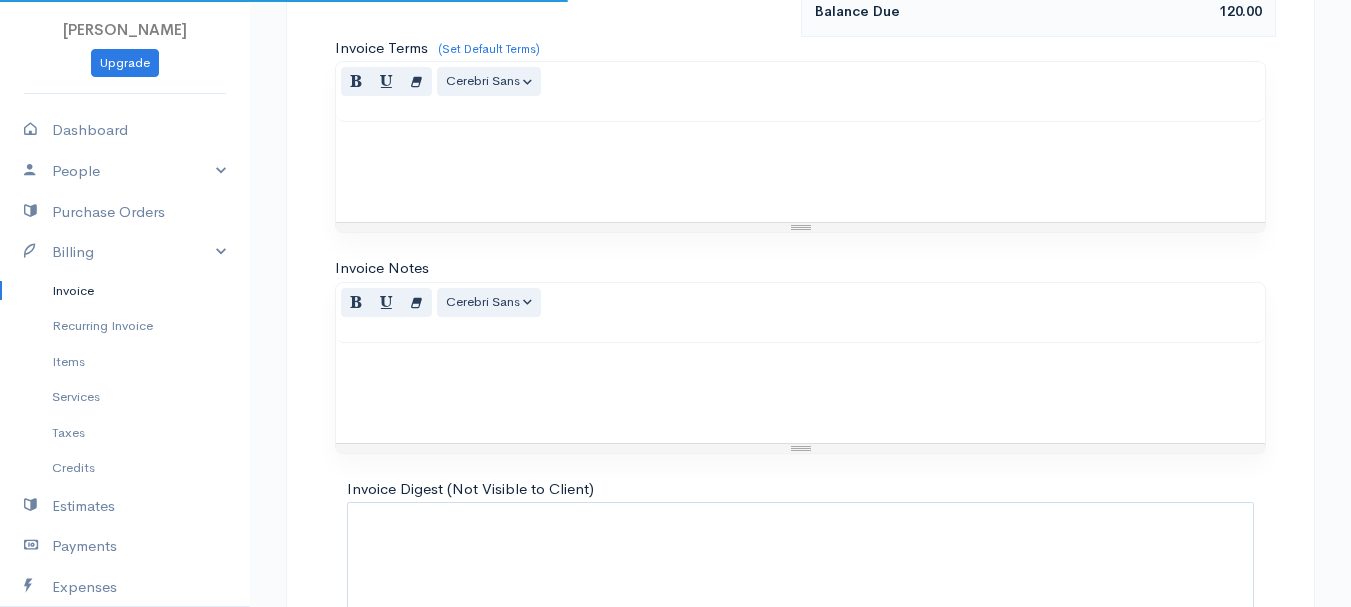 scroll, scrollTop: 1122, scrollLeft: 0, axis: vertical 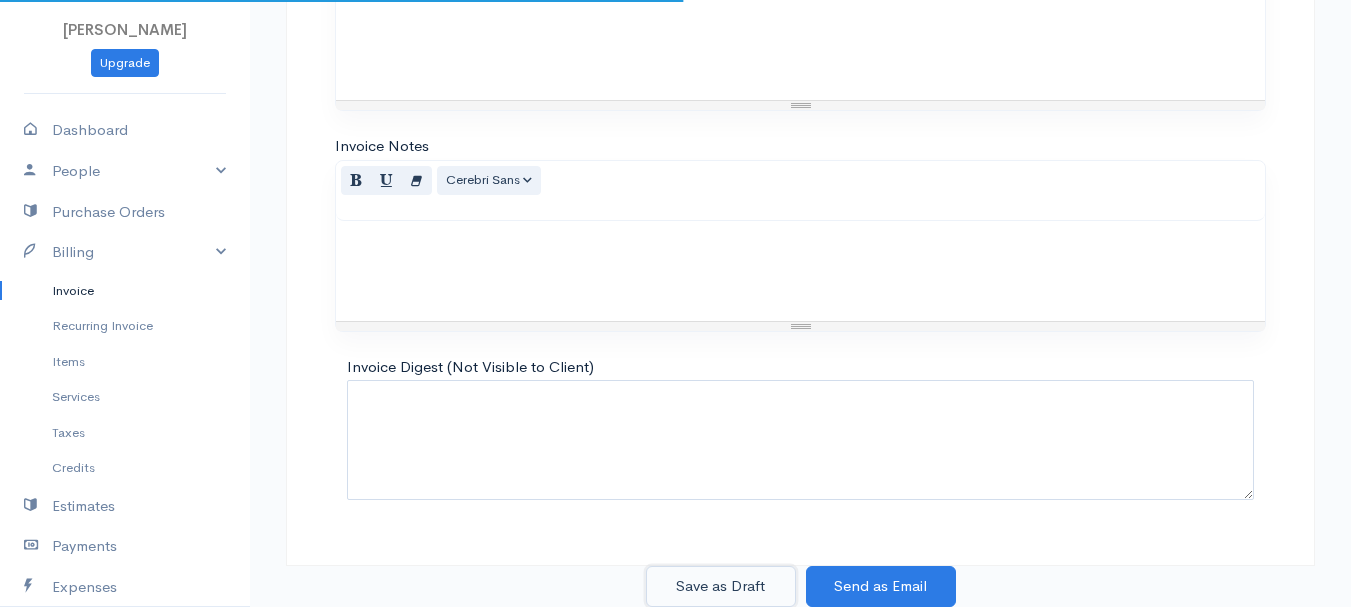 click on "Save as Draft" at bounding box center (721, 586) 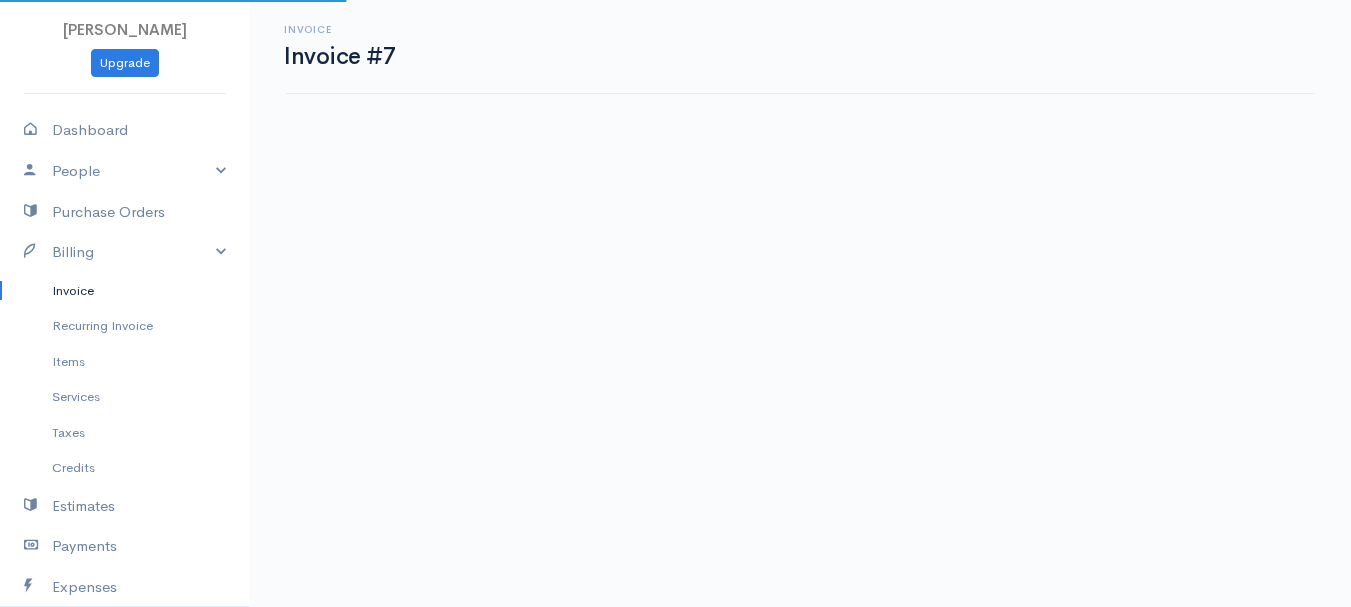 scroll, scrollTop: 0, scrollLeft: 0, axis: both 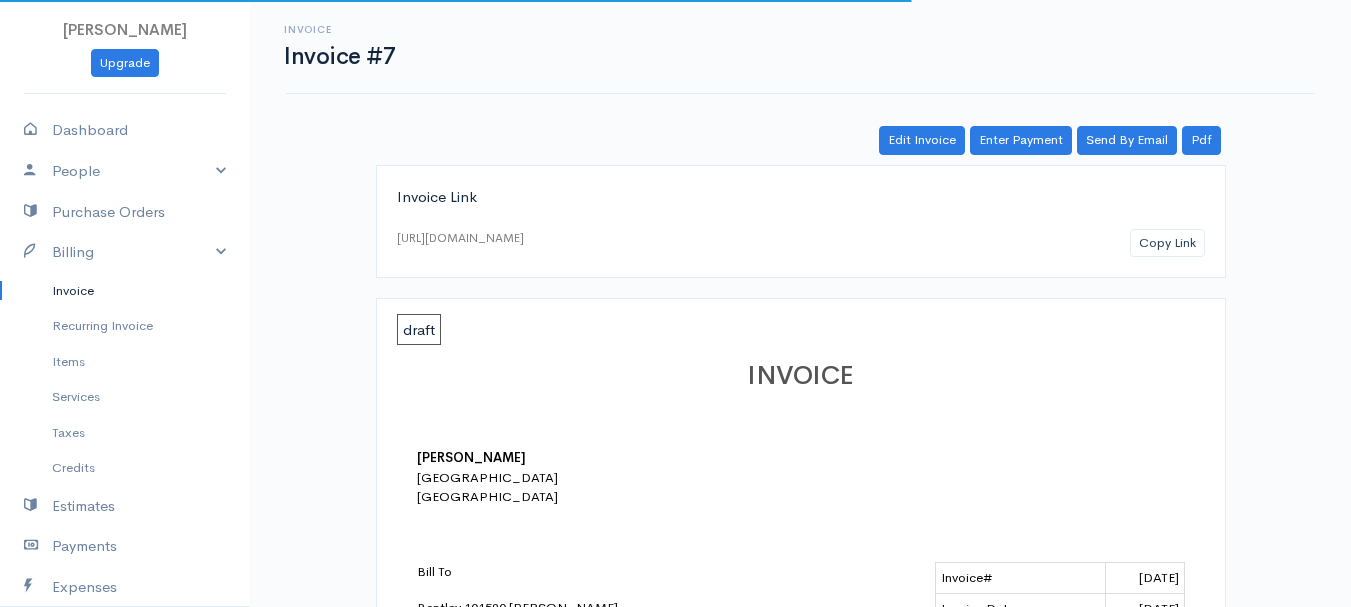 click on "Invoice" at bounding box center [125, 291] 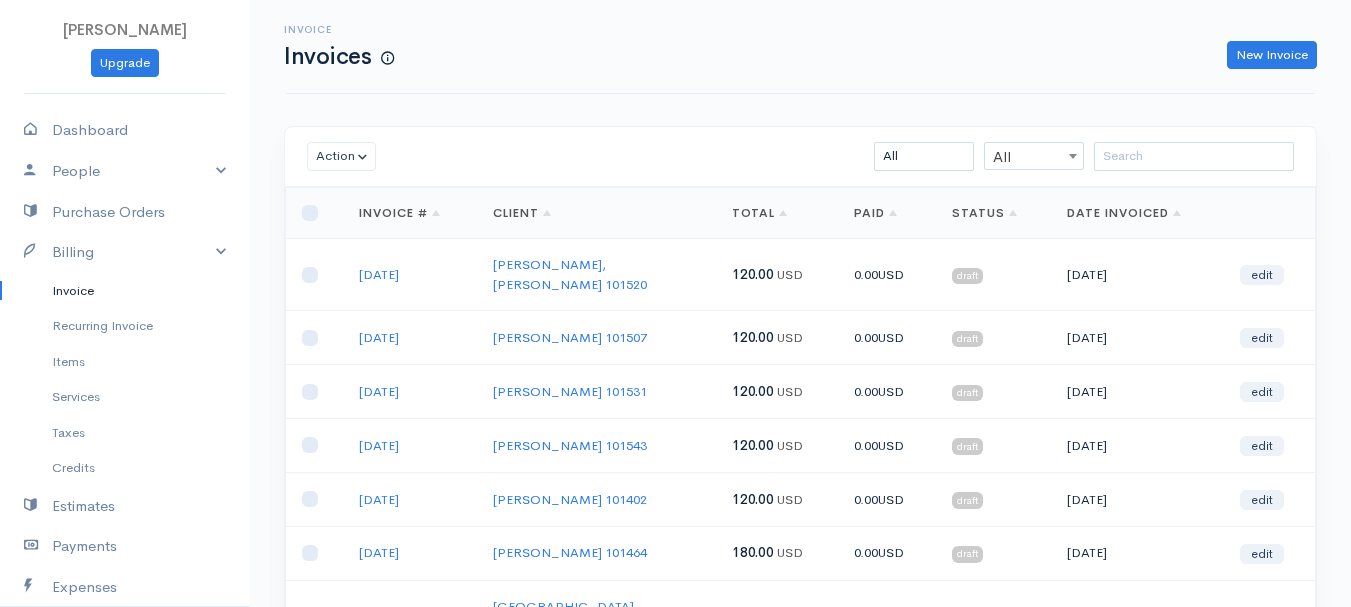 click on "Invoice
Invoices
New Invoice" at bounding box center (800, 46) 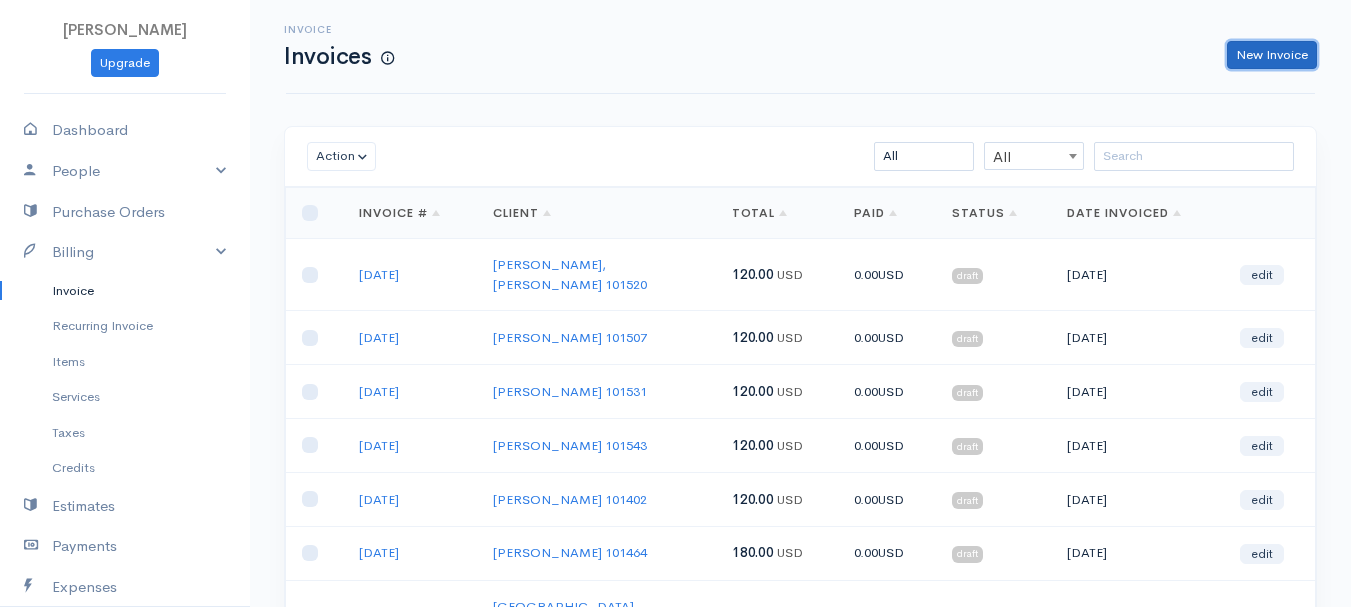 click on "New Invoice" at bounding box center [1272, 55] 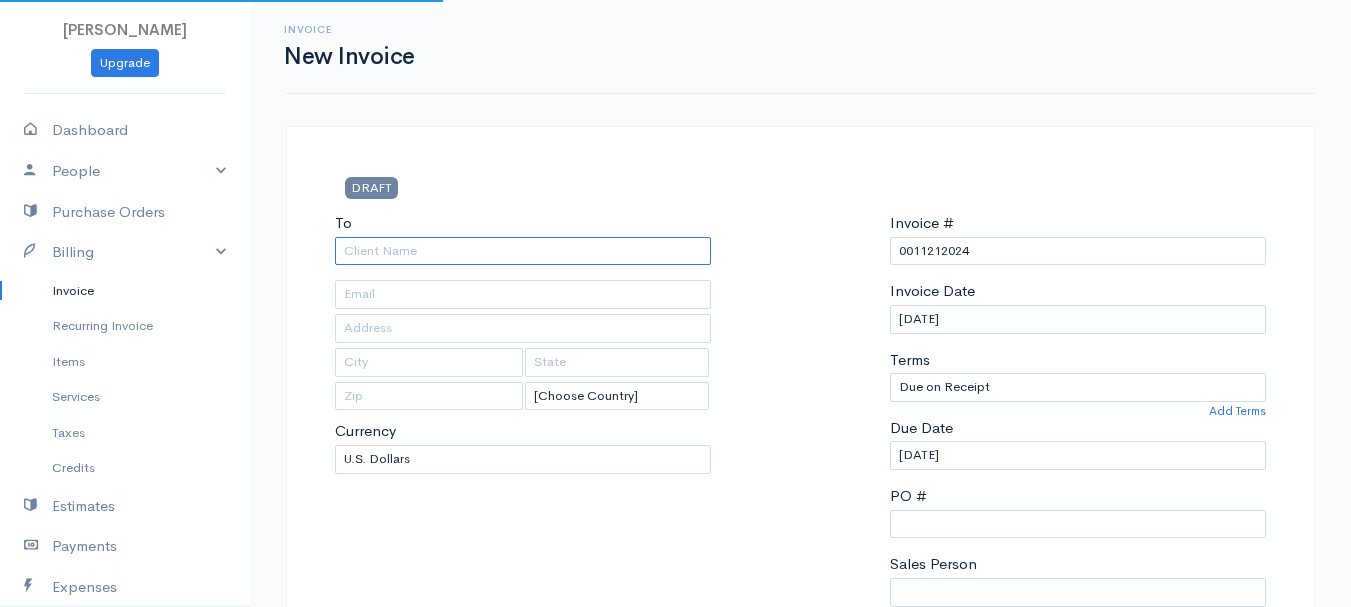 click on "To" at bounding box center [523, 251] 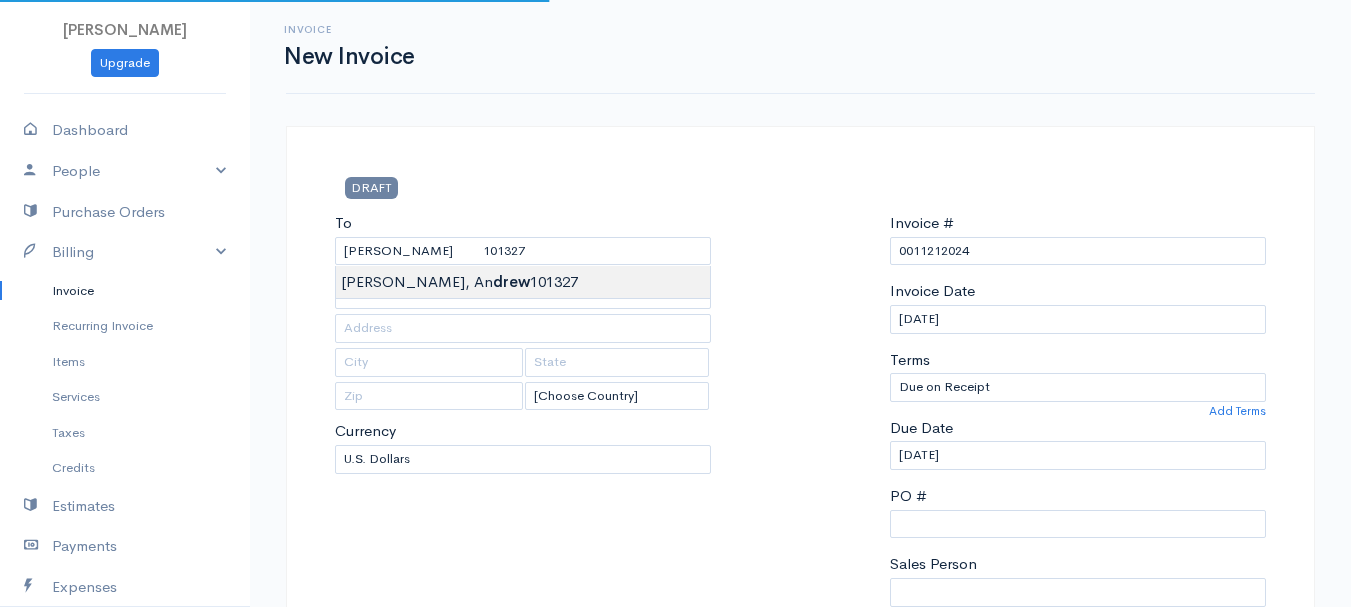 click on "[PERSON_NAME]
Upgrade
Dashboard
People
Clients
Vendors
Staff Users
Purchase Orders
Billing
Invoice
Recurring Invoice
Items
Services
Taxes
Credits
Estimates
Payments
Expenses
Track Time
Projects
Reports
Settings
My Organizations
Logout
Help
@CloudBooksApp 2022
Invoice
New Invoice
DRAFT To [GEOGRAPHIC_DATA][PERSON_NAME]          101327 [Choose Country] [GEOGRAPHIC_DATA] [GEOGRAPHIC_DATA] [GEOGRAPHIC_DATA] [GEOGRAPHIC_DATA] [GEOGRAPHIC_DATA] [GEOGRAPHIC_DATA] [US_STATE] [GEOGRAPHIC_DATA] [GEOGRAPHIC_DATA] [GEOGRAPHIC_DATA] [GEOGRAPHIC_DATA] [GEOGRAPHIC_DATA] [GEOGRAPHIC_DATA]" at bounding box center (675, 864) 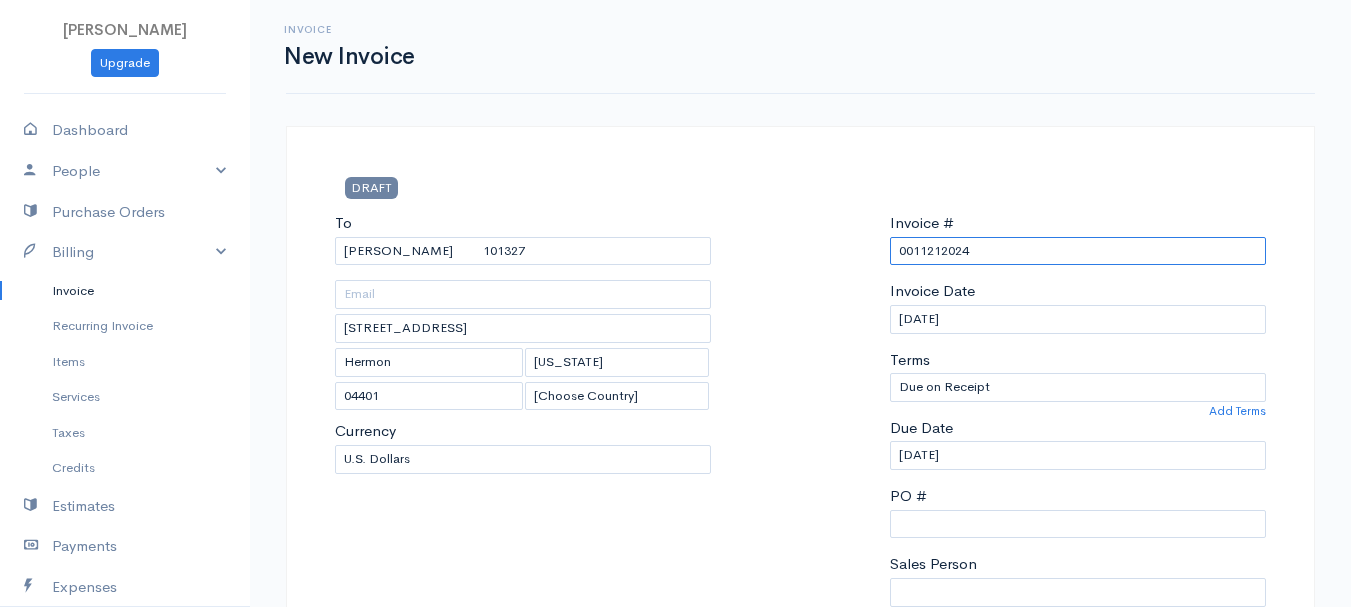click on "0011212024" at bounding box center [1078, 251] 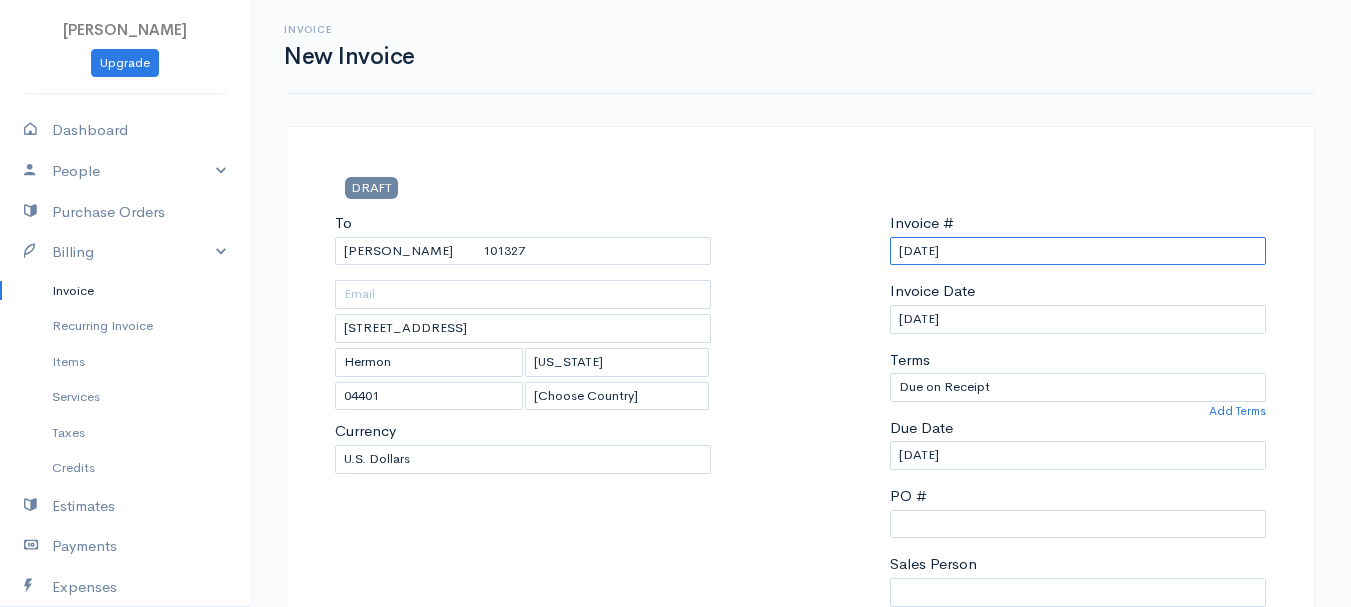 scroll, scrollTop: 400, scrollLeft: 0, axis: vertical 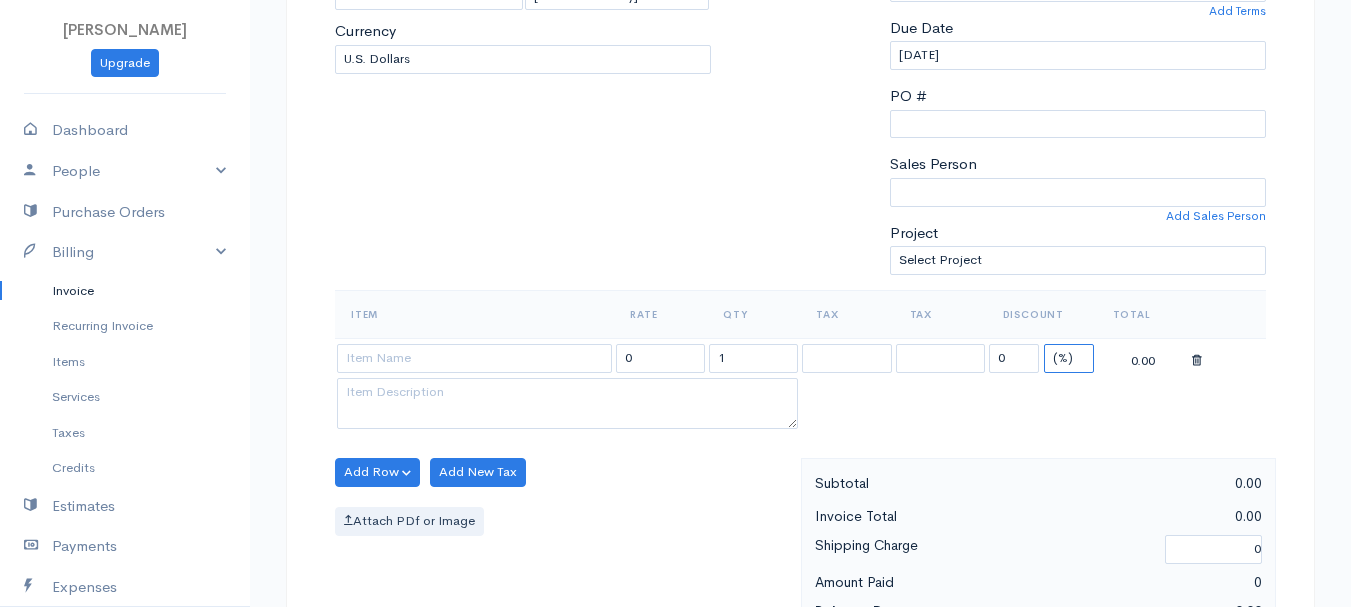 click on "(%) Flat" at bounding box center (1069, 358) 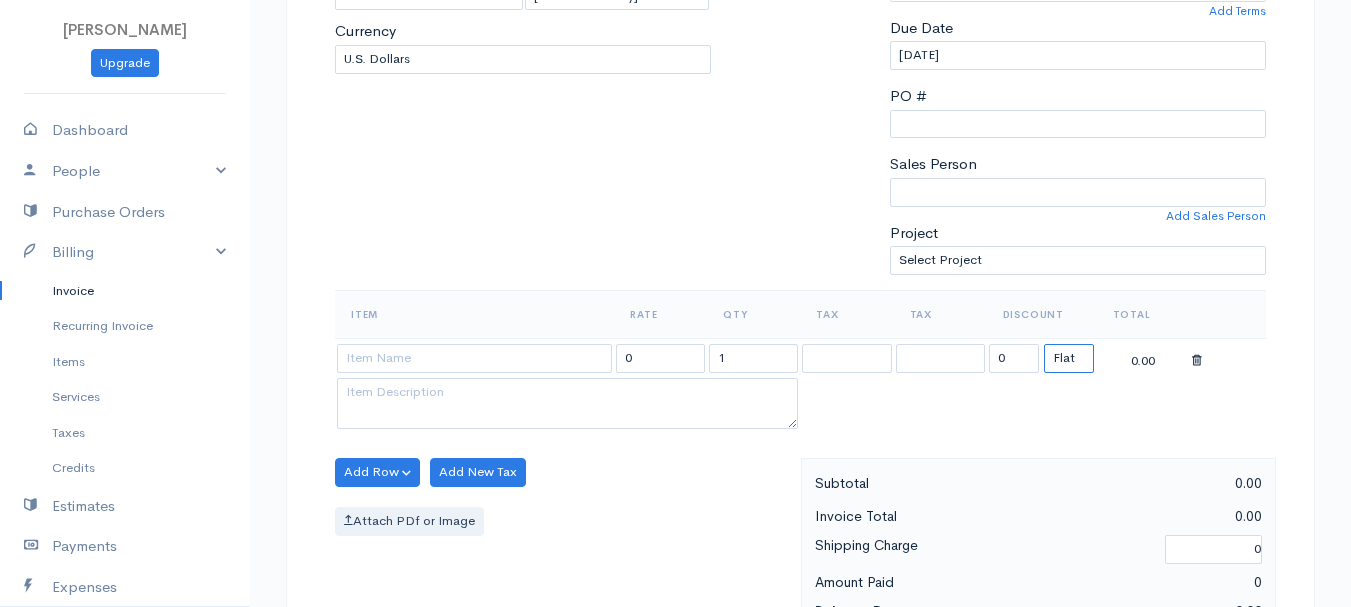 click on "(%) Flat" at bounding box center [1069, 358] 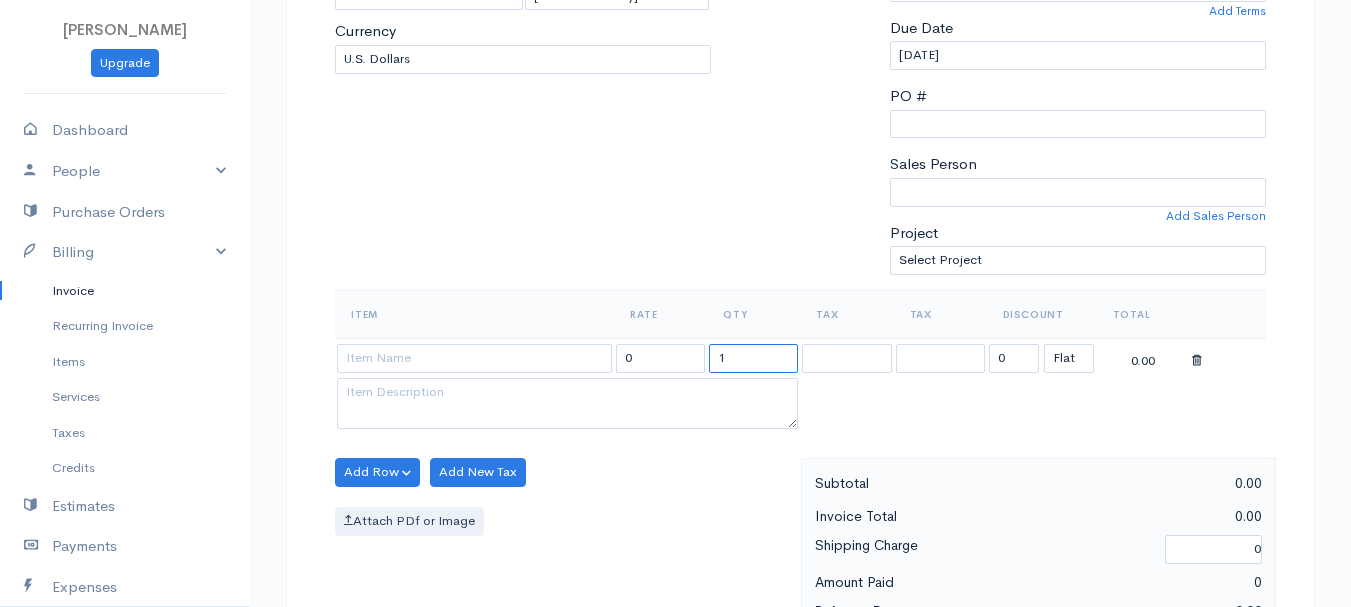 click on "1" at bounding box center (753, 358) 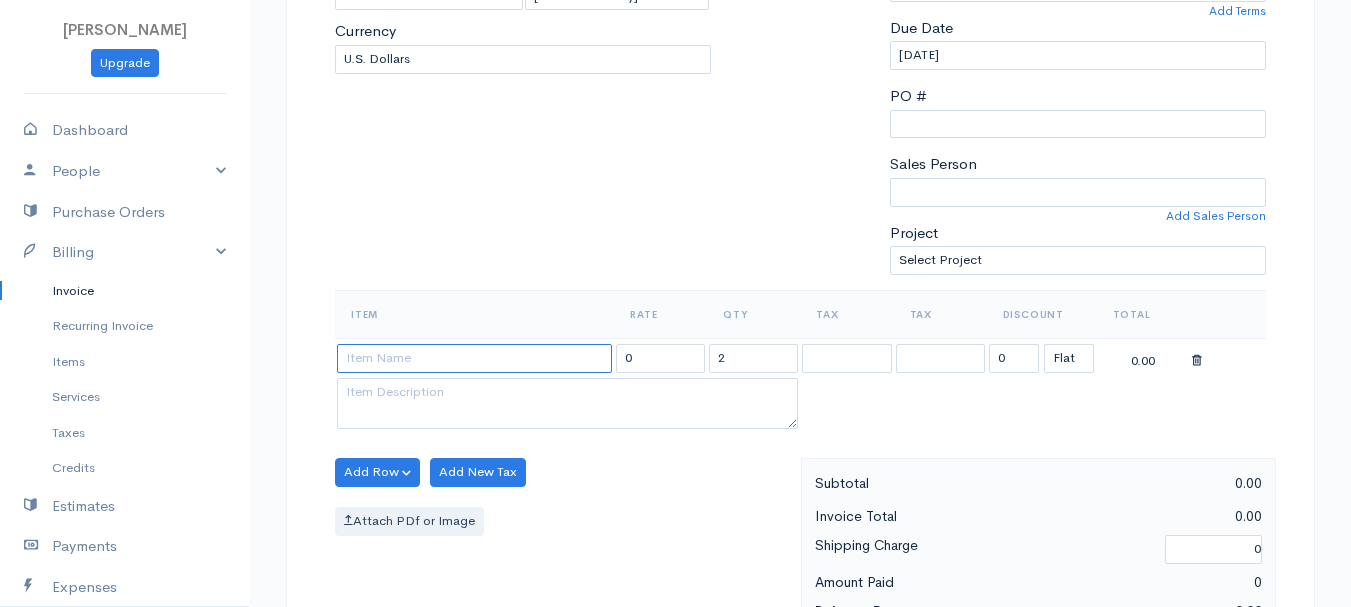 click at bounding box center [474, 358] 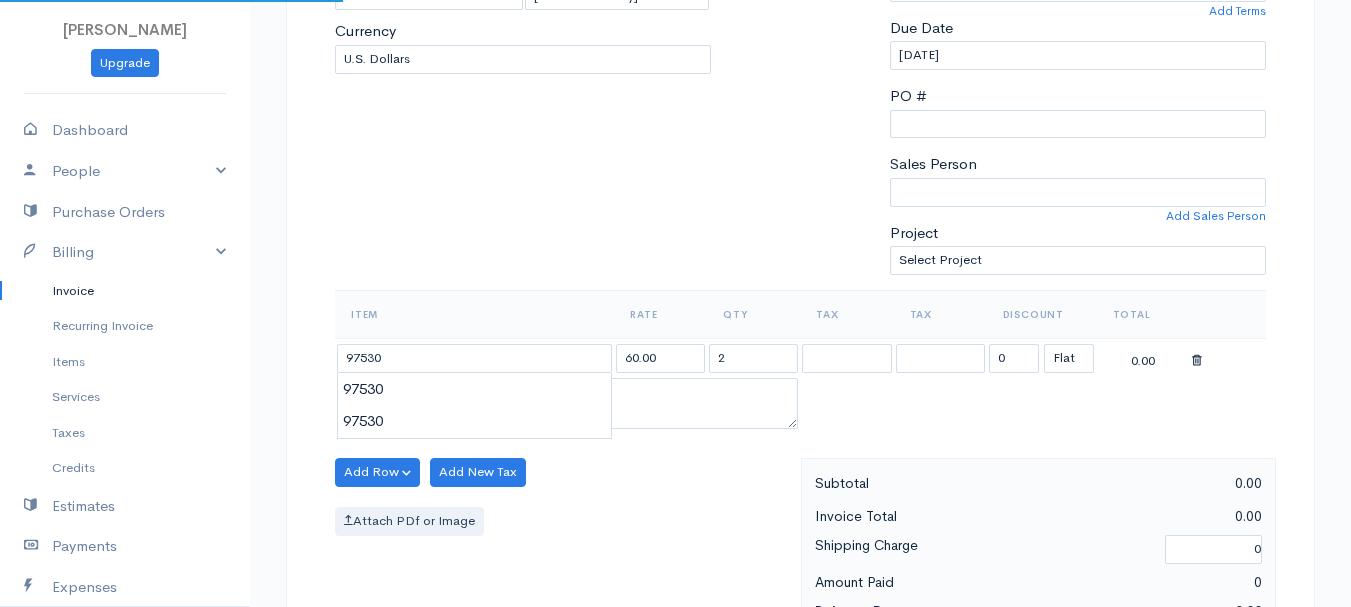 click on "[PERSON_NAME]
Upgrade
Dashboard
People
Clients
Vendors
Staff Users
Purchase Orders
Billing
Invoice
Recurring Invoice
Items
Services
Taxes
Credits
Estimates
Payments
Expenses
Track Time
Projects
Reports
Settings
My Organizations
Logout
Help
@CloudBooksApp 2022
Invoice
New Invoice
DRAFT To [GEOGRAPHIC_DATA][PERSON_NAME]          101327 [STREET_ADDRESS][US_STATE] [Choose Country] [GEOGRAPHIC_DATA] [GEOGRAPHIC_DATA] [GEOGRAPHIC_DATA] [GEOGRAPHIC_DATA] [GEOGRAPHIC_DATA] [GEOGRAPHIC_DATA] [US_STATE] [GEOGRAPHIC_DATA] [GEOGRAPHIC_DATA]" at bounding box center (675, 464) 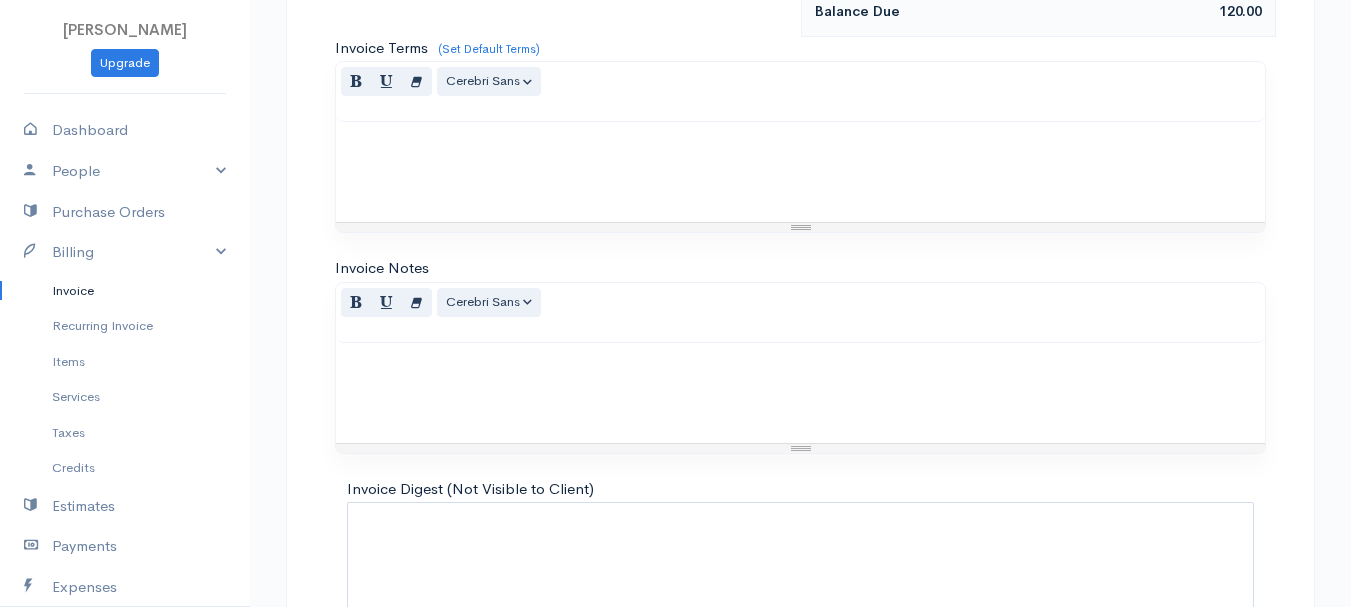 scroll, scrollTop: 1122, scrollLeft: 0, axis: vertical 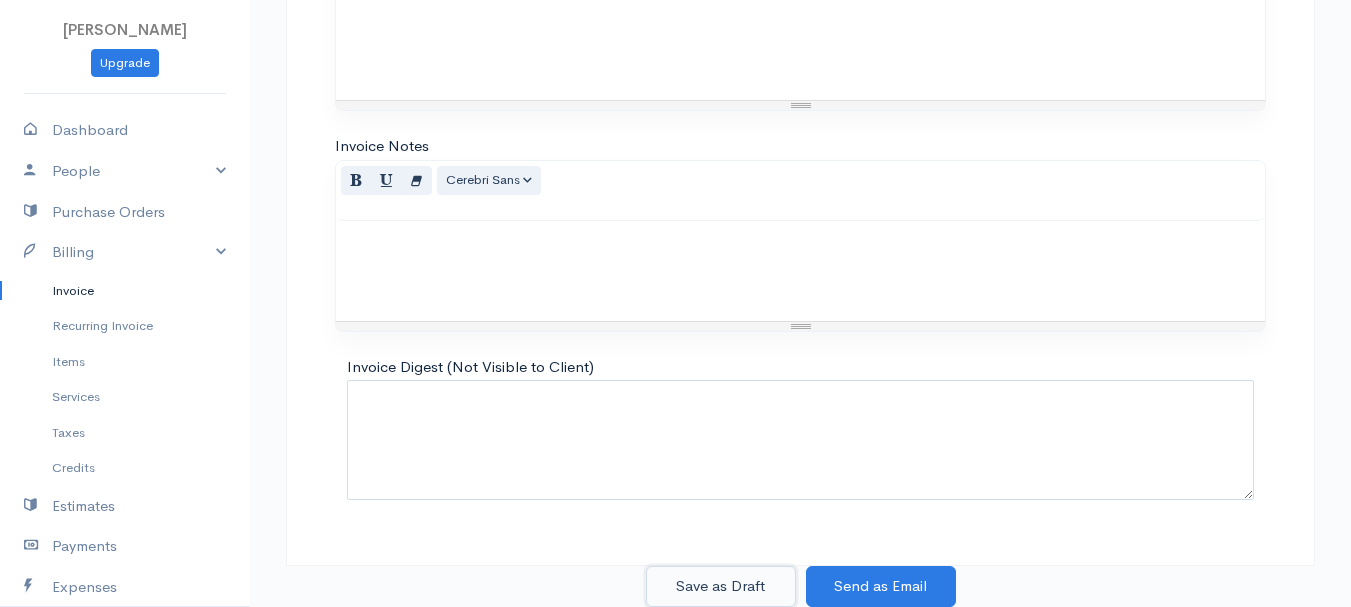 click on "Save as Draft" at bounding box center [721, 586] 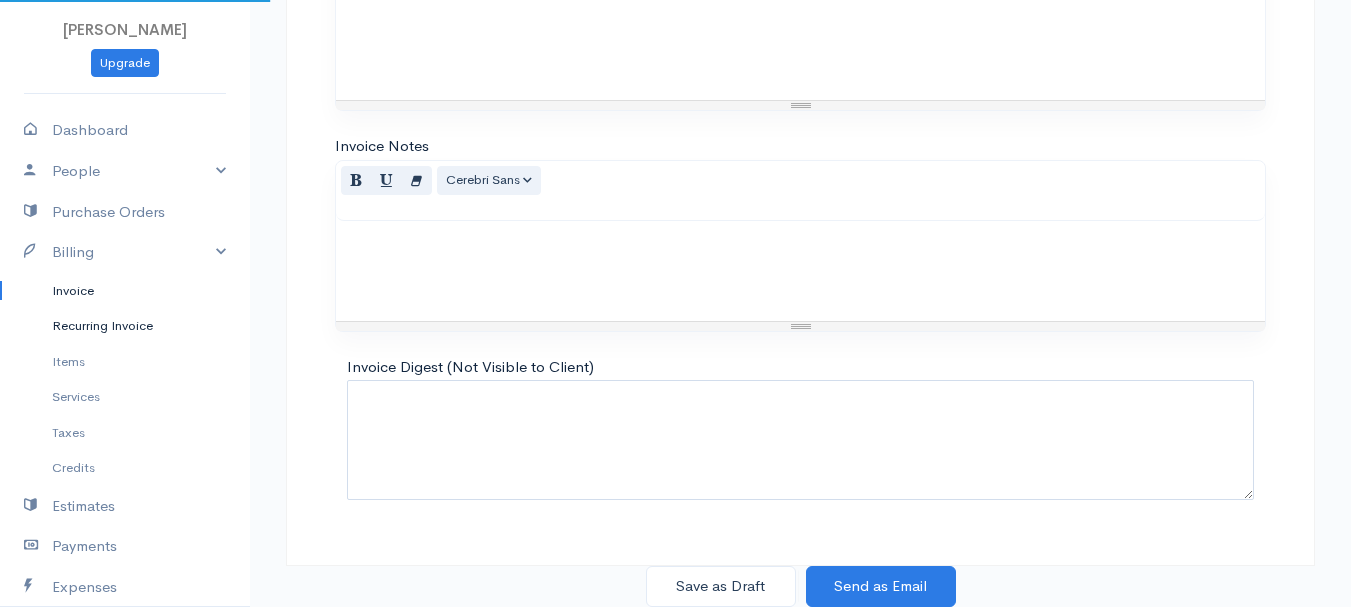 scroll, scrollTop: 0, scrollLeft: 0, axis: both 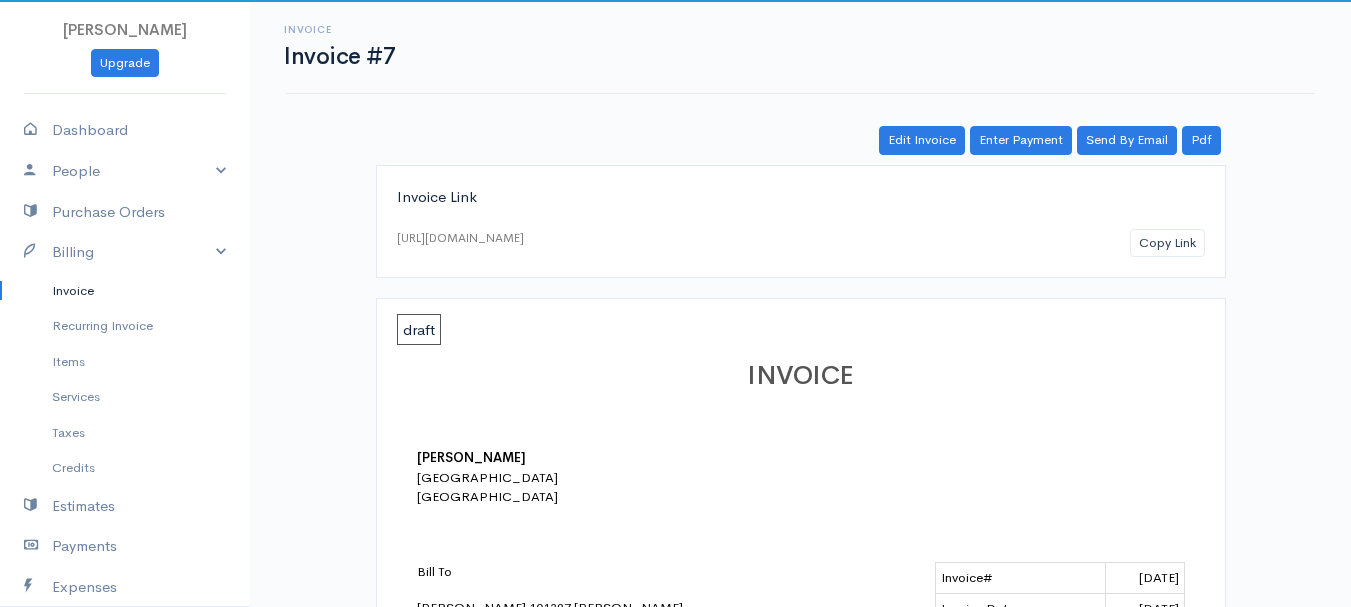 click on "Invoice" at bounding box center (125, 291) 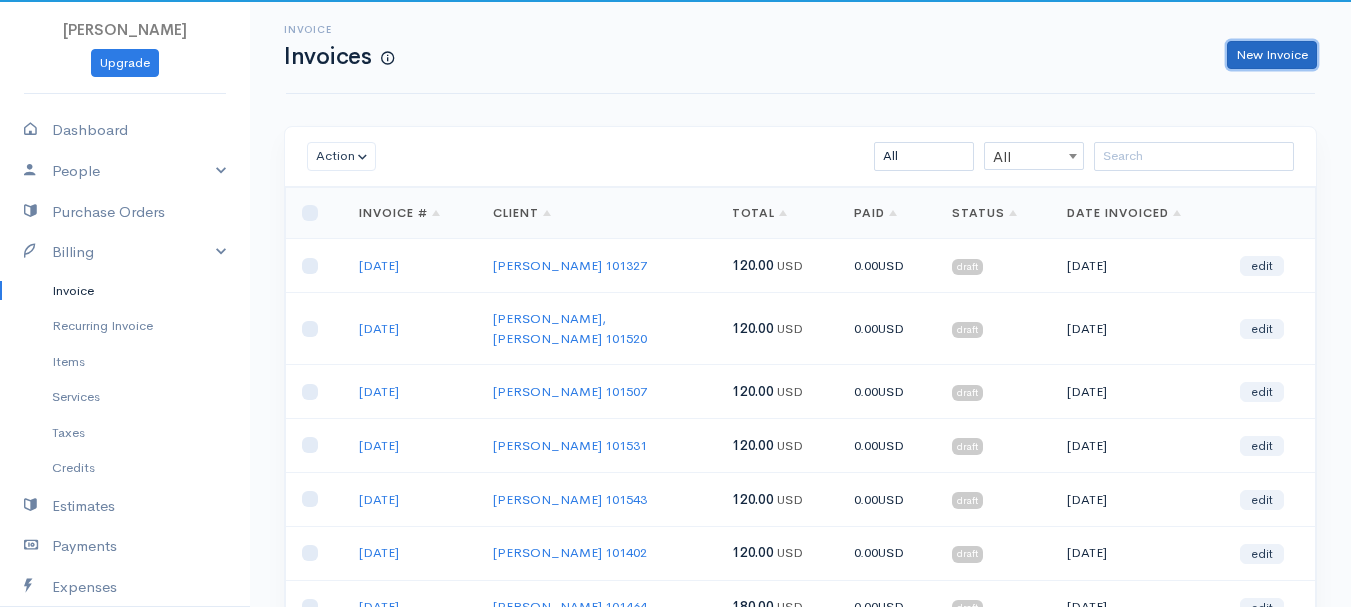 drag, startPoint x: 1242, startPoint y: 59, endPoint x: 785, endPoint y: 58, distance: 457.0011 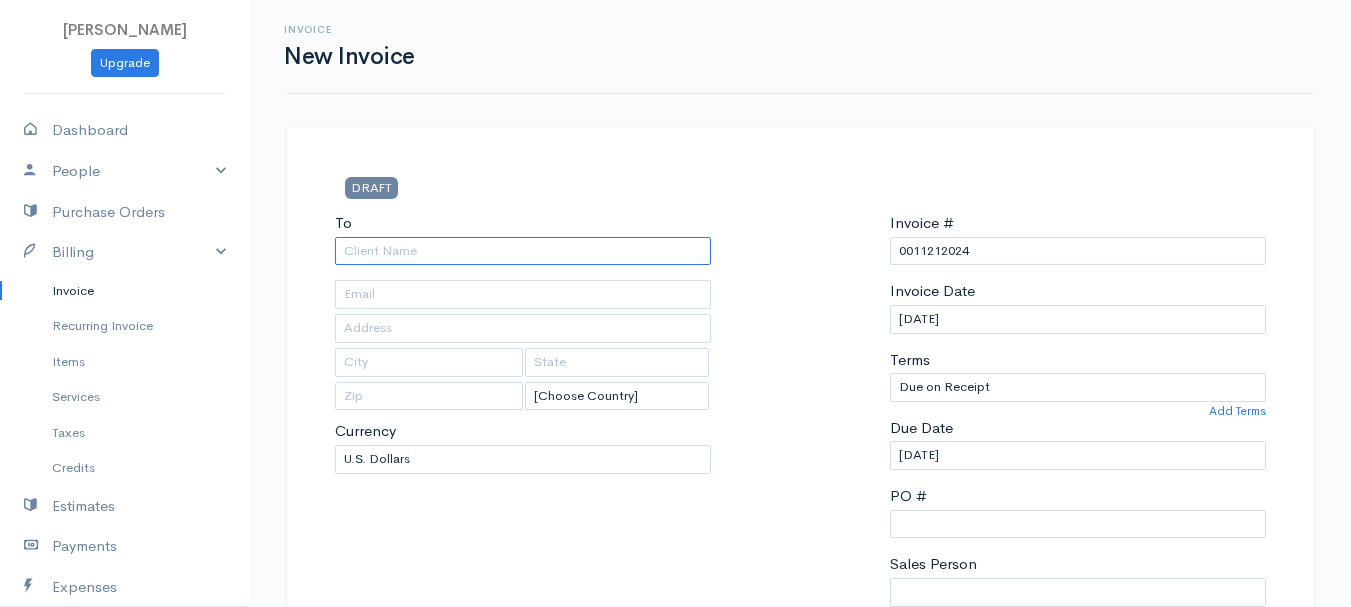 click on "To" at bounding box center (523, 251) 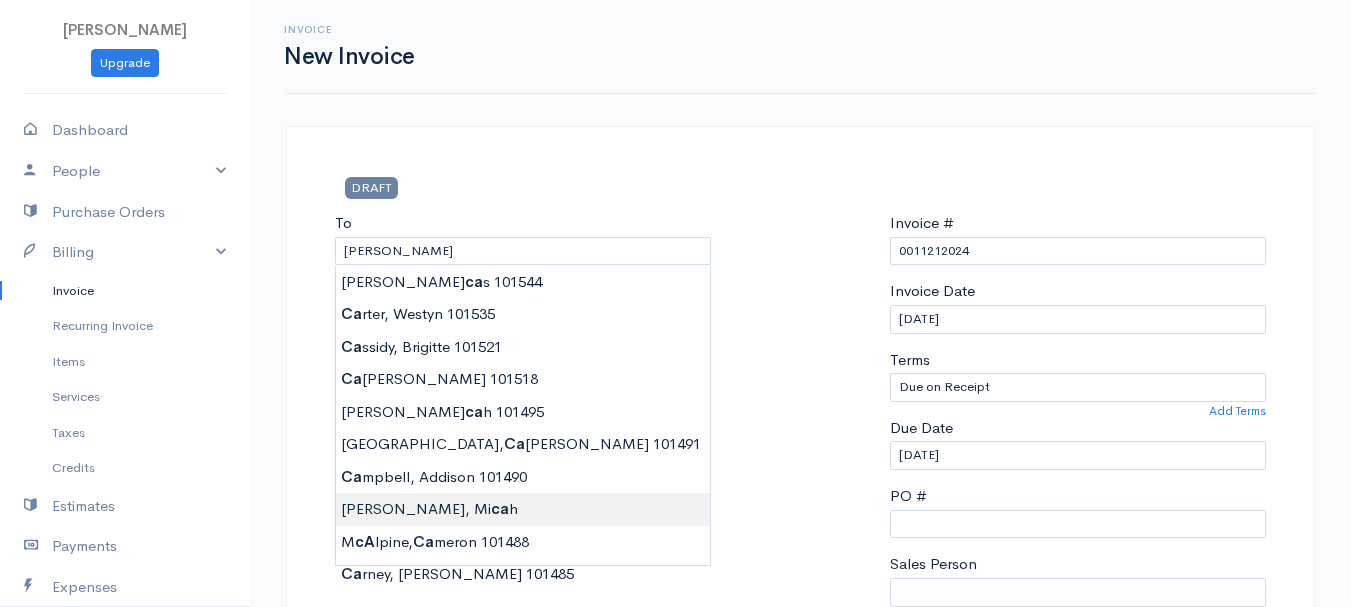 click on "[PERSON_NAME]
Upgrade
Dashboard
People
Clients
Vendors
Staff Users
Purchase Orders
Billing
Invoice
Recurring Invoice
Items
Services
Taxes
Credits
Estimates
Payments
Expenses
Track Time
Projects
Reports
Settings
My Organizations
Logout
Help
@CloudBooksApp 2022
Invoice
New Invoice
DRAFT To [GEOGRAPHIC_DATA][PERSON_NAME][GEOGRAPHIC_DATA] [Choose Country] [GEOGRAPHIC_DATA] [GEOGRAPHIC_DATA] [GEOGRAPHIC_DATA] [GEOGRAPHIC_DATA] [GEOGRAPHIC_DATA] [GEOGRAPHIC_DATA] [US_STATE] [GEOGRAPHIC_DATA] [GEOGRAPHIC_DATA] [GEOGRAPHIC_DATA] [GEOGRAPHIC_DATA] [GEOGRAPHIC_DATA] [GEOGRAPHIC_DATA] [GEOGRAPHIC_DATA]" at bounding box center [675, 864] 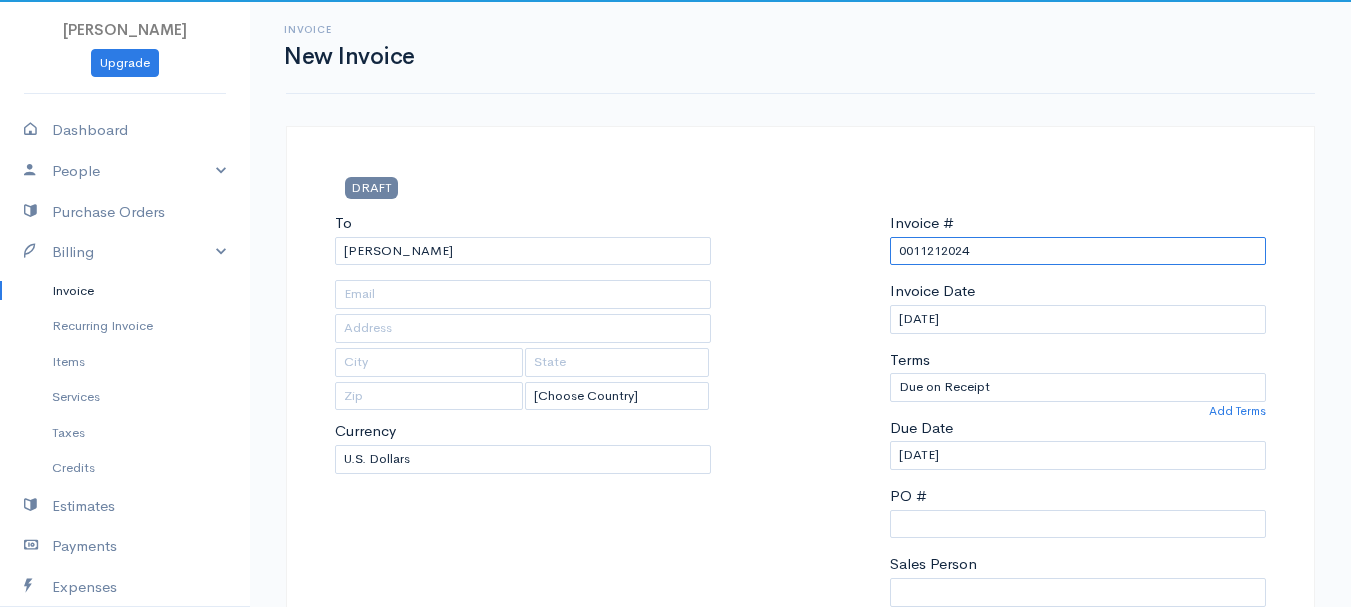 click on "0011212024" at bounding box center [1078, 251] 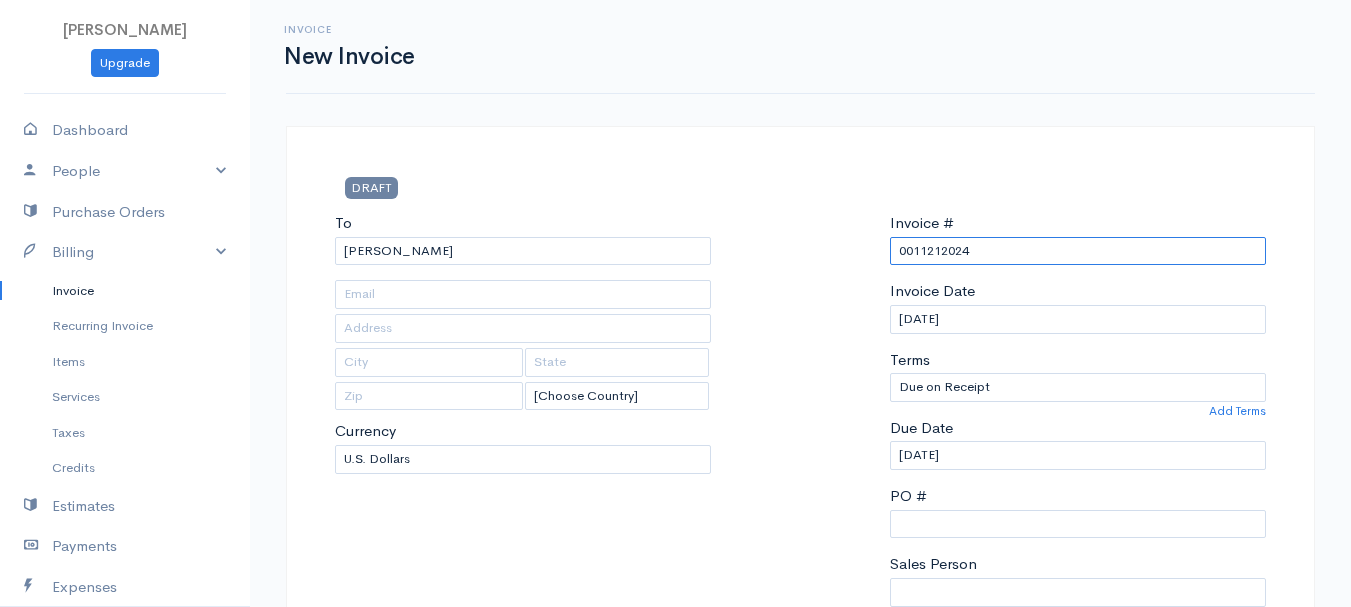 click on "0011212024" at bounding box center [1078, 251] 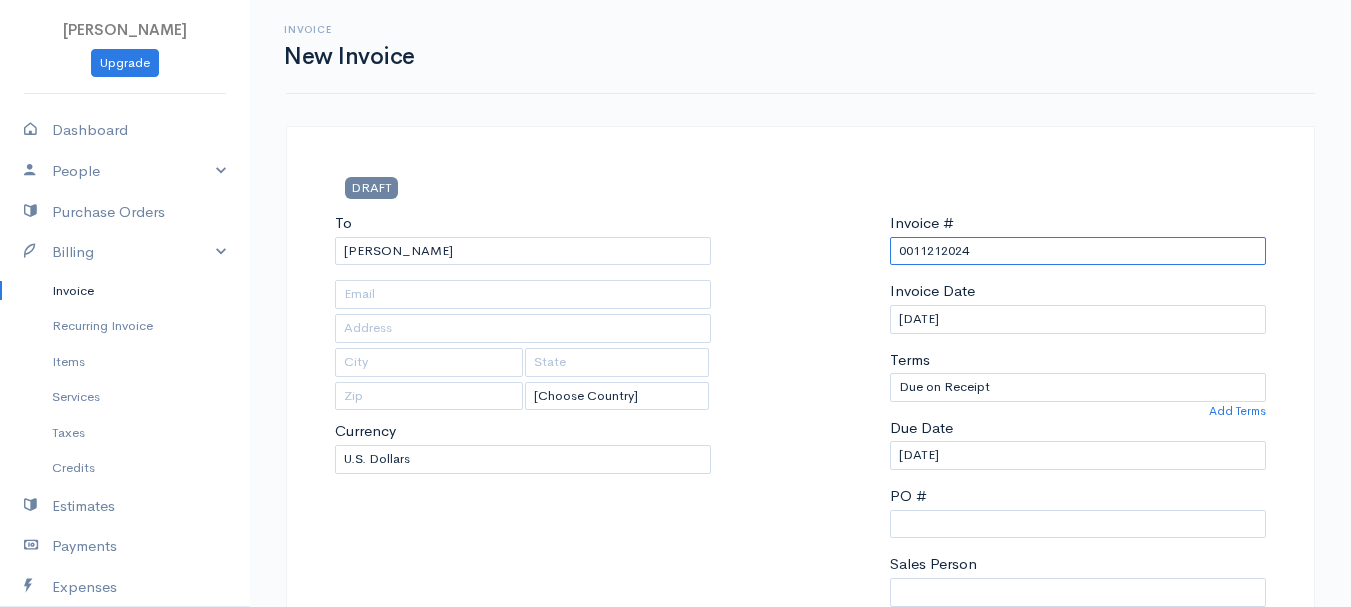 paste on "[DATE]" 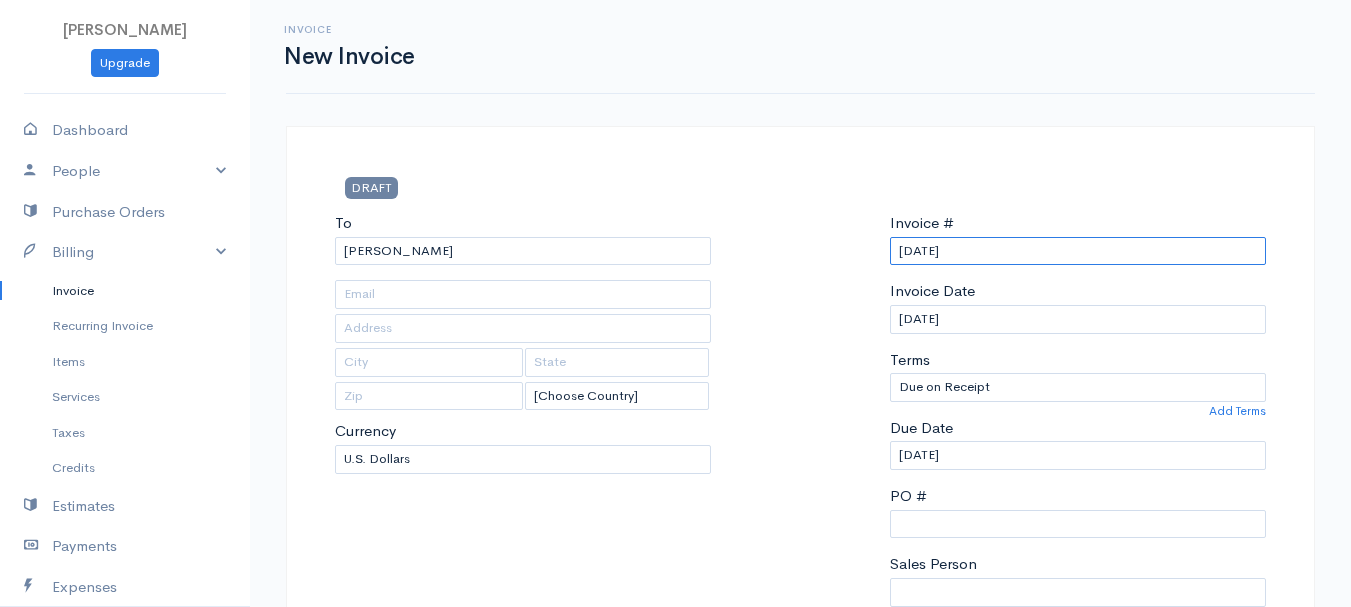 scroll, scrollTop: 400, scrollLeft: 0, axis: vertical 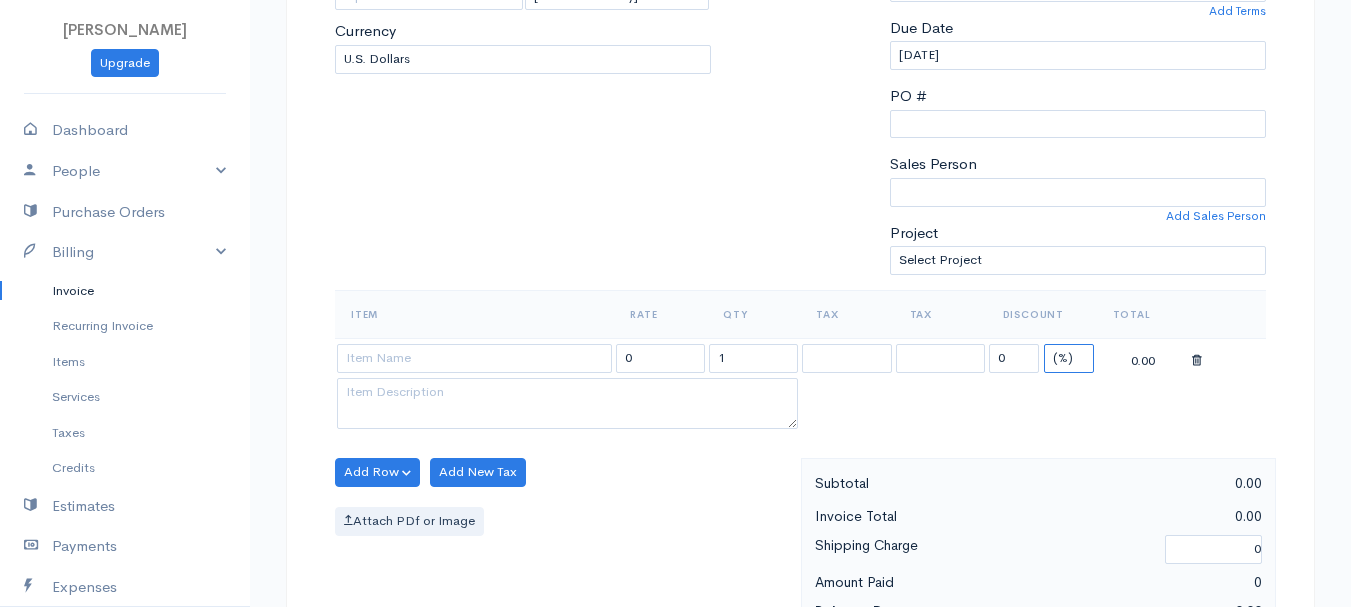 click on "(%) Flat" at bounding box center (1069, 358) 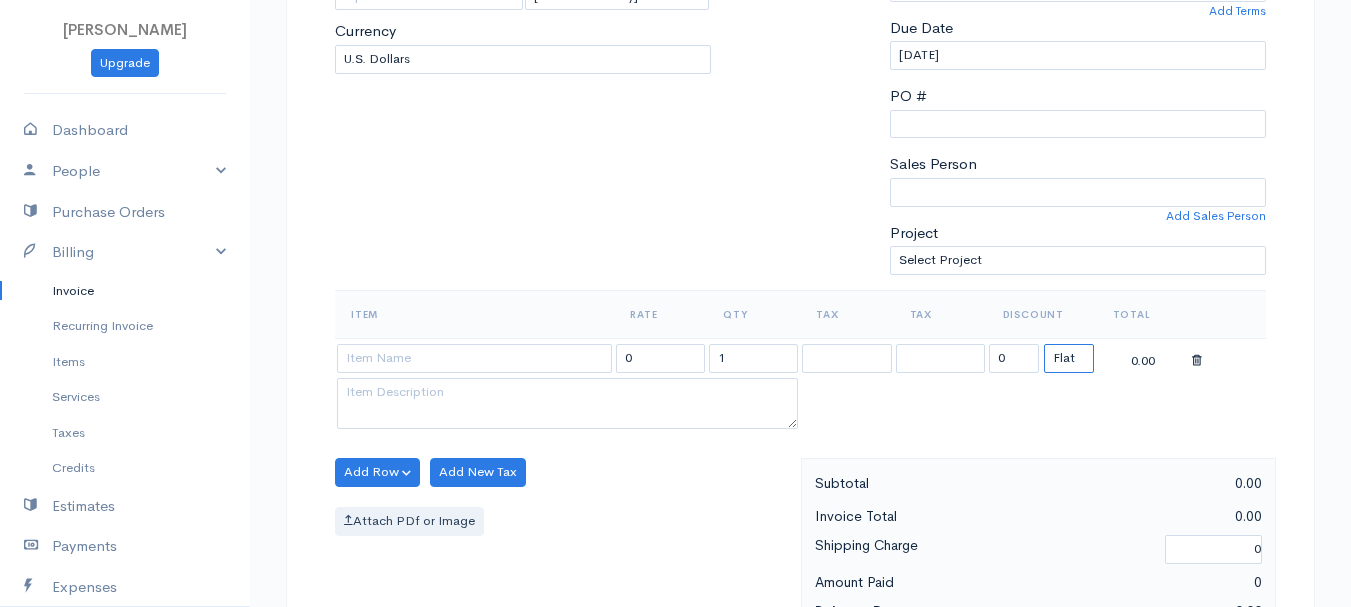 click on "(%) Flat" at bounding box center [1069, 358] 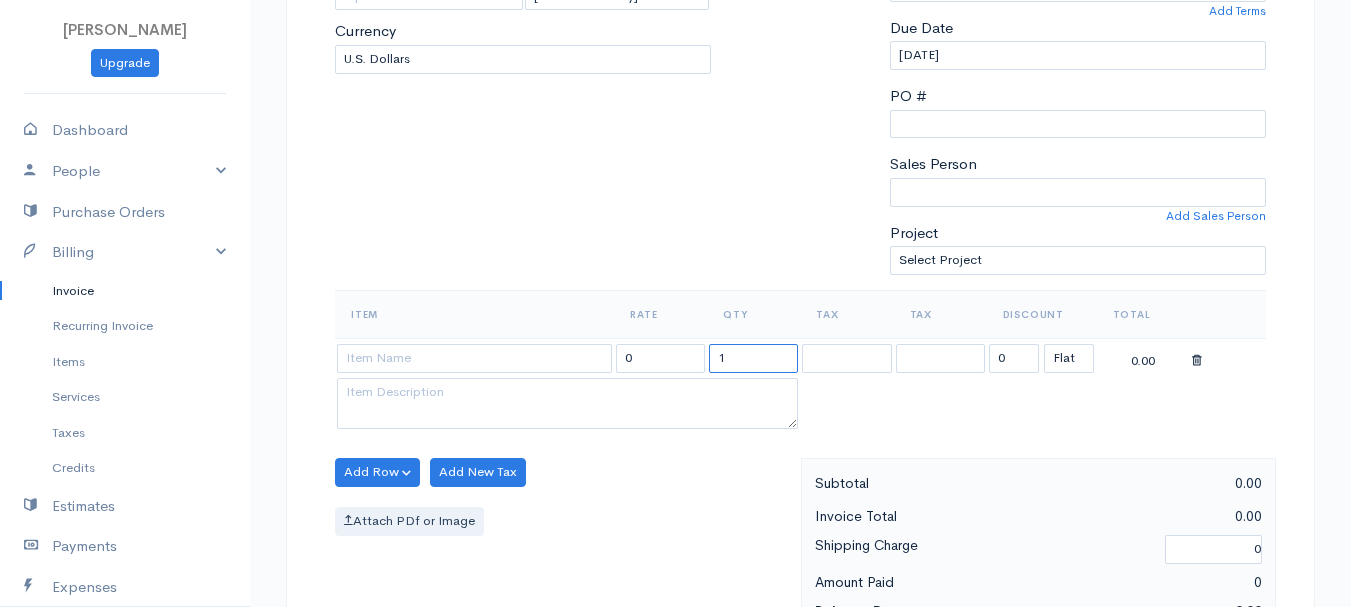click on "1" at bounding box center [753, 358] 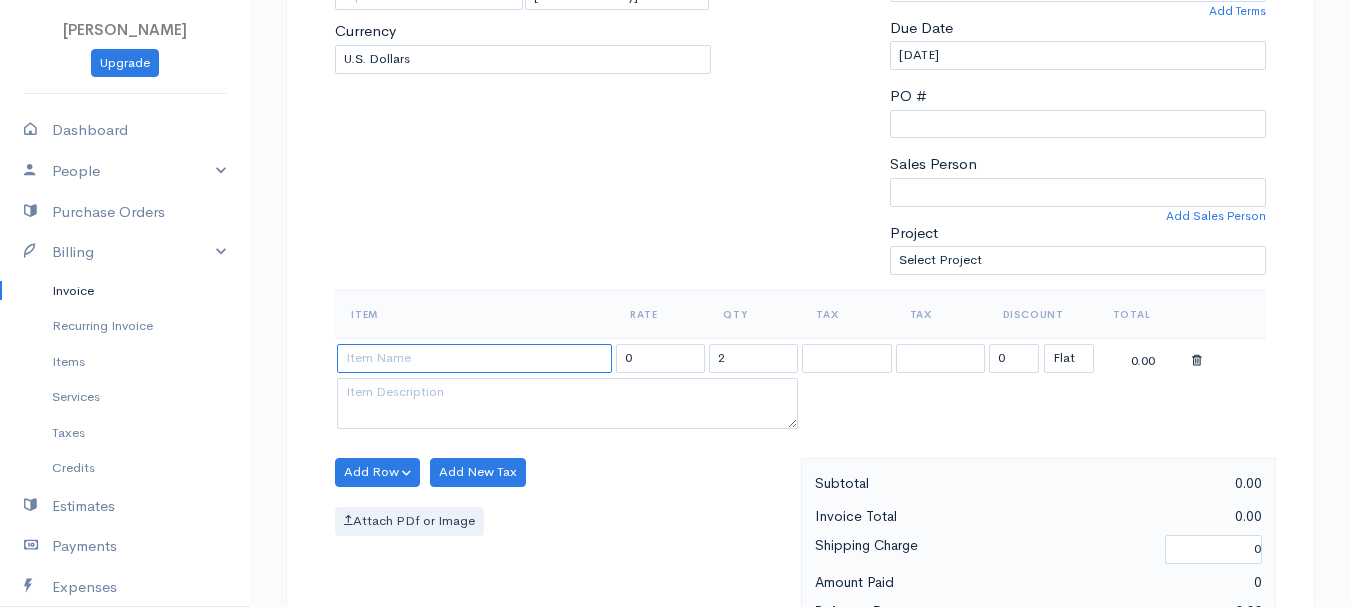 click at bounding box center [474, 358] 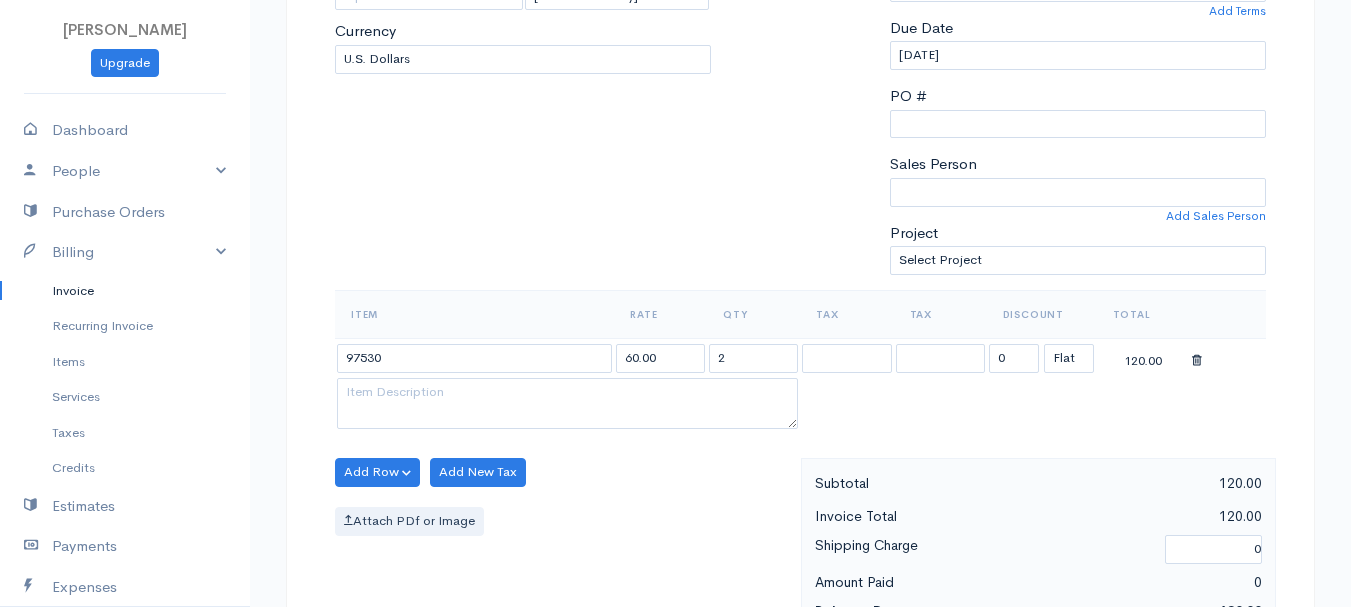 click on "[PERSON_NAME]
Upgrade
Dashboard
People
Clients
Vendors
Staff Users
Purchase Orders
Billing
Invoice
Recurring Invoice
Items
Services
Taxes
Credits
Estimates
Payments
Expenses
Track Time
Projects
Reports
Settings
My Organizations
Logout
Help
@CloudBooksApp 2022
Invoice
New Invoice
DRAFT To [GEOGRAPHIC_DATA][PERSON_NAME][GEOGRAPHIC_DATA] [Choose Country] [GEOGRAPHIC_DATA] [GEOGRAPHIC_DATA] [GEOGRAPHIC_DATA] [GEOGRAPHIC_DATA] [GEOGRAPHIC_DATA] [GEOGRAPHIC_DATA] [US_STATE] [GEOGRAPHIC_DATA] [GEOGRAPHIC_DATA] [GEOGRAPHIC_DATA] [GEOGRAPHIC_DATA] [GEOGRAPHIC_DATA] [GEOGRAPHIC_DATA] [GEOGRAPHIC_DATA]" at bounding box center [675, 464] 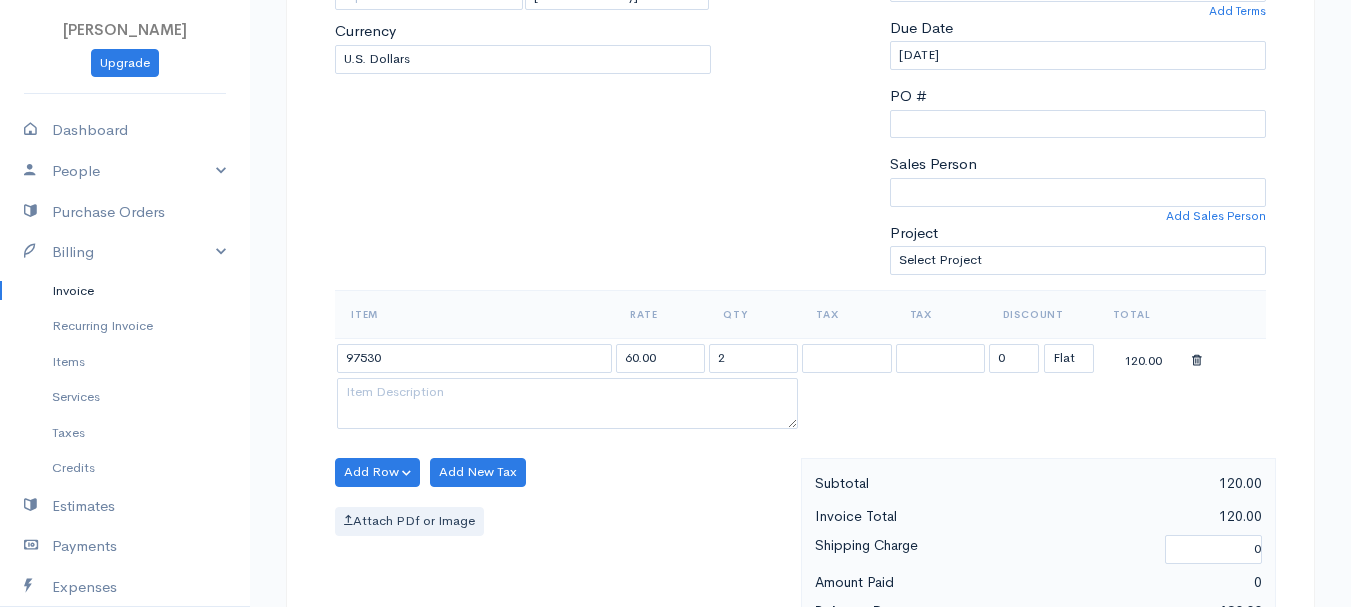 scroll, scrollTop: 700, scrollLeft: 0, axis: vertical 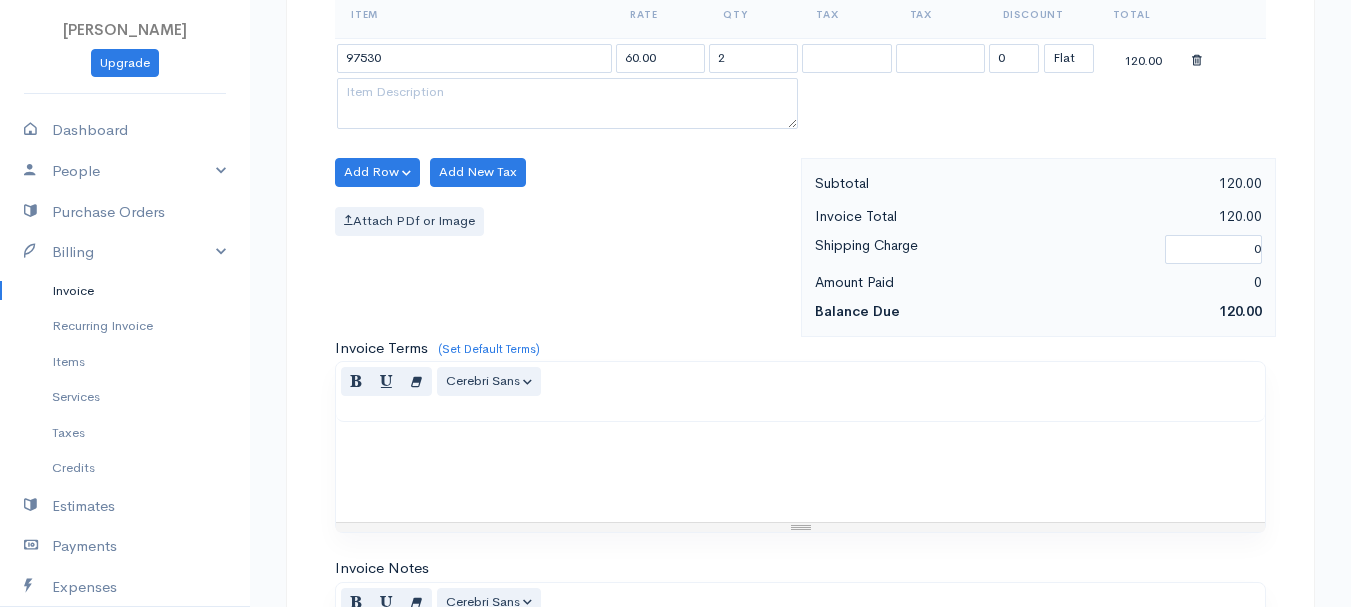 click on "Invoice Digest (Not Visible to Client)" at bounding box center [800, 850] 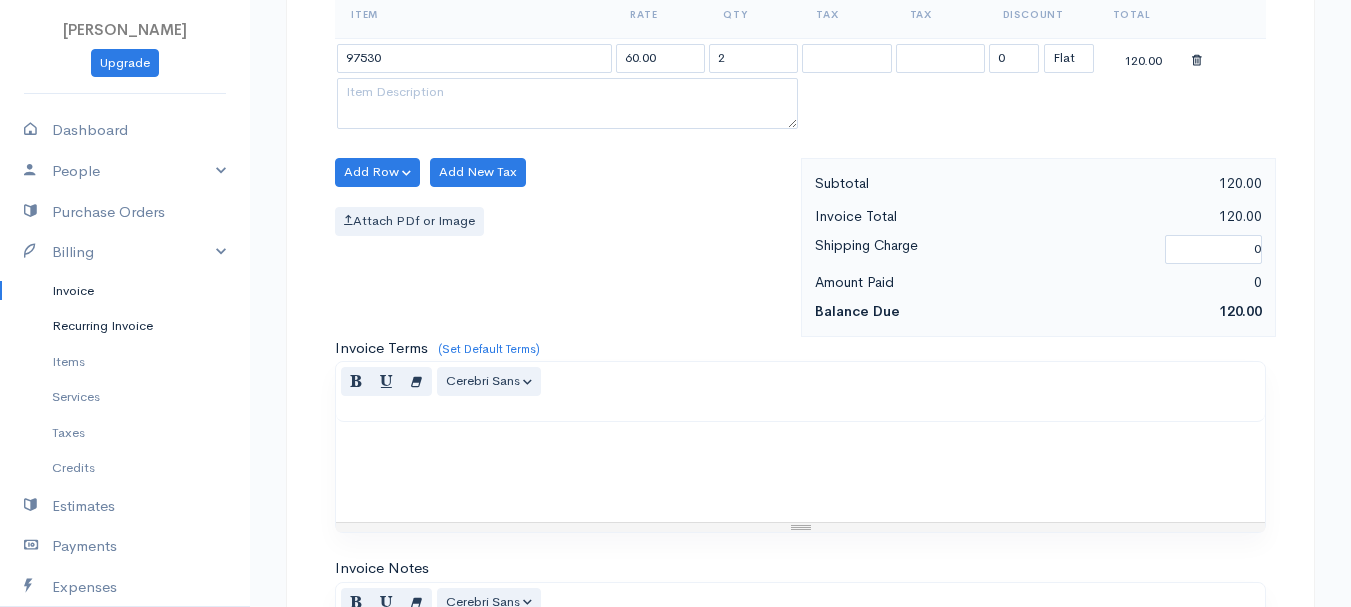 scroll, scrollTop: 1122, scrollLeft: 0, axis: vertical 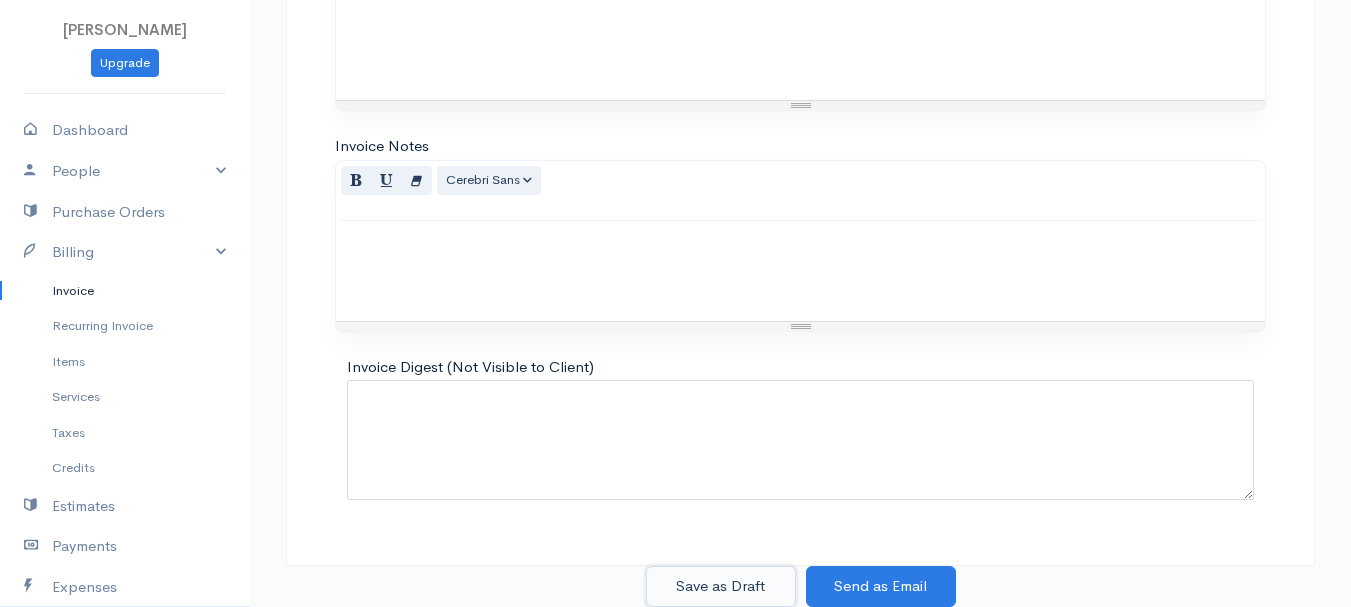 click on "Save as Draft" at bounding box center [721, 586] 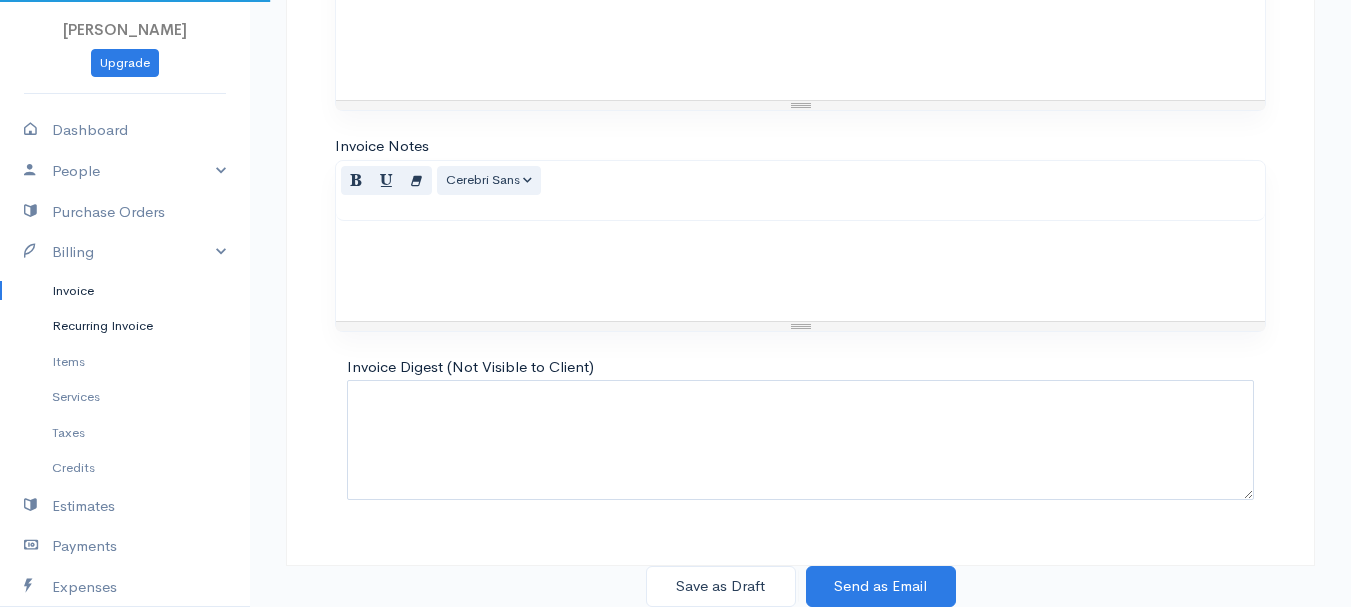 scroll, scrollTop: 0, scrollLeft: 0, axis: both 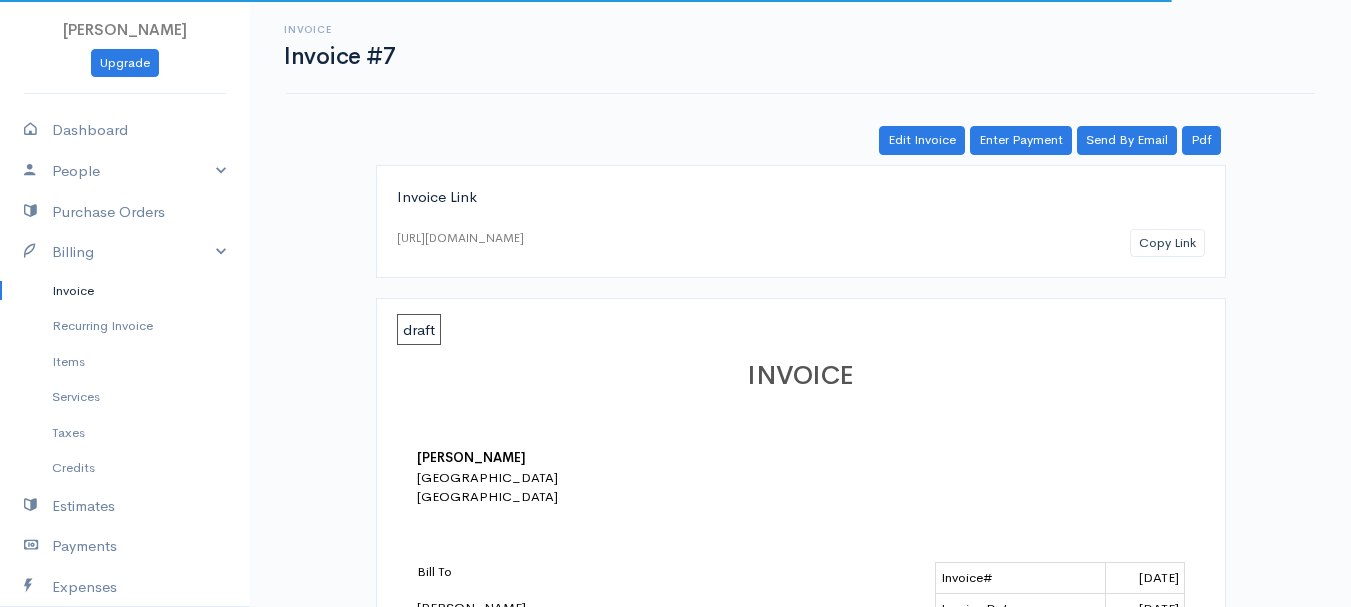 click on "Invoice" at bounding box center (125, 291) 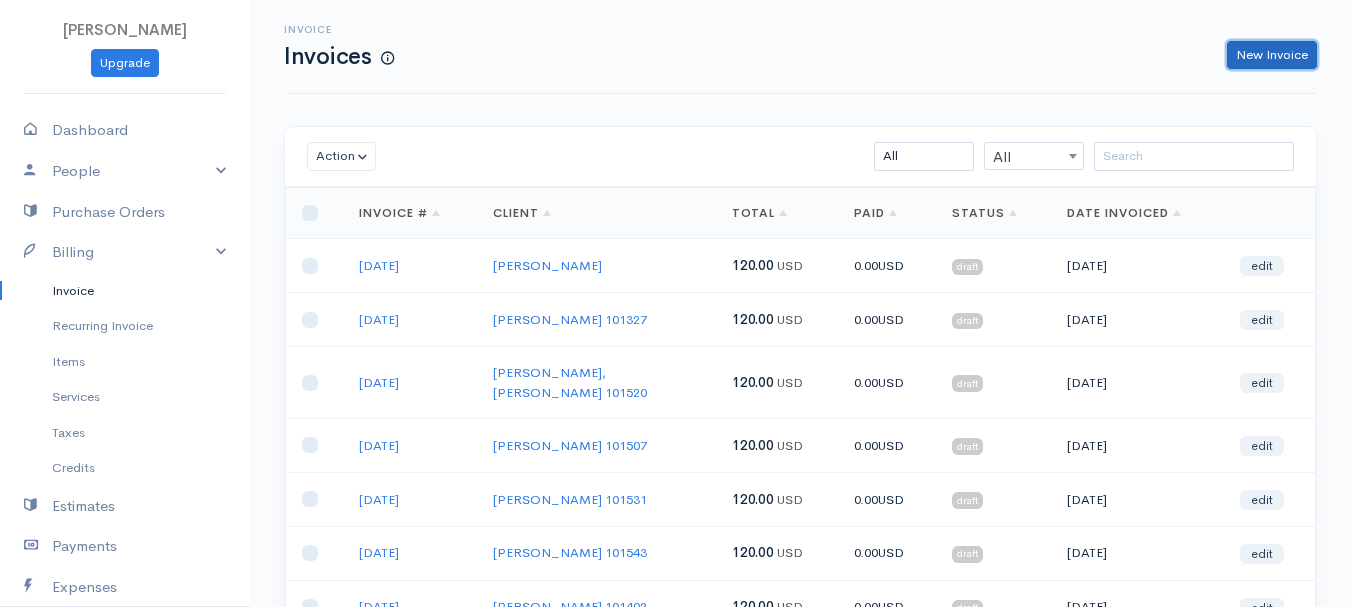 click on "New Invoice" at bounding box center [1272, 55] 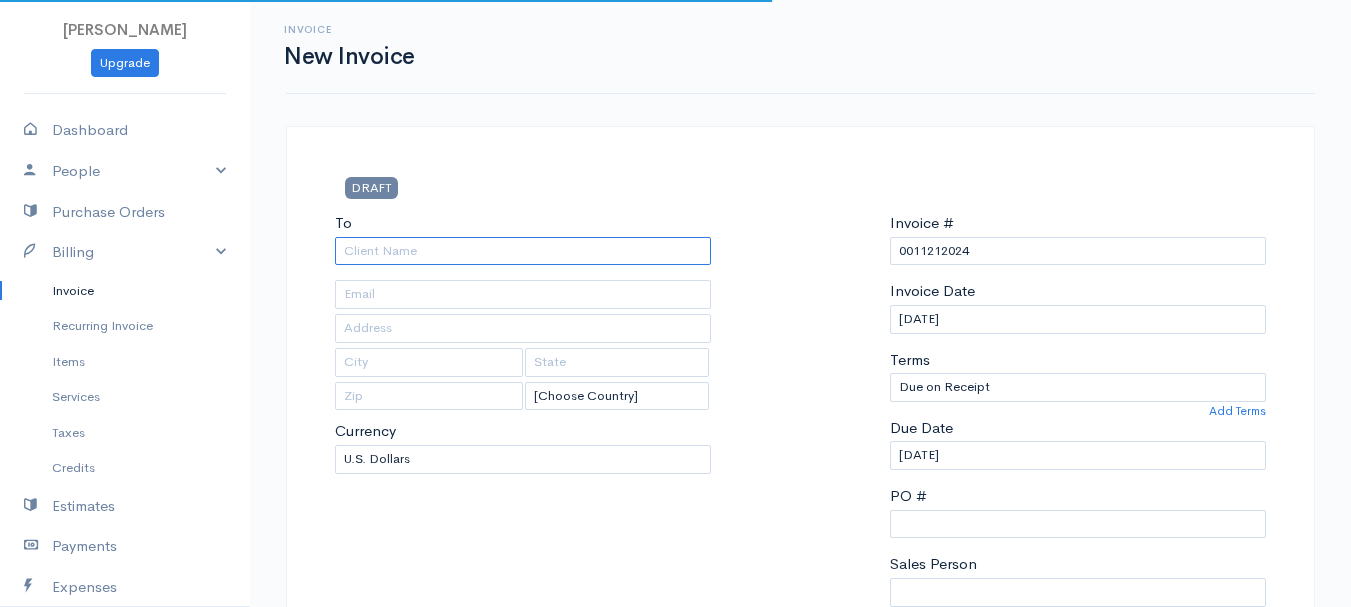 click on "To" at bounding box center [523, 251] 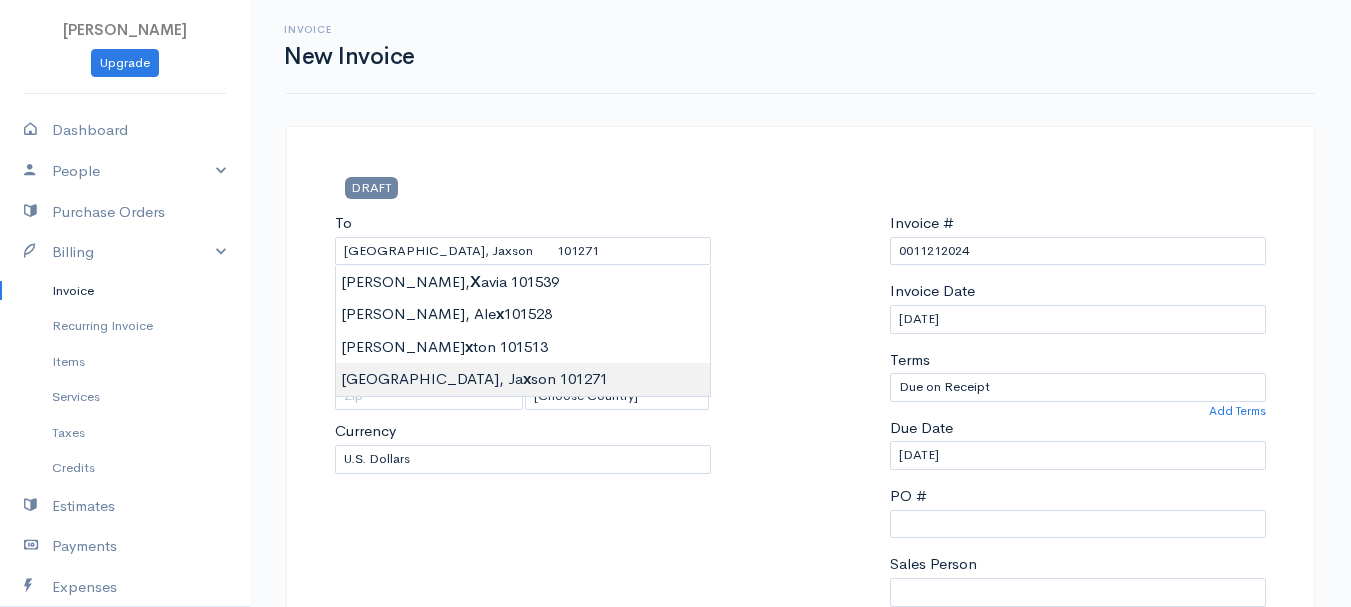 click on "[PERSON_NAME]
Upgrade
Dashboard
People
Clients
Vendors
Staff Users
Purchase Orders
Billing
Invoice
Recurring Invoice
Items
Services
Taxes
Credits
Estimates
Payments
Expenses
Track Time
Projects
Reports
Settings
My Organizations
Logout
Help
@CloudBooksApp 2022
Invoice
New Invoice
DRAFT To [GEOGRAPHIC_DATA], Jaxson        101271 [Choose Country] [GEOGRAPHIC_DATA] [GEOGRAPHIC_DATA] [GEOGRAPHIC_DATA] [GEOGRAPHIC_DATA] [GEOGRAPHIC_DATA] [GEOGRAPHIC_DATA] [US_STATE] [GEOGRAPHIC_DATA] [GEOGRAPHIC_DATA] [GEOGRAPHIC_DATA] [GEOGRAPHIC_DATA] [GEOGRAPHIC_DATA]" at bounding box center (675, 864) 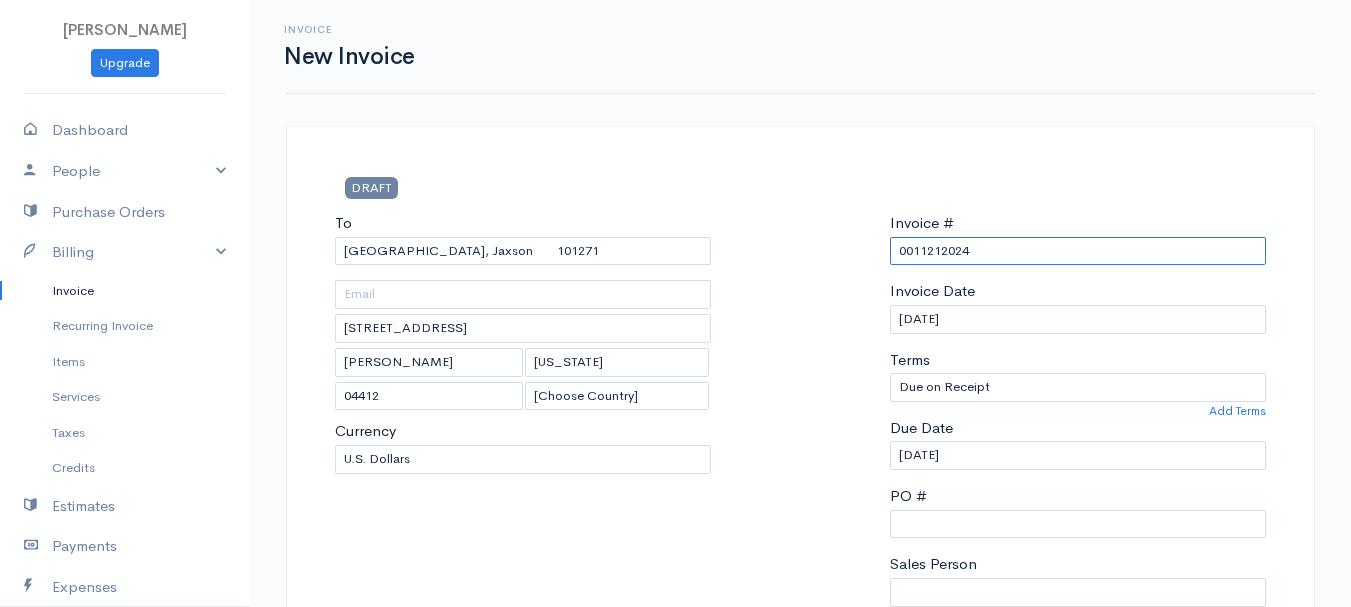 click on "0011212024" at bounding box center (1078, 251) 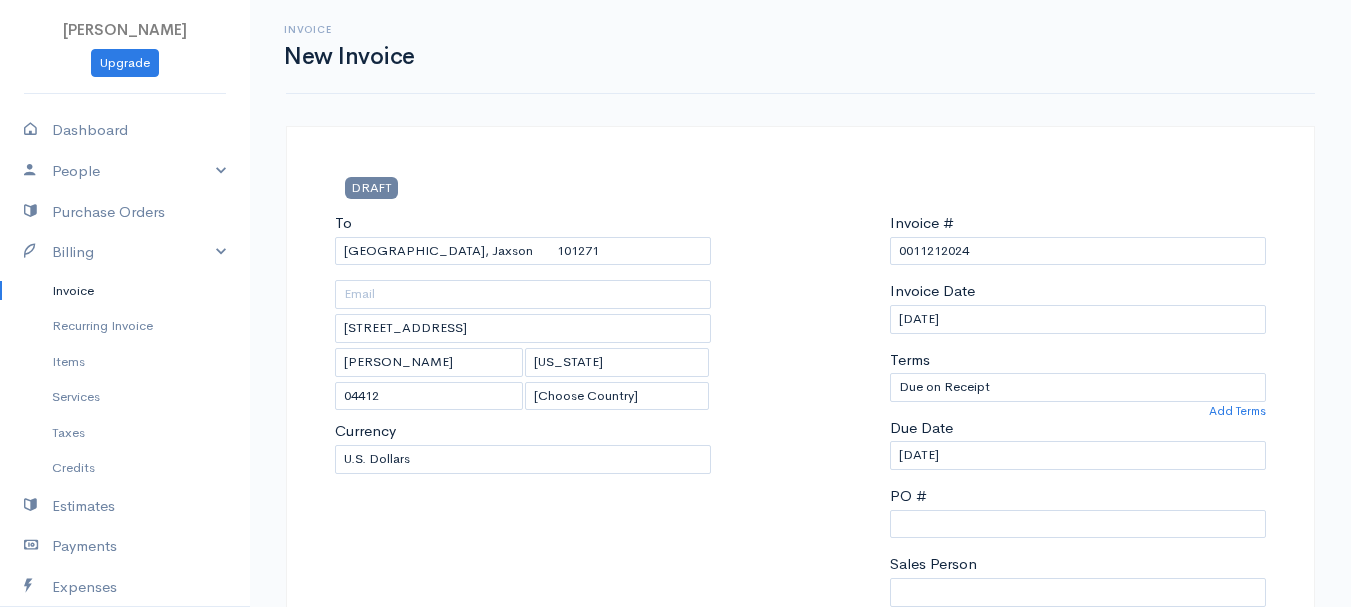 drag, startPoint x: 900, startPoint y: 259, endPoint x: 793, endPoint y: 244, distance: 108.04629 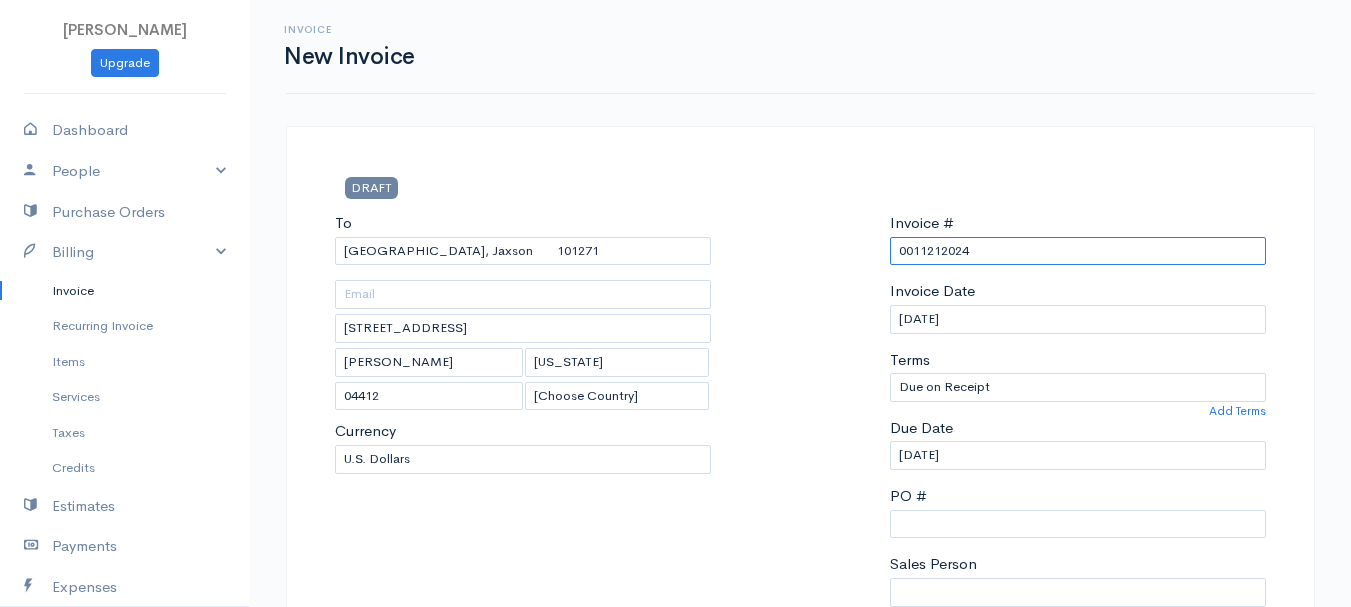 click on "0011212024" at bounding box center (1078, 251) 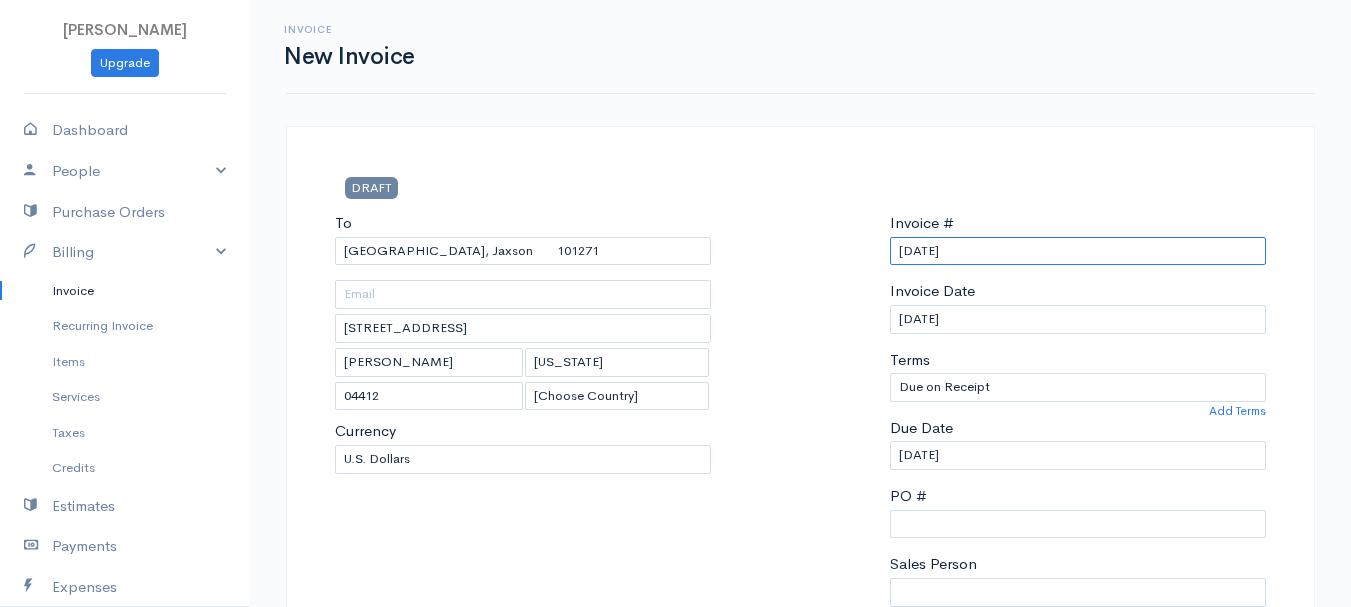 scroll, scrollTop: 600, scrollLeft: 0, axis: vertical 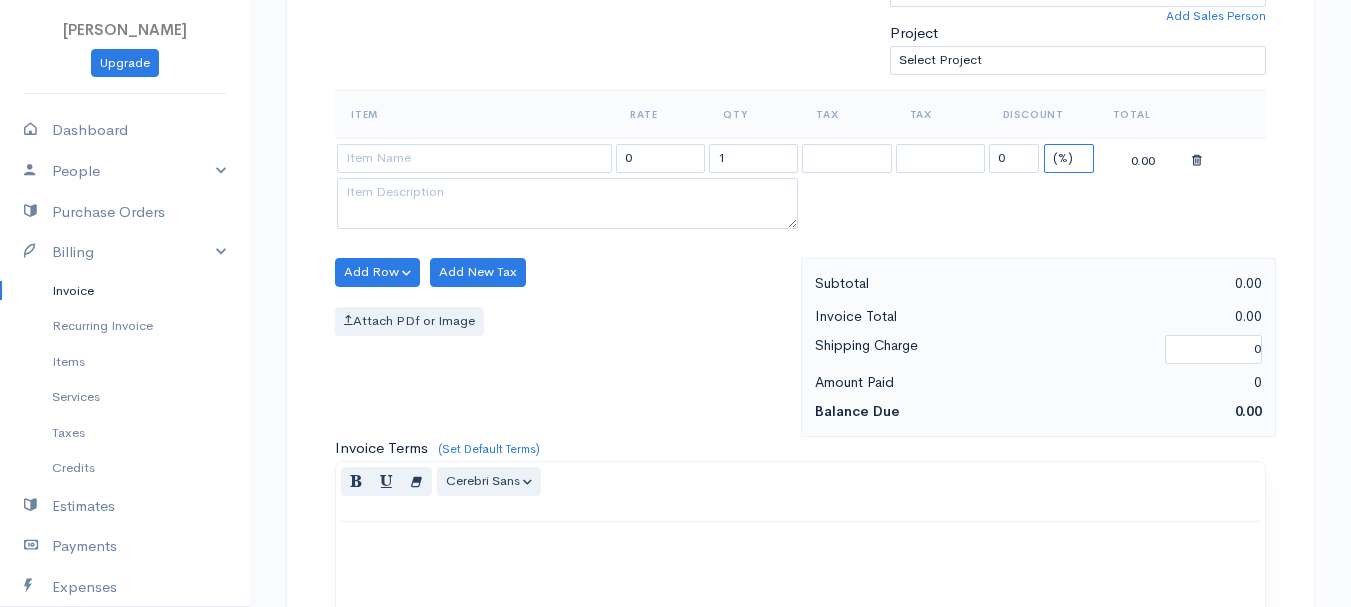 click on "(%) Flat" at bounding box center (1069, 158) 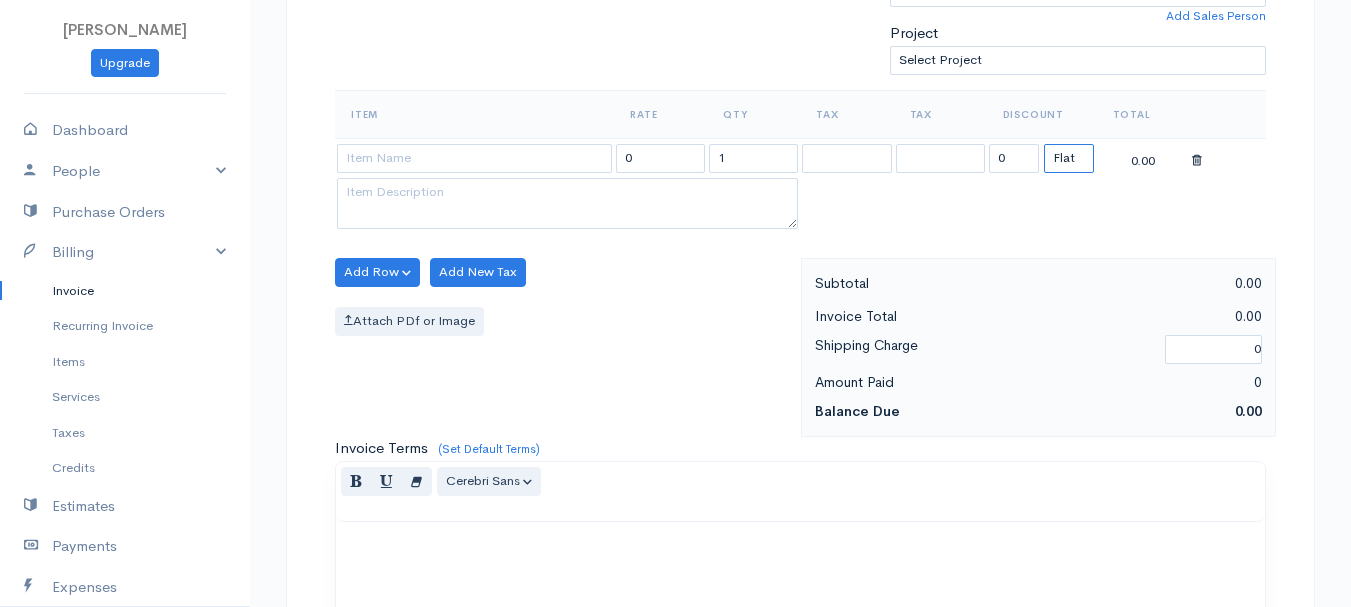 click on "(%) Flat" at bounding box center (1069, 158) 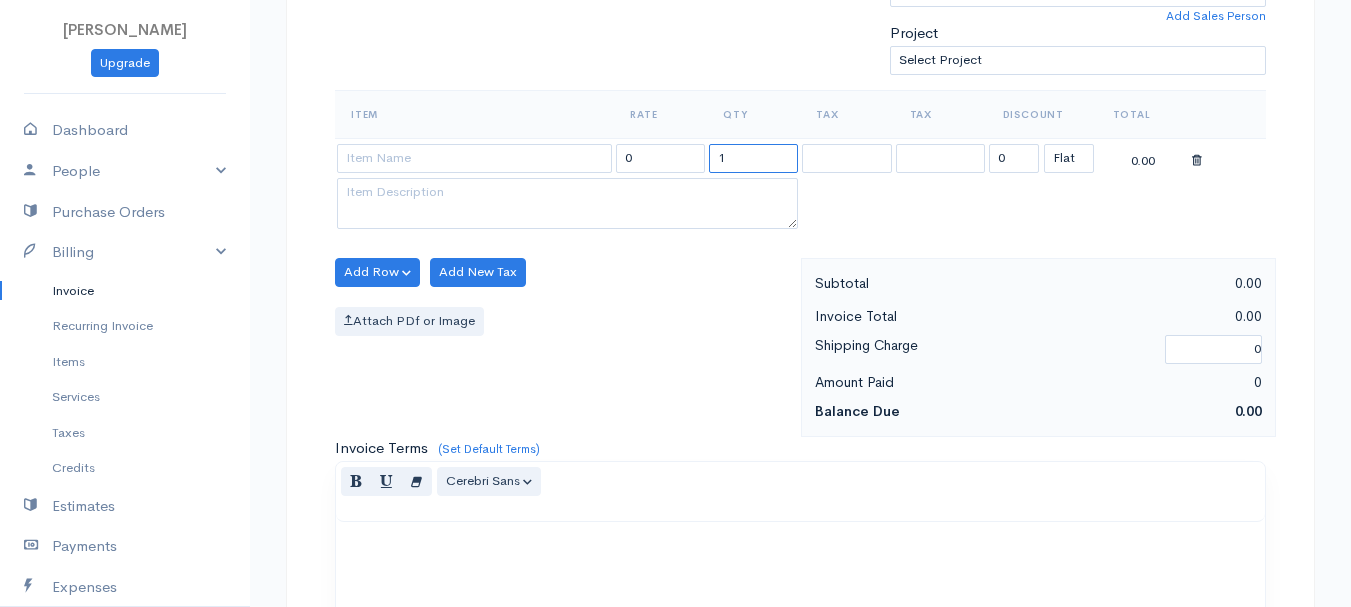 click on "1" at bounding box center (753, 158) 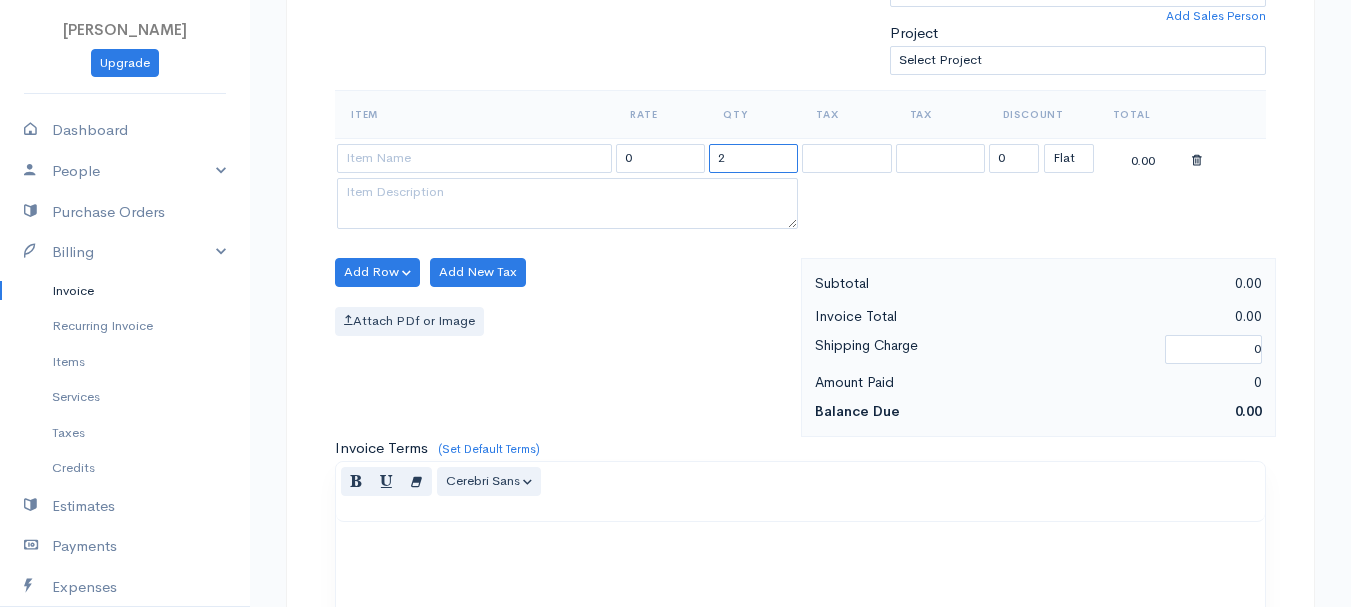 click on "2" at bounding box center (753, 158) 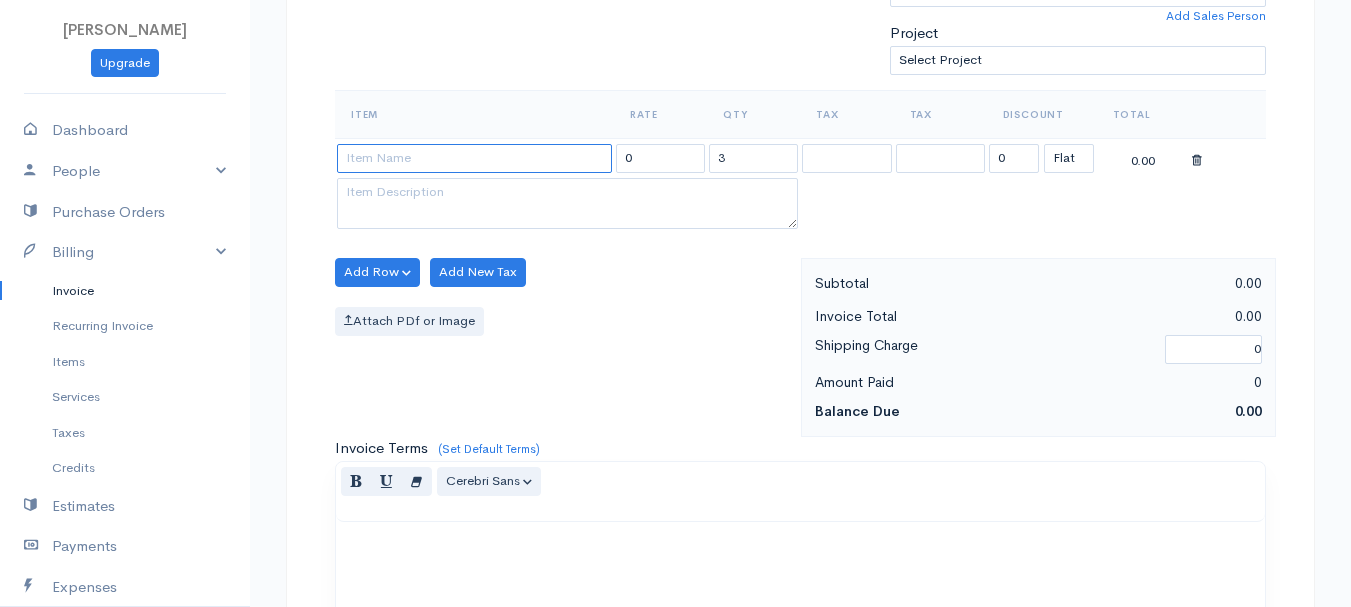 click at bounding box center (474, 158) 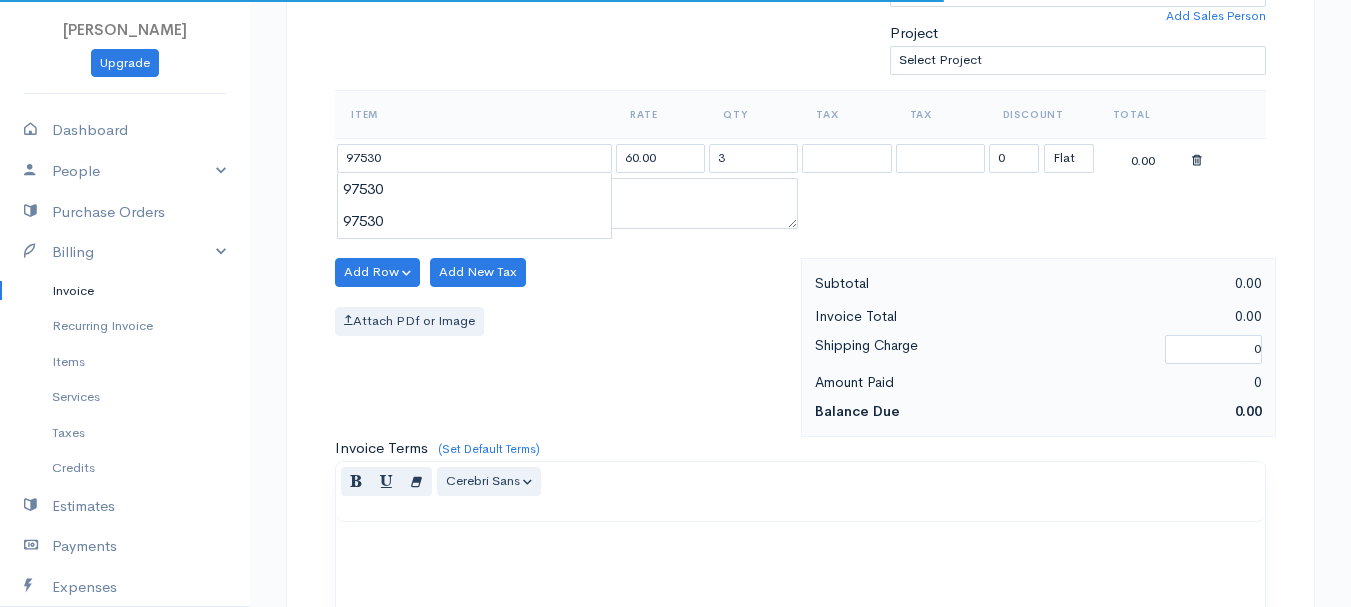 click on "[PERSON_NAME]
Upgrade
Dashboard
People
Clients
Vendors
Staff Users
Purchase Orders
Billing
Invoice
Recurring Invoice
Items
Services
Taxes
Credits
Estimates
Payments
Expenses
Track Time
Projects
Reports
Settings
My Organizations
Logout
Help
@CloudBooksApp 2022
Invoice
New Invoice
DRAFT To [GEOGRAPHIC_DATA], [GEOGRAPHIC_DATA]        101271 [STREET_ADDRESS][PERSON_NAME][US_STATE] [Choose Country] [GEOGRAPHIC_DATA] [GEOGRAPHIC_DATA] [GEOGRAPHIC_DATA] [GEOGRAPHIC_DATA] [GEOGRAPHIC_DATA] [GEOGRAPHIC_DATA] [US_STATE] [GEOGRAPHIC_DATA] [PERSON_NAME]" at bounding box center [675, 264] 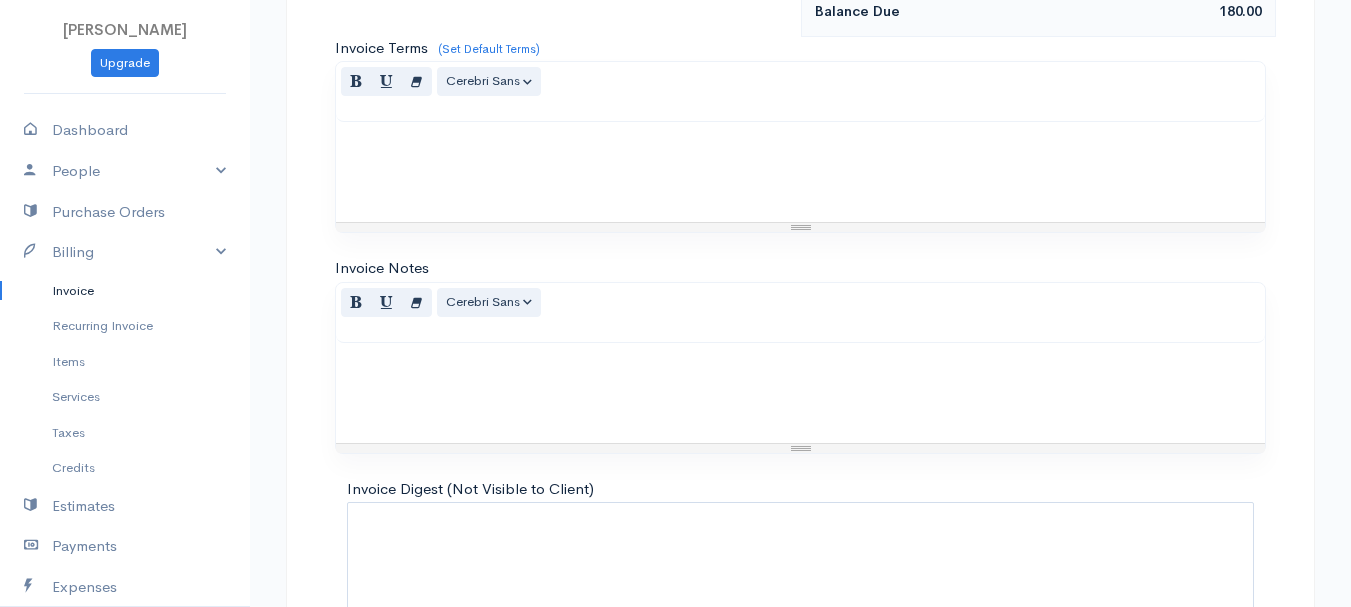 scroll, scrollTop: 1122, scrollLeft: 0, axis: vertical 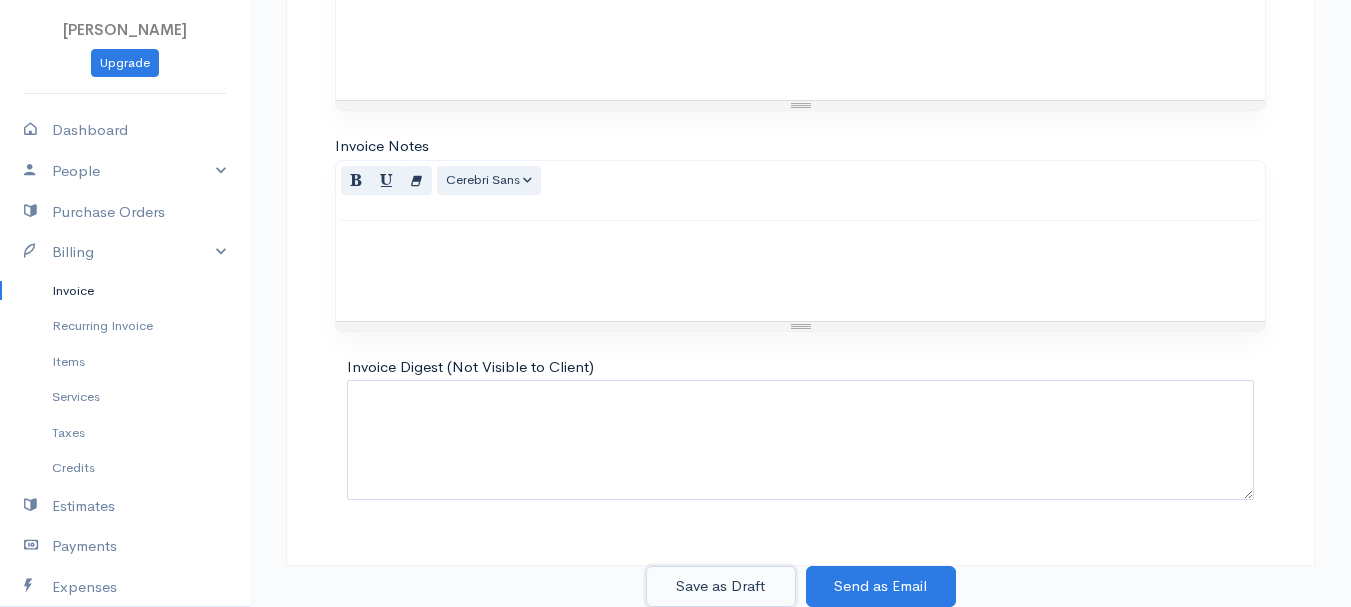 click on "Save as Draft" at bounding box center (721, 586) 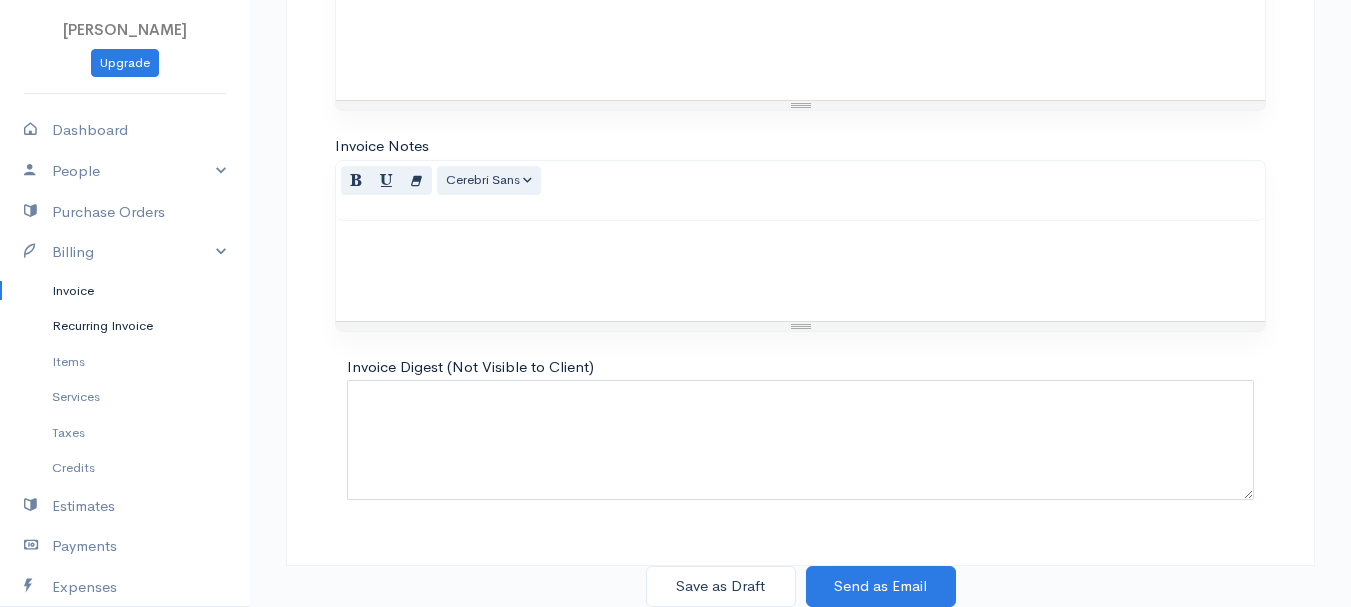 scroll, scrollTop: 0, scrollLeft: 0, axis: both 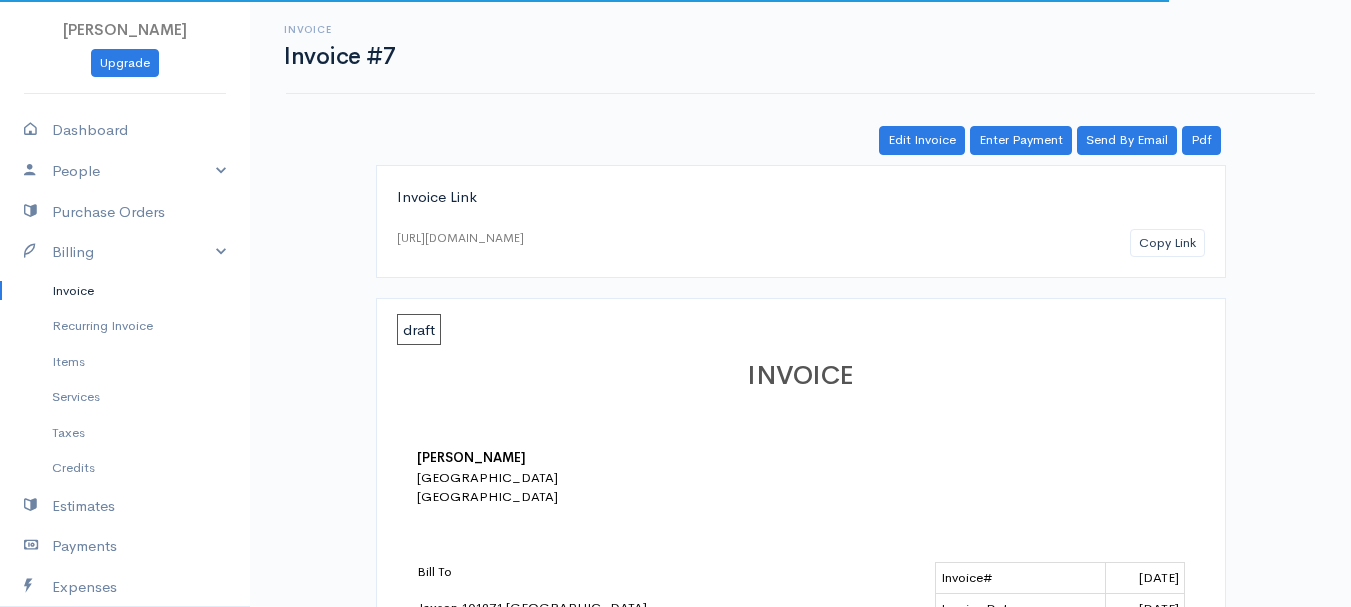 click on "Invoice" at bounding box center (125, 291) 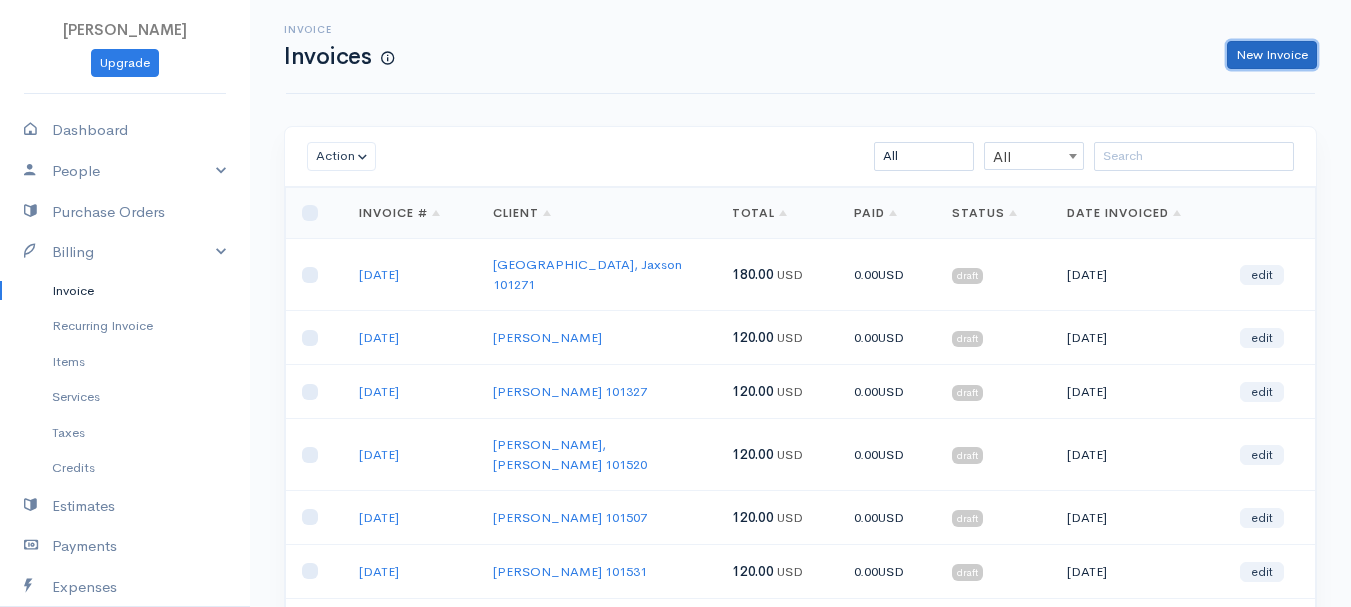 click on "New Invoice" at bounding box center [1272, 55] 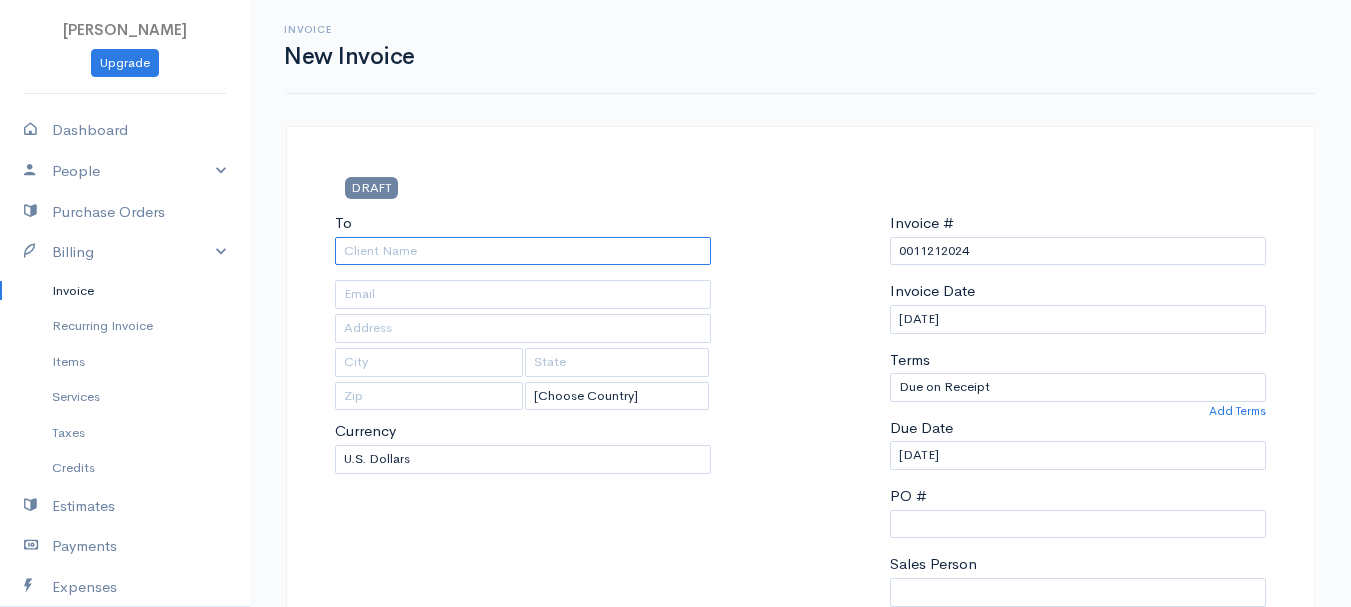 click on "To" at bounding box center [523, 251] 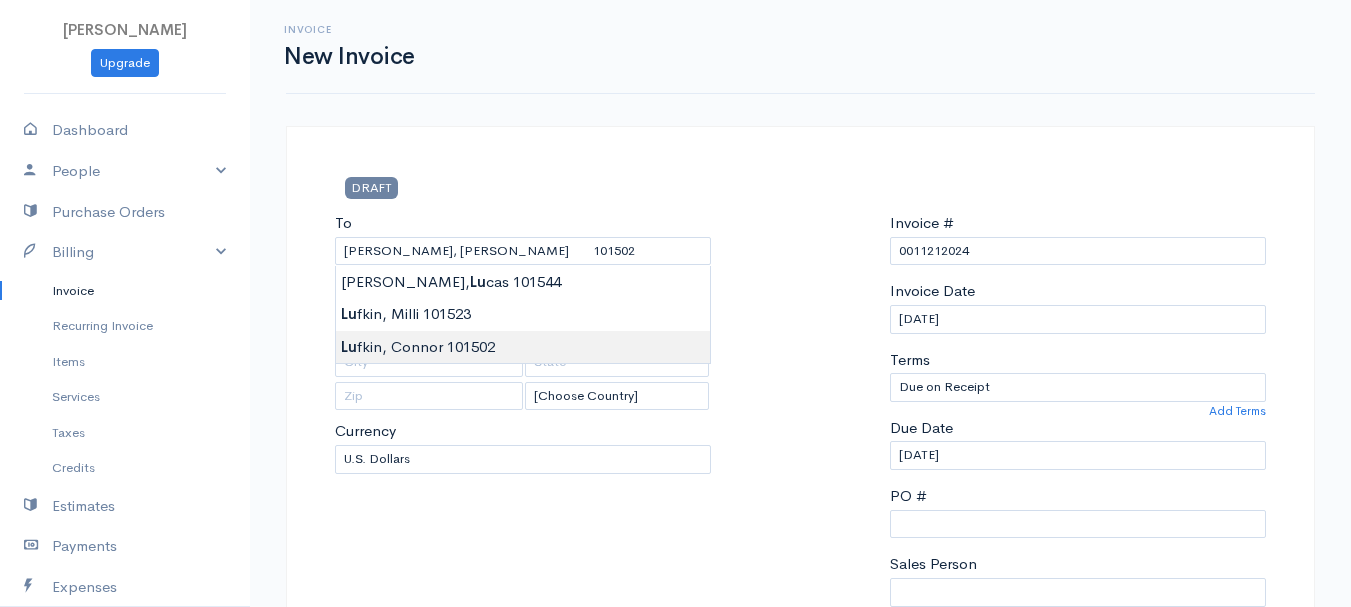 click on "[PERSON_NAME]
Upgrade
Dashboard
People
Clients
Vendors
Staff Users
Purchase Orders
Billing
Invoice
Recurring Invoice
Items
Services
Taxes
Credits
Estimates
Payments
Expenses
Track Time
Projects
Reports
Settings
My Organizations
Logout
Help
@CloudBooksApp 2022
Invoice
New Invoice
DRAFT To [PERSON_NAME], [PERSON_NAME]        101502 [Choose Country] [GEOGRAPHIC_DATA] [GEOGRAPHIC_DATA] [GEOGRAPHIC_DATA] [GEOGRAPHIC_DATA] [GEOGRAPHIC_DATA] [GEOGRAPHIC_DATA] [US_STATE] [GEOGRAPHIC_DATA] [GEOGRAPHIC_DATA] [GEOGRAPHIC_DATA] [GEOGRAPHIC_DATA] [GEOGRAPHIC_DATA]" at bounding box center (675, 864) 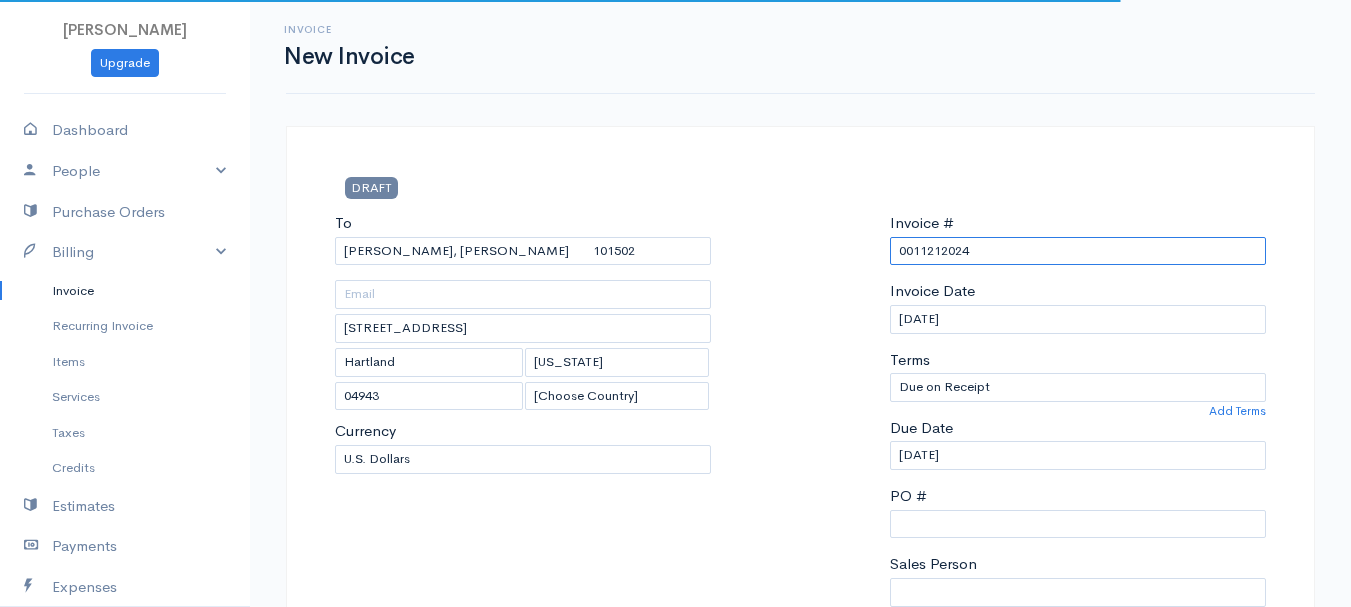 click on "0011212024" at bounding box center (1078, 251) 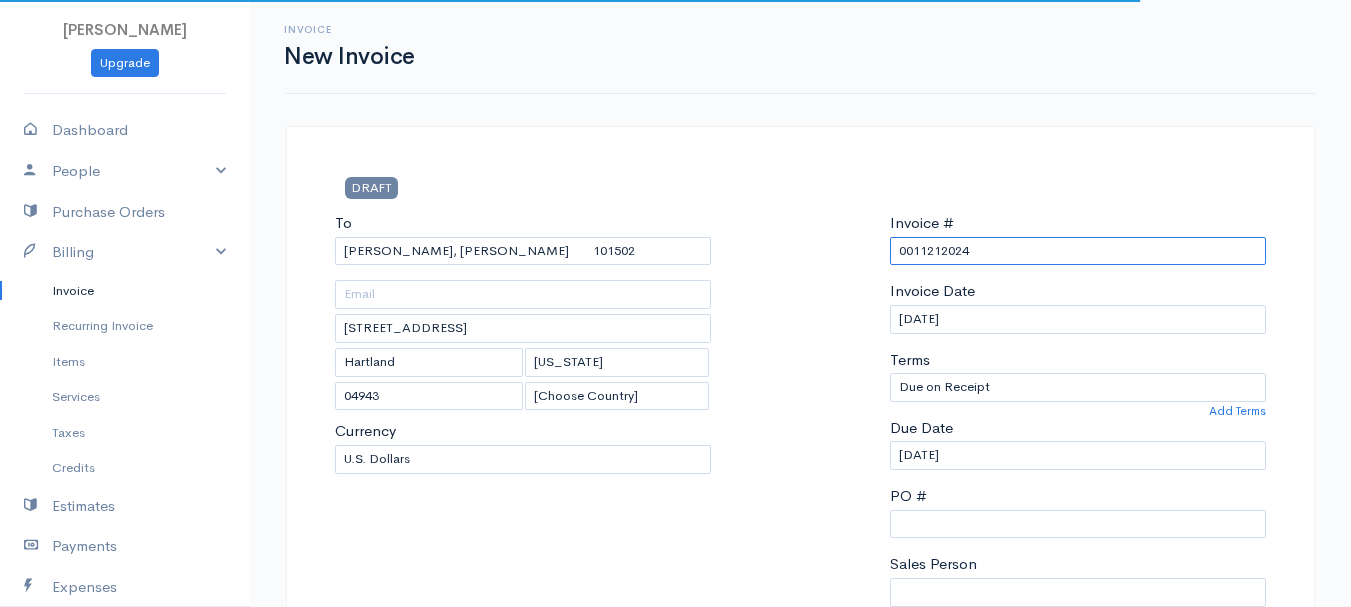 click on "0011212024" at bounding box center (1078, 251) 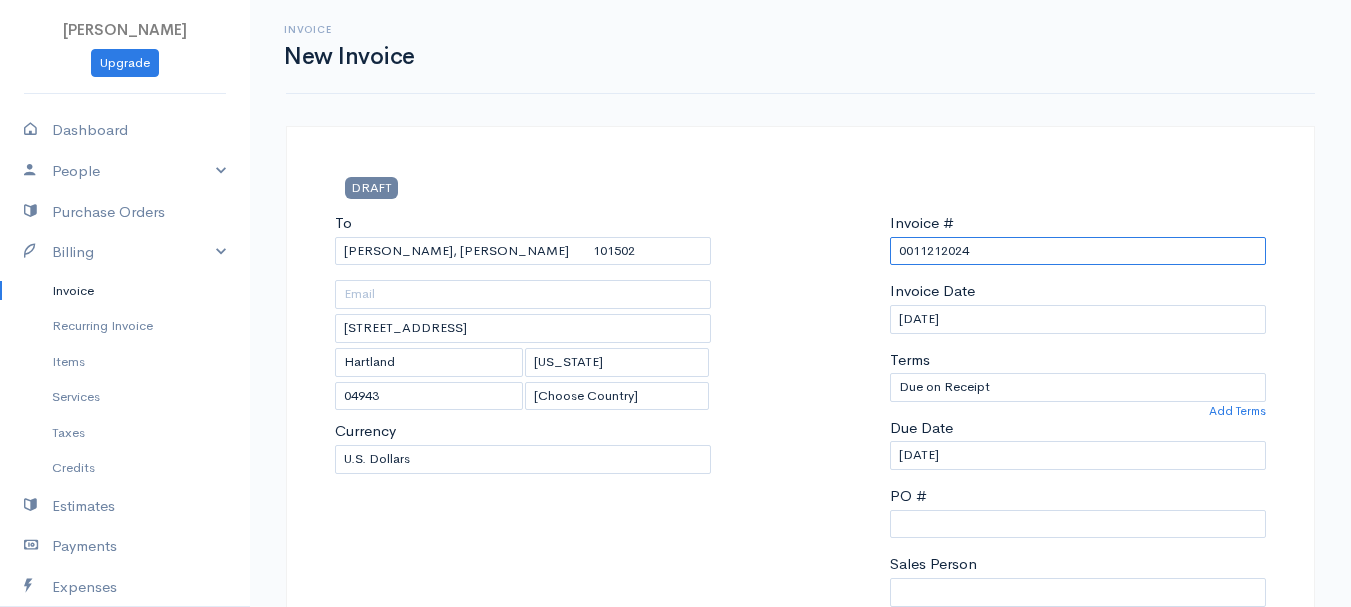 paste on "[DATE]" 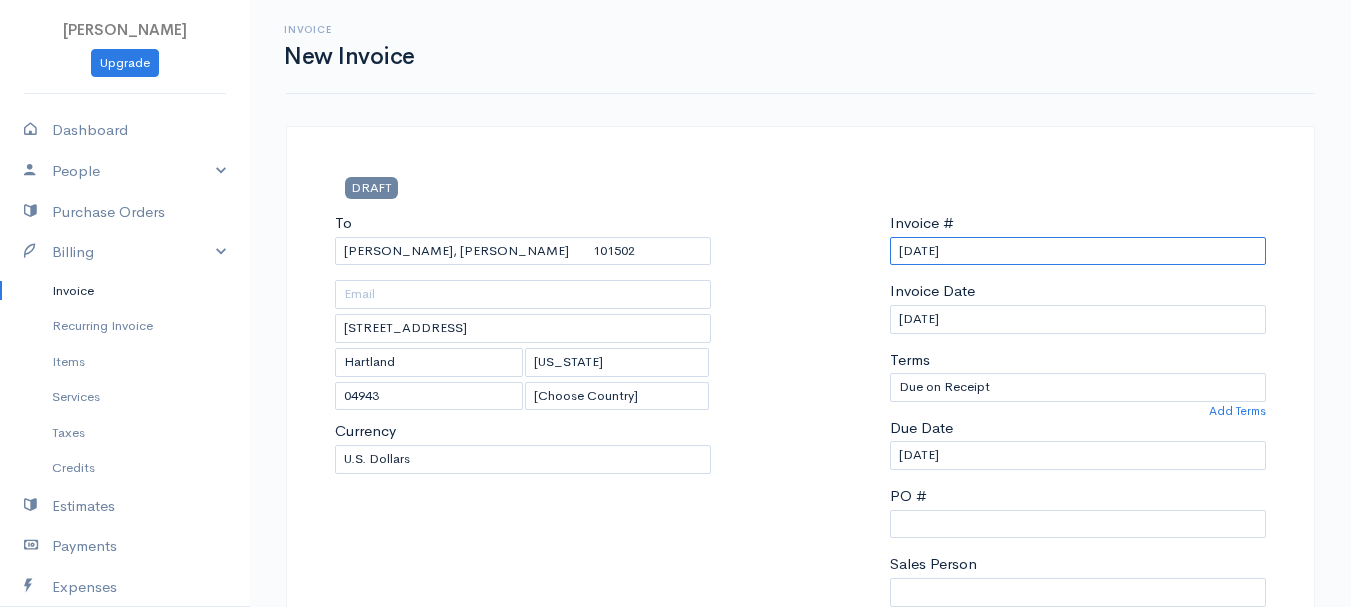scroll, scrollTop: 300, scrollLeft: 0, axis: vertical 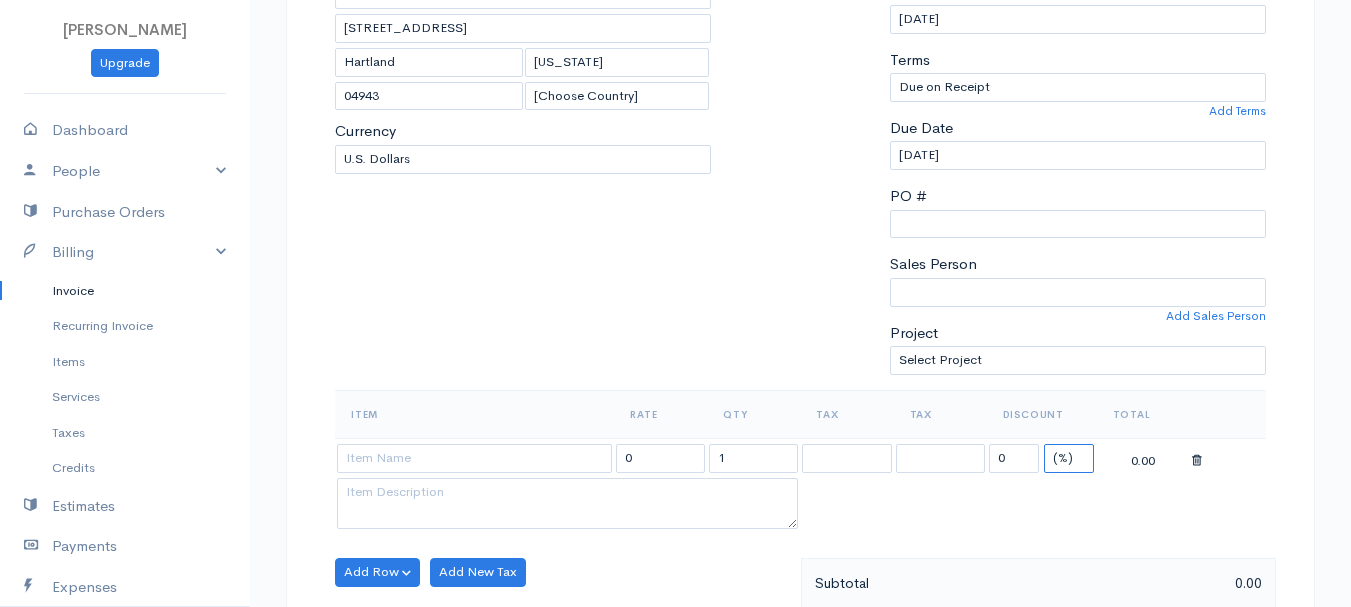 click on "(%) Flat" at bounding box center (1069, 458) 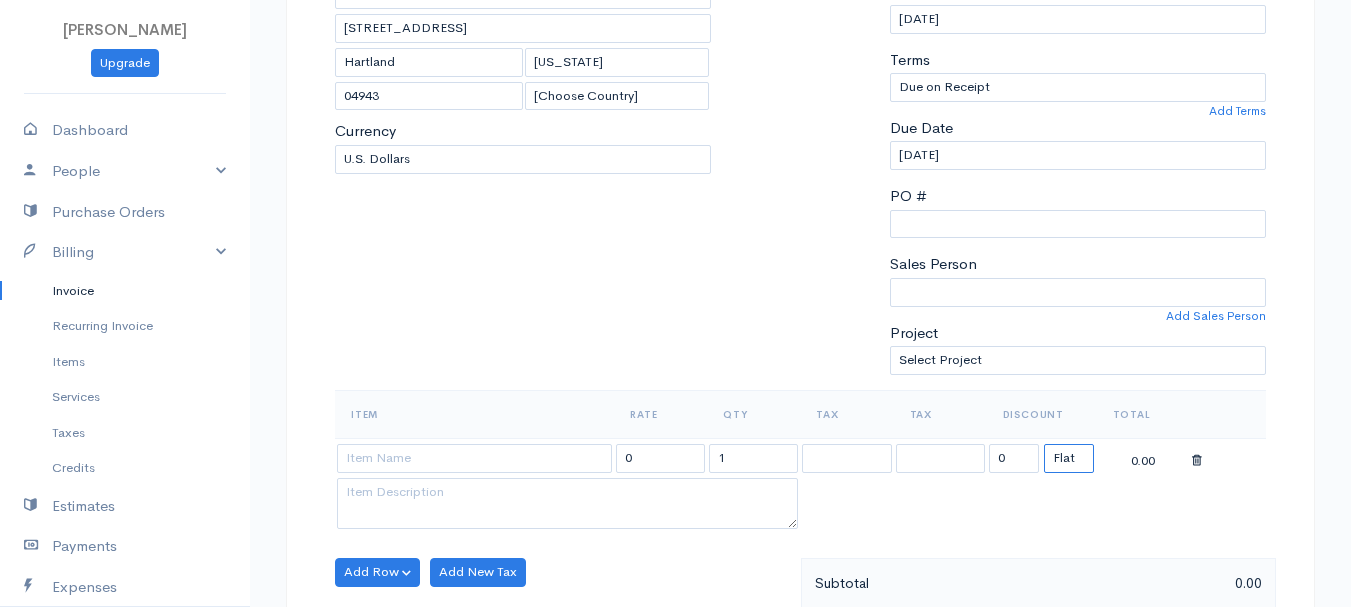 click on "(%) Flat" at bounding box center (1069, 458) 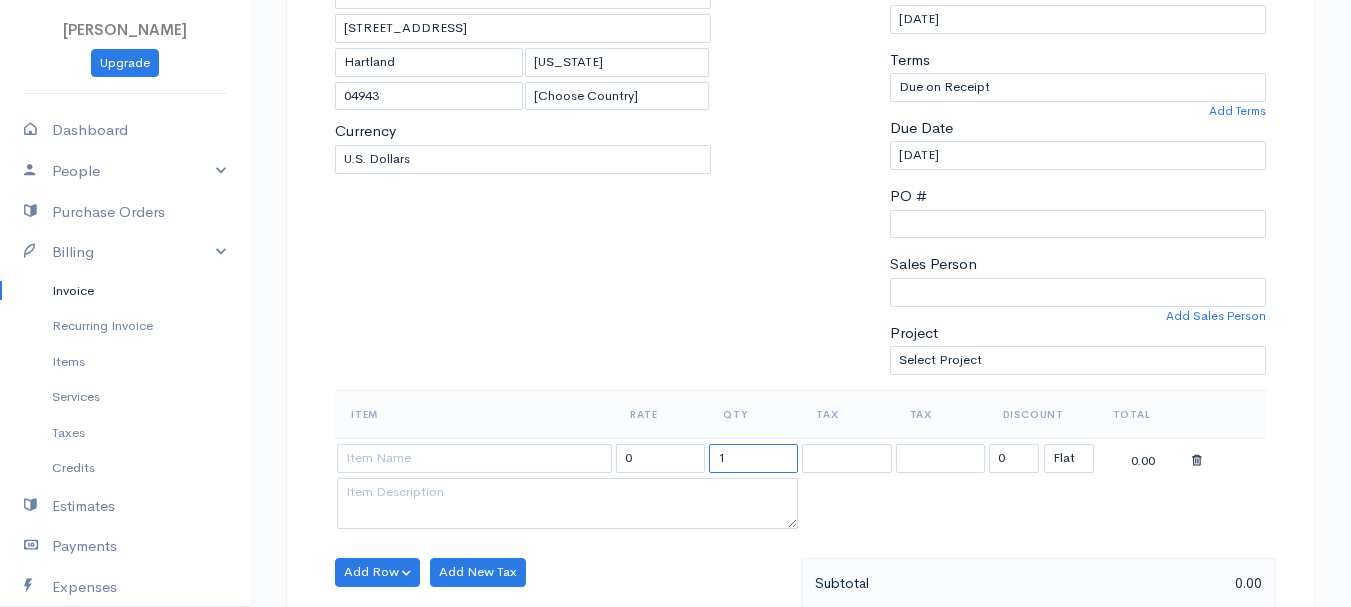 click on "1" at bounding box center (753, 458) 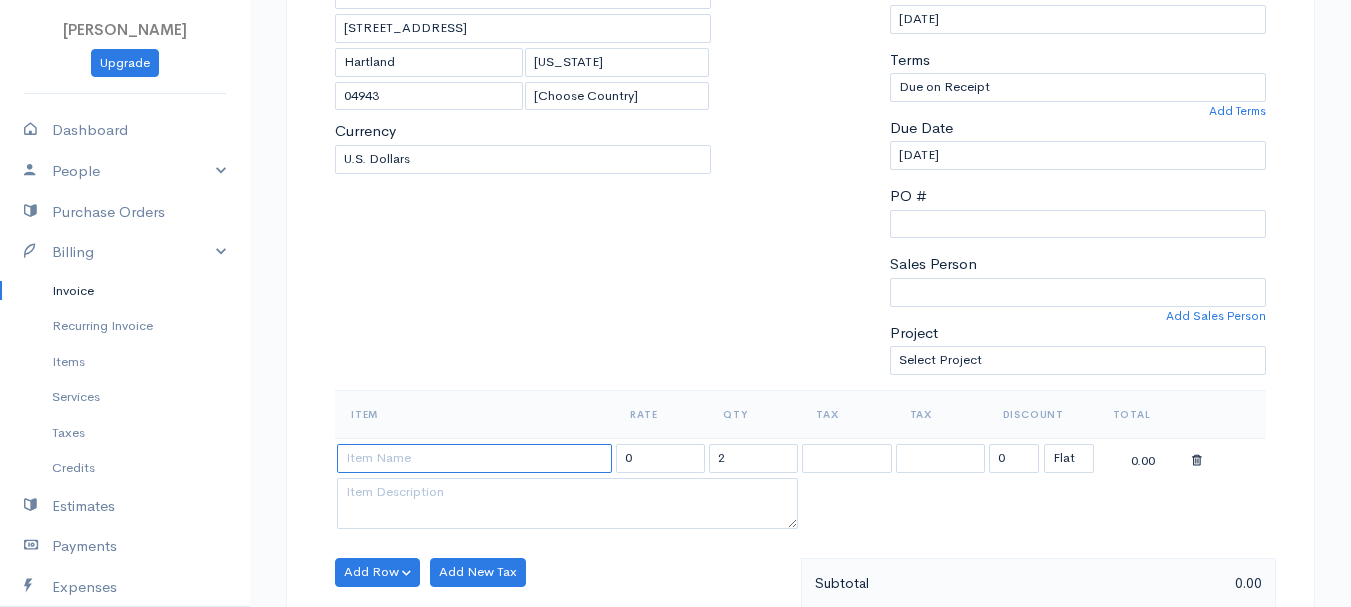 click at bounding box center [474, 458] 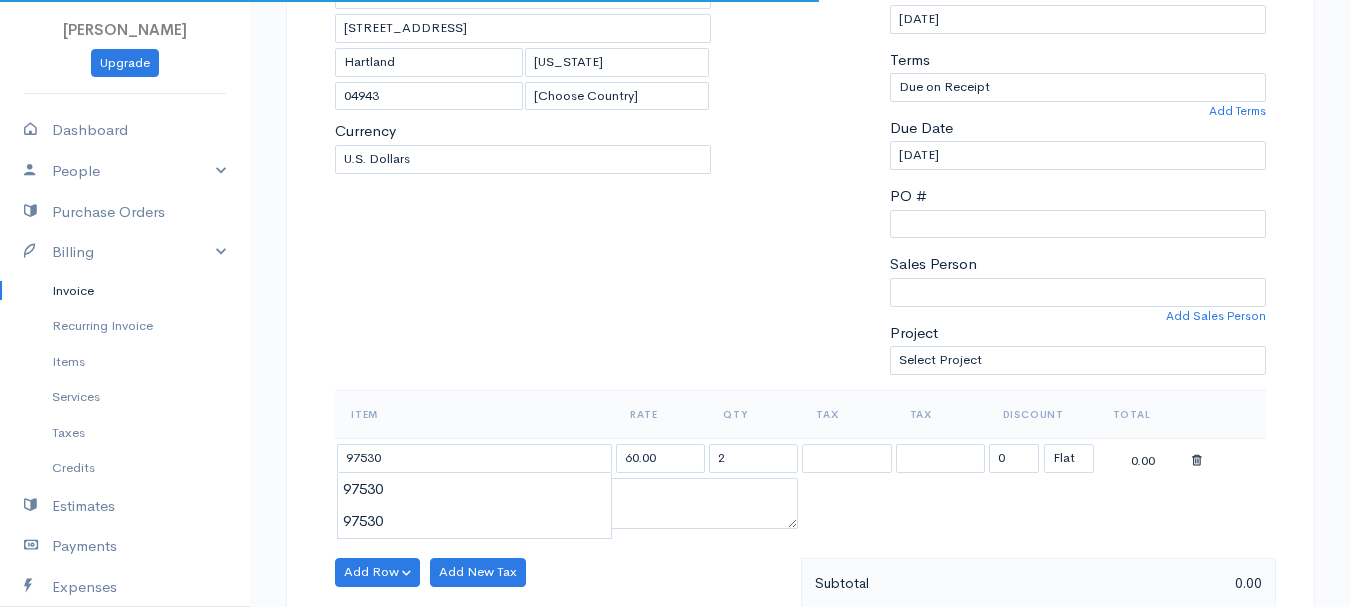 click on "[PERSON_NAME]
Upgrade
Dashboard
People
Clients
Vendors
Staff Users
Purchase Orders
Billing
Invoice
Recurring Invoice
Items
Services
Taxes
Credits
Estimates
Payments
Expenses
Track Time
Projects
Reports
Settings
My Organizations
Logout
Help
@CloudBooksApp 2022
Invoice
New Invoice
DRAFT To [PERSON_NAME], [PERSON_NAME]        [GEOGRAPHIC_DATA][STREET_ADDRESS][US_STATE] [Choose Country] [GEOGRAPHIC_DATA] [GEOGRAPHIC_DATA] [GEOGRAPHIC_DATA] [GEOGRAPHIC_DATA] [GEOGRAPHIC_DATA] [GEOGRAPHIC_DATA] [US_STATE] [GEOGRAPHIC_DATA] [GEOGRAPHIC_DATA] 2" at bounding box center (675, 564) 